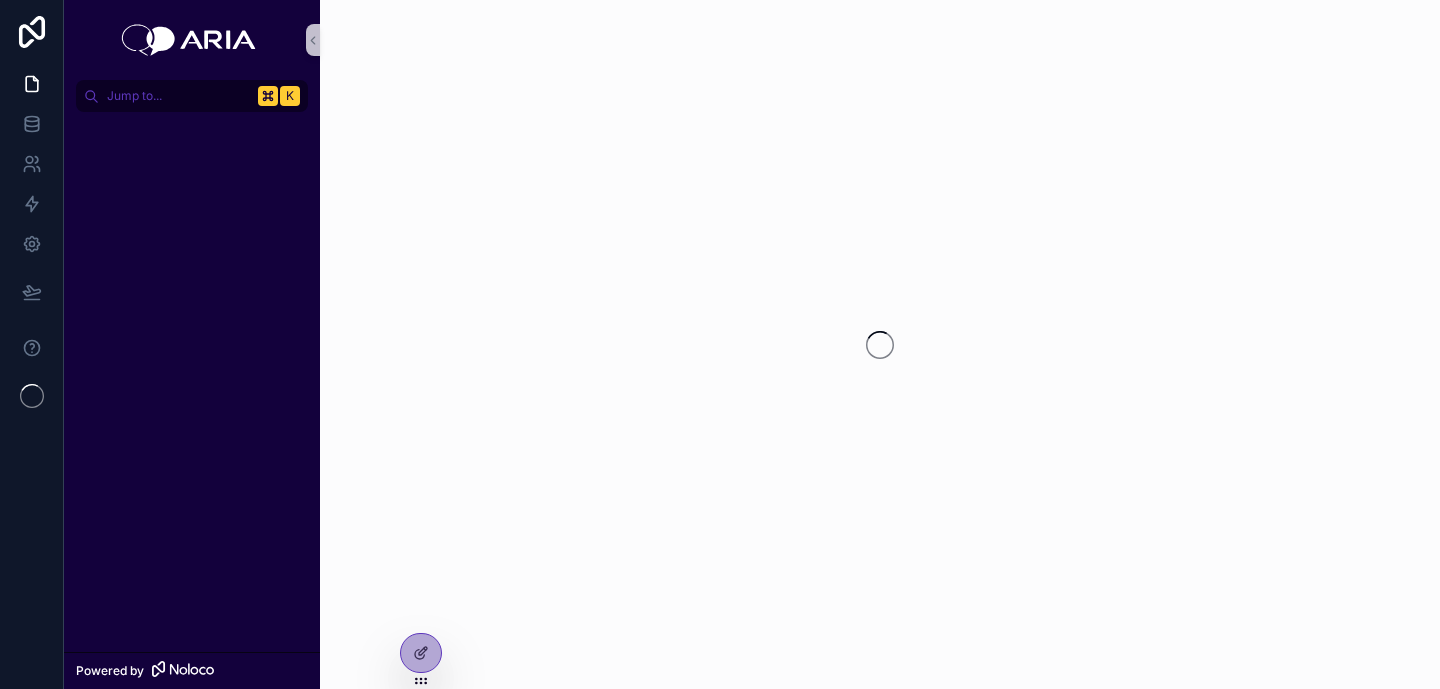 scroll, scrollTop: 0, scrollLeft: 0, axis: both 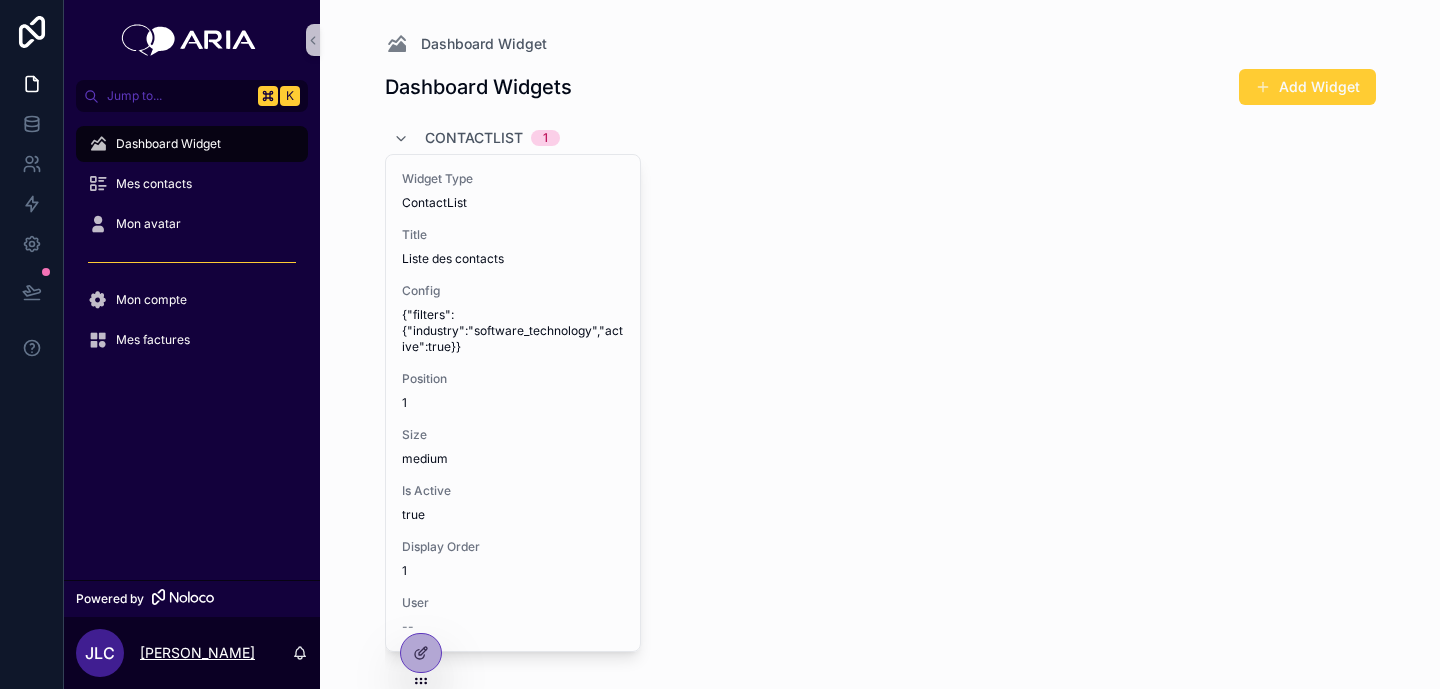 click on "[PERSON_NAME]" at bounding box center [197, 653] 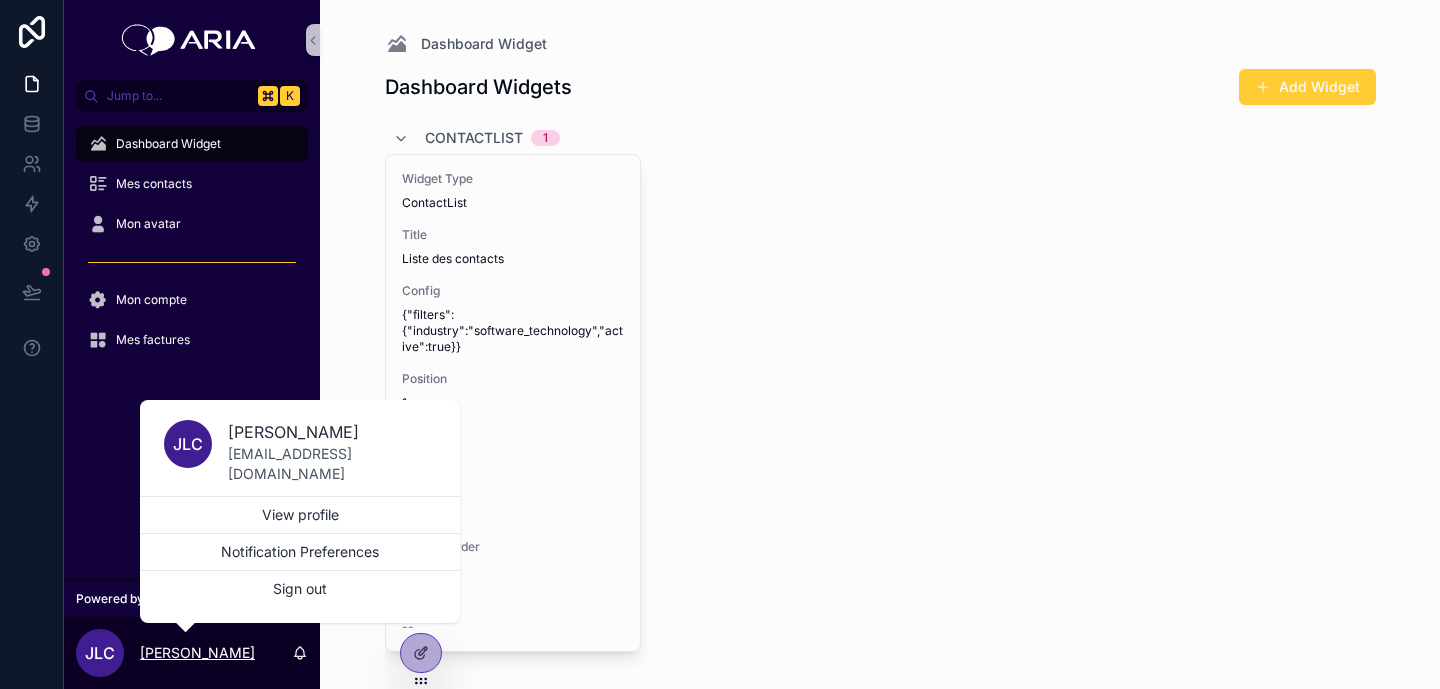 click on "[PERSON_NAME]" at bounding box center (197, 653) 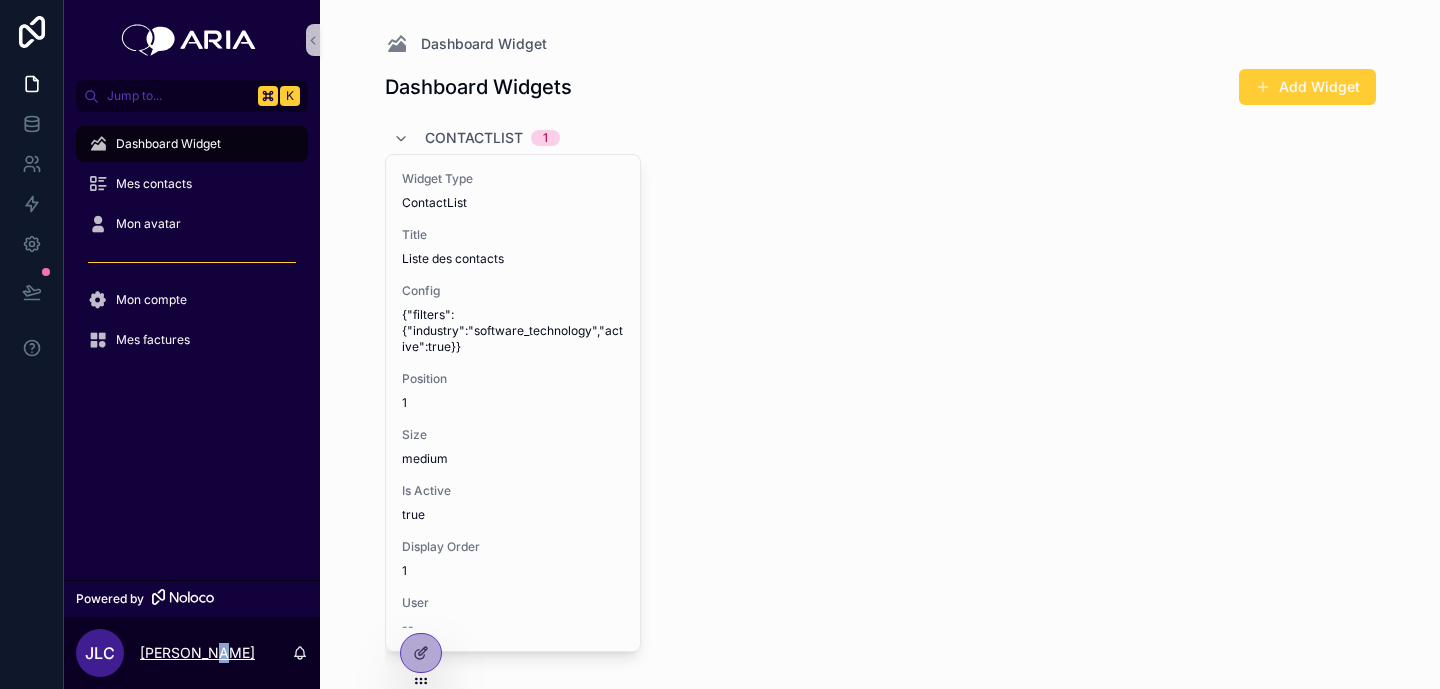 click on "[PERSON_NAME]" at bounding box center [197, 653] 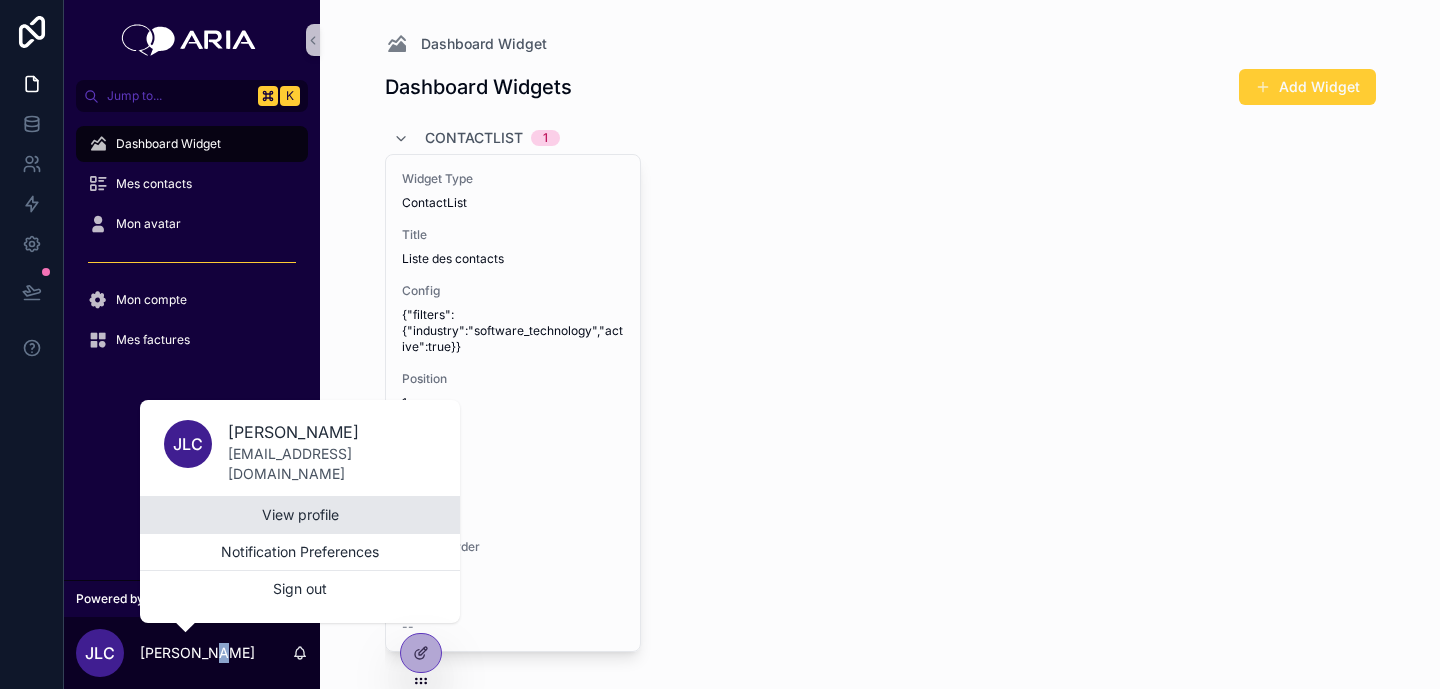 click on "View profile" at bounding box center [300, 515] 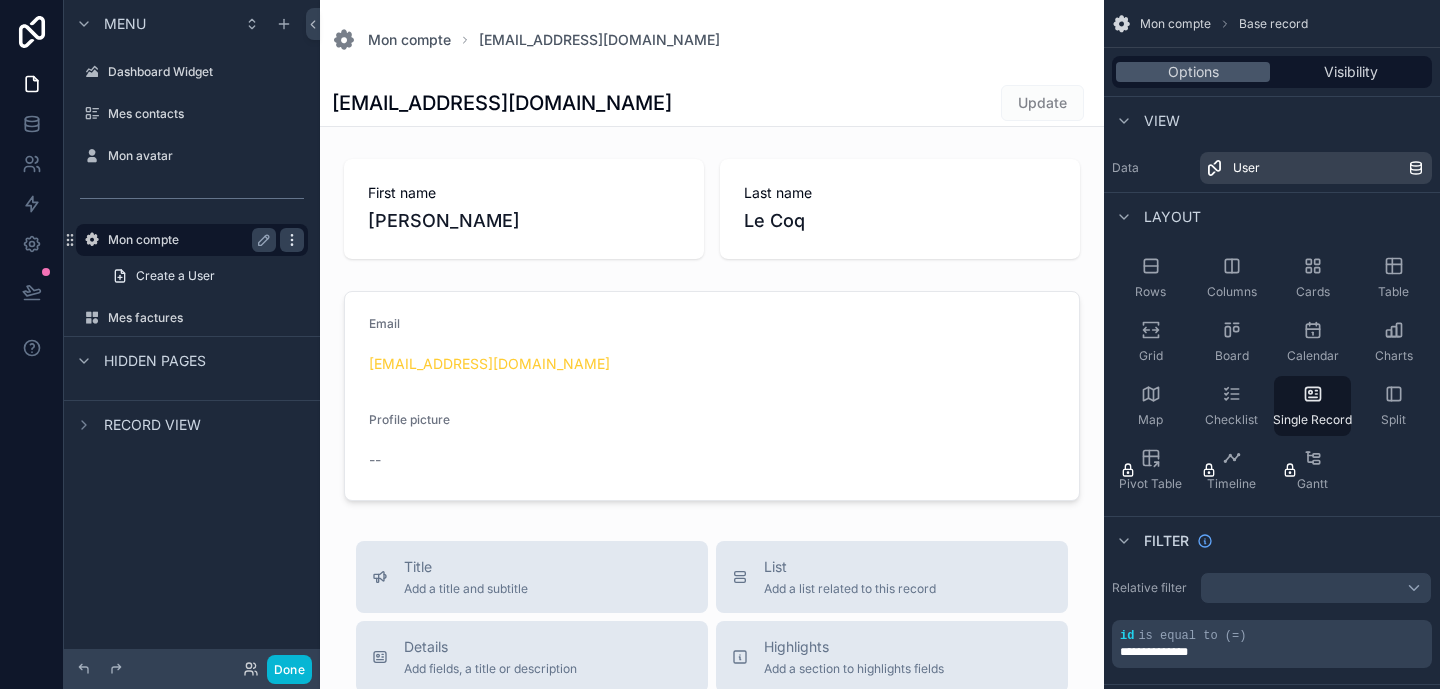 click 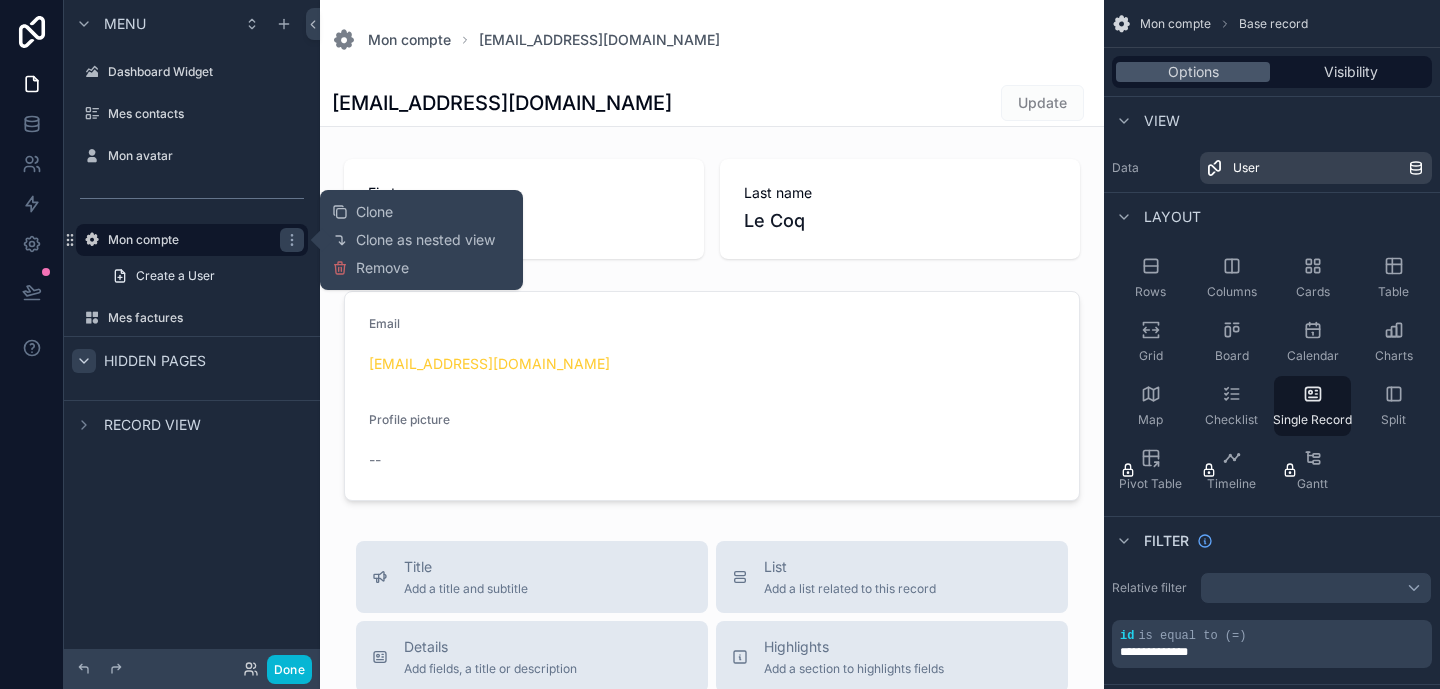 click at bounding box center [84, 361] 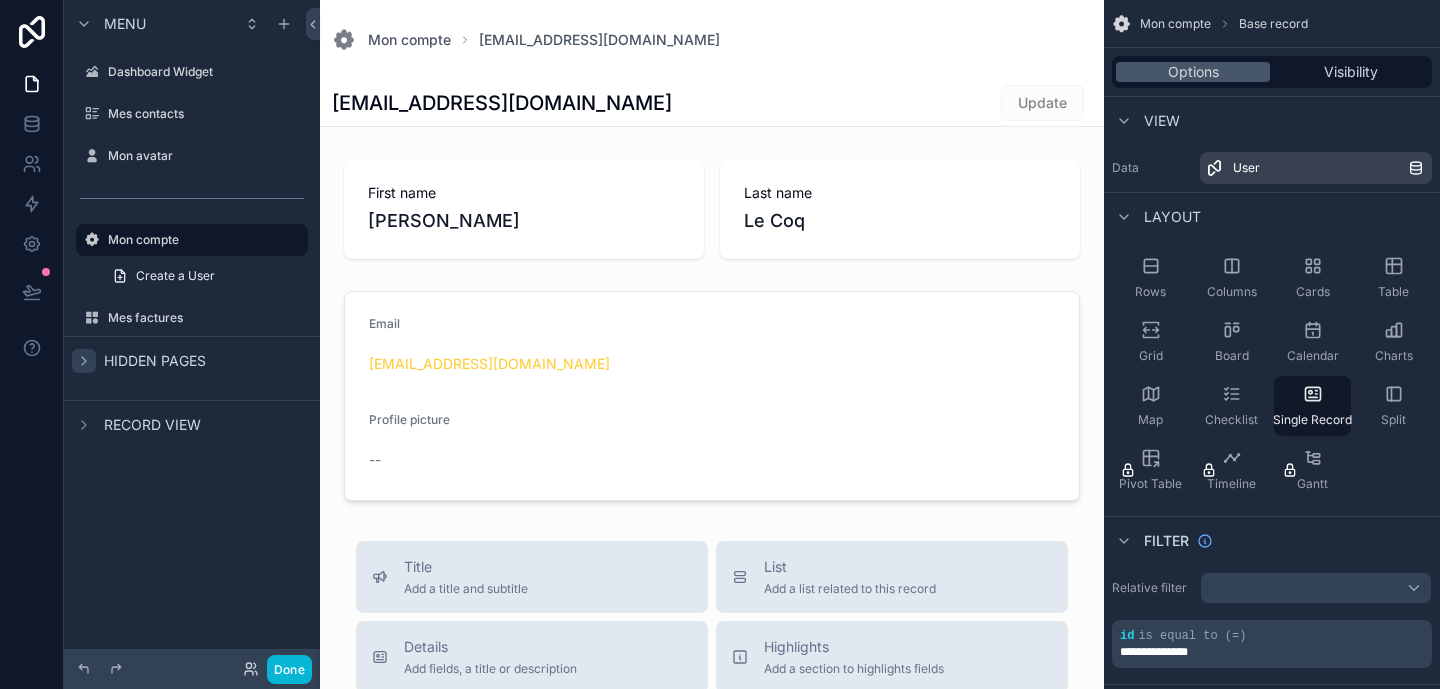 click at bounding box center [84, 361] 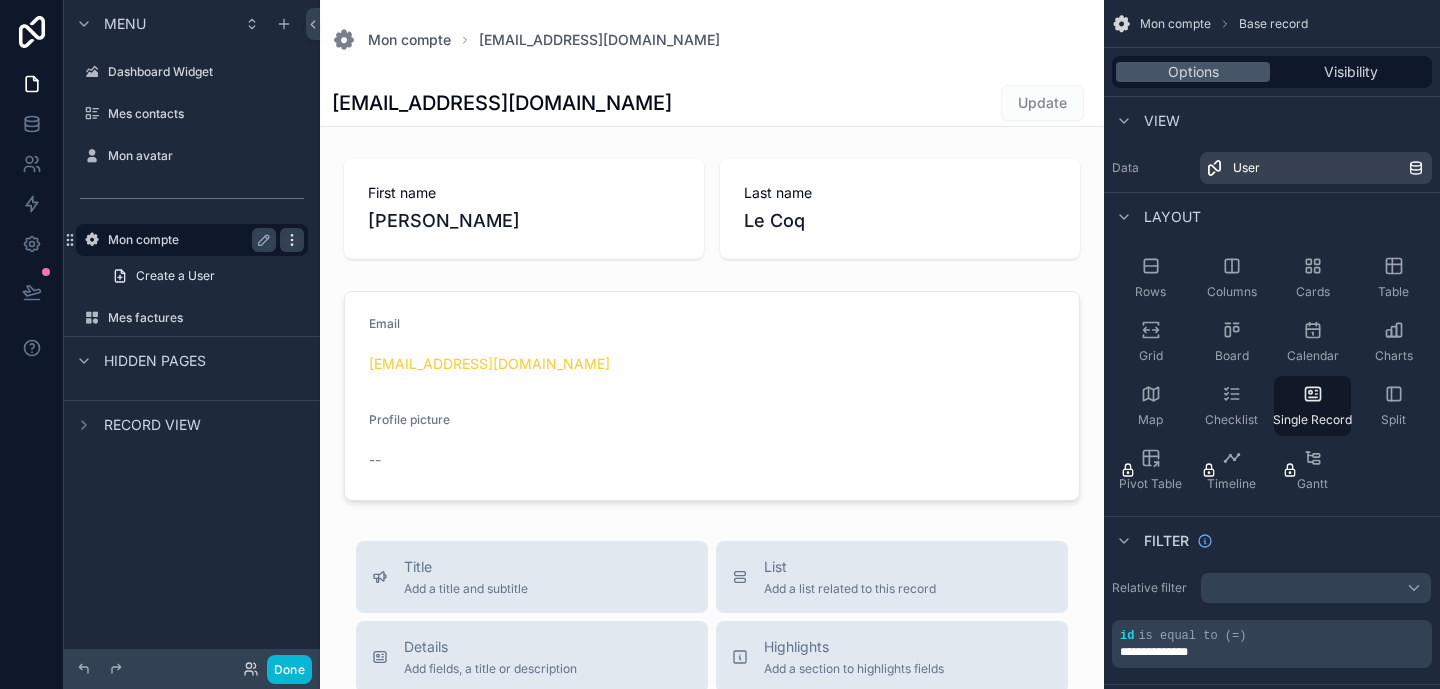 click 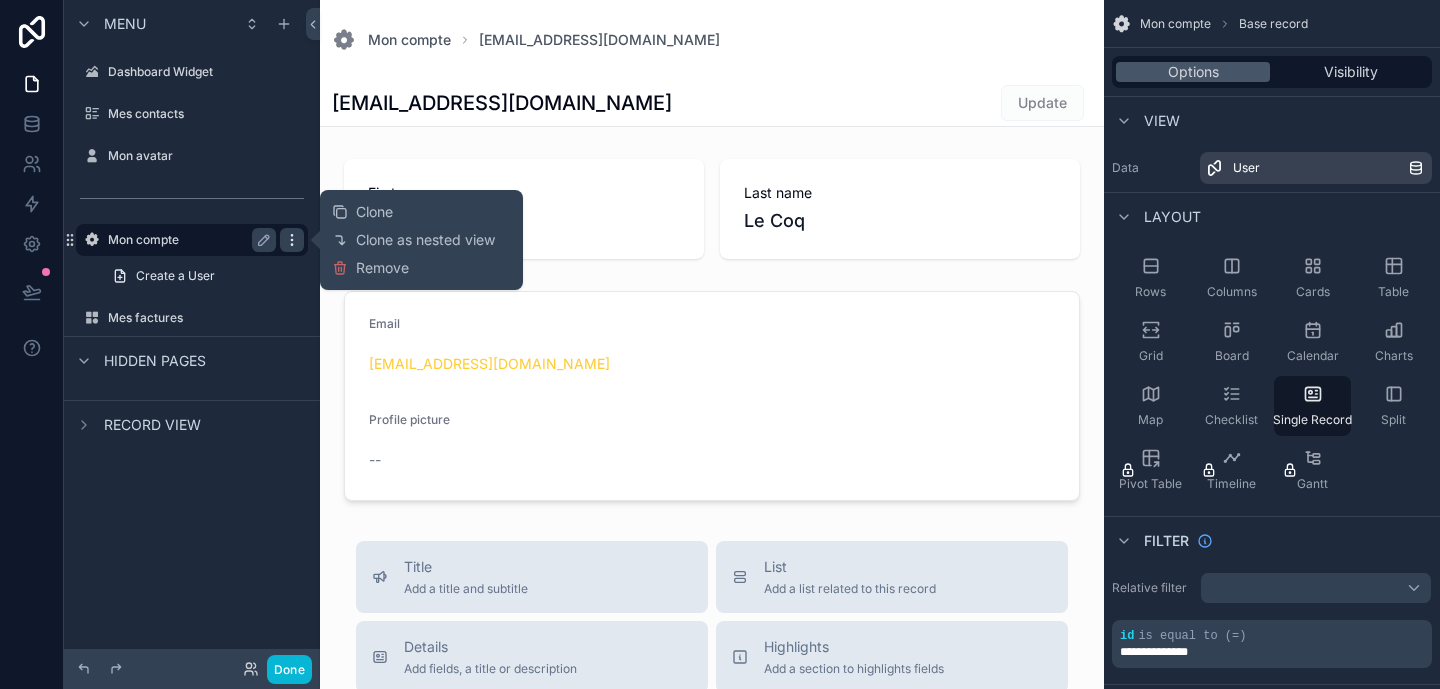 click 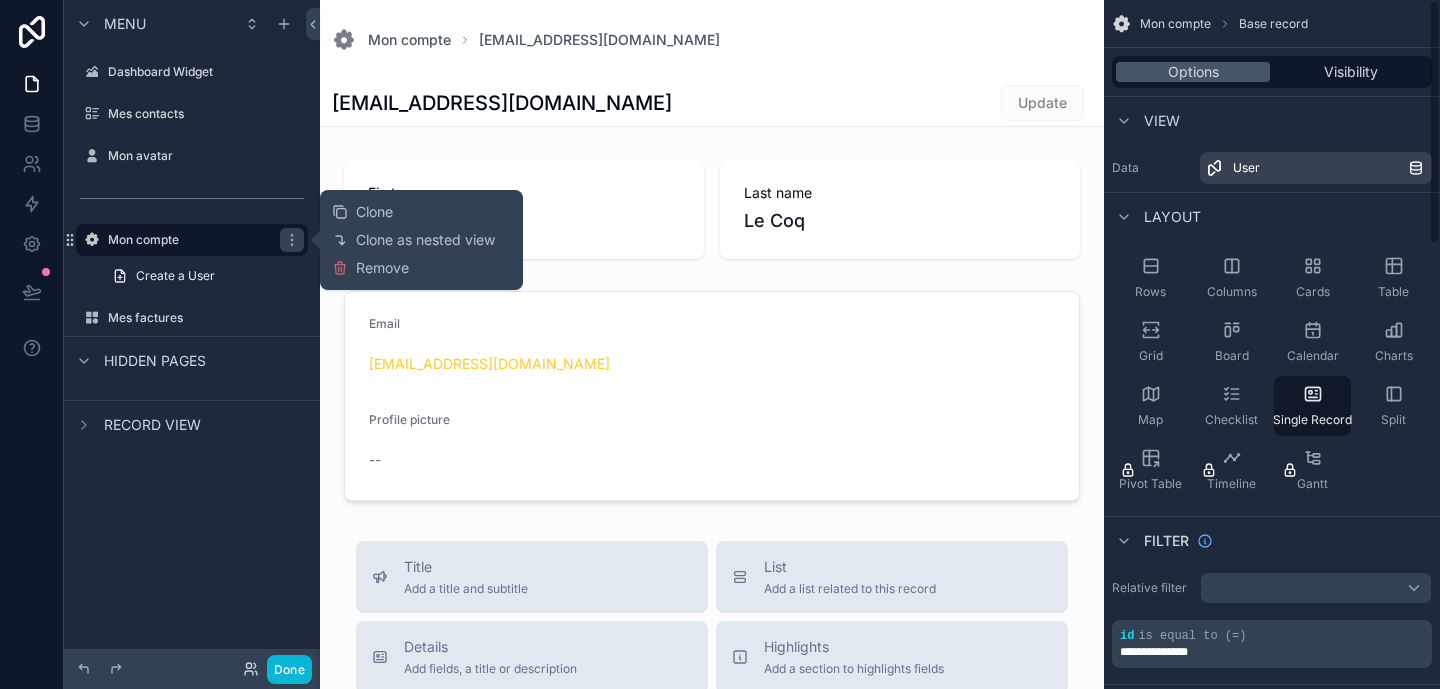 click on "View" at bounding box center (1146, 121) 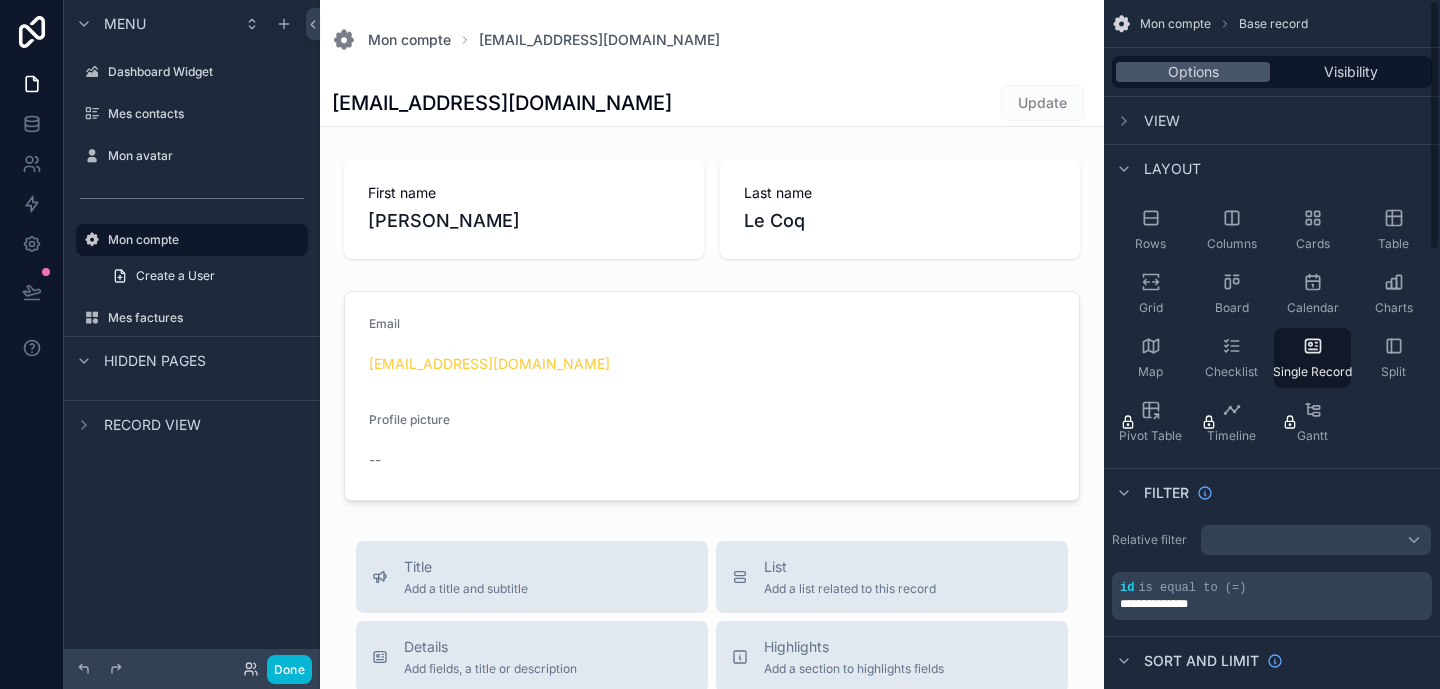 click on "View" at bounding box center (1146, 121) 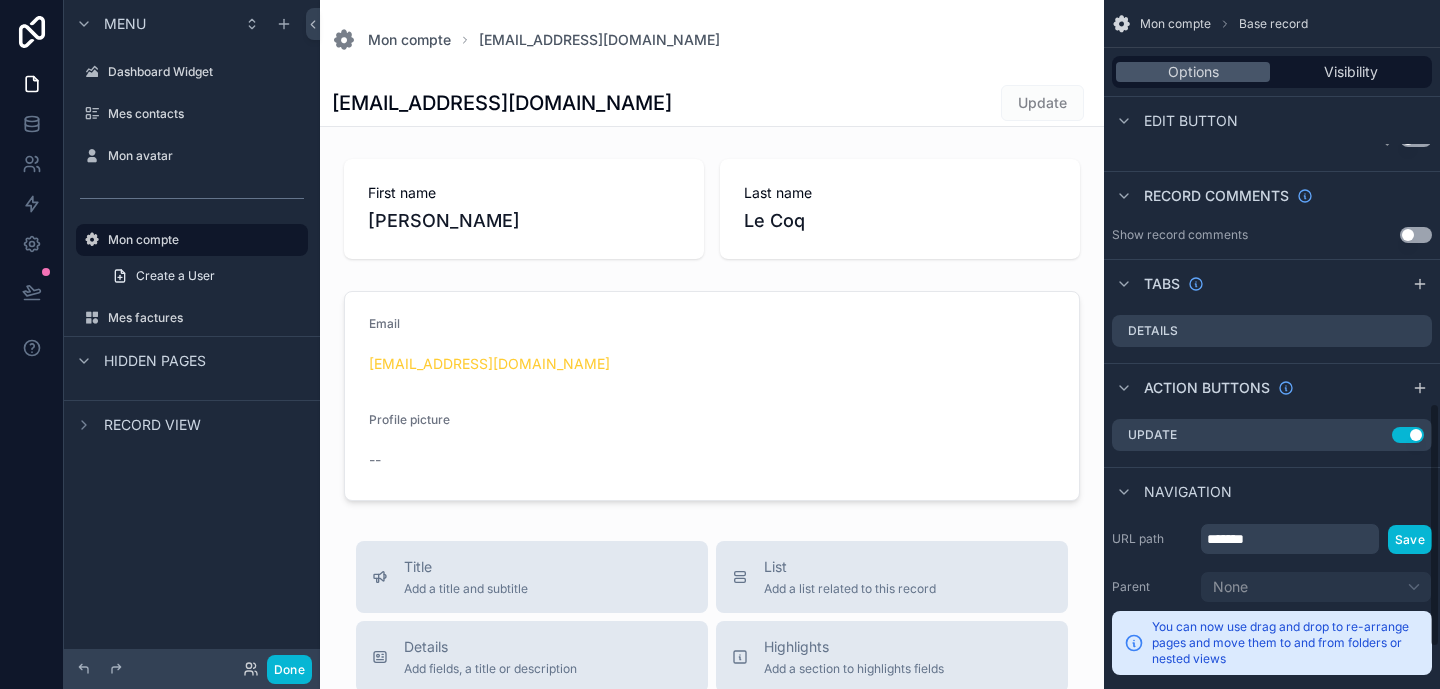 scroll, scrollTop: 1251, scrollLeft: 0, axis: vertical 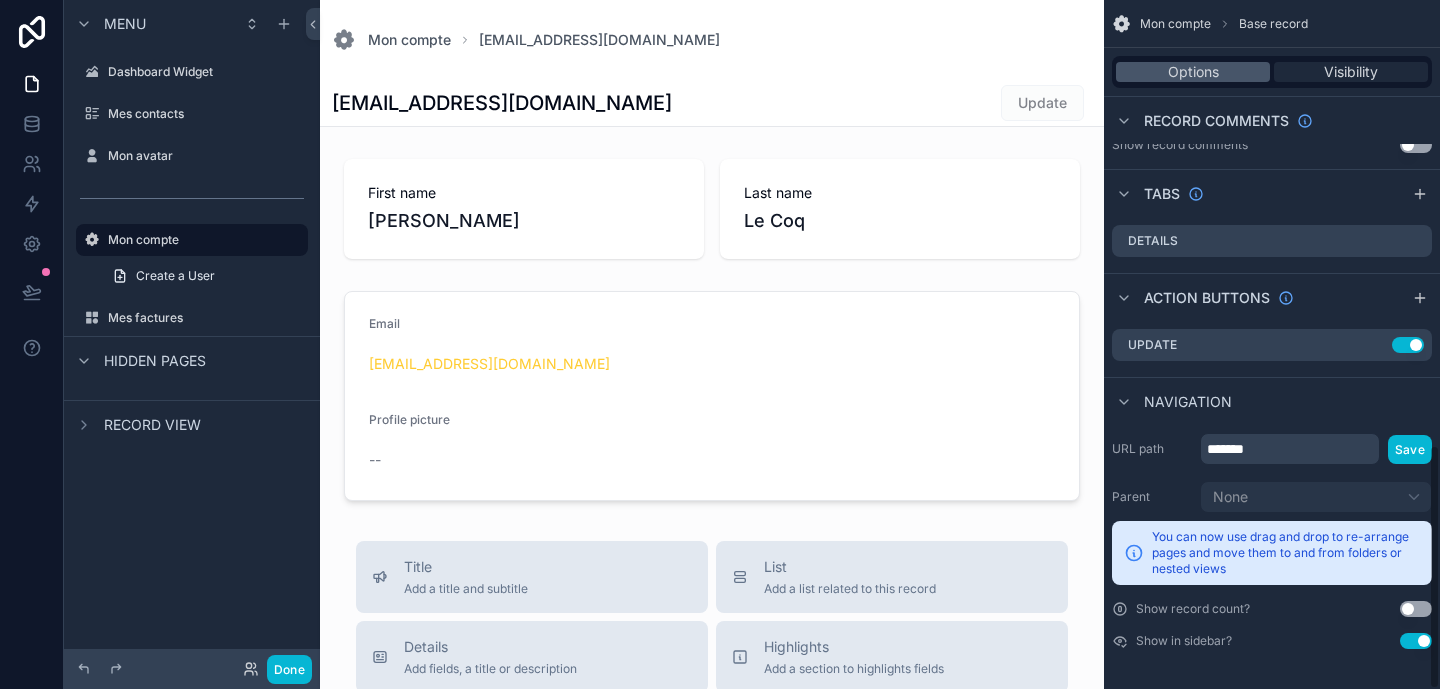 click on "Visibility" at bounding box center [1351, 72] 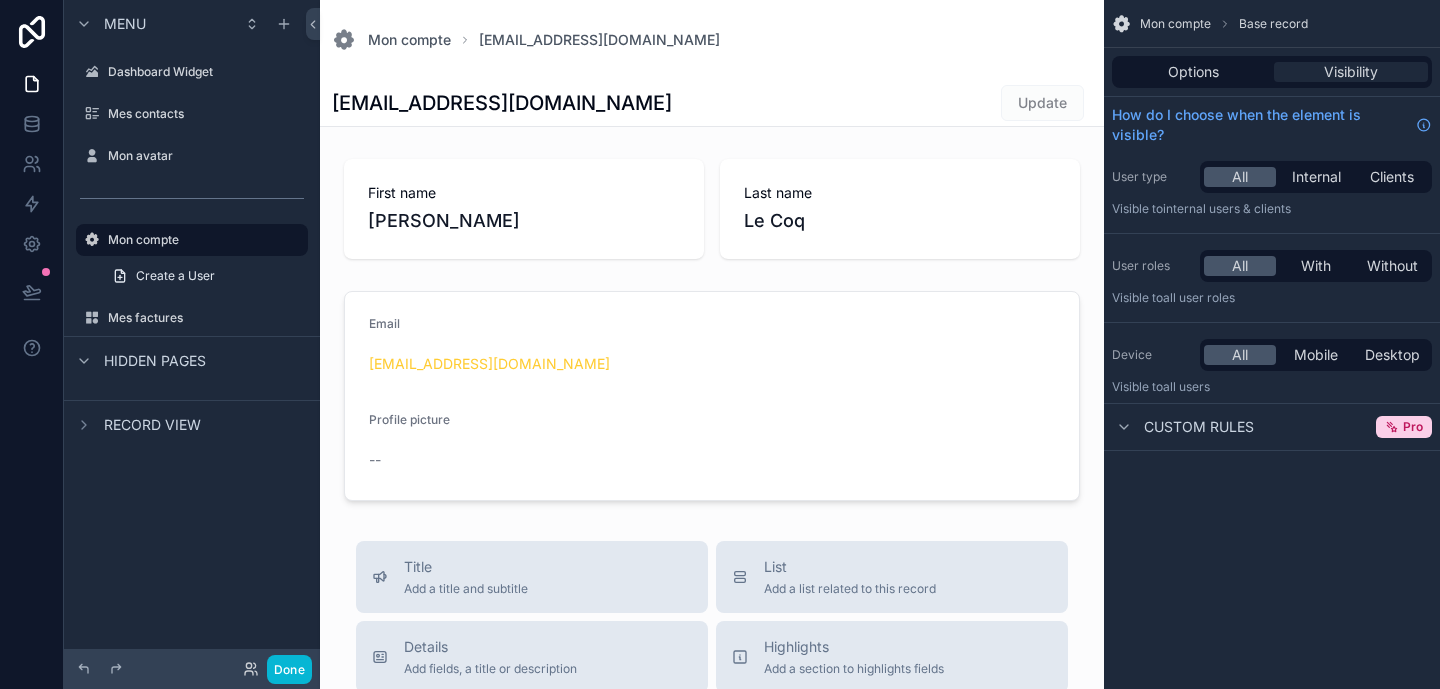 scroll, scrollTop: 0, scrollLeft: 0, axis: both 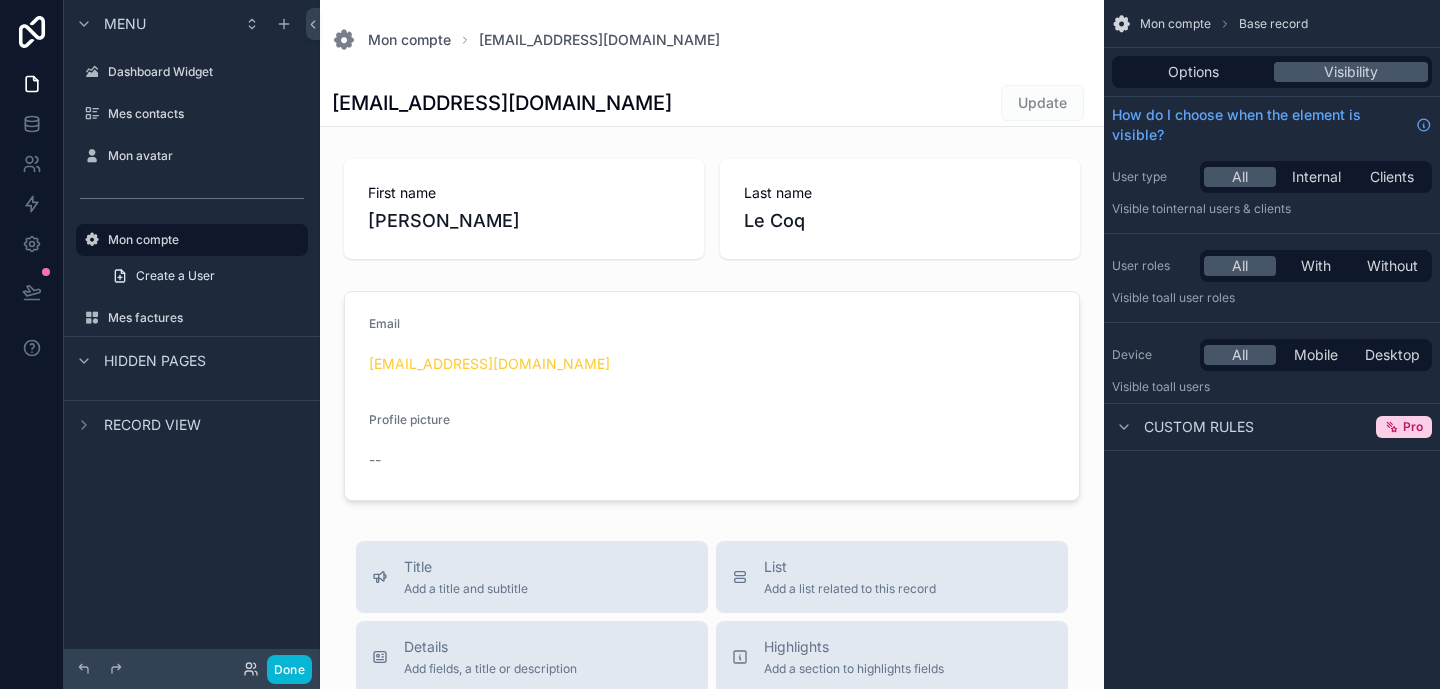 click on "Custom rules" at bounding box center [1183, 427] 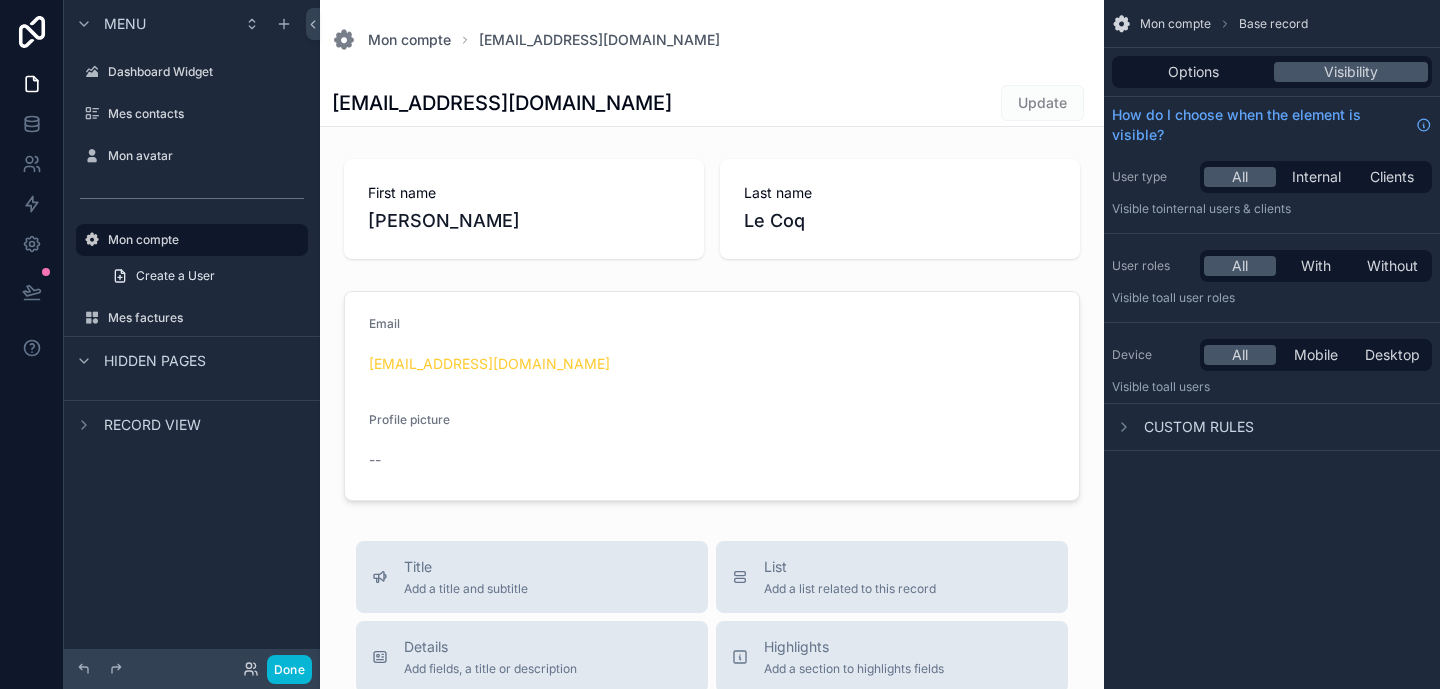 click on "All Internal Clients" at bounding box center (1316, 177) 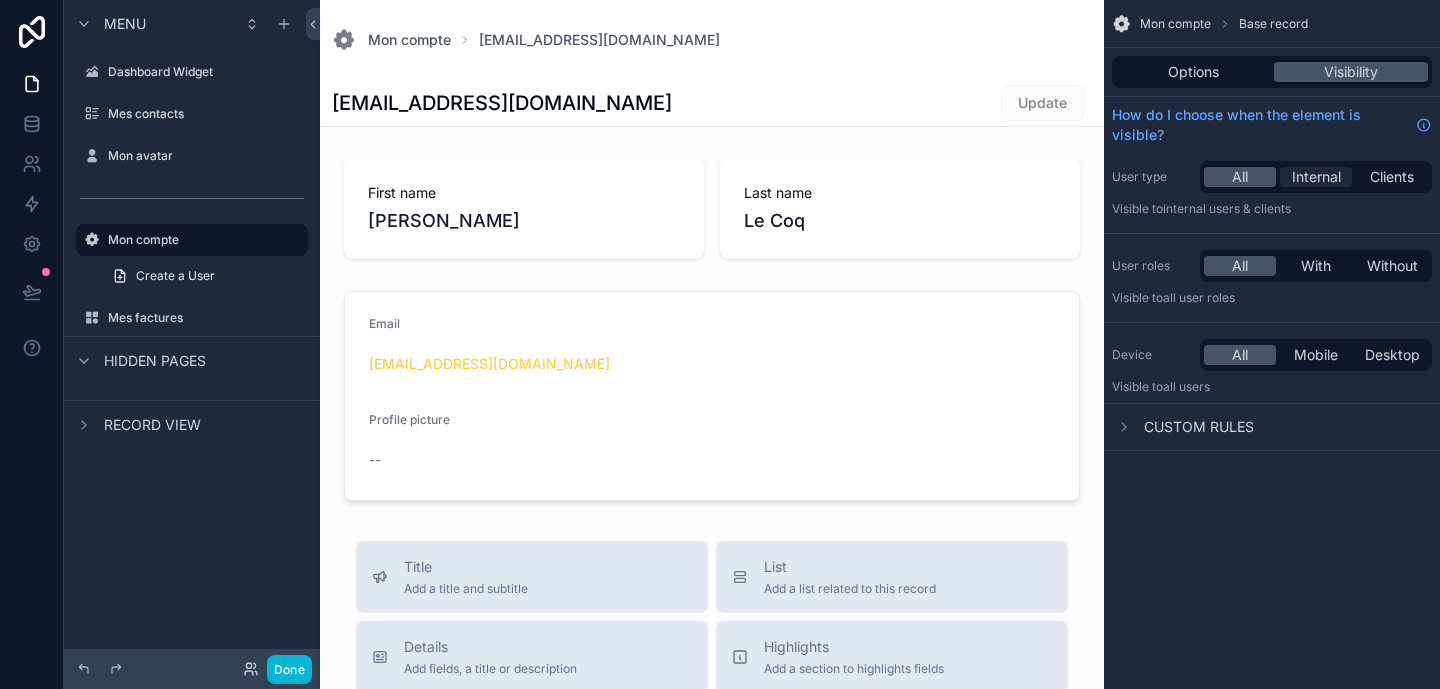 click on "Internal" at bounding box center [1316, 177] 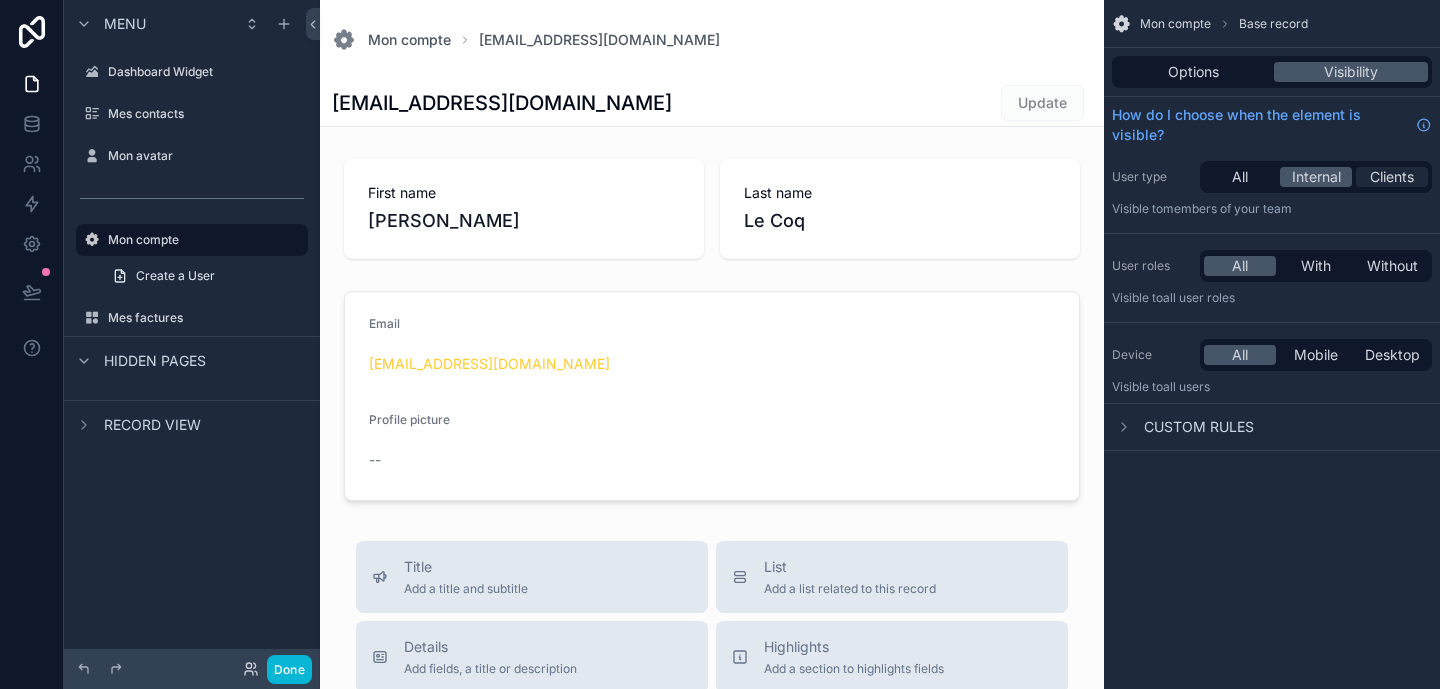 click on "Clients" at bounding box center [1392, 177] 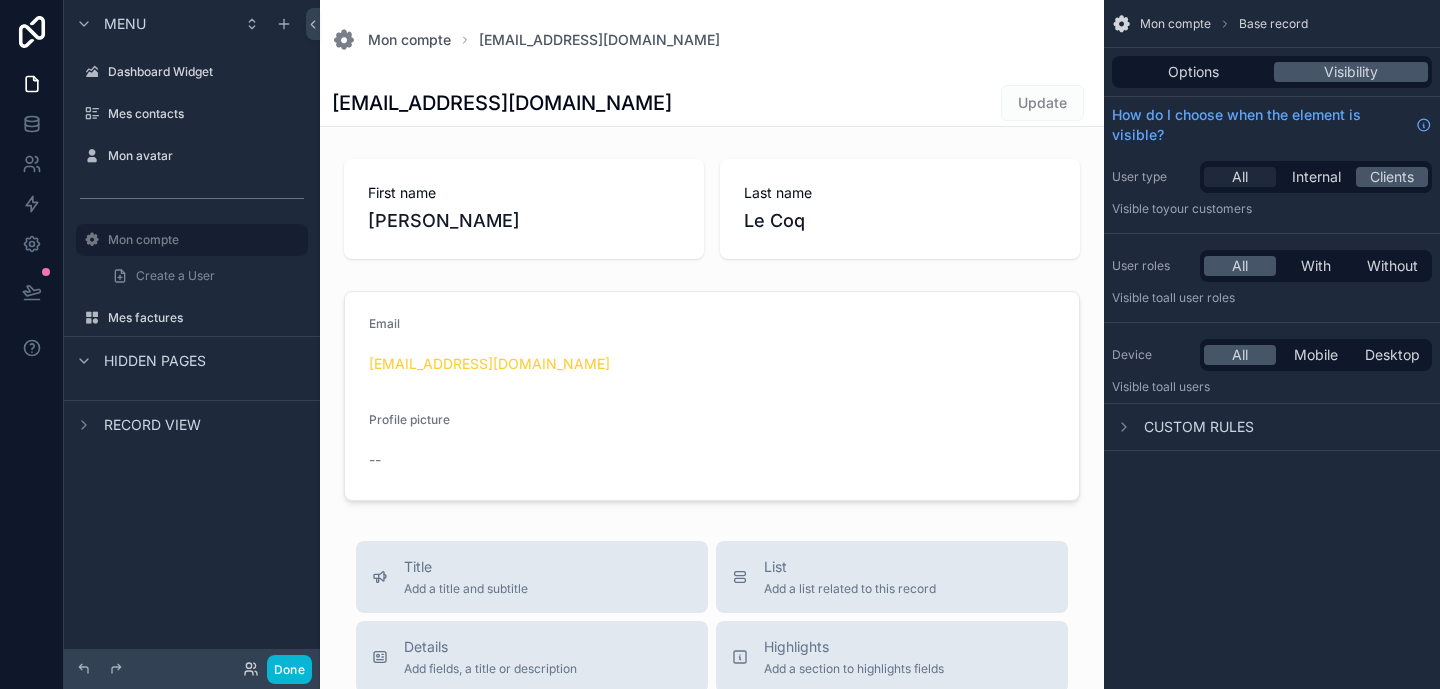click on "All" at bounding box center (1240, 177) 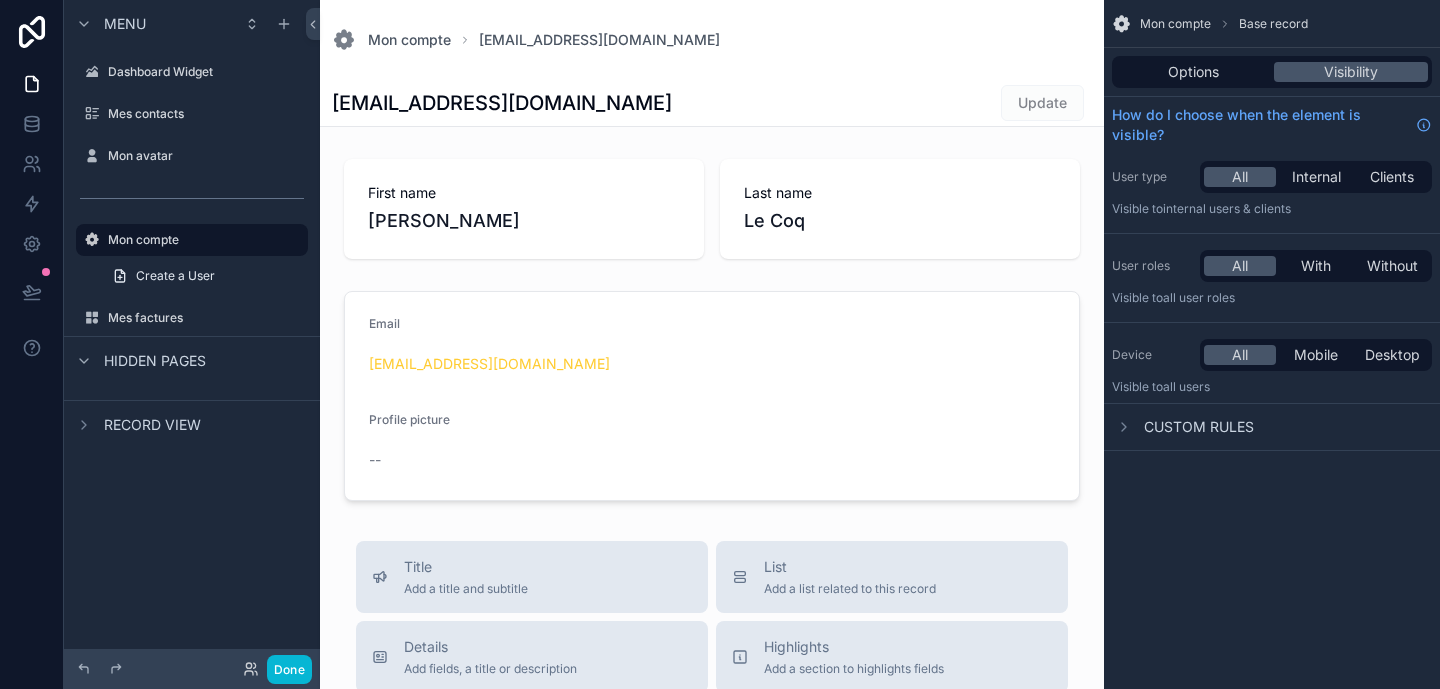 click on "Custom rules" at bounding box center (1272, 427) 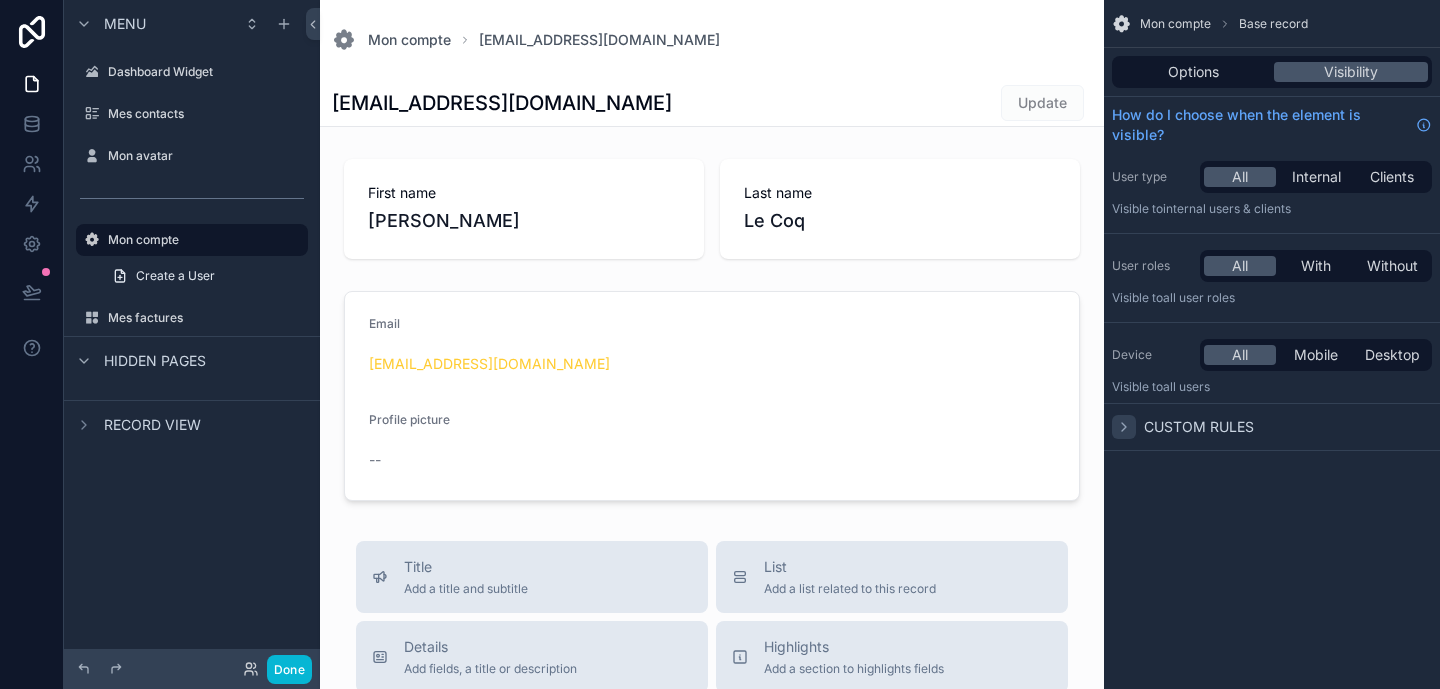 click 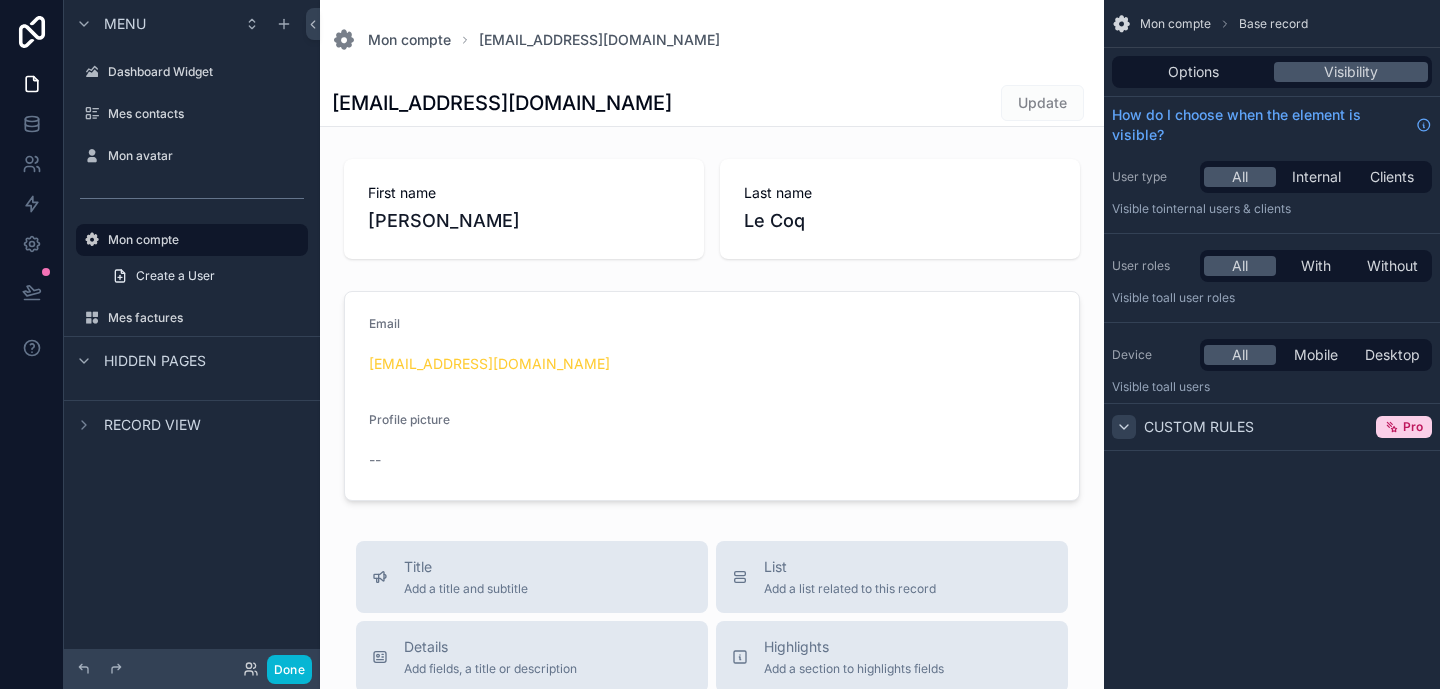 click 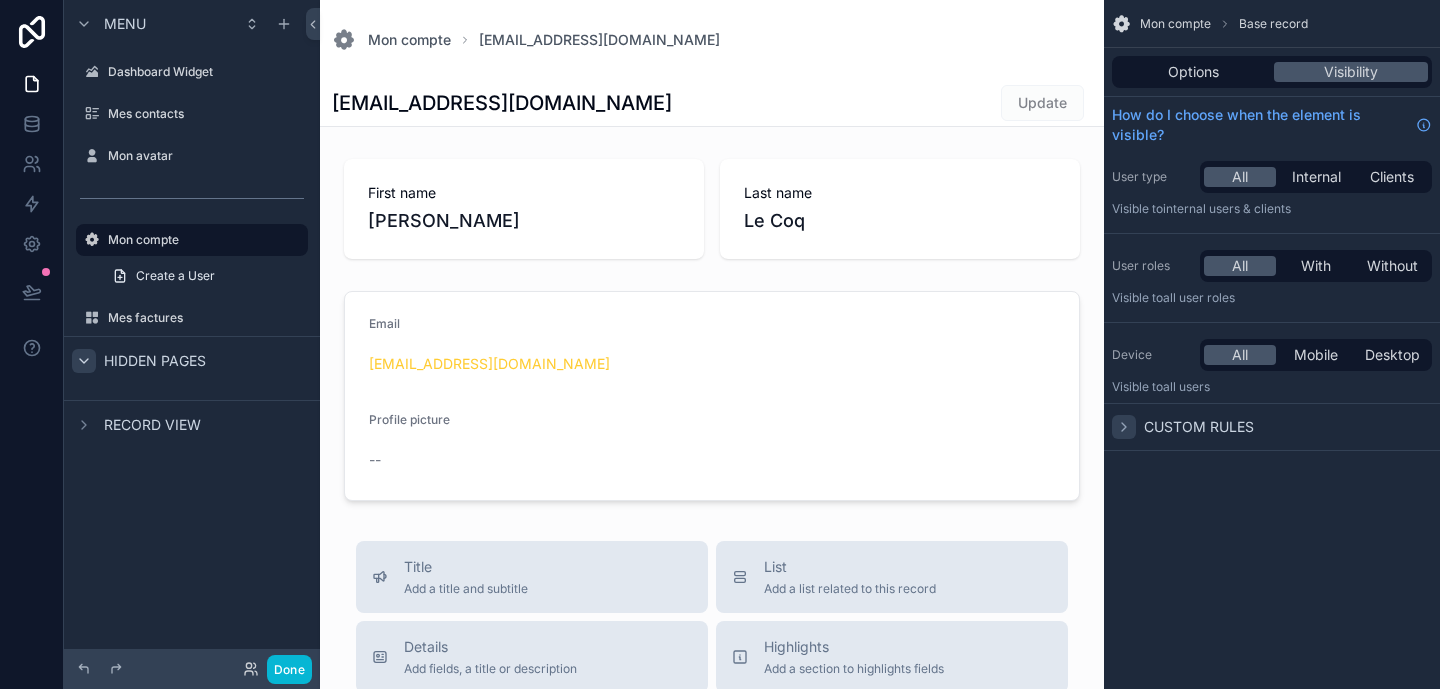 click 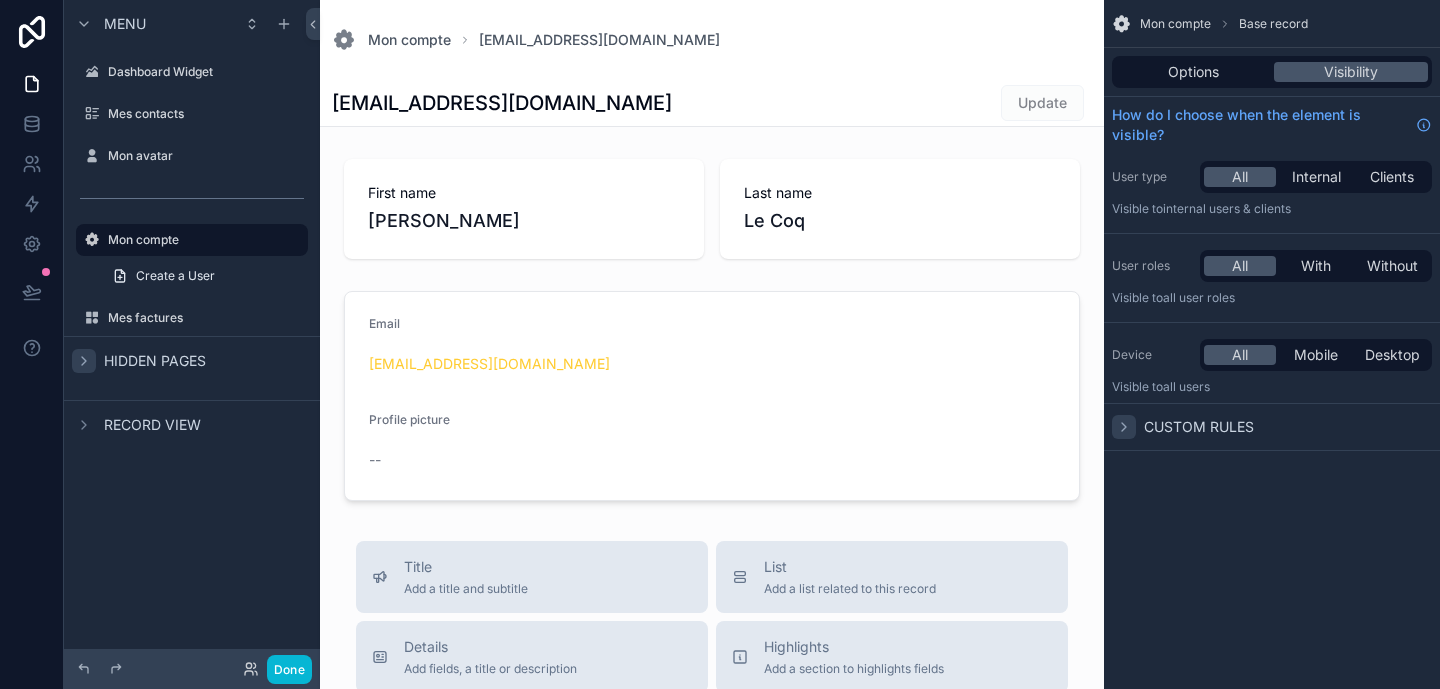 click 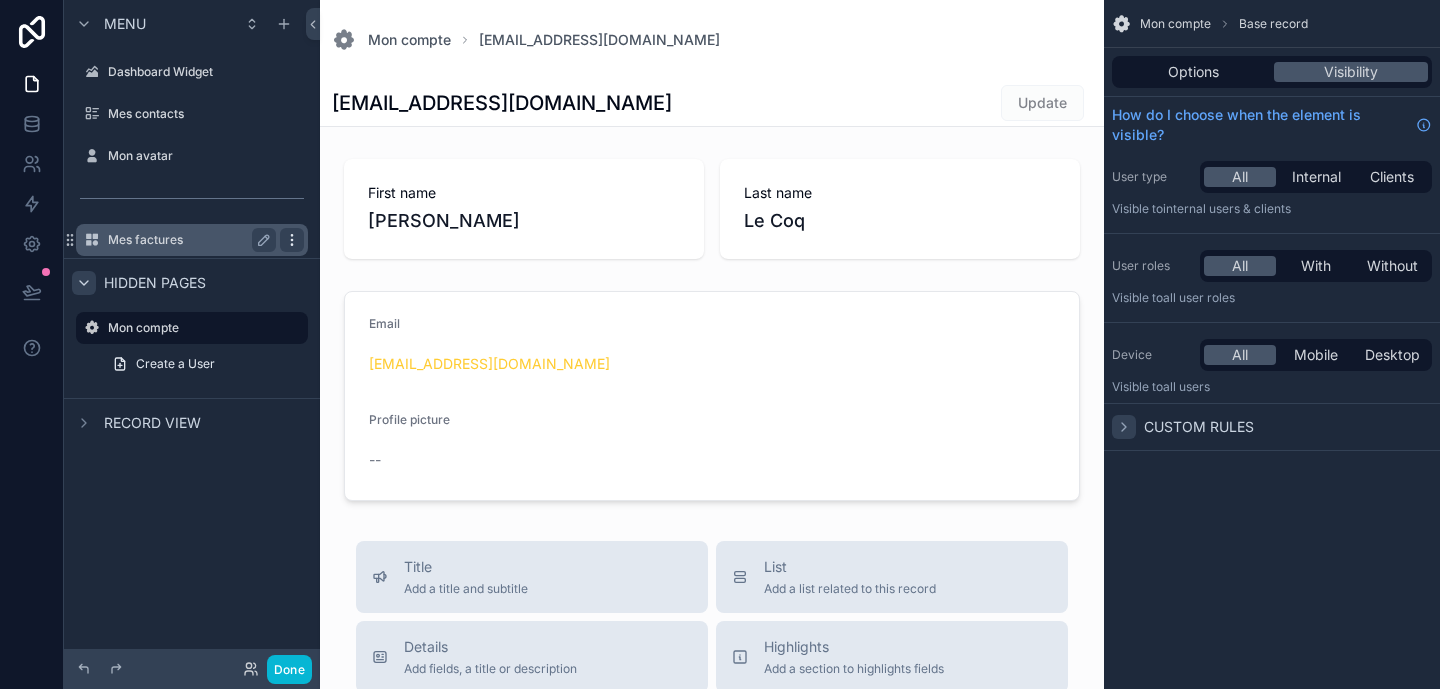 click 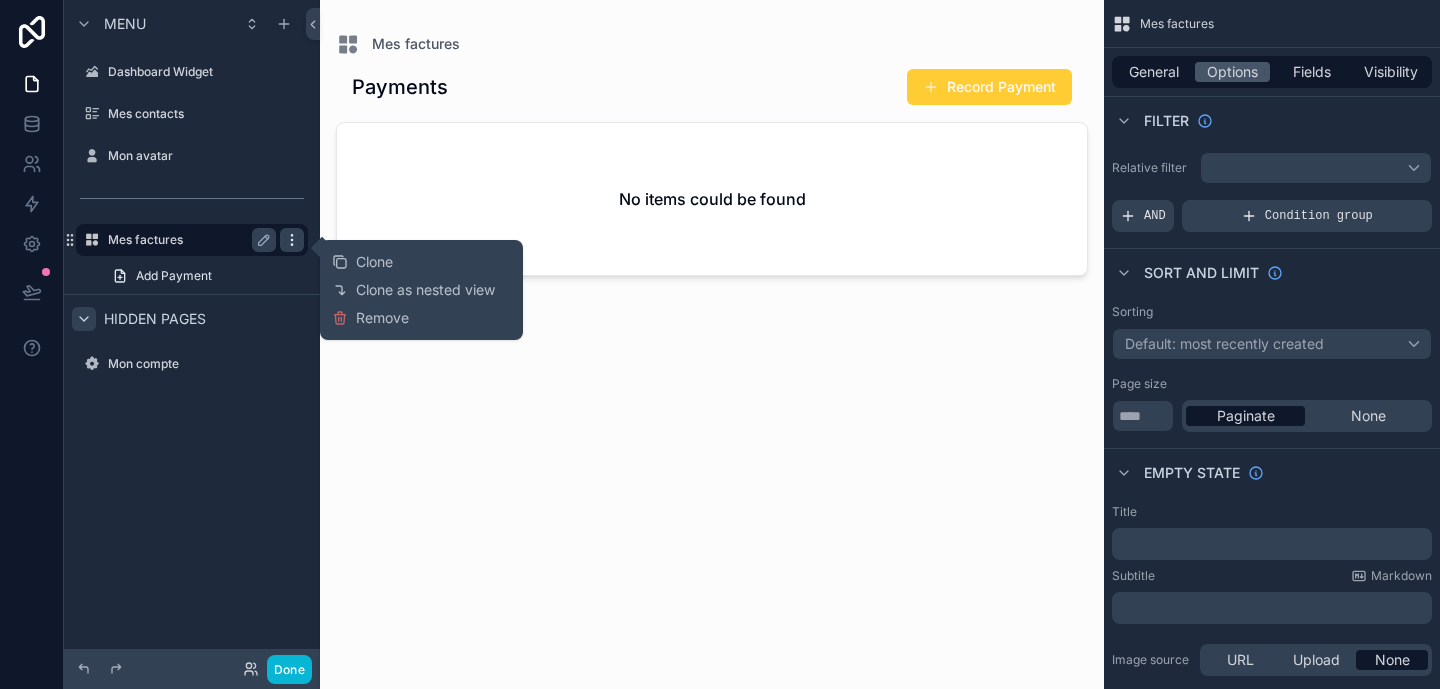 click 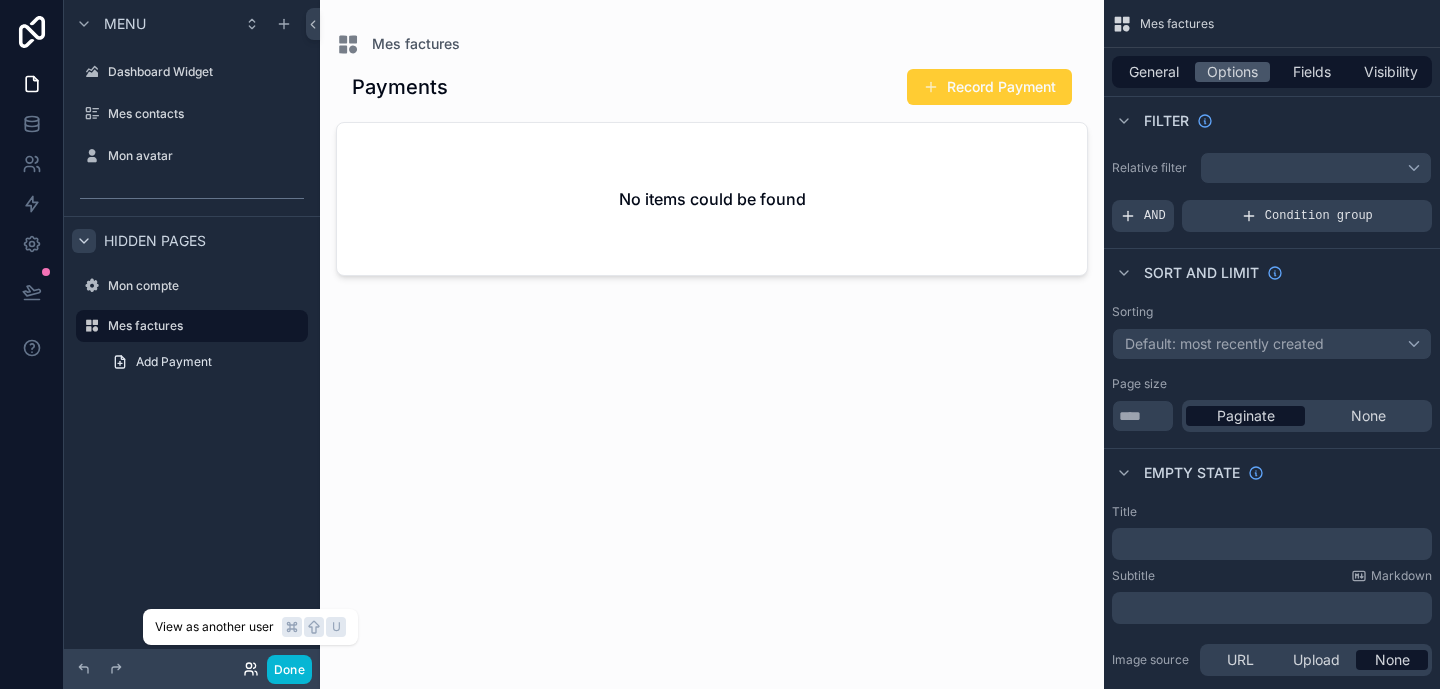 click 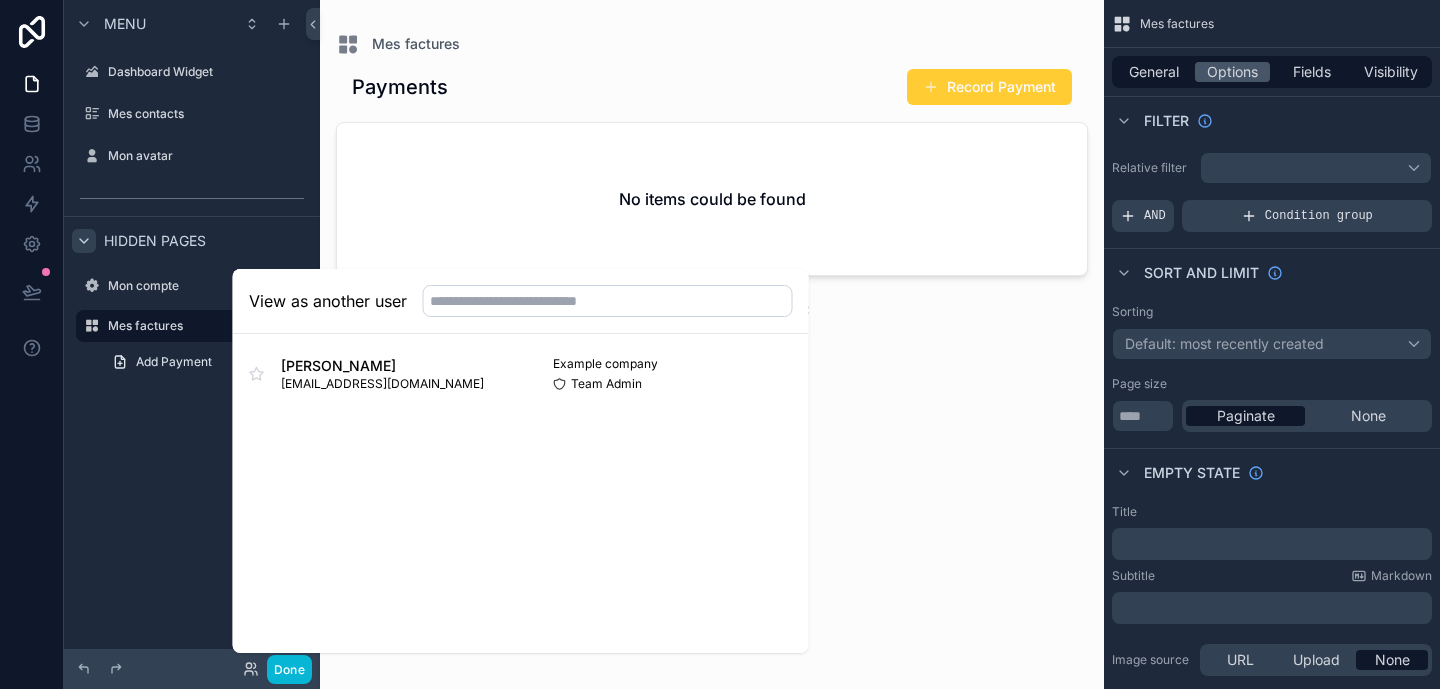 click on "Menu Dashboard Widget Mes contacts Mon avatar Hidden pages Mon compte Mes factures Add Payment" at bounding box center [192, 332] 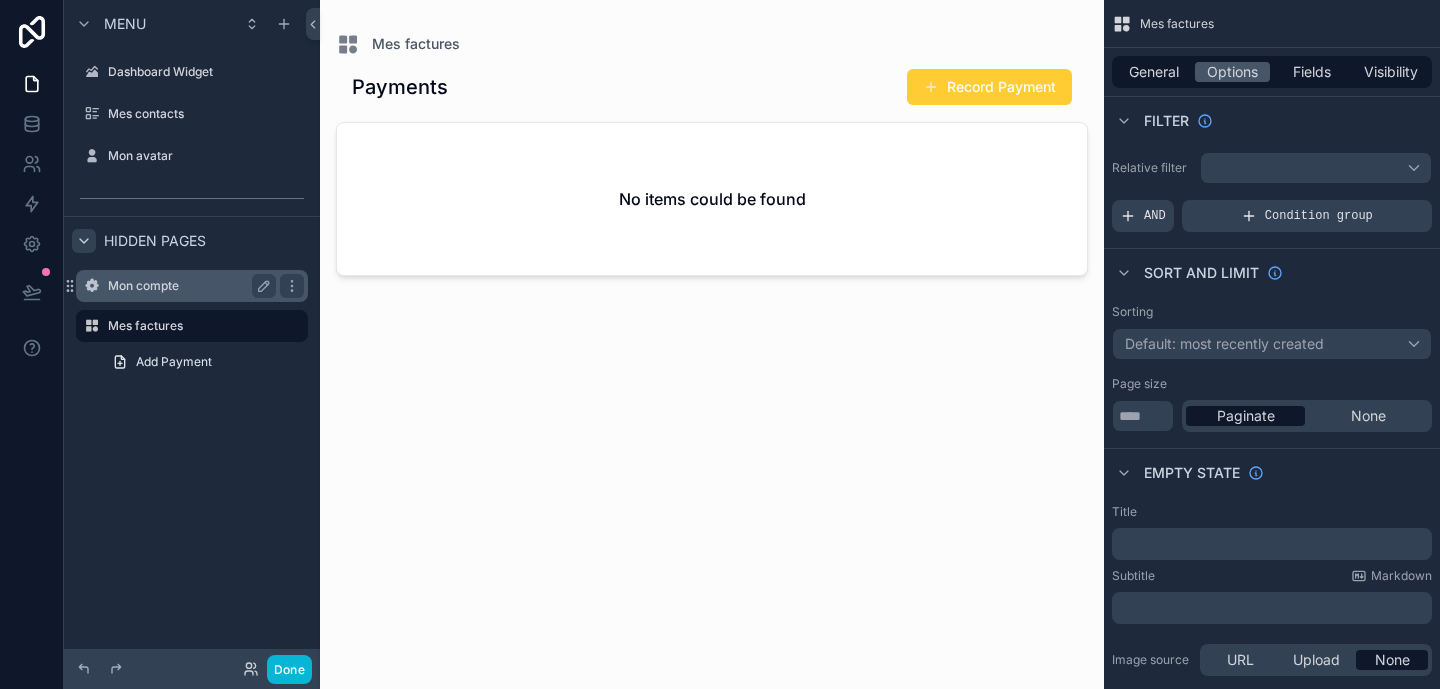 click on "Mon compte" at bounding box center [188, 286] 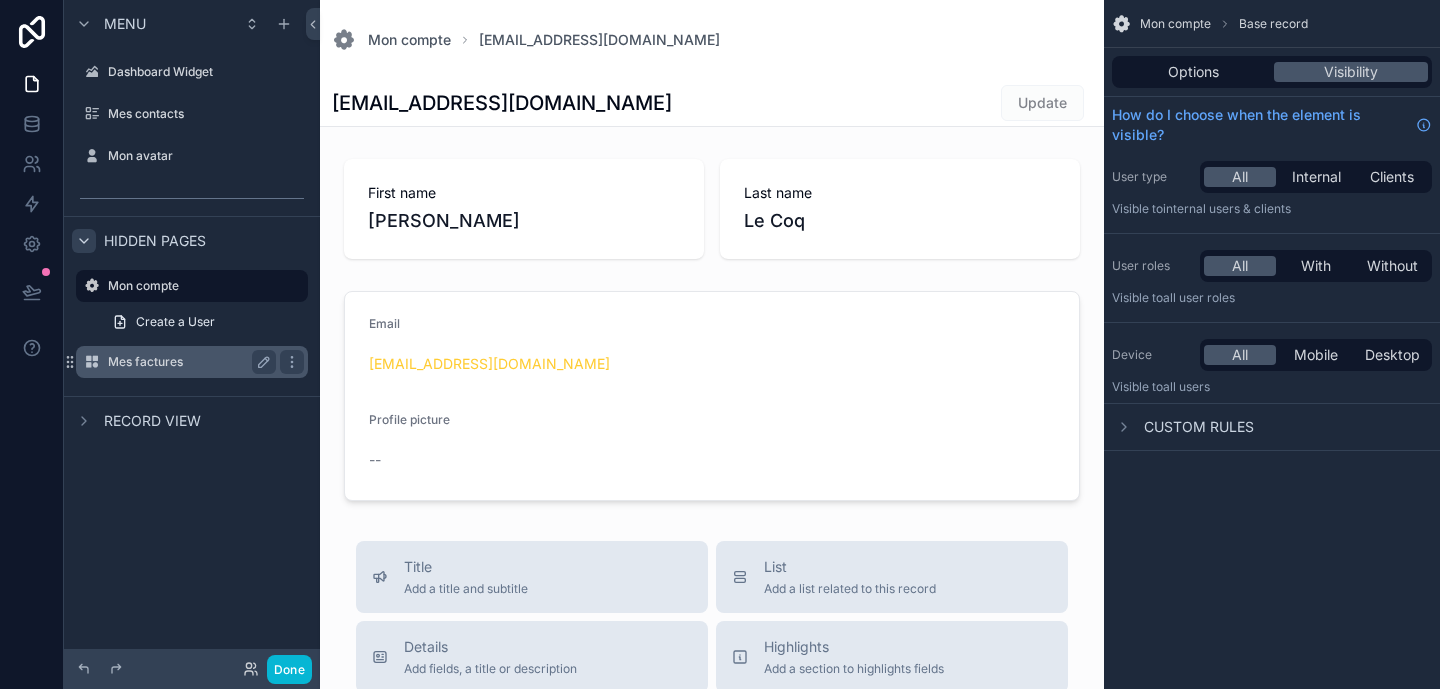 click on "Mes factures" at bounding box center (188, 362) 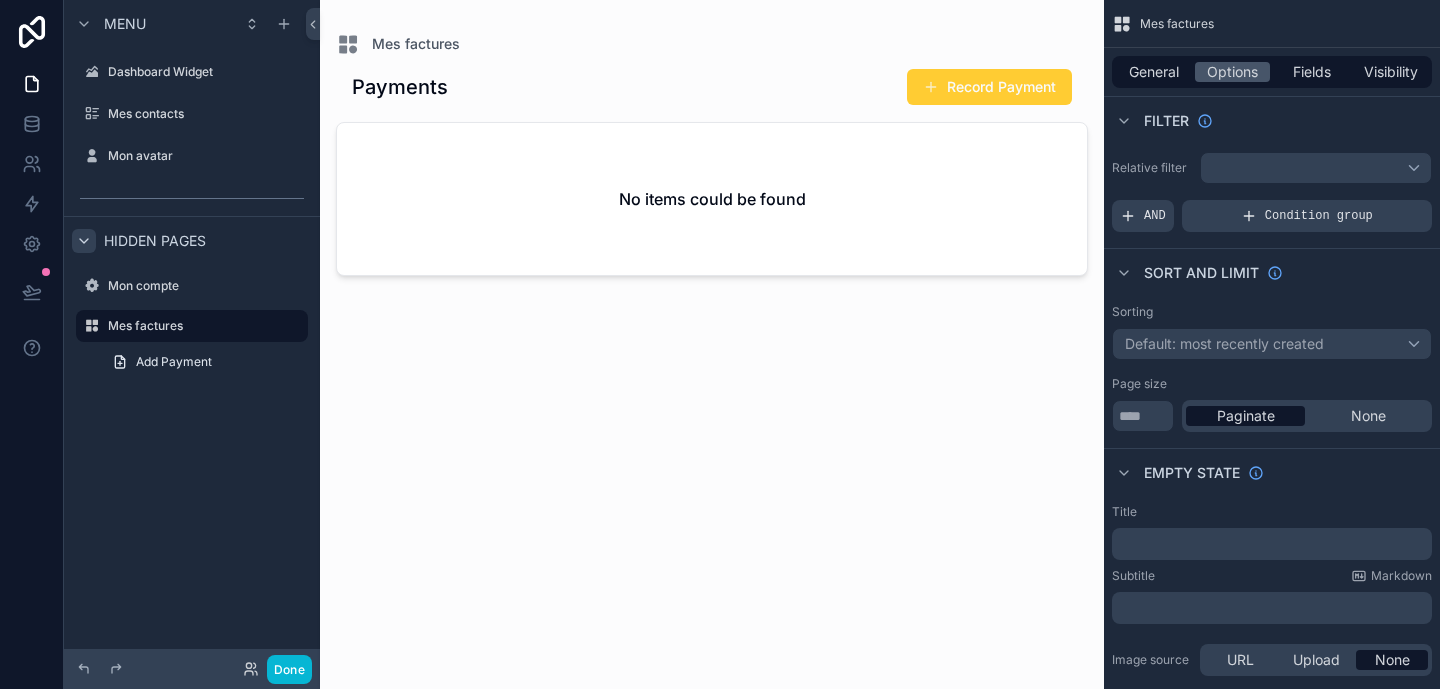 click 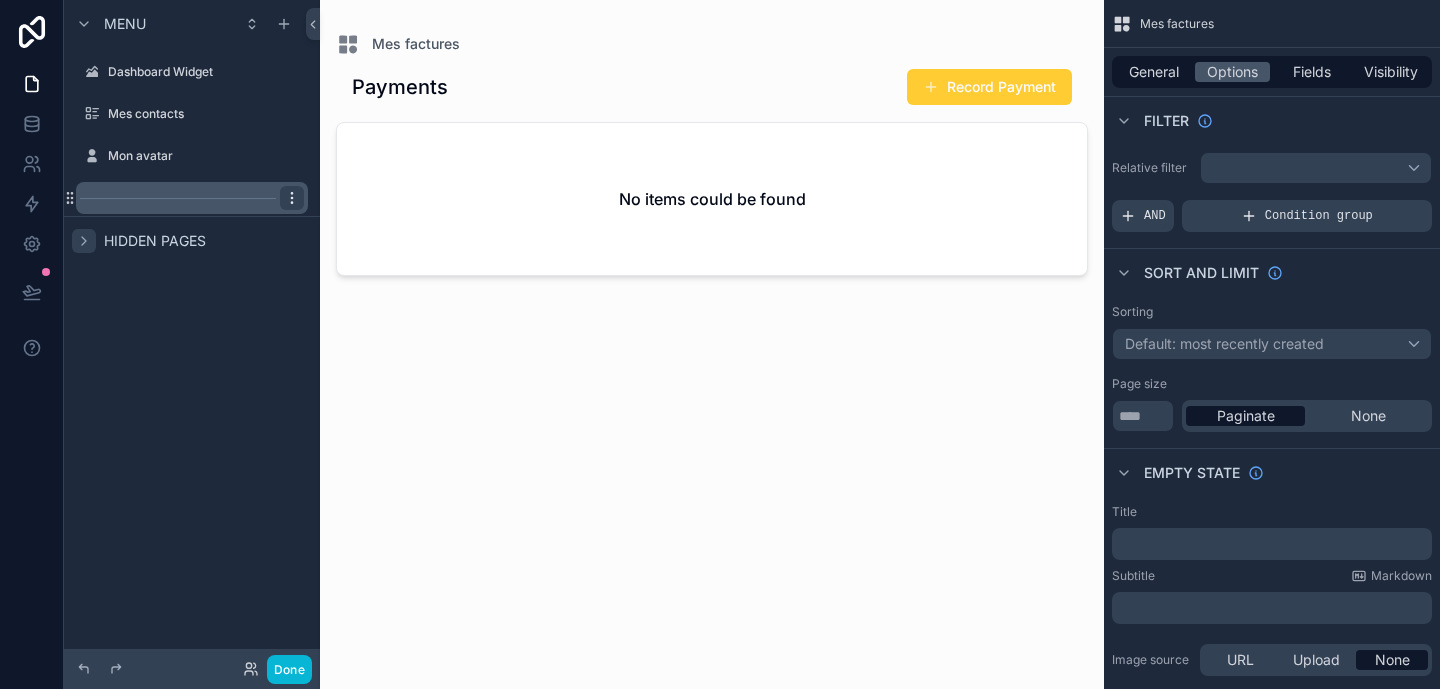 click 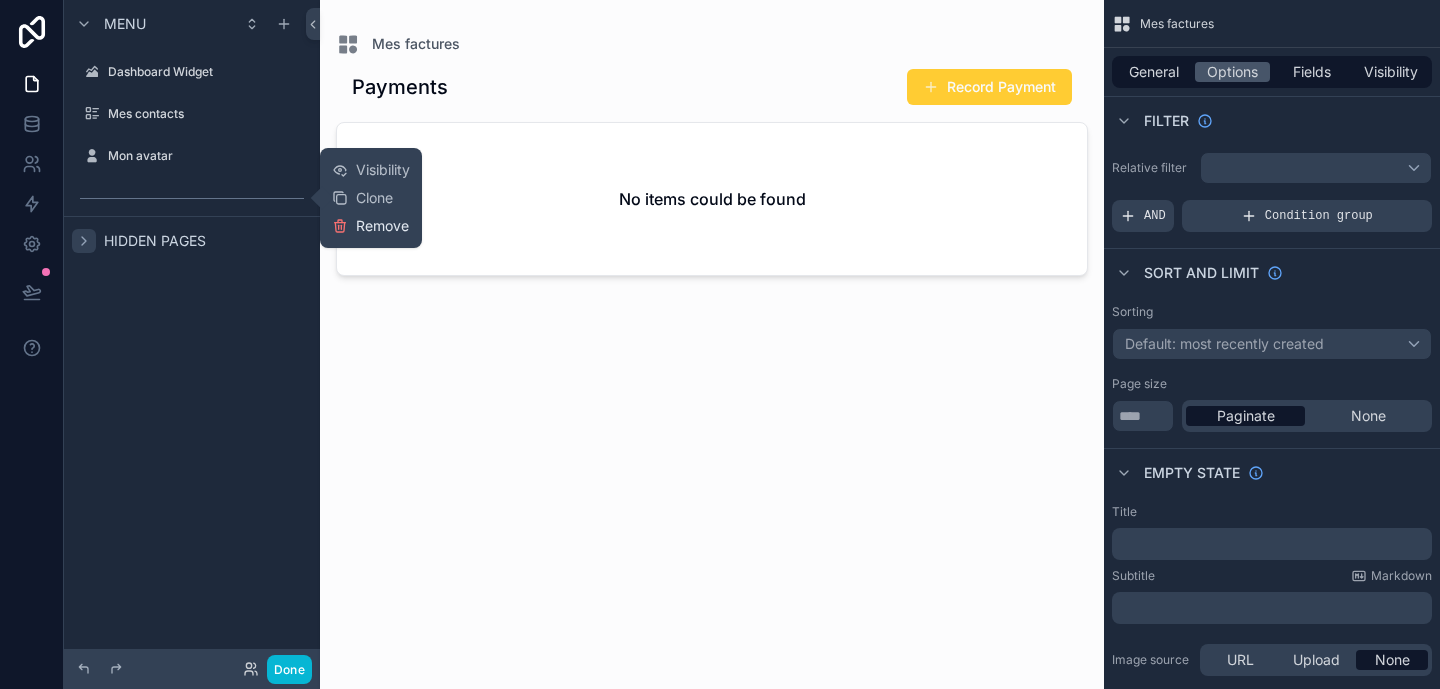 click on "Remove" at bounding box center (370, 226) 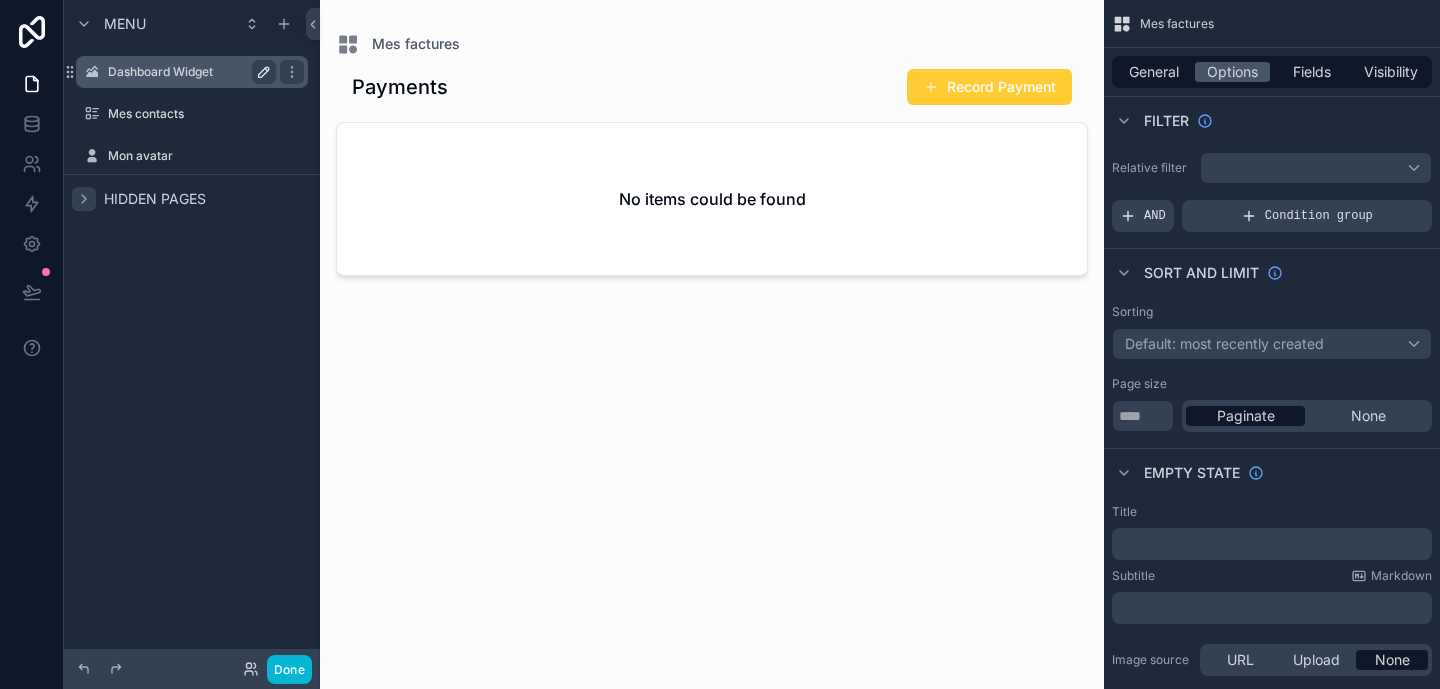 click 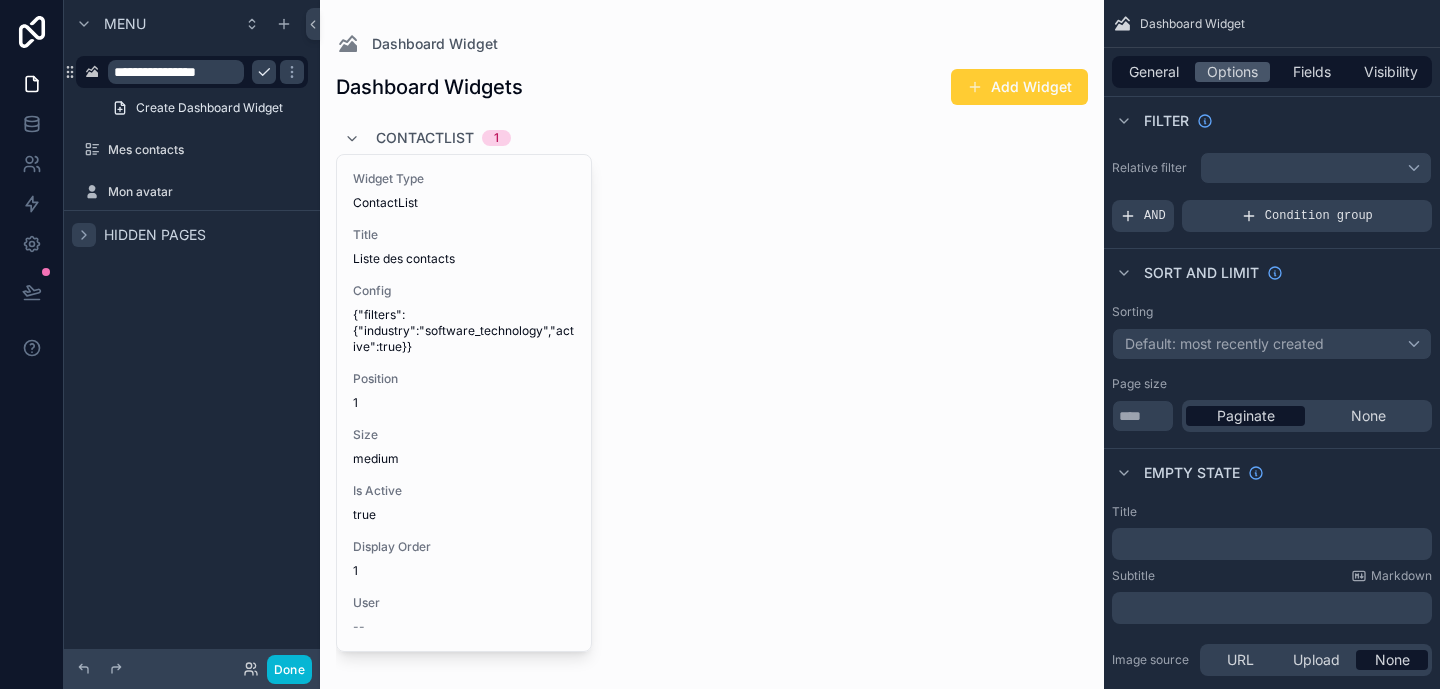 click on "**********" at bounding box center [176, 72] 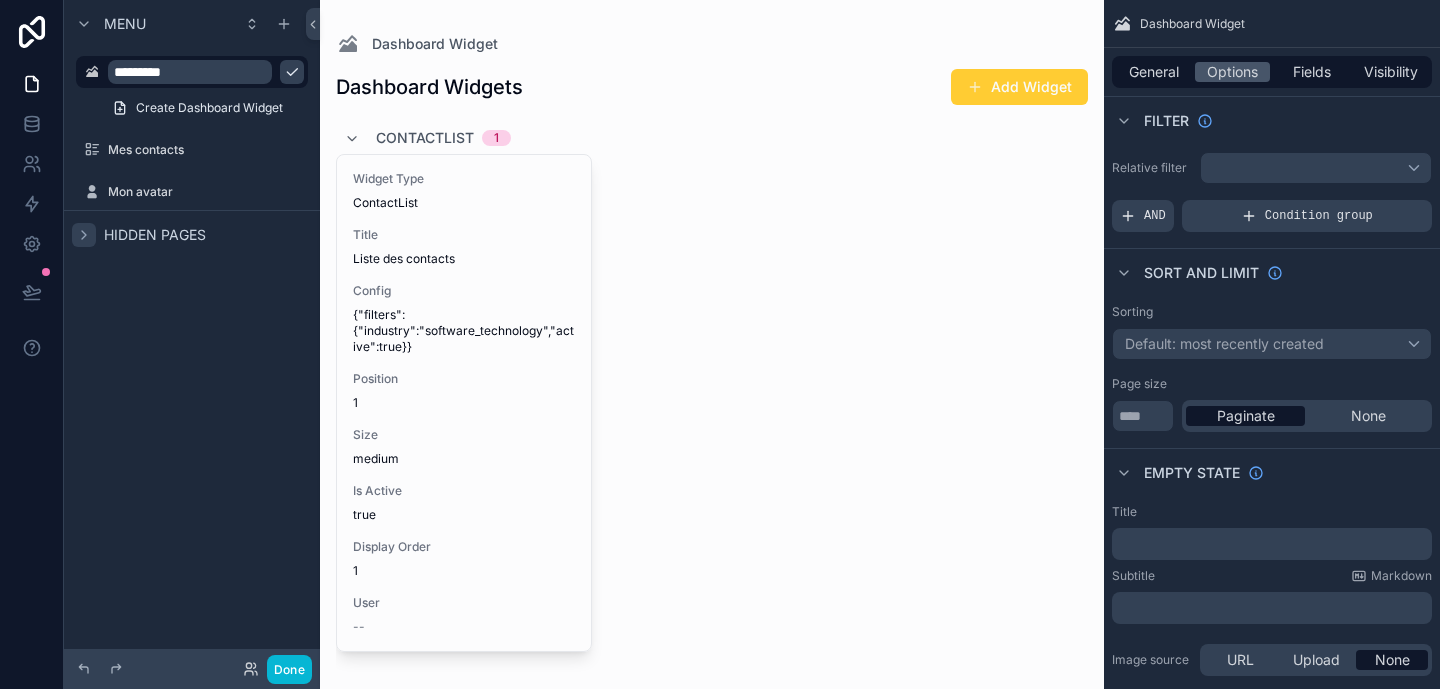 type on "*********" 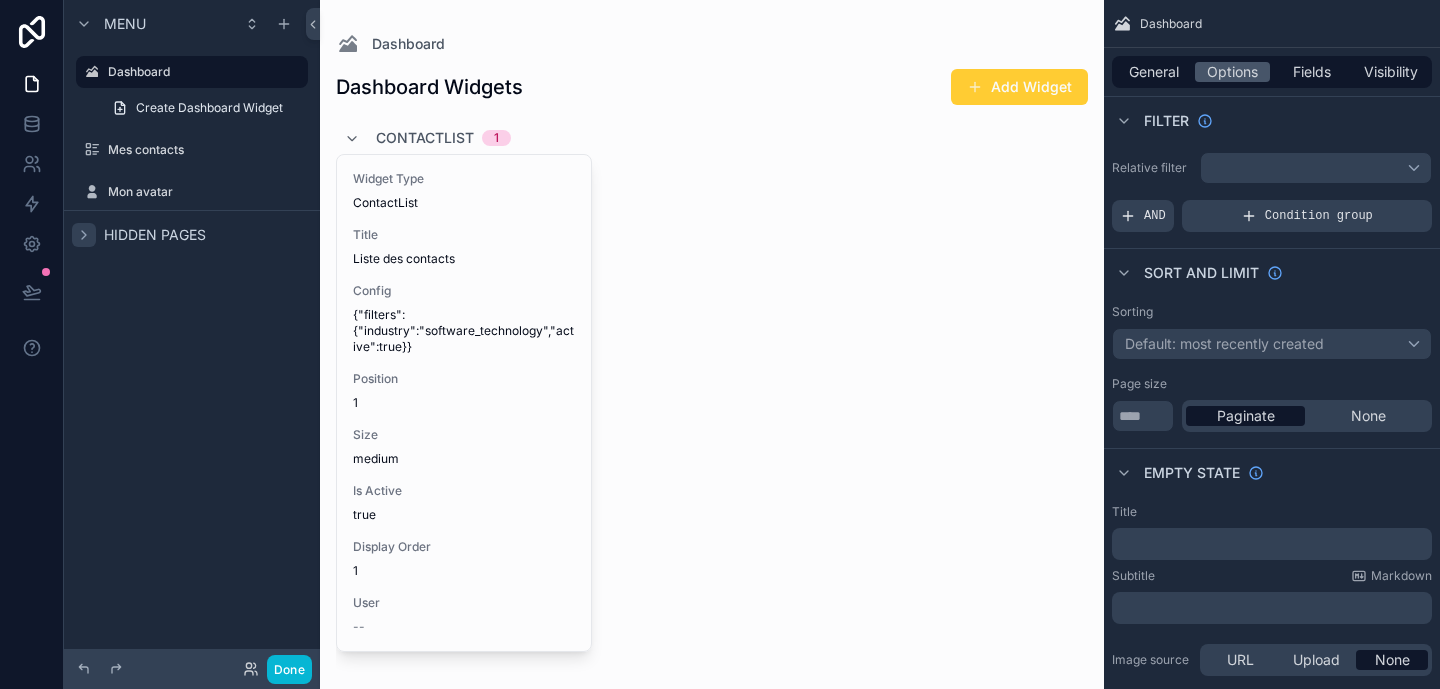 click at bounding box center [712, 981] 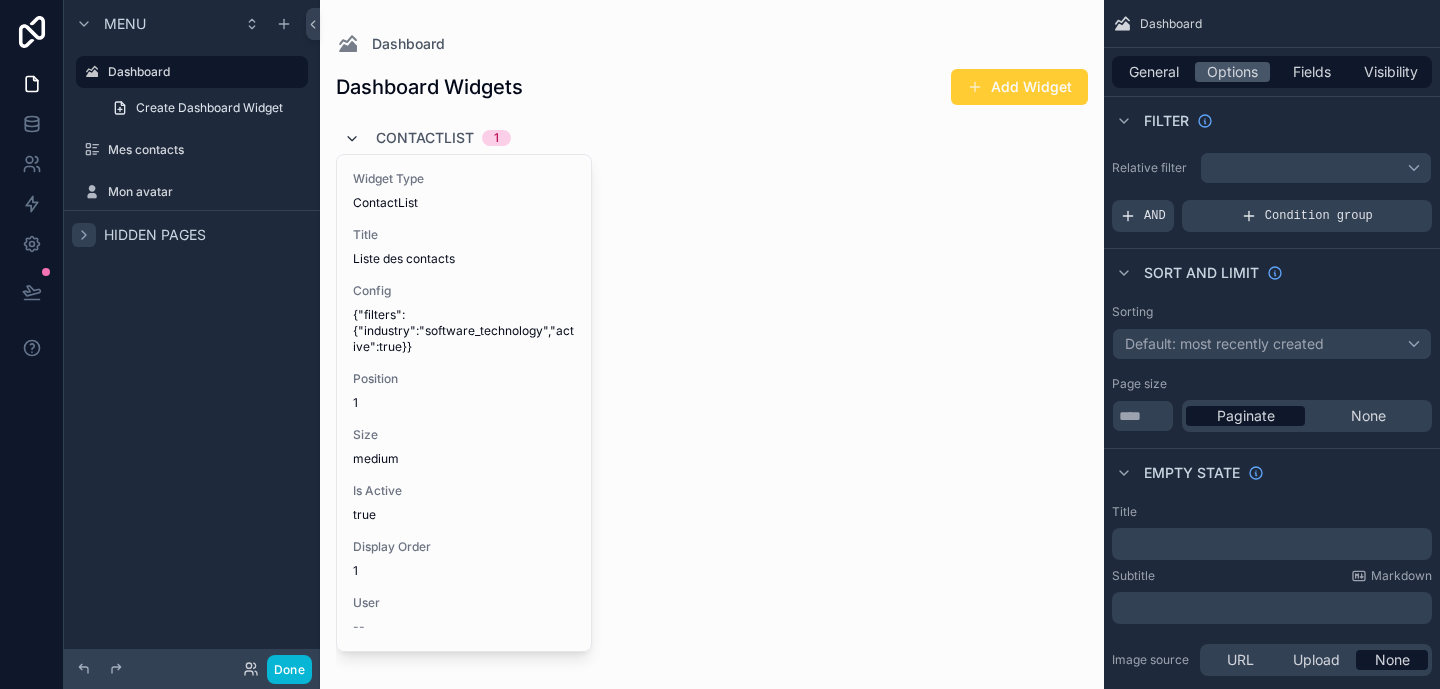 click at bounding box center (352, 139) 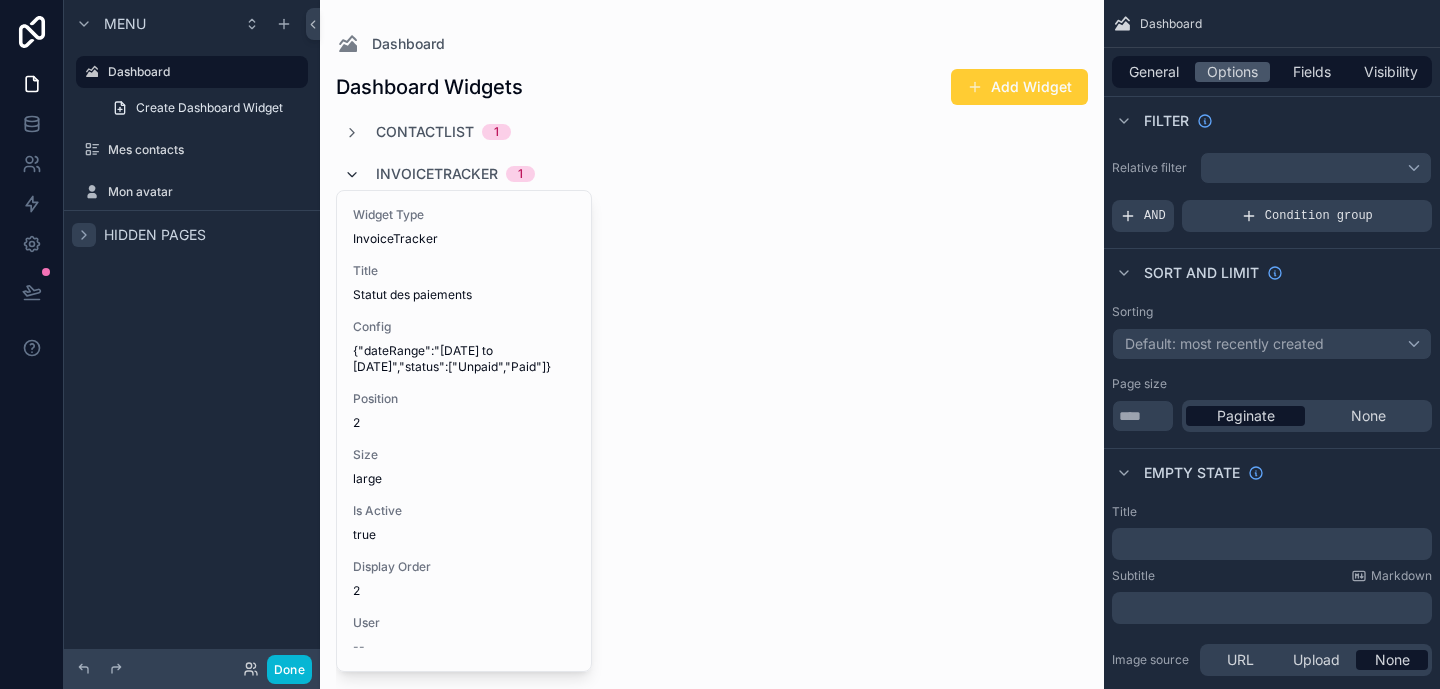 click at bounding box center (352, 175) 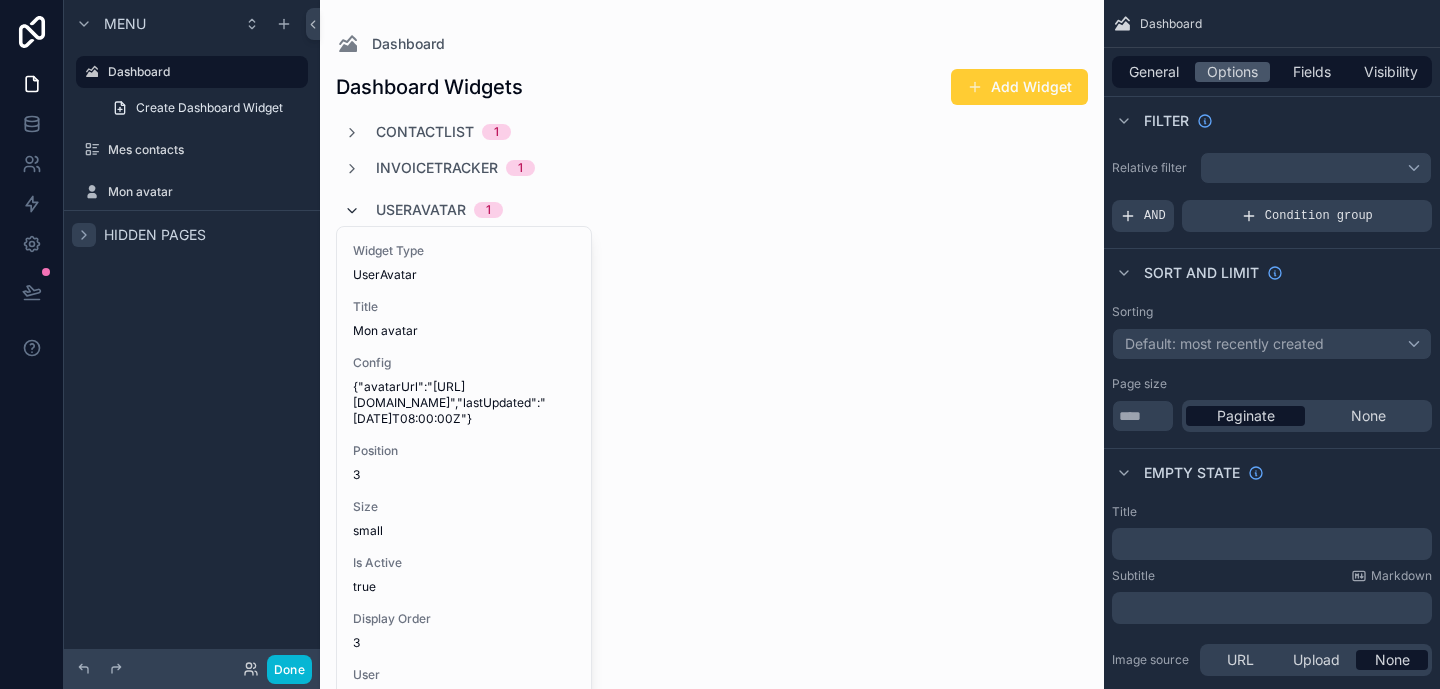 click at bounding box center (352, 211) 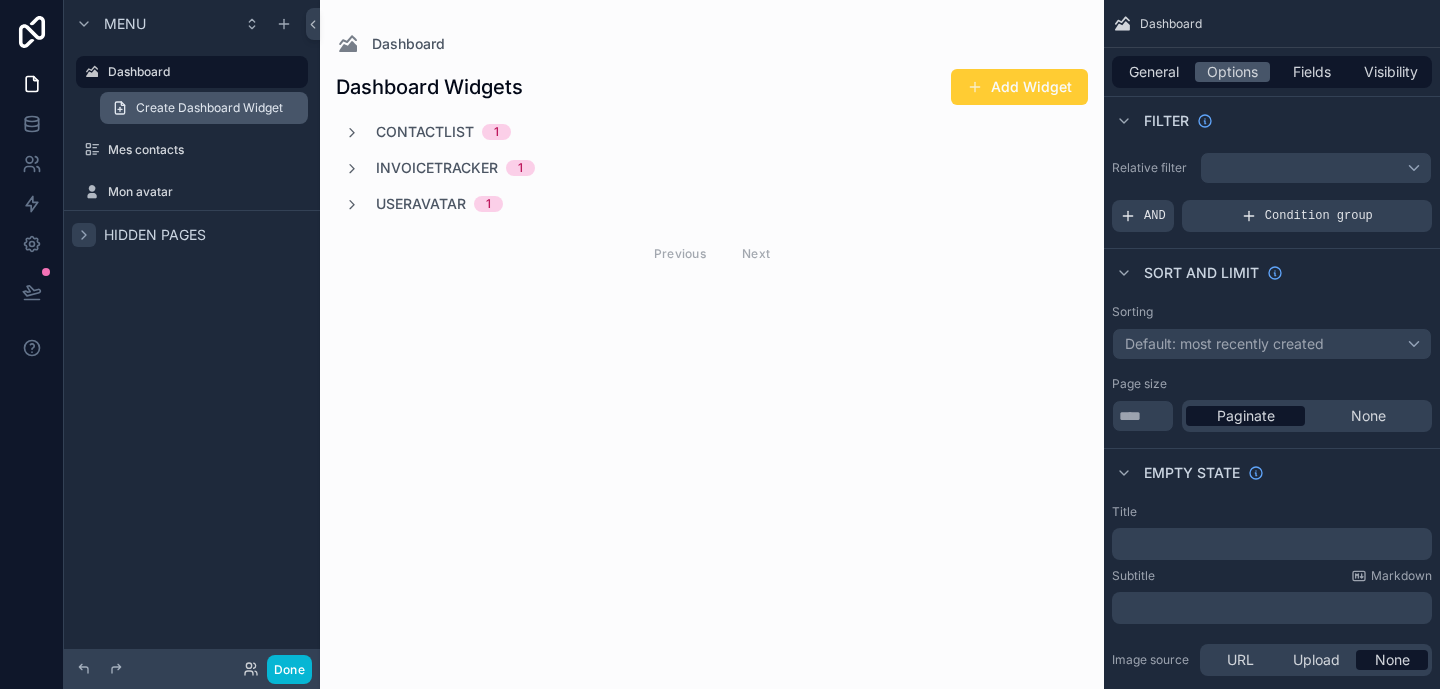 click on "Create Dashboard Widget" at bounding box center (204, 108) 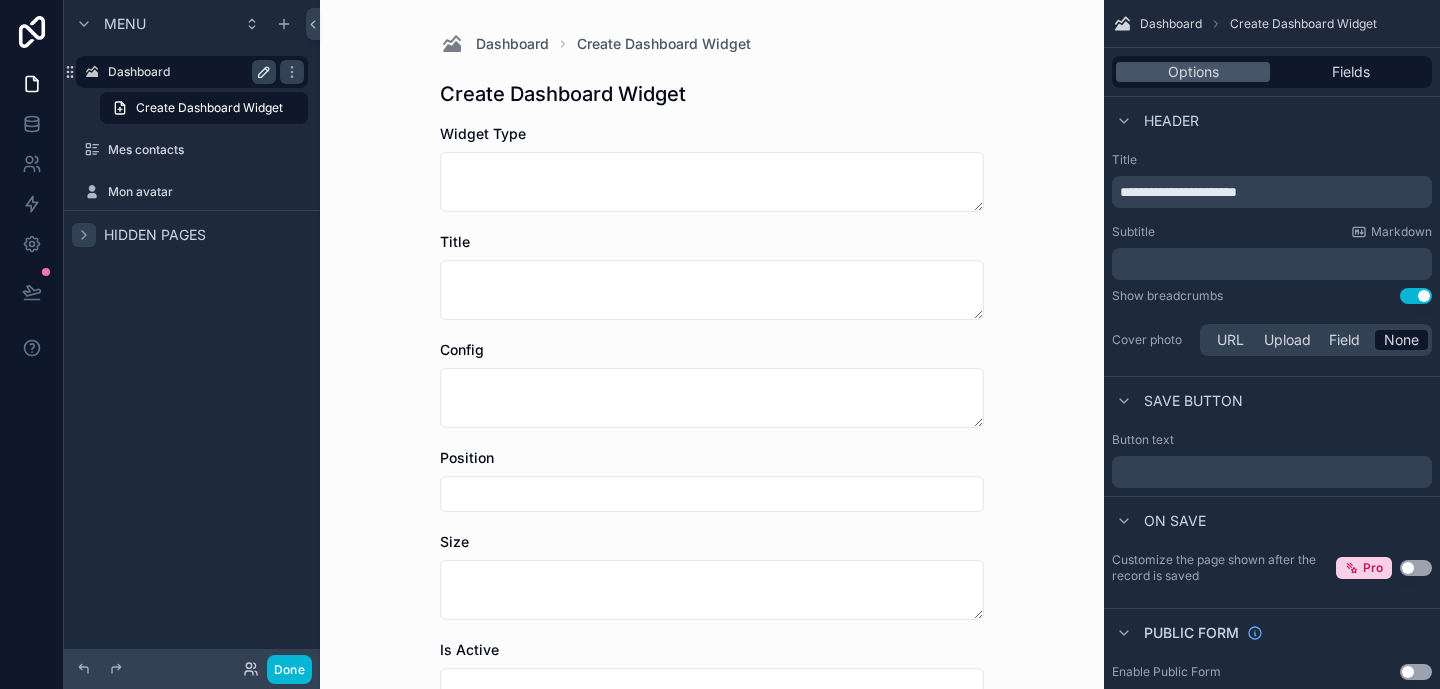 click on "Dashboard" at bounding box center [192, 72] 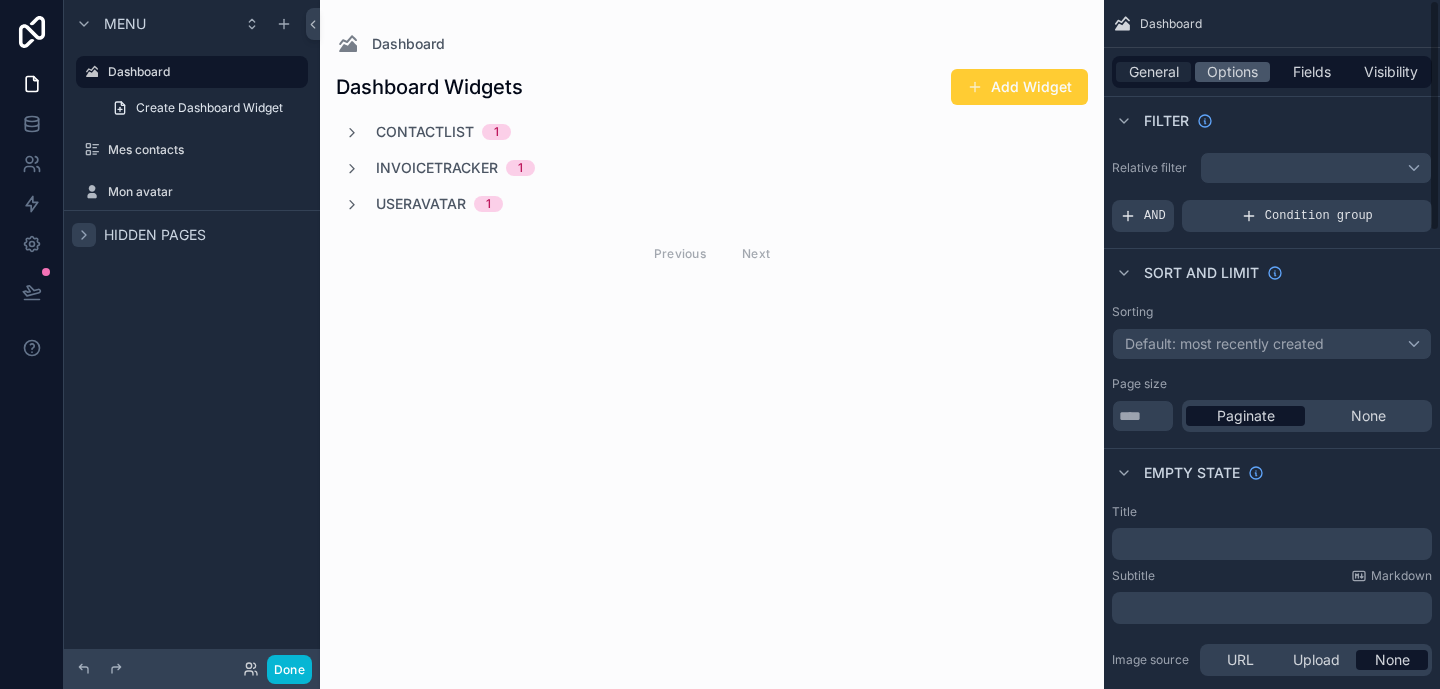 click on "General" at bounding box center (1154, 72) 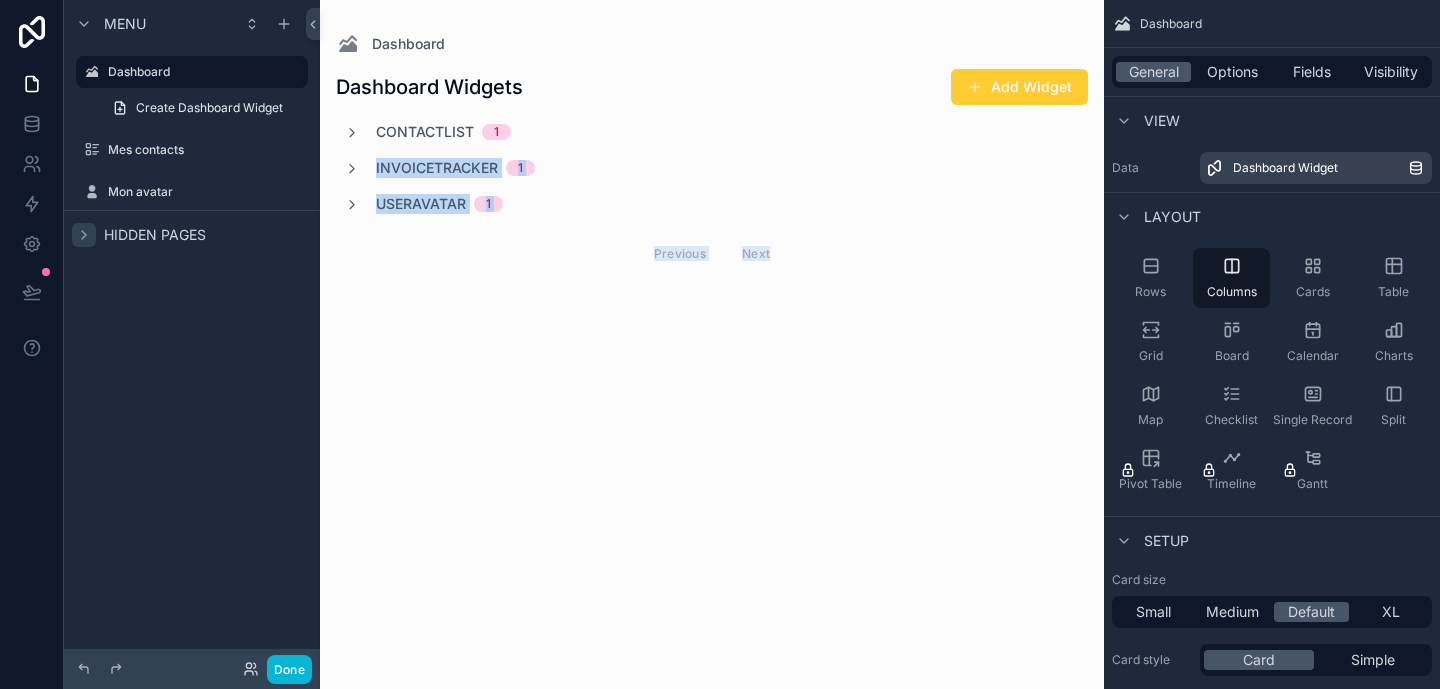 drag, startPoint x: 864, startPoint y: 461, endPoint x: 482, endPoint y: 142, distance: 497.67963 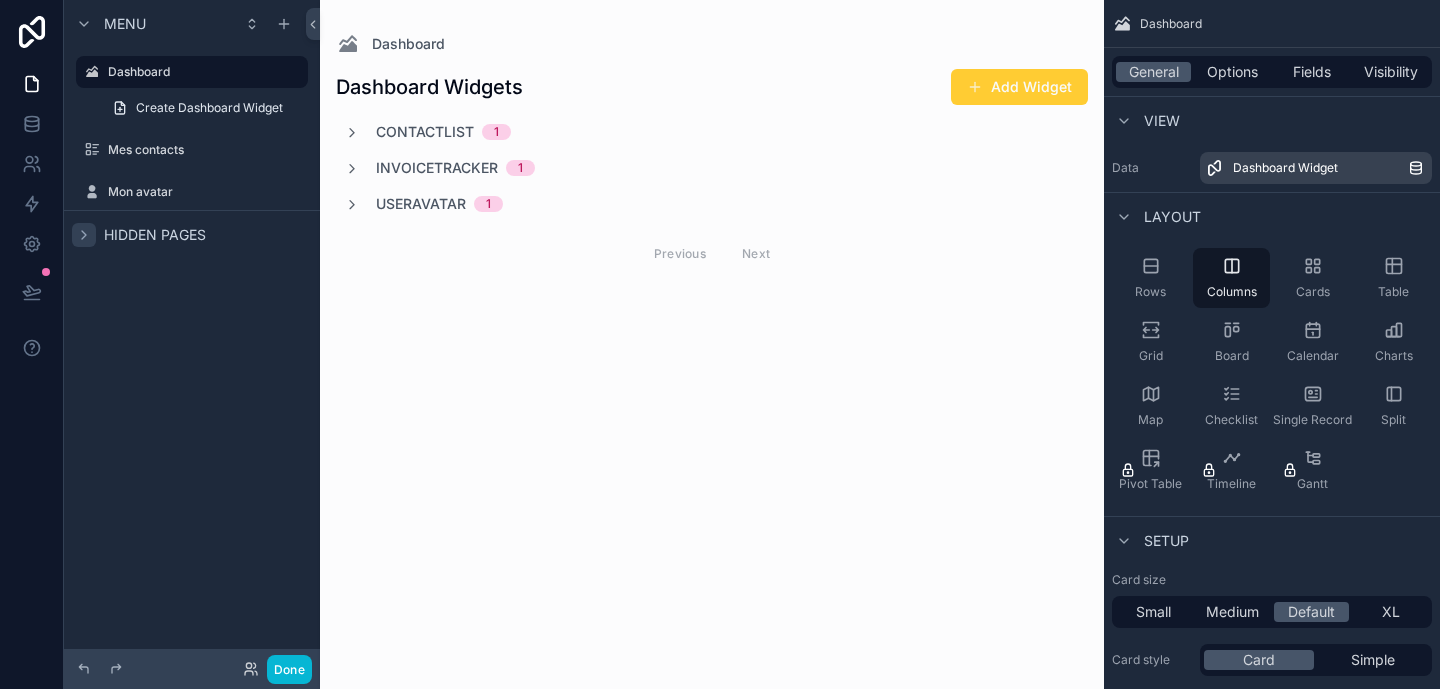 click on "Dashboard Widgets Add Widget ContactList 1 InvoiceTracker 1 UserAvatar 1 Previous Next" at bounding box center (712, 204) 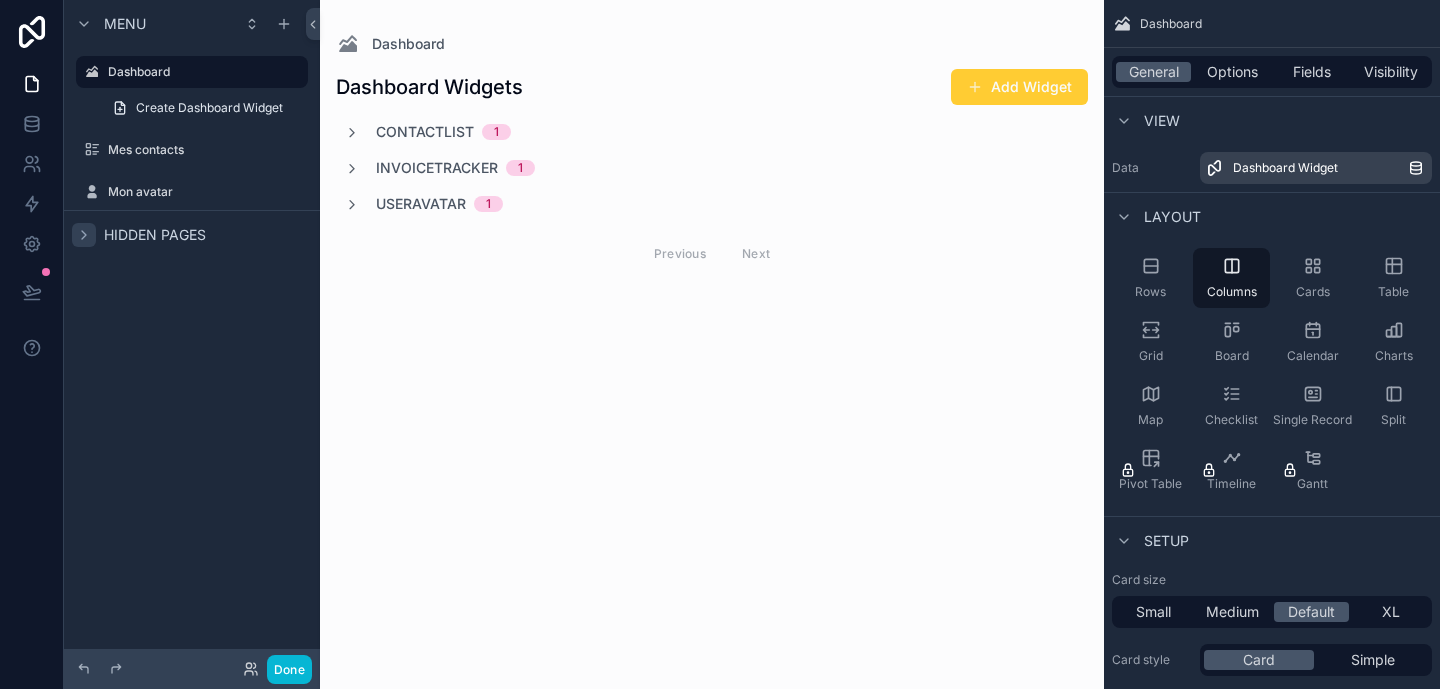 click on "ContactList" at bounding box center [425, 132] 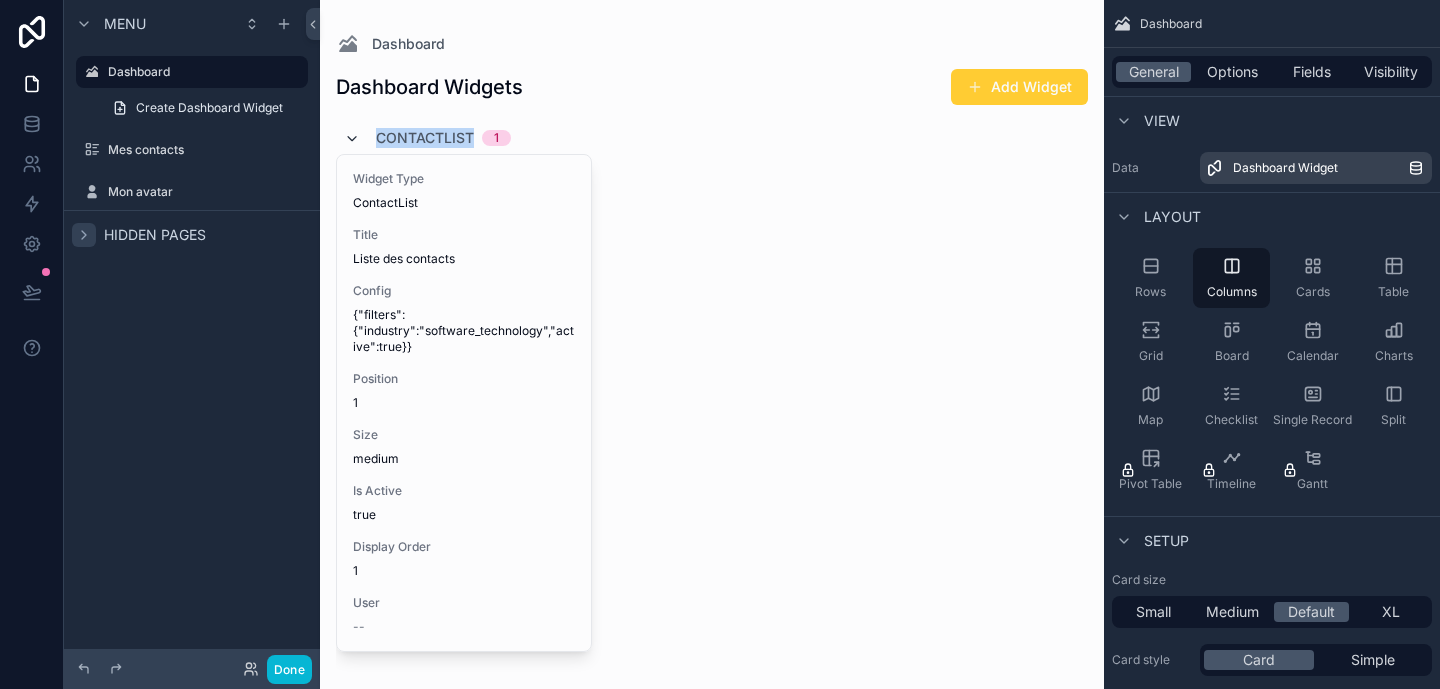 click at bounding box center [352, 139] 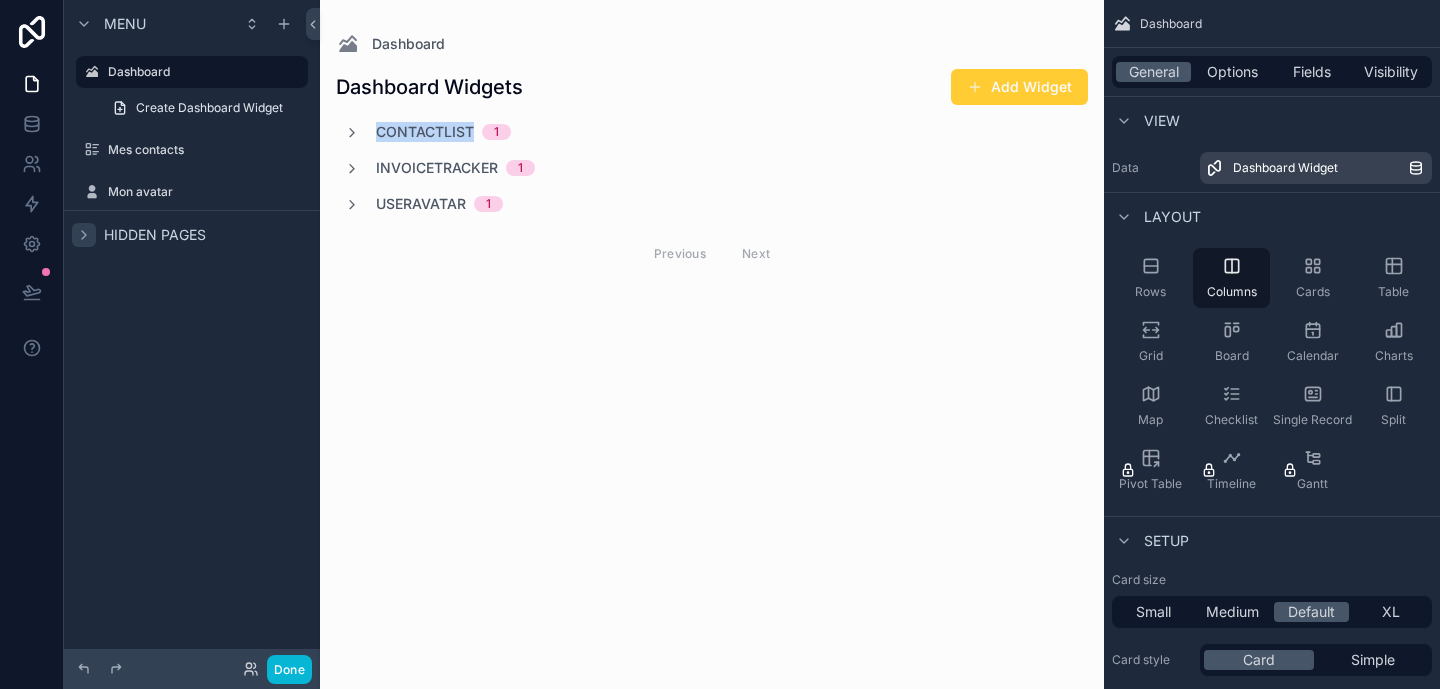 drag, startPoint x: 349, startPoint y: 135, endPoint x: 625, endPoint y: 145, distance: 276.1811 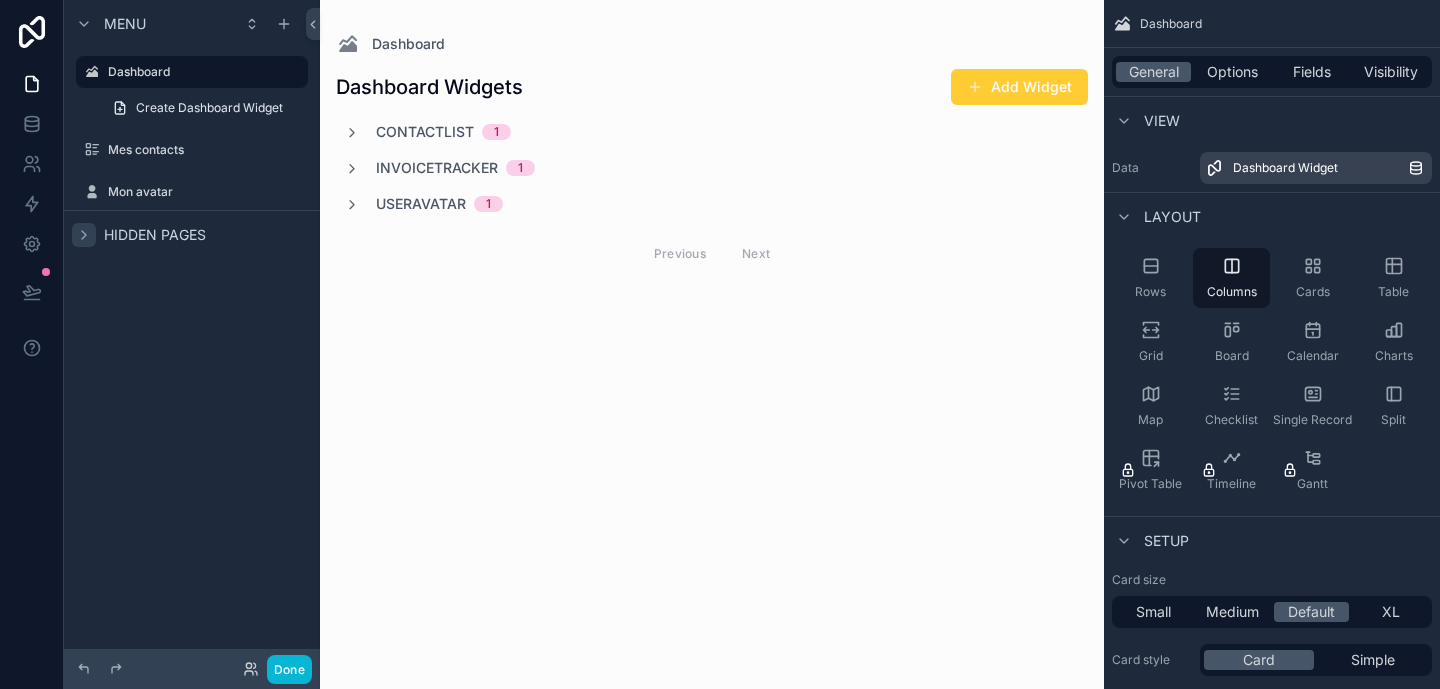 click on "ContactList 1 InvoiceTracker 1 UserAvatar 1 Previous Next" at bounding box center (712, 199) 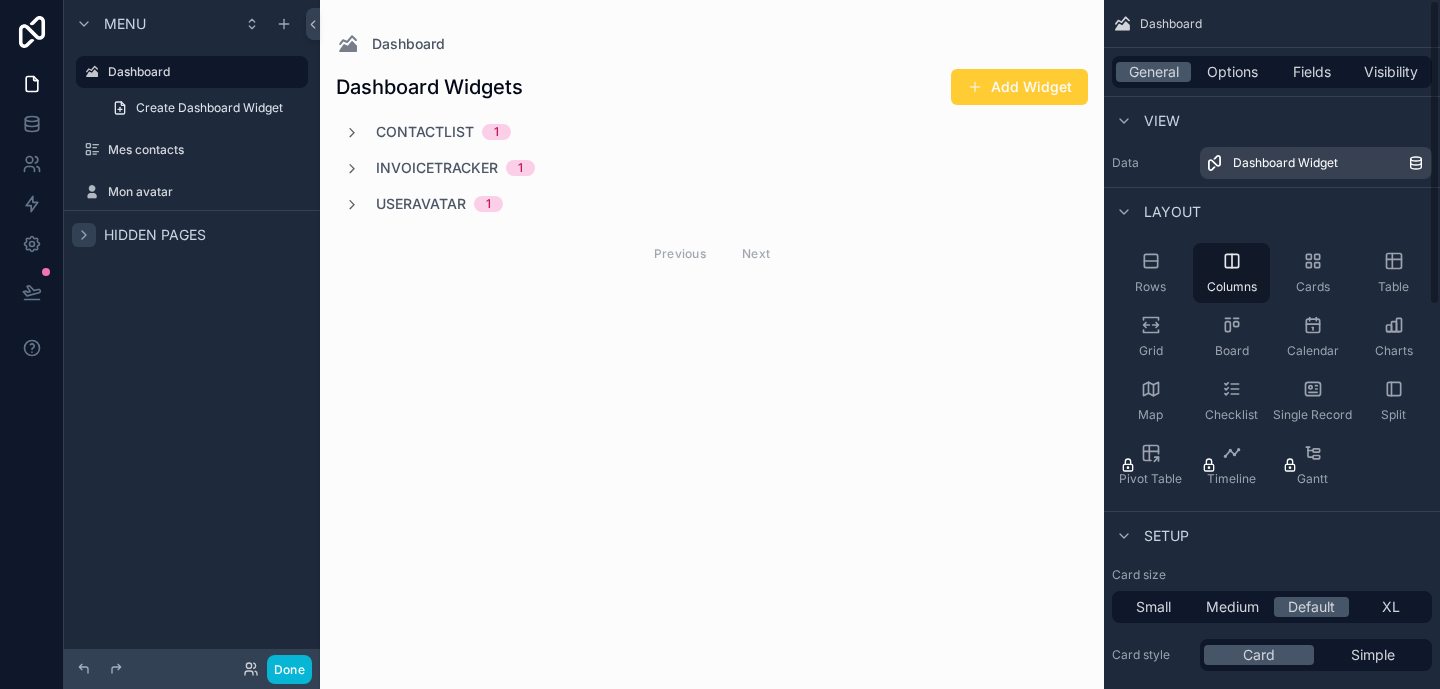 scroll, scrollTop: 0, scrollLeft: 0, axis: both 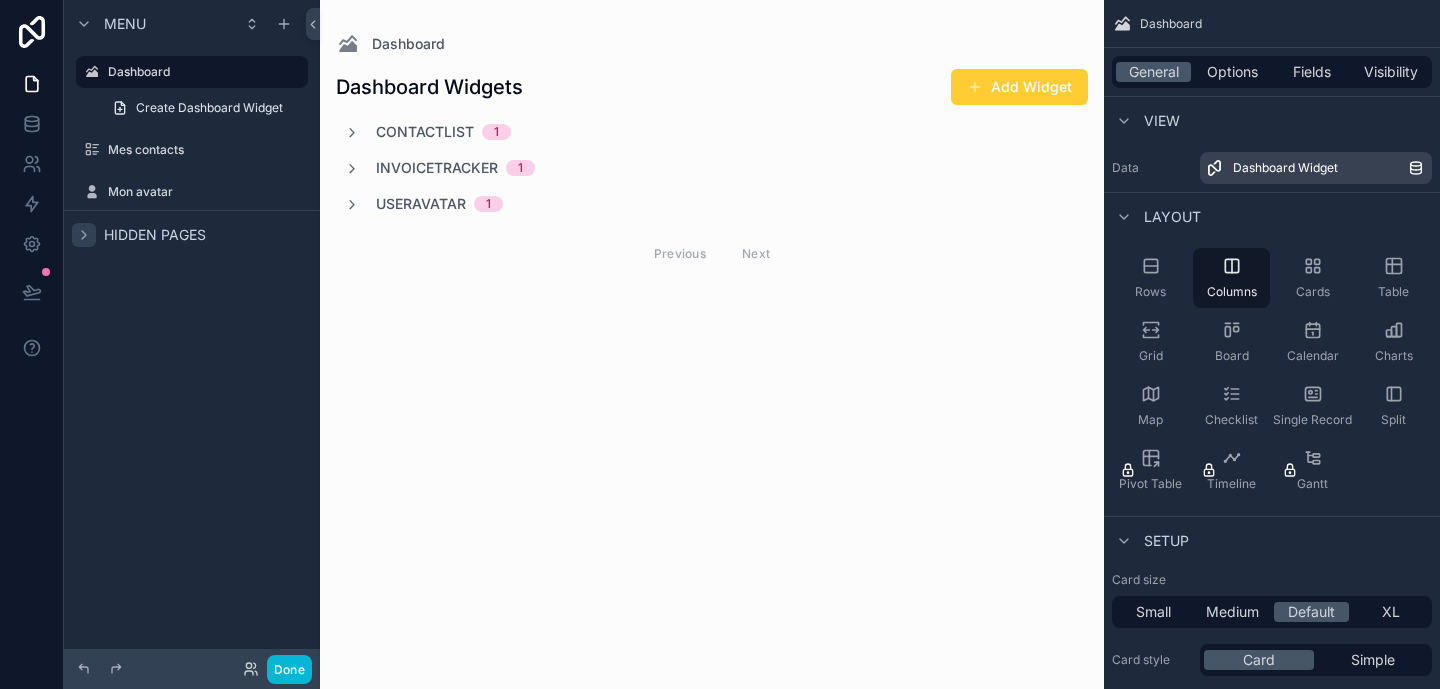 click on "General Options Fields Visibility" at bounding box center [1272, 72] 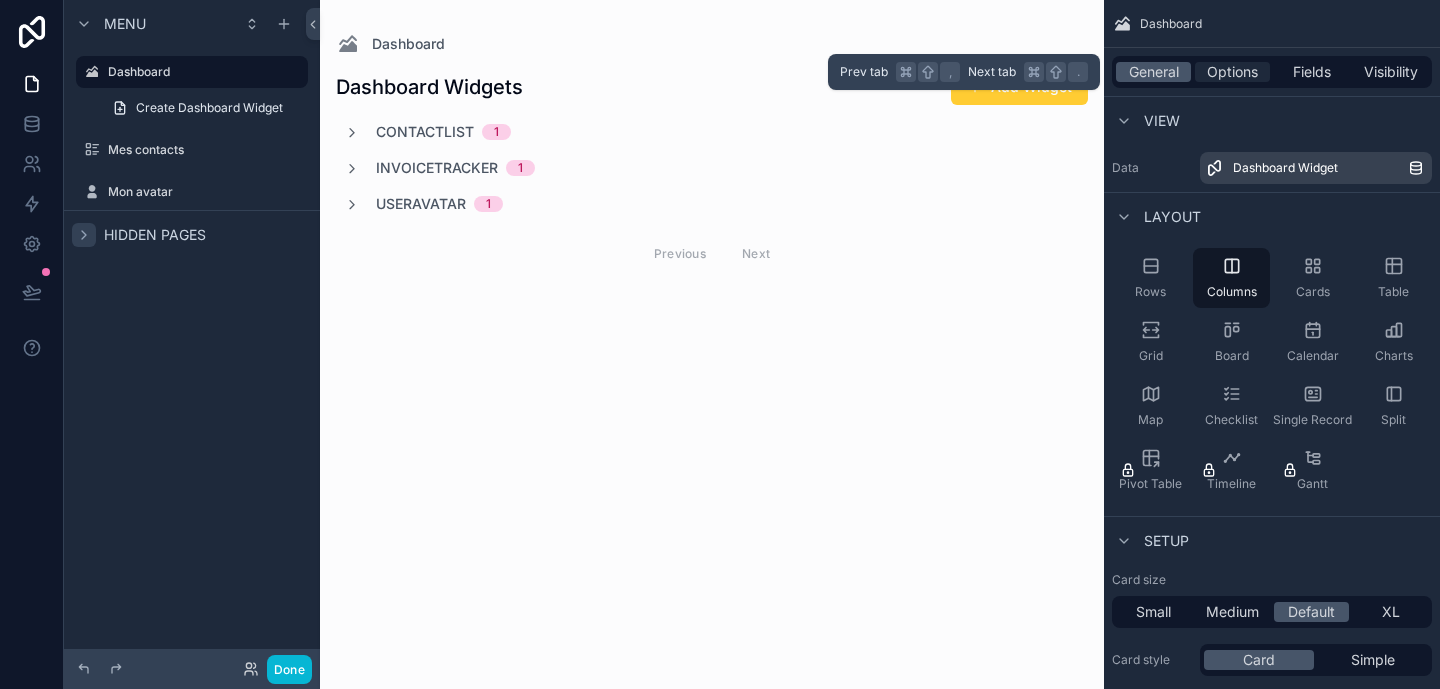 click on "Options" at bounding box center (1232, 72) 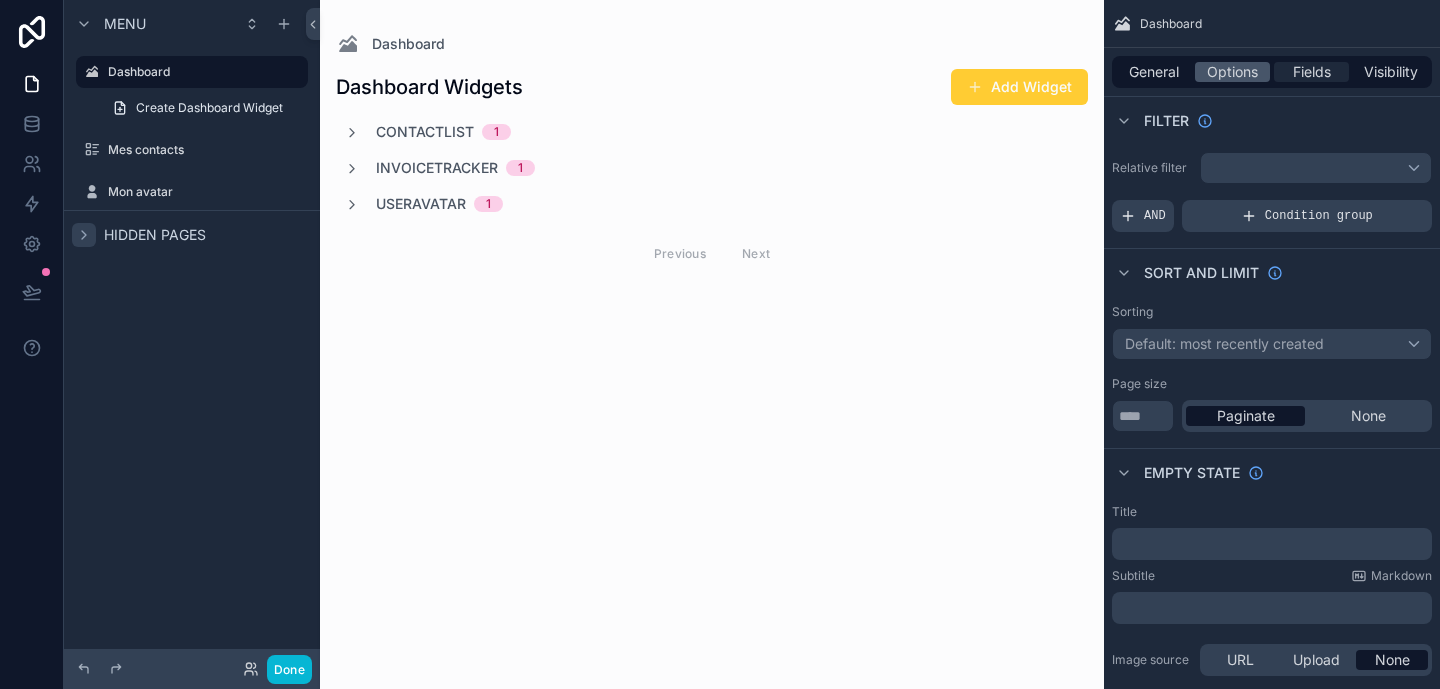 click on "Fields" at bounding box center [1312, 72] 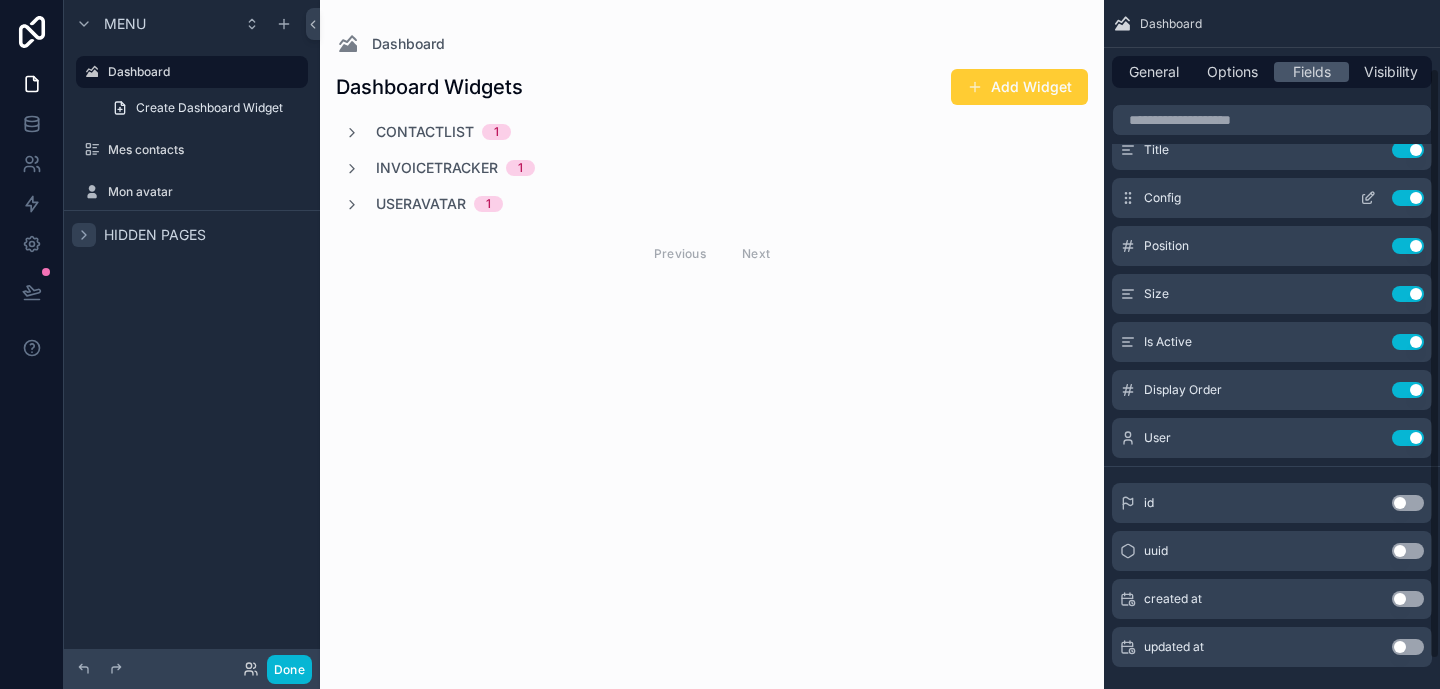 scroll, scrollTop: 0, scrollLeft: 0, axis: both 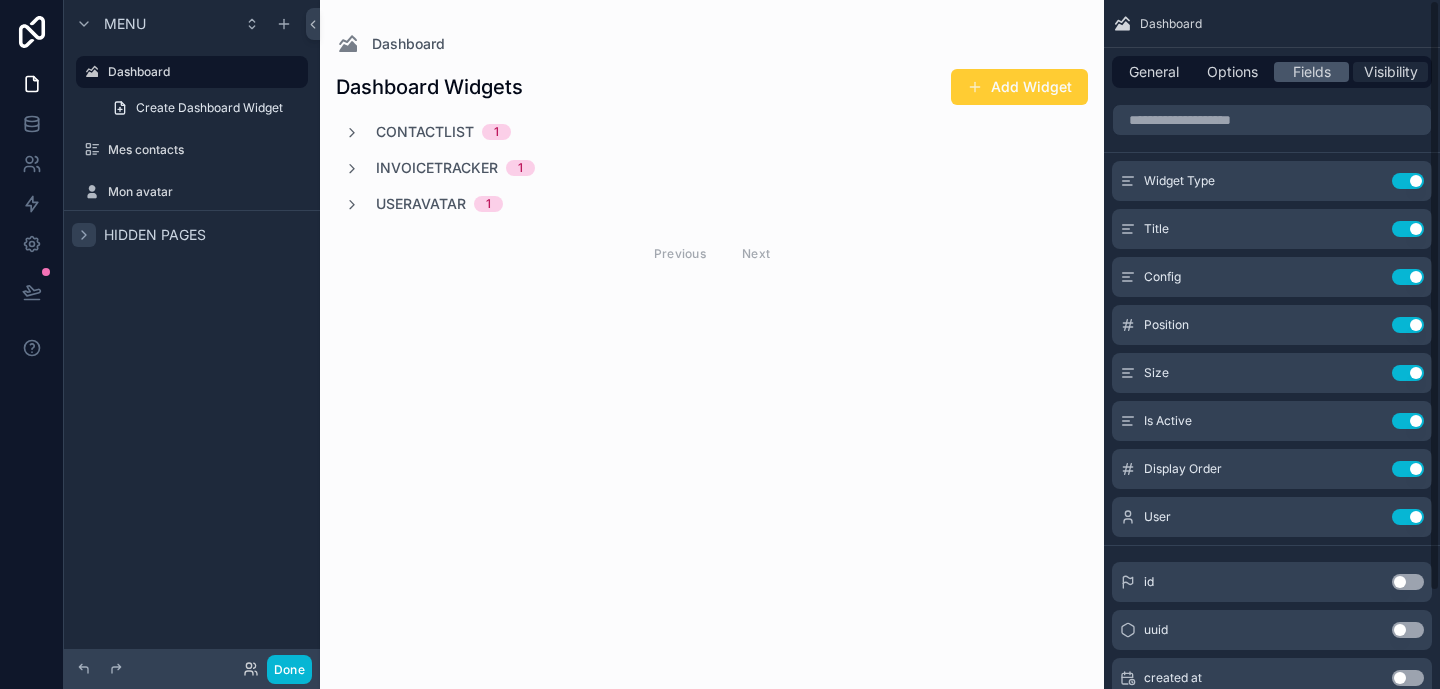 click on "Visibility" at bounding box center [1391, 72] 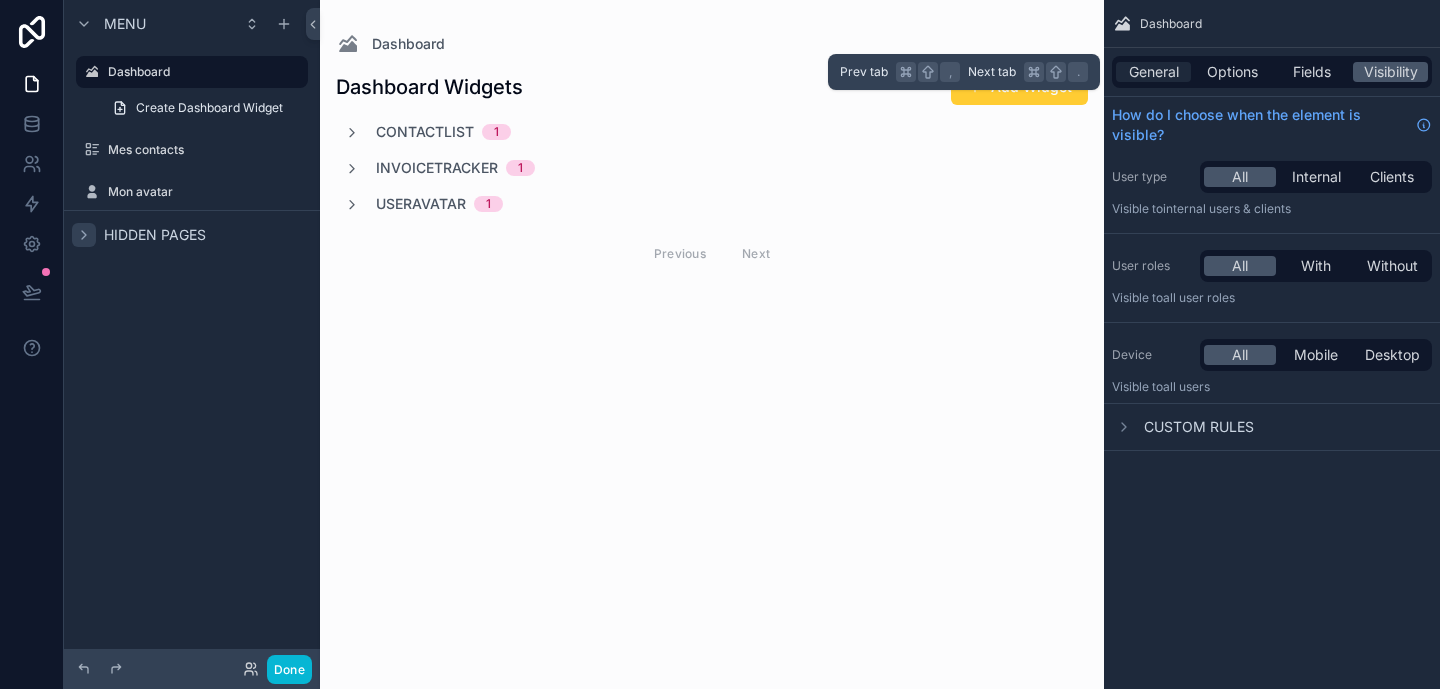 click on "General" at bounding box center [1154, 72] 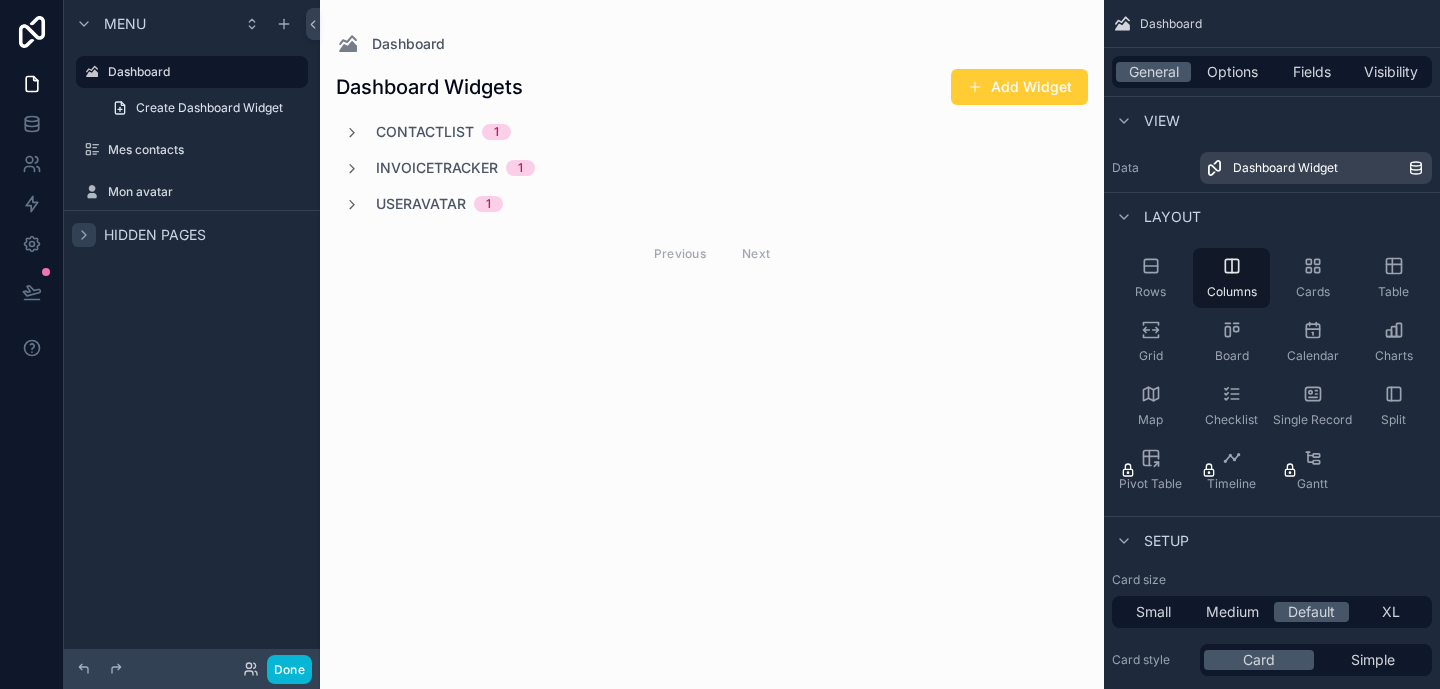 click on "InvoiceTracker 1" at bounding box center (712, 168) 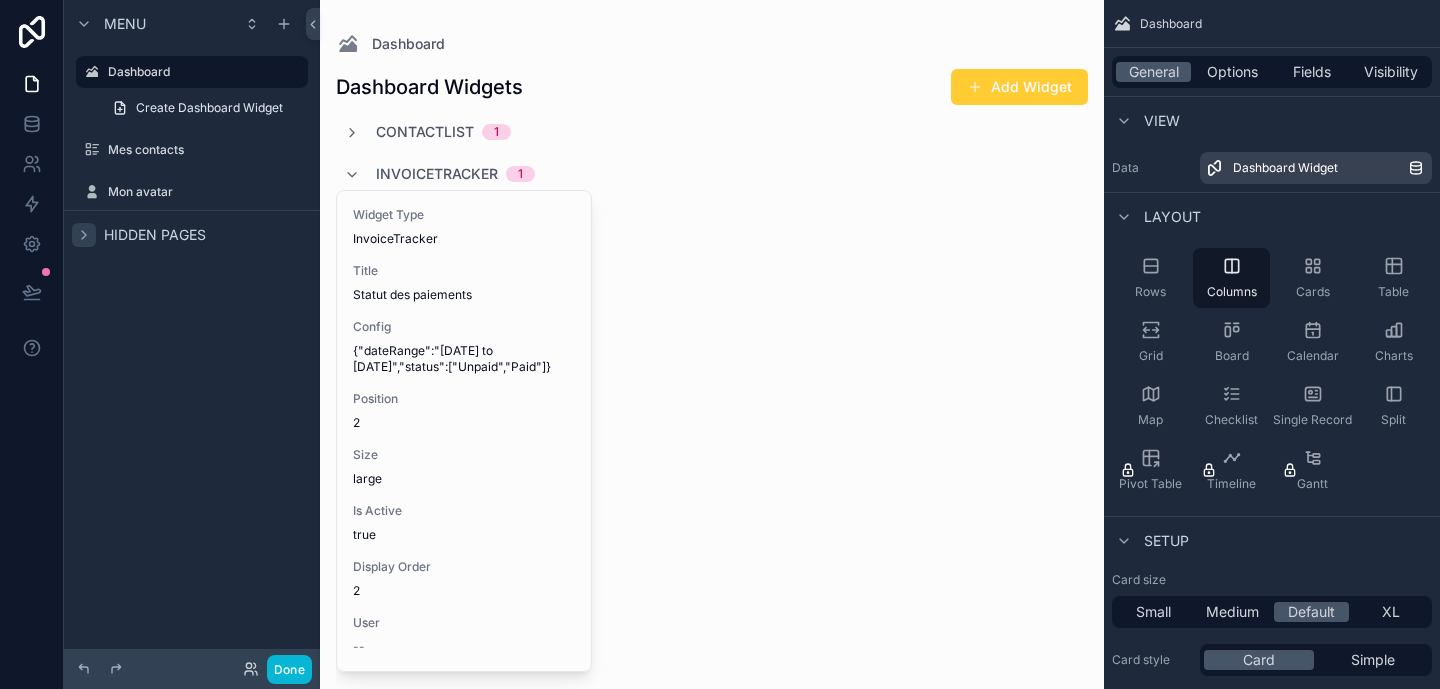 click on "InvoiceTracker 1" at bounding box center [712, 174] 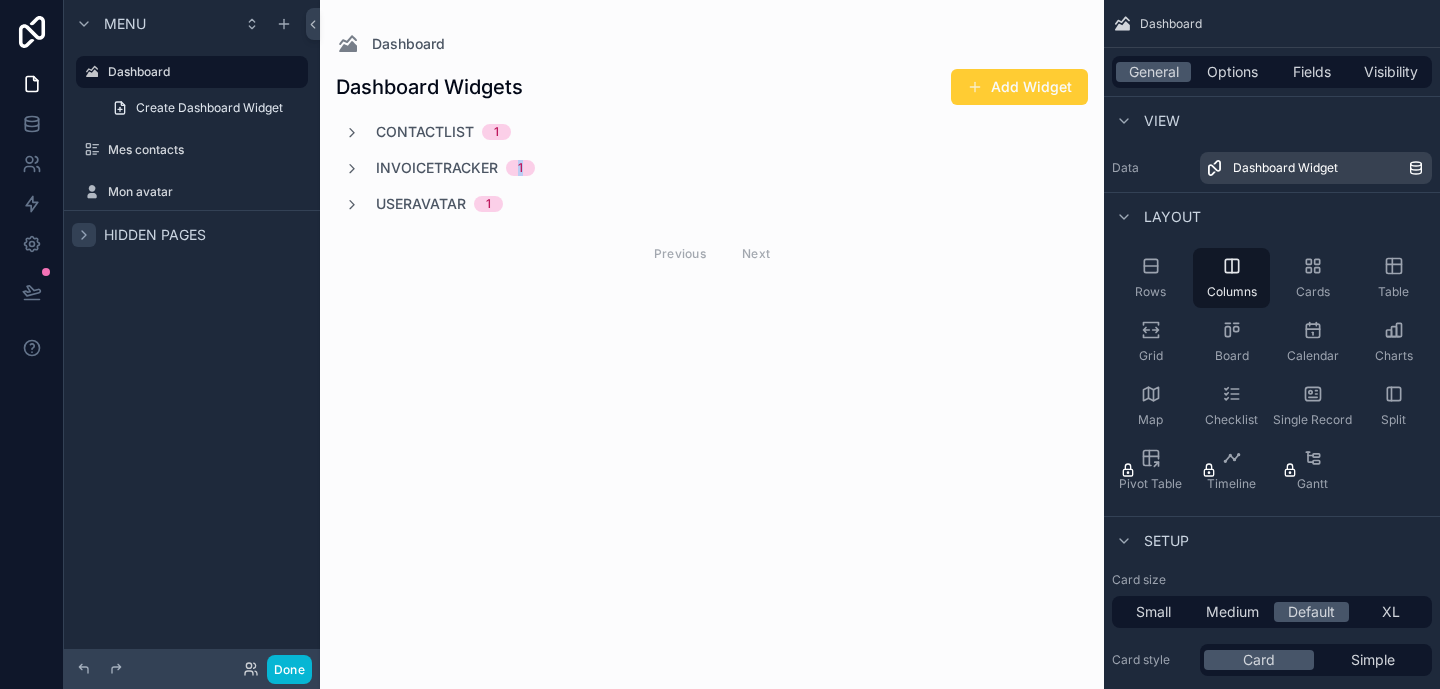 click on "InvoiceTracker 1" at bounding box center [712, 168] 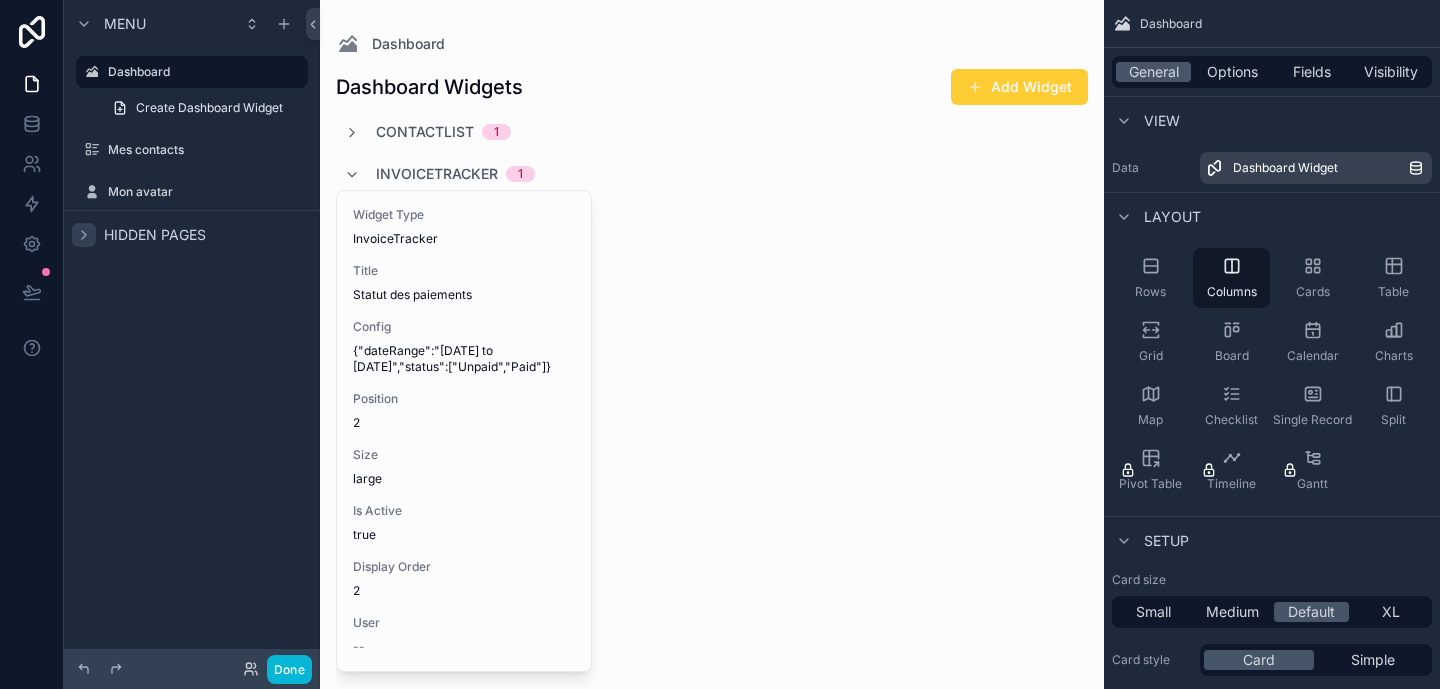 click on "InvoiceTracker 1" at bounding box center [712, 174] 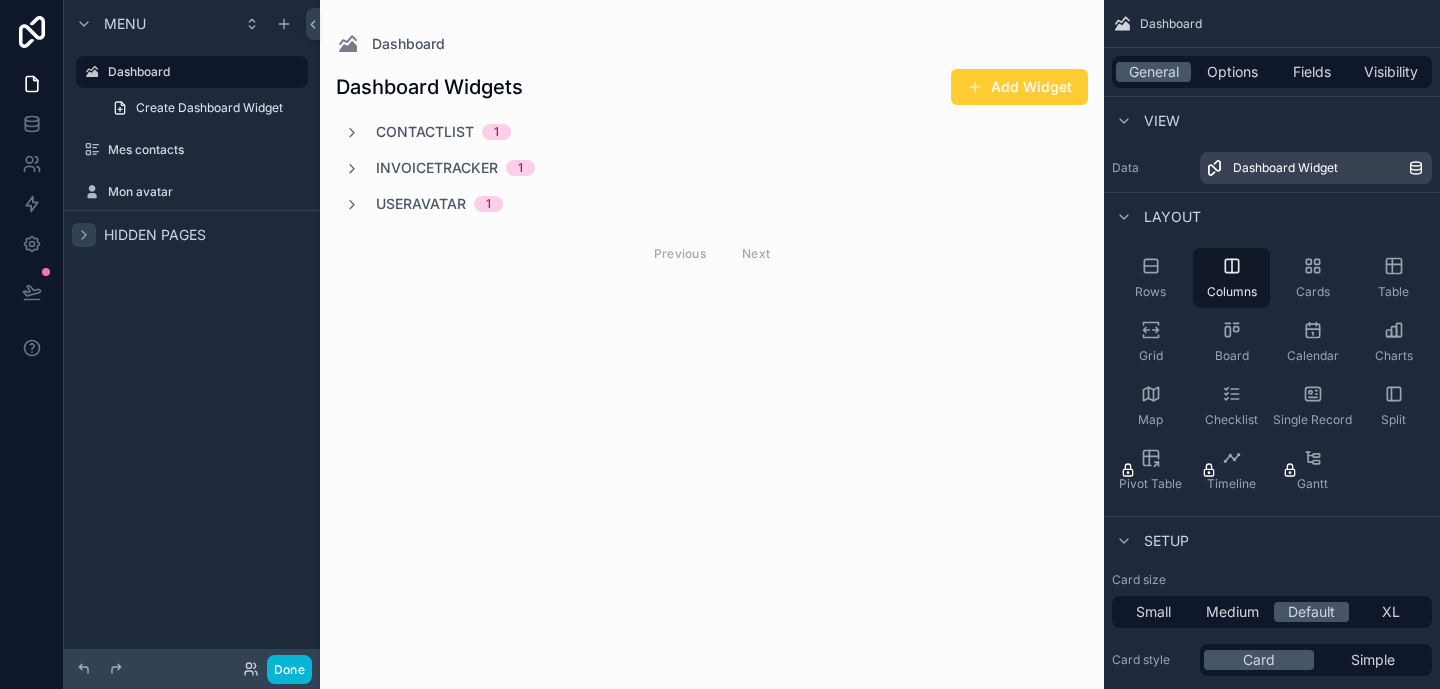 click on "Previous Next" at bounding box center [712, 253] 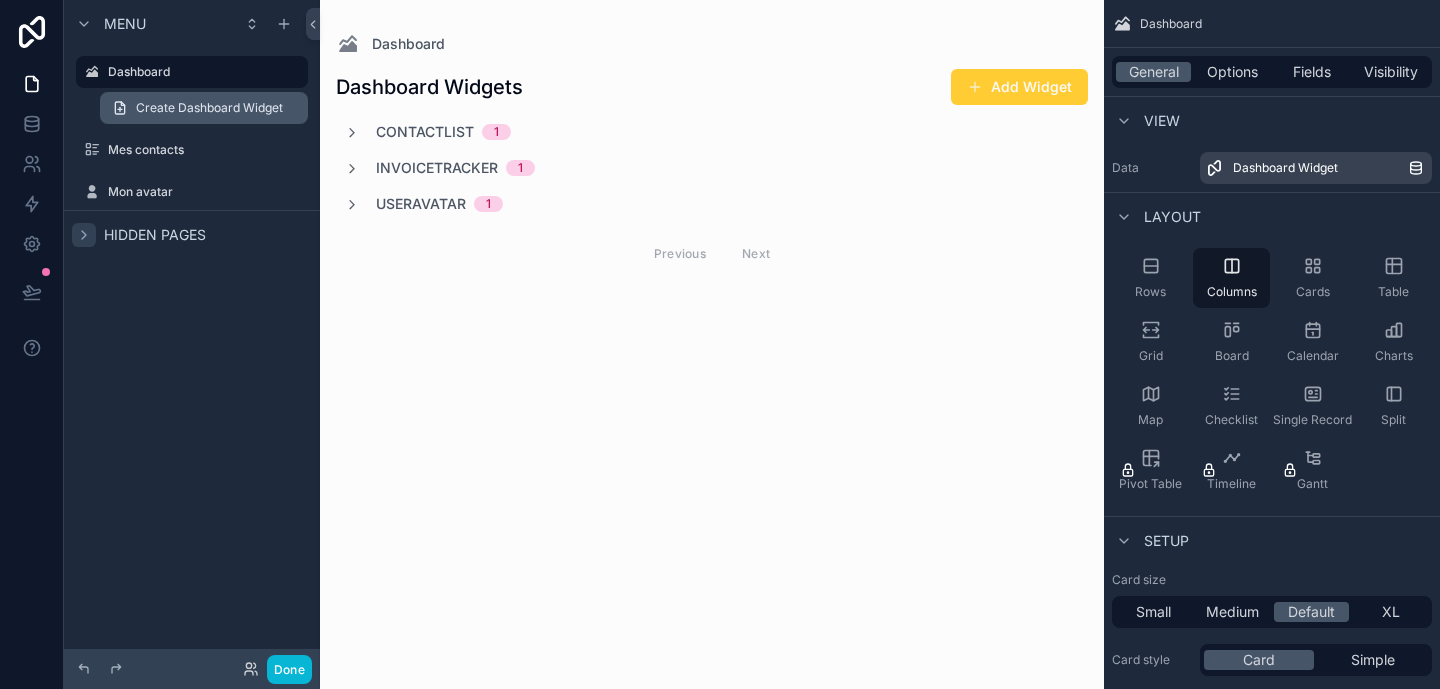 click on "Create Dashboard Widget" at bounding box center (204, 108) 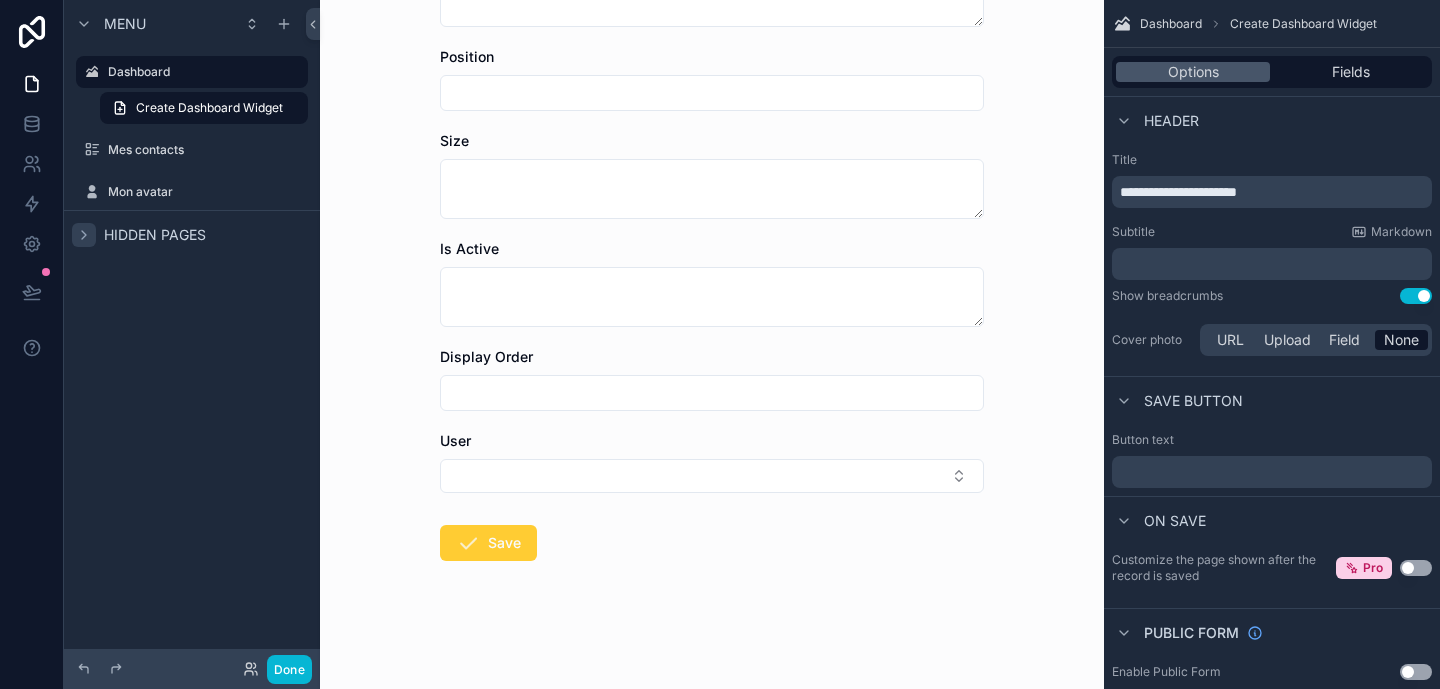 scroll, scrollTop: 0, scrollLeft: 0, axis: both 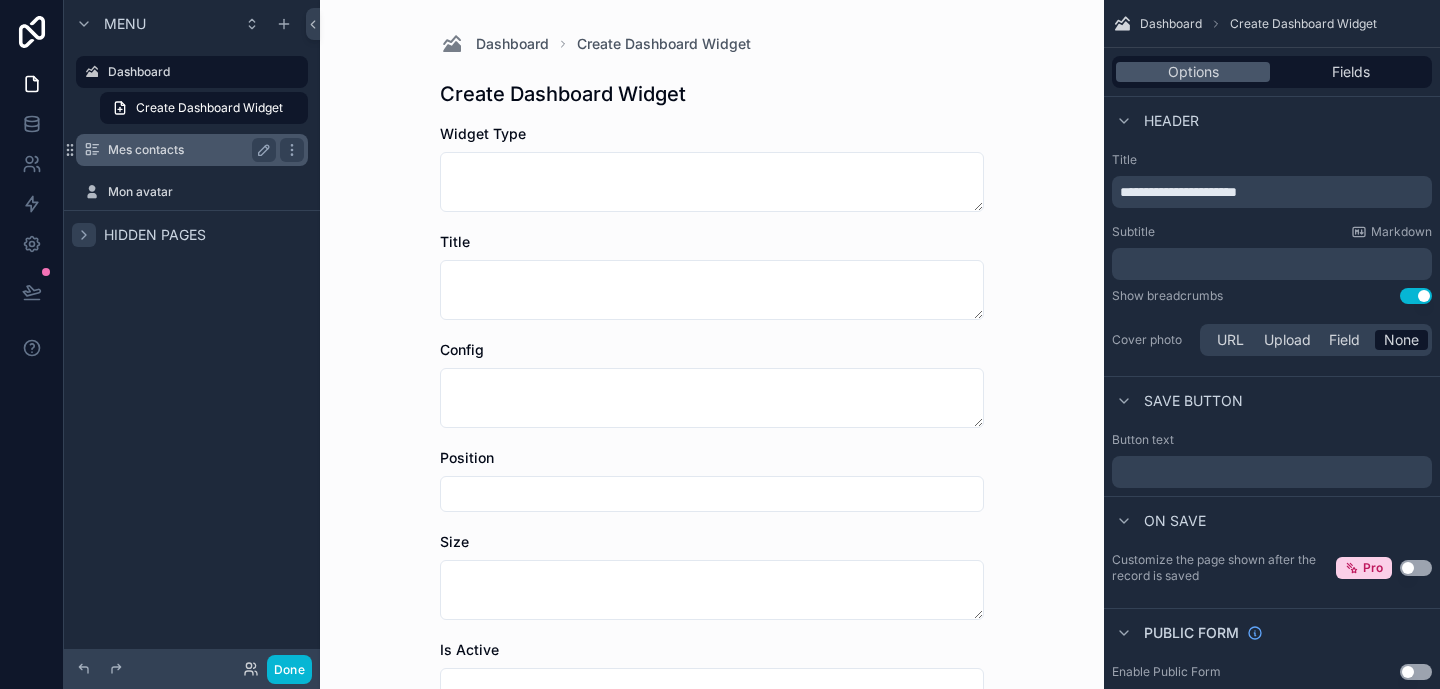 click on "Mes contacts" at bounding box center [188, 150] 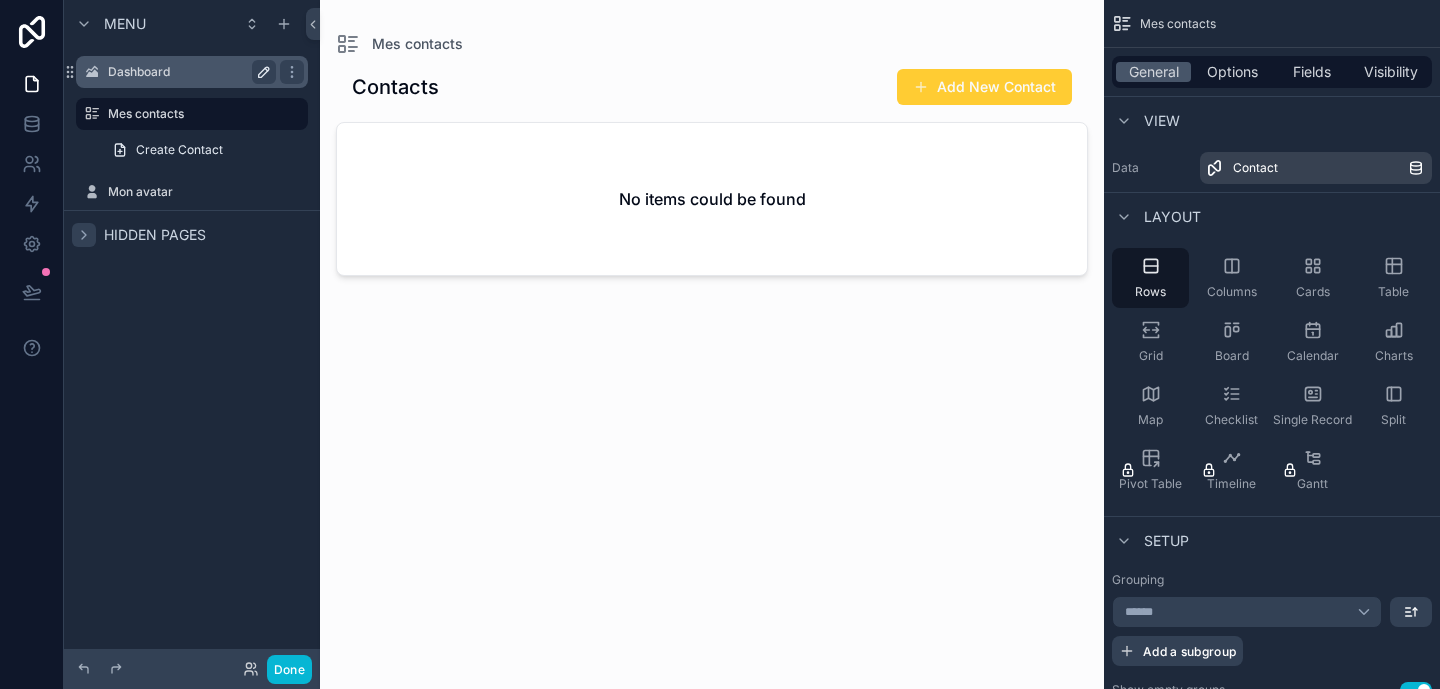 click on "Dashboard" at bounding box center (192, 72) 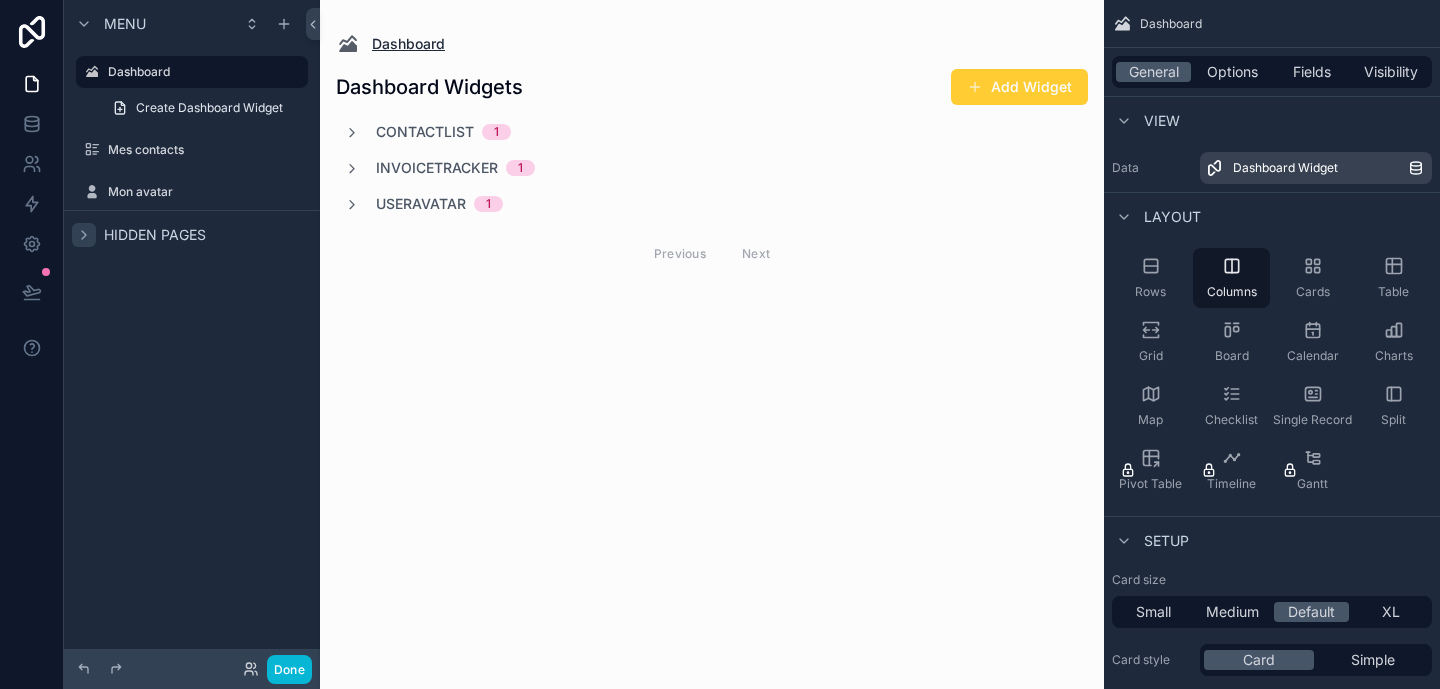 click at bounding box center [348, 44] 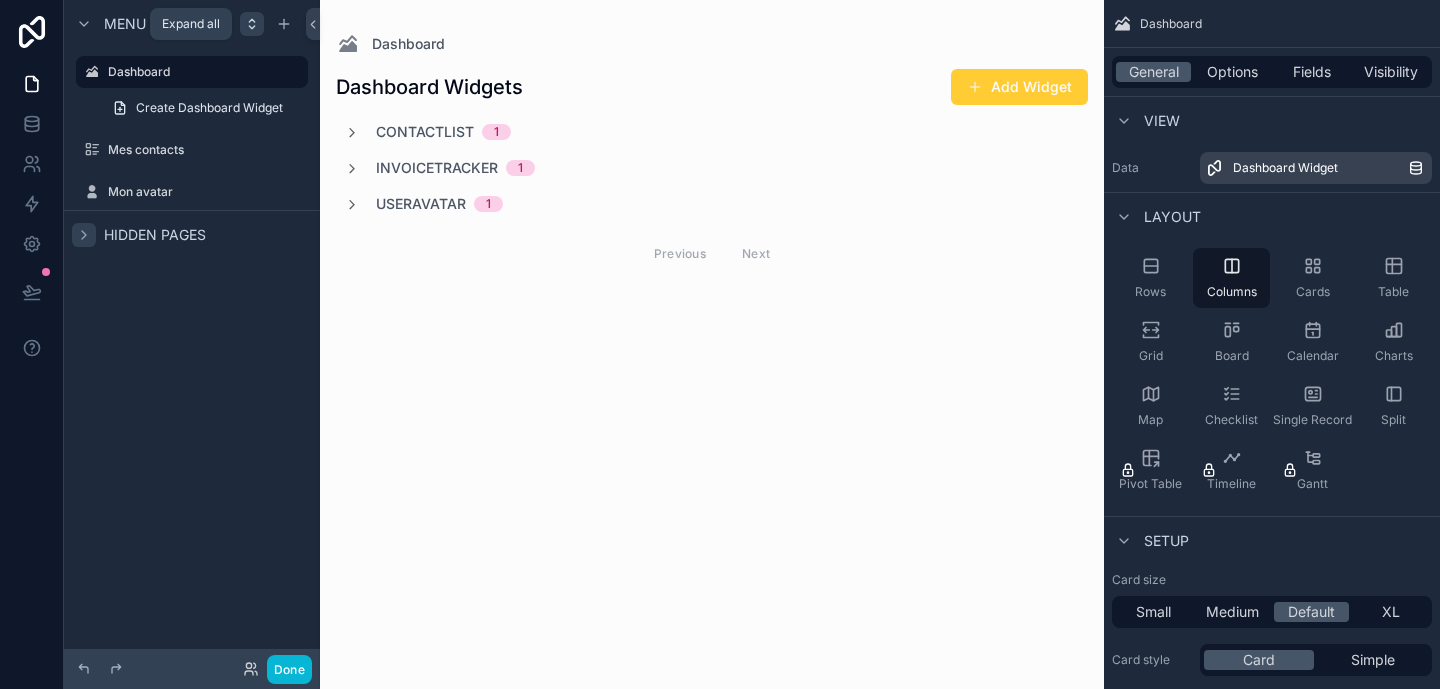 click 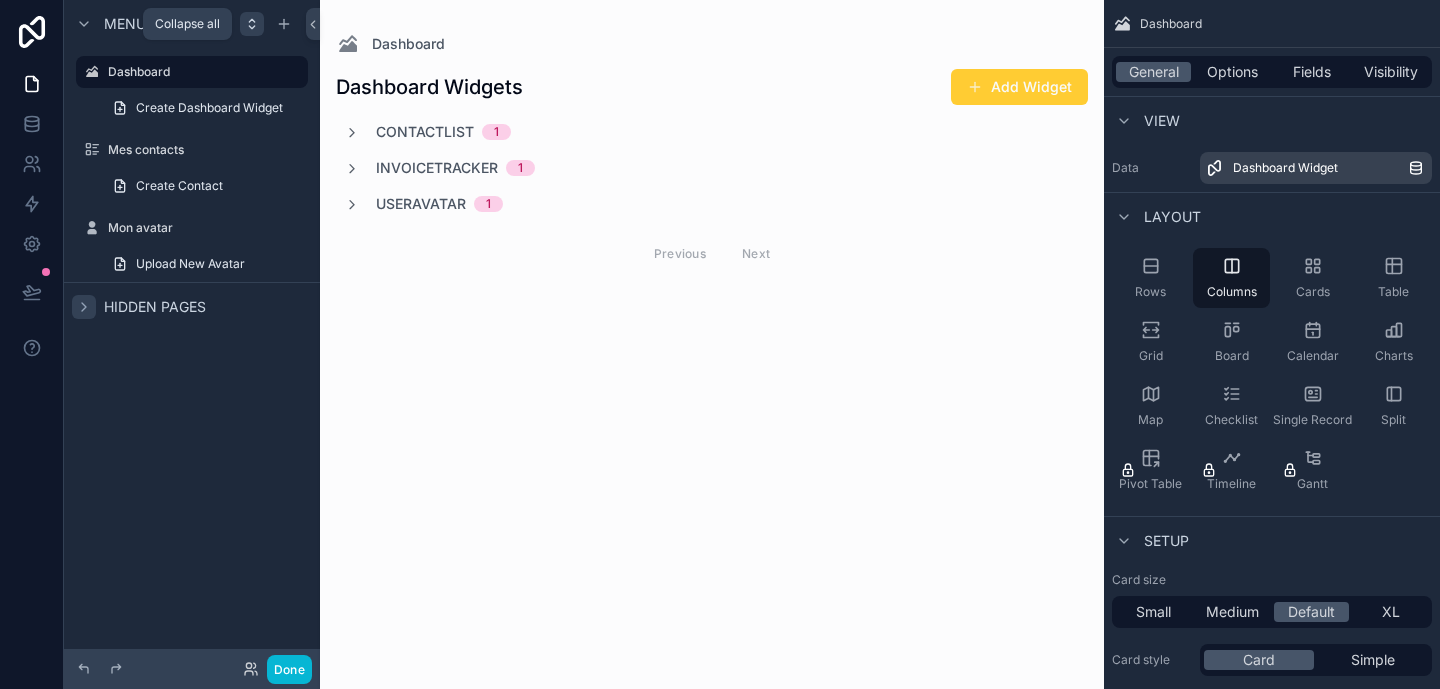 click 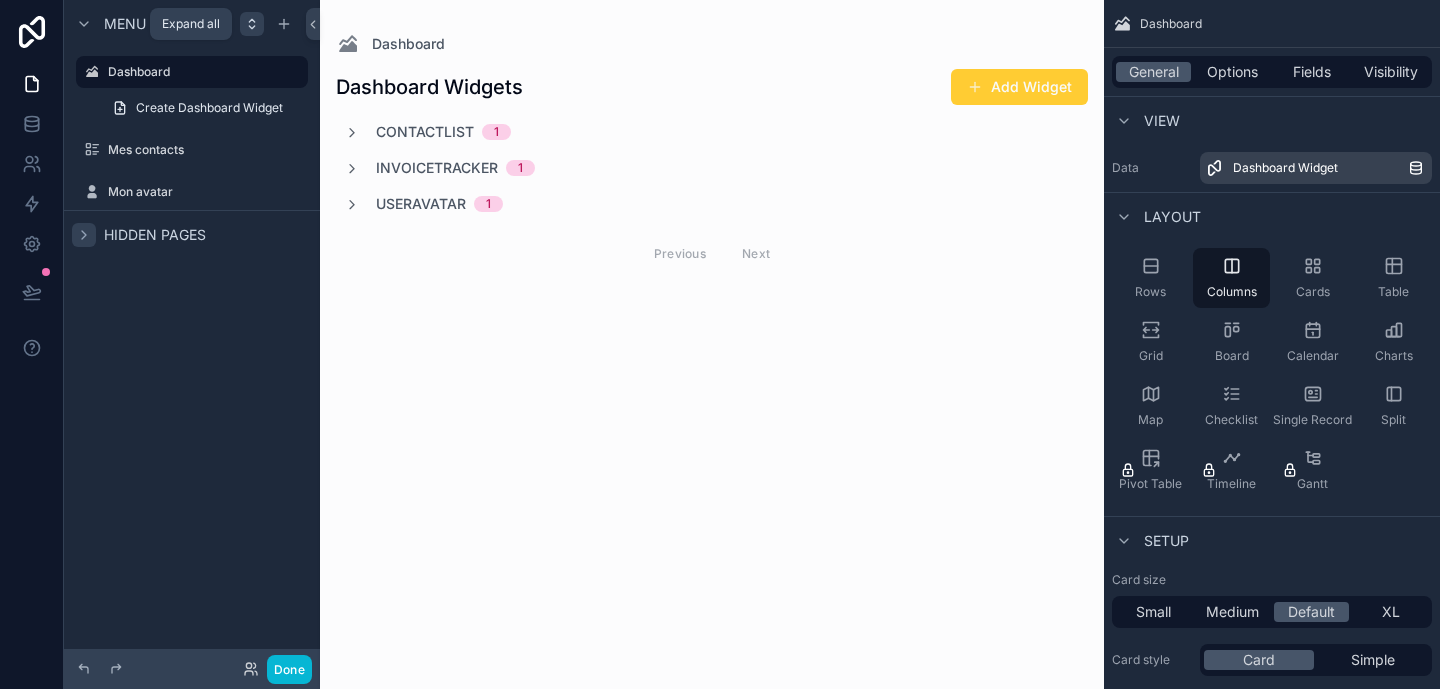 click at bounding box center (252, 24) 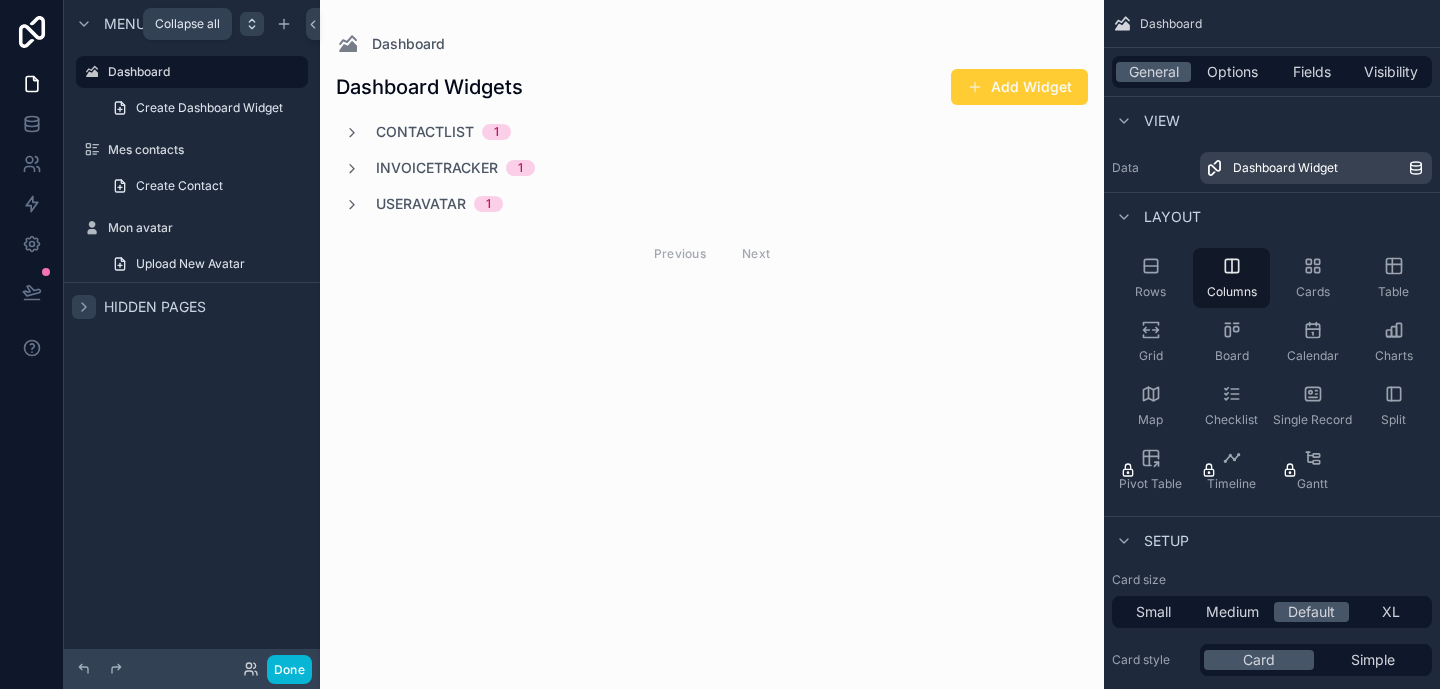 click at bounding box center (252, 24) 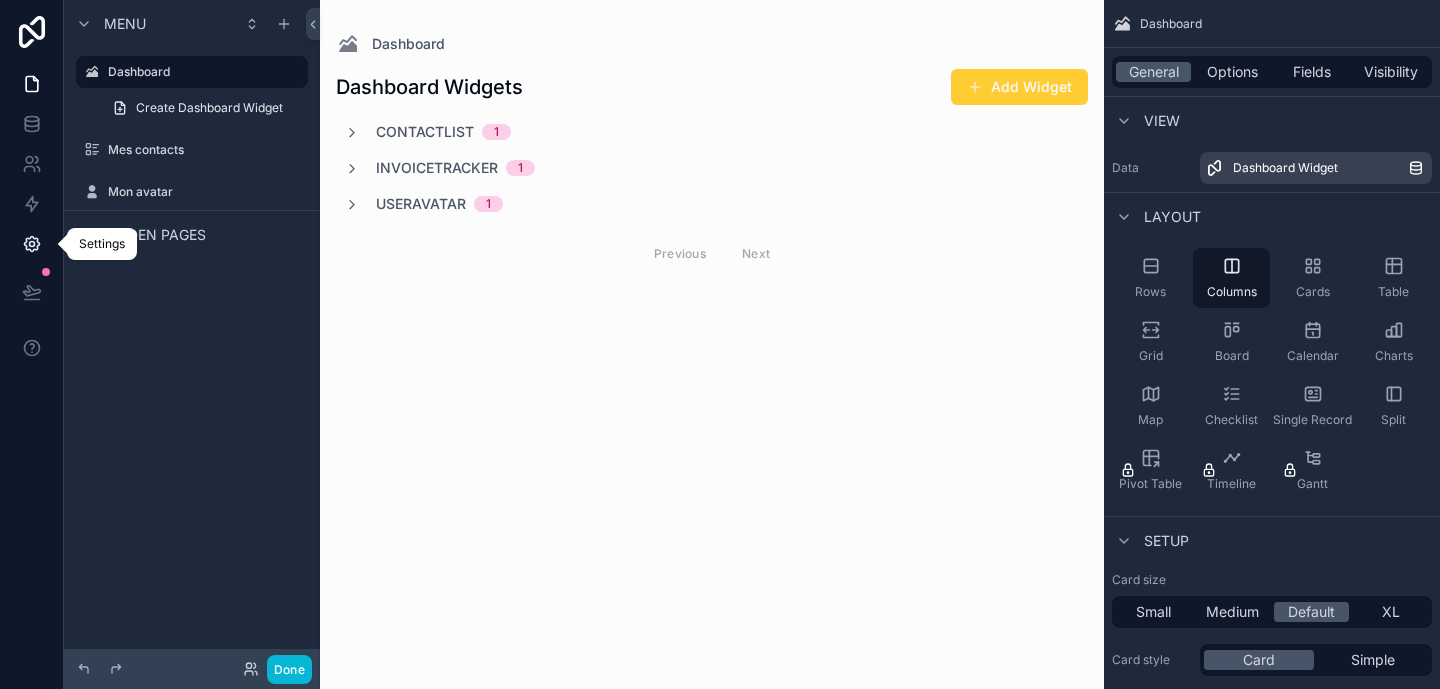 click 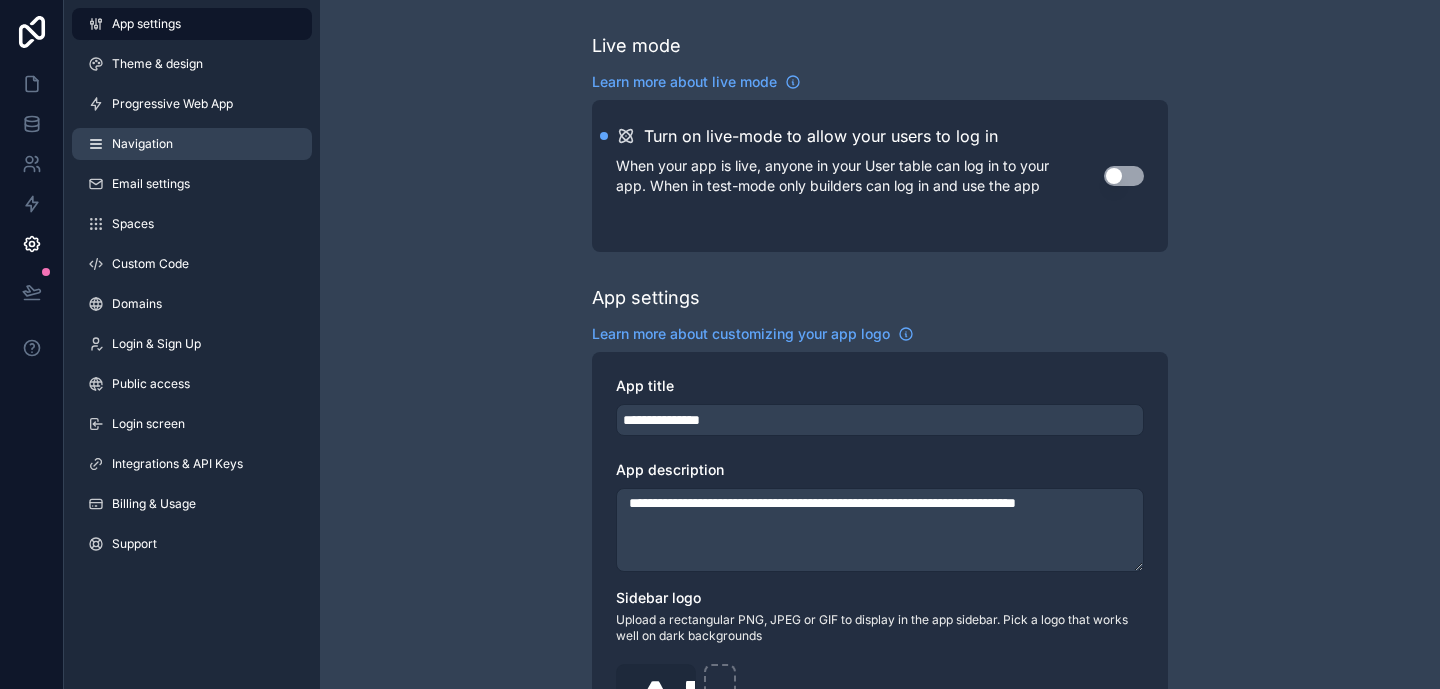 click on "Navigation" at bounding box center (192, 144) 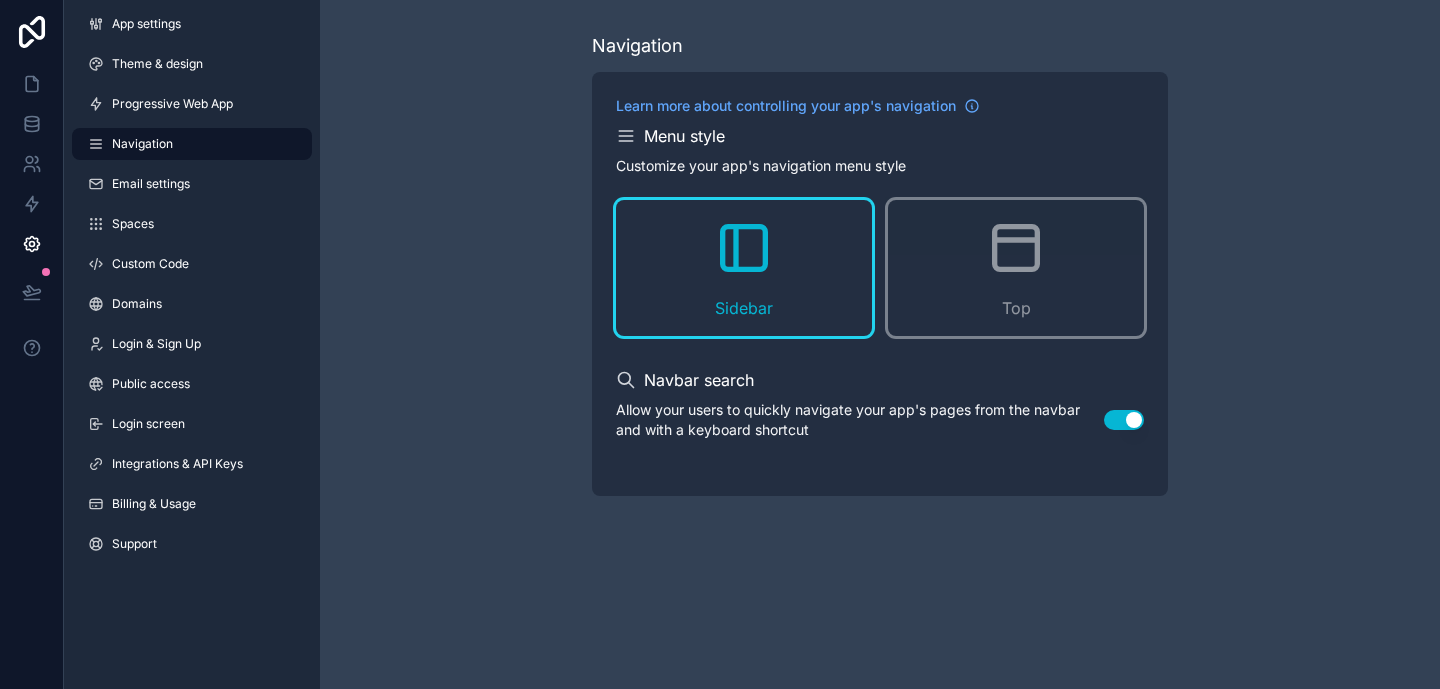 click on "Use setting" at bounding box center [1124, 420] 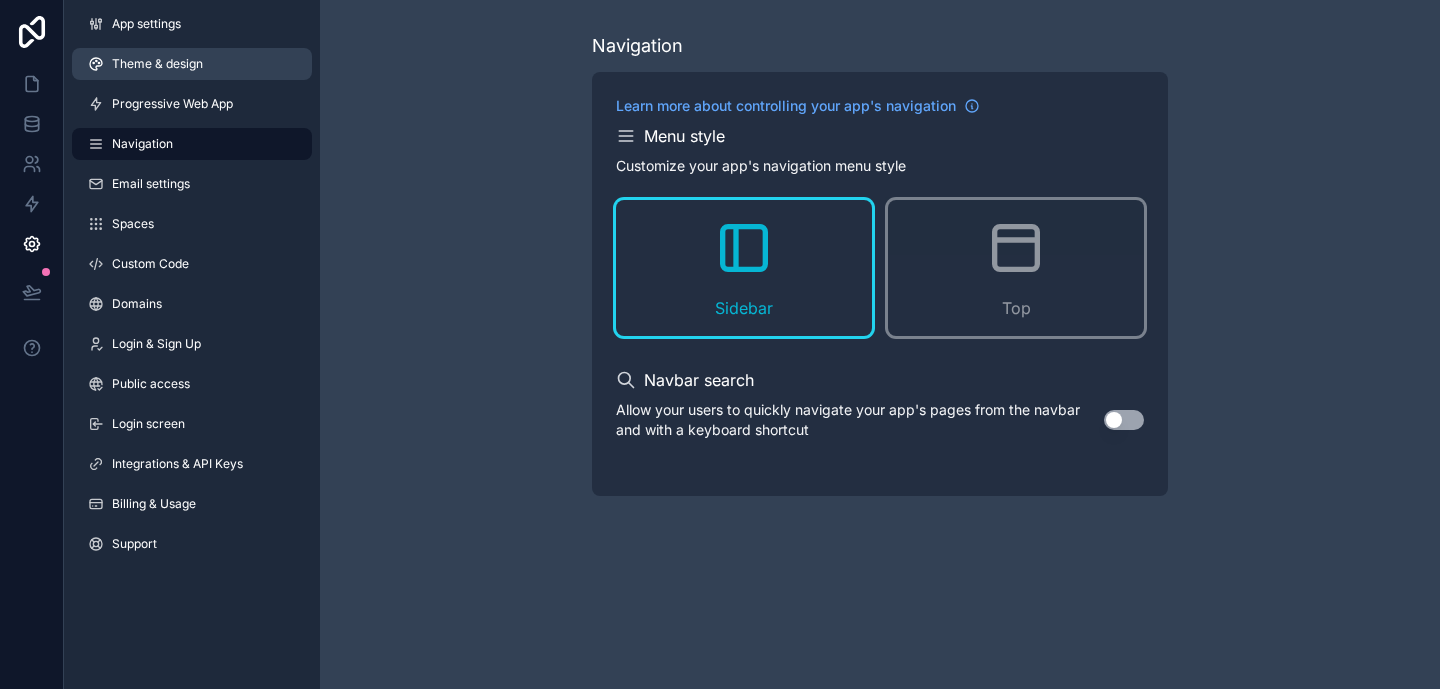 click on "Theme & design" at bounding box center (192, 64) 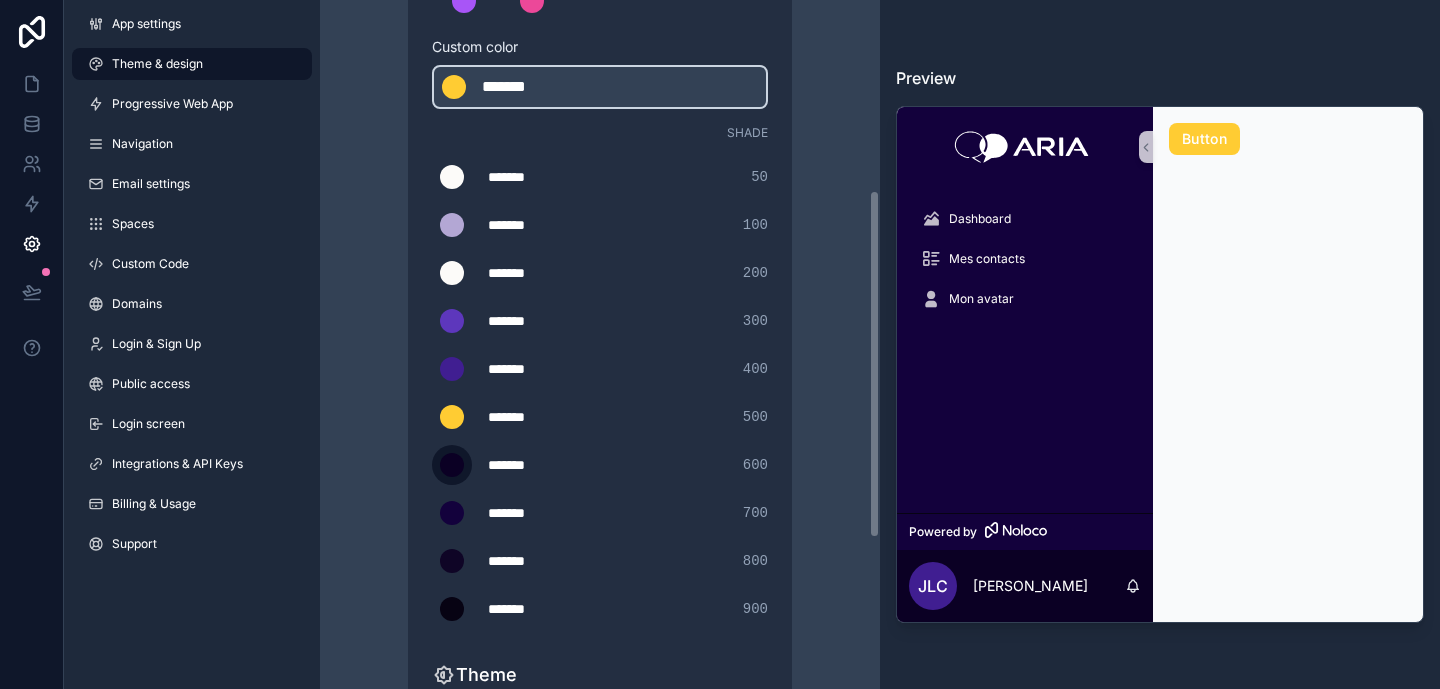 scroll, scrollTop: 396, scrollLeft: 0, axis: vertical 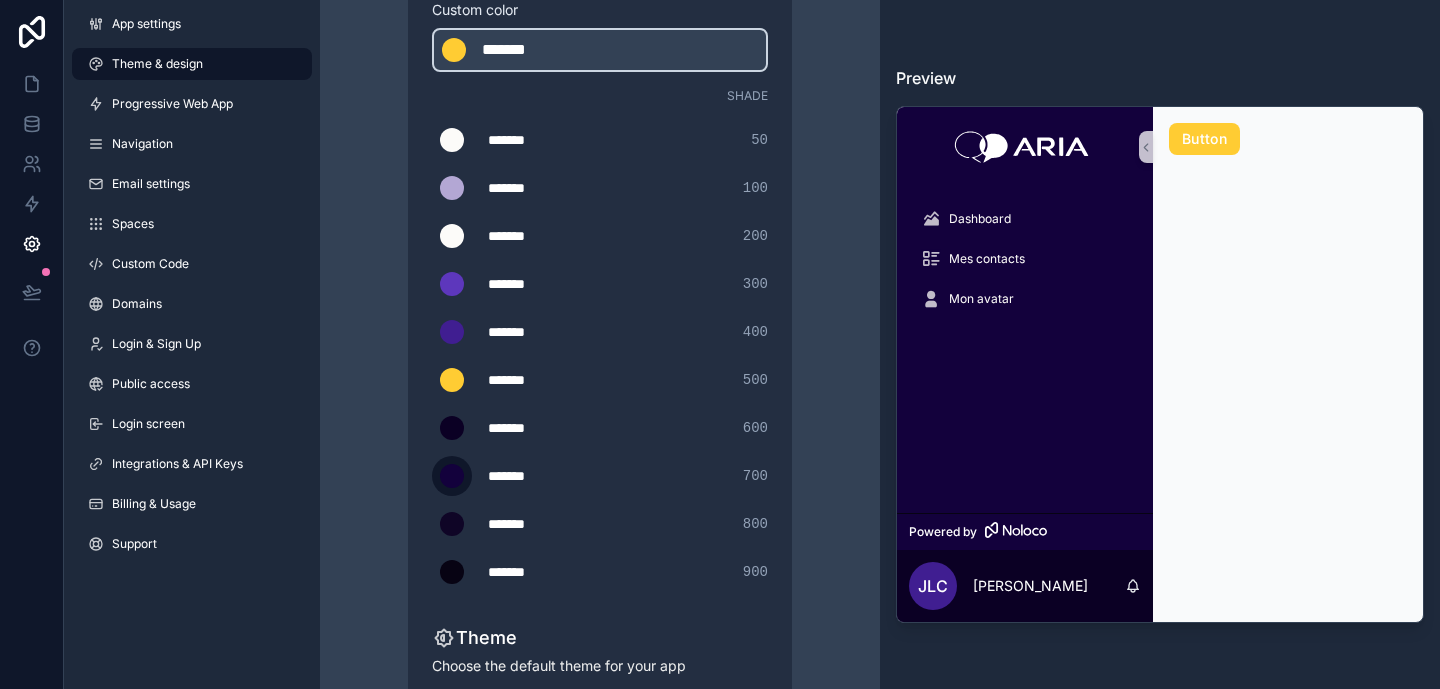 click at bounding box center (452, 476) 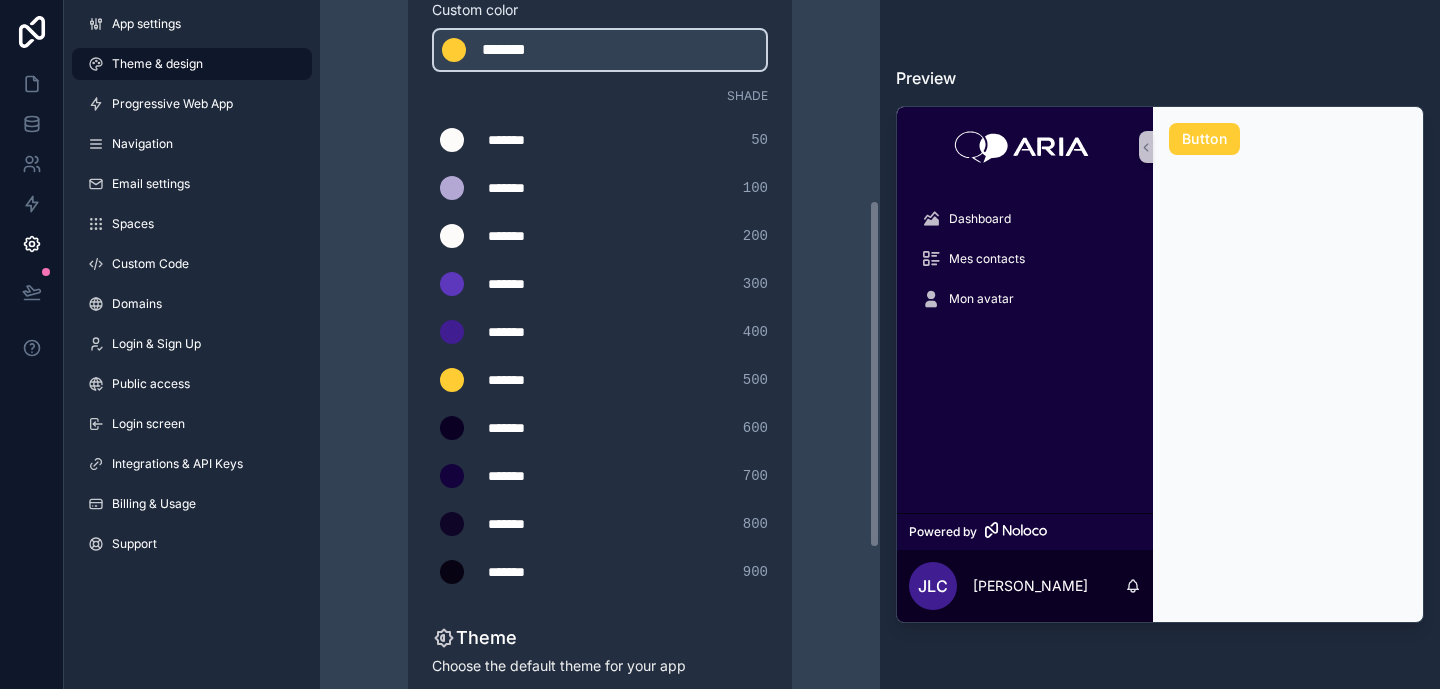 click on "Theme & design App colors Choose your app colors to match your app's style. Pick from one of our preset themes or specify a custom color Learn more about custom themes Custom color ******* ******* #FFCC33 Shade ******* ******* #FCFBF9 50 ******* ******* #b3a7d4 100 ******* ******* #FCFBF9 200 ******* ******* #5d37bc 300 ******* ******* #401e91 400 ******* ******* #FFCC33 500 ******* ******* #0b0024 600 ******* ******* #13023b 700 ******* ******* #0f0526 800 ******* ******* #070313 900 Theme Choose the default theme for your app Light Dark Auto Allow your users to toggle between light and dark themes Use setting" at bounding box center [600, 286] 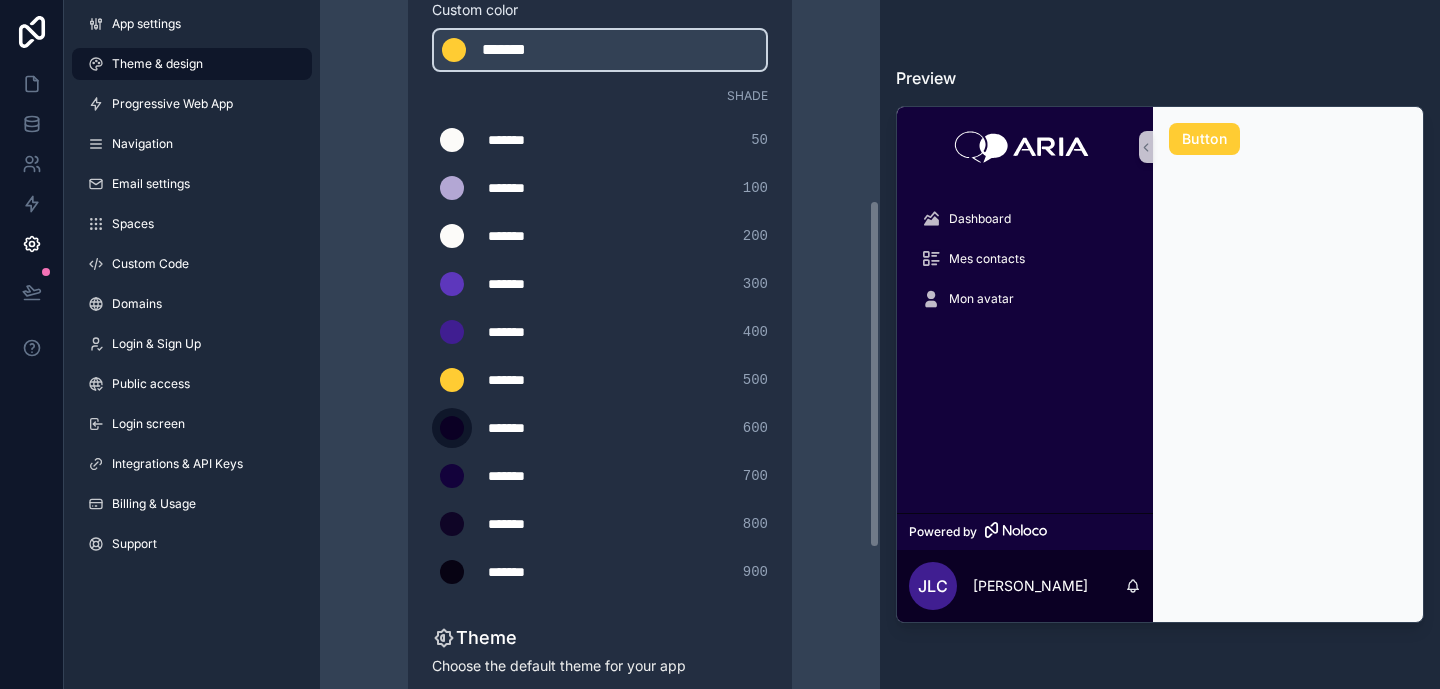 click at bounding box center [452, 428] 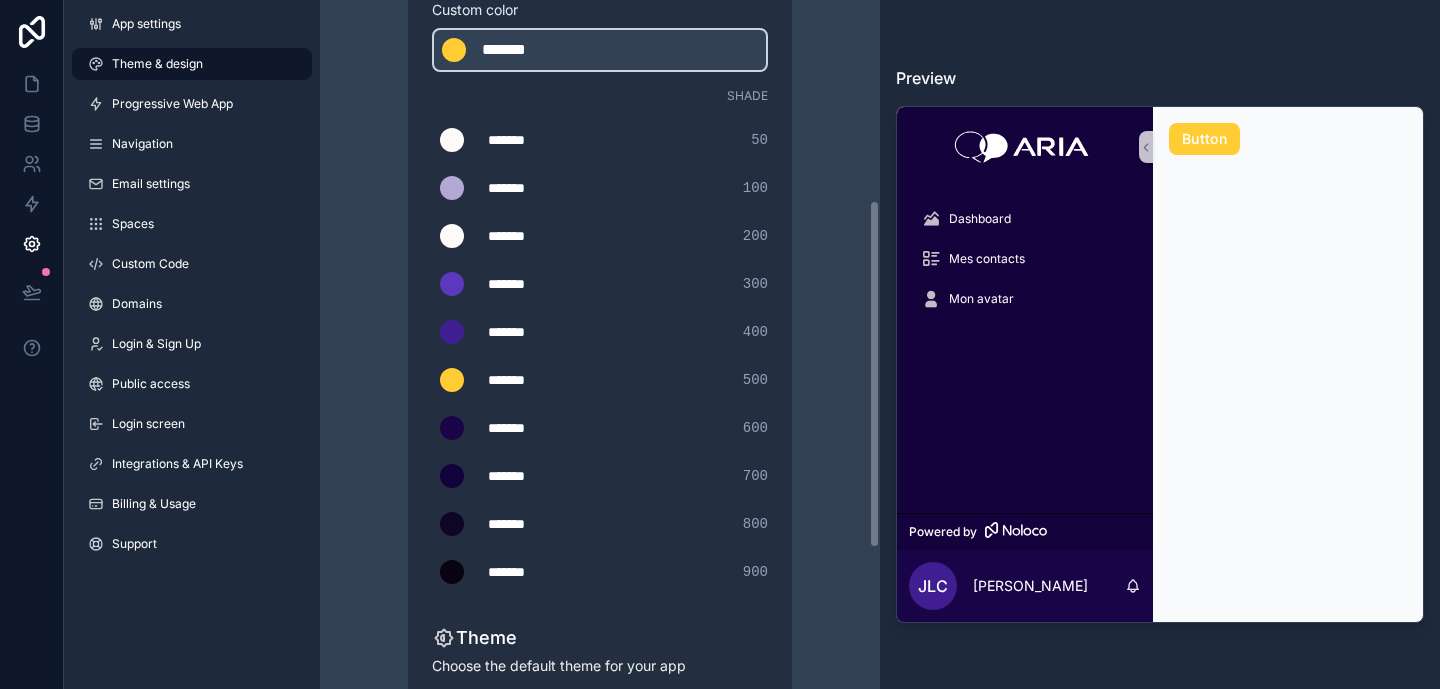 click on "Theme & design App colors Choose your app colors to match your app's style. Pick from one of our preset themes or specify a custom color Learn more about custom themes Custom color ******* ******* #FFCC33 Shade ******* ******* #FCFBF9 50 ******* ******* #b3a7d4 100 ******* ******* #FCFBF9 200 ******* ******* #5d37bc 300 ******* ******* #401e91 400 ******* ******* #FFCC33 500 ******* ******* #190448 600 ******* ******* #13023b 700 ******* ******* #0f0526 800 ******* ******* #070313 900 Theme Choose the default theme for your app Light Dark Auto Allow your users to toggle between light and dark themes Use setting" at bounding box center (600, 286) 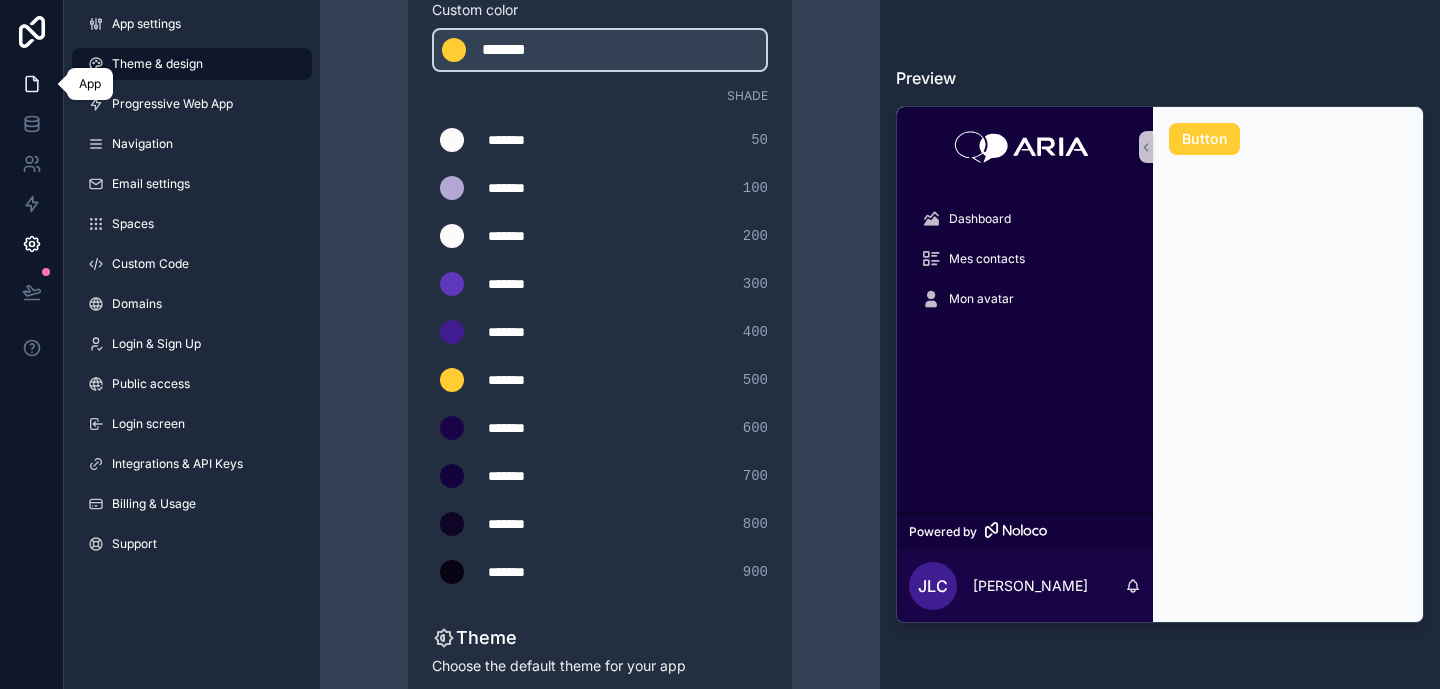 click 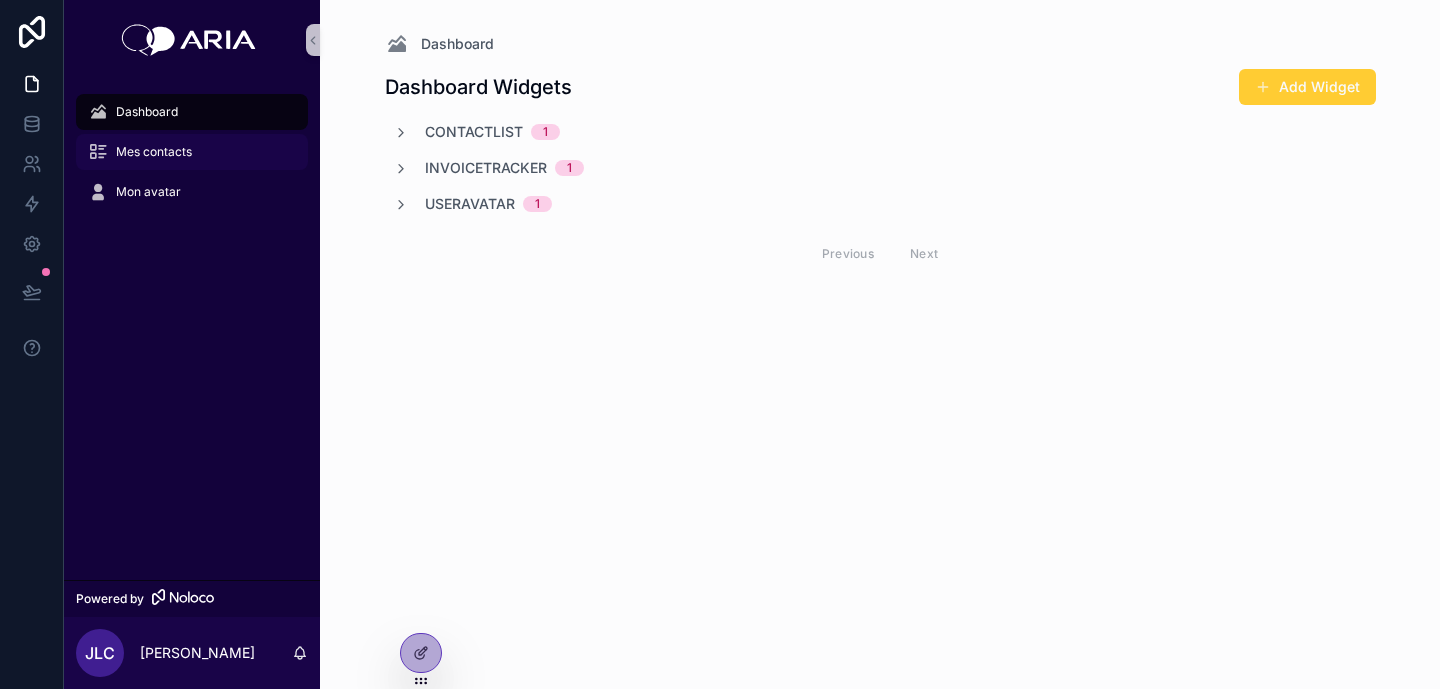 click on "Mes contacts" at bounding box center [192, 152] 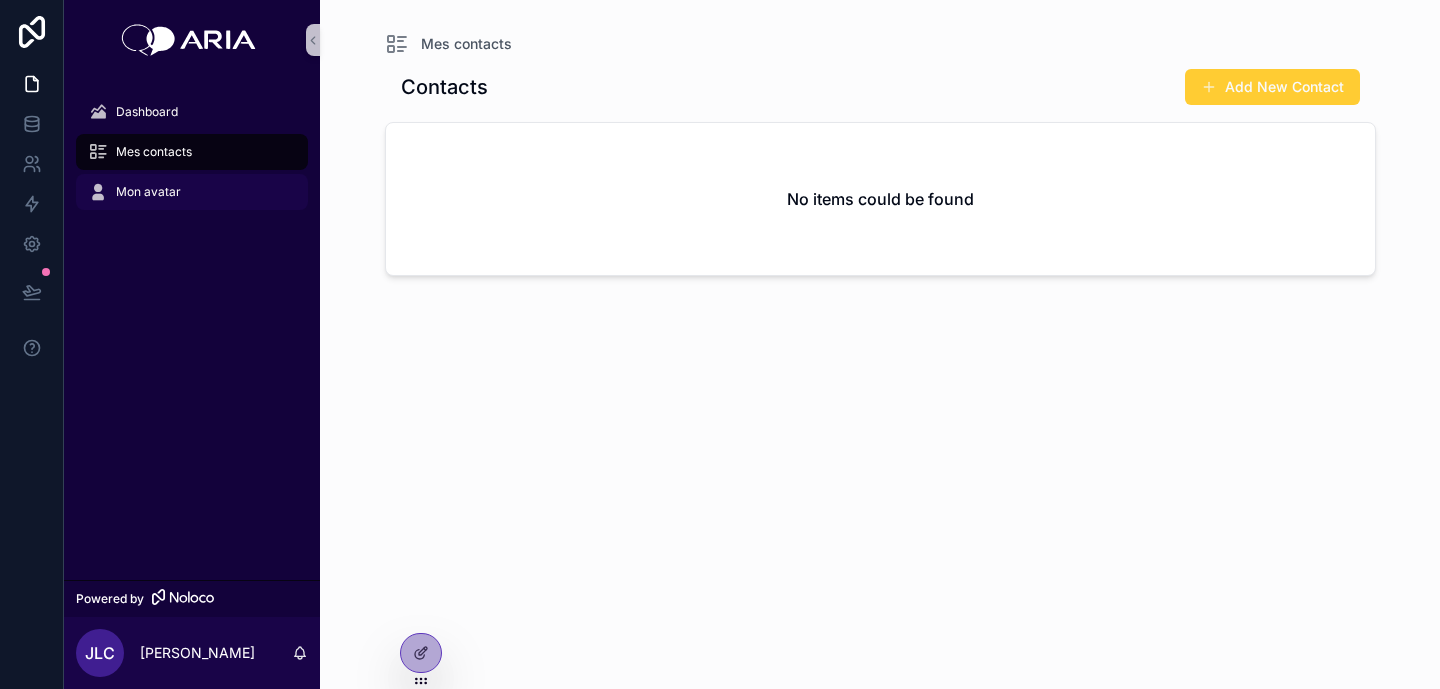 click on "Mon avatar" at bounding box center (192, 192) 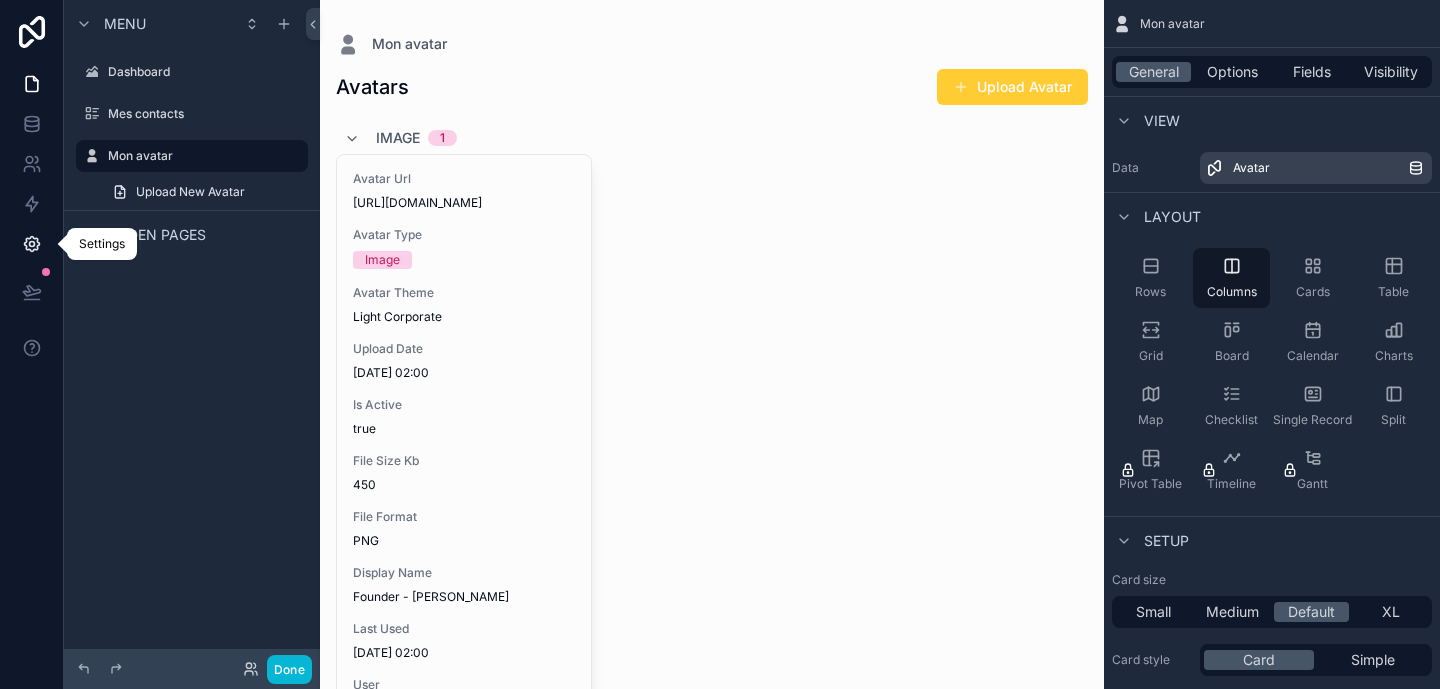 click 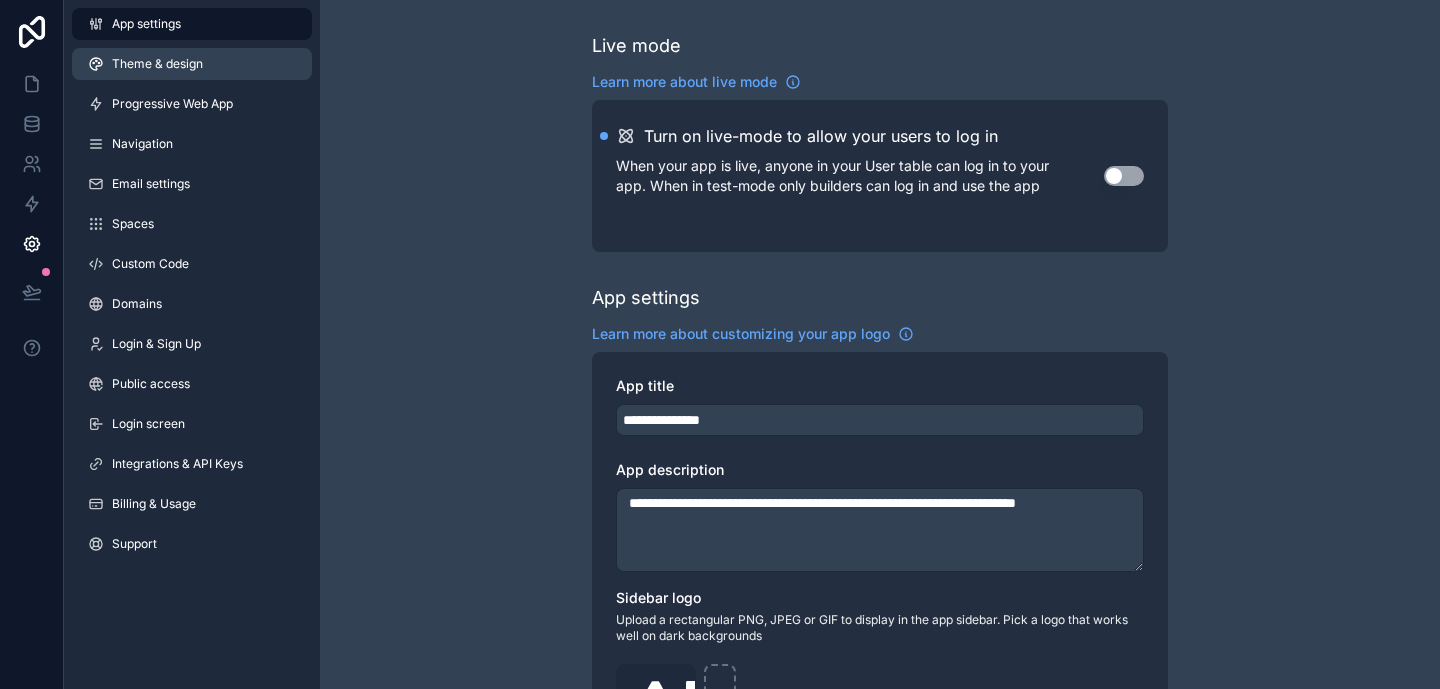 click on "Theme & design" at bounding box center [157, 64] 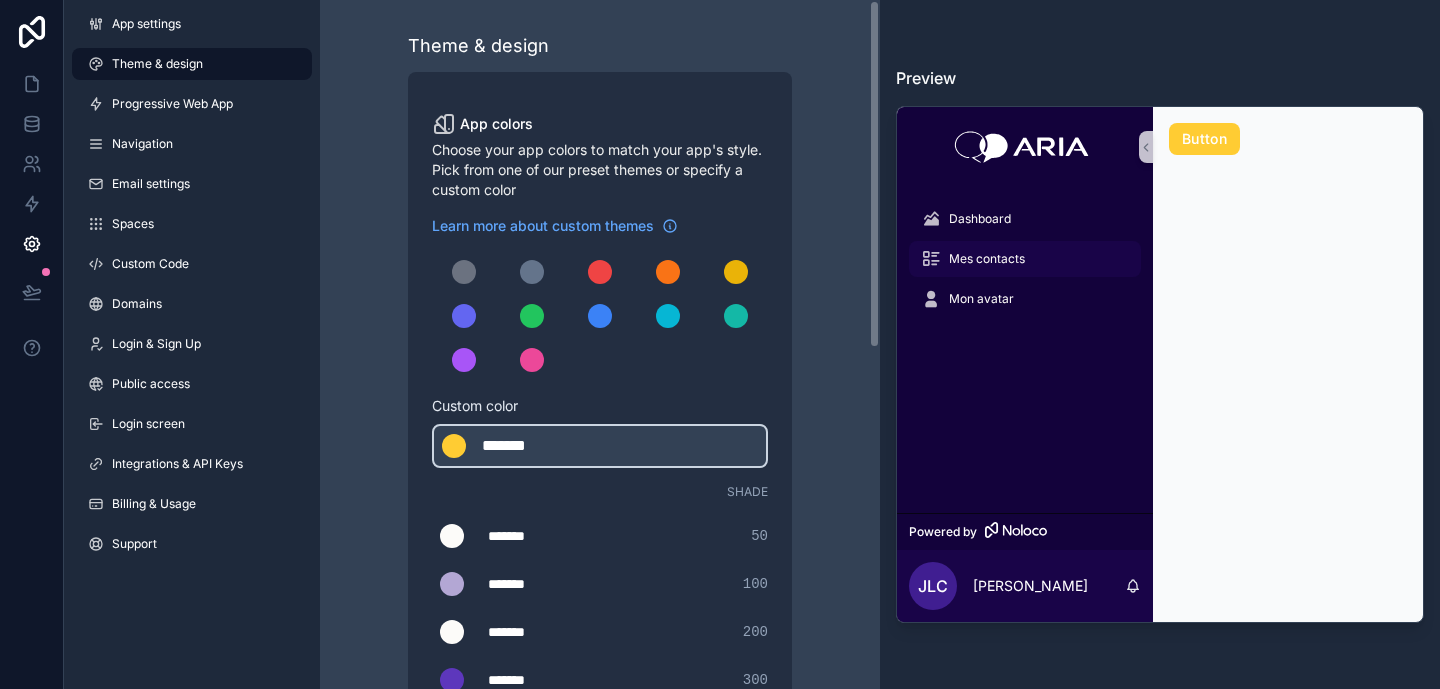 click on "Mes contacts" at bounding box center [1025, 259] 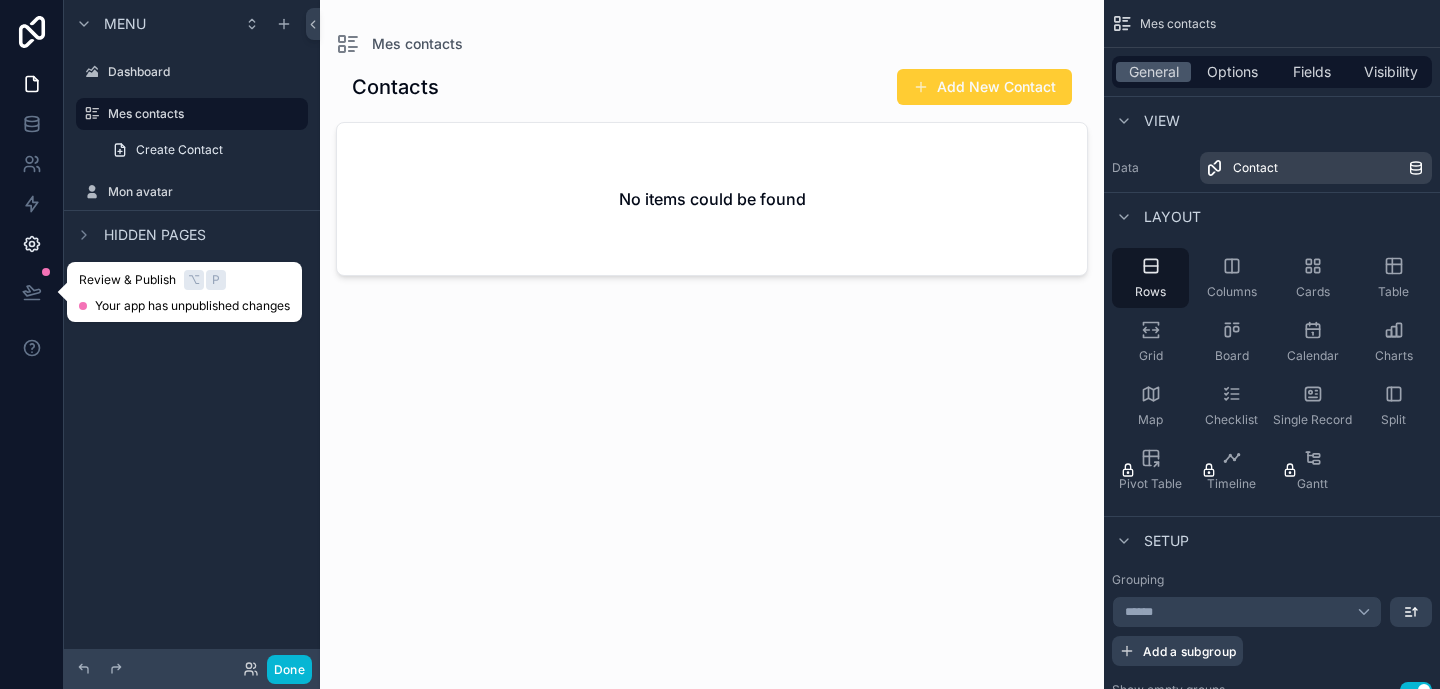 click 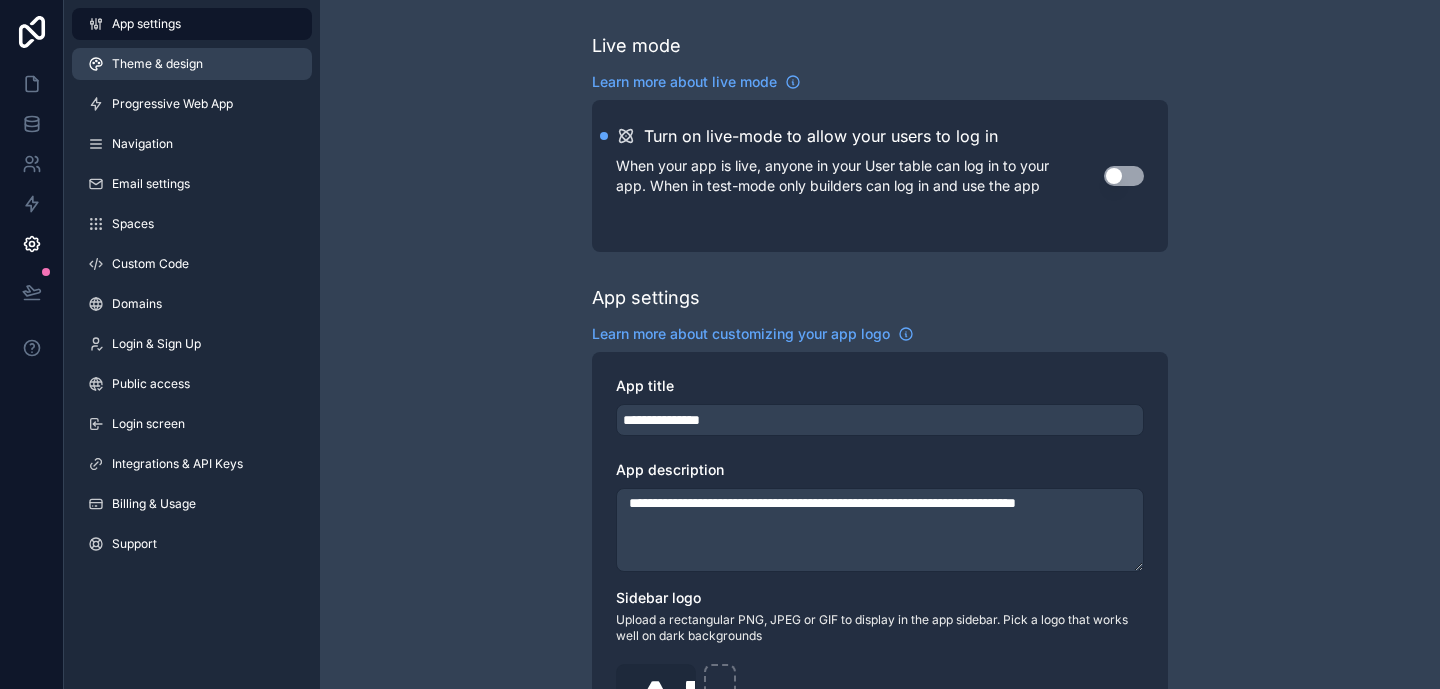 click on "Theme & design" at bounding box center (192, 64) 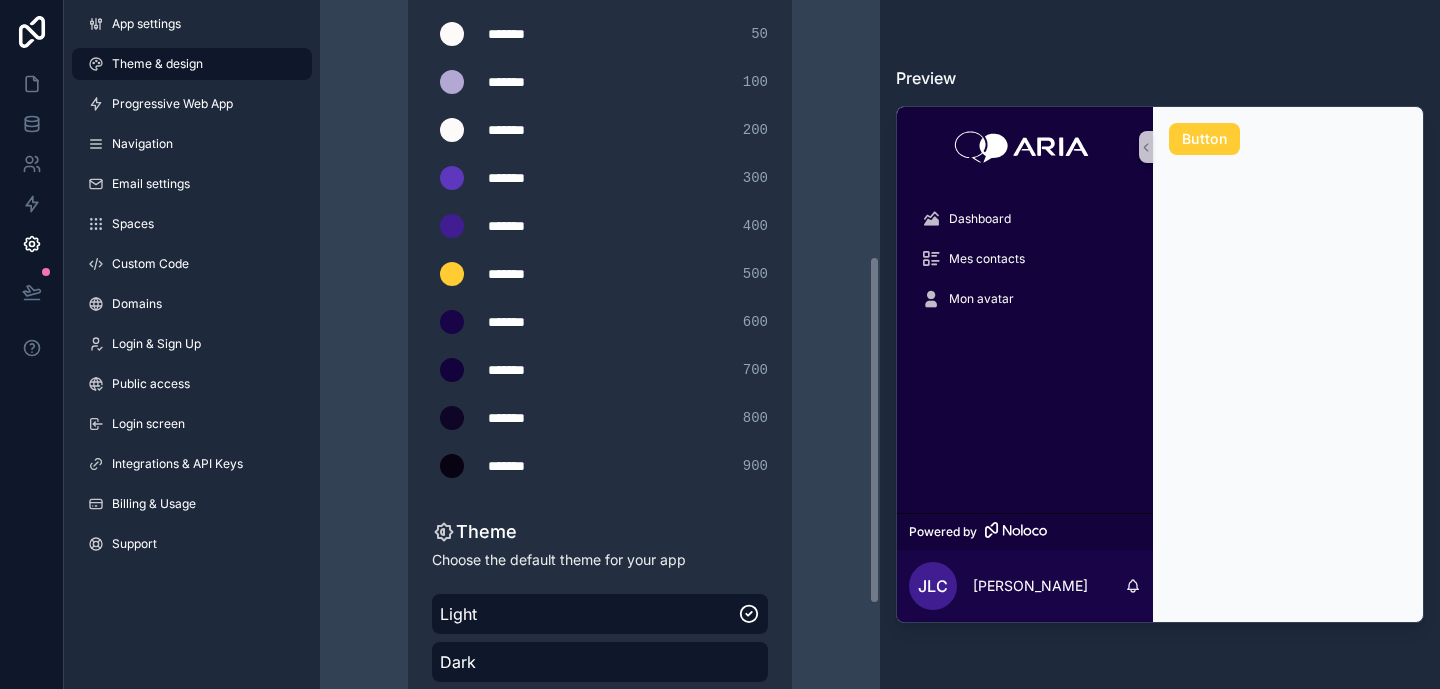scroll, scrollTop: 514, scrollLeft: 0, axis: vertical 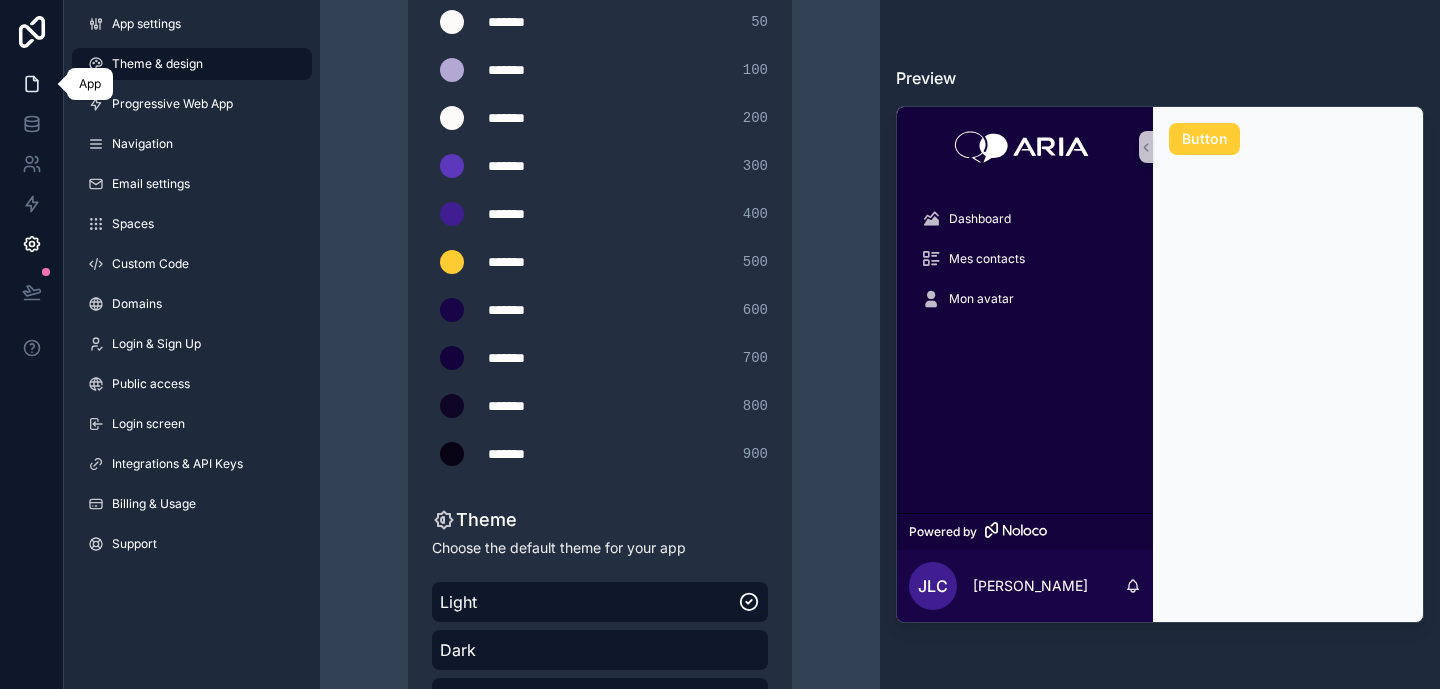 click 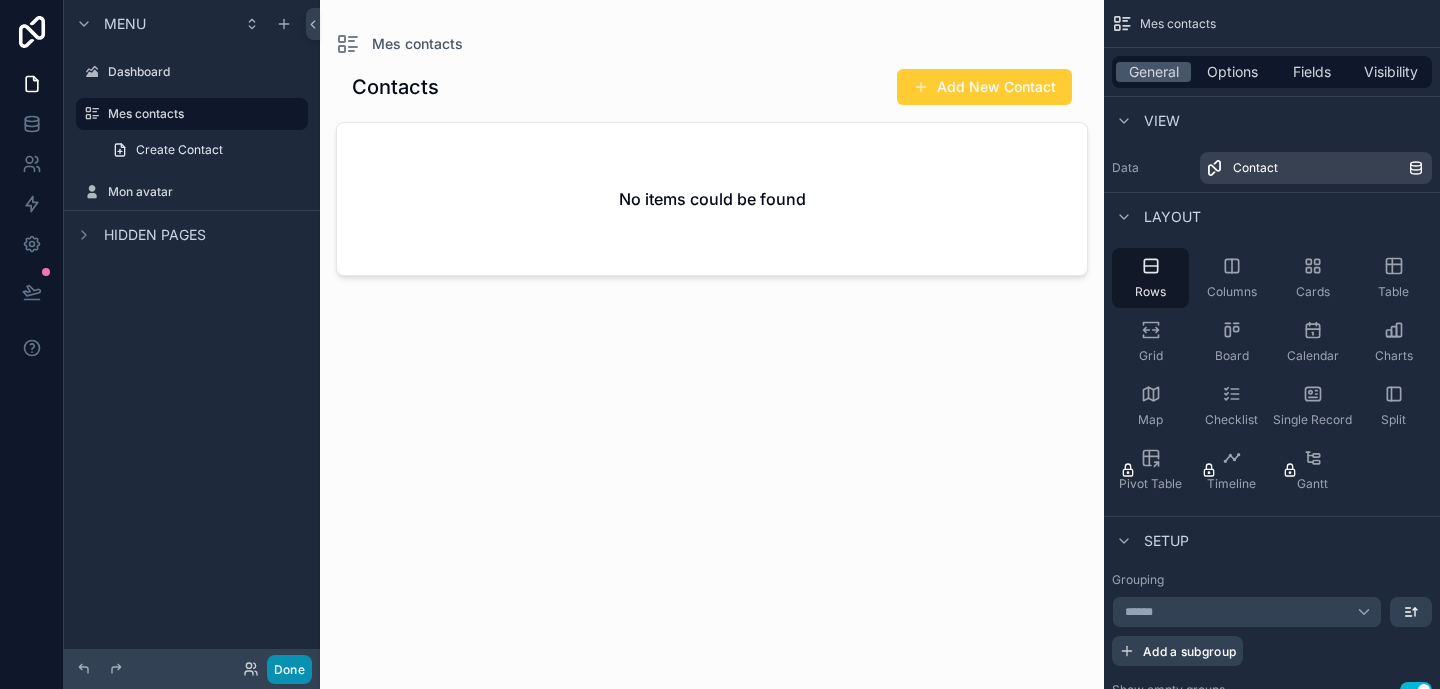 click on "Done" at bounding box center [289, 669] 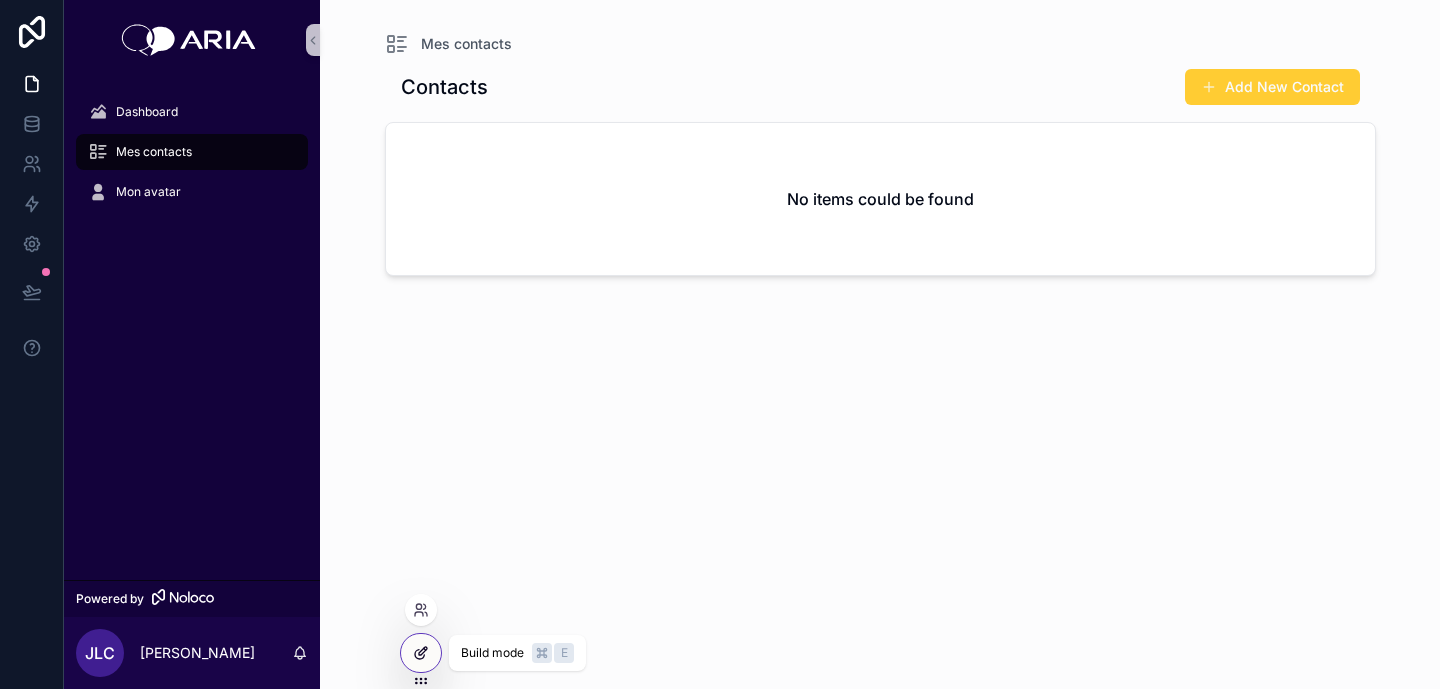 click 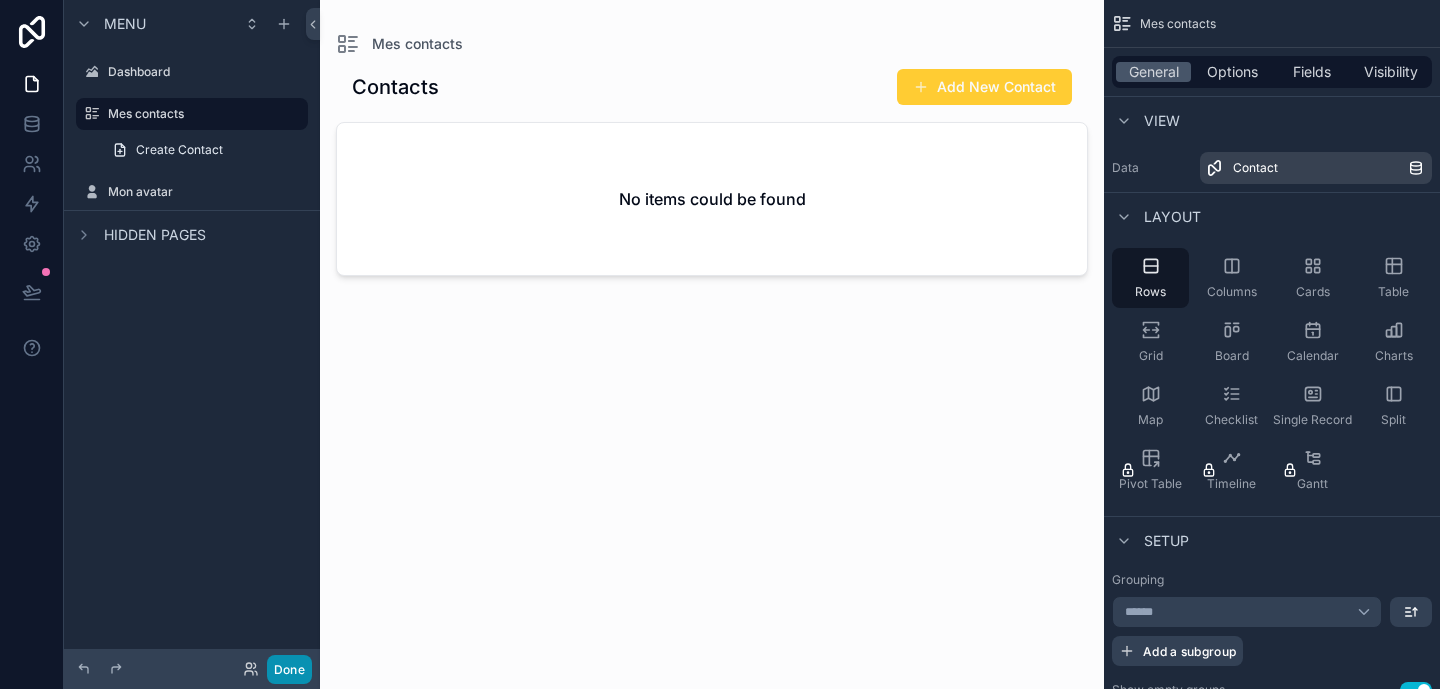 click on "Done" at bounding box center (289, 669) 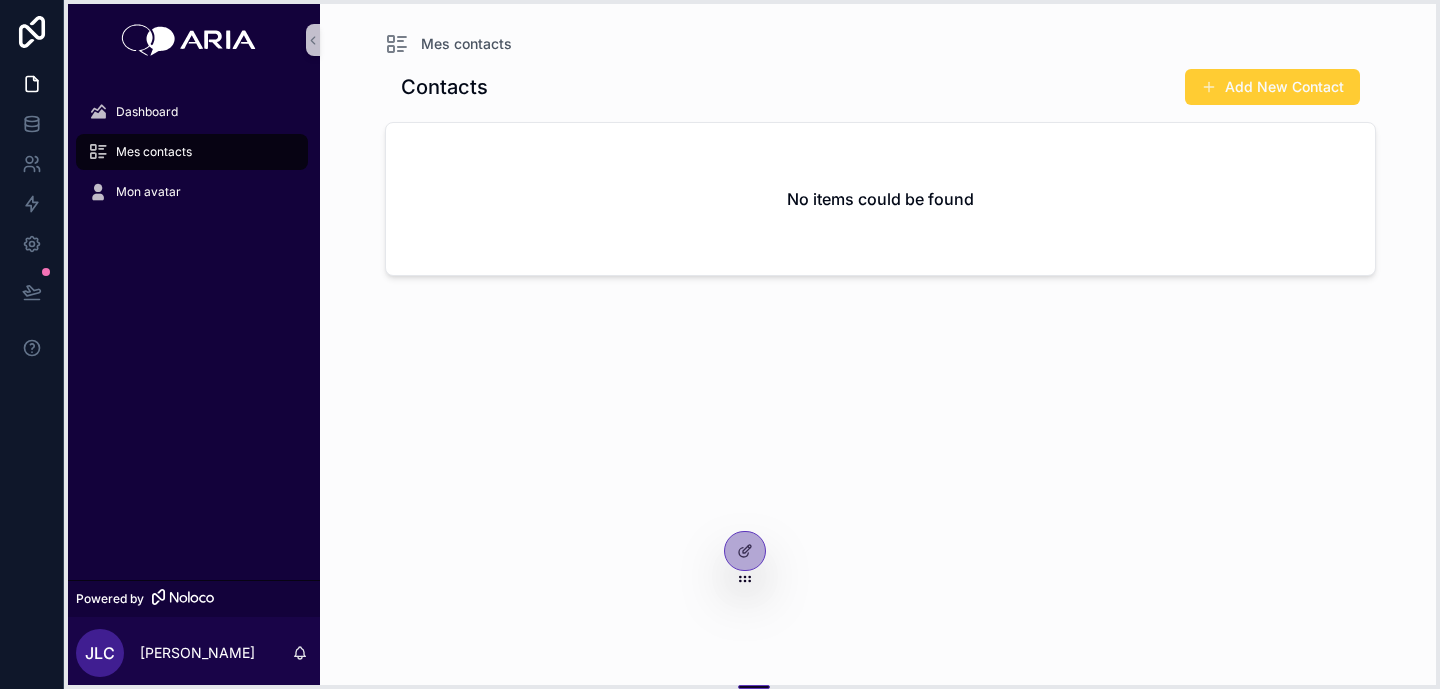 drag, startPoint x: 421, startPoint y: 678, endPoint x: 780, endPoint y: 573, distance: 374.0401 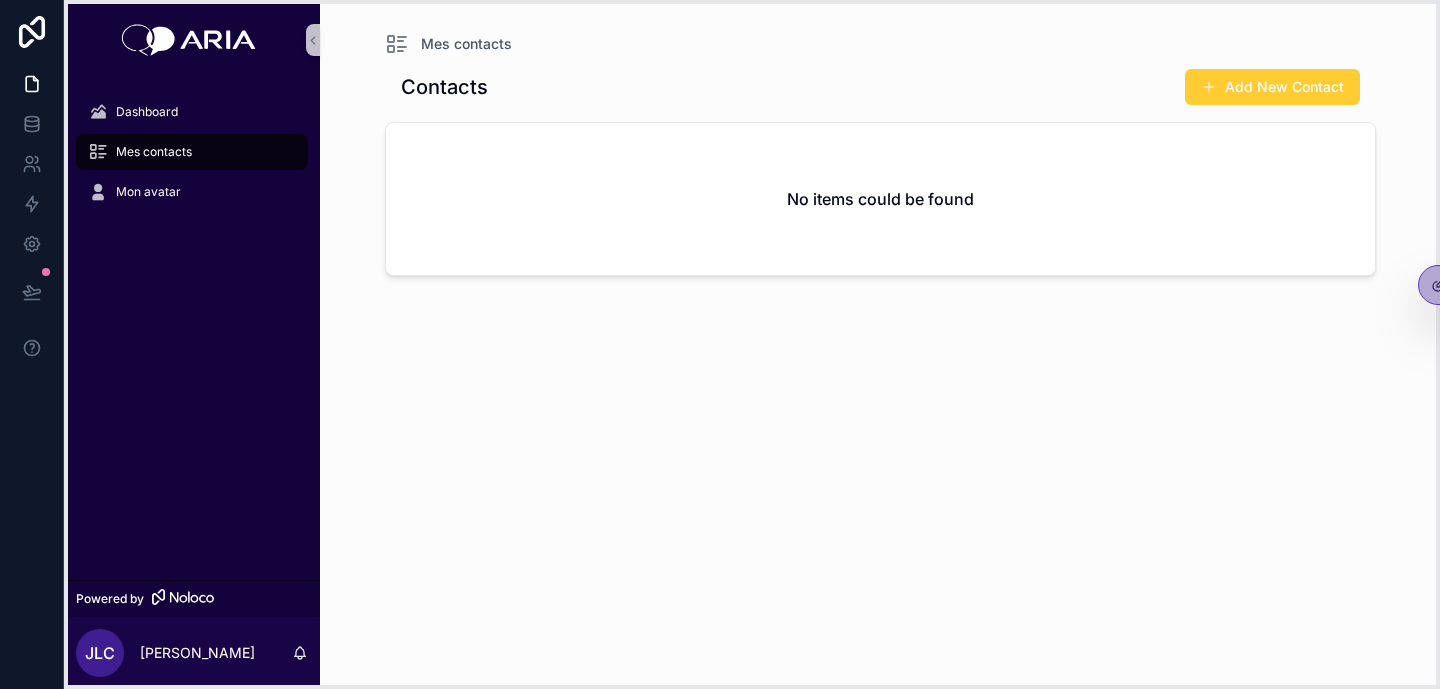 drag, startPoint x: 780, startPoint y: 683, endPoint x: 1439, endPoint y: 421, distance: 709.17206 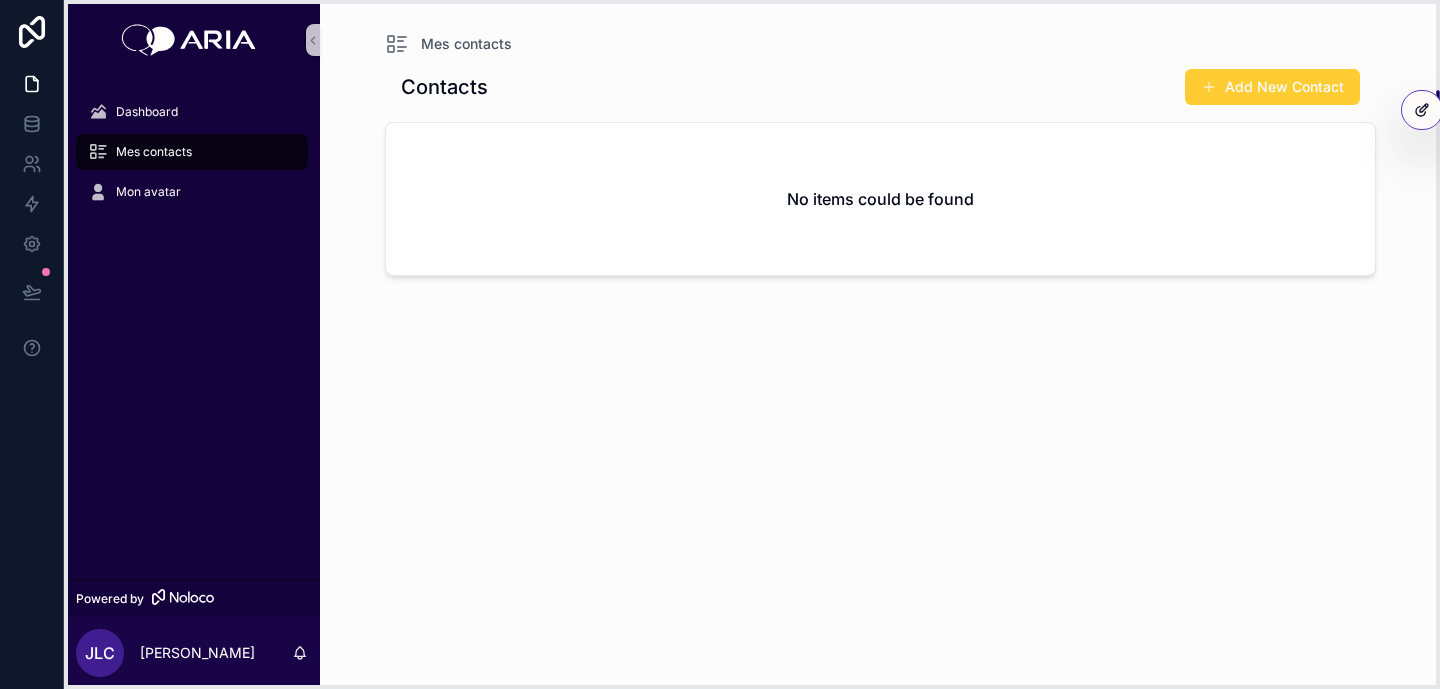 drag, startPoint x: 1426, startPoint y: 290, endPoint x: 1407, endPoint y: 113, distance: 178.01685 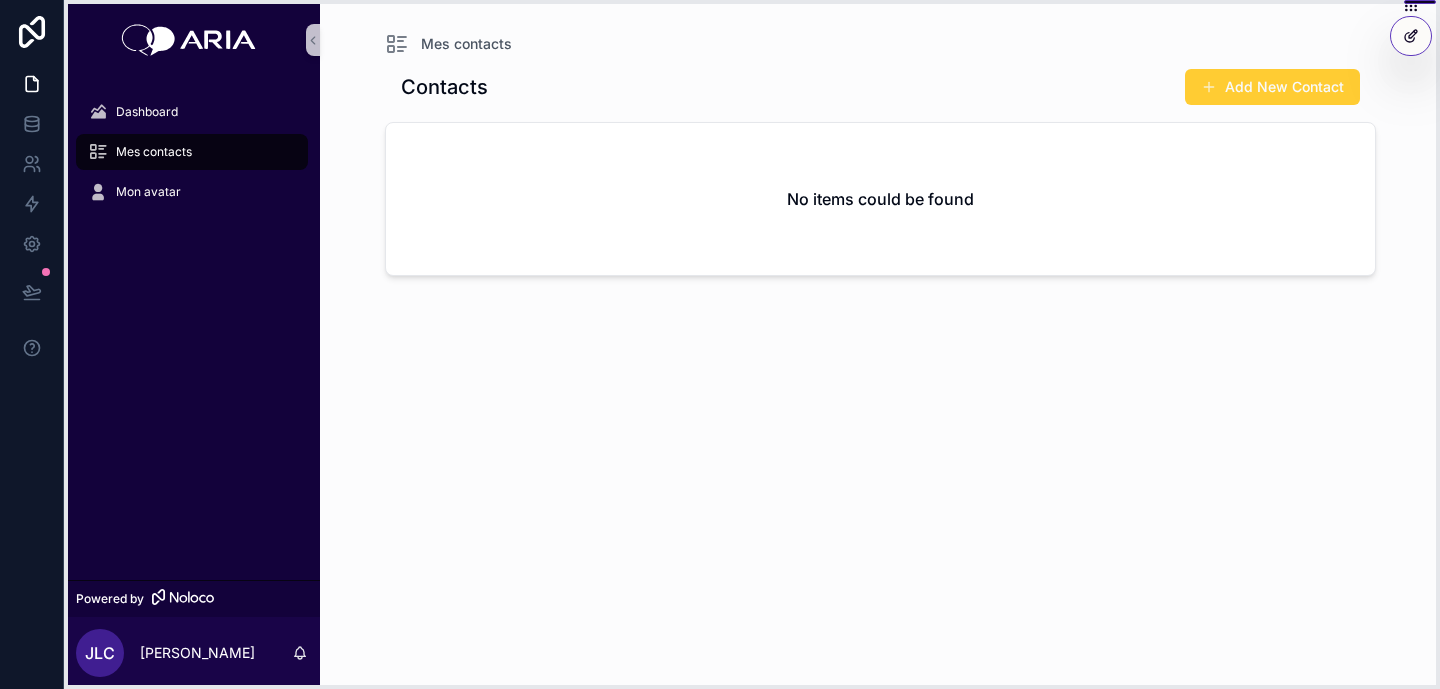 drag, startPoint x: 1421, startPoint y: 113, endPoint x: 1411, endPoint y: 20, distance: 93.53609 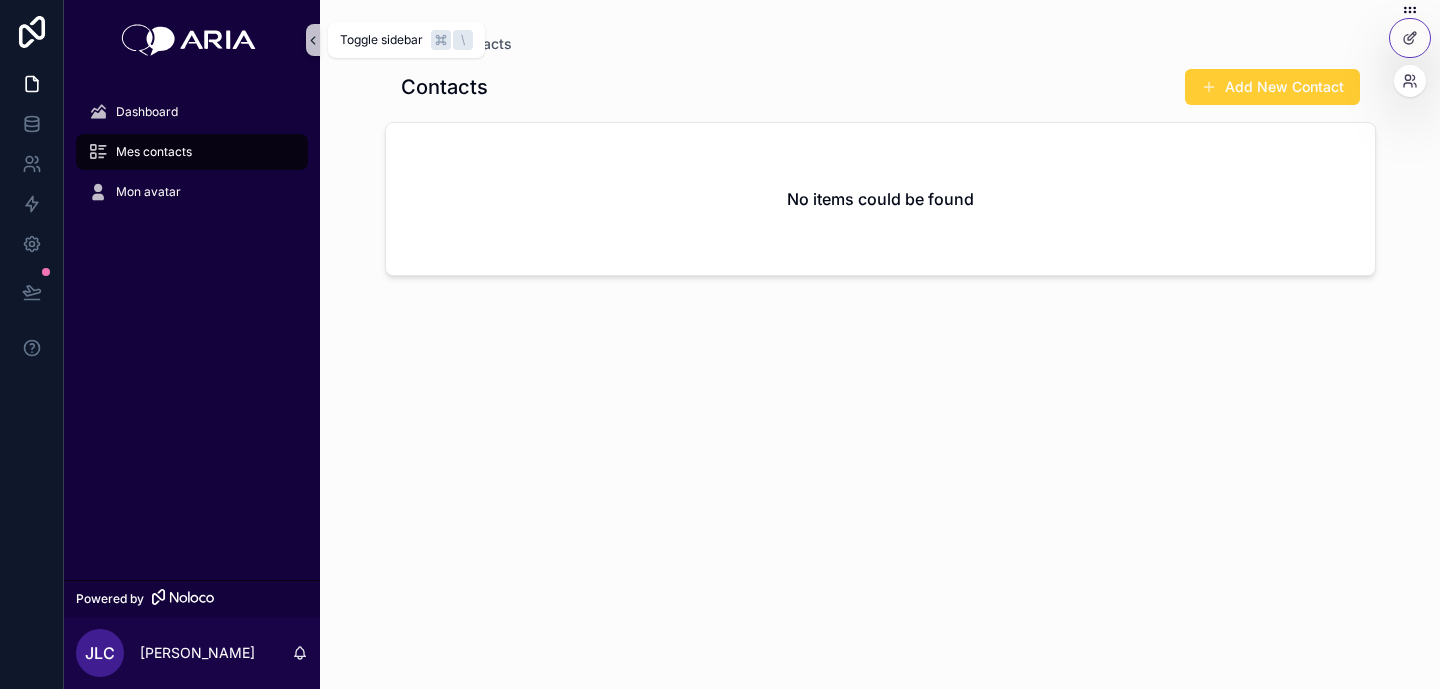 click 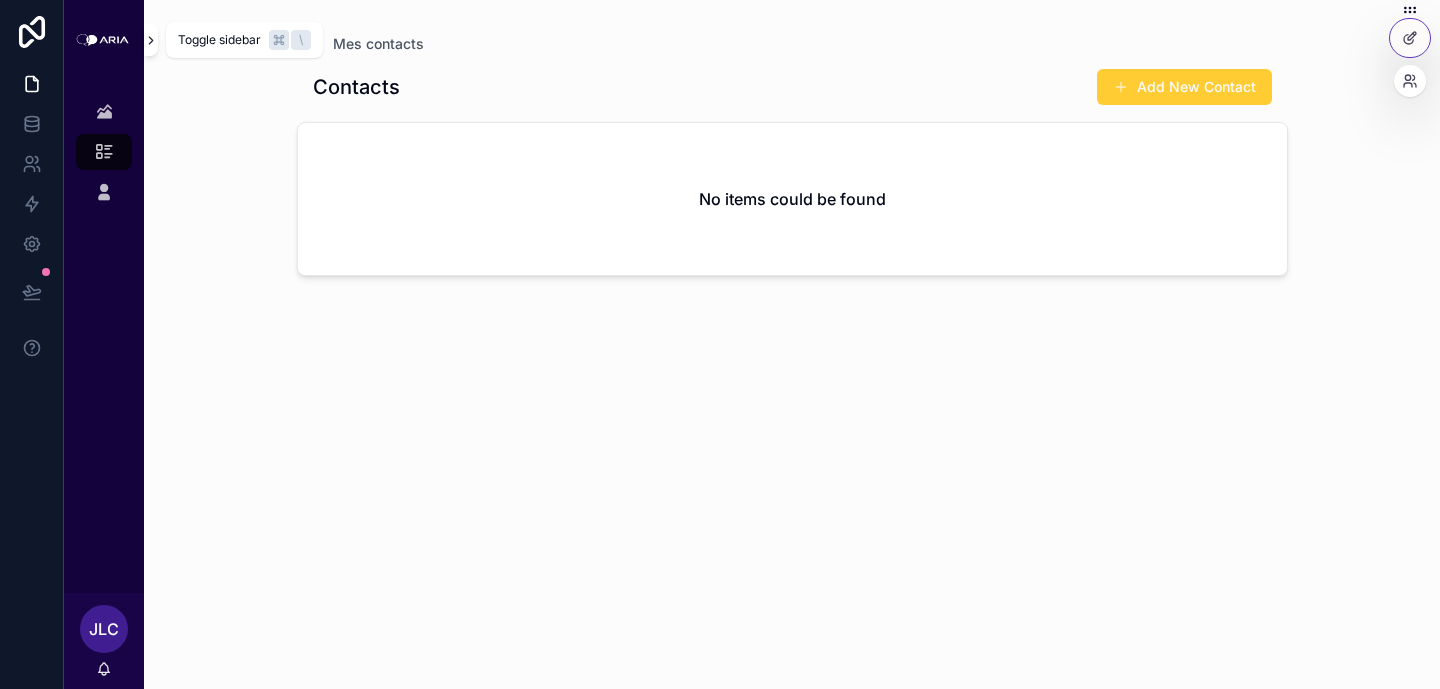 click 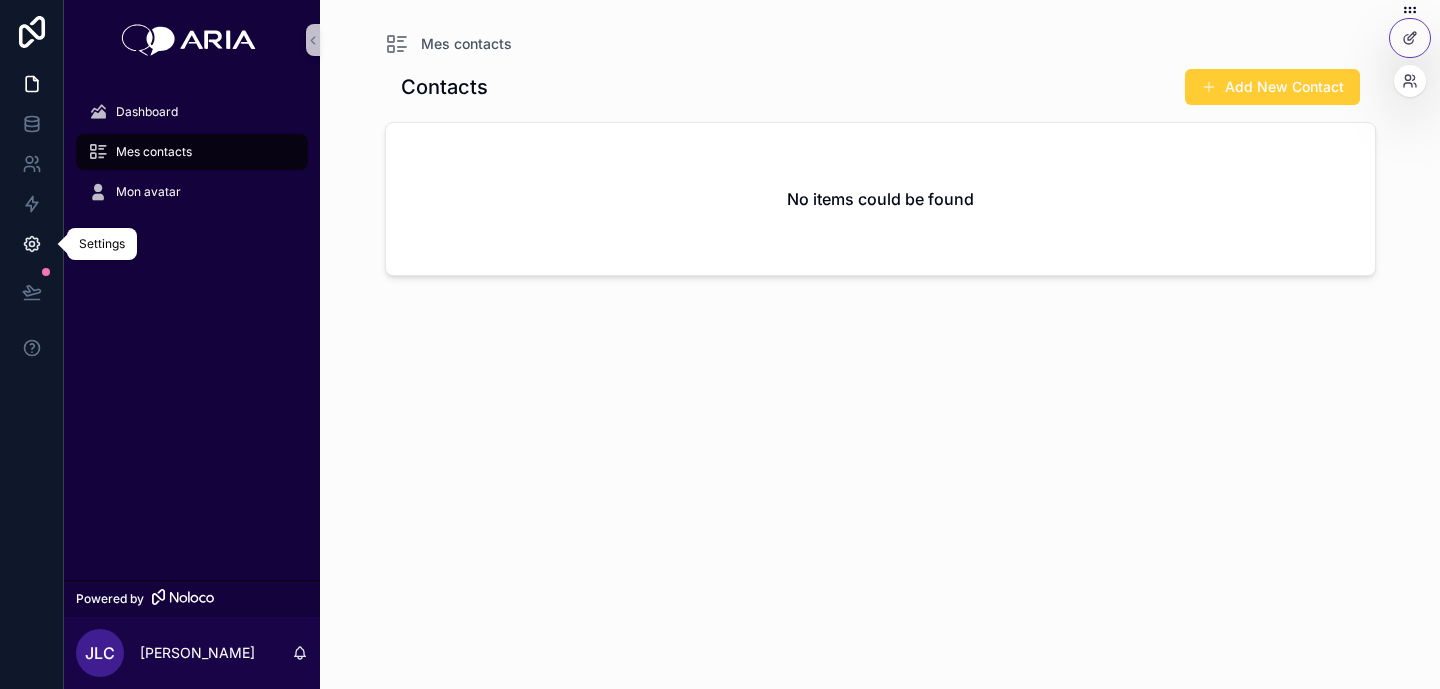 click at bounding box center [31, 244] 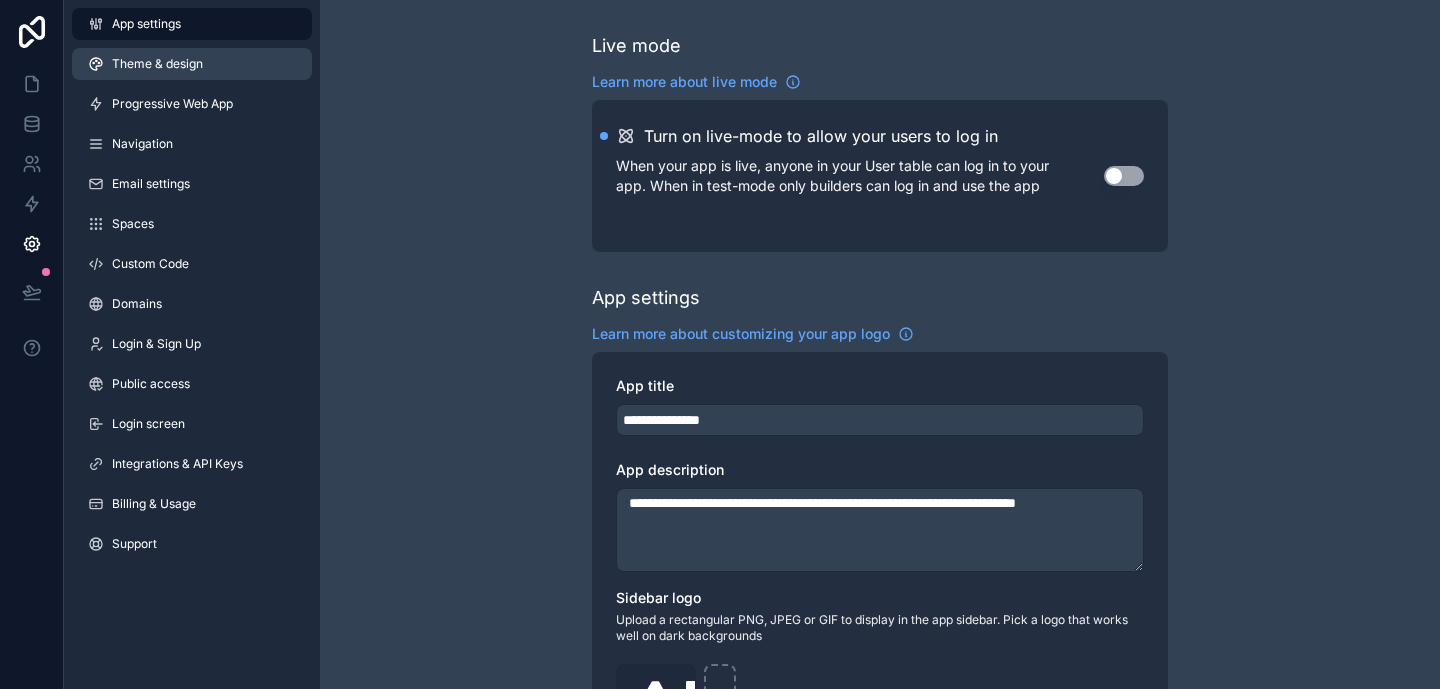 click on "Theme & design" at bounding box center (192, 64) 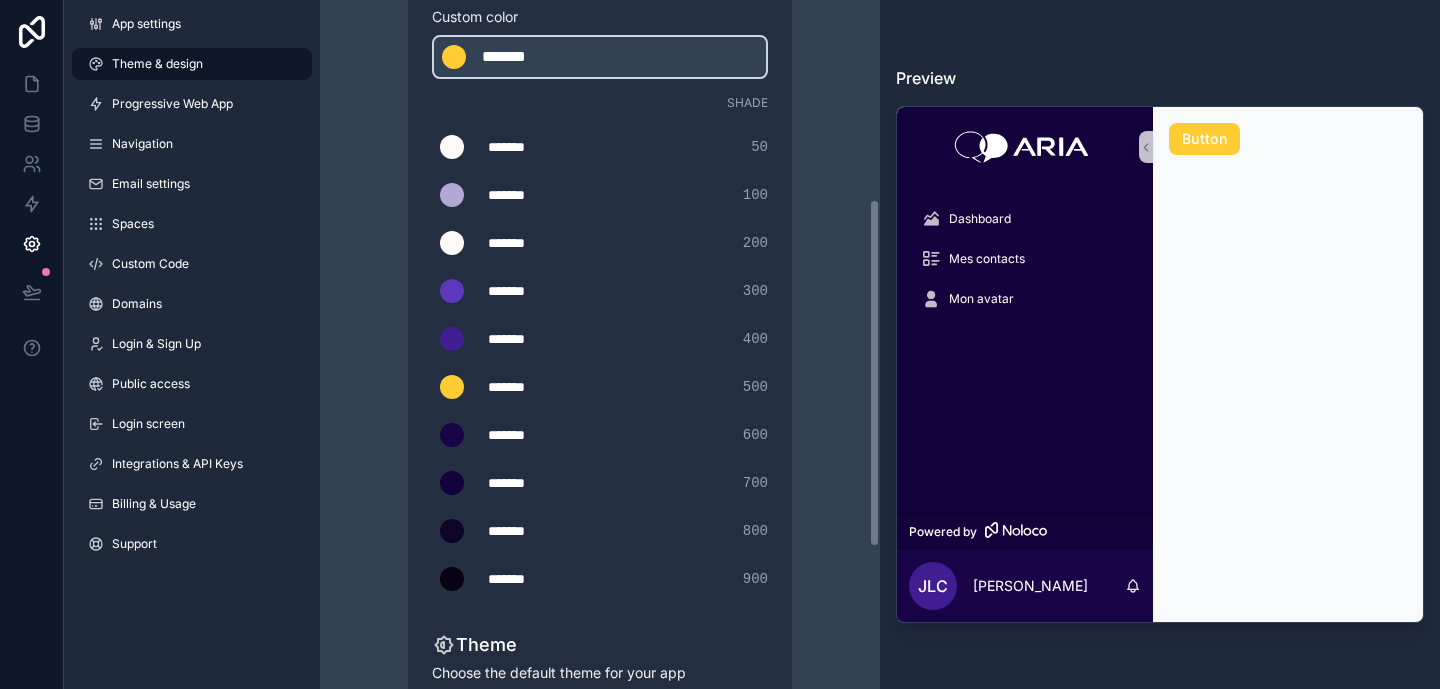 scroll, scrollTop: 397, scrollLeft: 0, axis: vertical 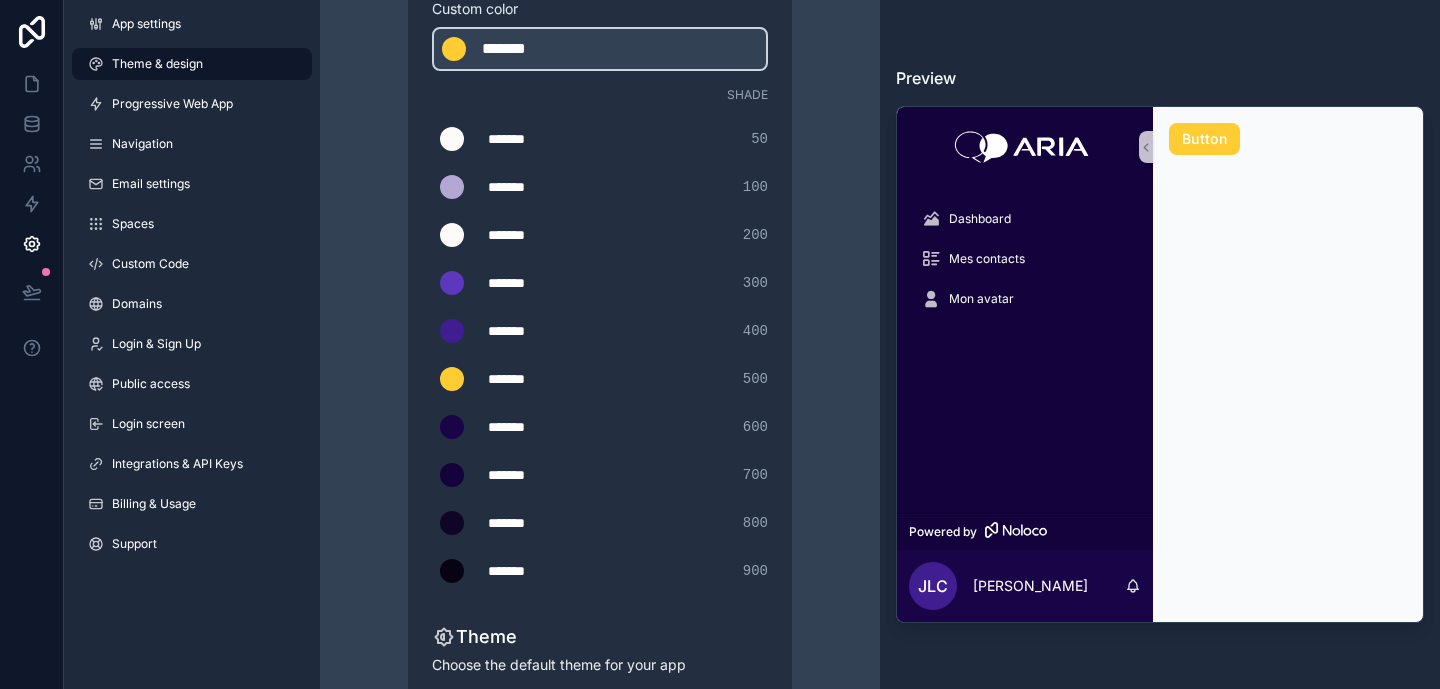click on "*******" at bounding box center [538, 427] 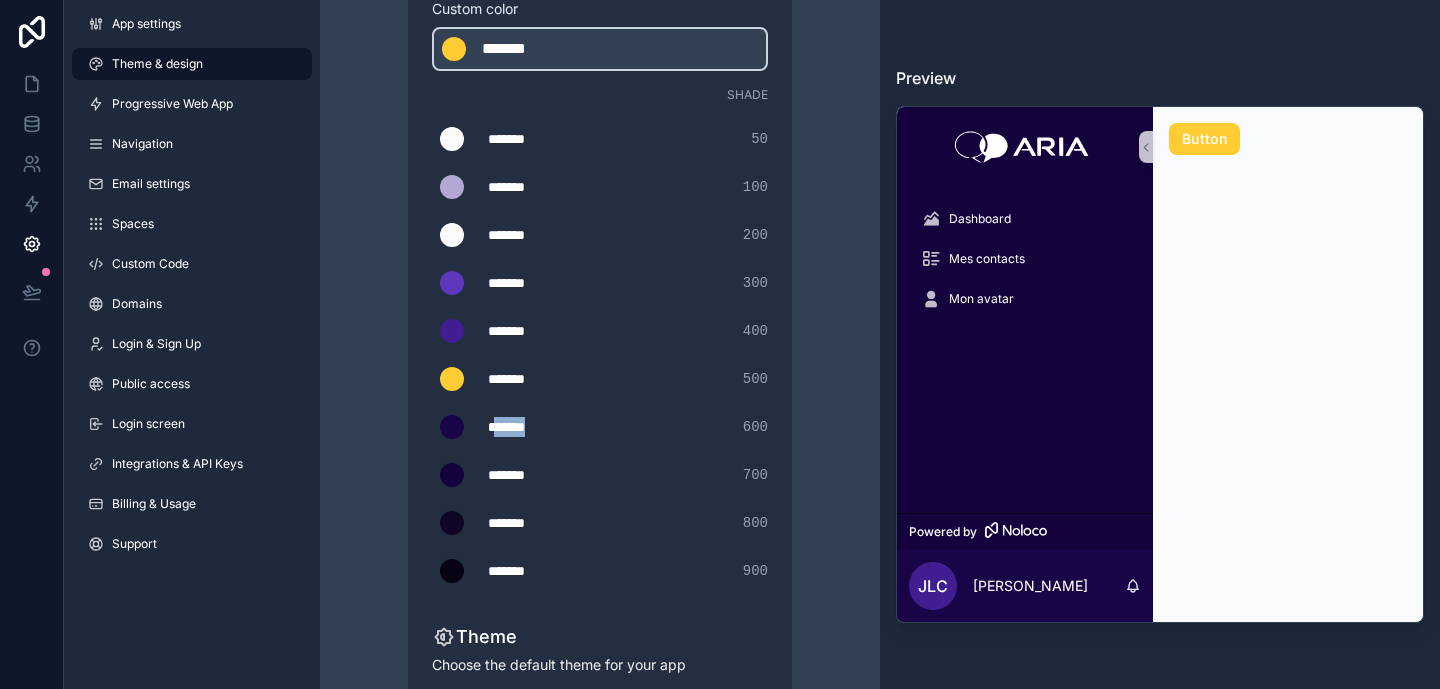 click on "*******" at bounding box center (538, 427) 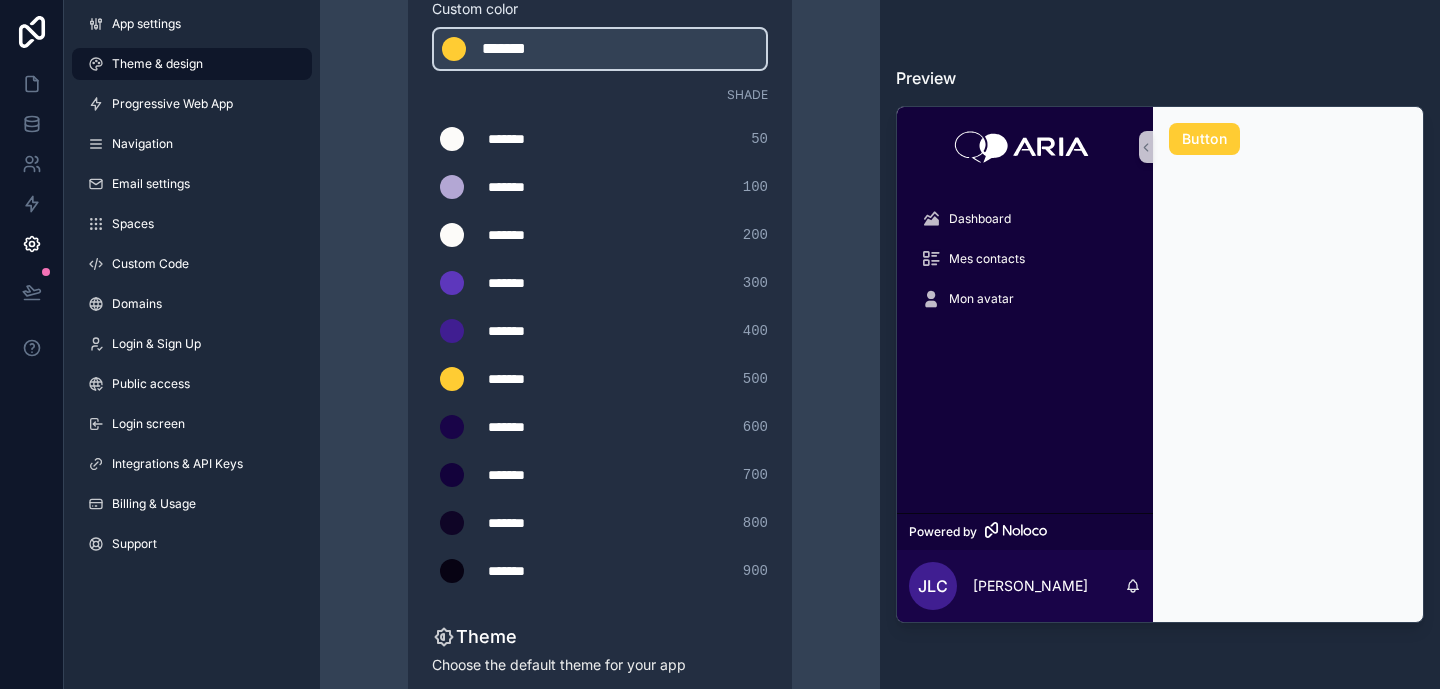 click on "*******" at bounding box center [538, 571] 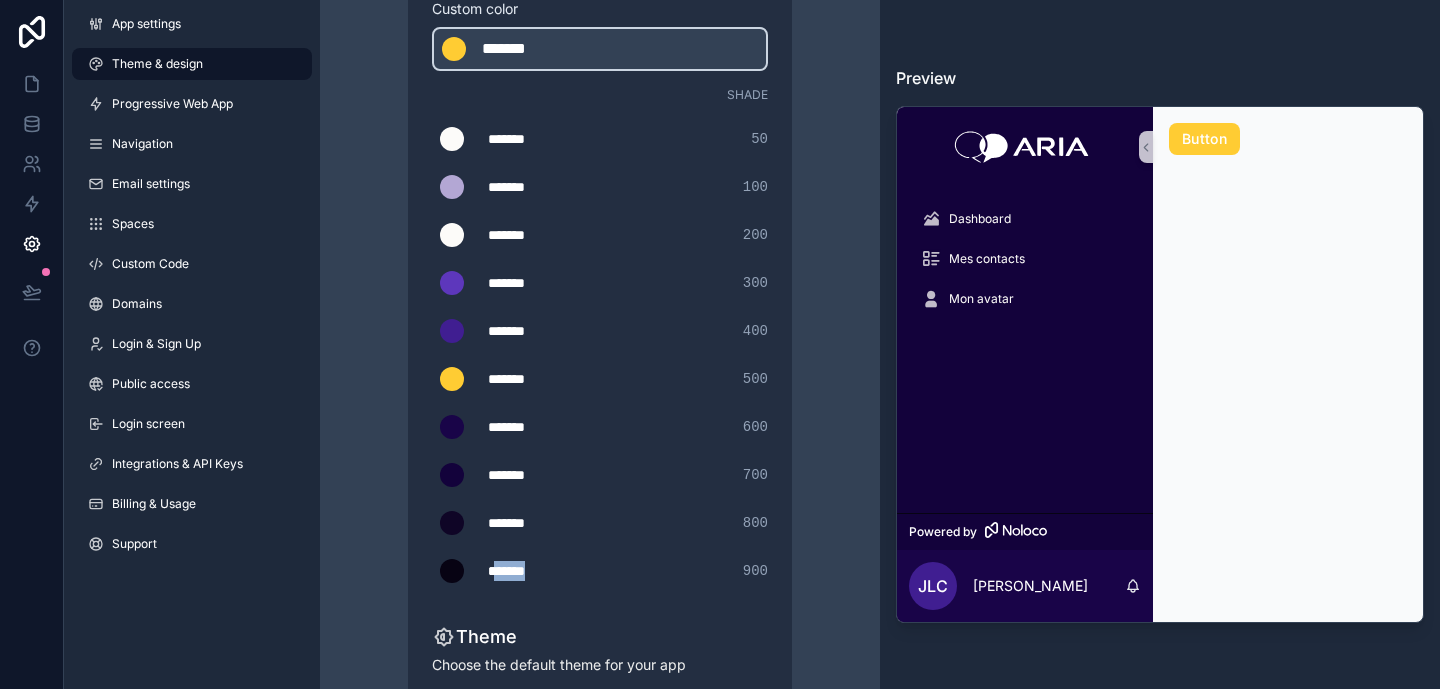click on "*******" at bounding box center (538, 571) 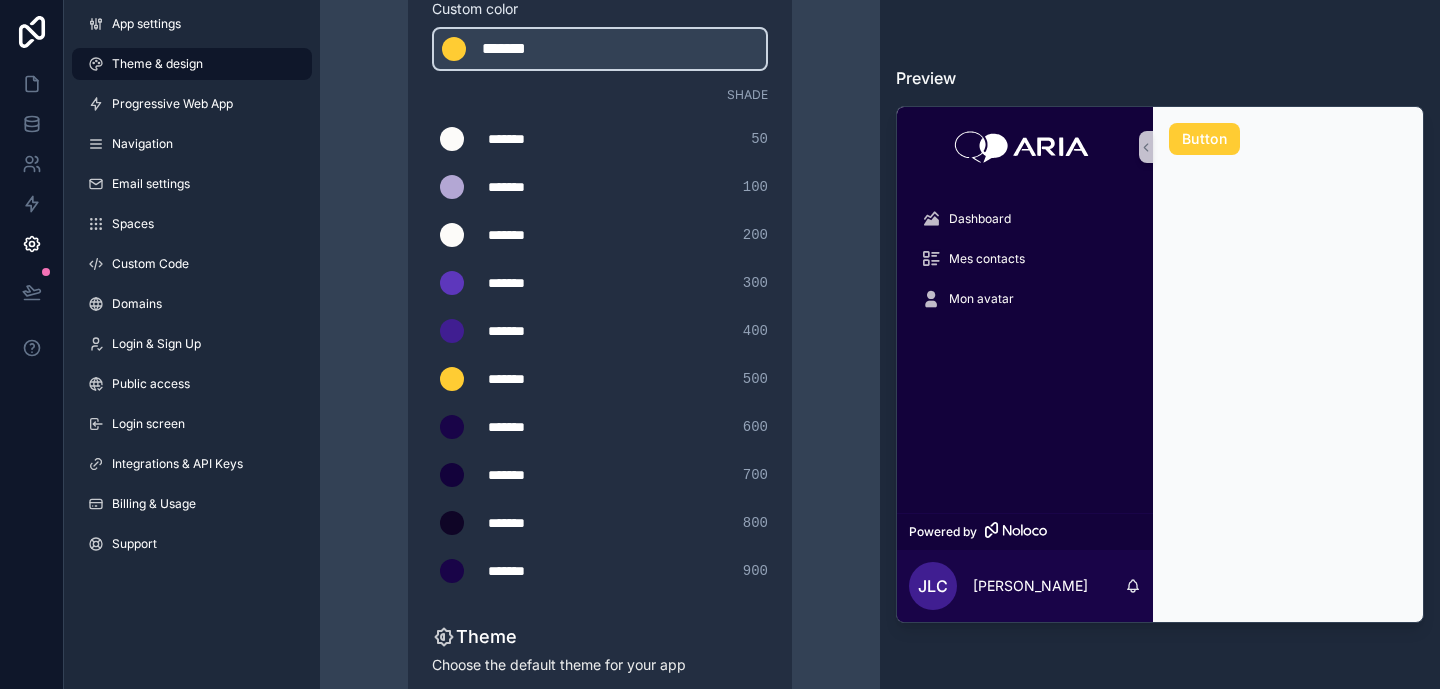 click on "Theme & design App colors Choose your app colors to match your app's style. Pick from one of our preset themes or specify a custom color Learn more about custom themes Custom color ******* ******* #FFCC33 Shade ******* ******* #FCFBF9 50 ******* ******* #b3a7d4 100 ******* ******* #FCFBF9 200 ******* ******* #5d37bc 300 ******* ******* #401e91 400 ******* ******* #FFCC33 500 ******* ******* #190448 600 ******* ******* #13023b 700 ******* ******* #0f0526 800 ******* ******* #190448 900 Theme Choose the default theme for your app Light Dark Auto Allow your users to toggle between light and dark themes Use setting" at bounding box center (600, 285) 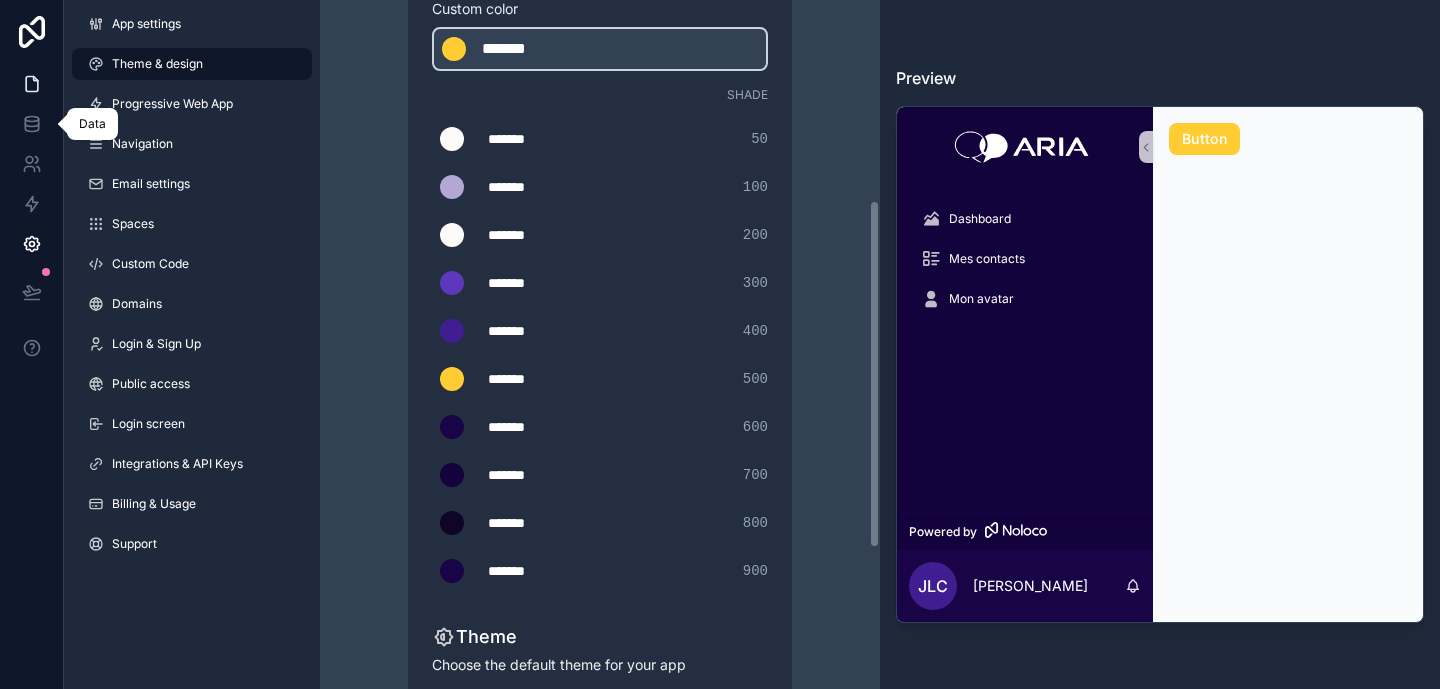 click at bounding box center (31, 84) 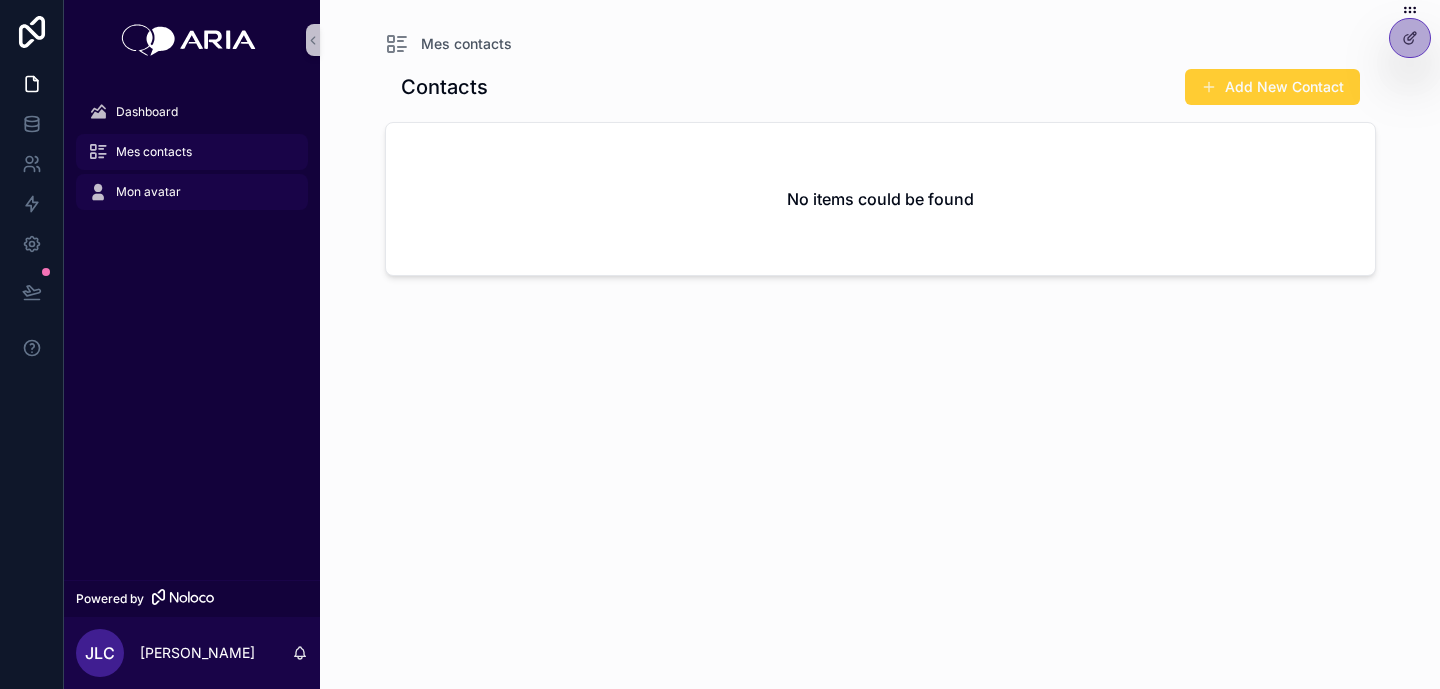 click on "Mon avatar" at bounding box center [192, 192] 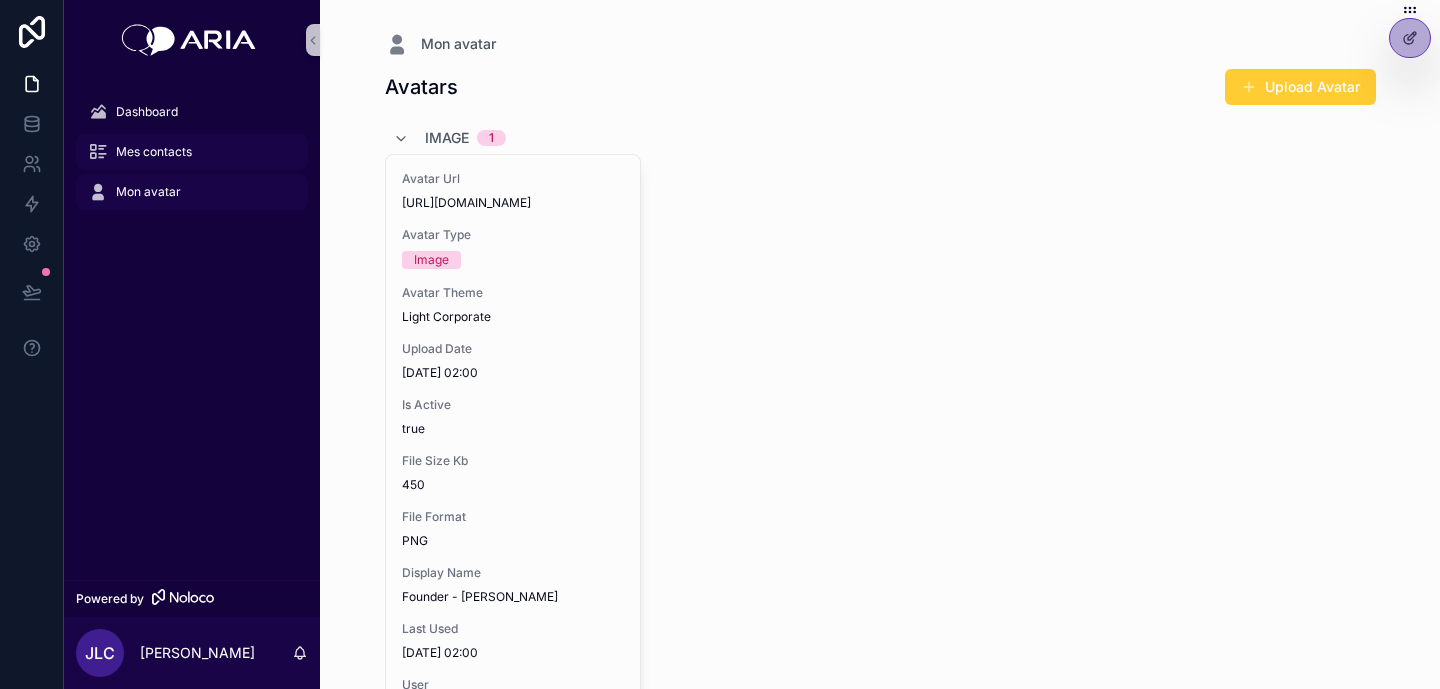 click on "Mes contacts" at bounding box center [192, 152] 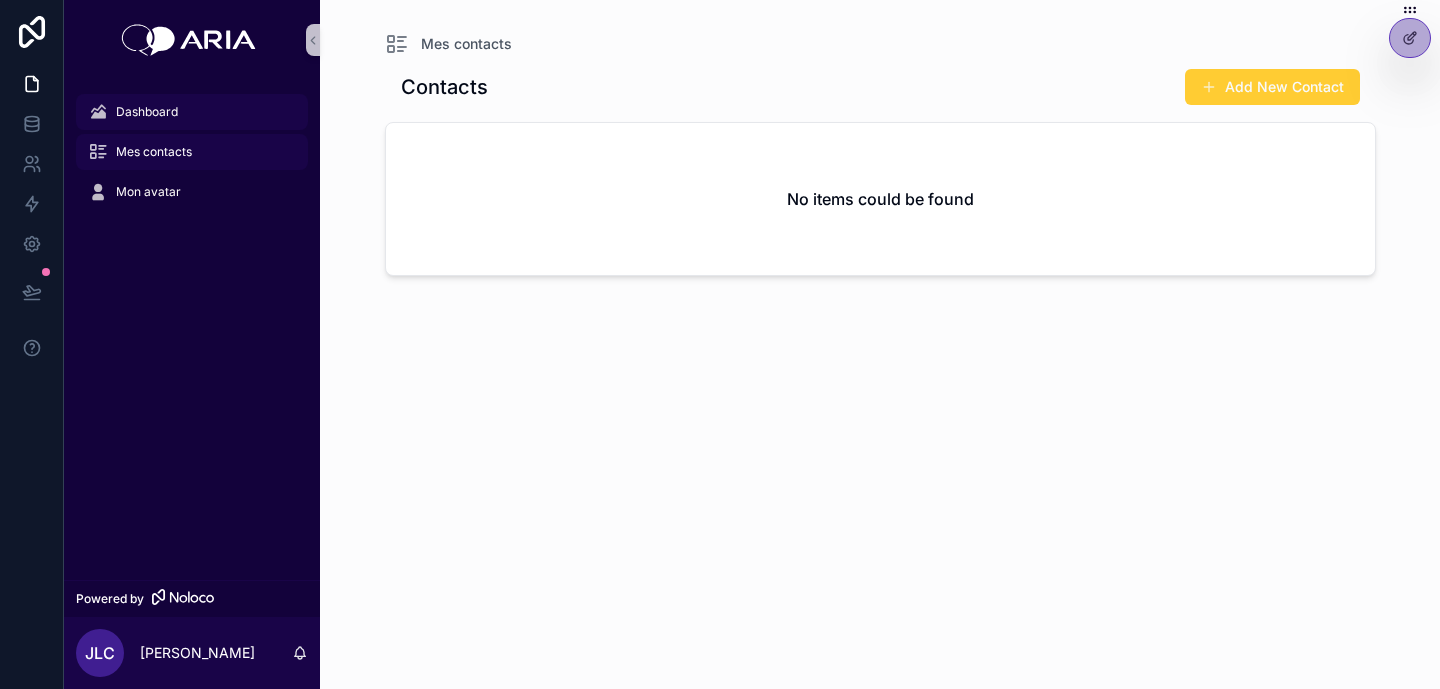 click on "Dashboard" at bounding box center [192, 112] 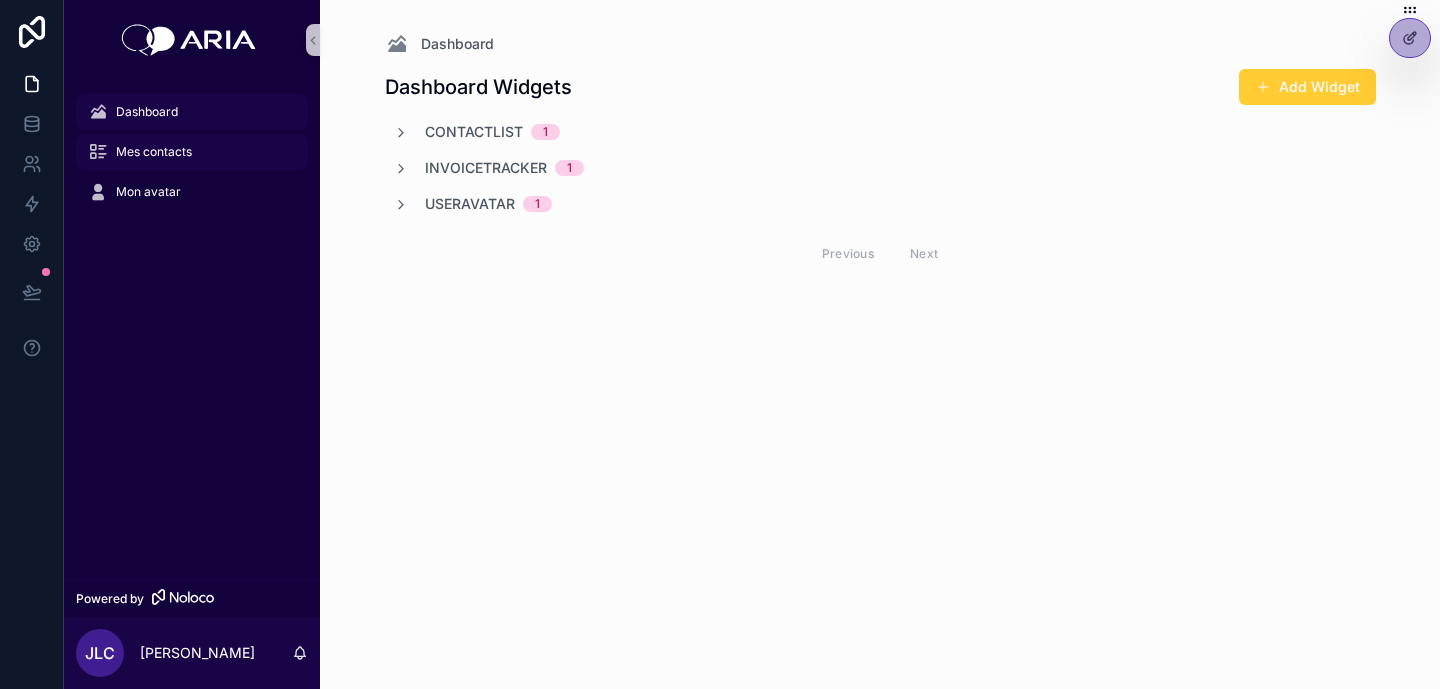 click on "Mes contacts" at bounding box center [192, 152] 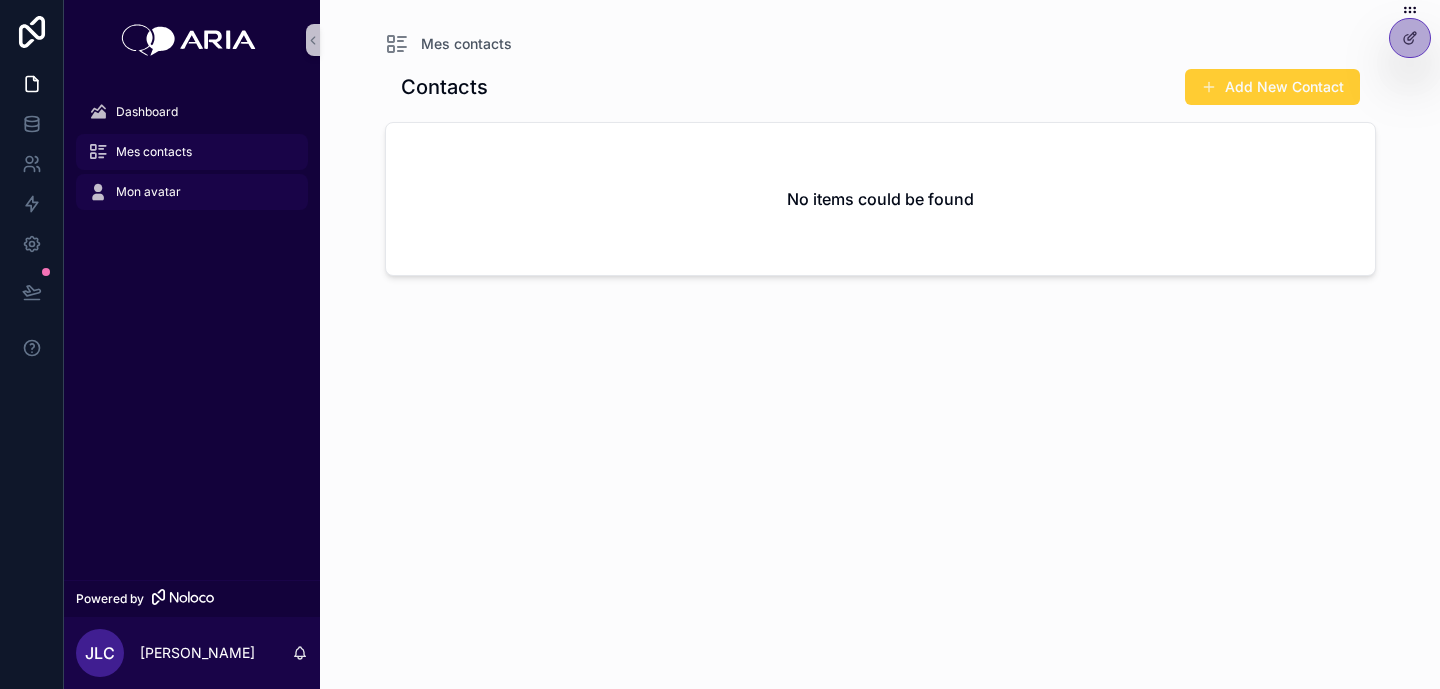 click on "Mon avatar" at bounding box center [192, 192] 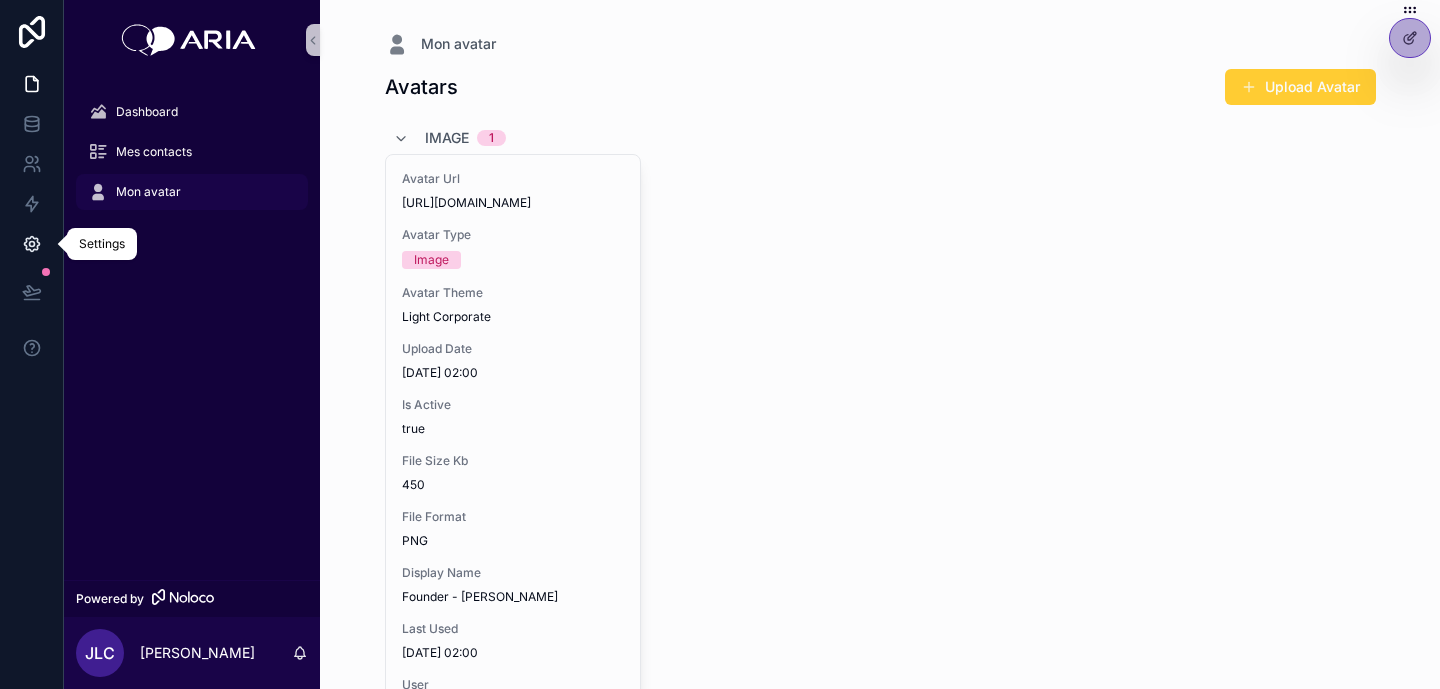 click 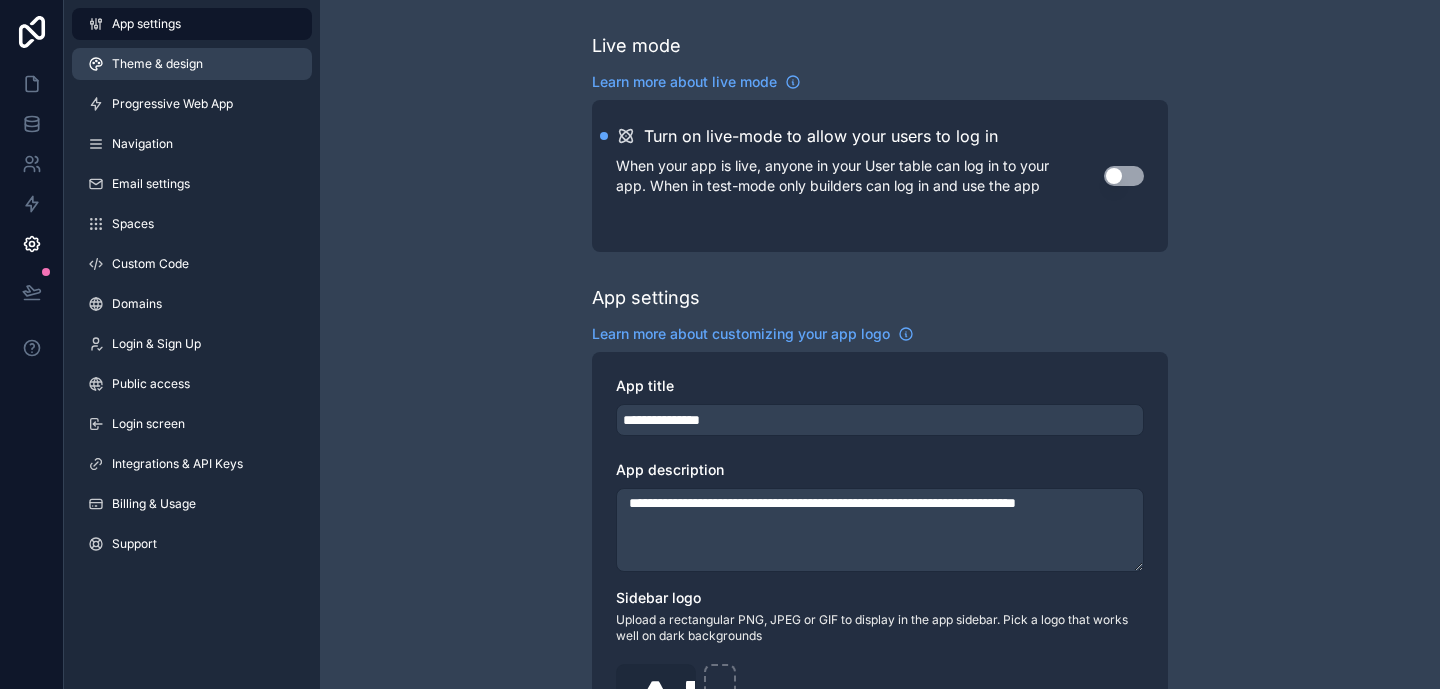 click on "Theme & design" at bounding box center [157, 64] 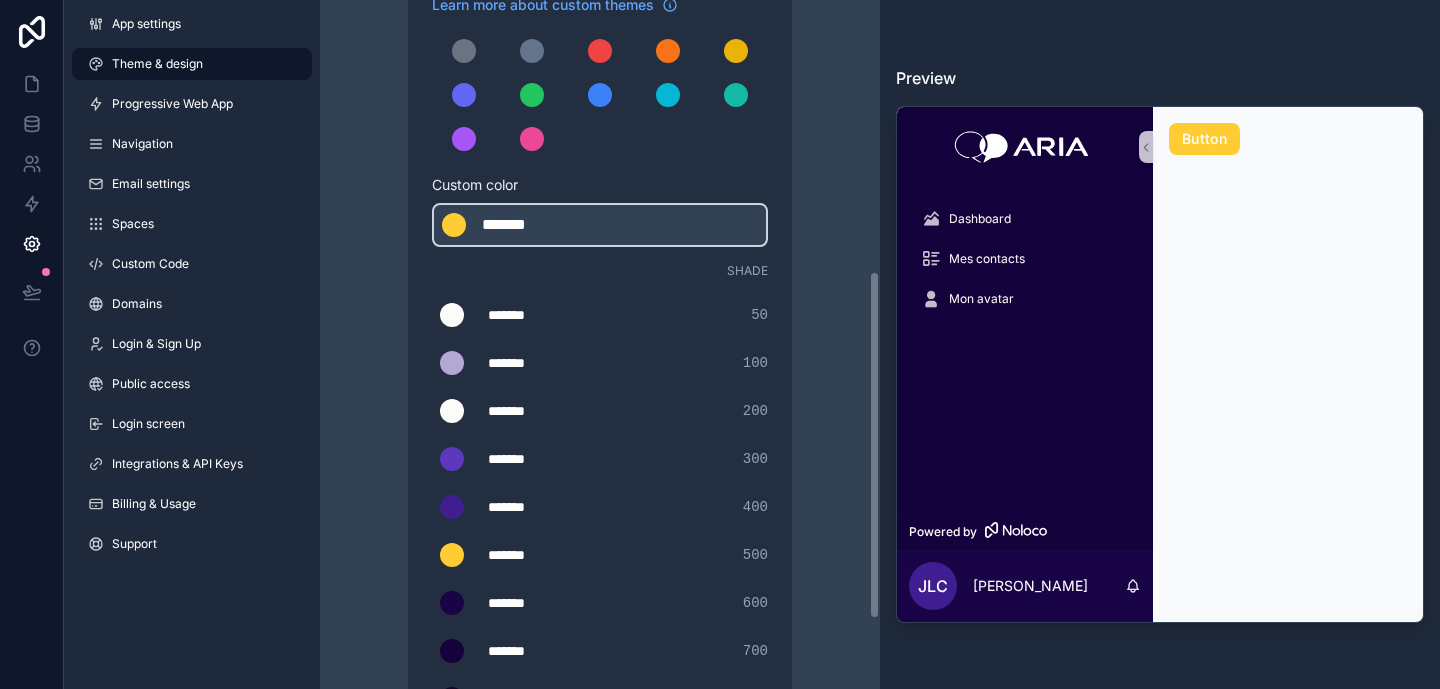 scroll, scrollTop: 675, scrollLeft: 0, axis: vertical 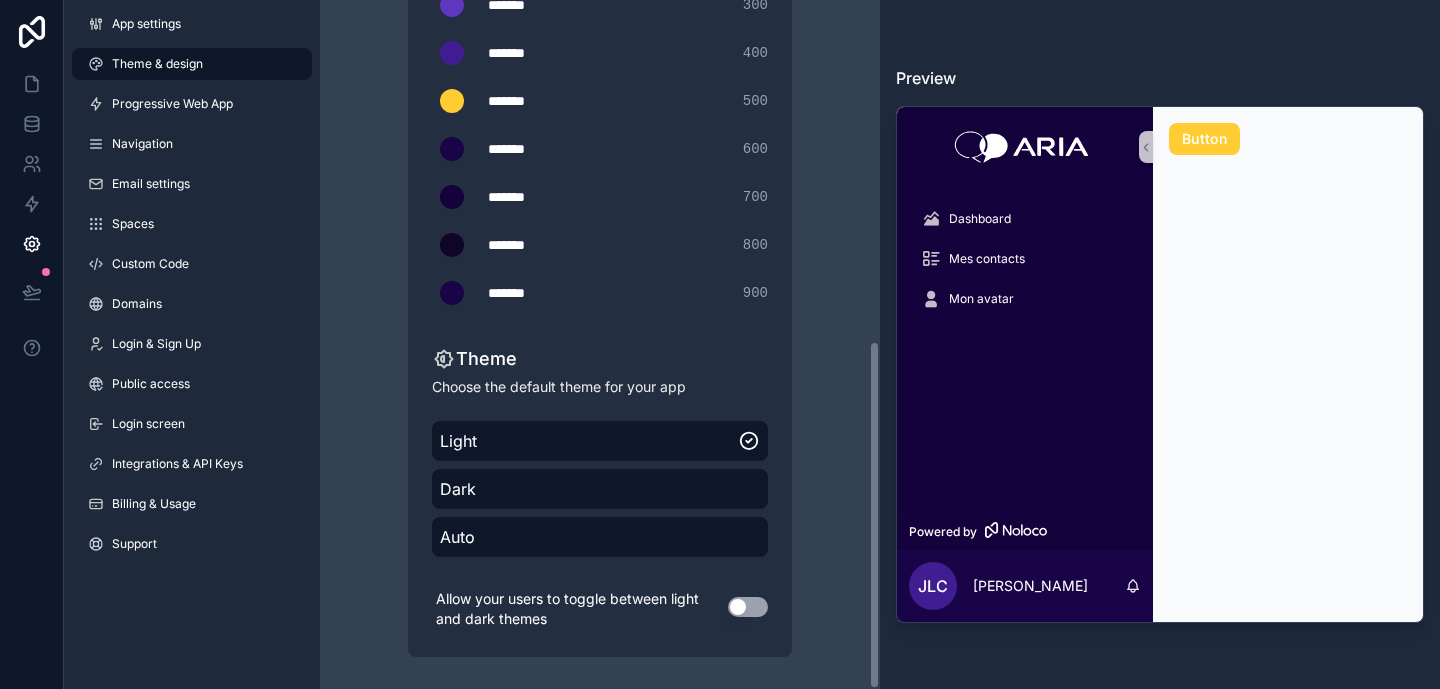 click on "*******" at bounding box center [538, 293] 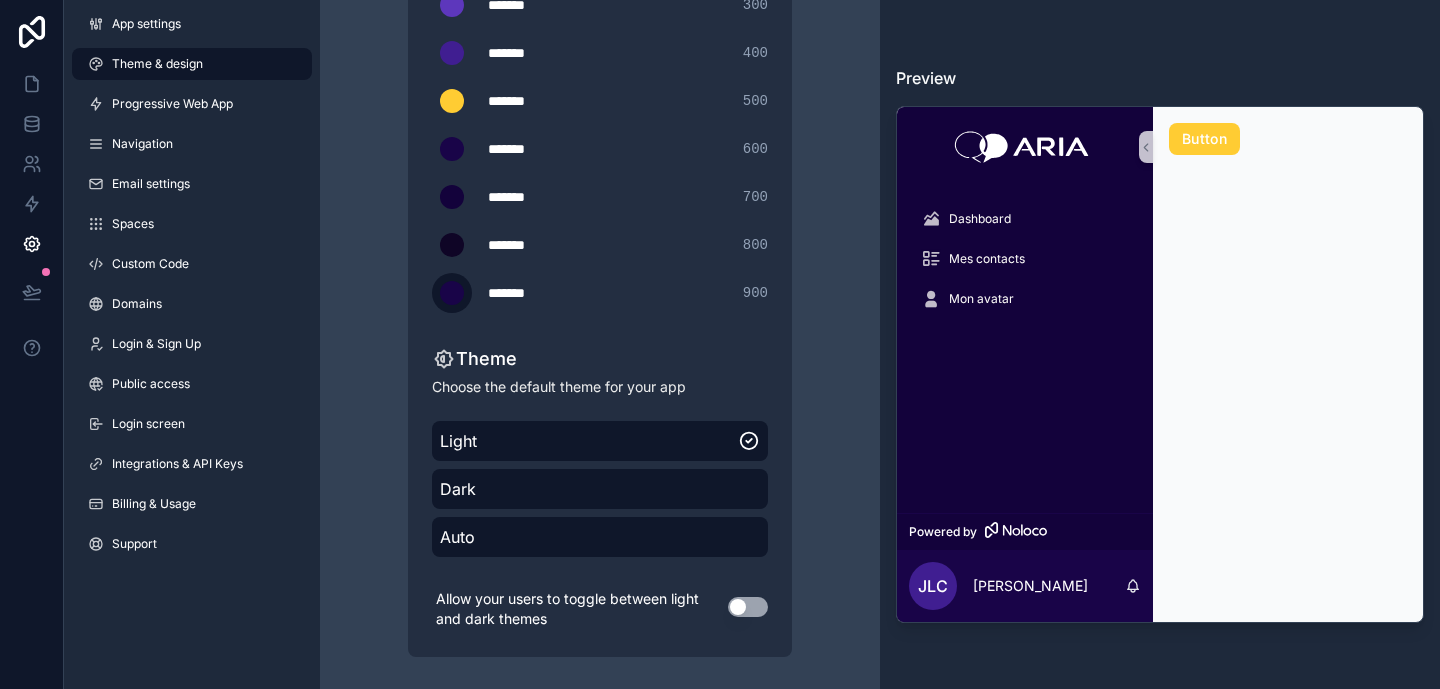 click at bounding box center [452, 293] 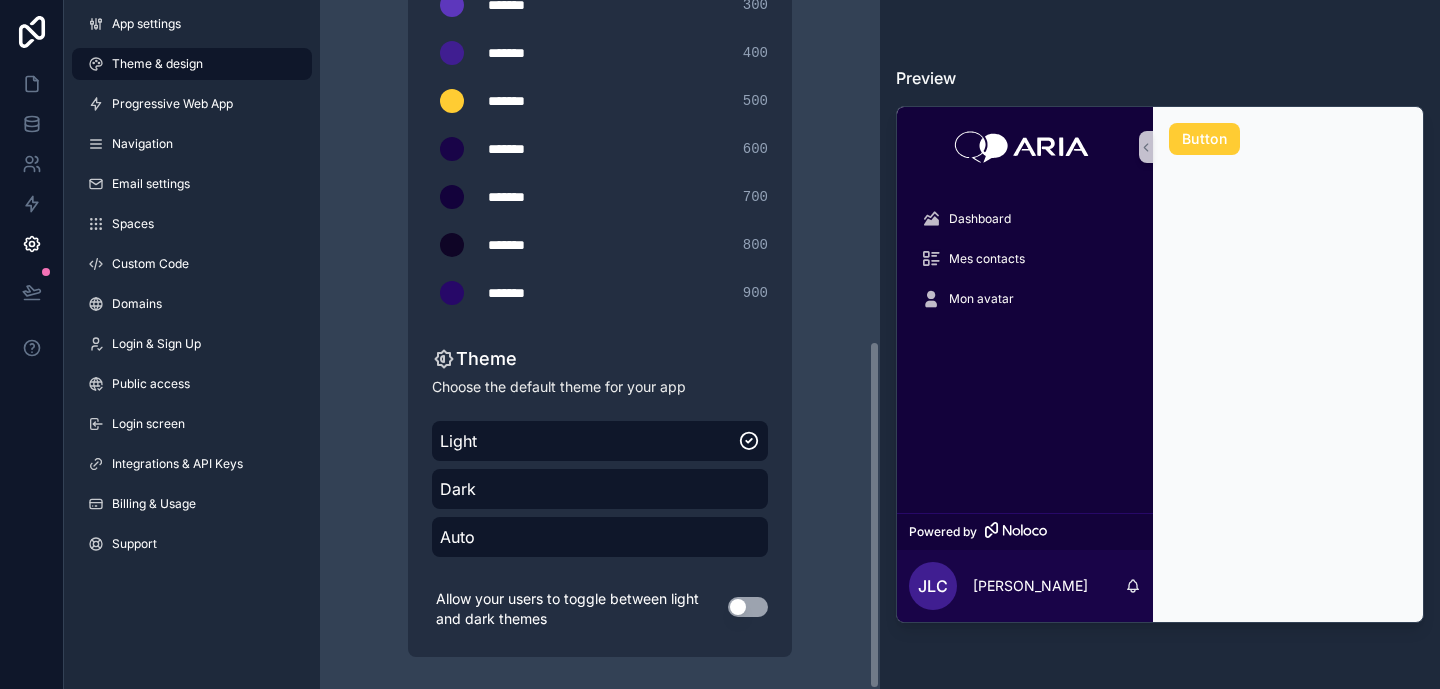 click on "Theme & design App colors Choose your app colors to match your app's style. Pick from one of our preset themes or specify a custom color Learn more about custom themes Custom color ******* ******* #FFCC33 Shade ******* ******* #FCFBF9 50 ******* ******* #b3a7d4 100 ******* ******* #FCFBF9 200 ******* ******* #5d37bc 300 ******* ******* #401e91 400 ******* ******* #FFCC33 500 ******* ******* #190448 600 ******* ******* #13023b 700 ******* ******* #0f0526 800 ******* ******* #270868 900 Theme Choose the default theme for your app Light Dark Auto Allow your users to toggle between light and dark themes Use setting" at bounding box center (600, 7) 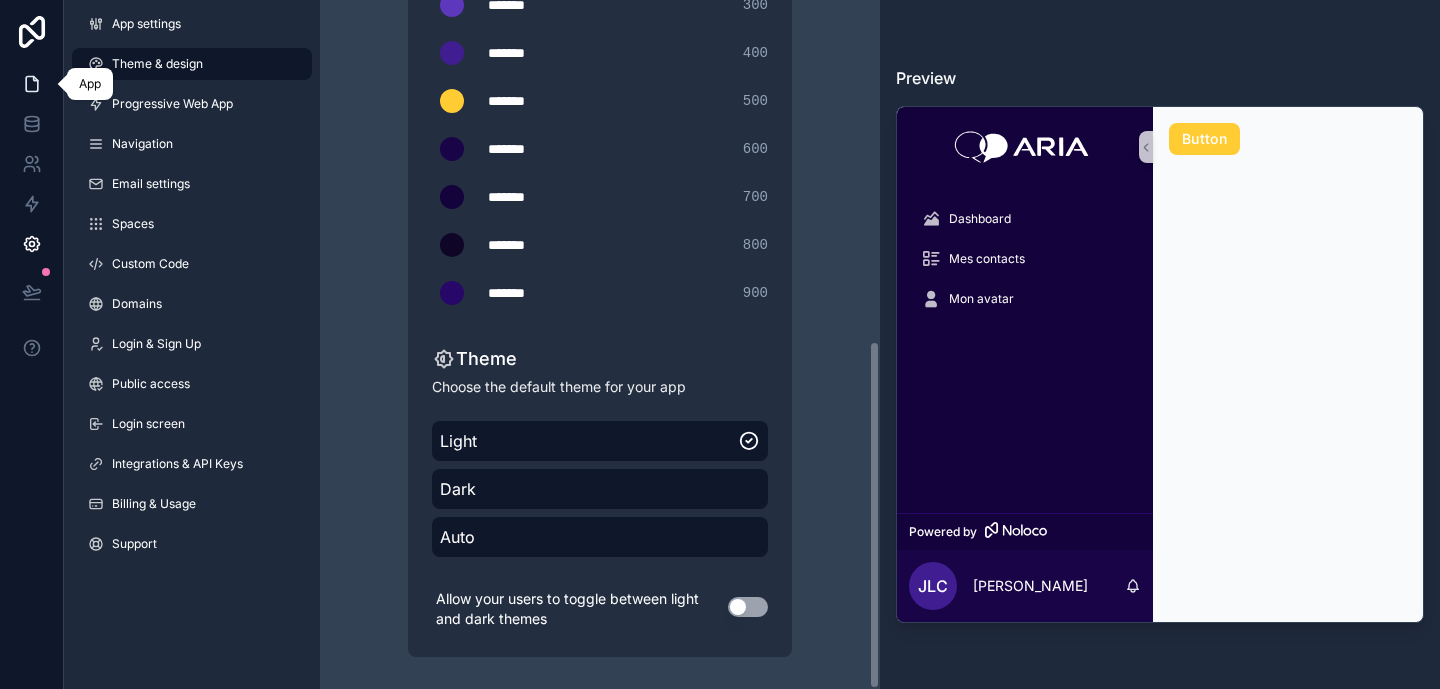 click at bounding box center (31, 84) 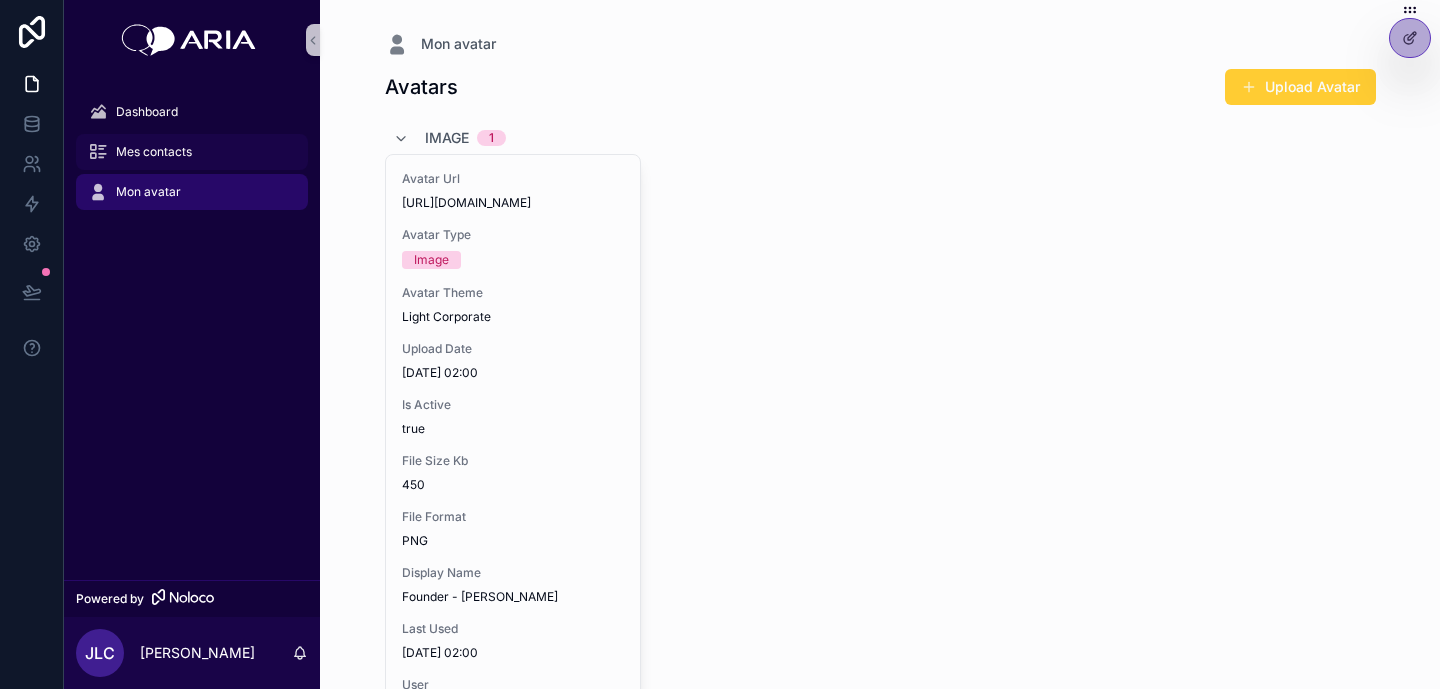 click on "Mes contacts" at bounding box center (192, 152) 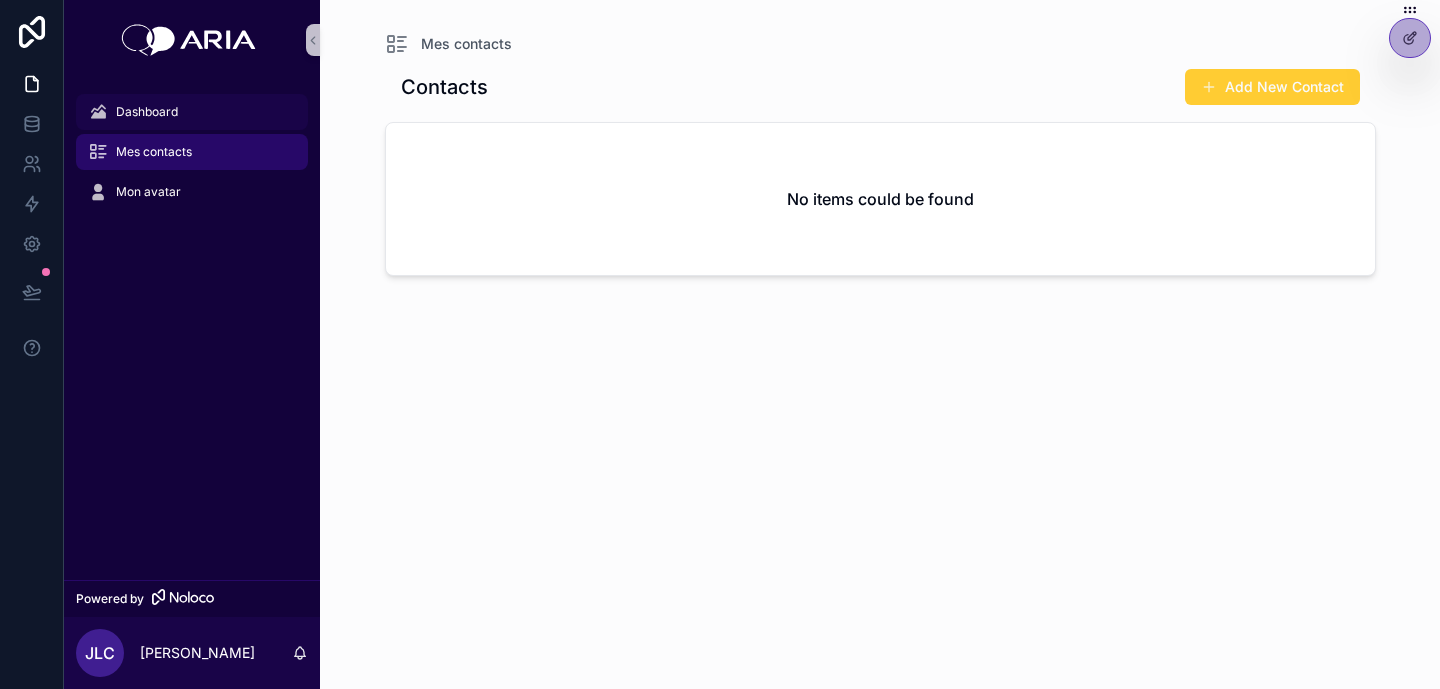 click on "Dashboard" at bounding box center (192, 112) 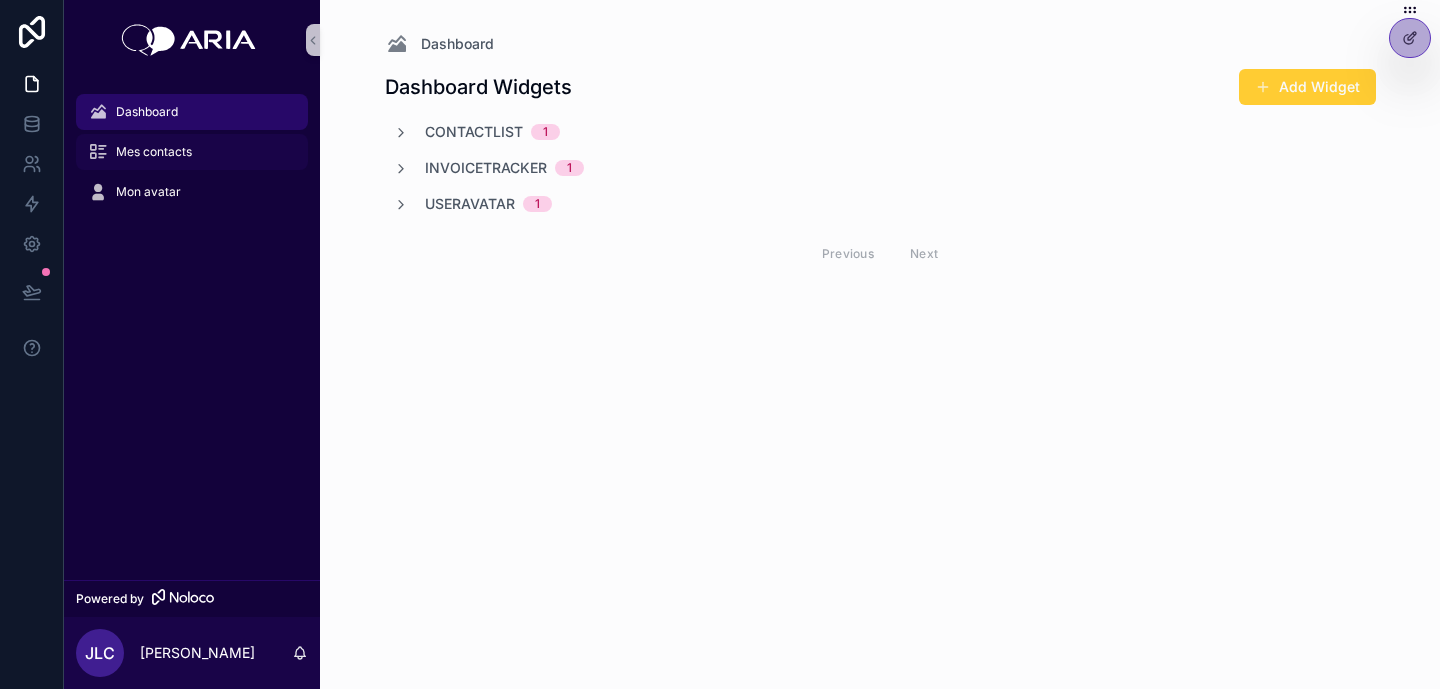 click on "Mes contacts" at bounding box center (192, 152) 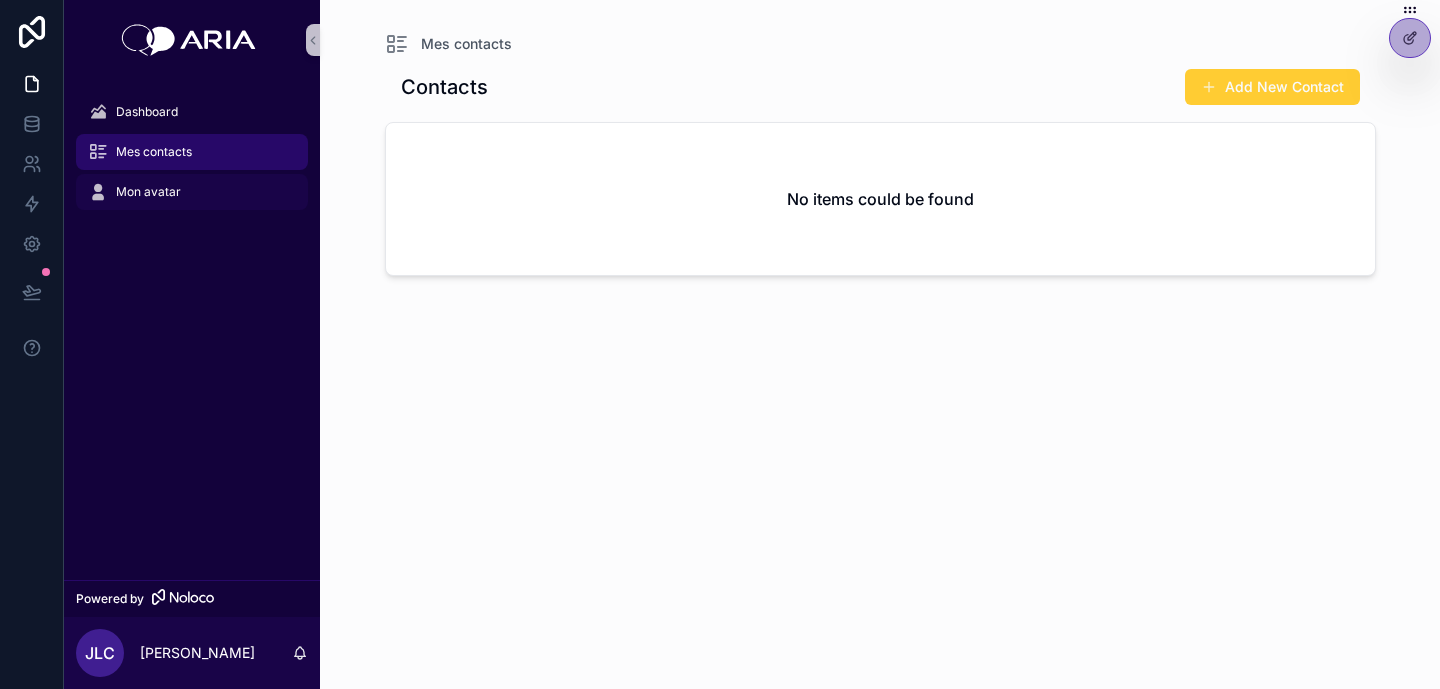 click on "Mon avatar" at bounding box center (192, 192) 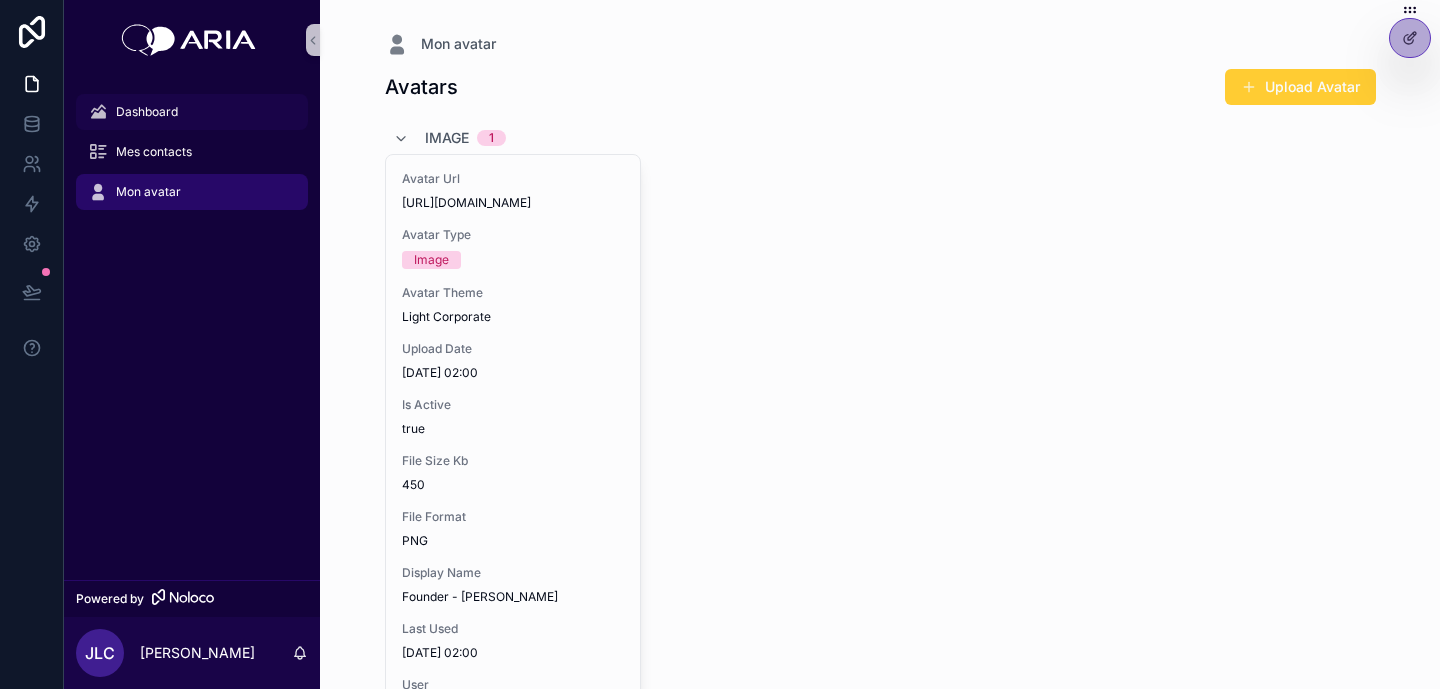 click on "Dashboard" at bounding box center [192, 112] 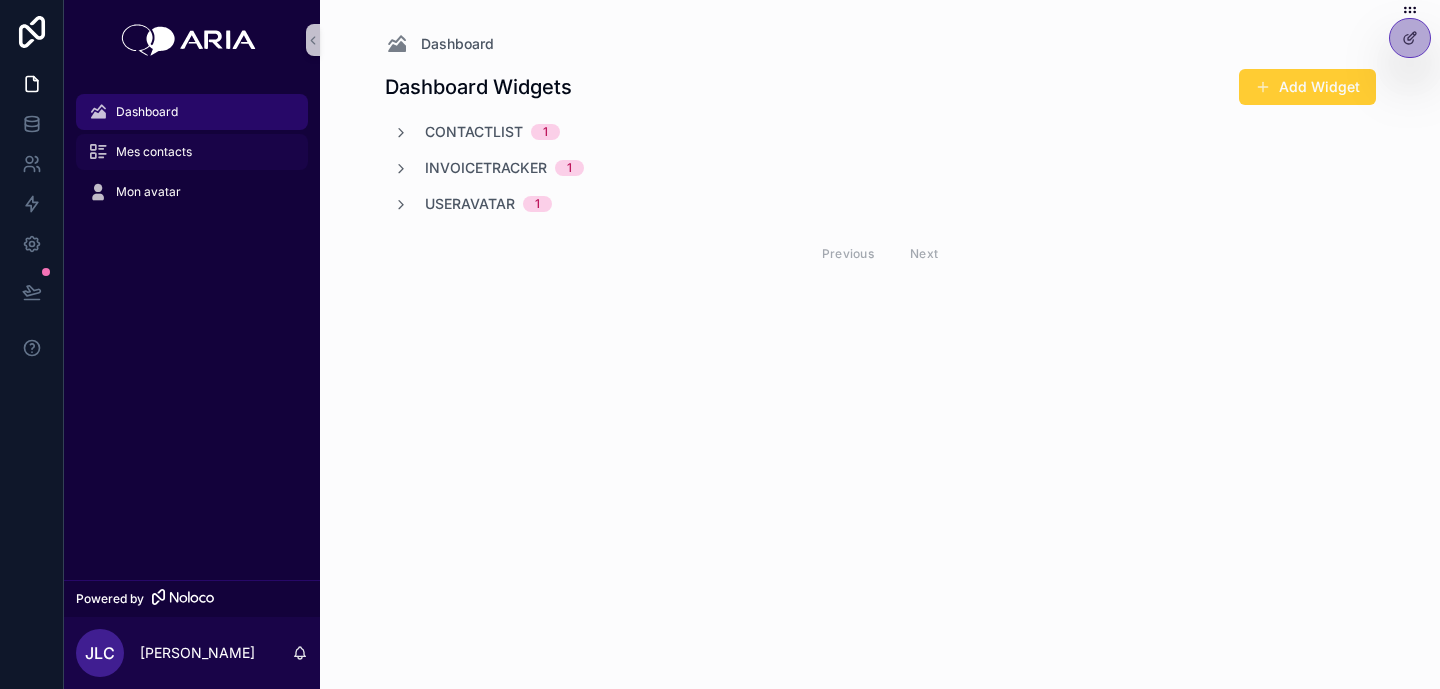 click on "Mes contacts" at bounding box center [192, 152] 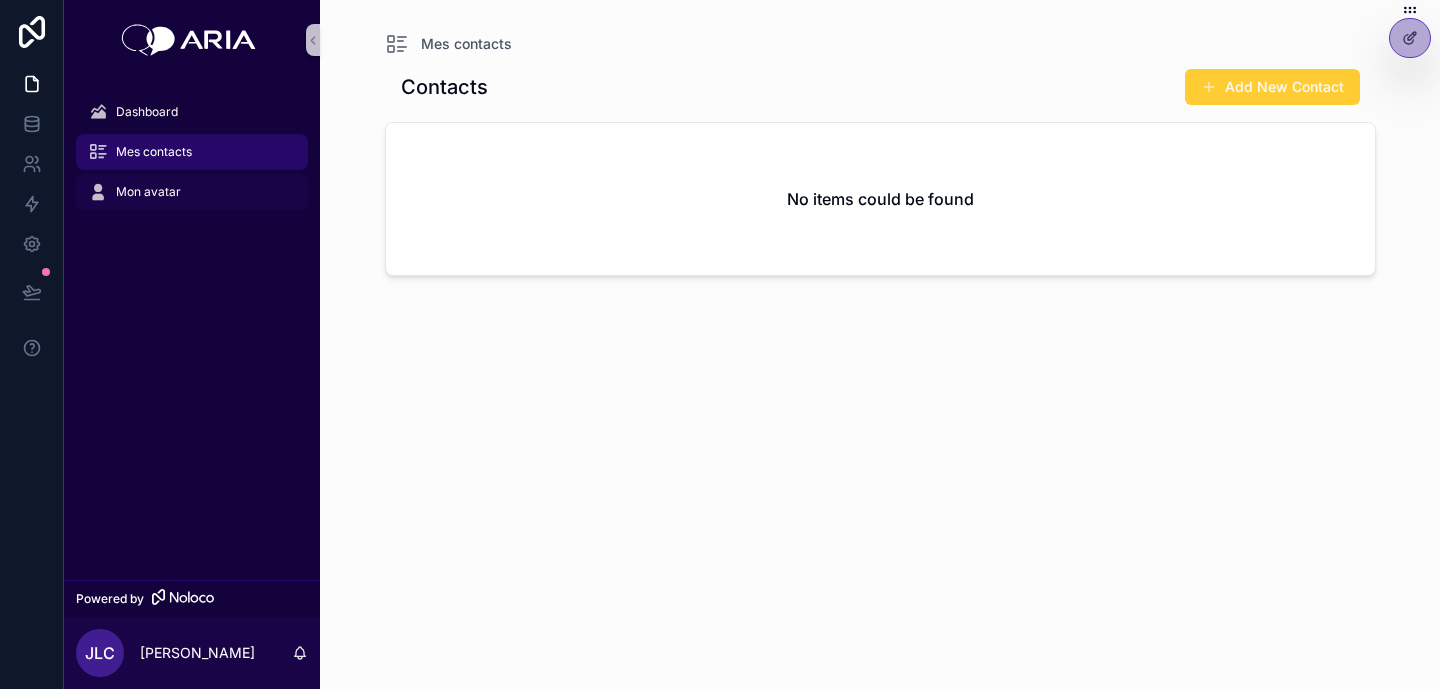 click on "Mon avatar" at bounding box center [192, 192] 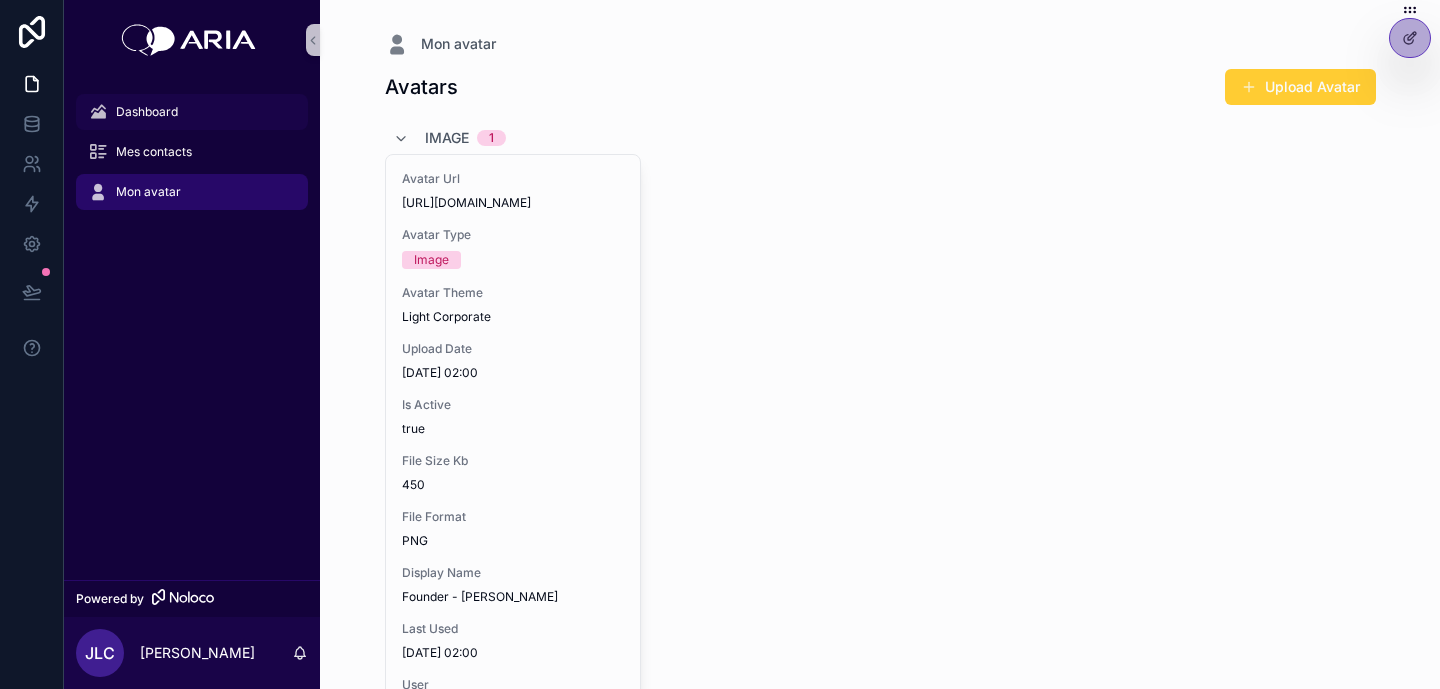 click on "Dashboard" at bounding box center (192, 112) 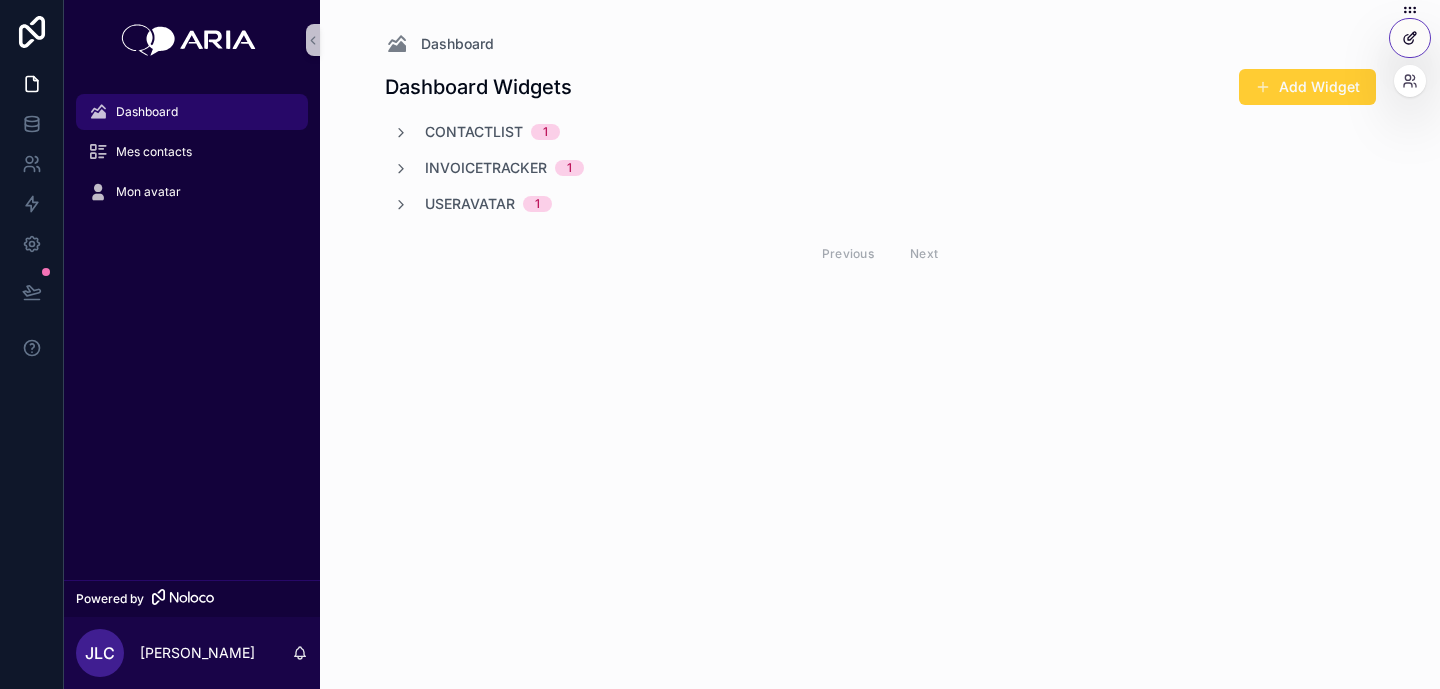 click 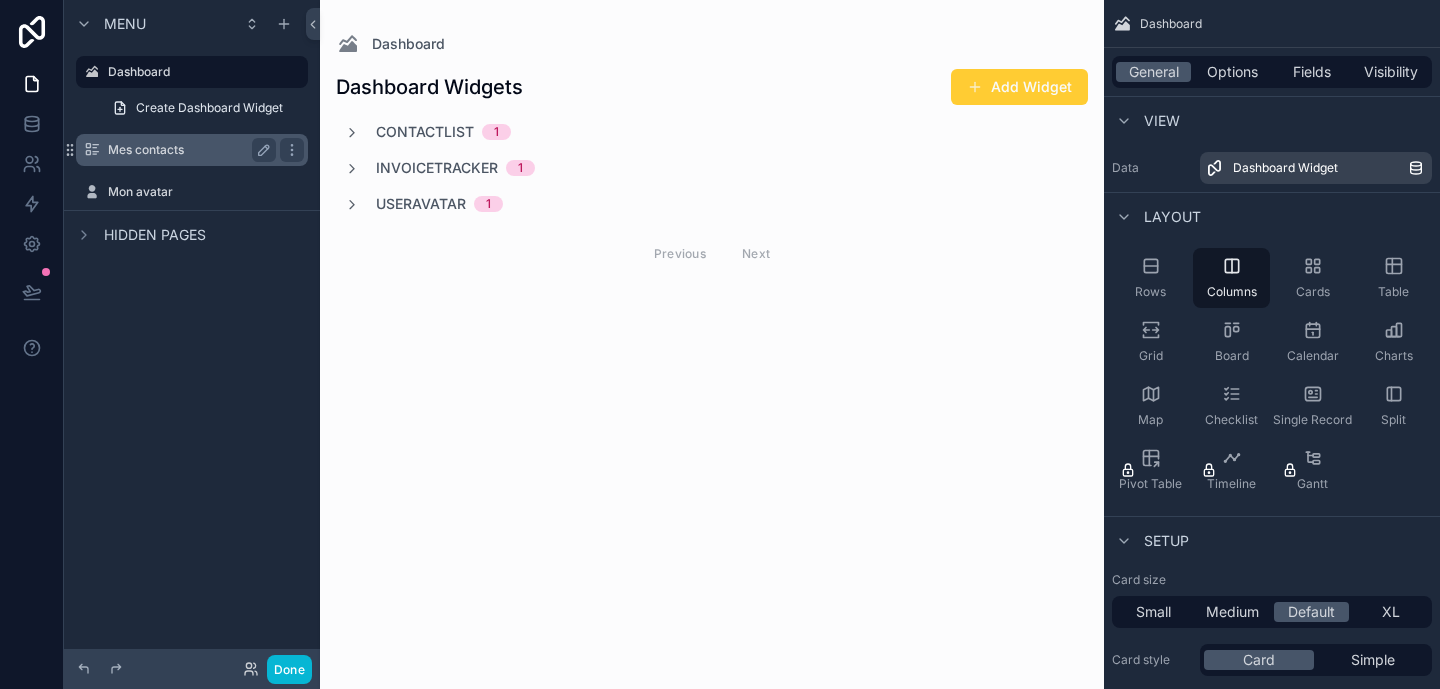 click on "Mes contacts" at bounding box center (192, 150) 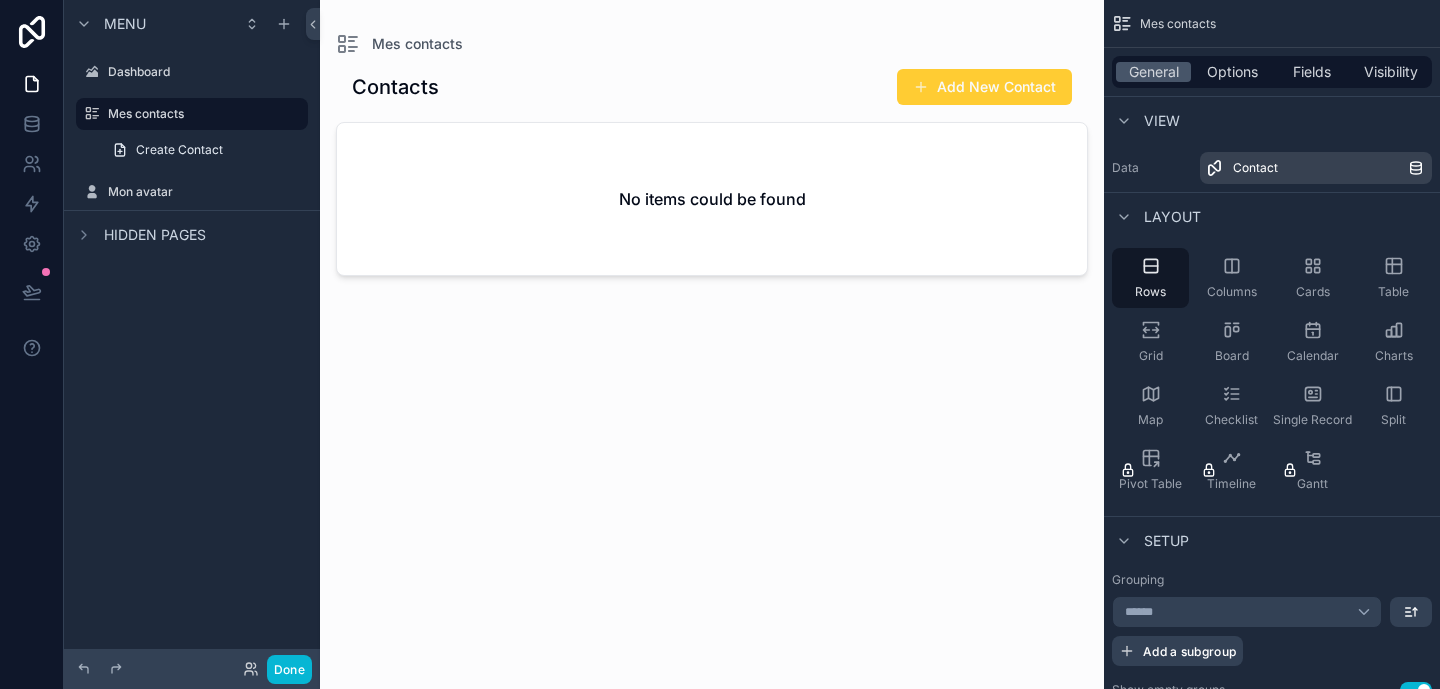 click at bounding box center (712, 332) 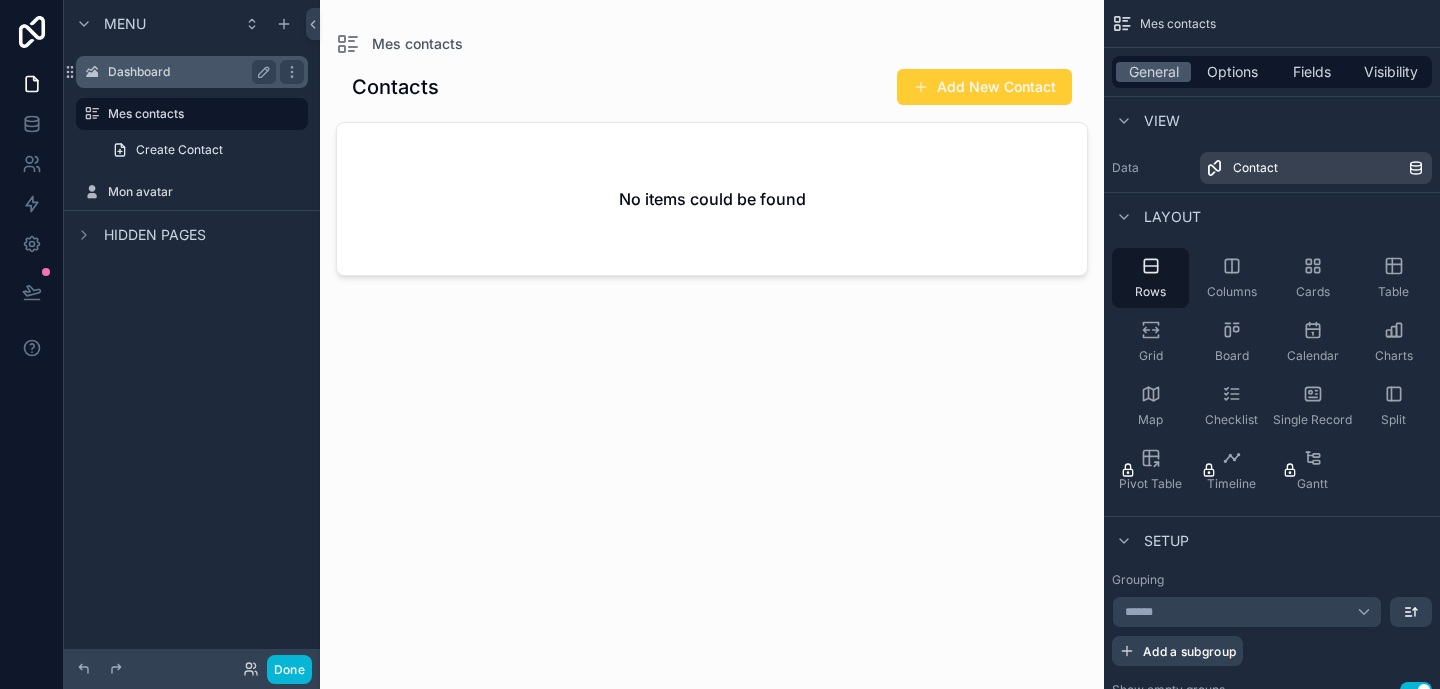 click on "Dashboard" at bounding box center [192, 72] 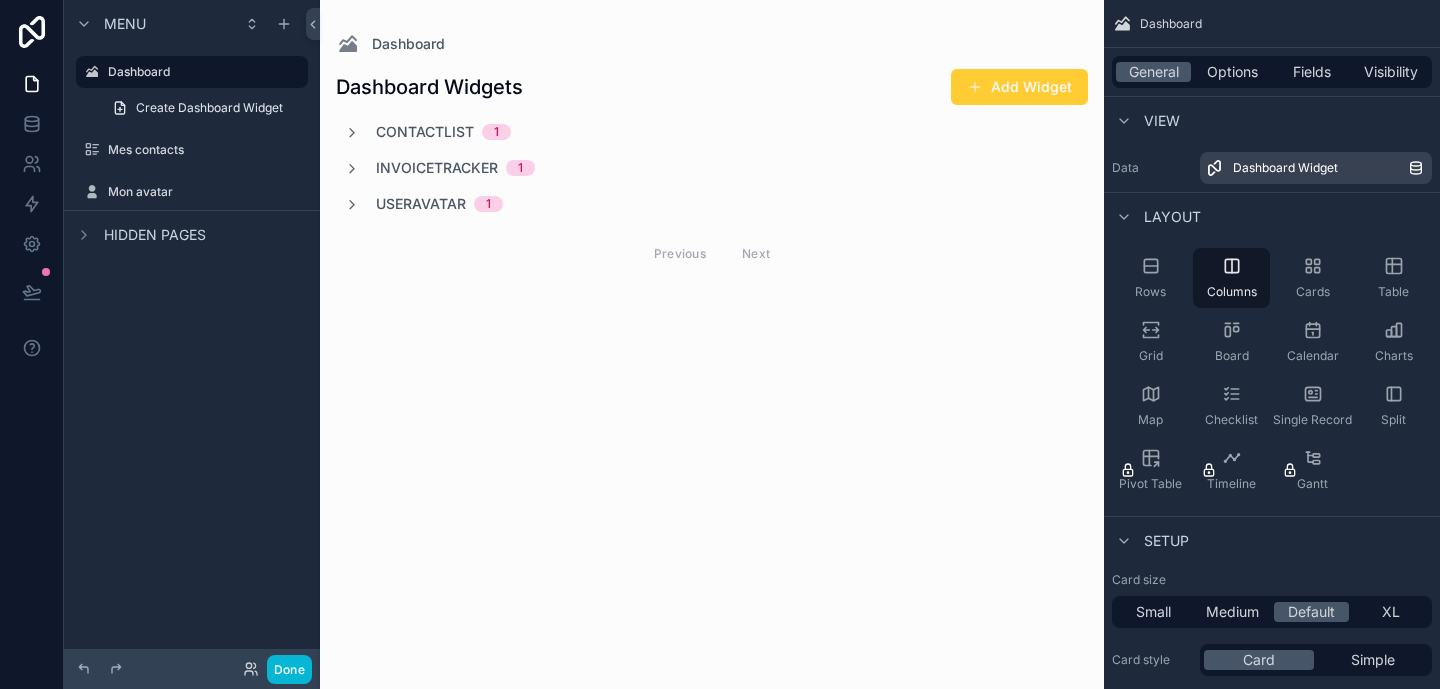 click at bounding box center (712, 170) 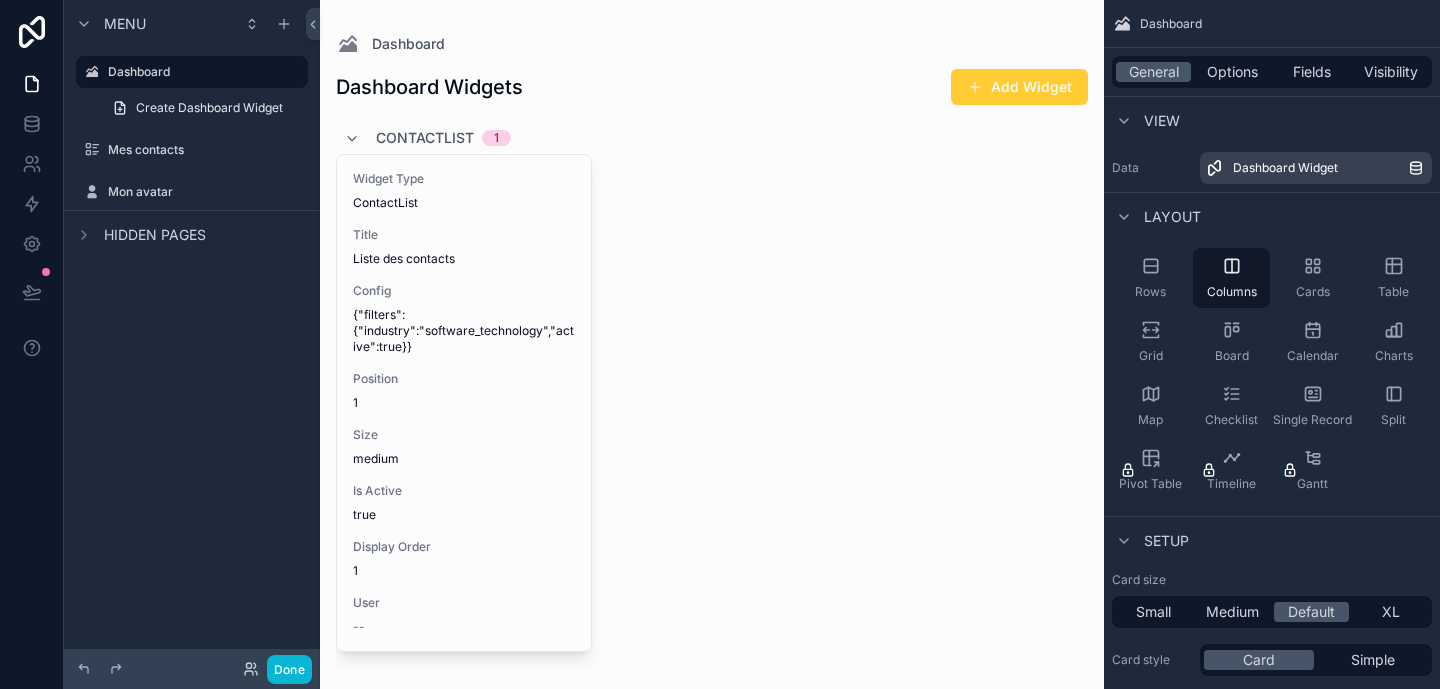 click on "ContactList 1" at bounding box center [427, 138] 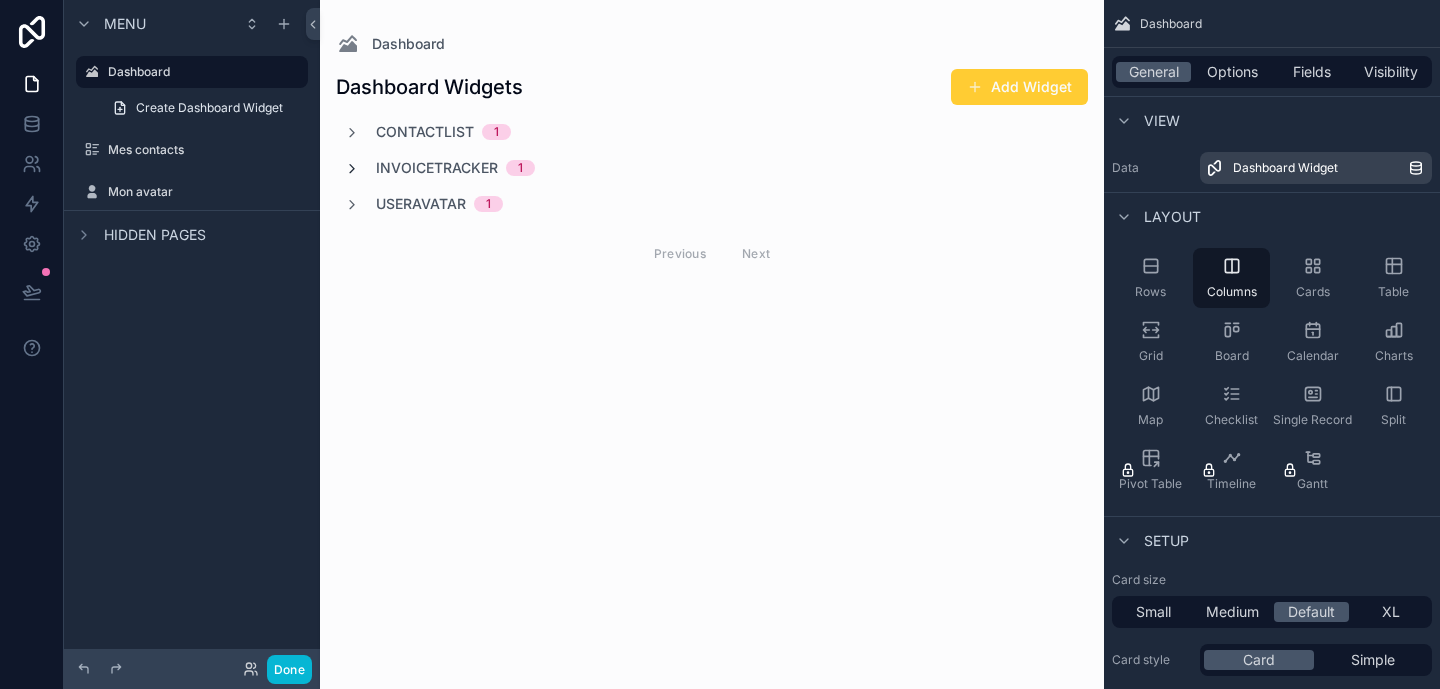 click at bounding box center (352, 169) 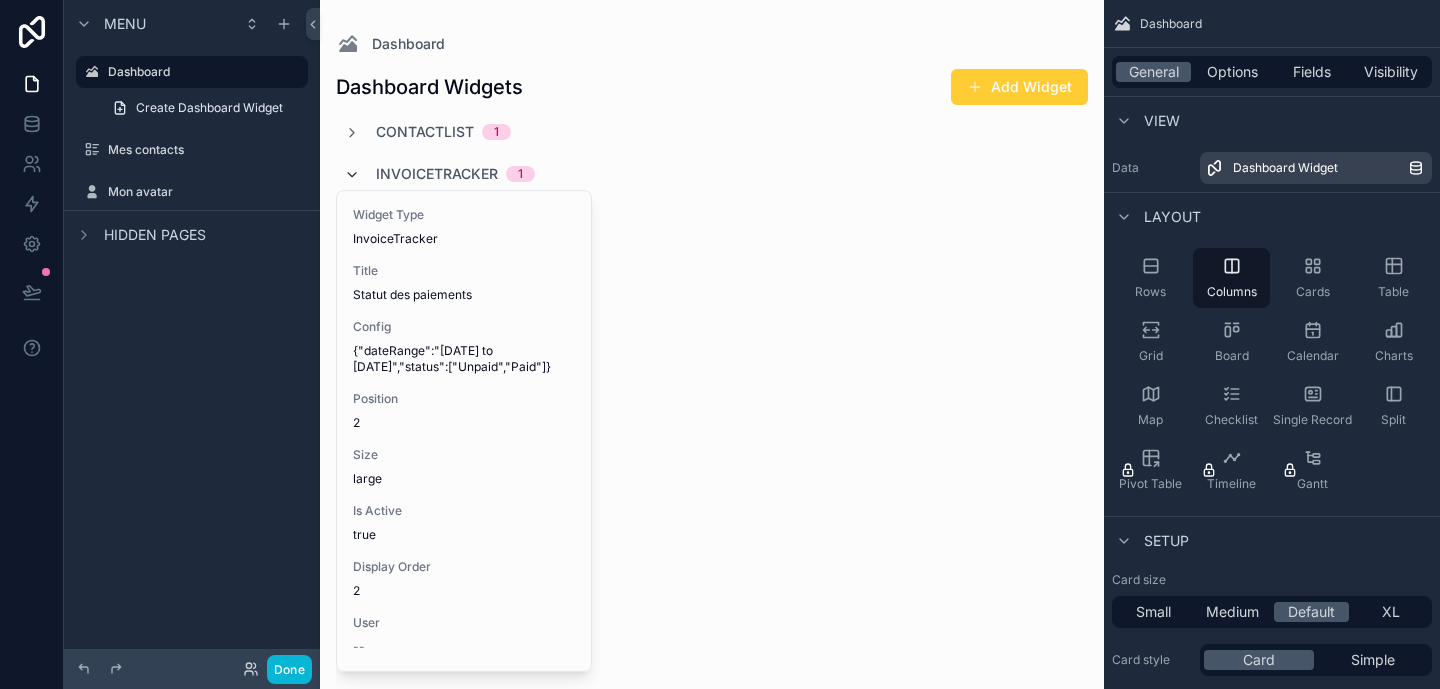 click on "InvoiceTracker 1" at bounding box center (439, 174) 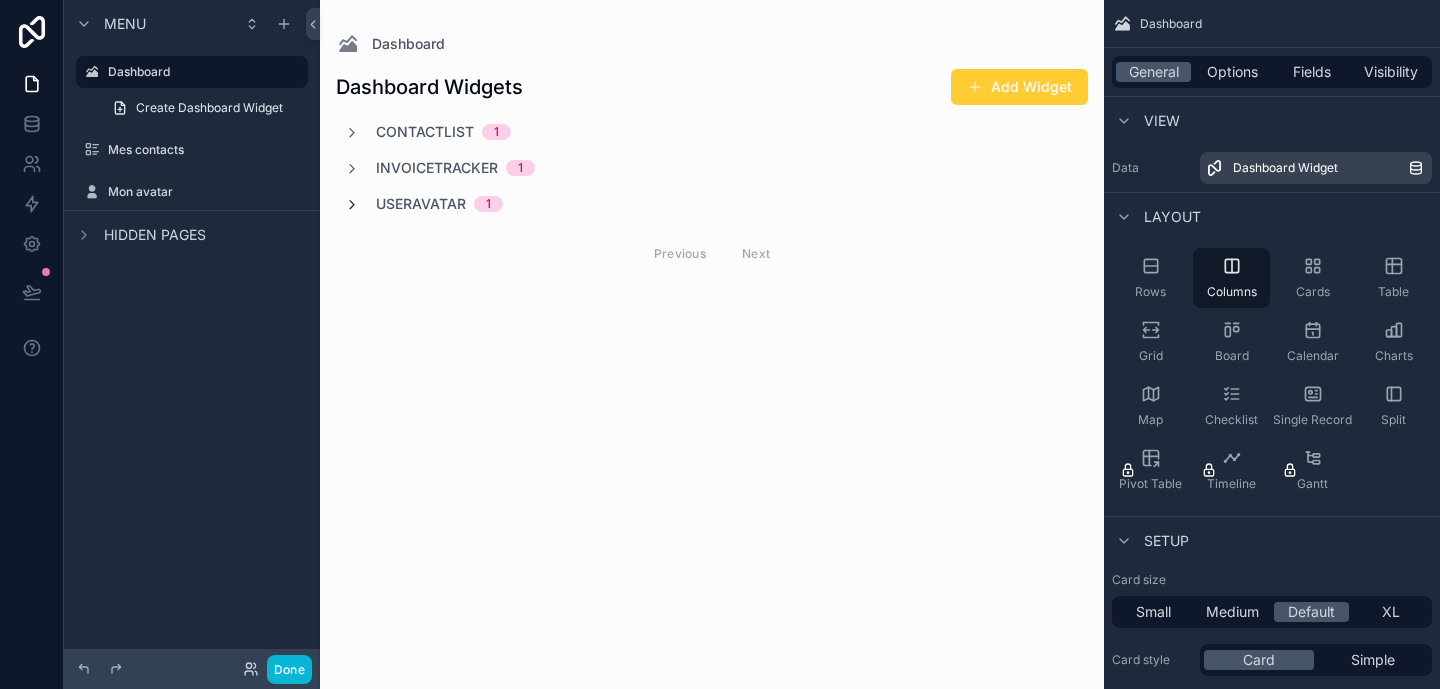 click at bounding box center [352, 205] 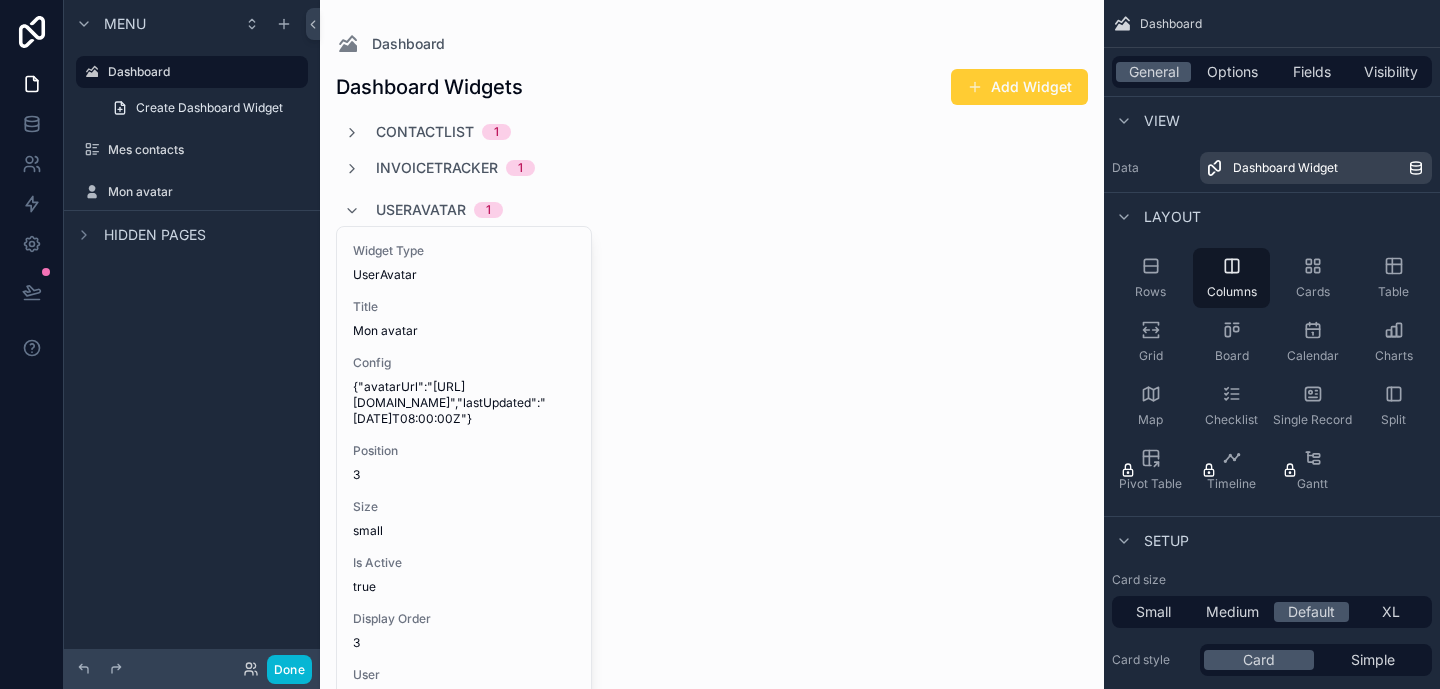 click on "UserAvatar 1" at bounding box center (423, 210) 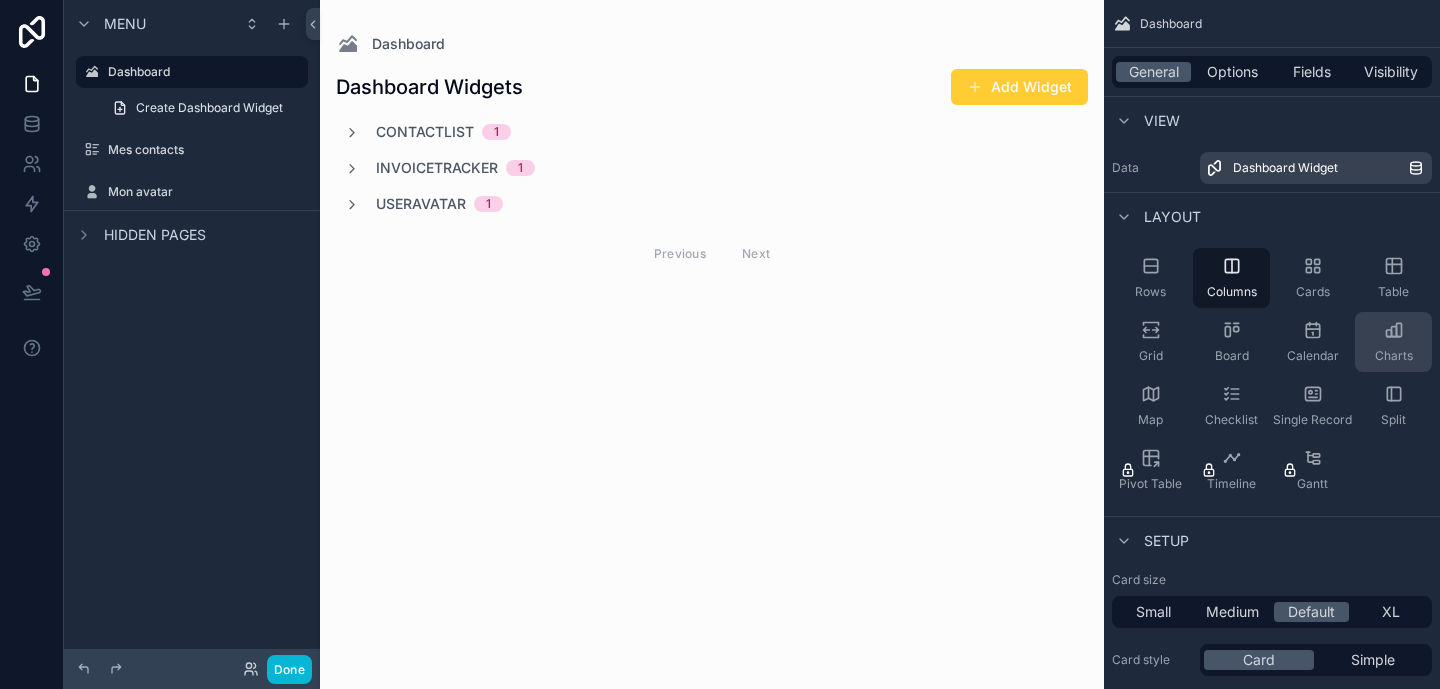 click 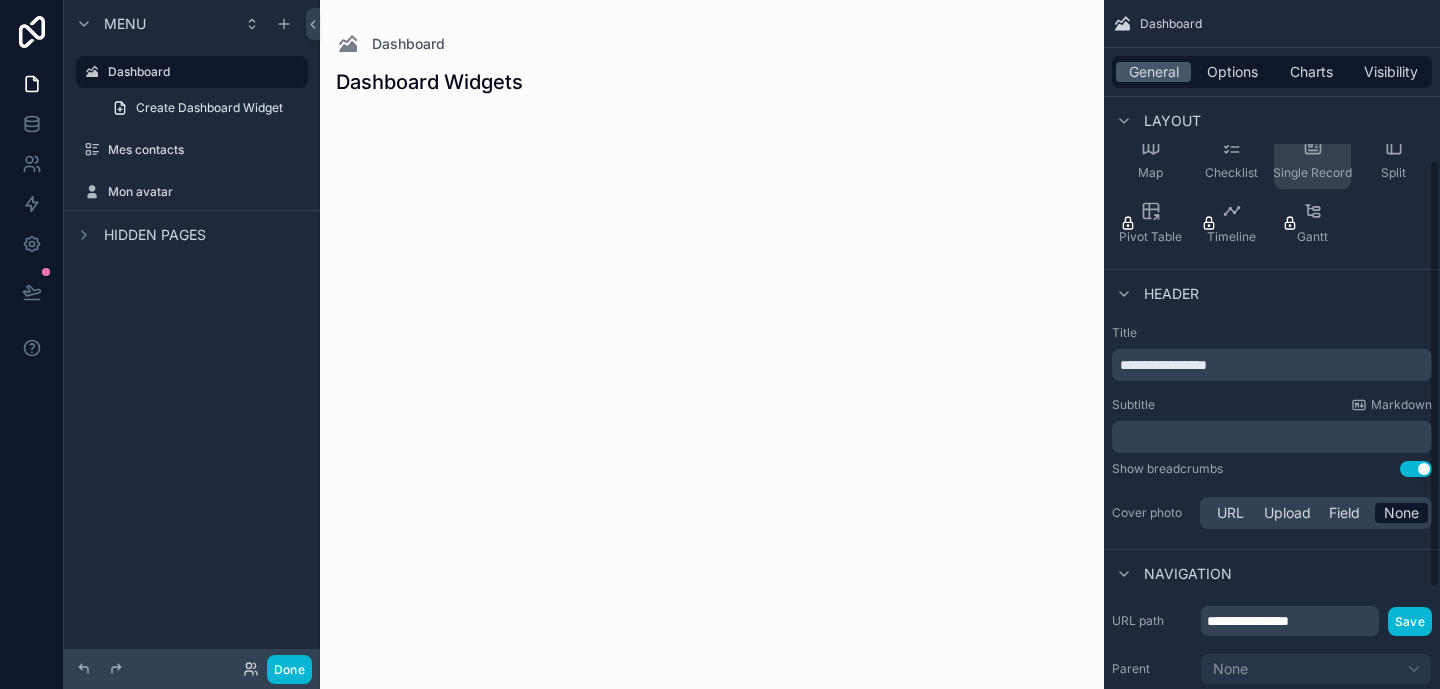 scroll, scrollTop: 259, scrollLeft: 0, axis: vertical 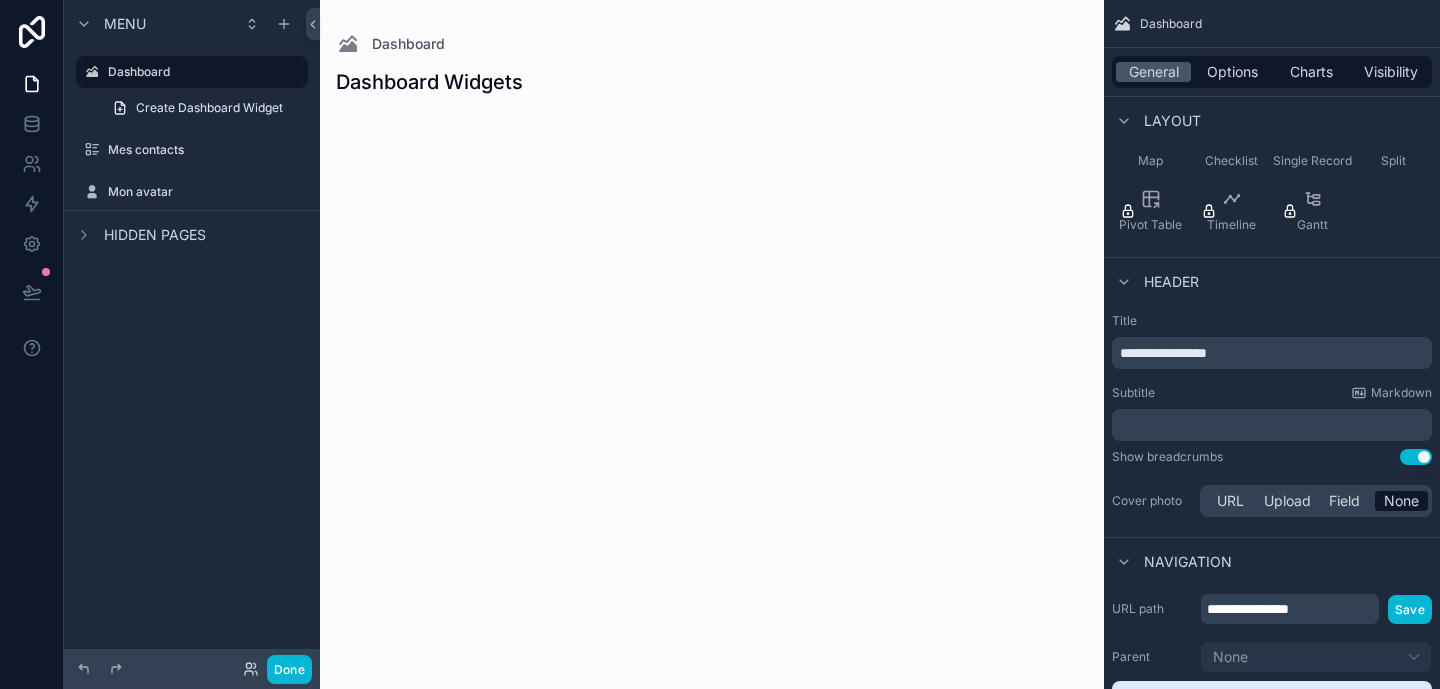 click on "**********" at bounding box center [1163, 353] 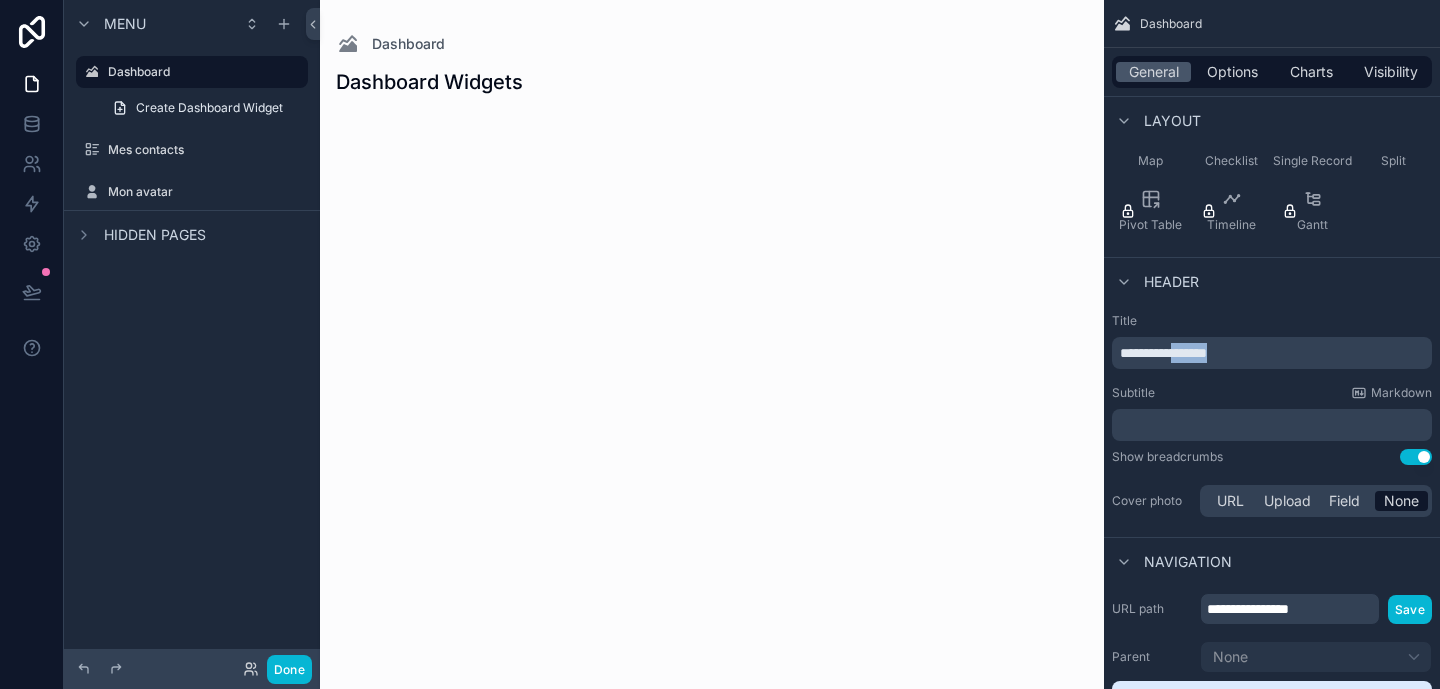 click on "**********" at bounding box center [1163, 353] 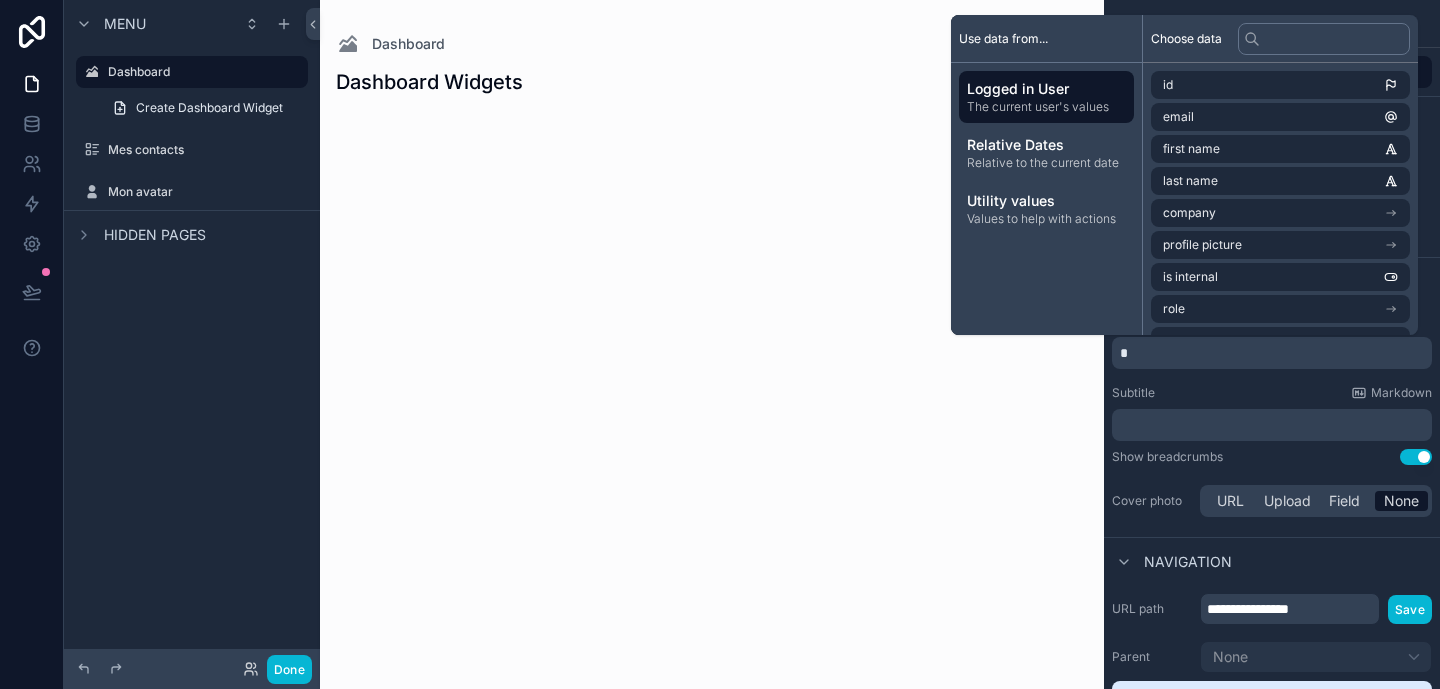 type 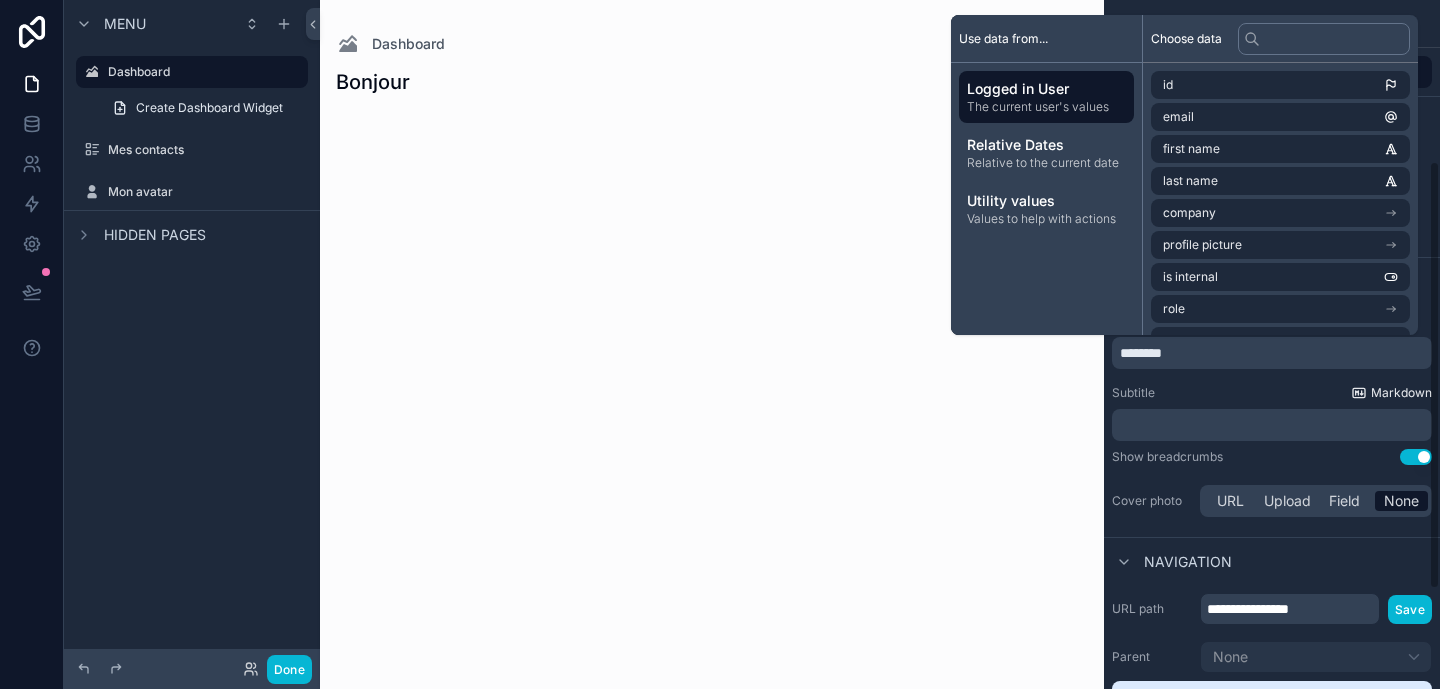 click on "Markdown" at bounding box center (1391, 393) 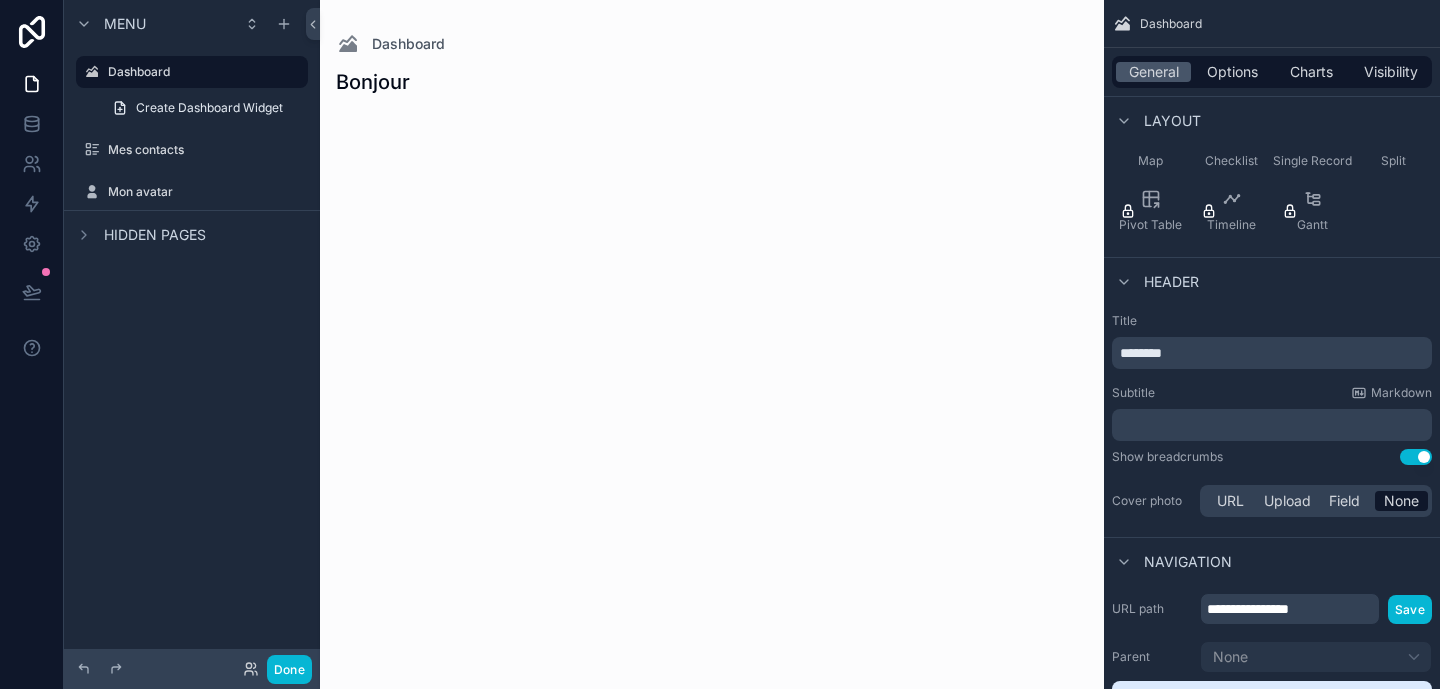 click on "*******" at bounding box center [1274, 353] 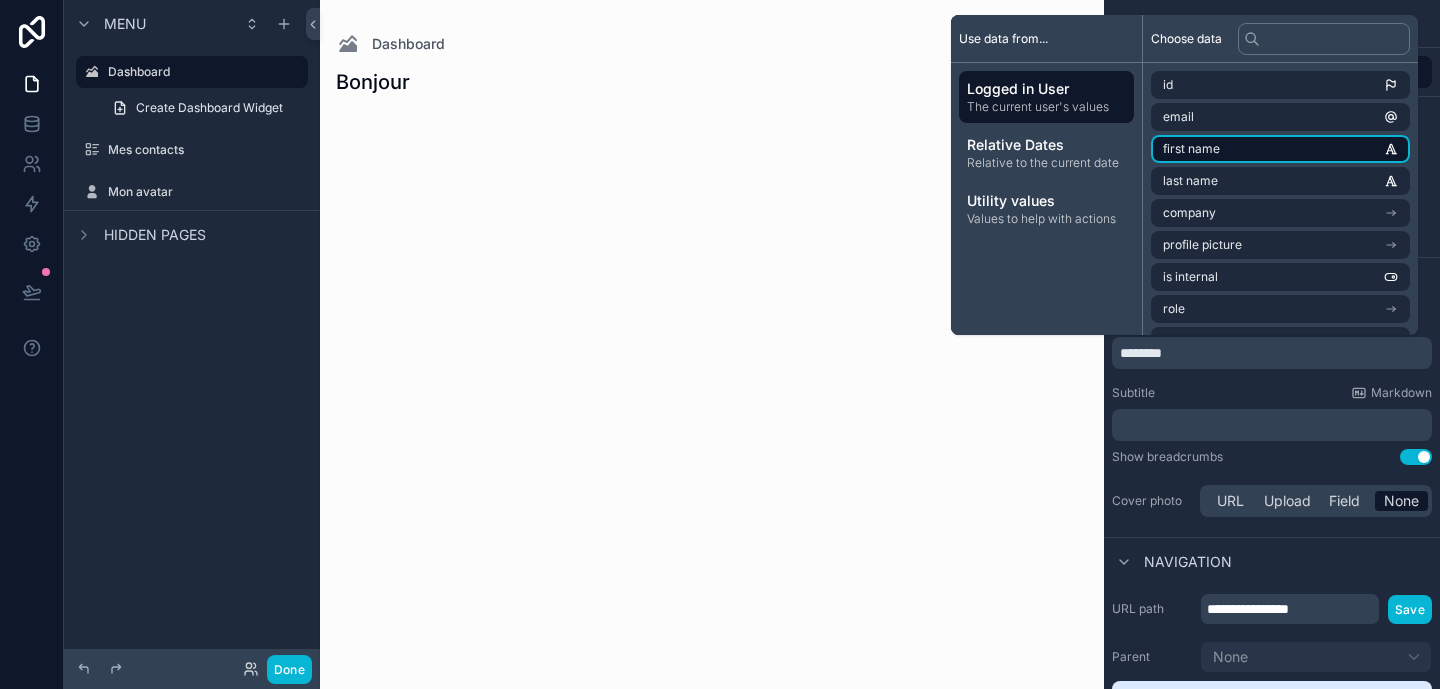 click on "first name" at bounding box center [1280, 149] 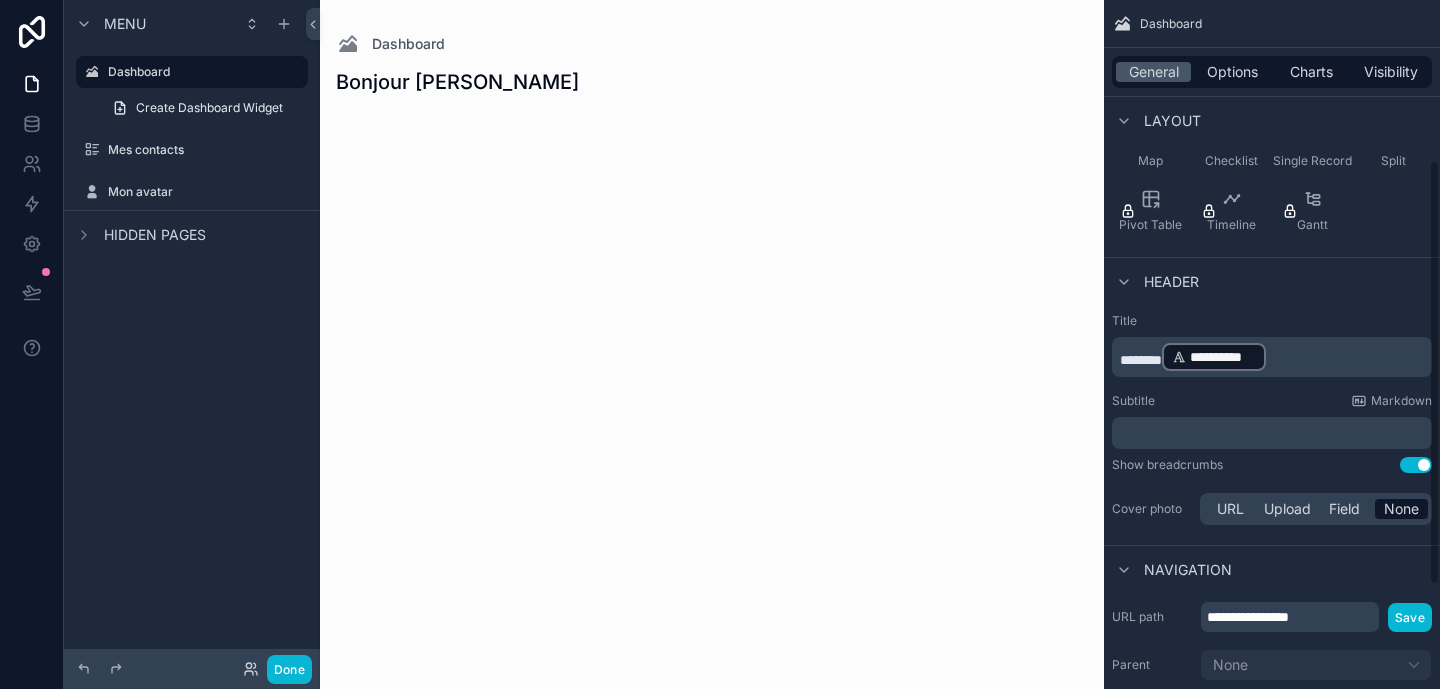 click on "﻿" at bounding box center (1274, 433) 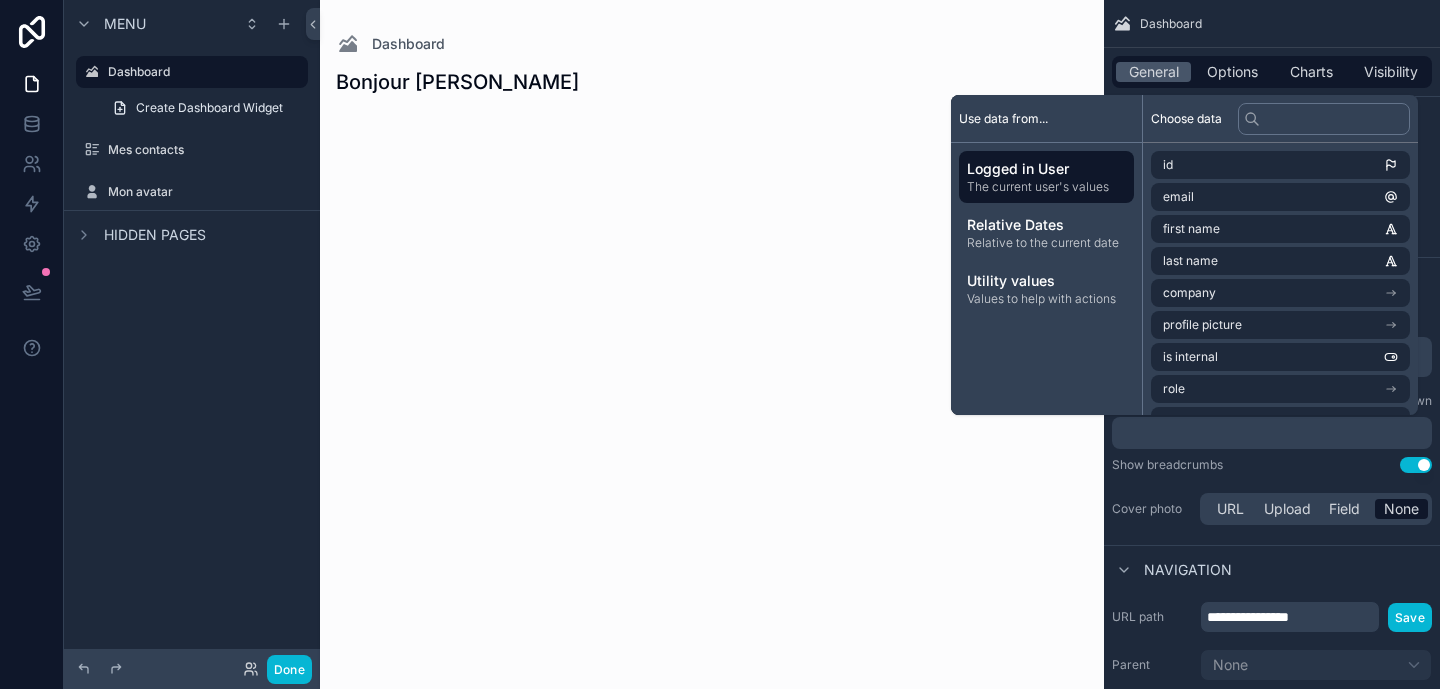 click on "﻿" at bounding box center [1274, 433] 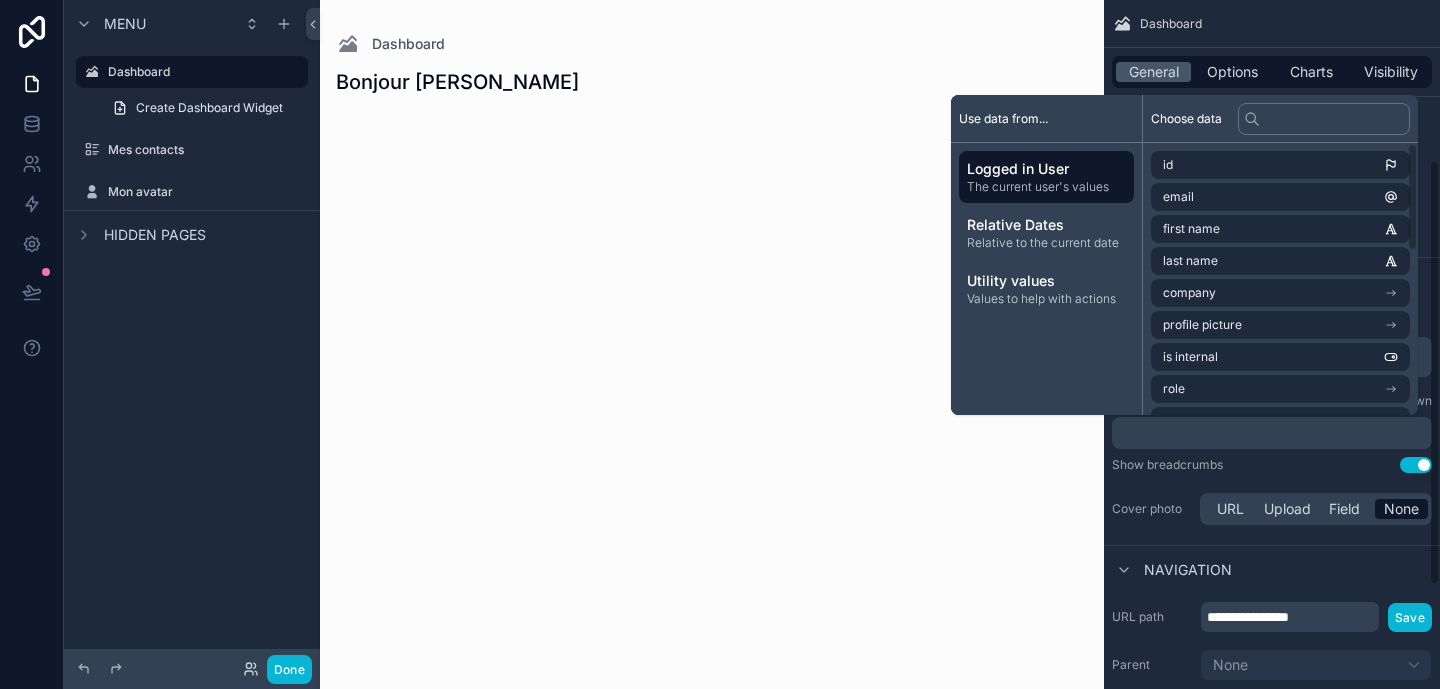 click on "**********" at bounding box center (1272, 344) 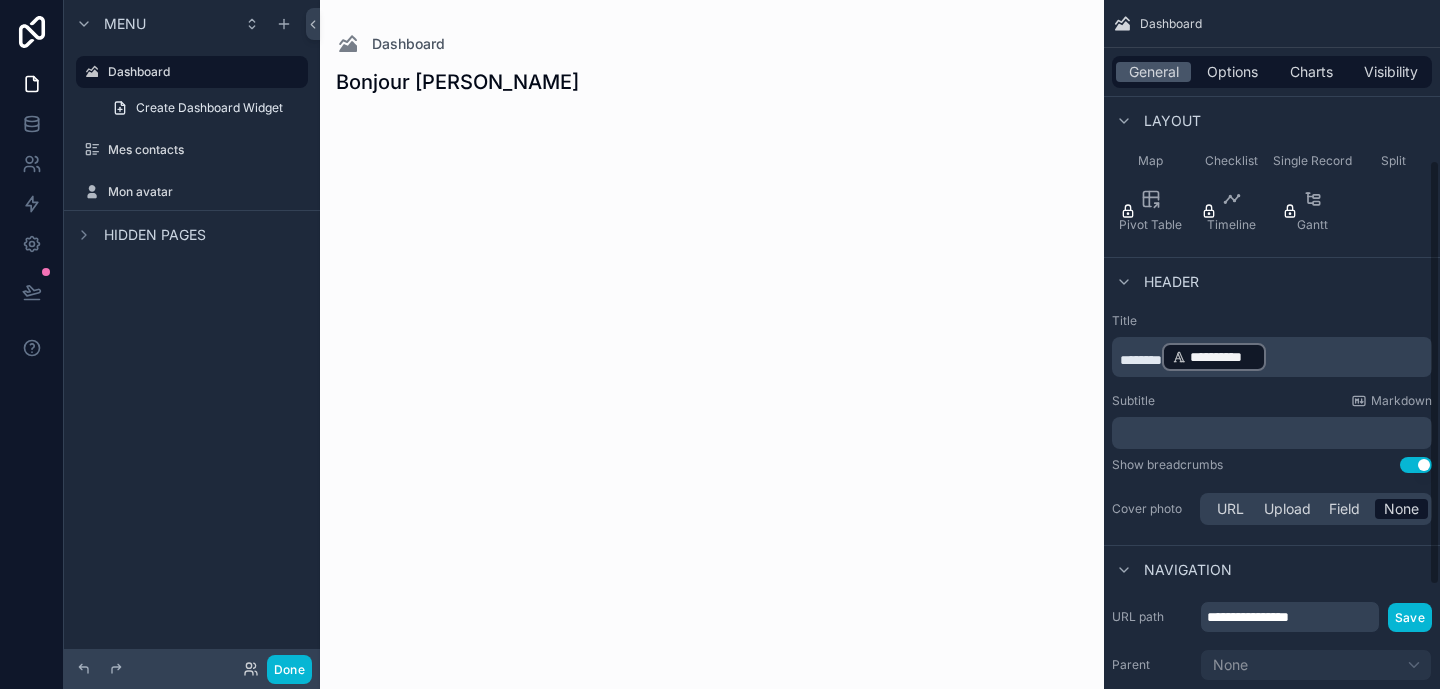 click on "Show breadcrumbs Use setting" at bounding box center (1272, 465) 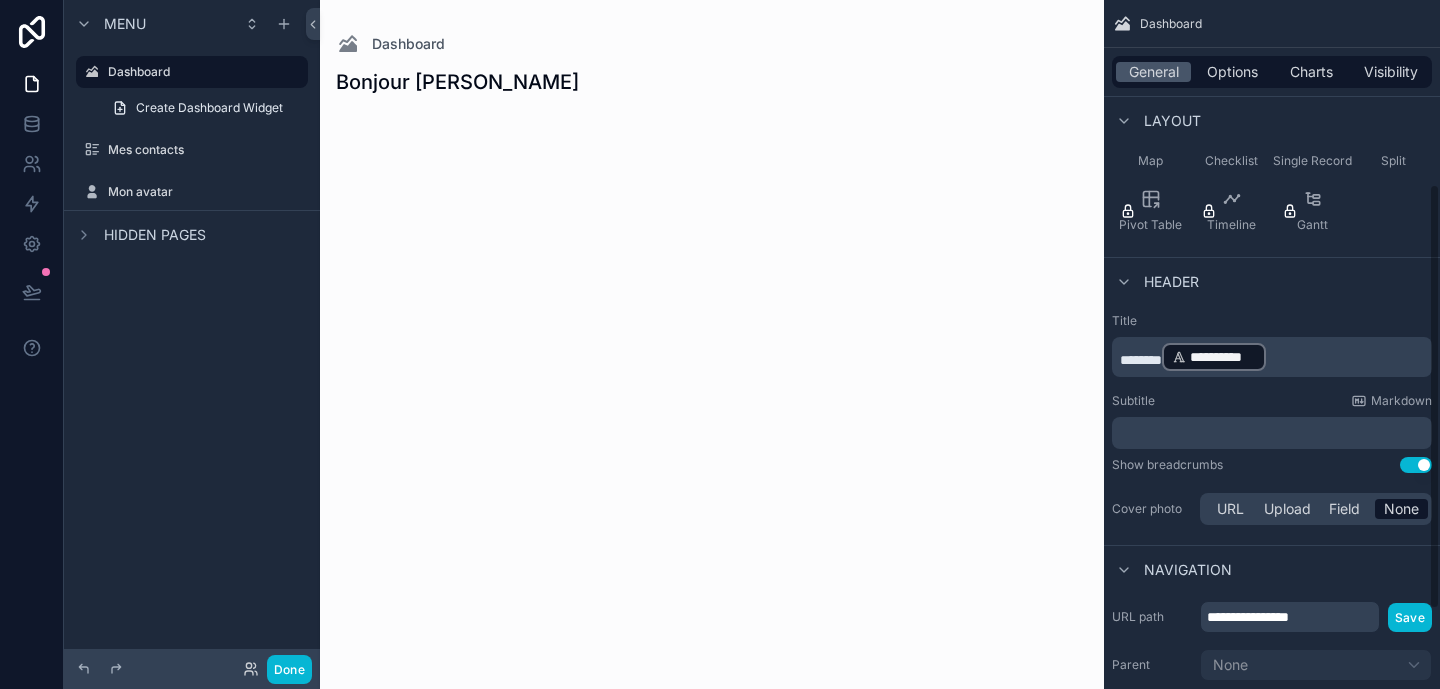 scroll, scrollTop: 325, scrollLeft: 0, axis: vertical 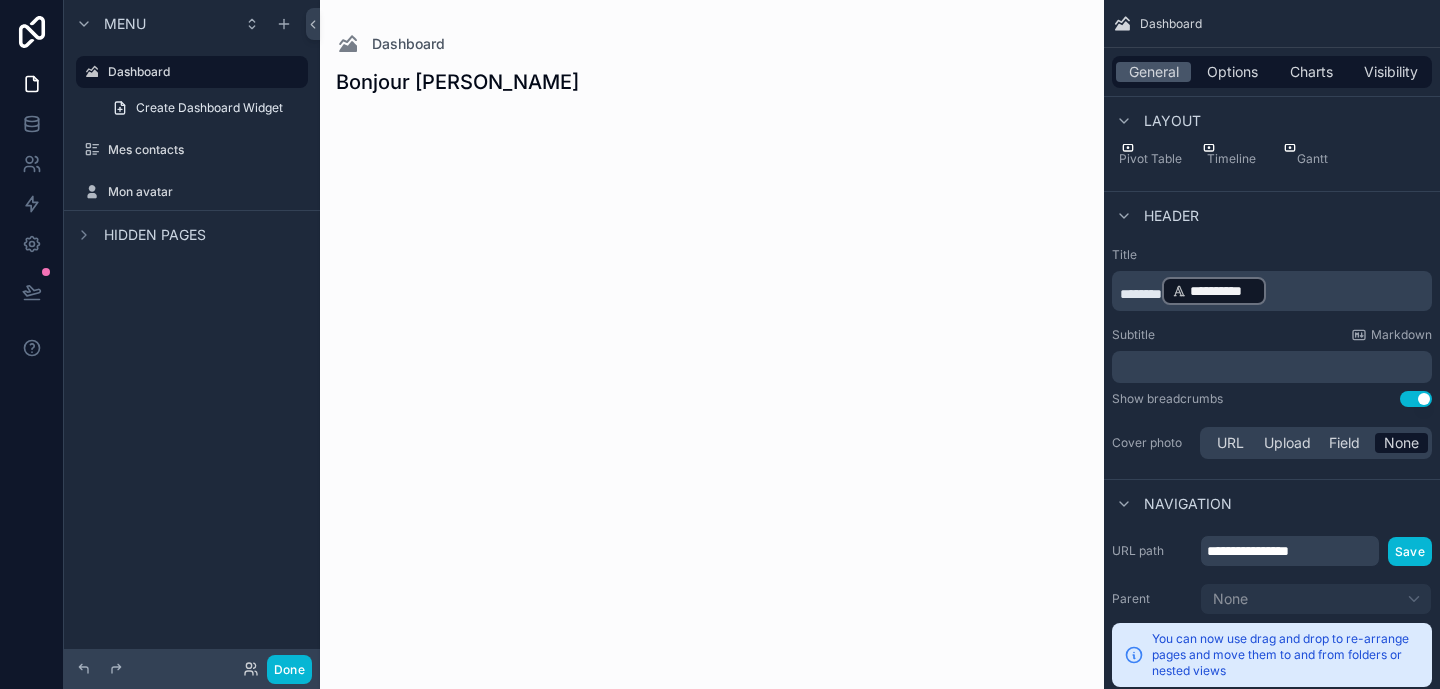 click on "Use setting" at bounding box center [1416, 399] 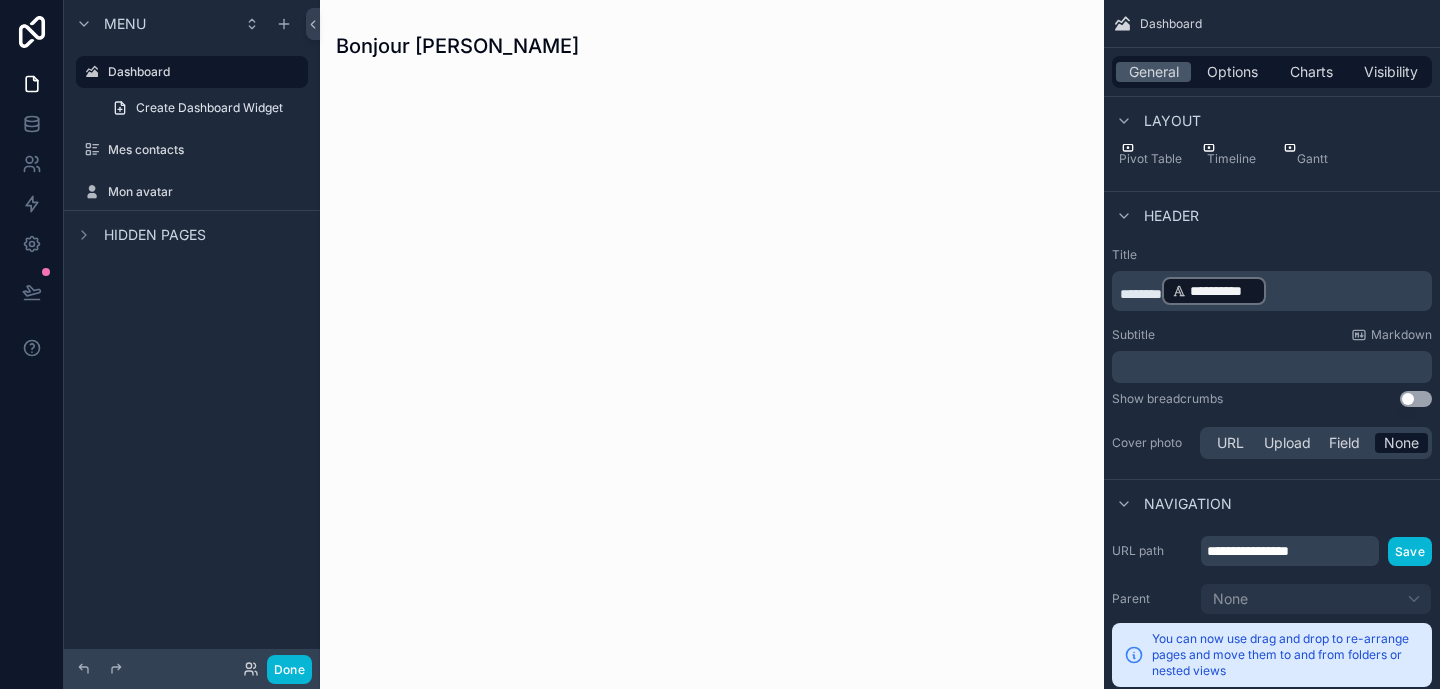 click on "Use setting" at bounding box center [1416, 399] 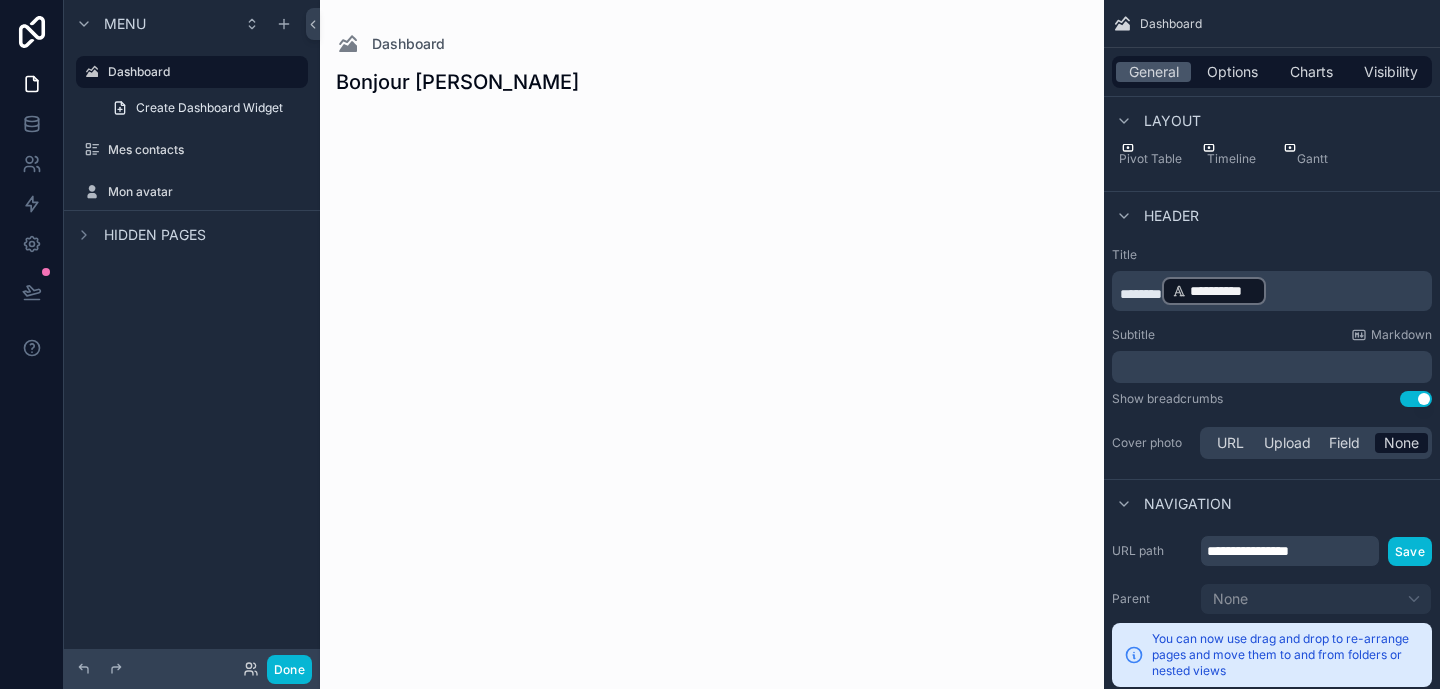 click on "Use setting" at bounding box center [1416, 399] 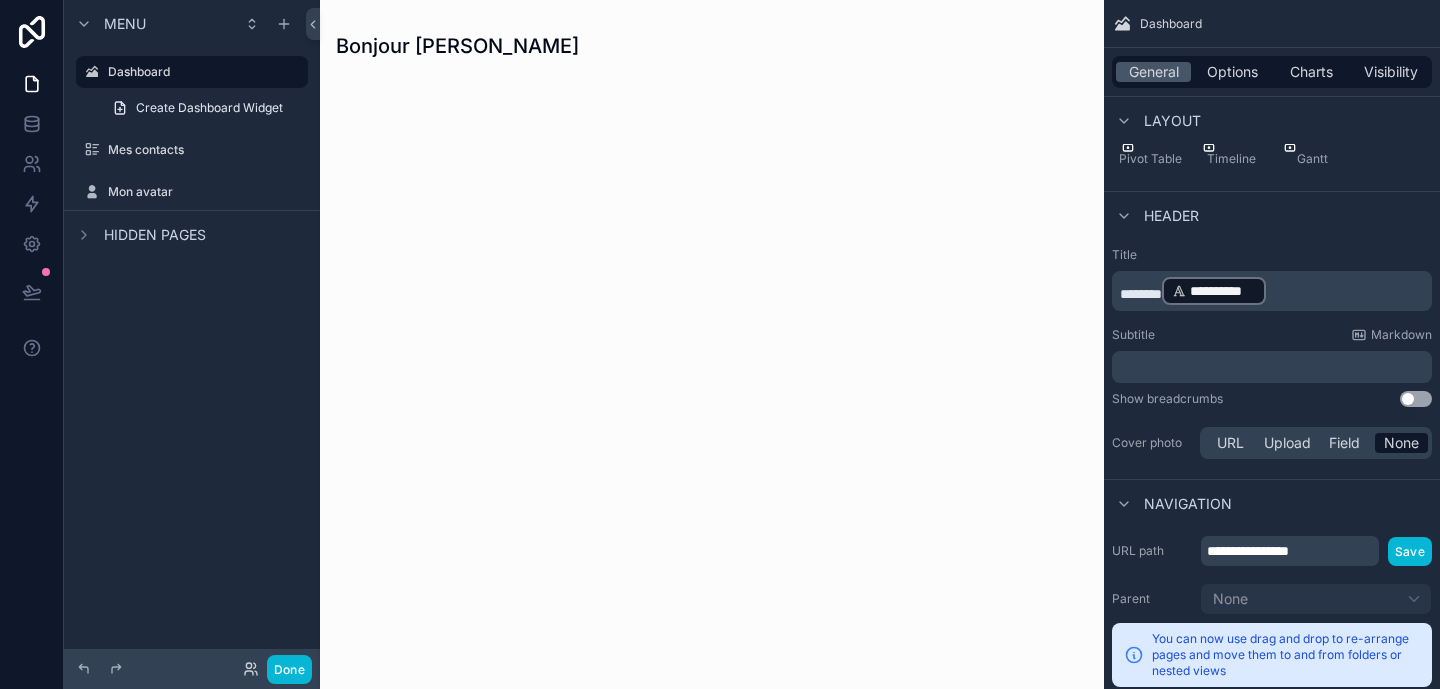click on "Use setting" at bounding box center (1416, 399) 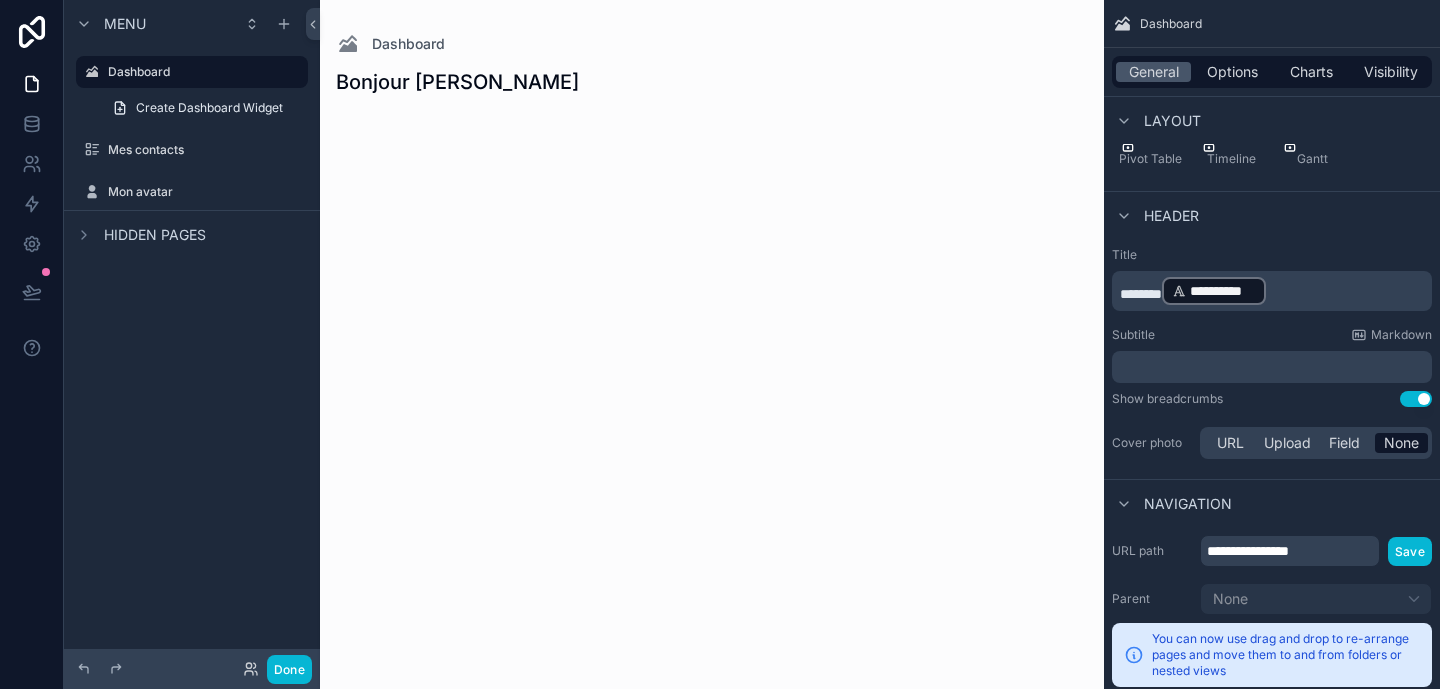 click on "Use setting" at bounding box center (1416, 399) 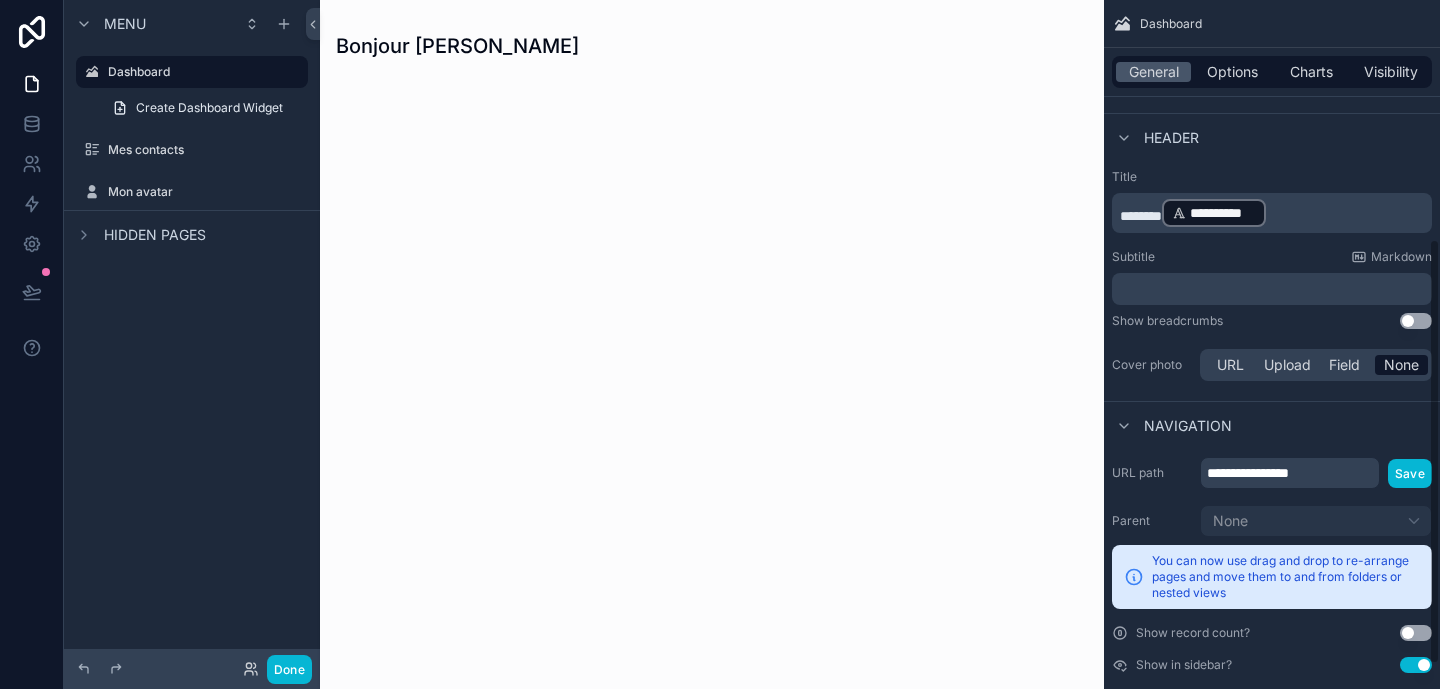 scroll, scrollTop: 427, scrollLeft: 0, axis: vertical 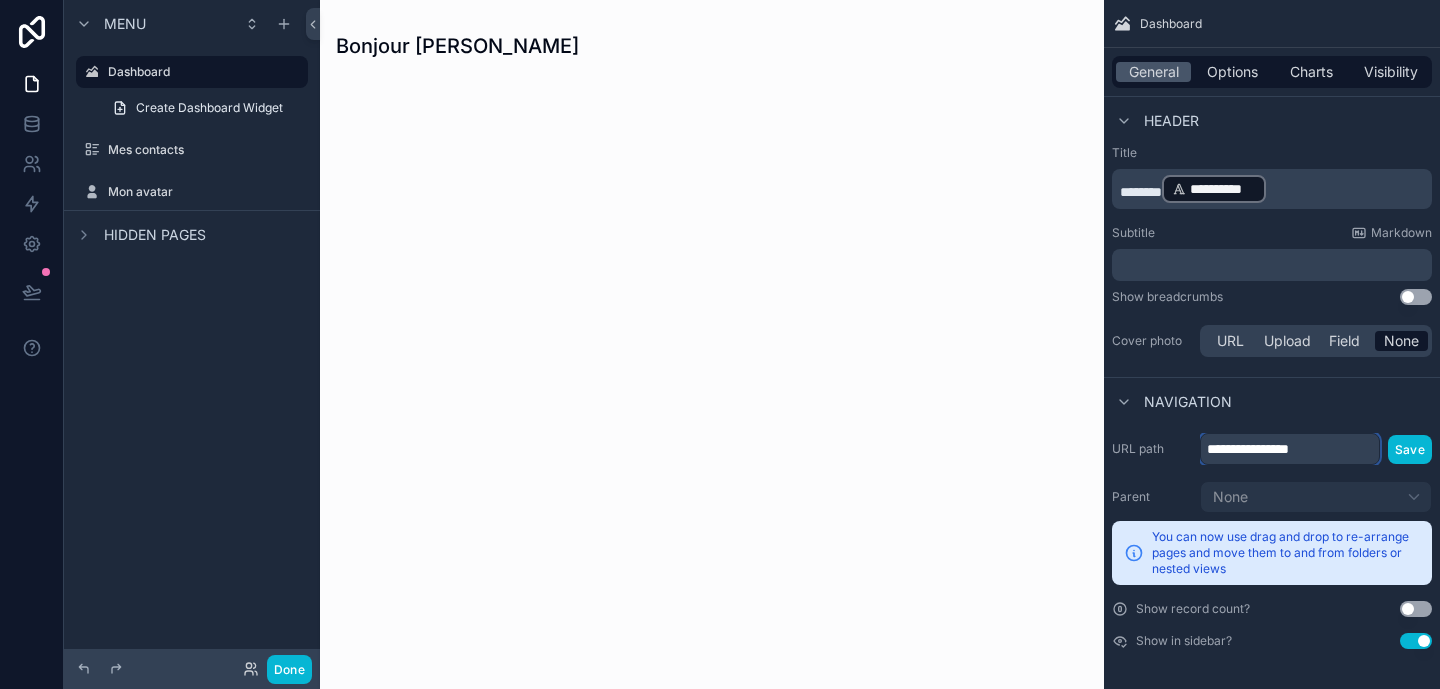 click on "**********" at bounding box center (1290, 449) 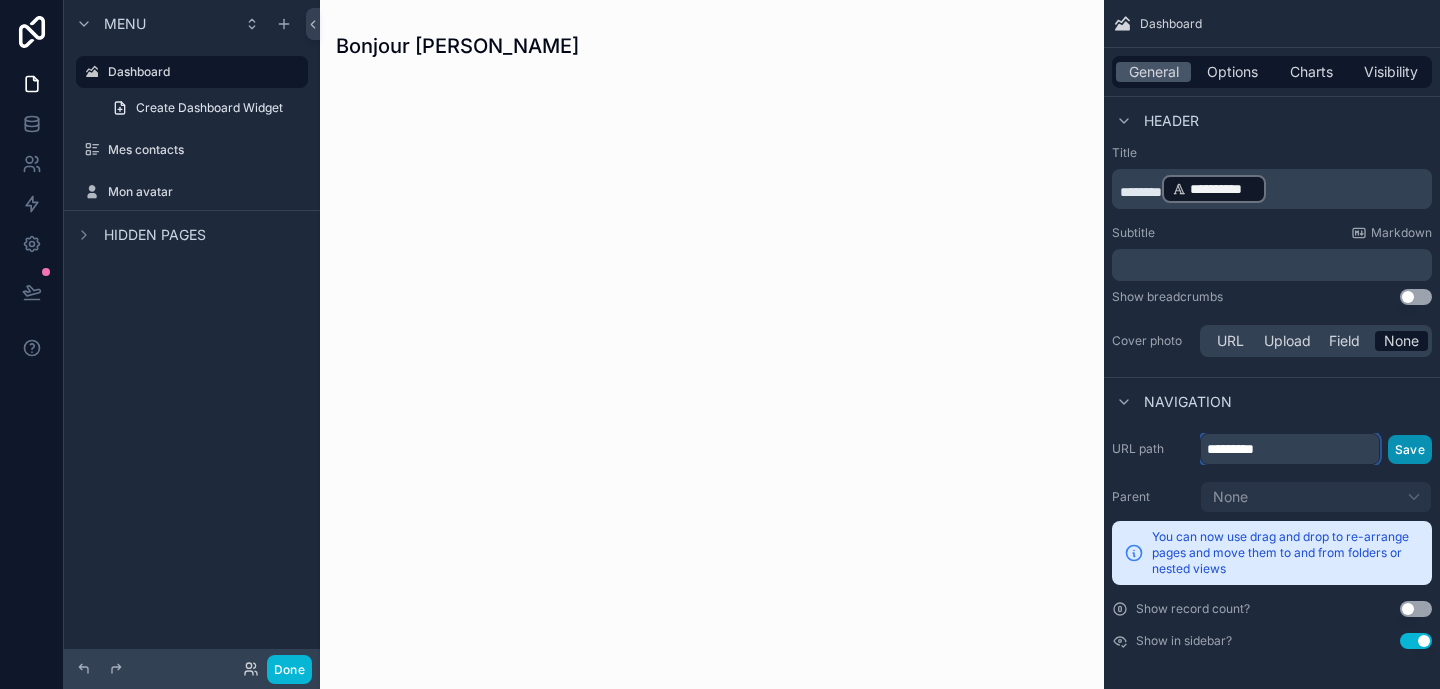 type on "*********" 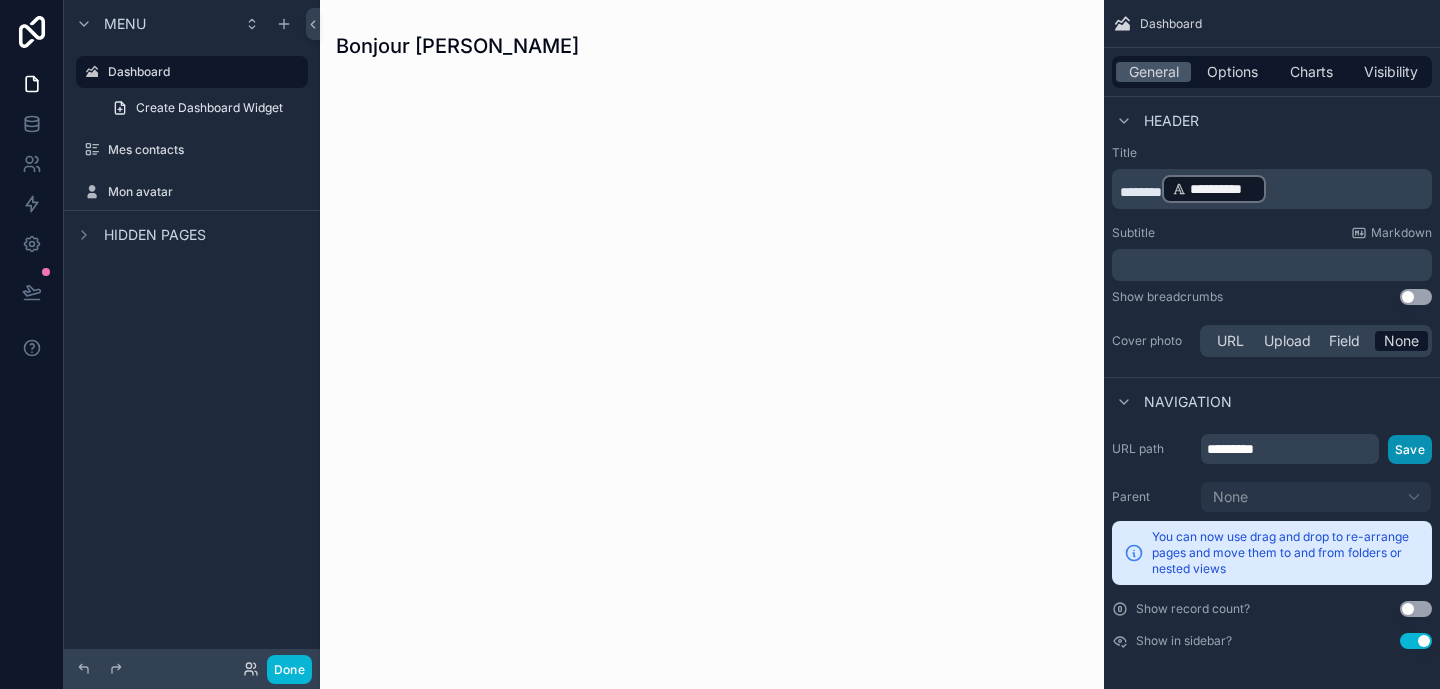 click on "Save" at bounding box center (1410, 449) 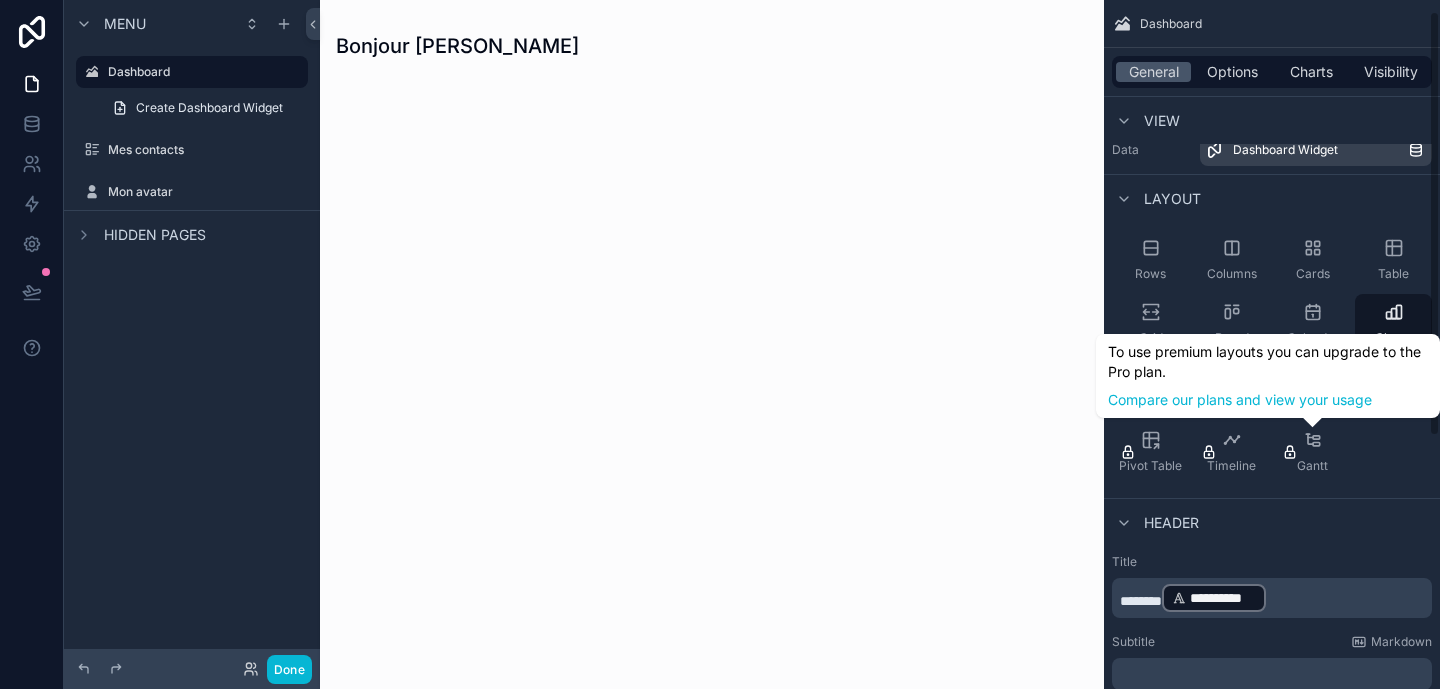scroll, scrollTop: 0, scrollLeft: 0, axis: both 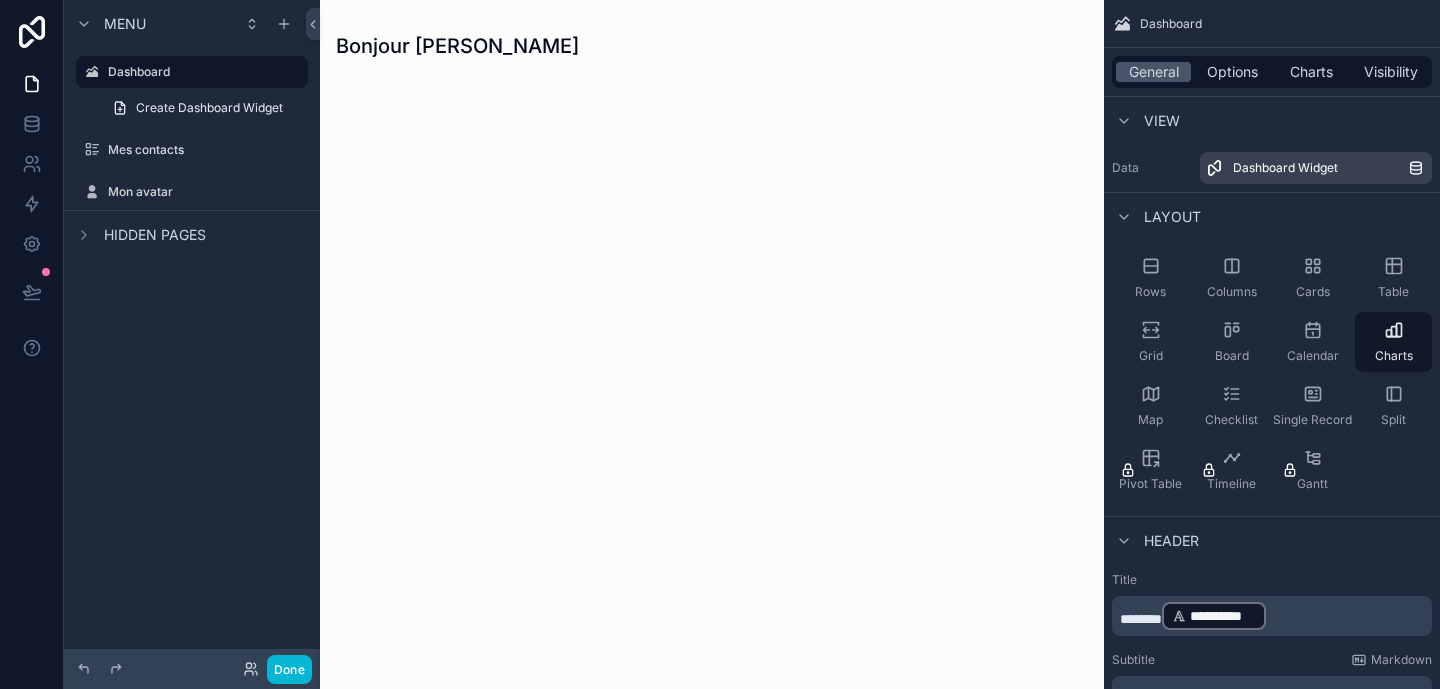 click on "Layout" at bounding box center (1172, 217) 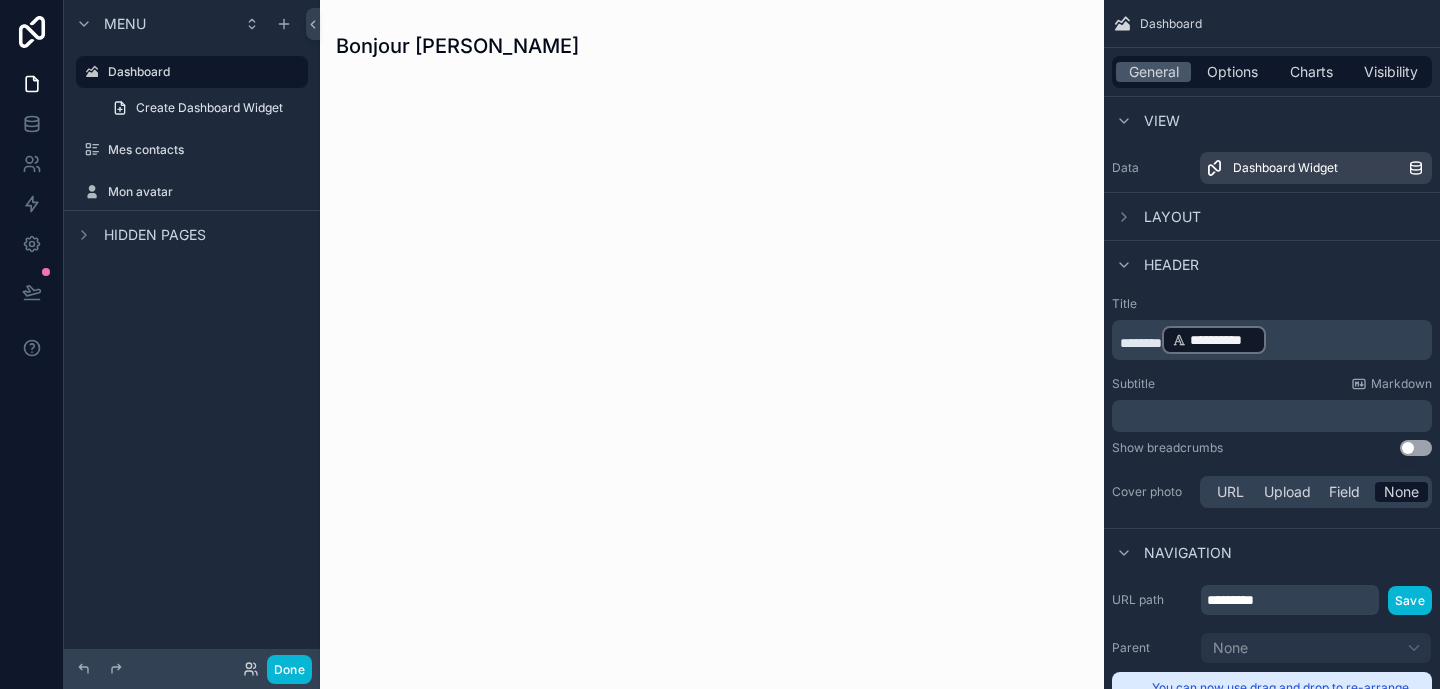 click on "Layout" at bounding box center (1172, 217) 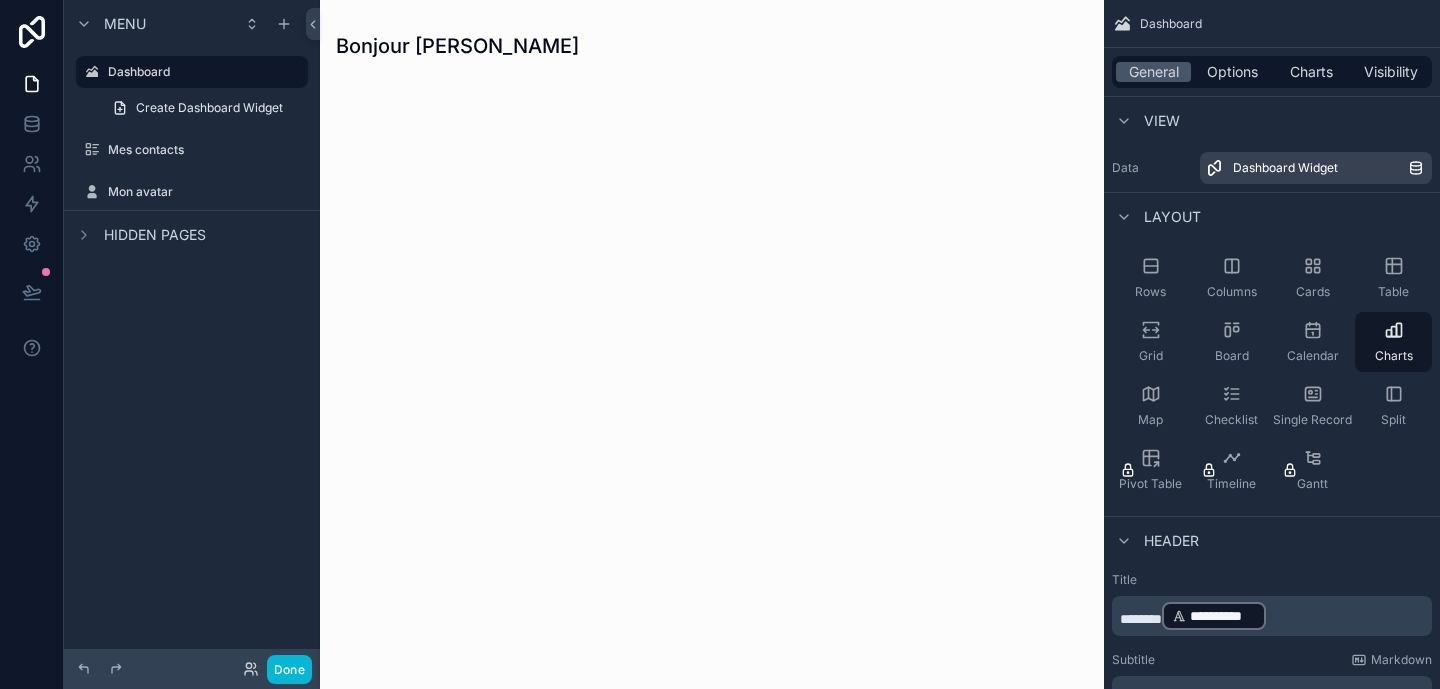click on "Bonjour [PERSON_NAME]" at bounding box center [712, 344] 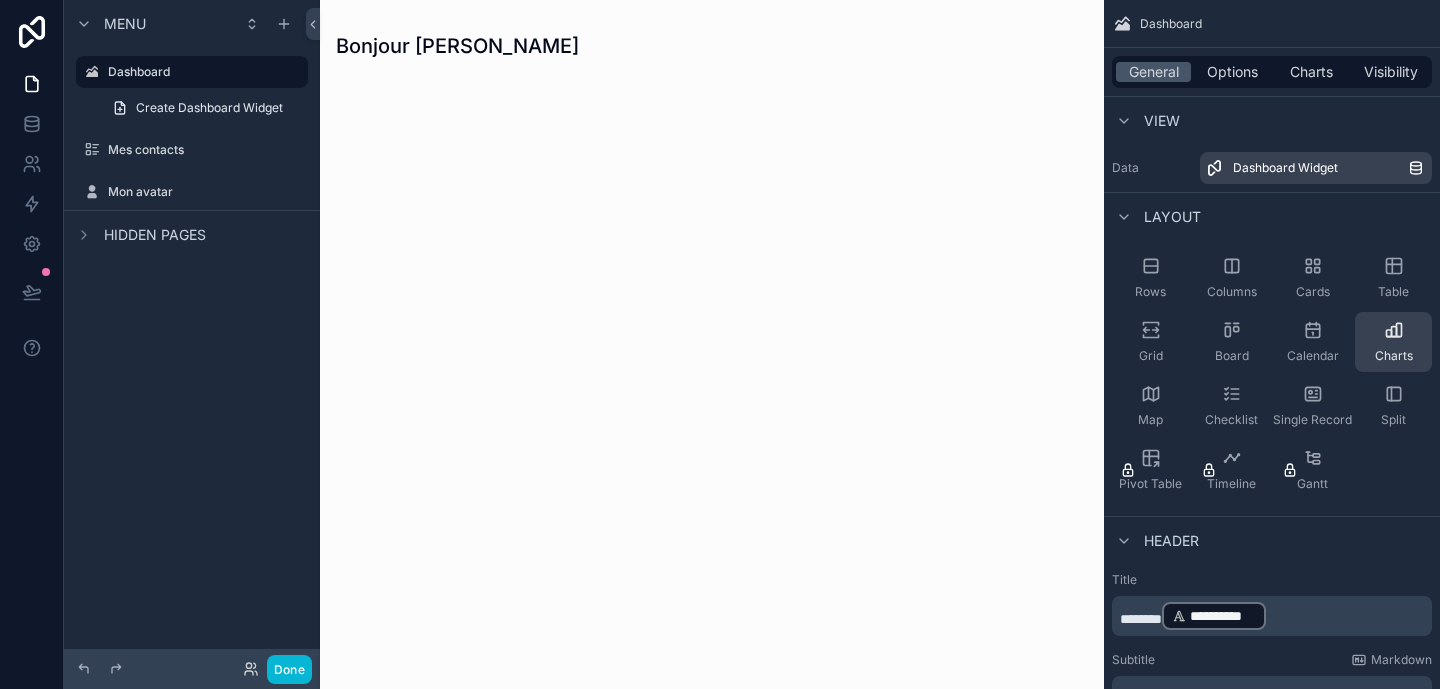 click on "Charts" at bounding box center [1394, 356] 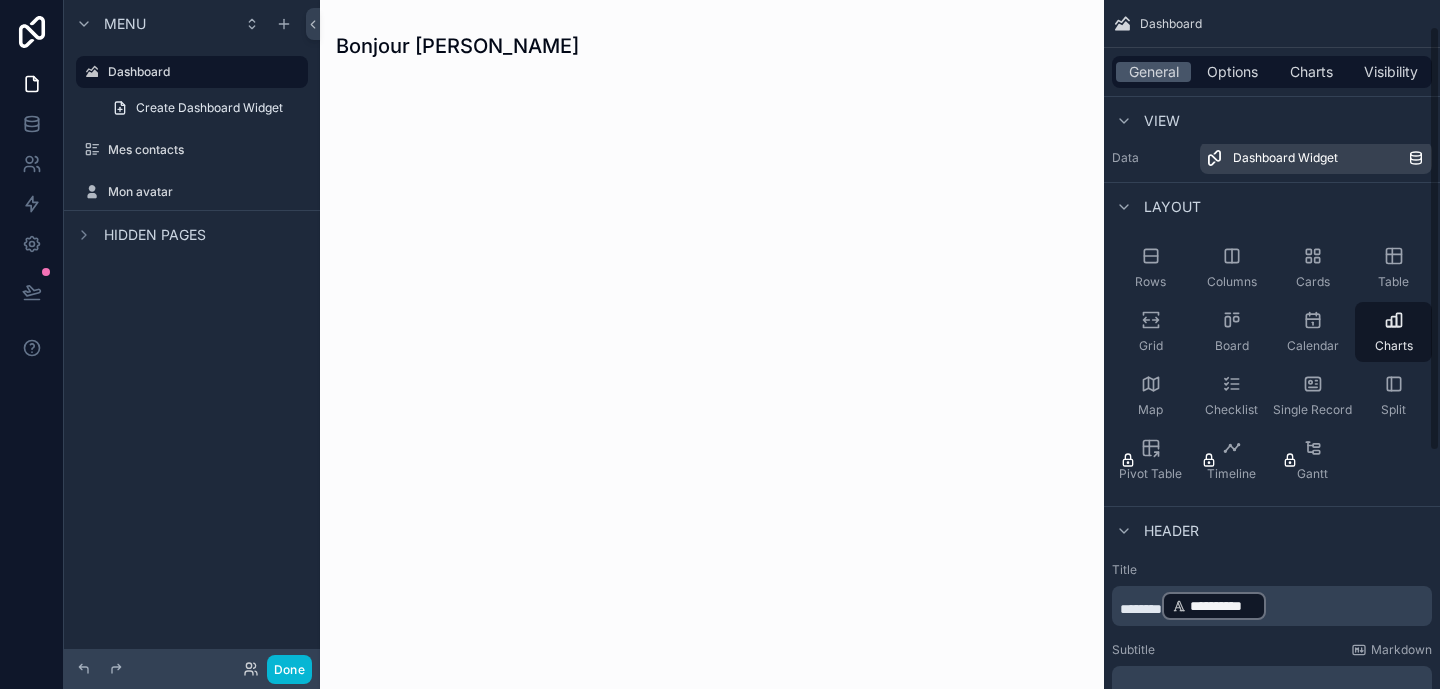 scroll, scrollTop: 0, scrollLeft: 0, axis: both 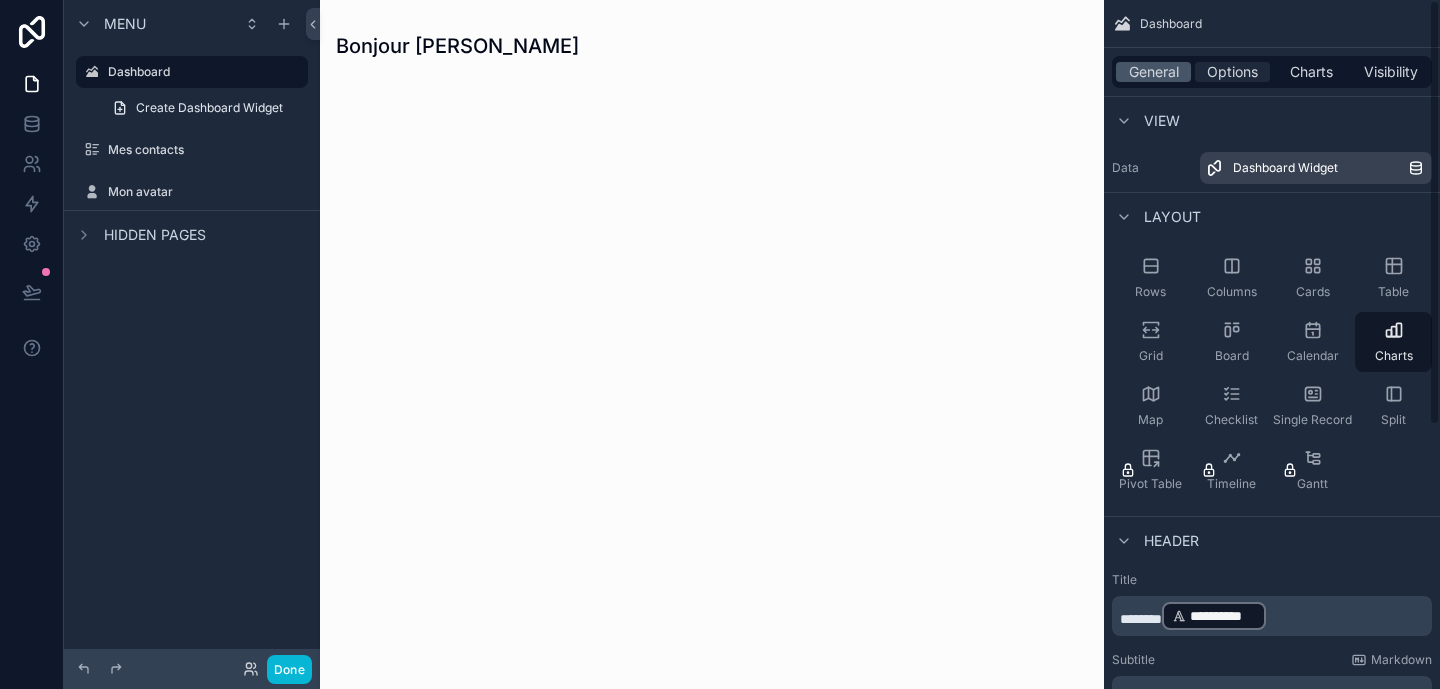 click on "Options" at bounding box center [1232, 72] 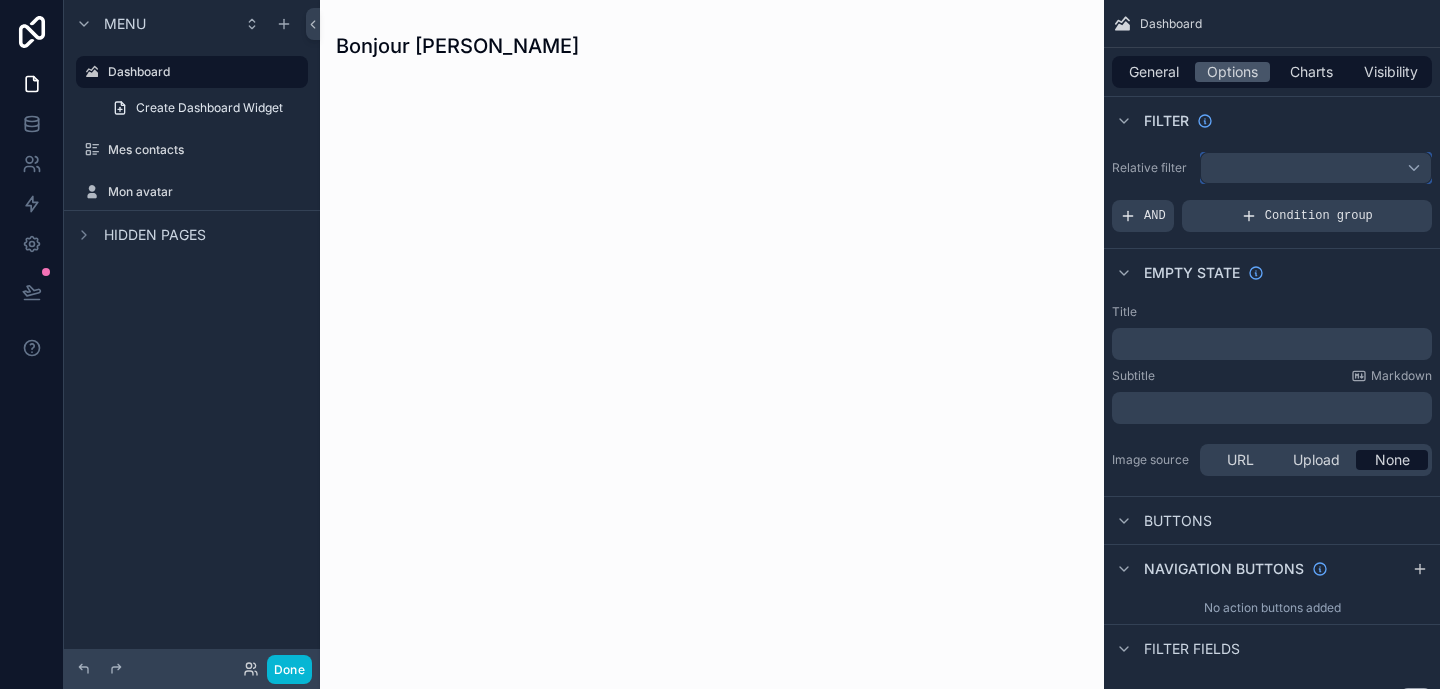 click at bounding box center [1316, 168] 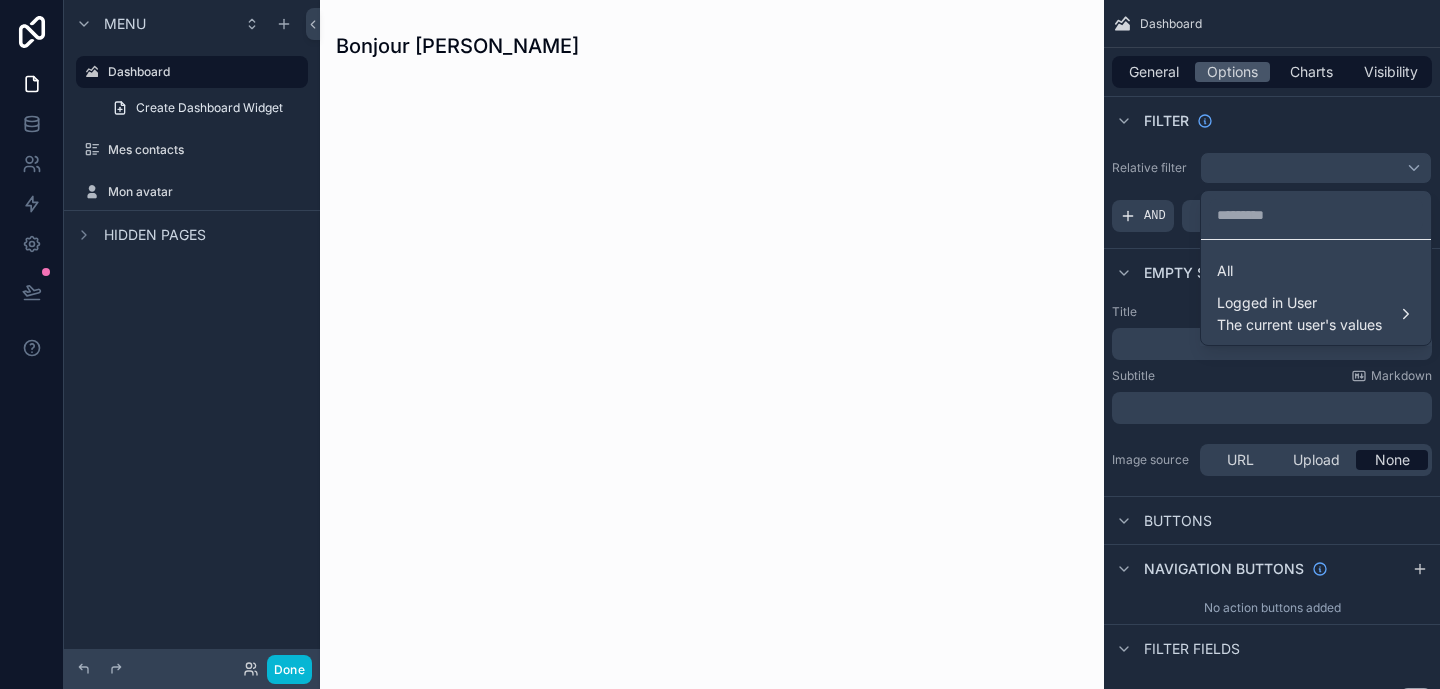click at bounding box center [720, 344] 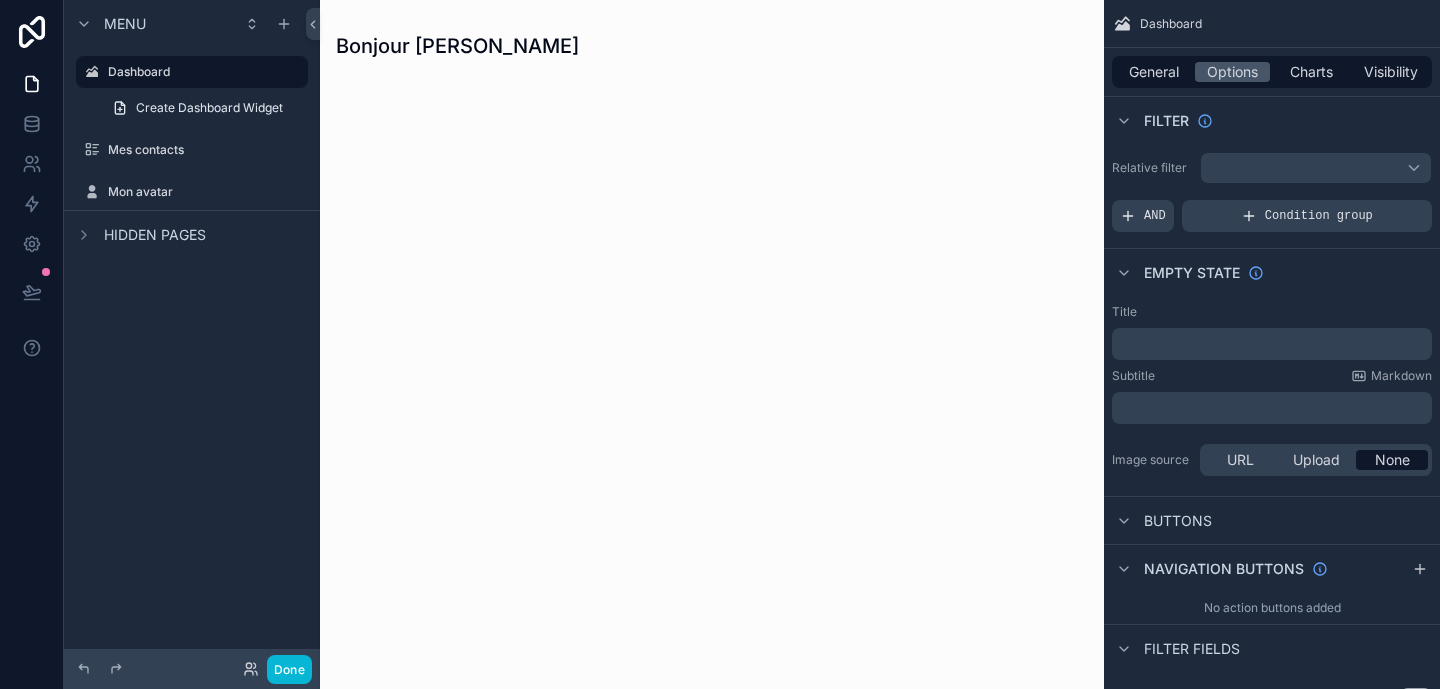 click on "Buttons" at bounding box center (1272, 520) 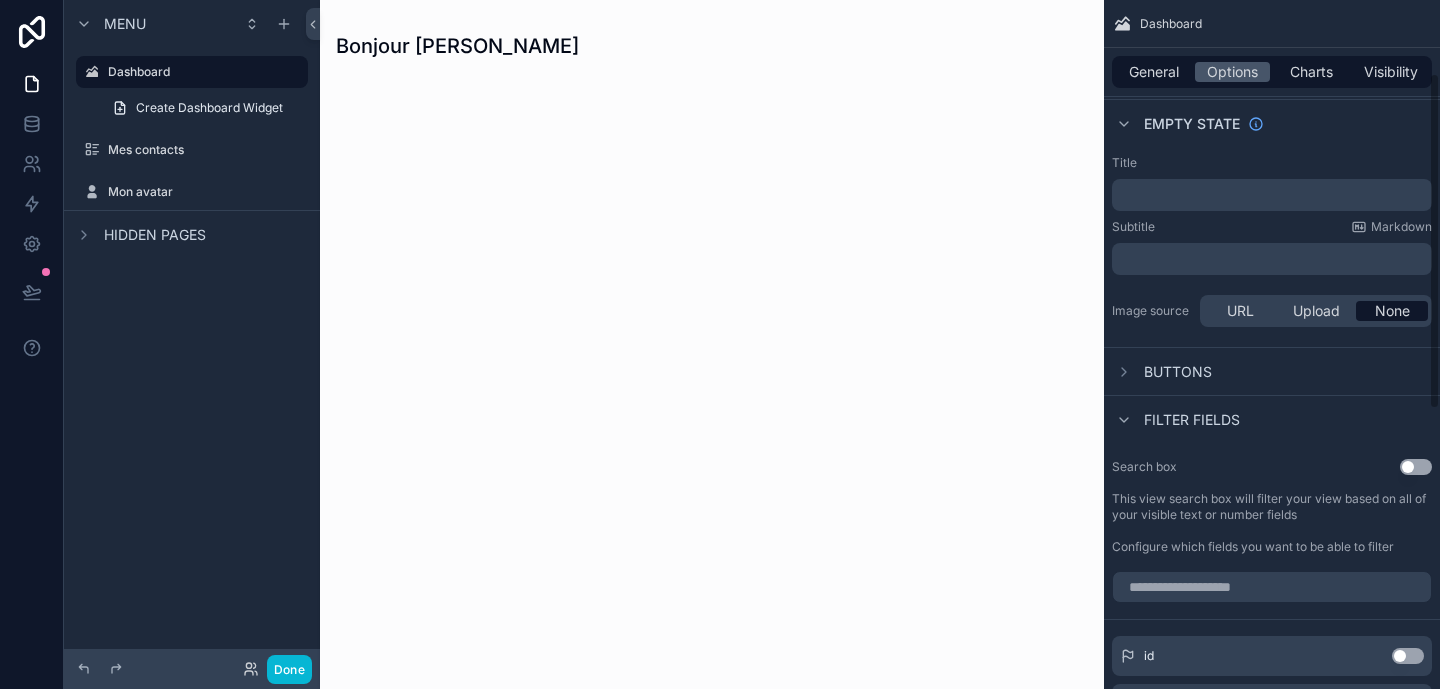 click on "Buttons" at bounding box center (1178, 372) 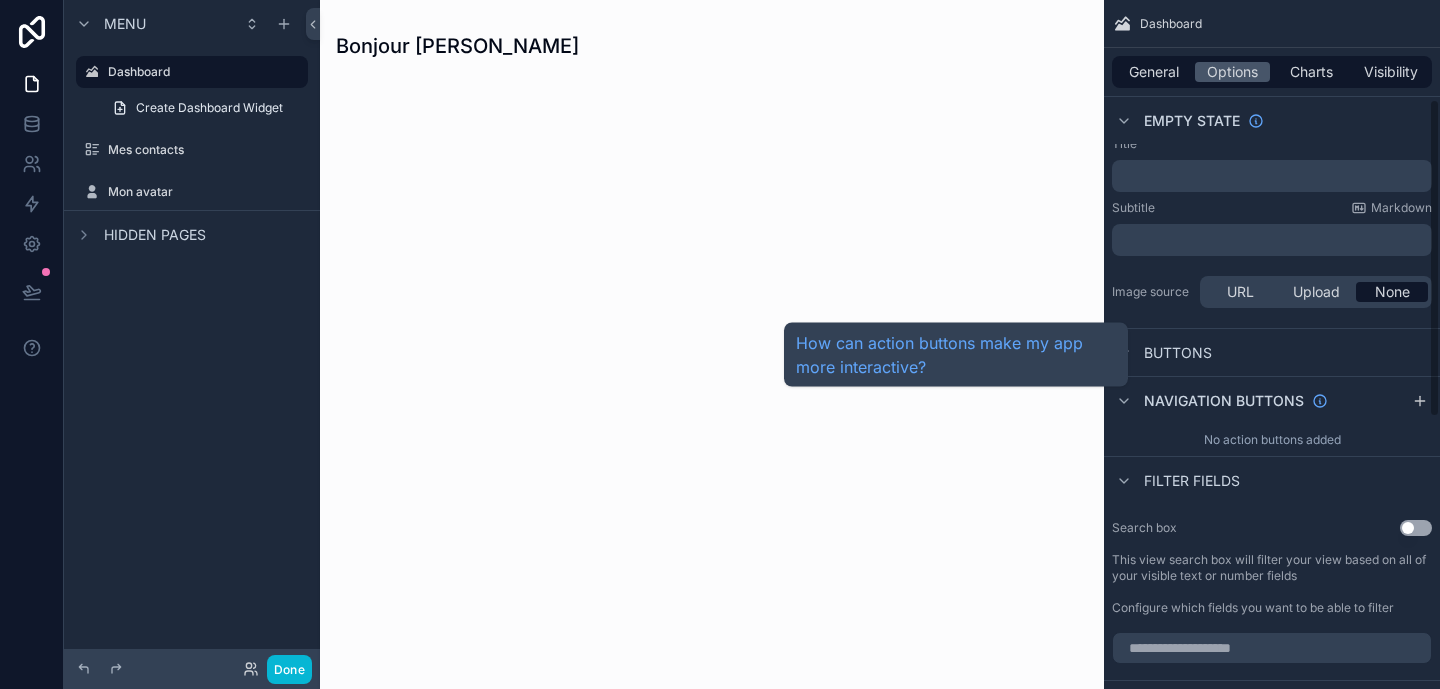 scroll, scrollTop: 214, scrollLeft: 0, axis: vertical 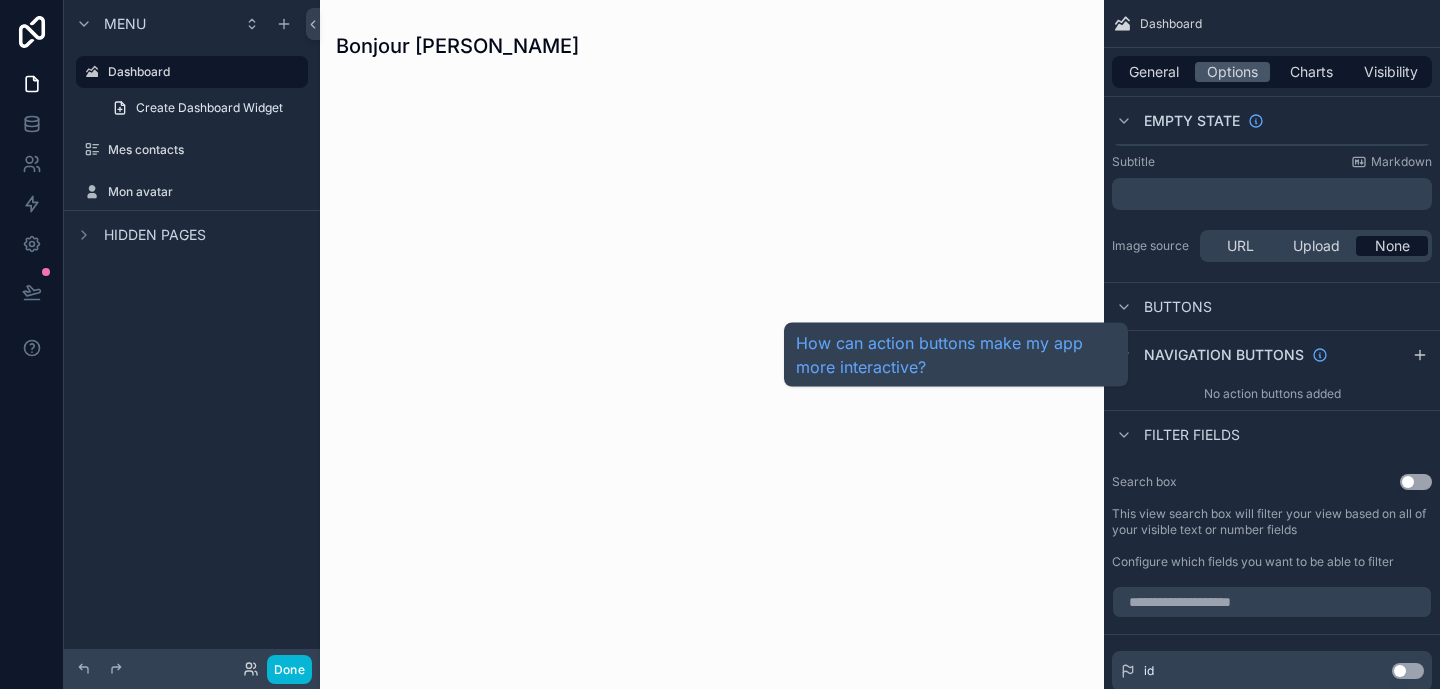click on "Navigation buttons" at bounding box center [1224, 355] 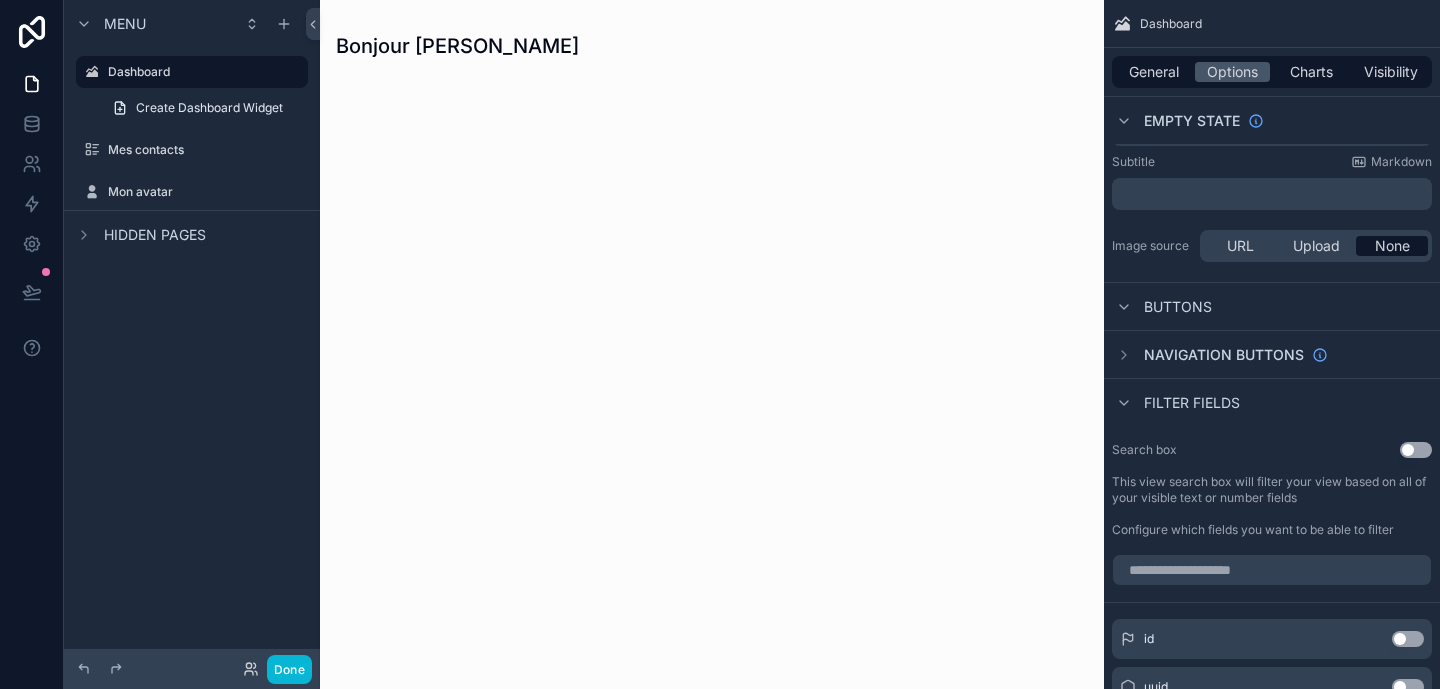 click on "Filter fields" at bounding box center [1192, 403] 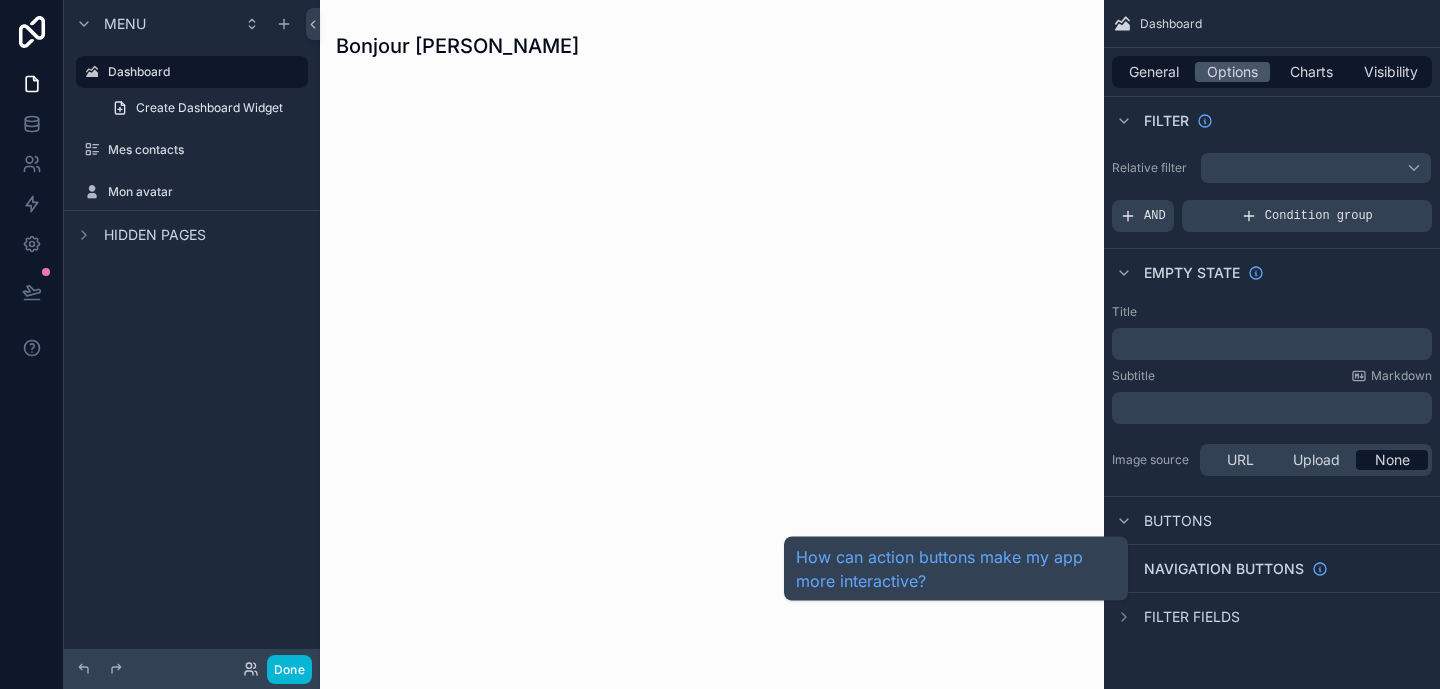click on "Navigation buttons" at bounding box center (1224, 569) 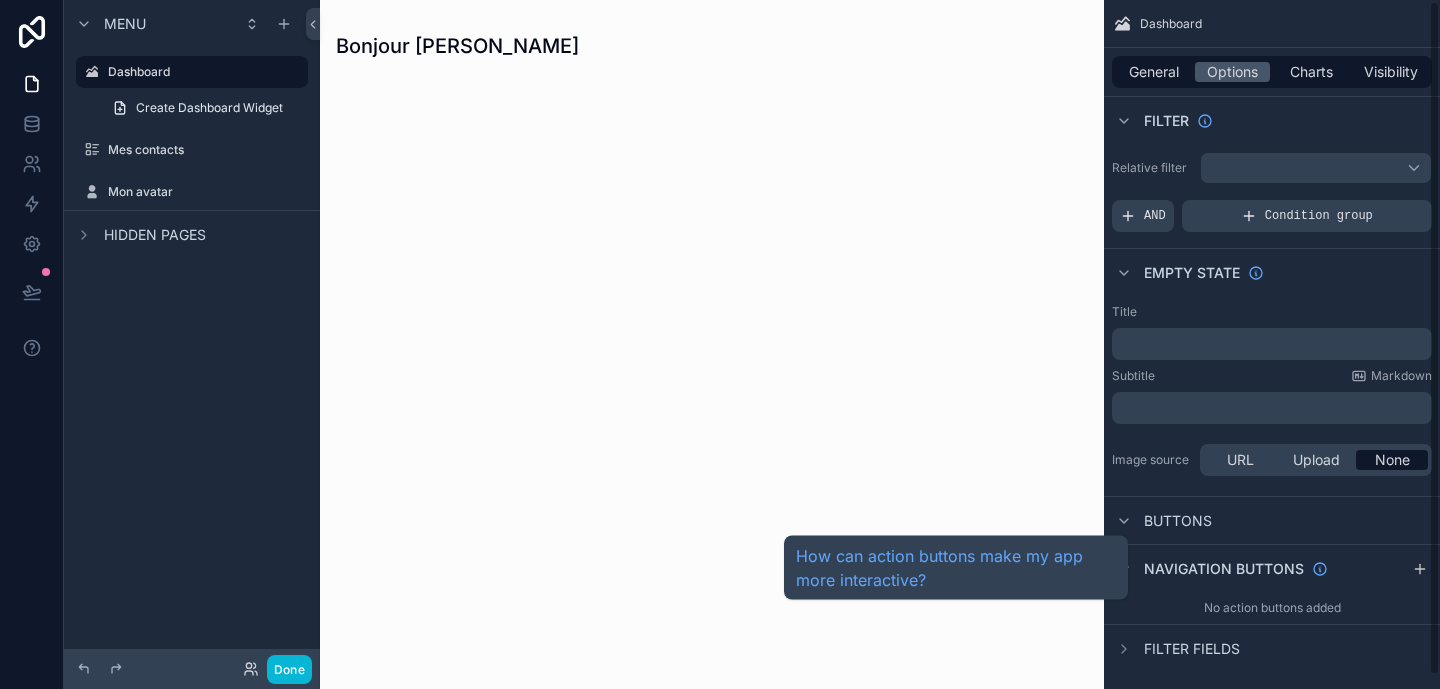 scroll, scrollTop: 15, scrollLeft: 0, axis: vertical 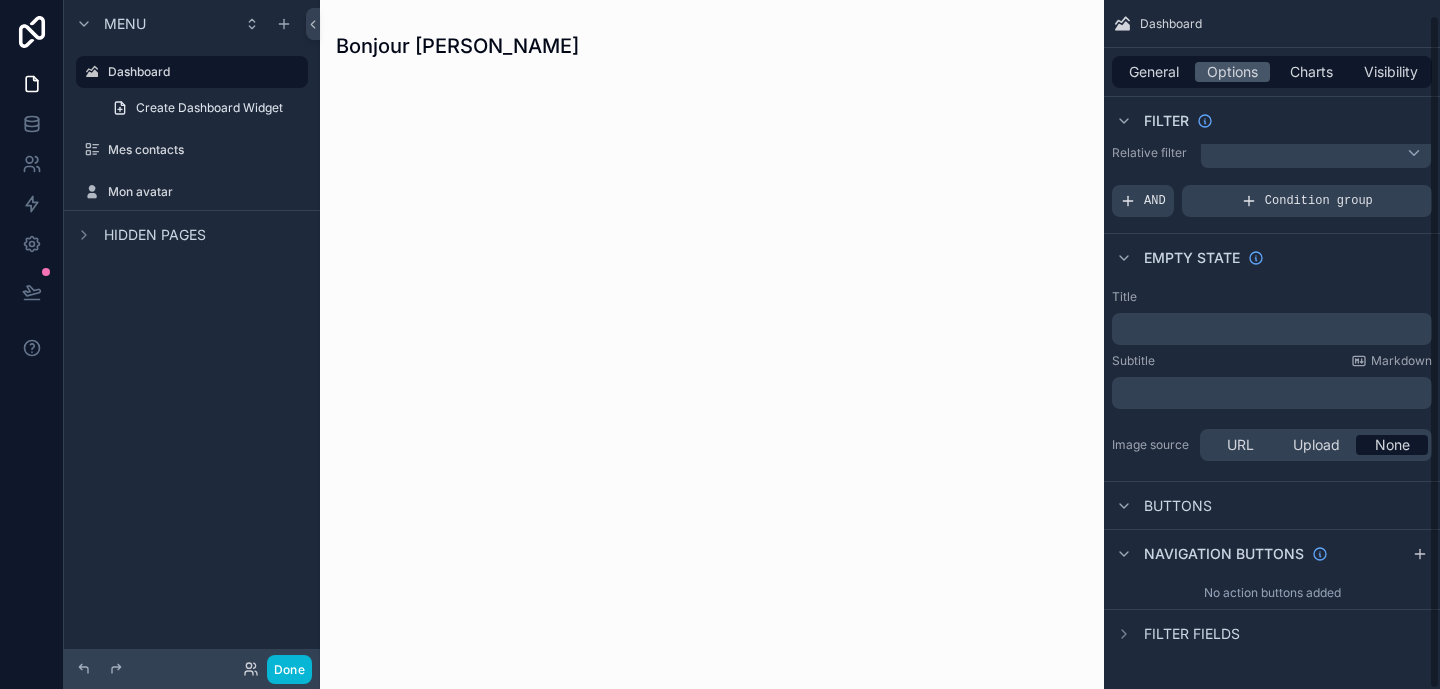 click on "Navigation buttons" at bounding box center (1220, 554) 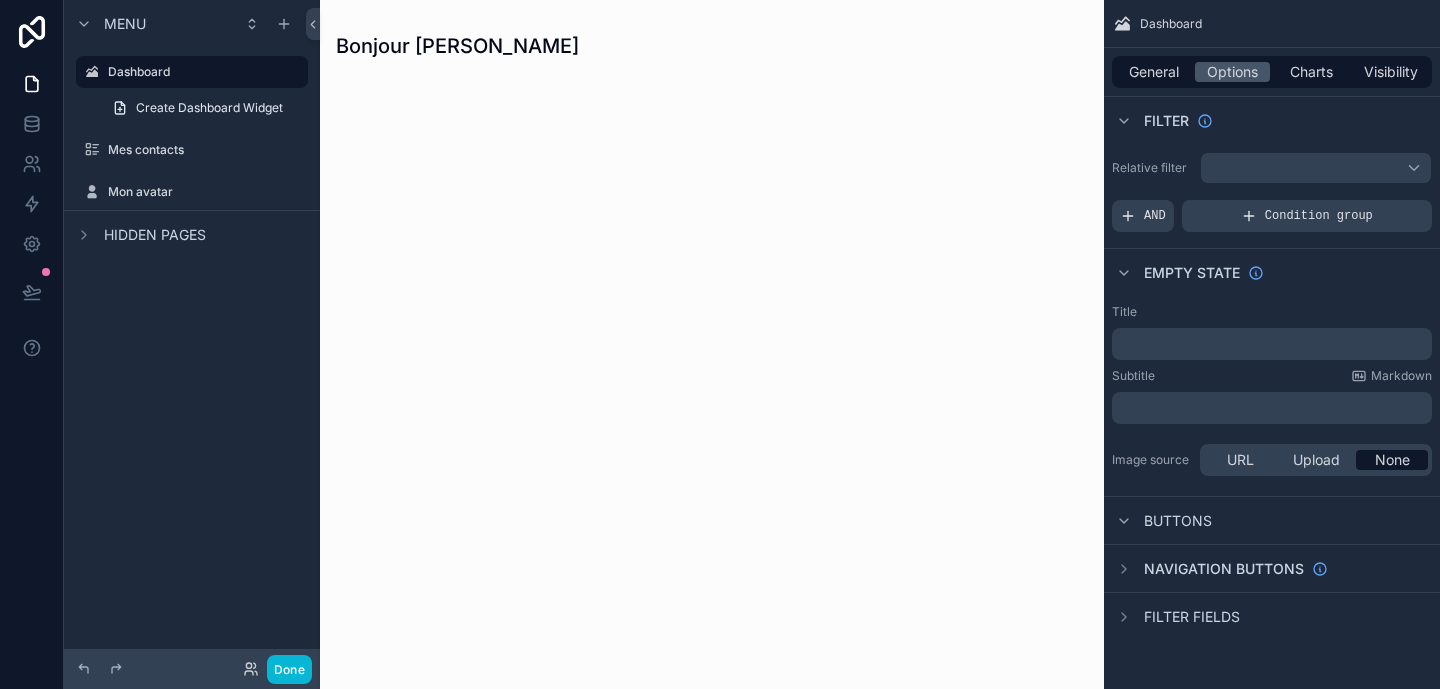 click on "Filter fields" at bounding box center (1176, 617) 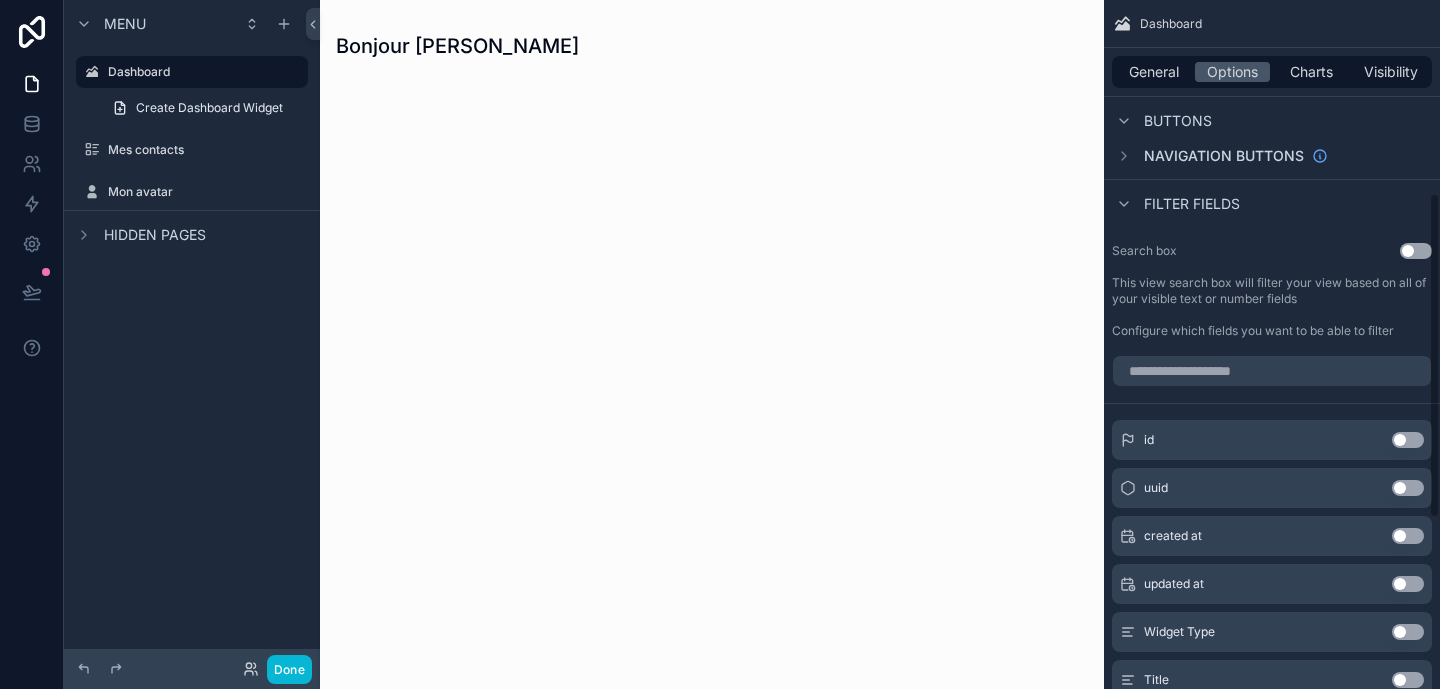scroll, scrollTop: 409, scrollLeft: 0, axis: vertical 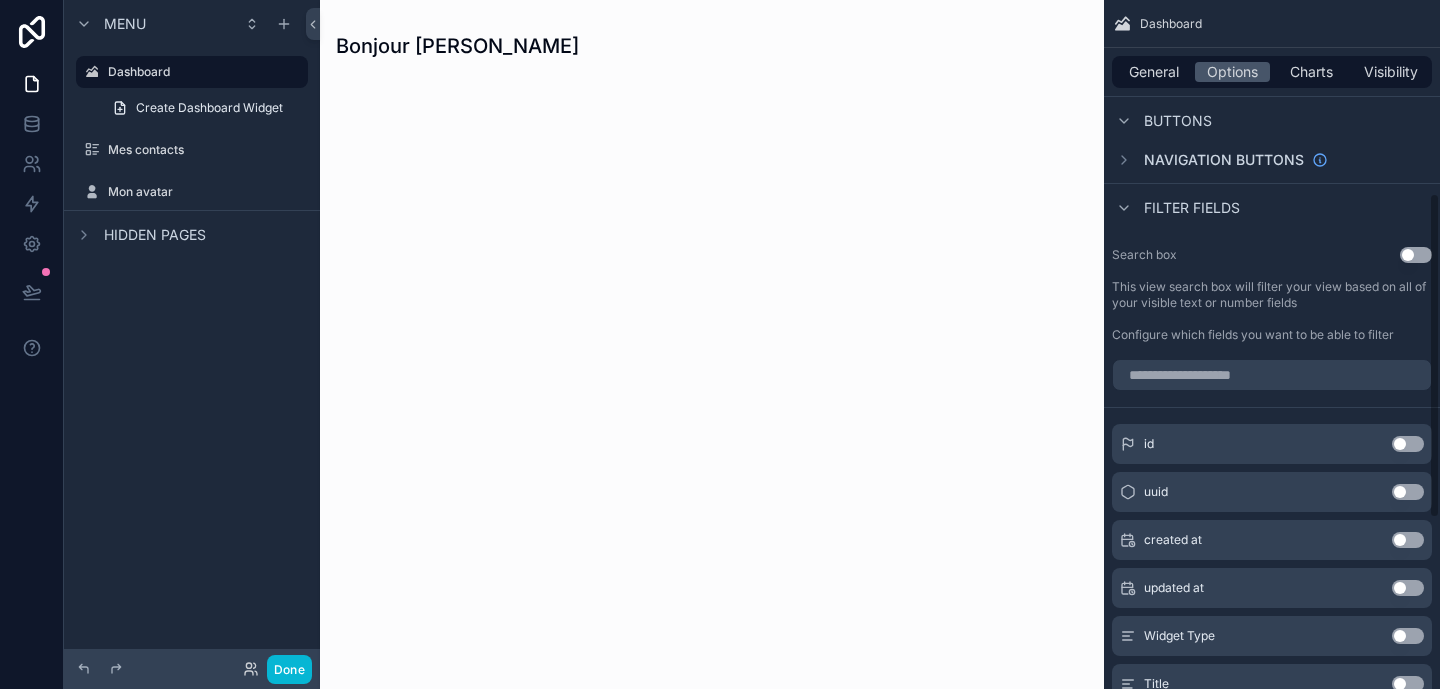 click on "Navigation buttons" at bounding box center [1272, 159] 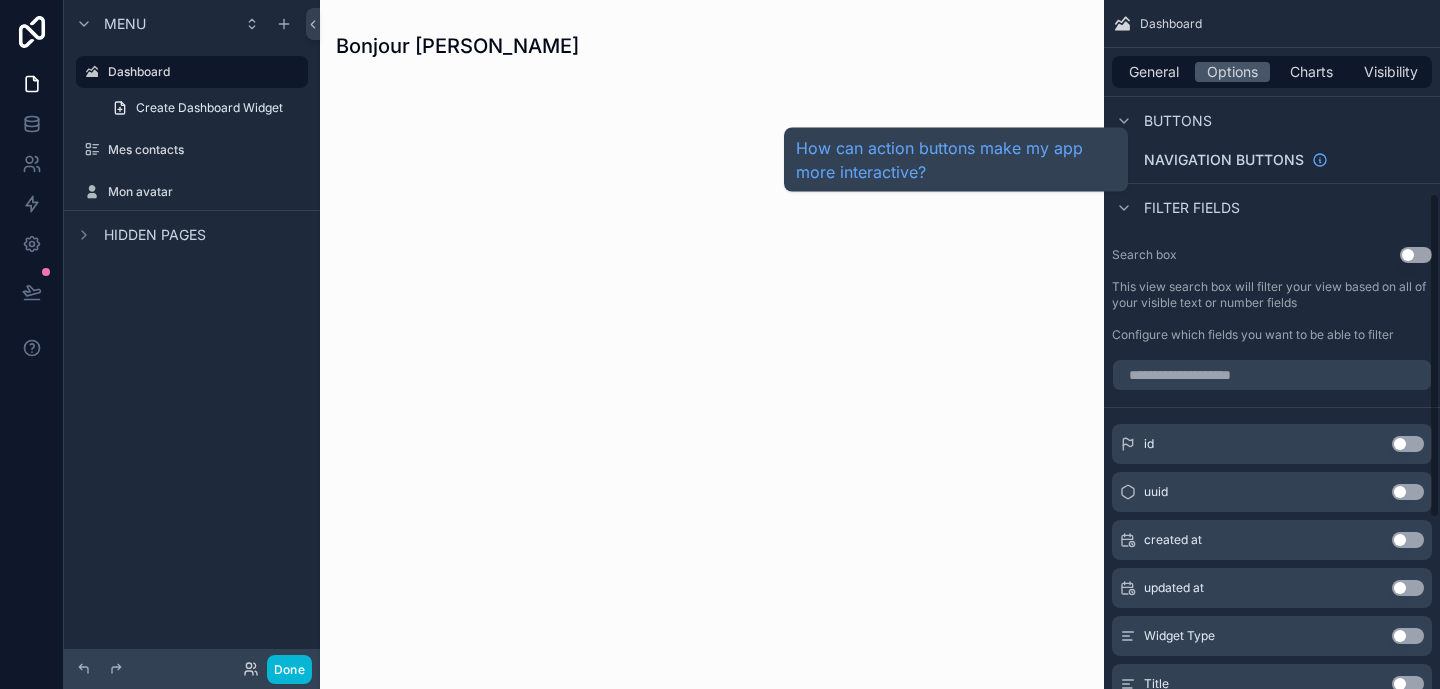 click on "Navigation buttons" at bounding box center [1224, 160] 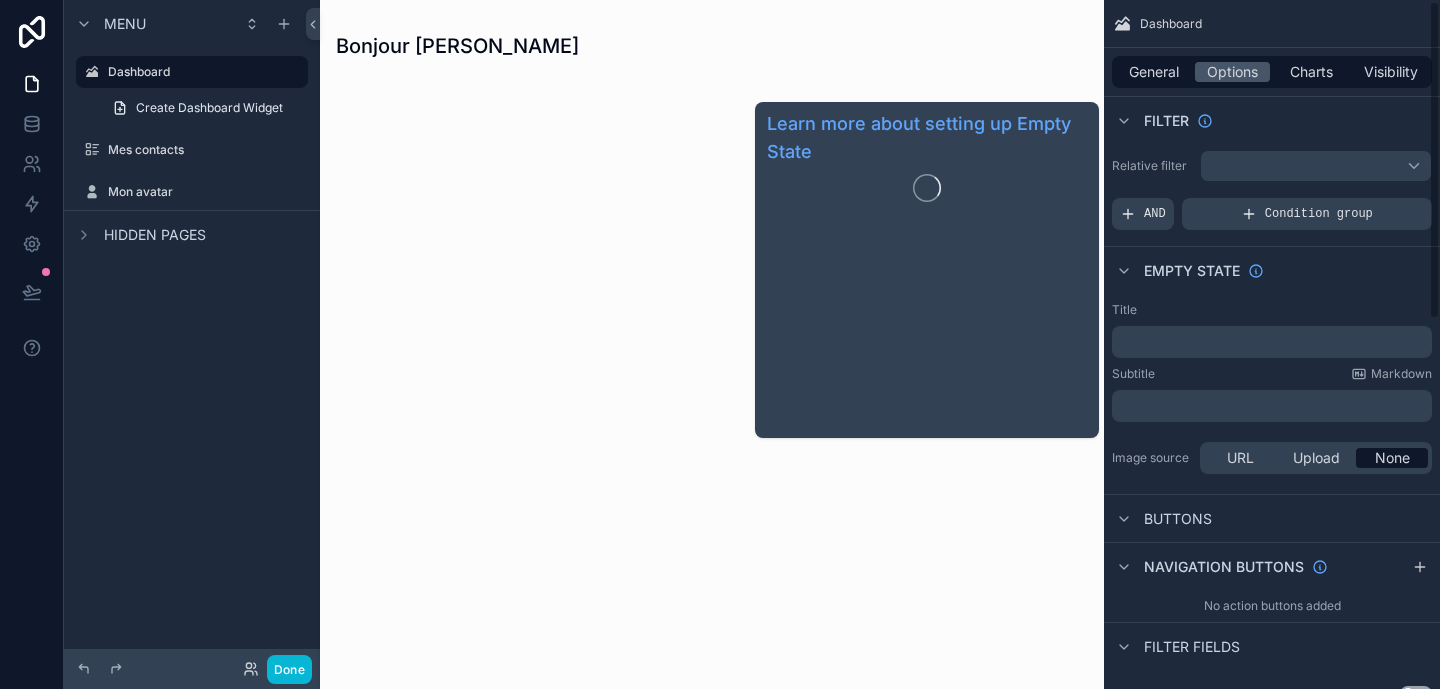 scroll, scrollTop: 0, scrollLeft: 0, axis: both 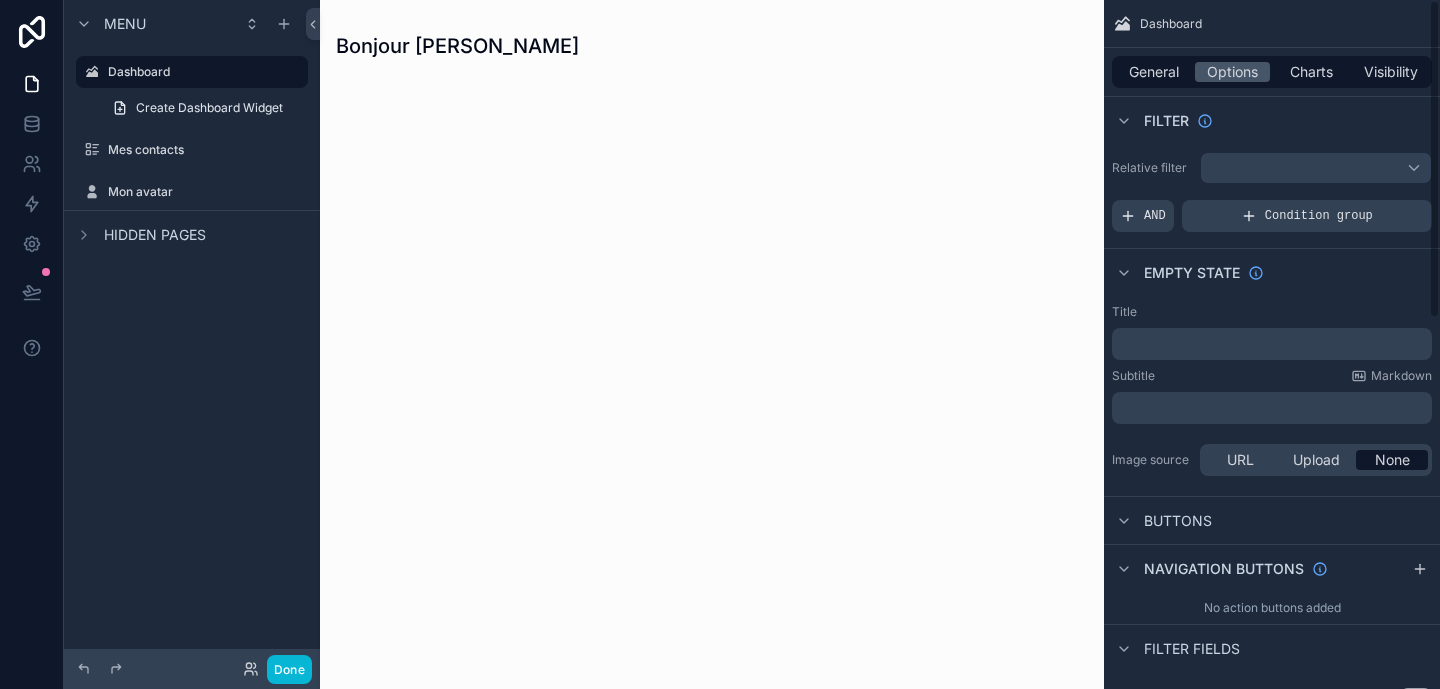 click on "General Options Charts Visibility" at bounding box center [1272, 72] 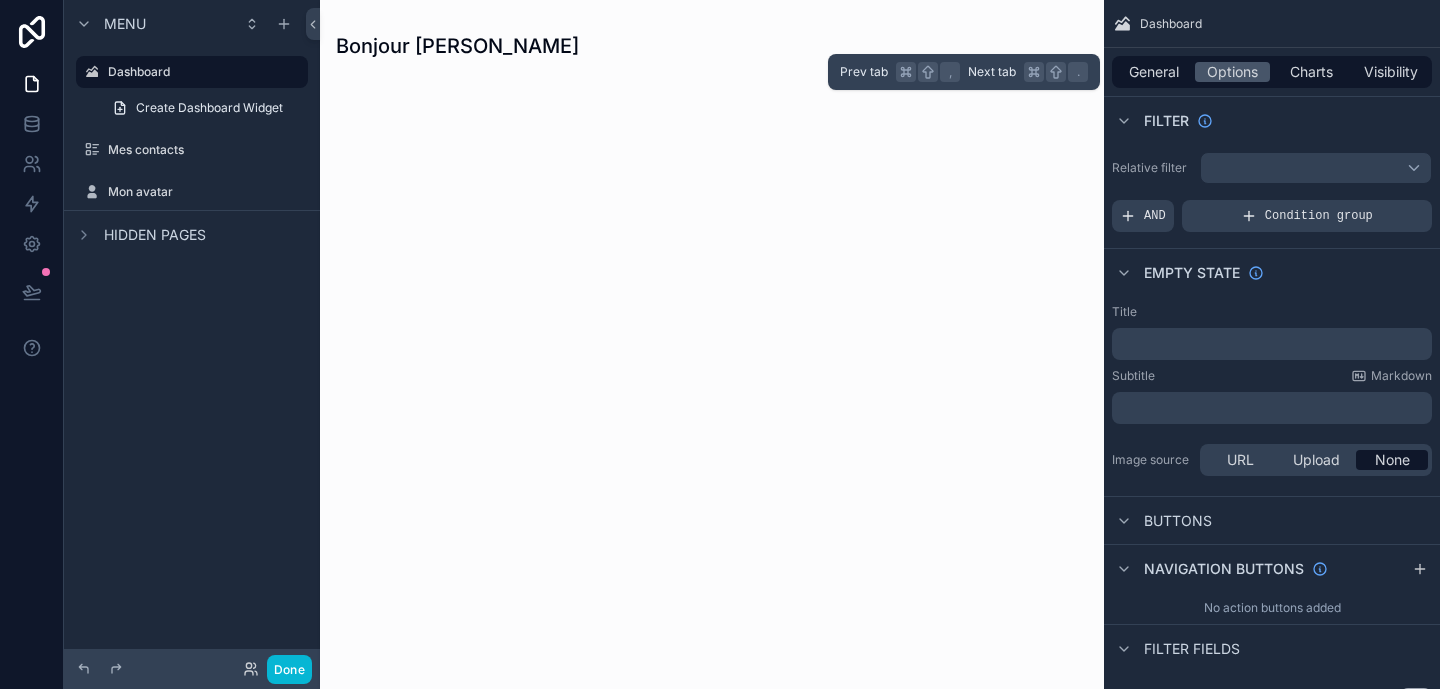 click on "General Options Charts Visibility" at bounding box center [1272, 72] 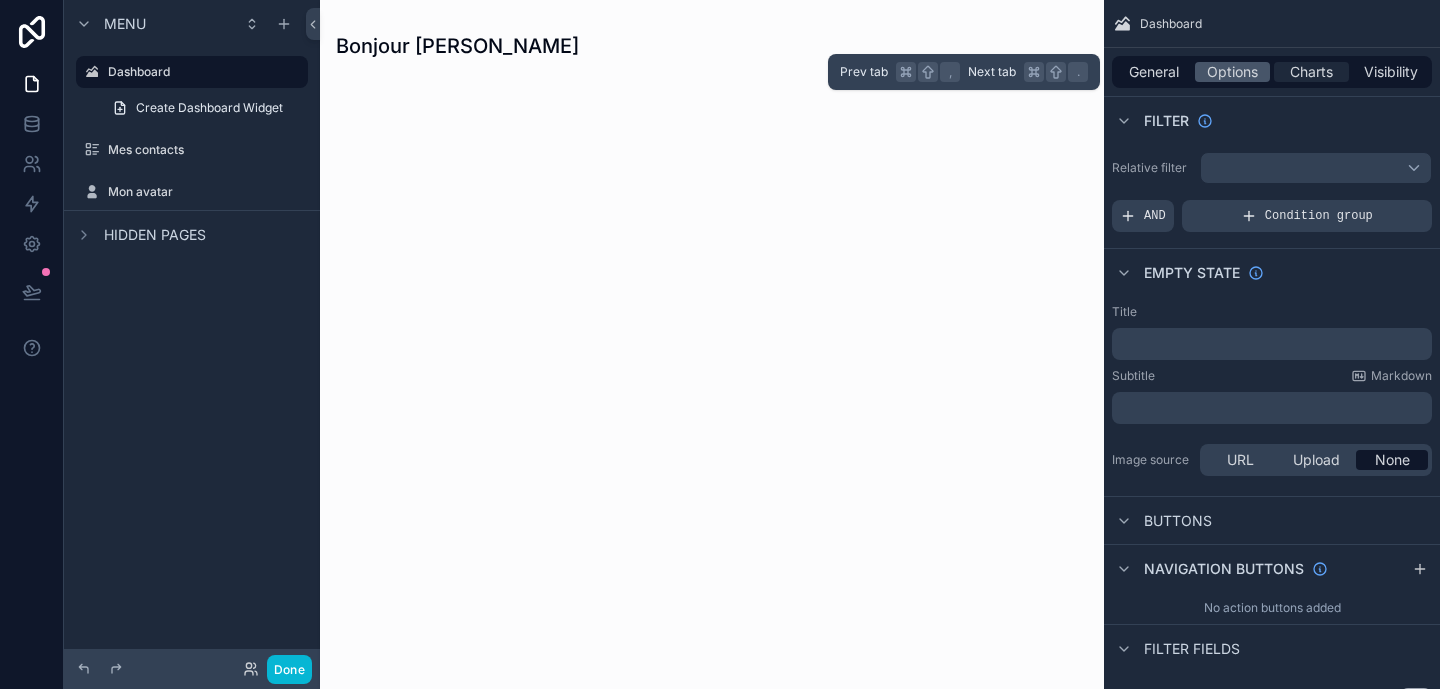 click on "Charts" at bounding box center (1311, 72) 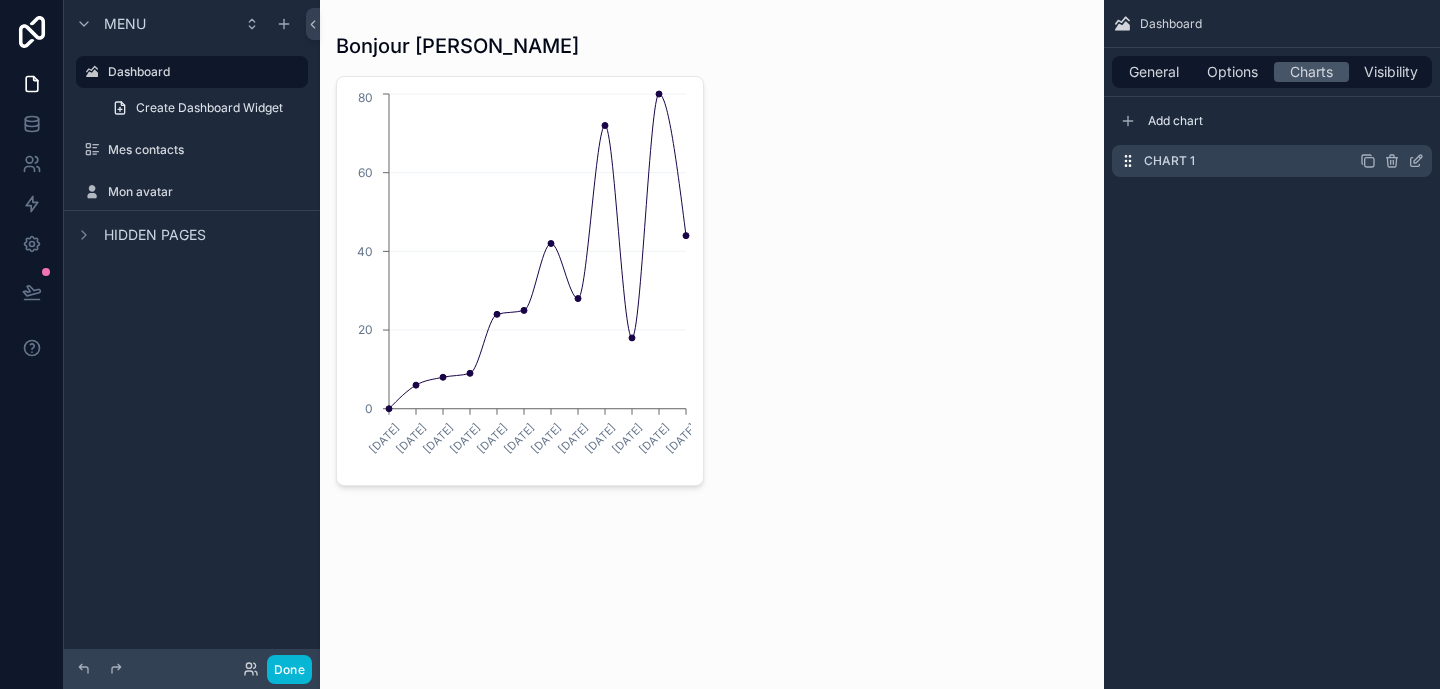 click on "Chart 1" at bounding box center (1272, 161) 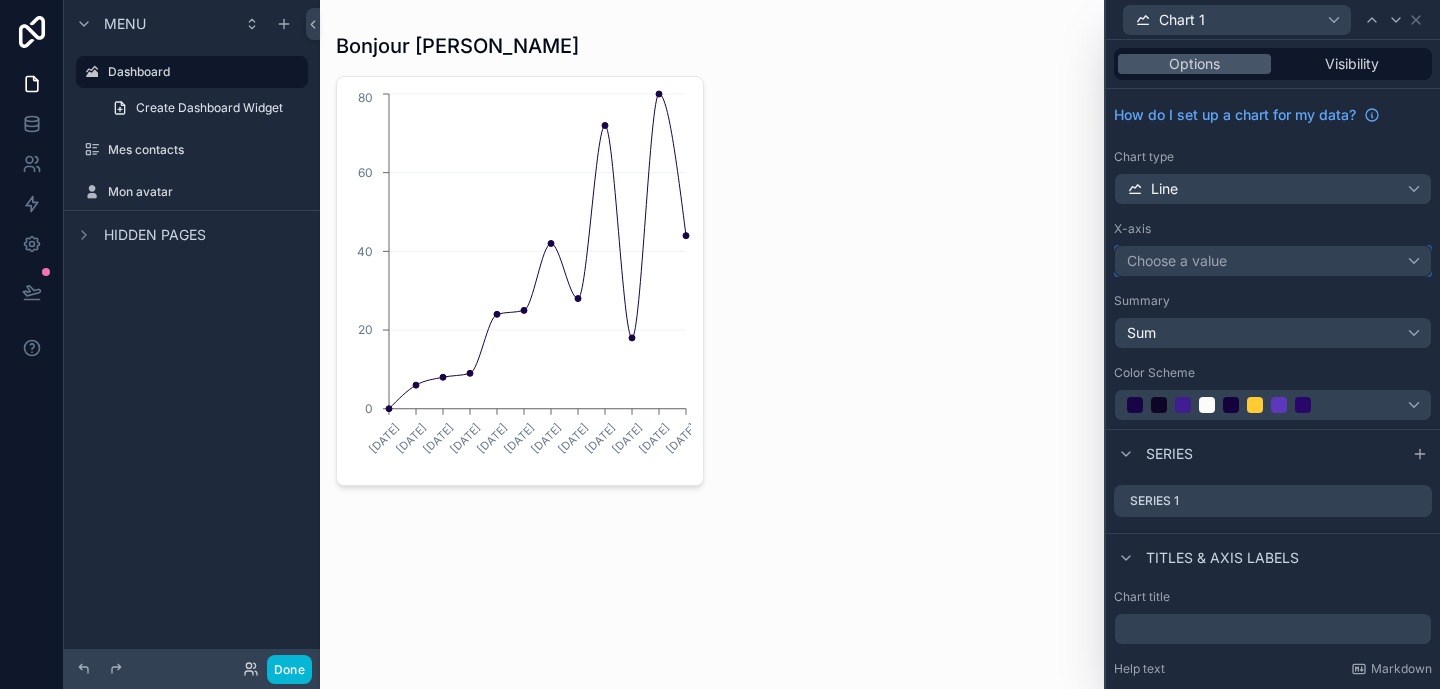 click on "Choose a value" at bounding box center [1273, 261] 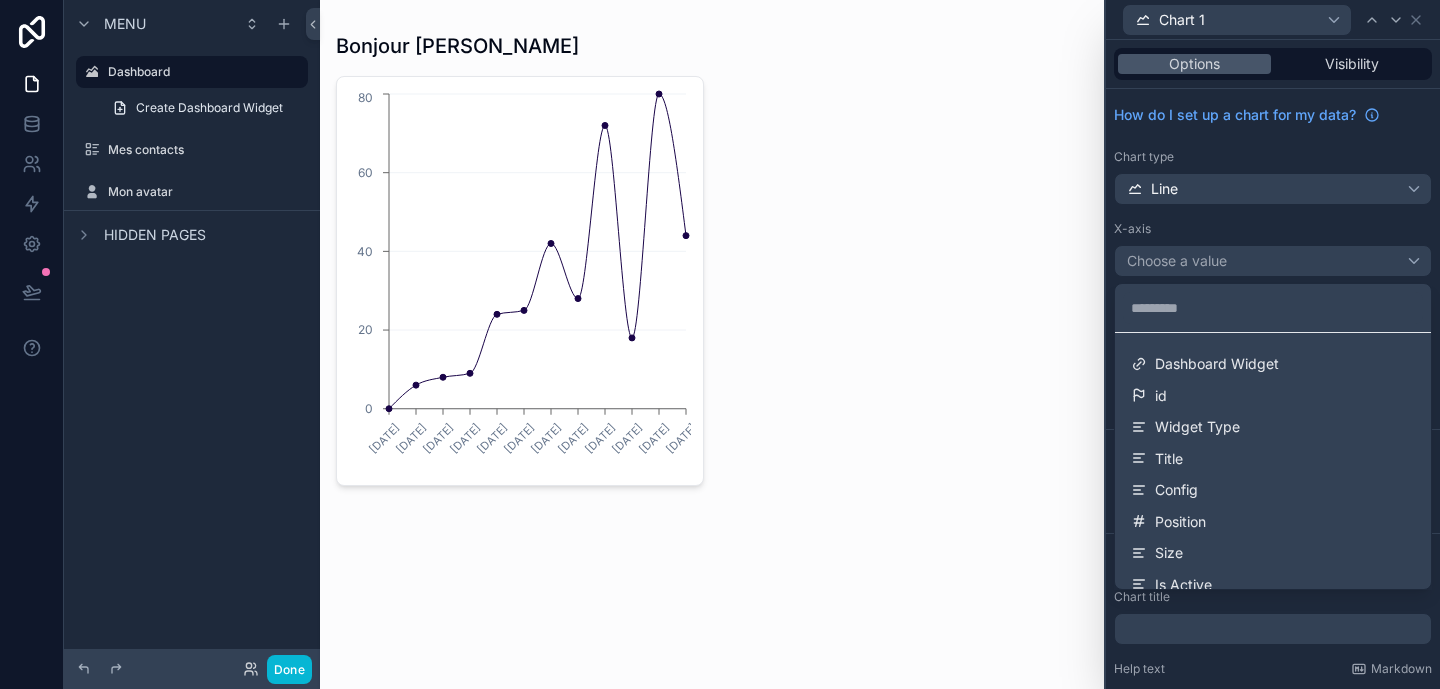 click at bounding box center (1273, 344) 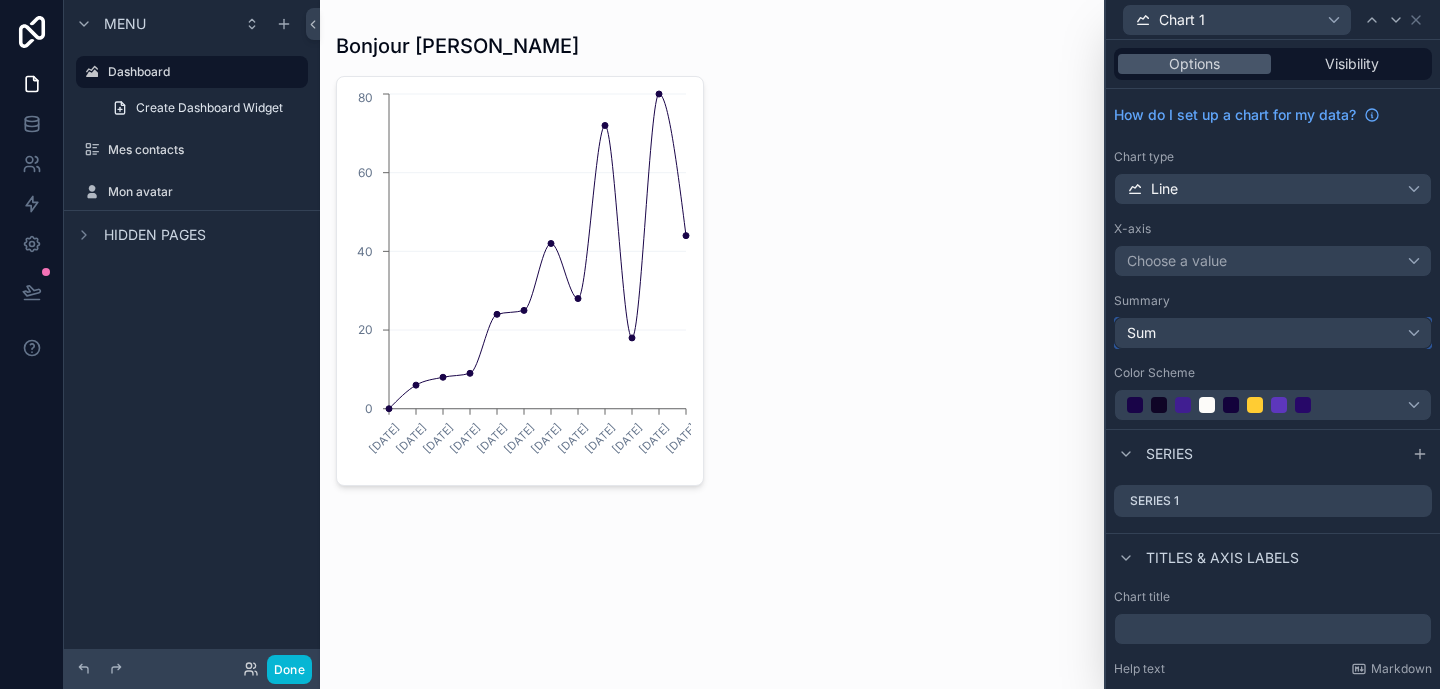 click on "Sum" at bounding box center [1273, 333] 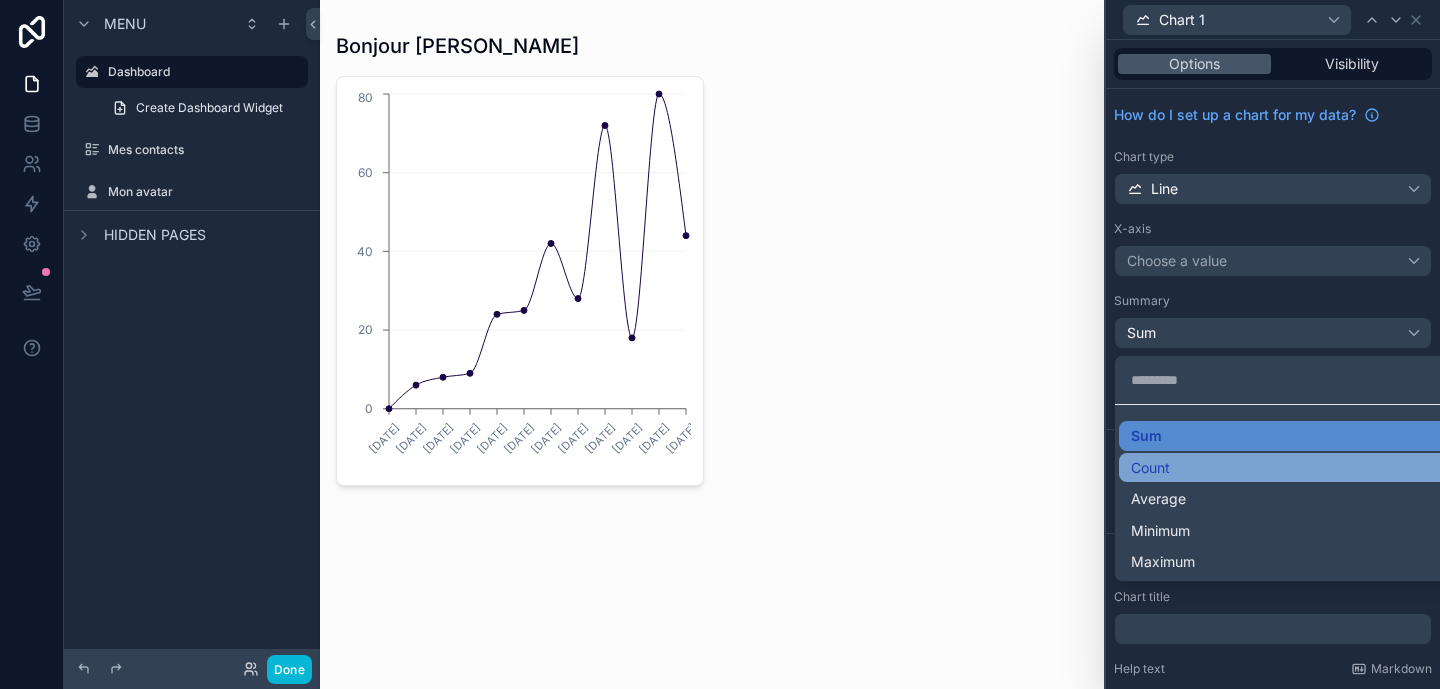 click on "Count" at bounding box center (1297, 468) 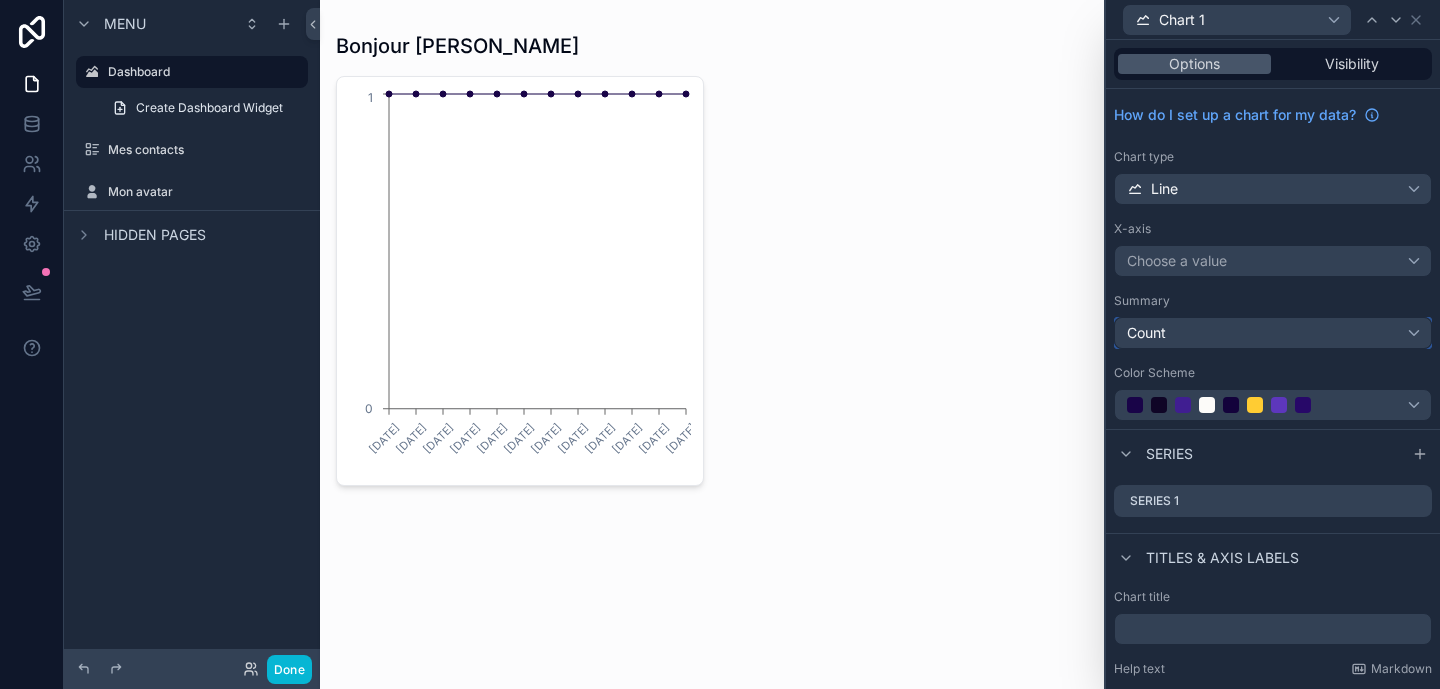 click on "Count" at bounding box center (1273, 333) 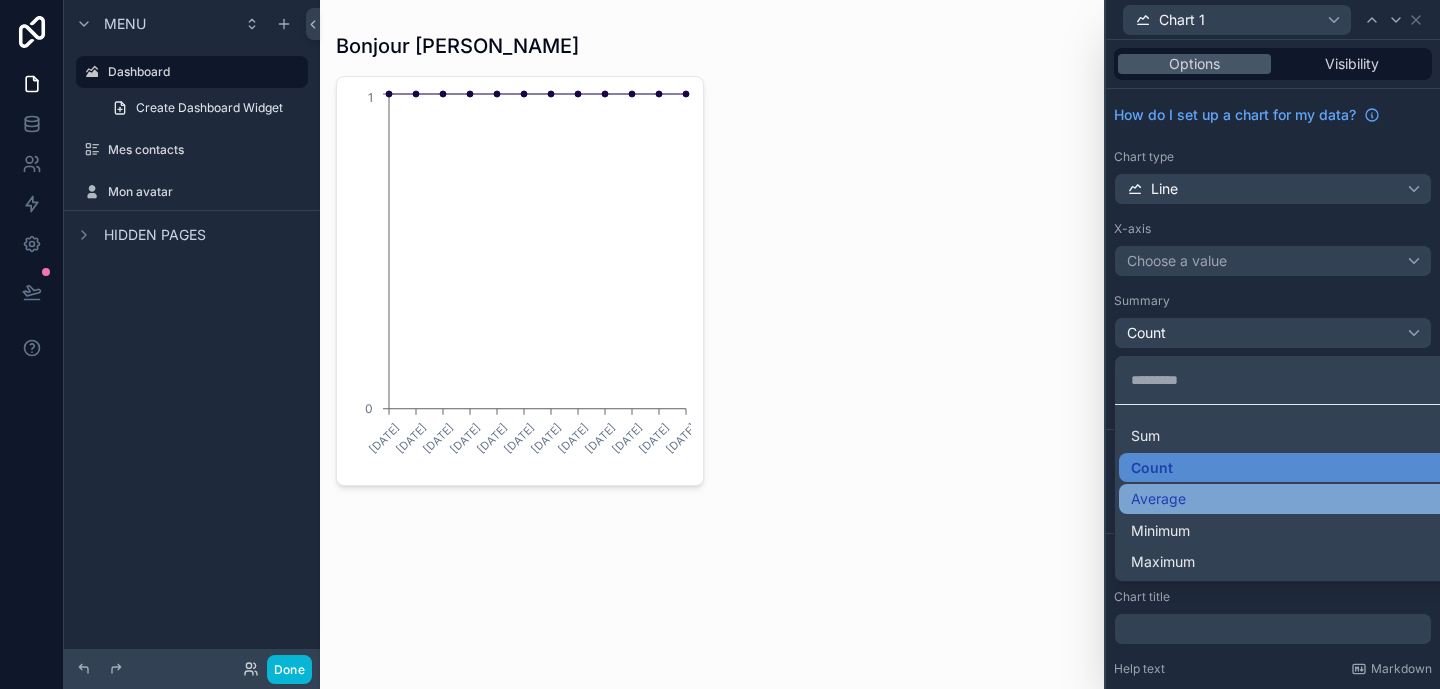 click on "Average" at bounding box center [1297, 499] 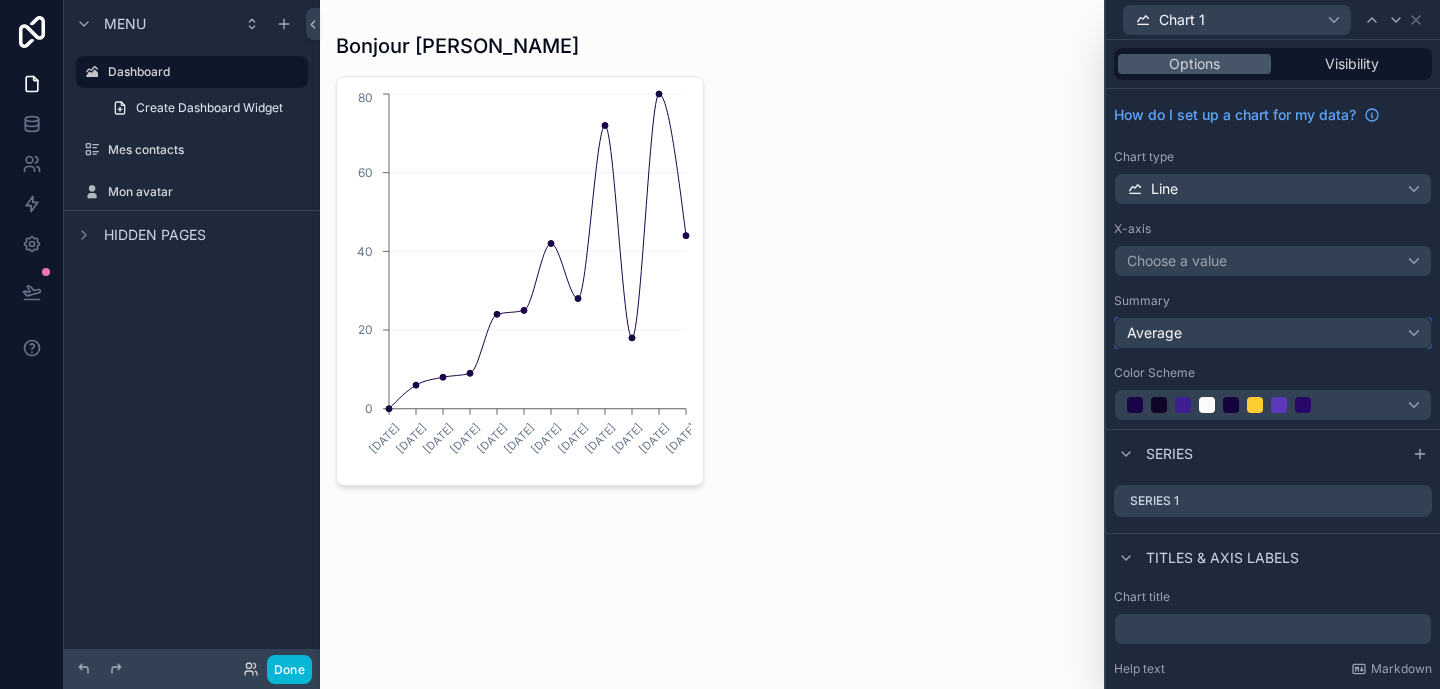 click on "Average" at bounding box center [1273, 333] 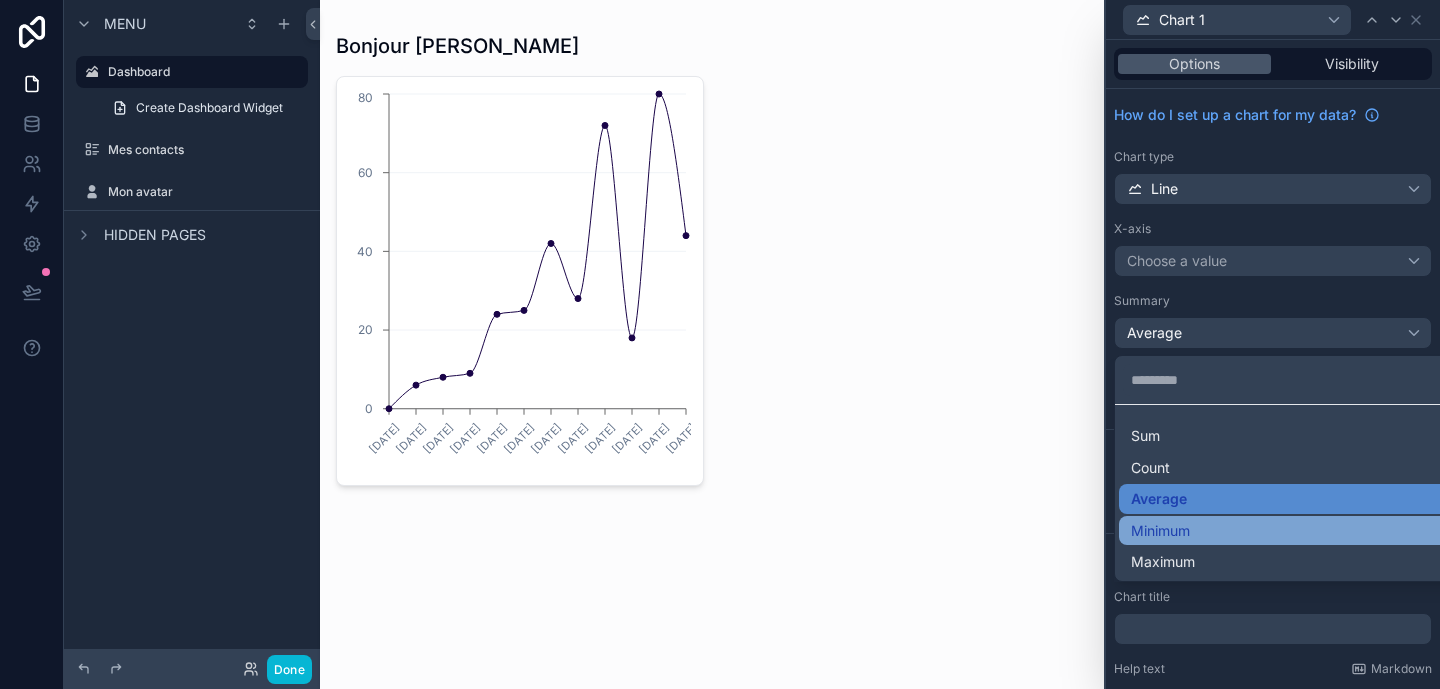 click on "Minimum" at bounding box center (1297, 531) 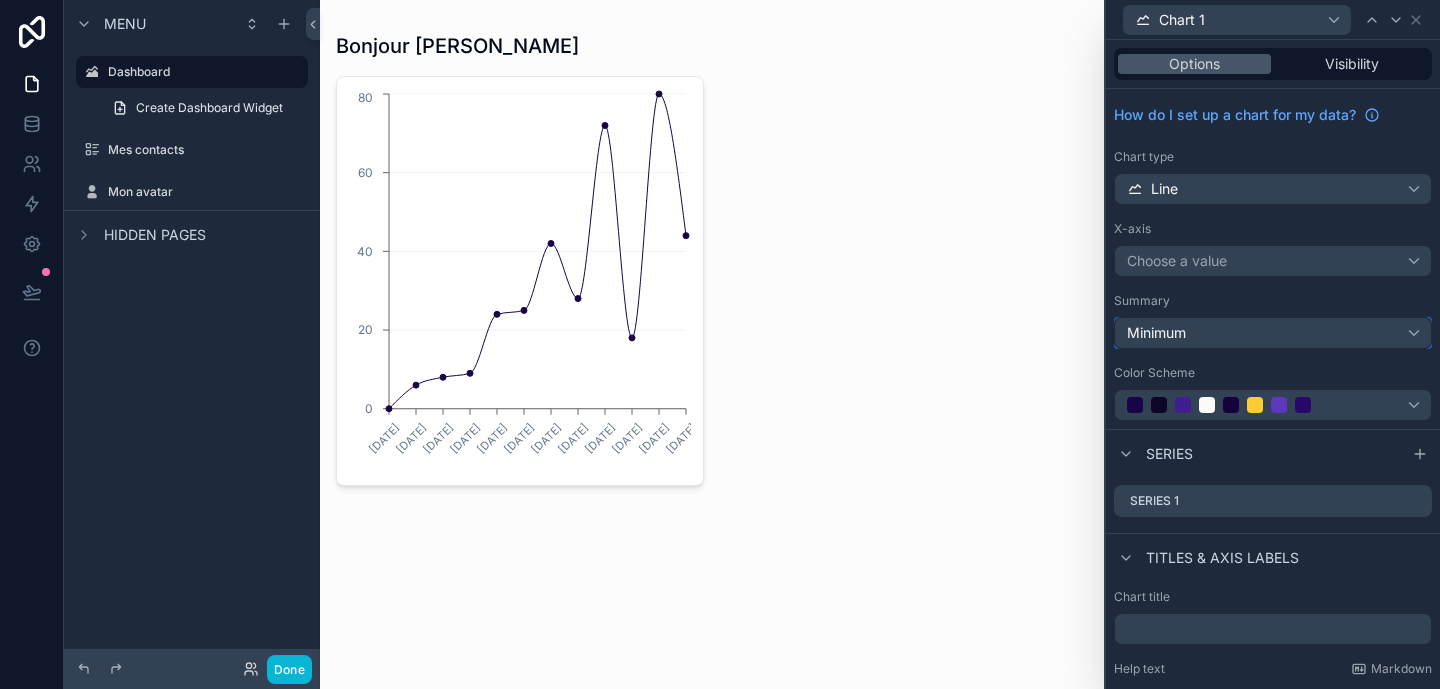click on "Minimum" at bounding box center (1273, 333) 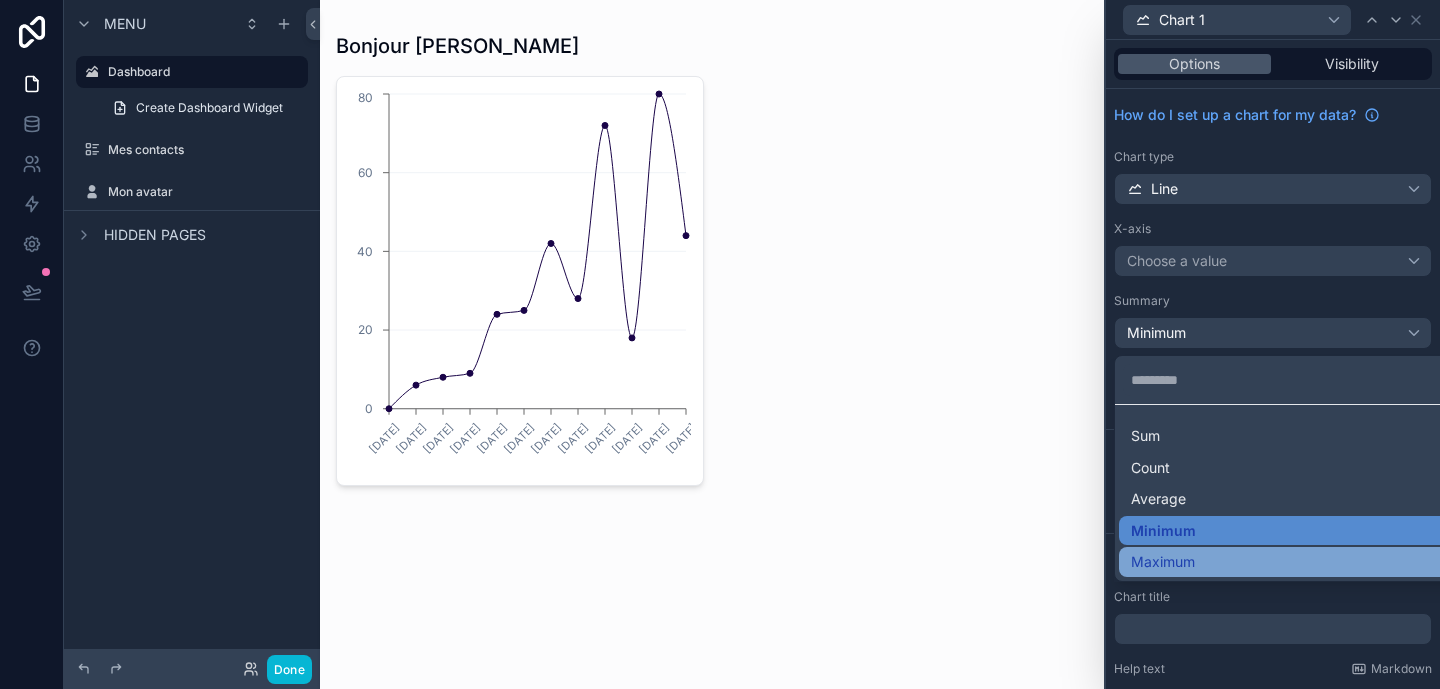 click on "Maximum" at bounding box center [1297, 562] 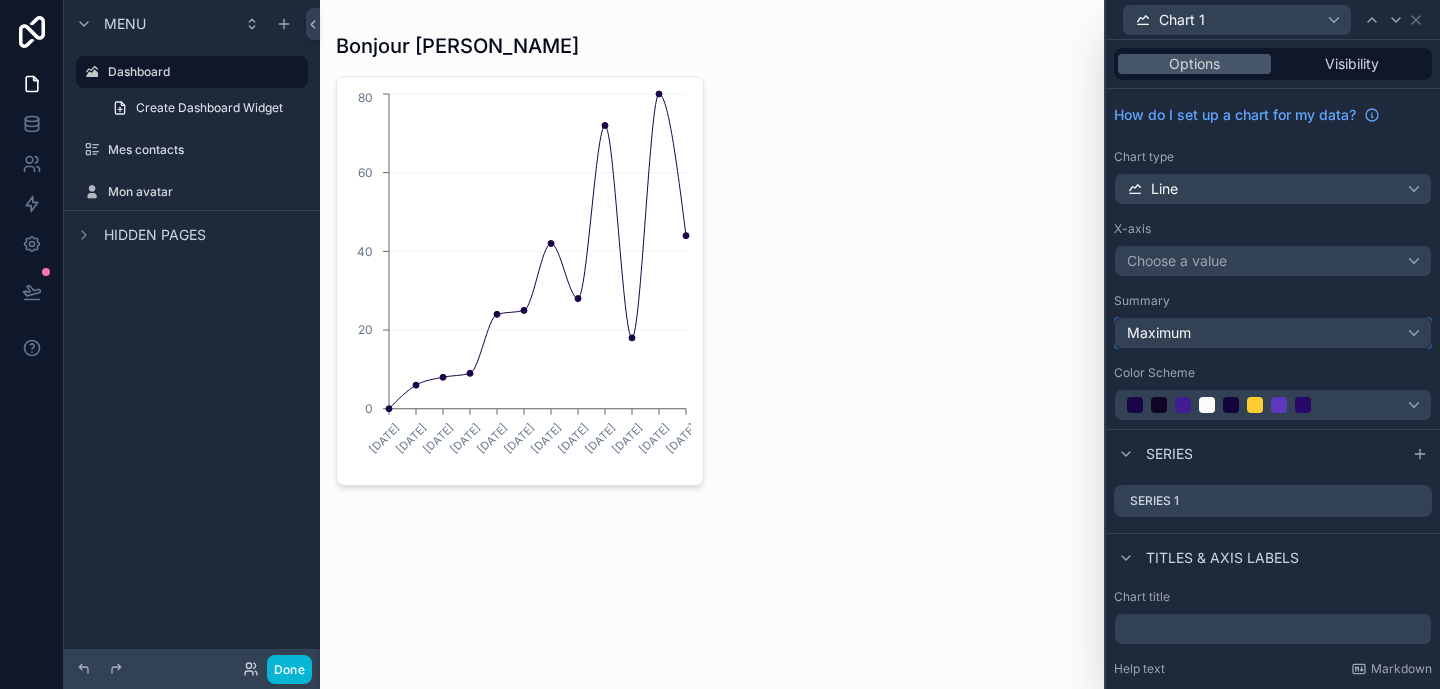 click on "Maximum" at bounding box center (1273, 333) 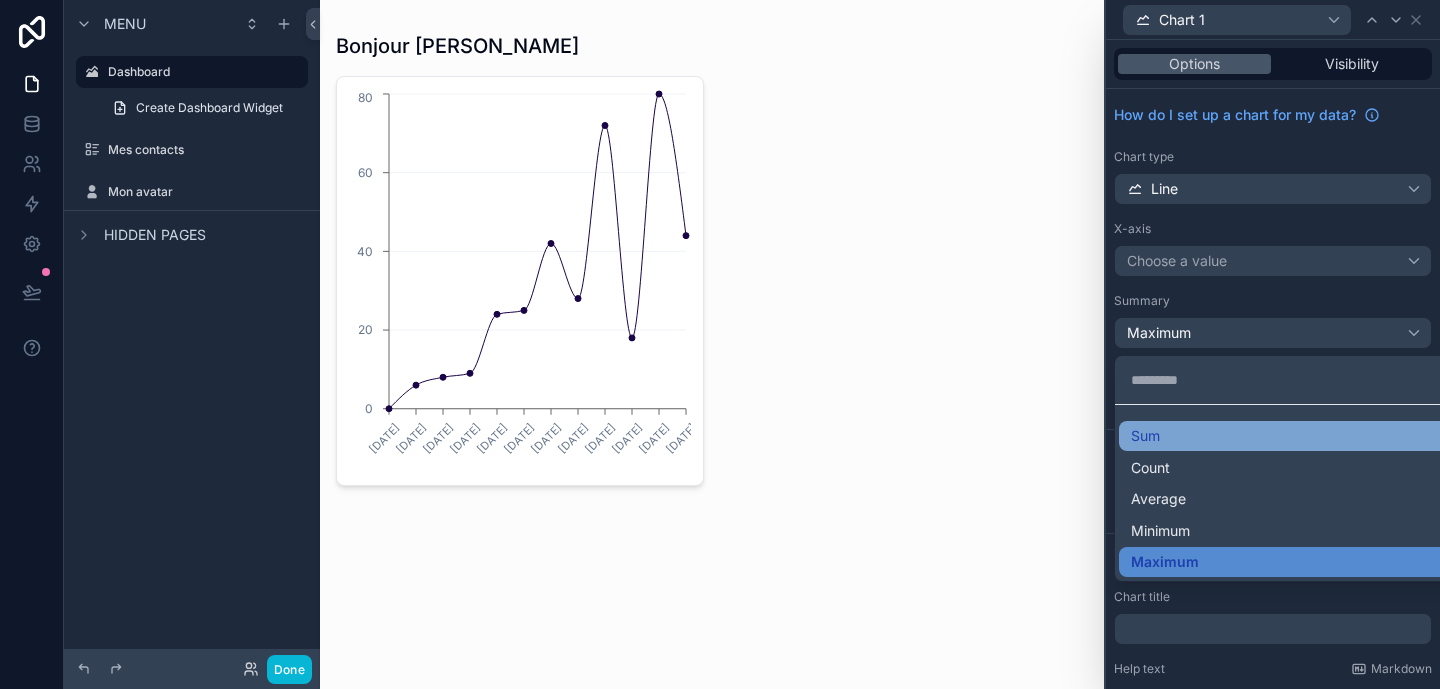 click on "Sum" at bounding box center (1297, 436) 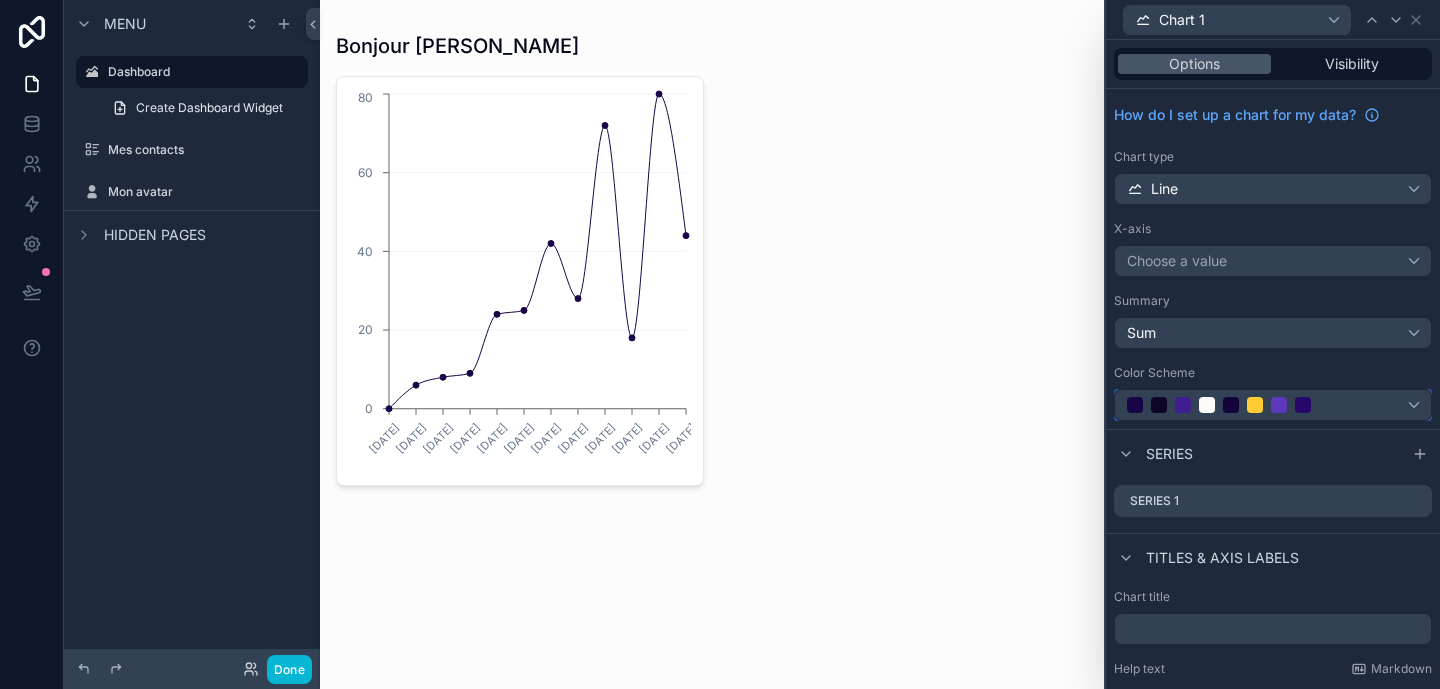 click at bounding box center (1255, 405) 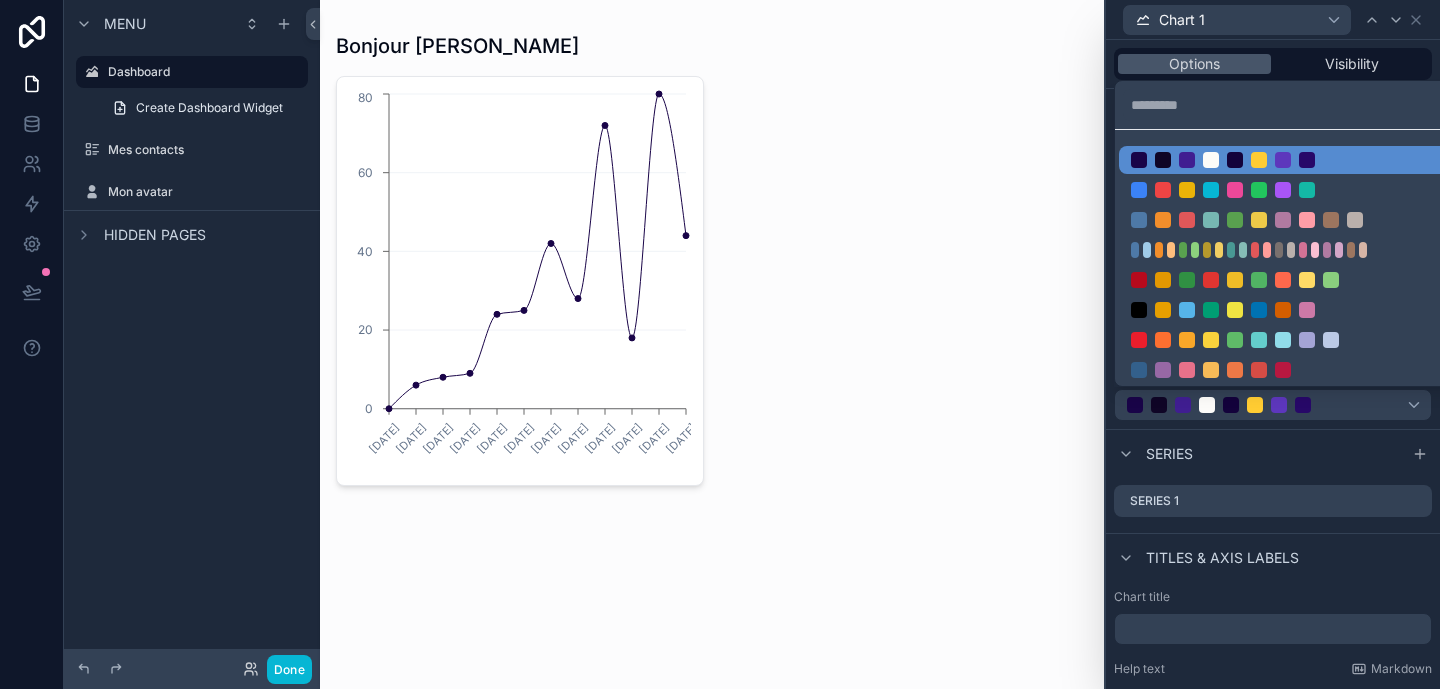 click at bounding box center [1273, 344] 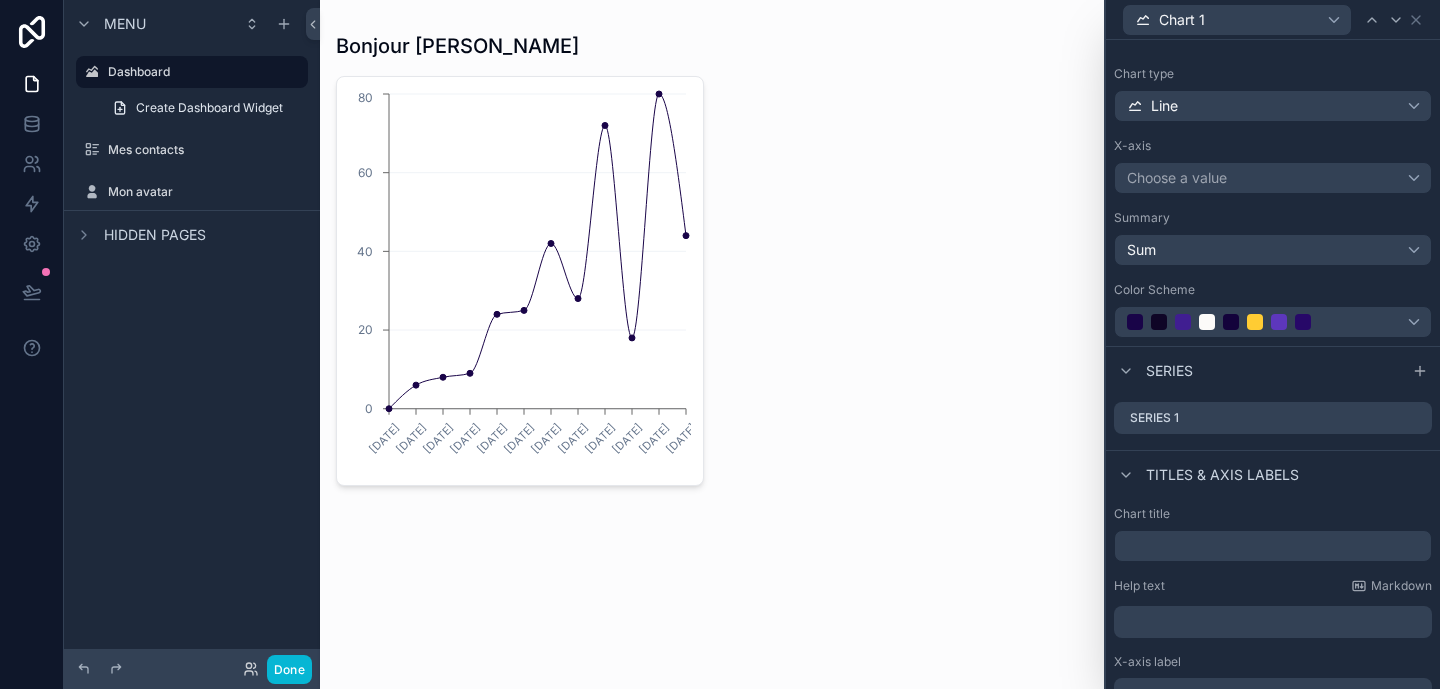 scroll, scrollTop: 115, scrollLeft: 0, axis: vertical 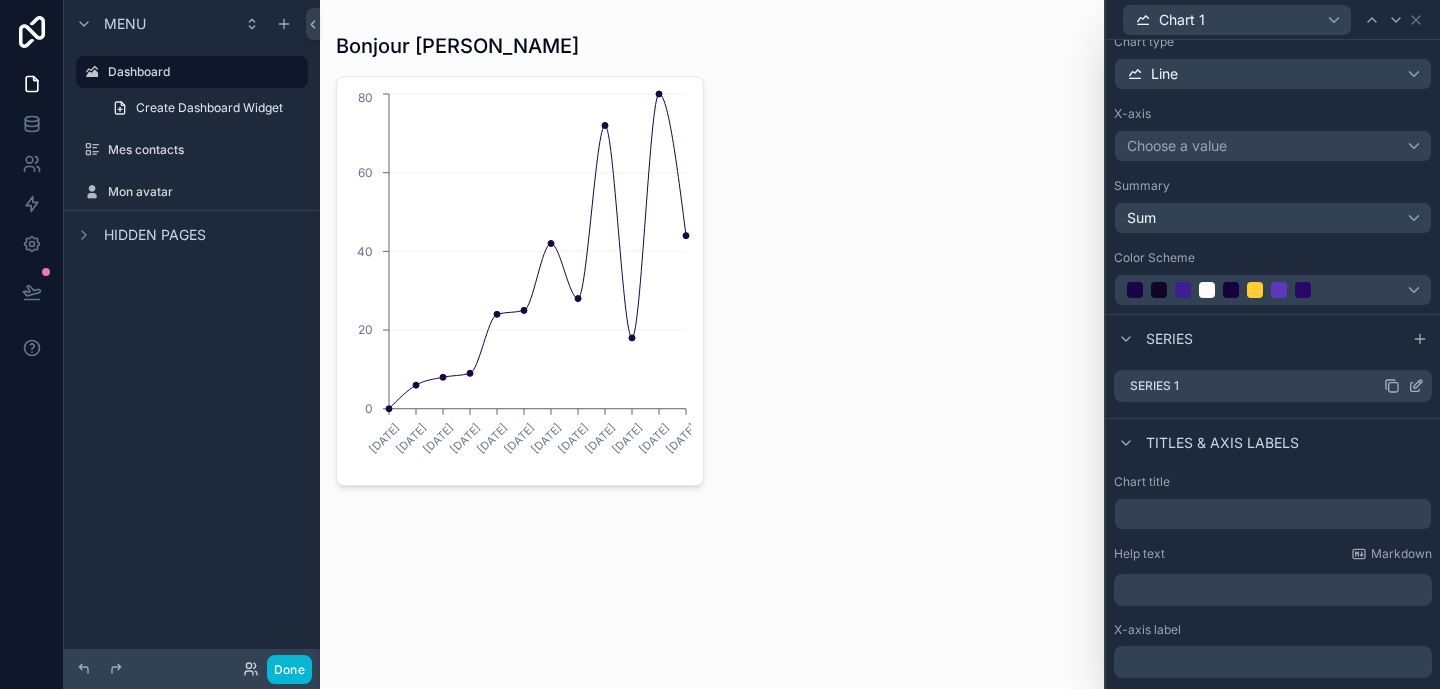 click on "Series 1" at bounding box center (1273, 386) 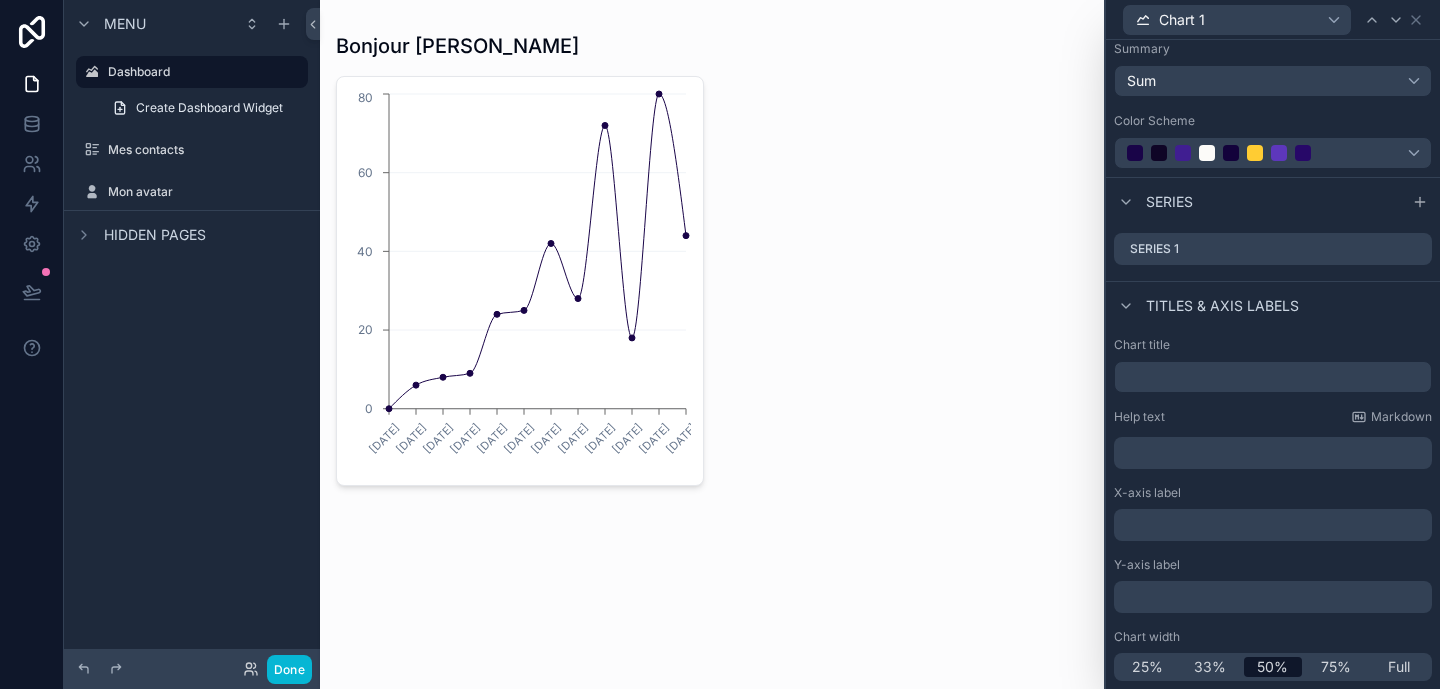 click on "Series" at bounding box center (1169, 202) 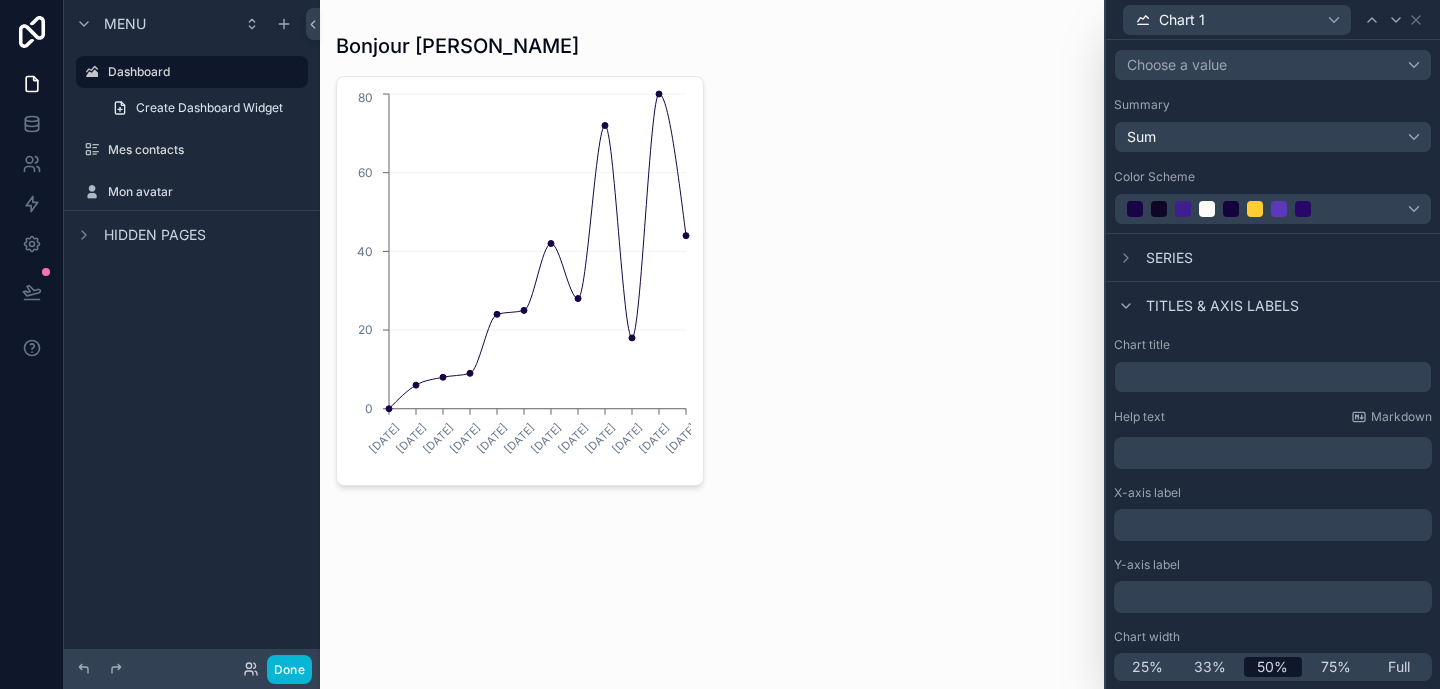 click on "Series" at bounding box center (1273, 257) 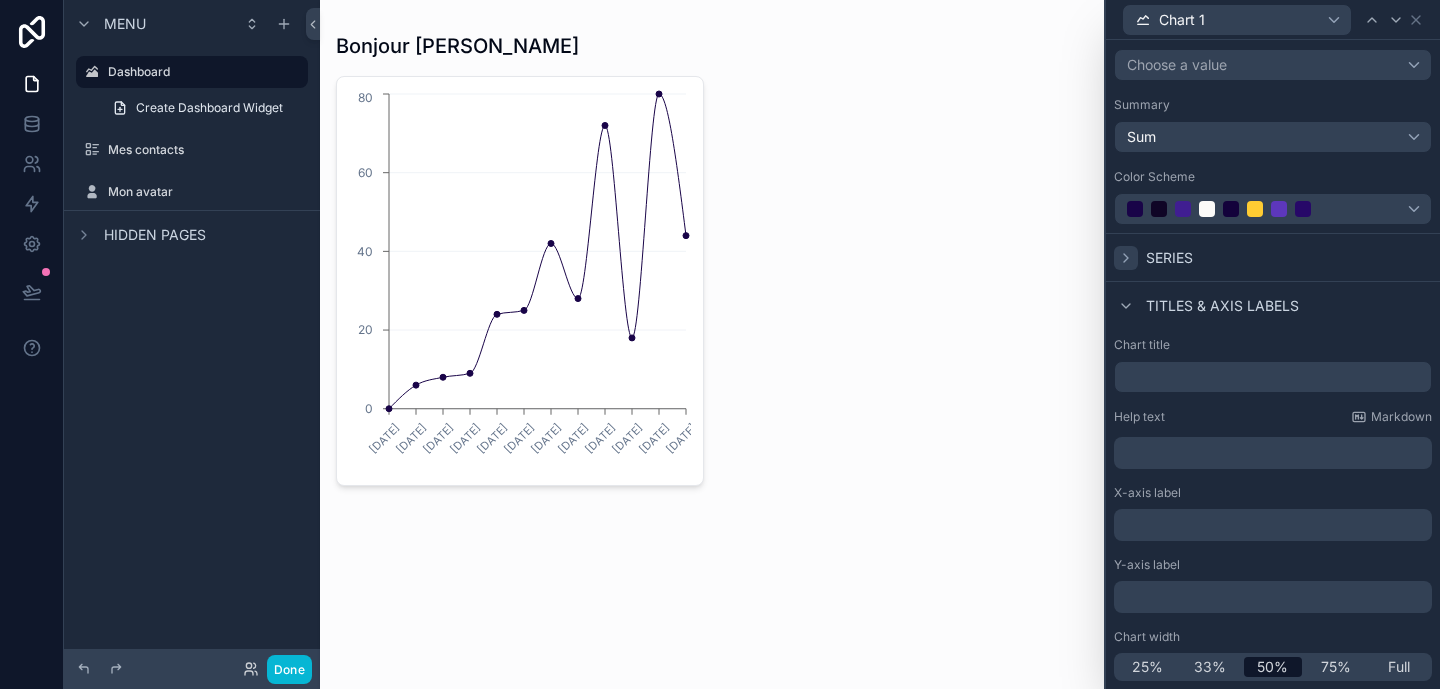 click 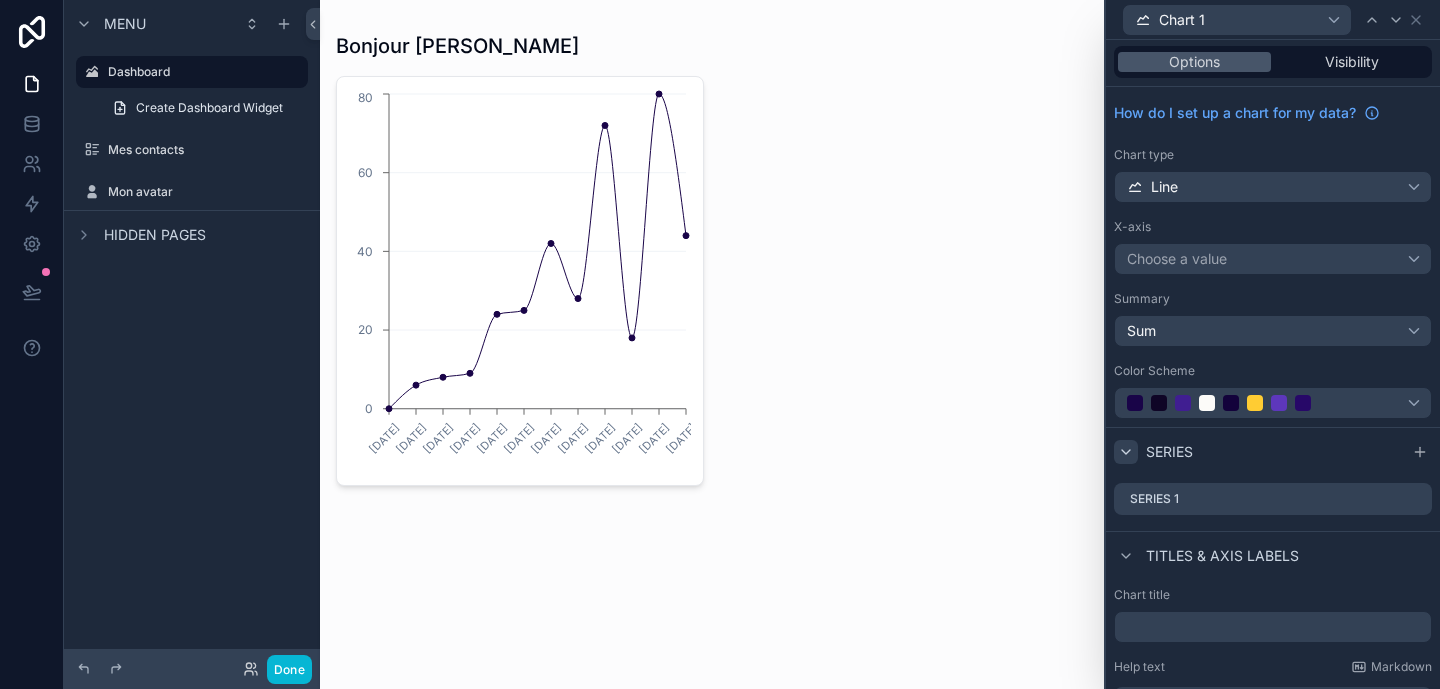 scroll, scrollTop: 0, scrollLeft: 0, axis: both 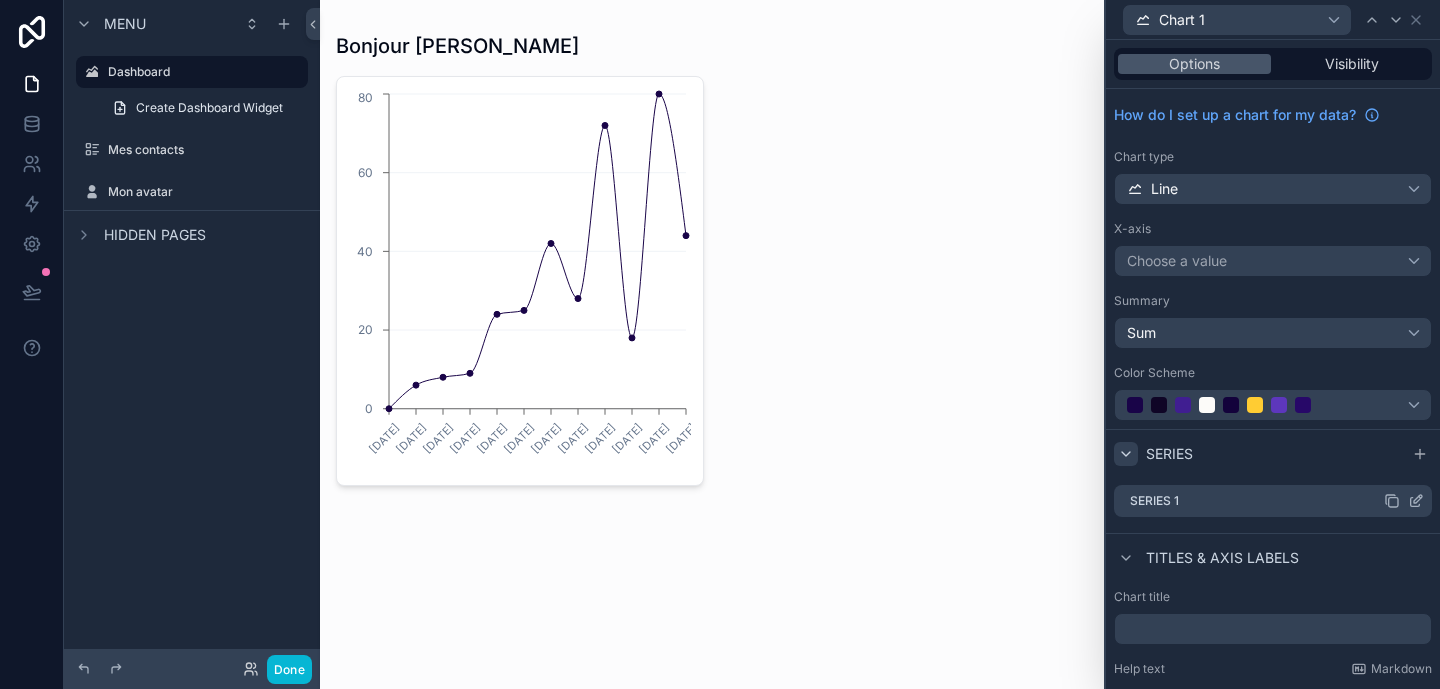 click 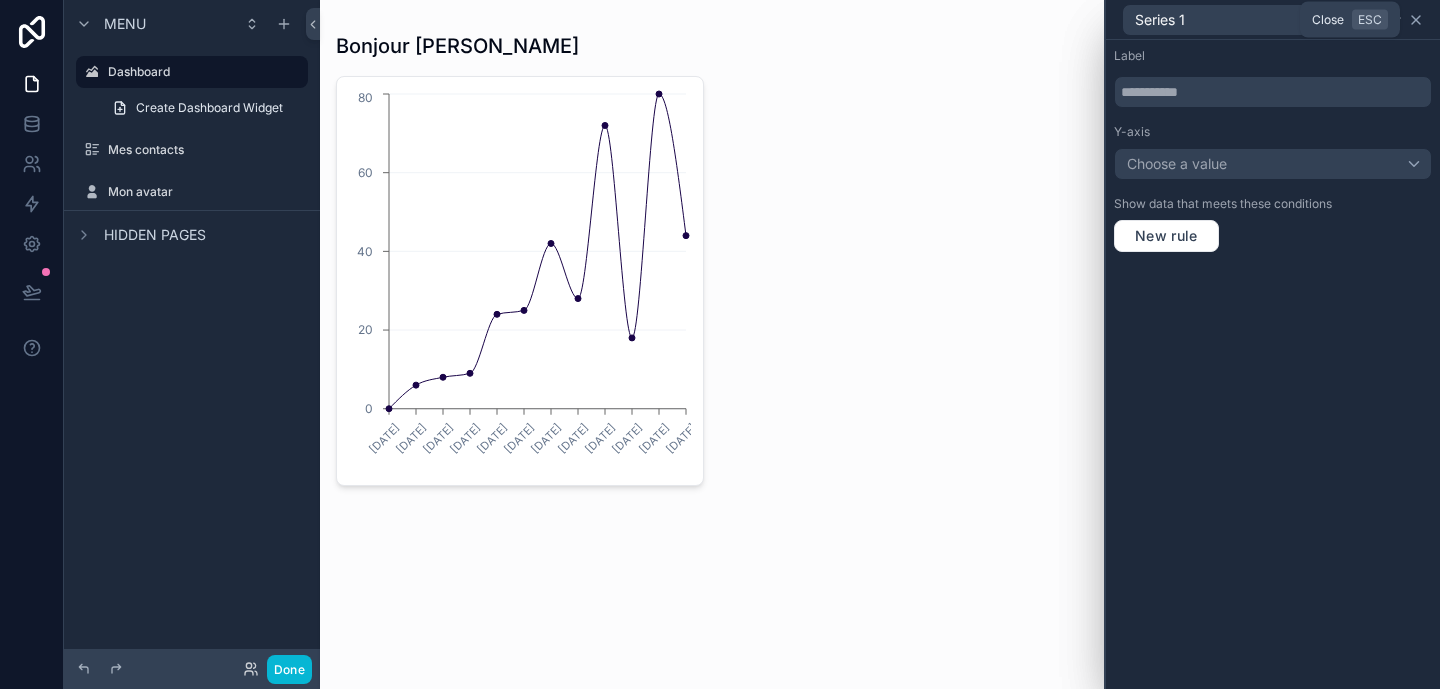 click 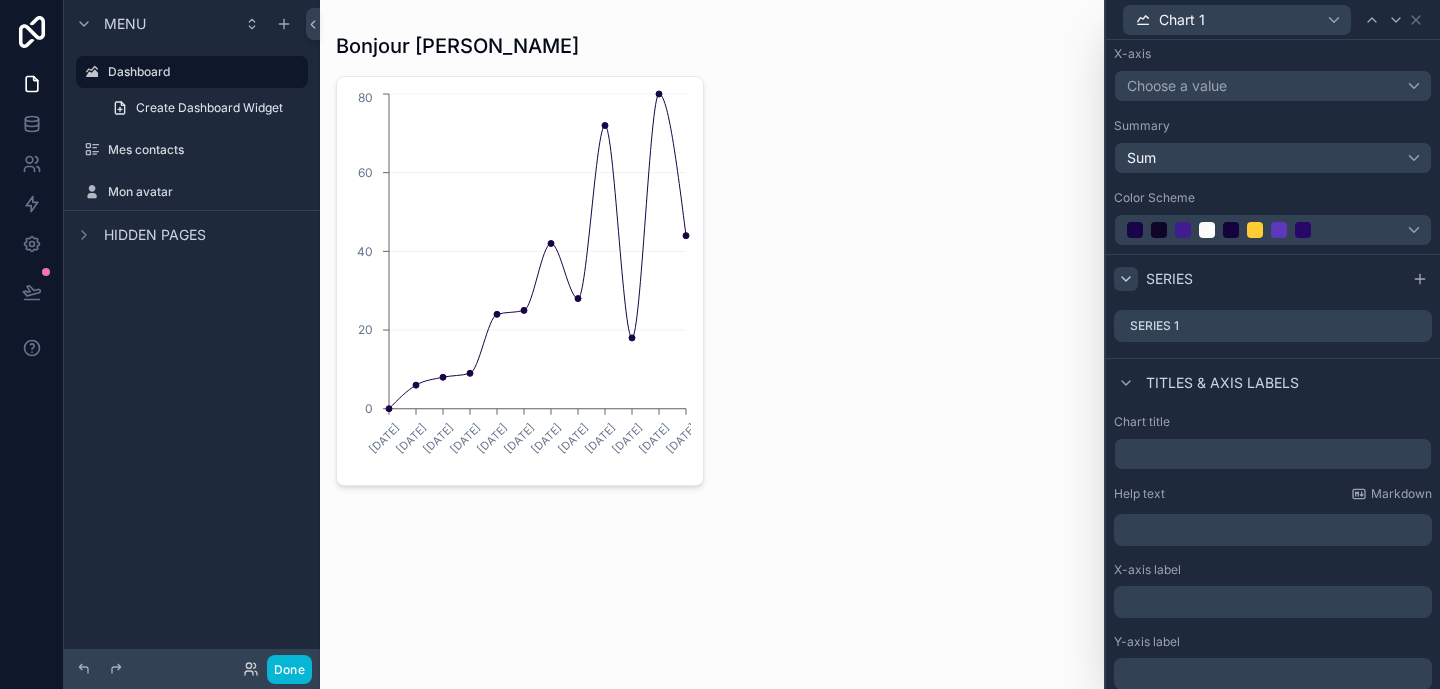 scroll, scrollTop: 252, scrollLeft: 0, axis: vertical 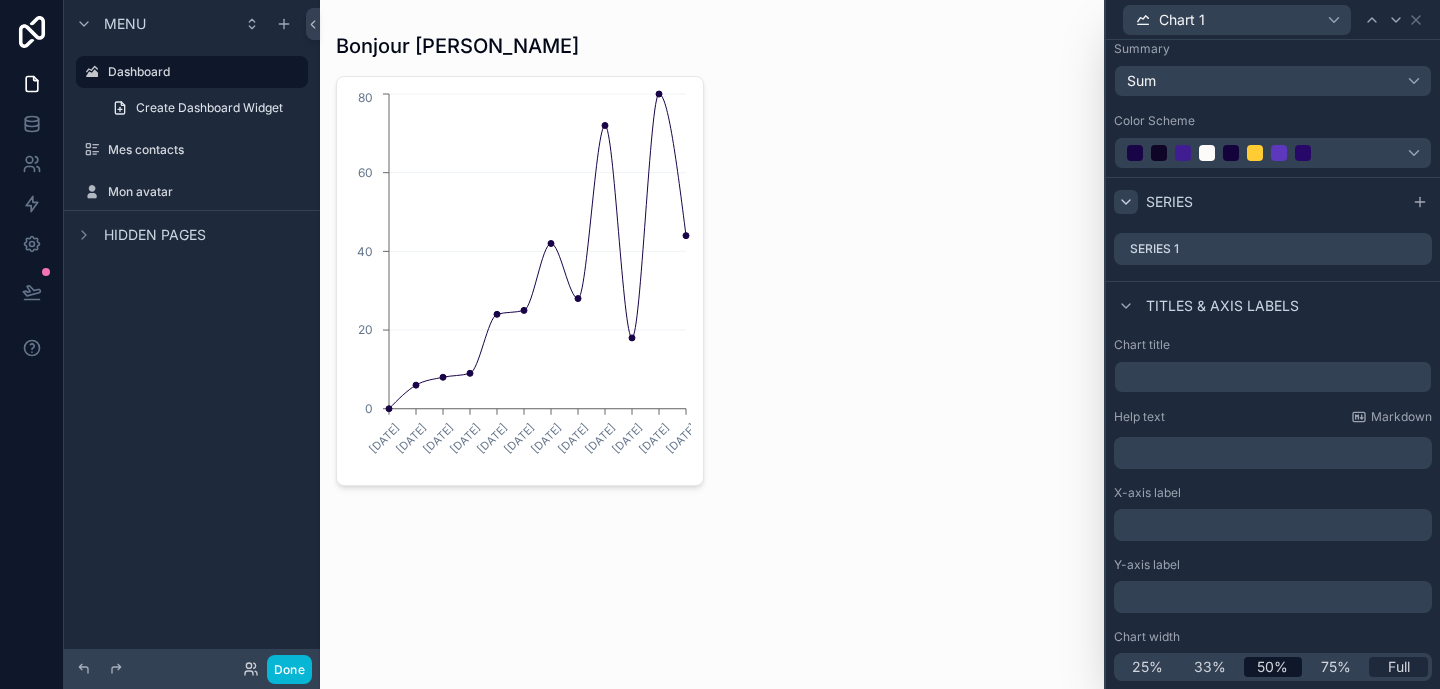 click on "Full" at bounding box center (1399, 667) 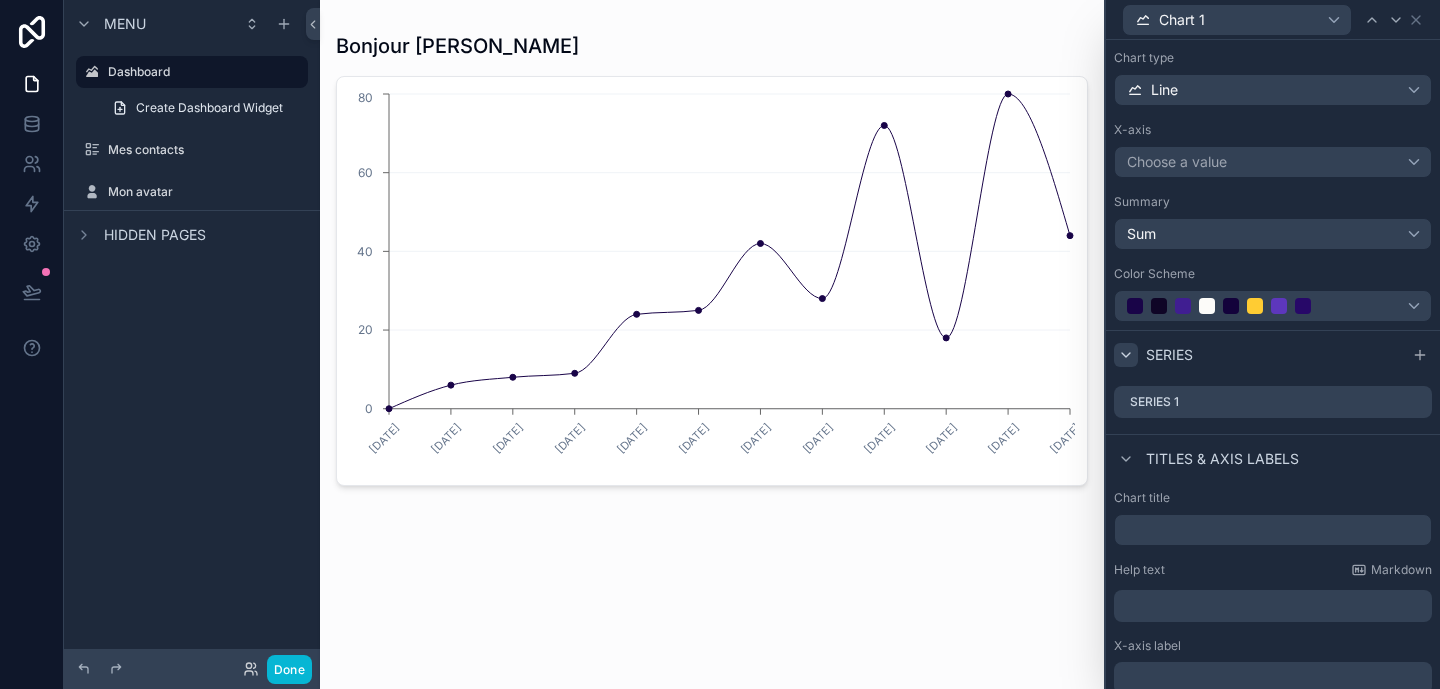 scroll, scrollTop: 0, scrollLeft: 0, axis: both 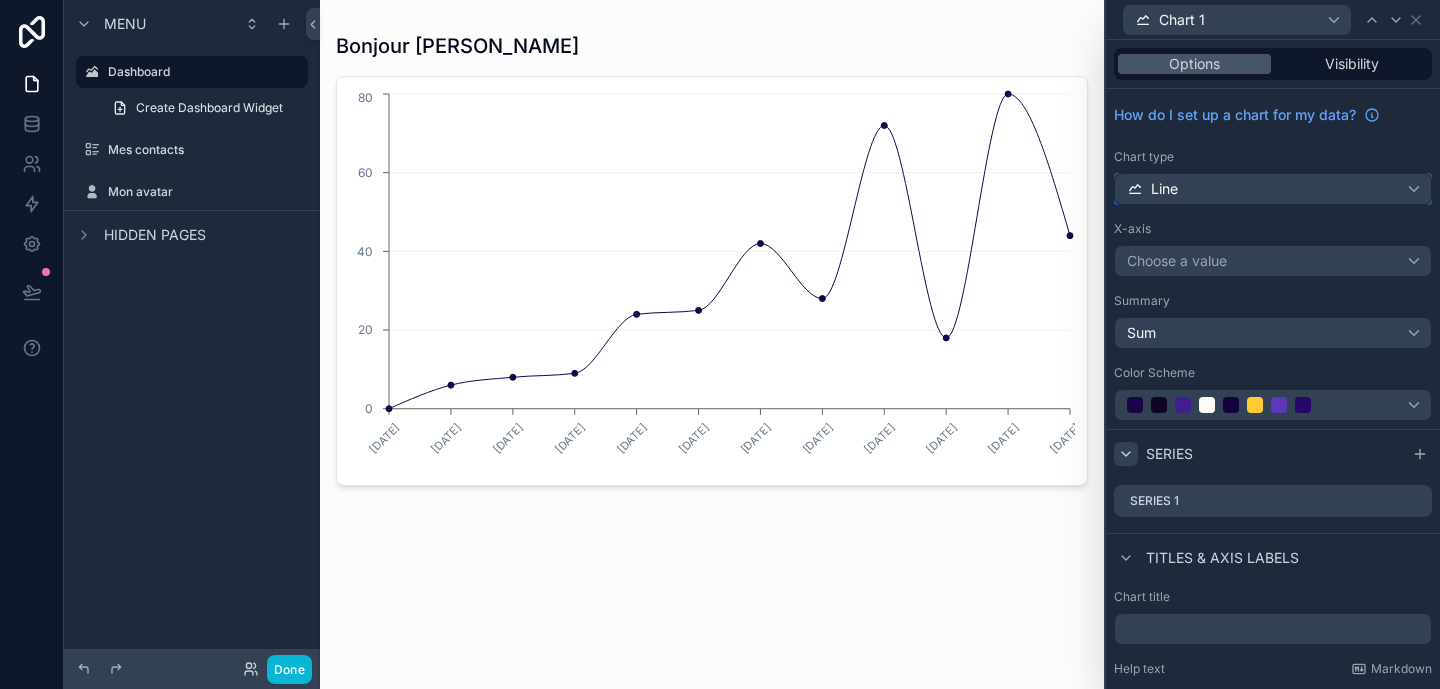 click on "Line" at bounding box center (1164, 189) 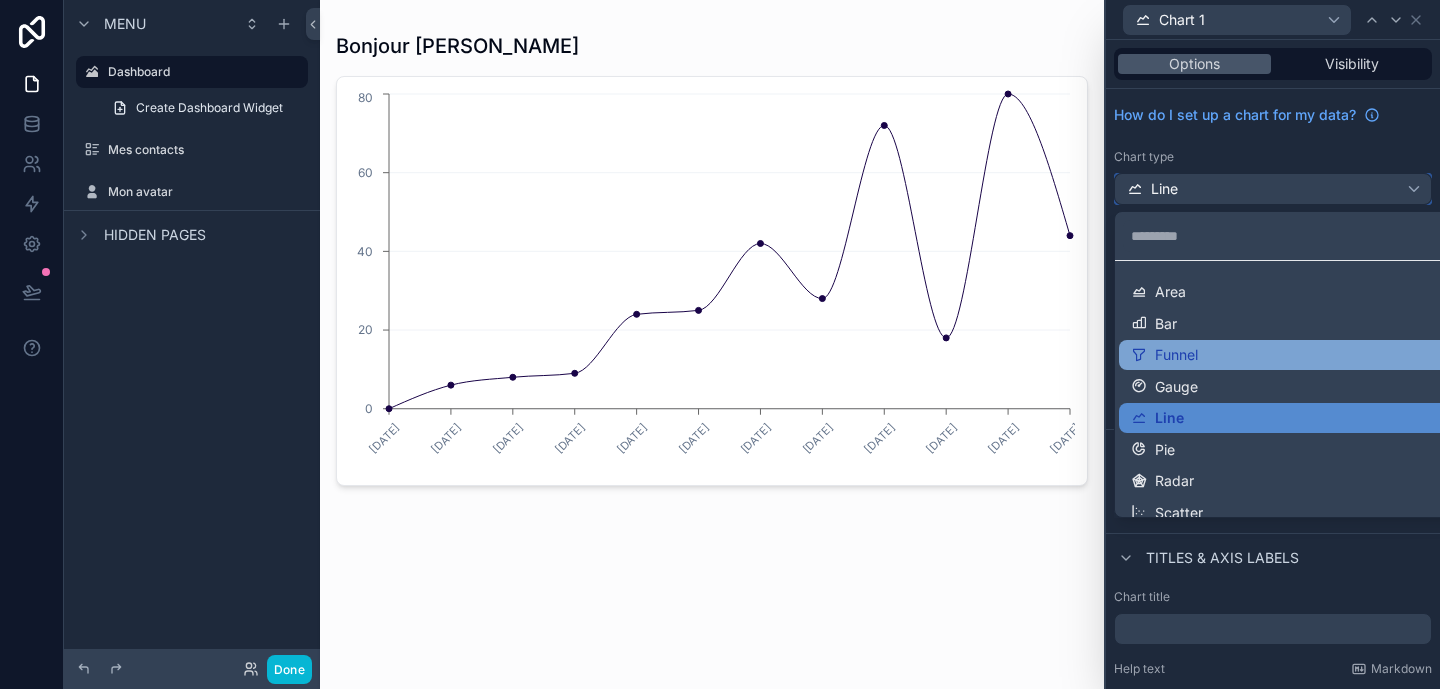 scroll, scrollTop: 77, scrollLeft: 0, axis: vertical 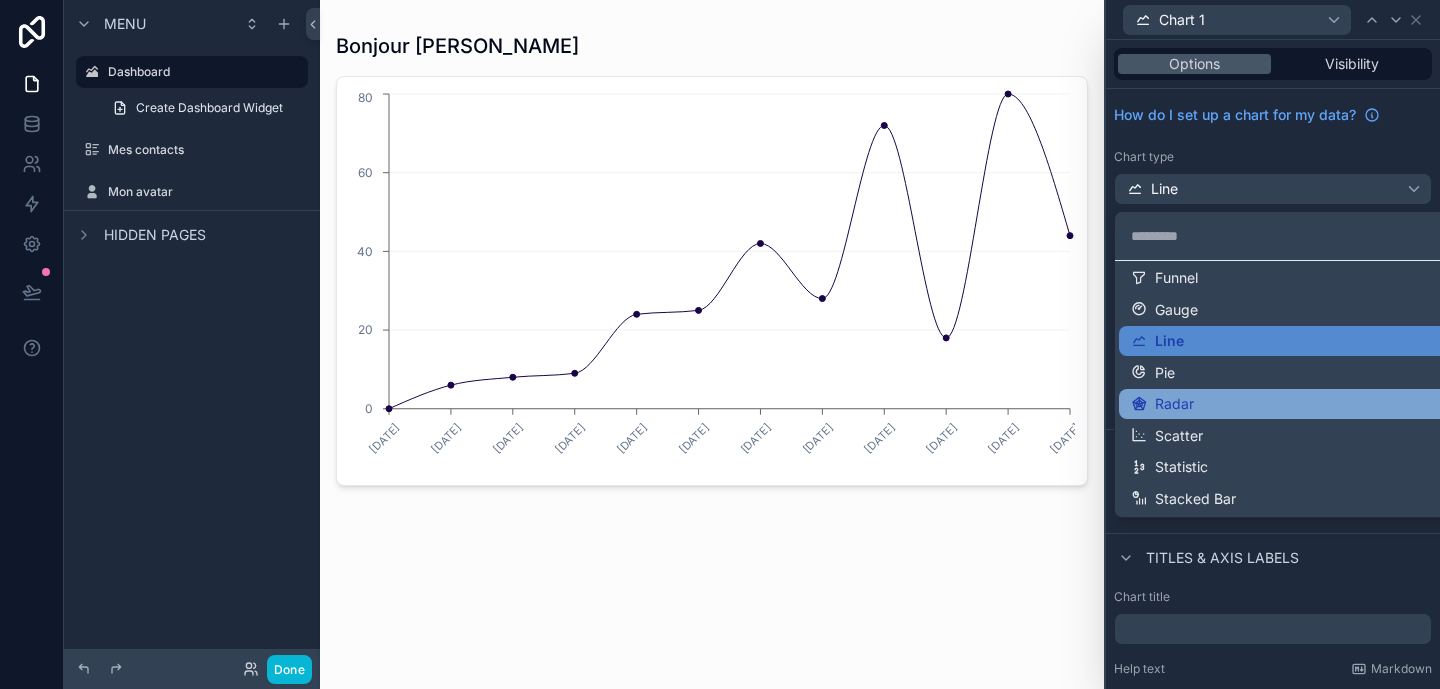 click on "Radar" at bounding box center [1297, 404] 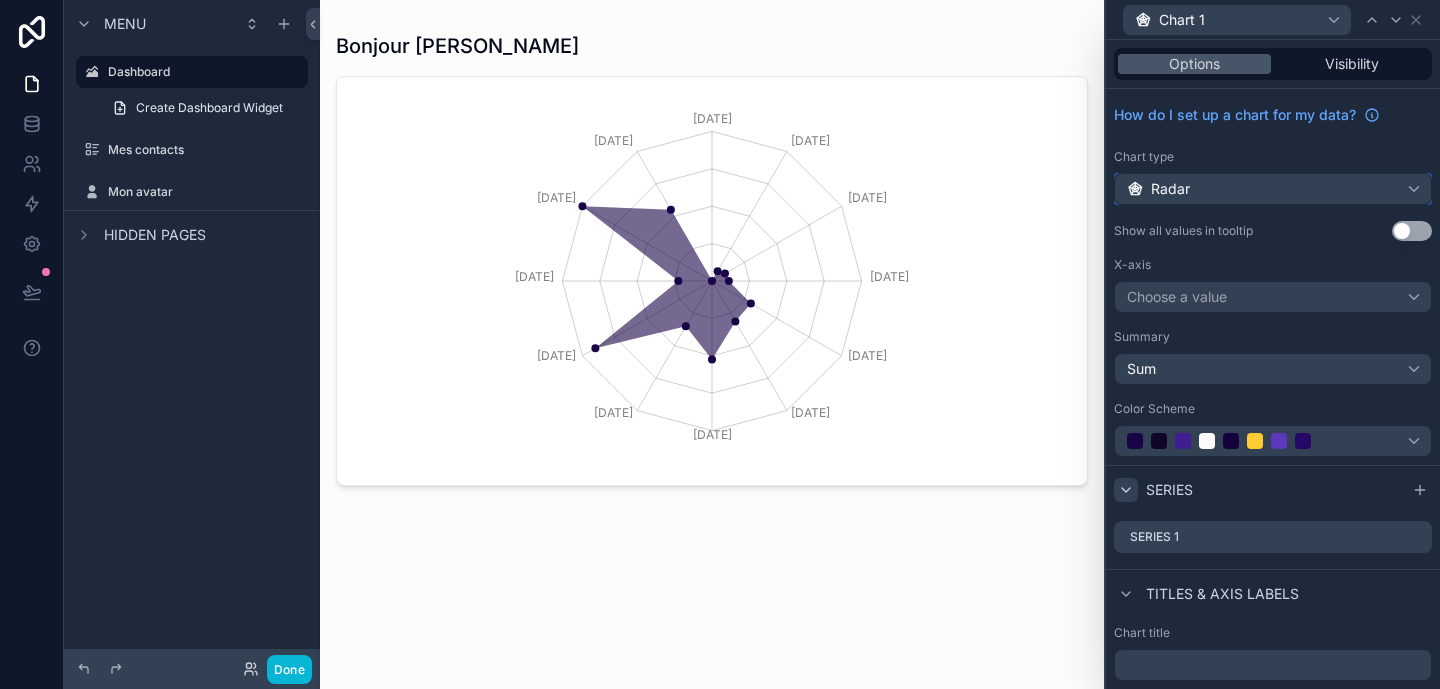 click on "Radar" at bounding box center [1273, 189] 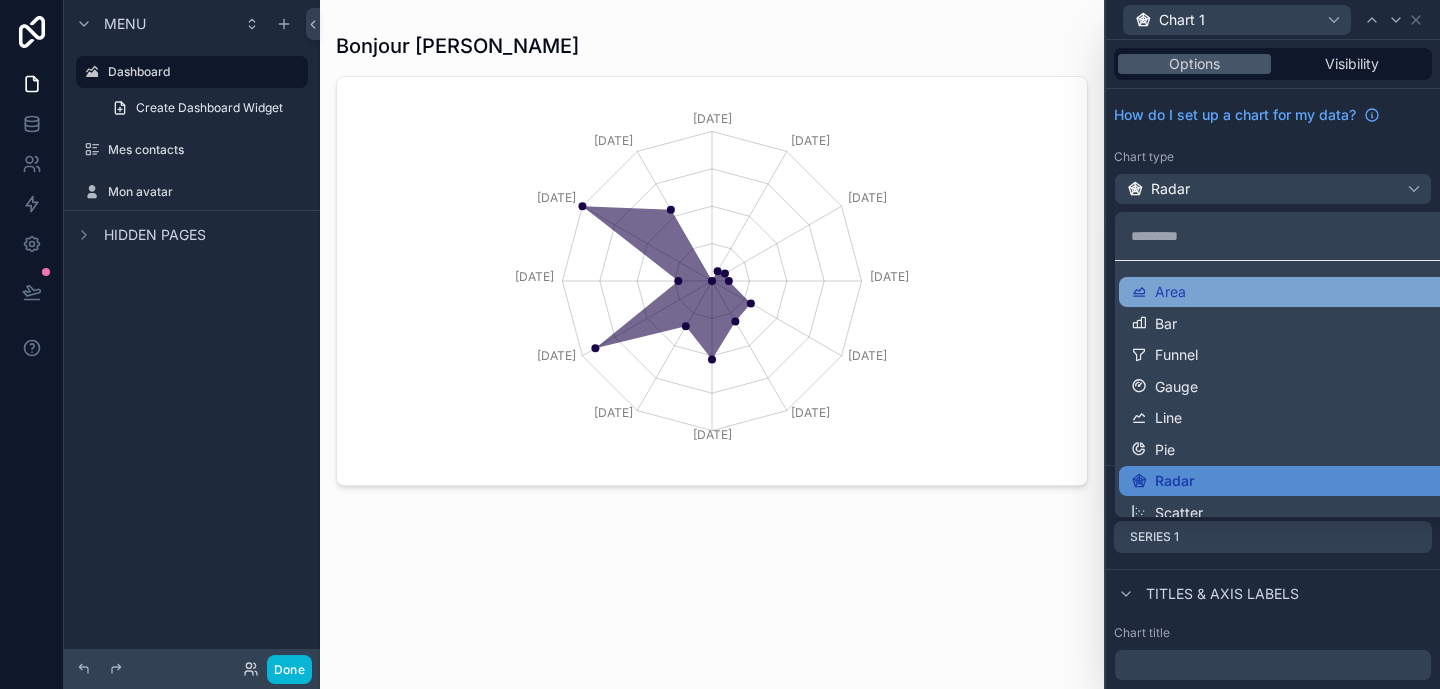 click on "Area" at bounding box center (1297, 292) 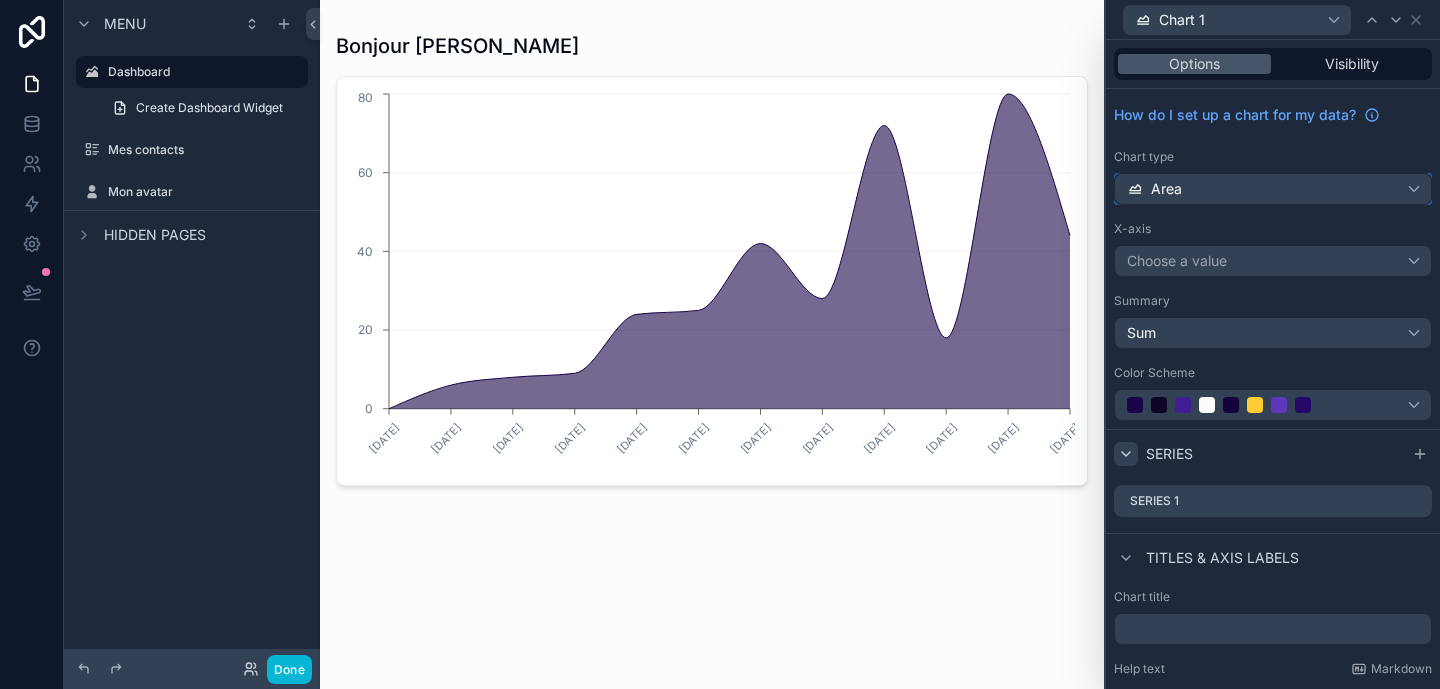 click on "Area" at bounding box center [1273, 189] 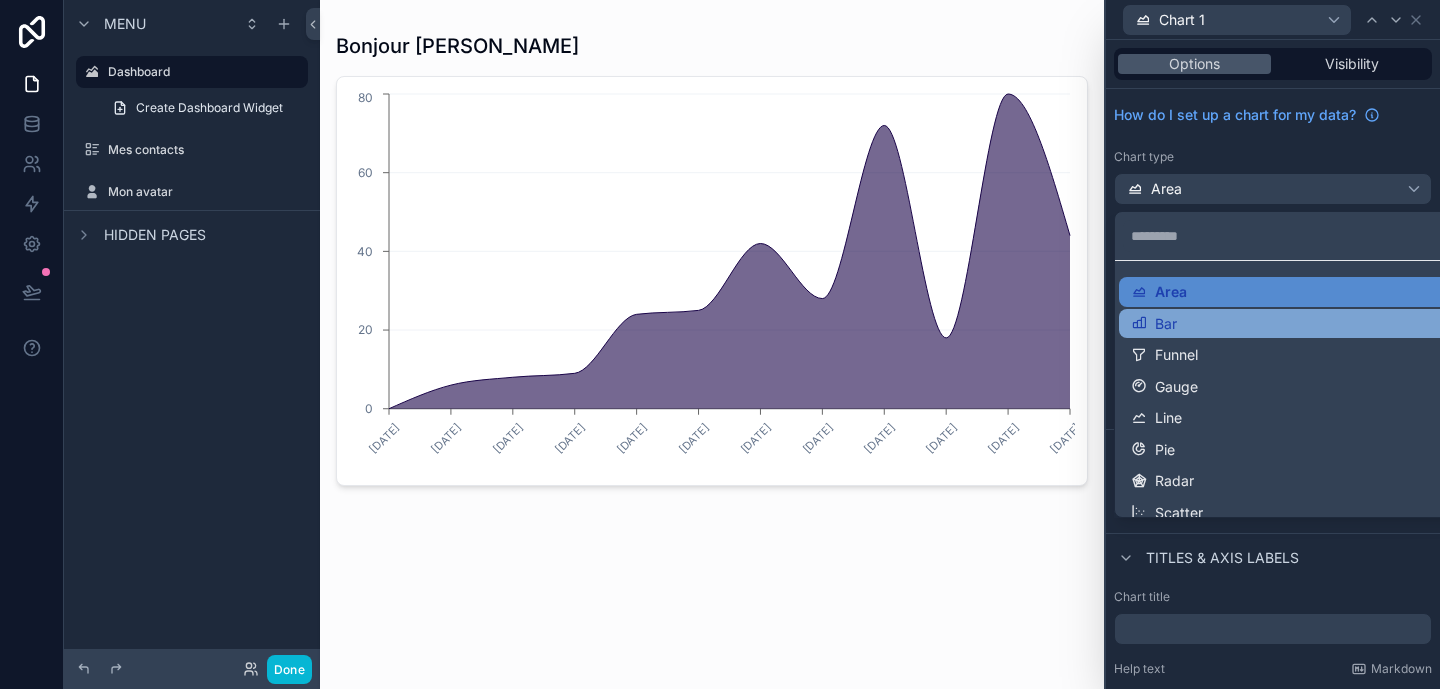 click on "Bar" at bounding box center [1297, 324] 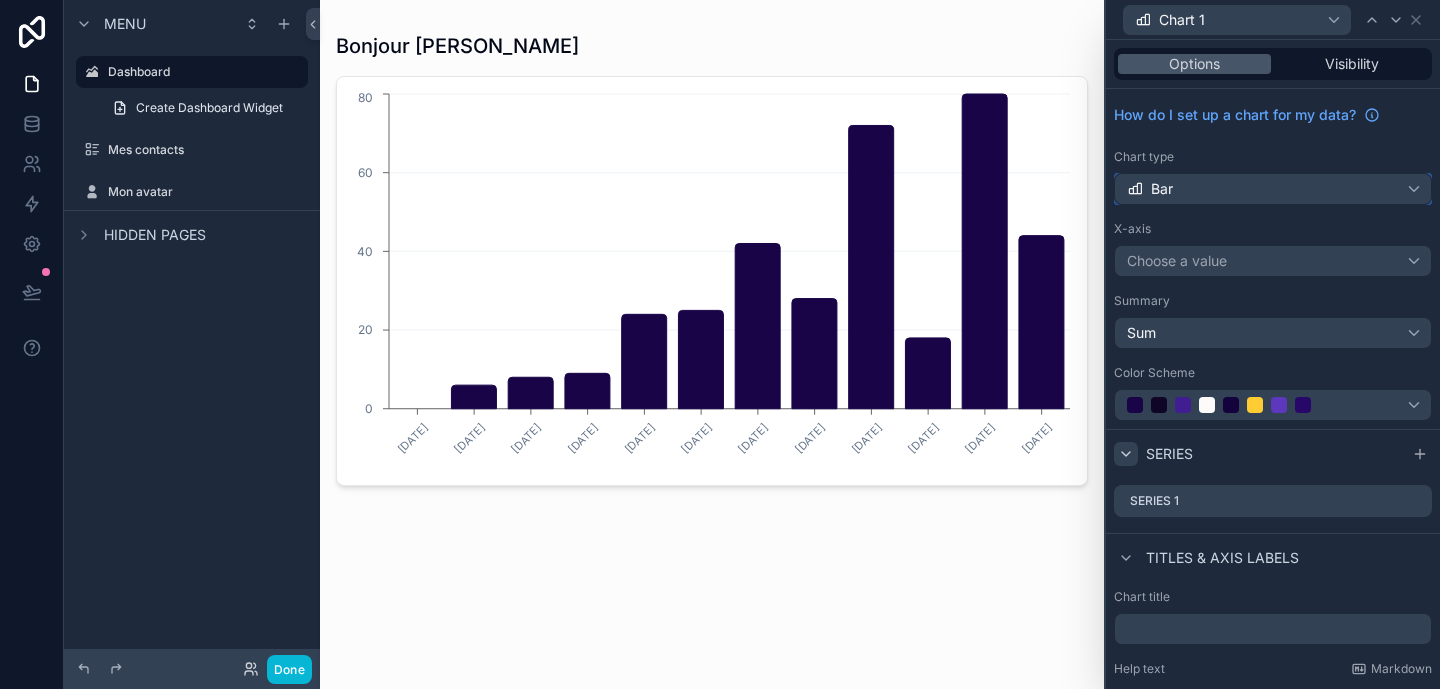 click on "Bar" at bounding box center [1273, 189] 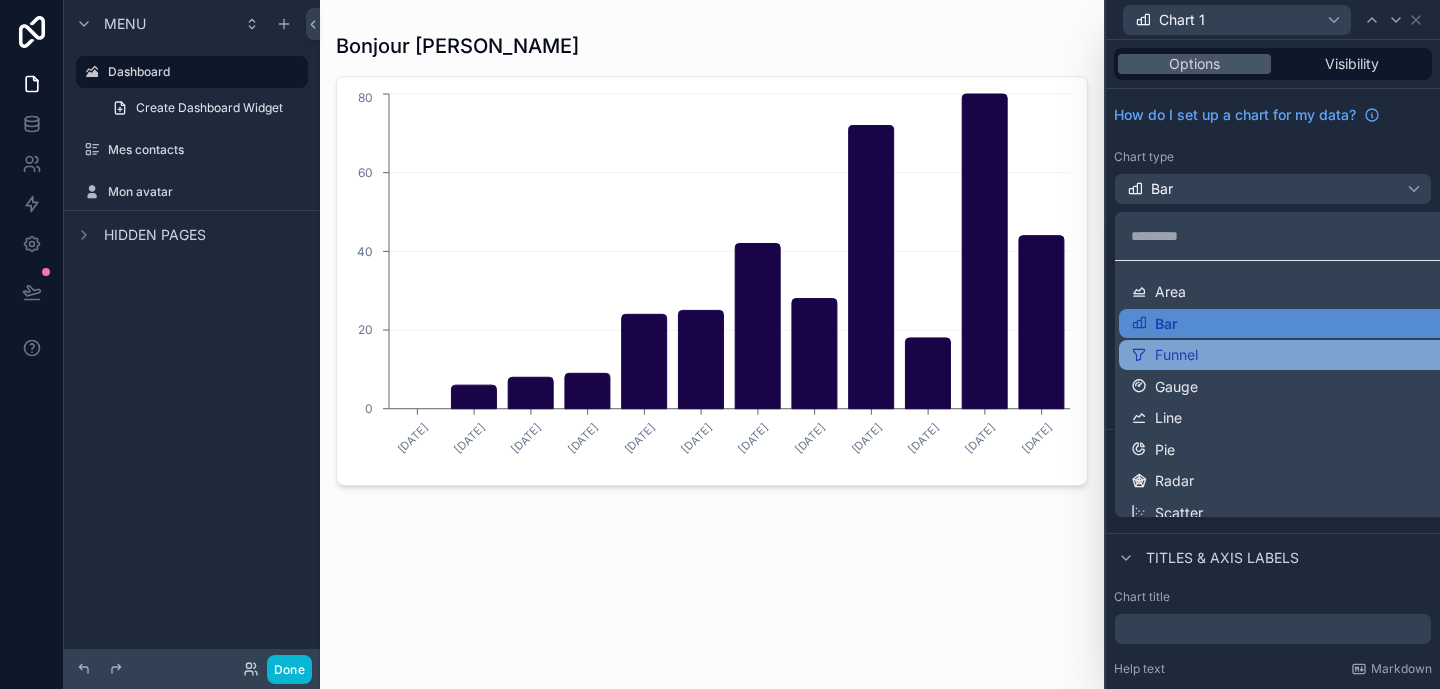 click on "Funnel" at bounding box center (1297, 355) 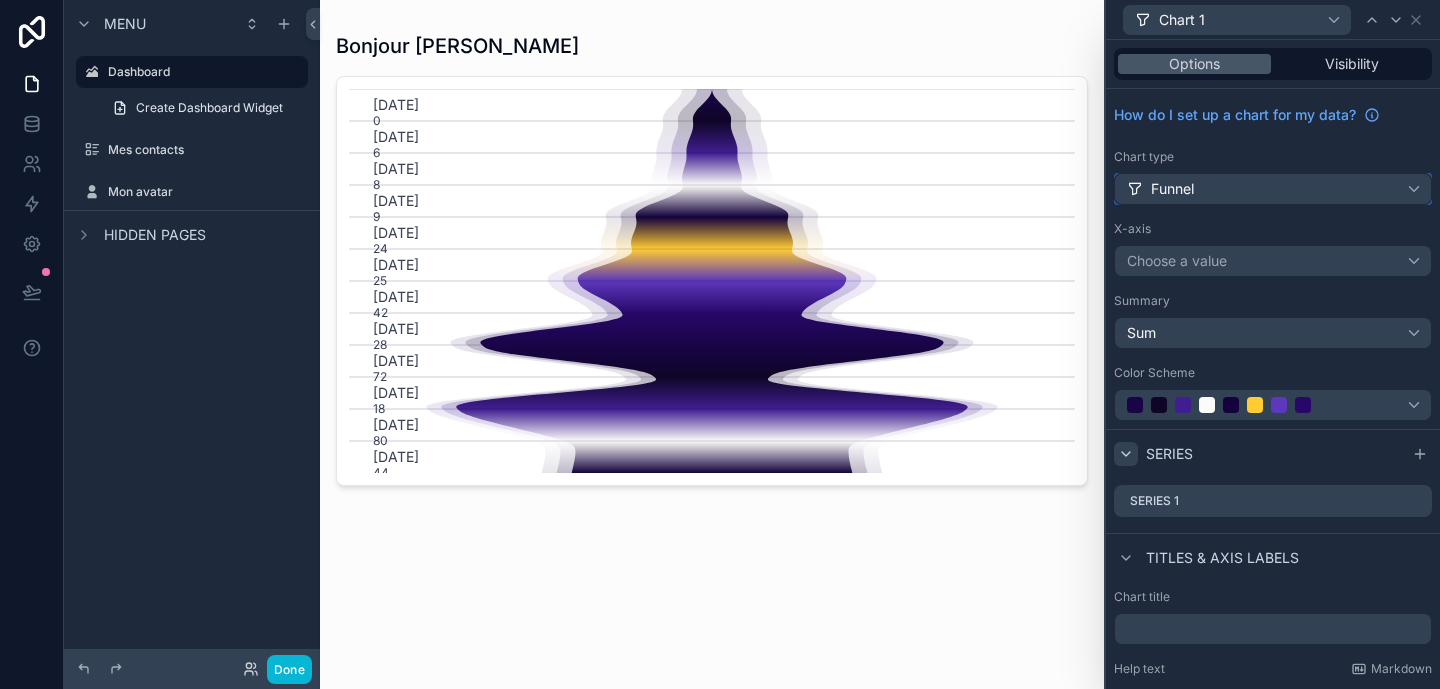 click on "Funnel" at bounding box center [1273, 189] 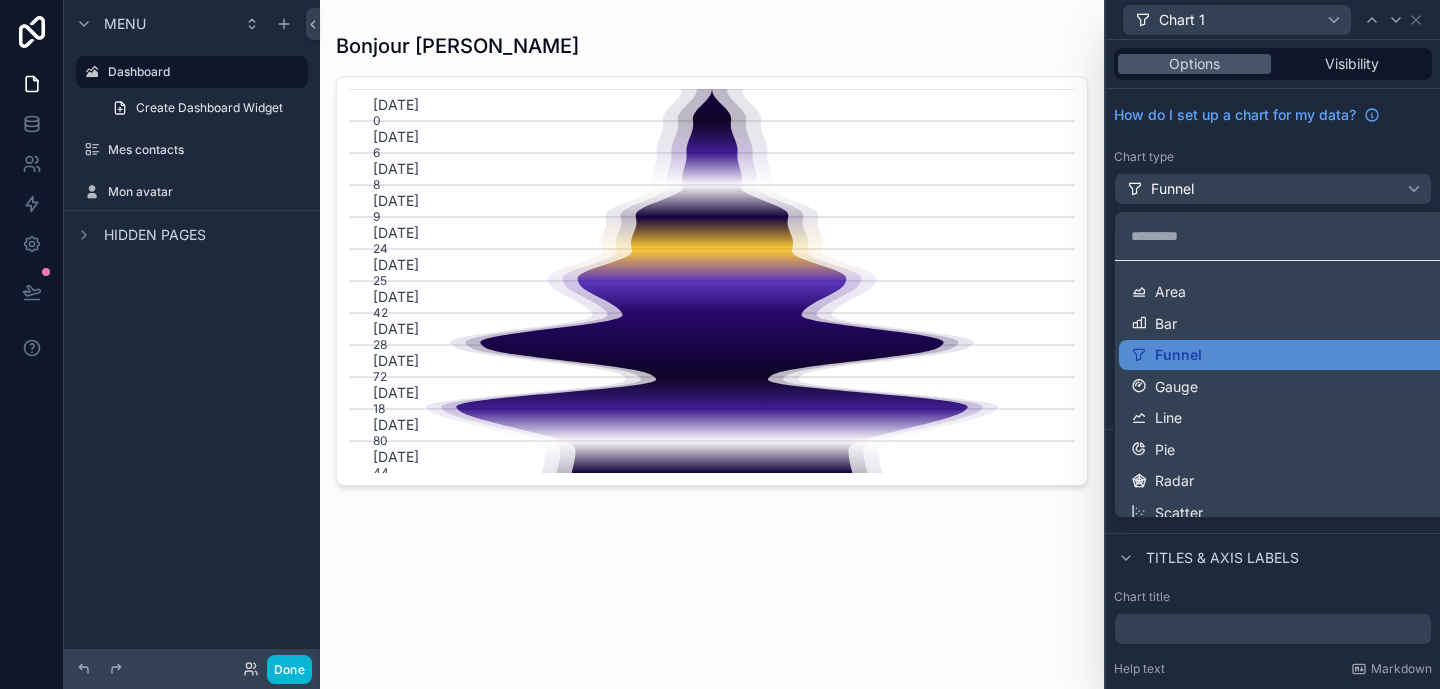 click on "Gauge" at bounding box center [1297, 387] 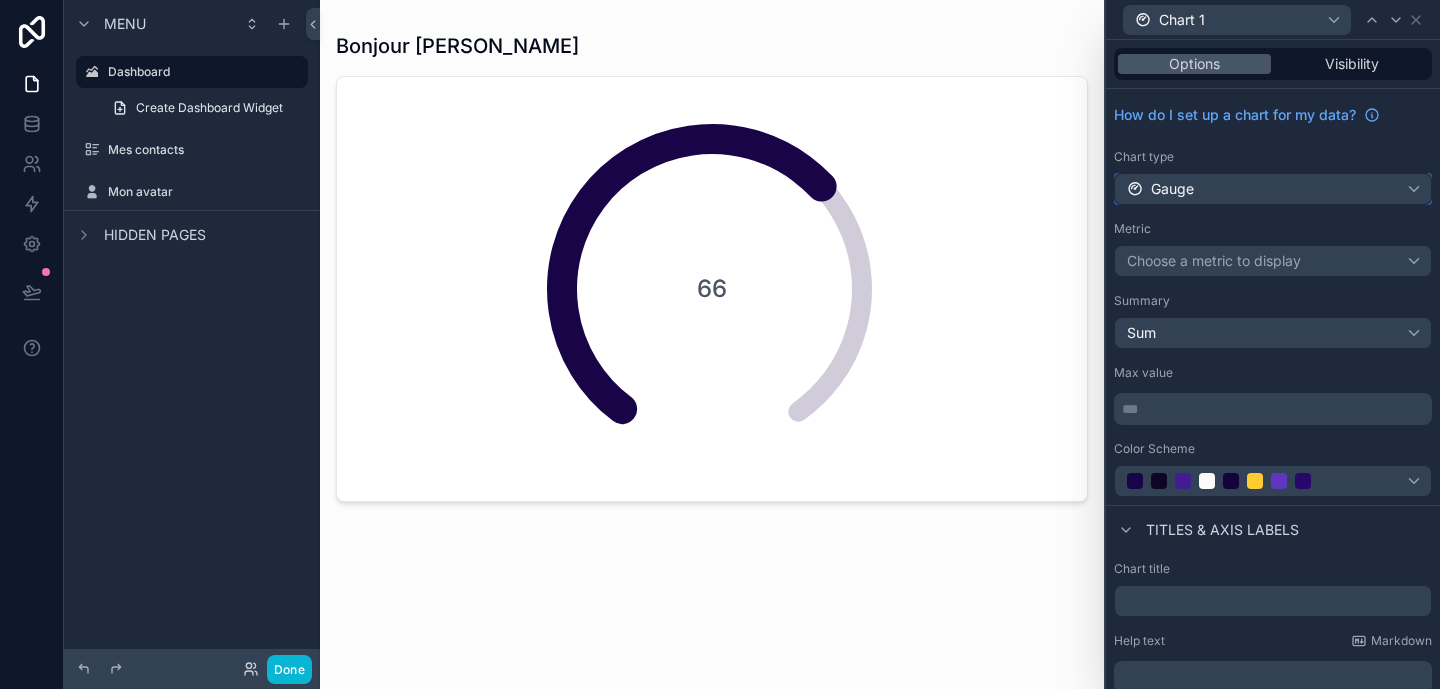 click on "Gauge" at bounding box center [1273, 189] 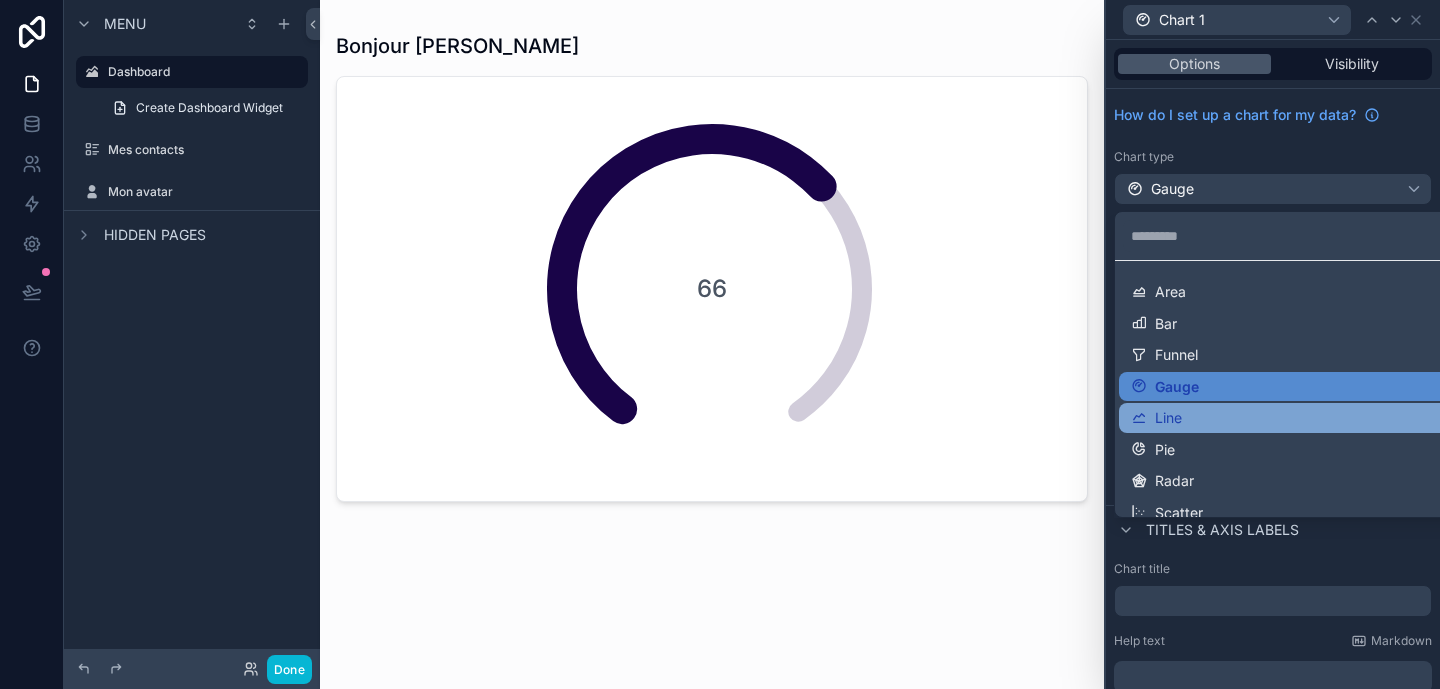 click on "Line" at bounding box center (1297, 418) 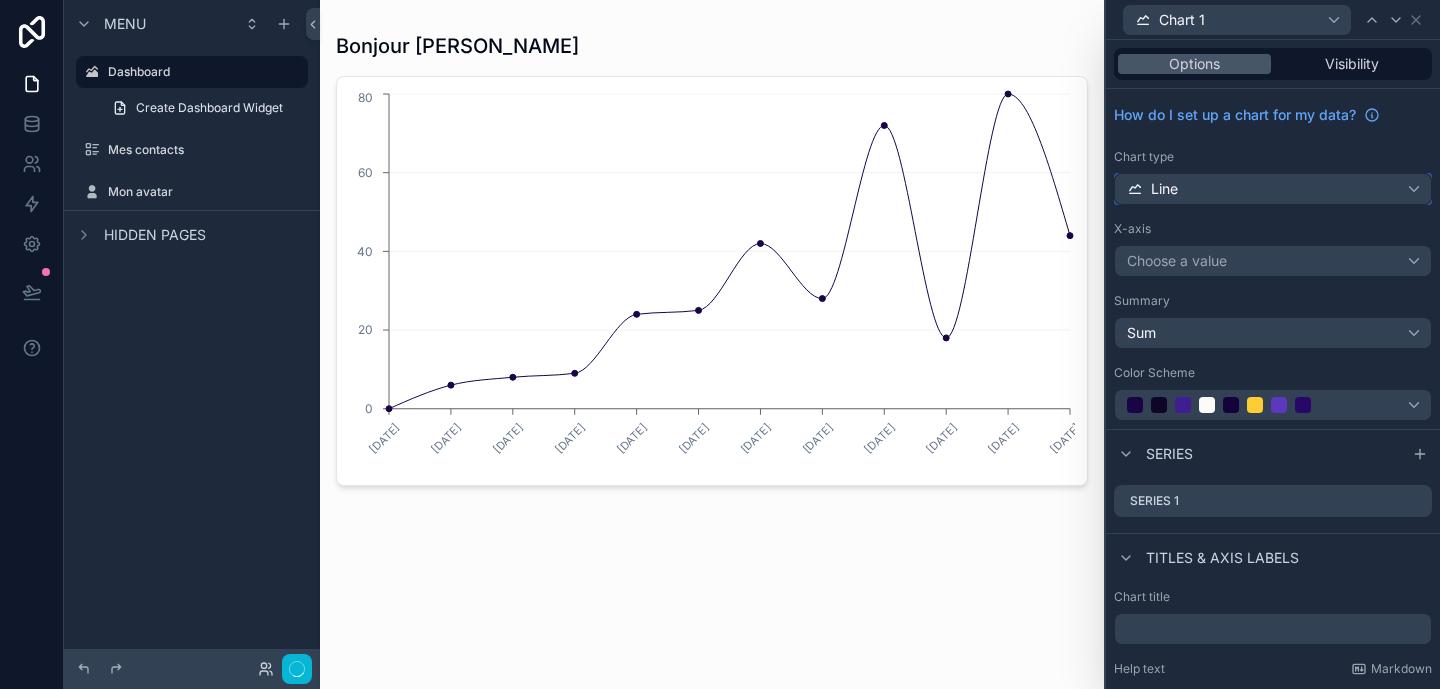 click on "Line" at bounding box center [1273, 189] 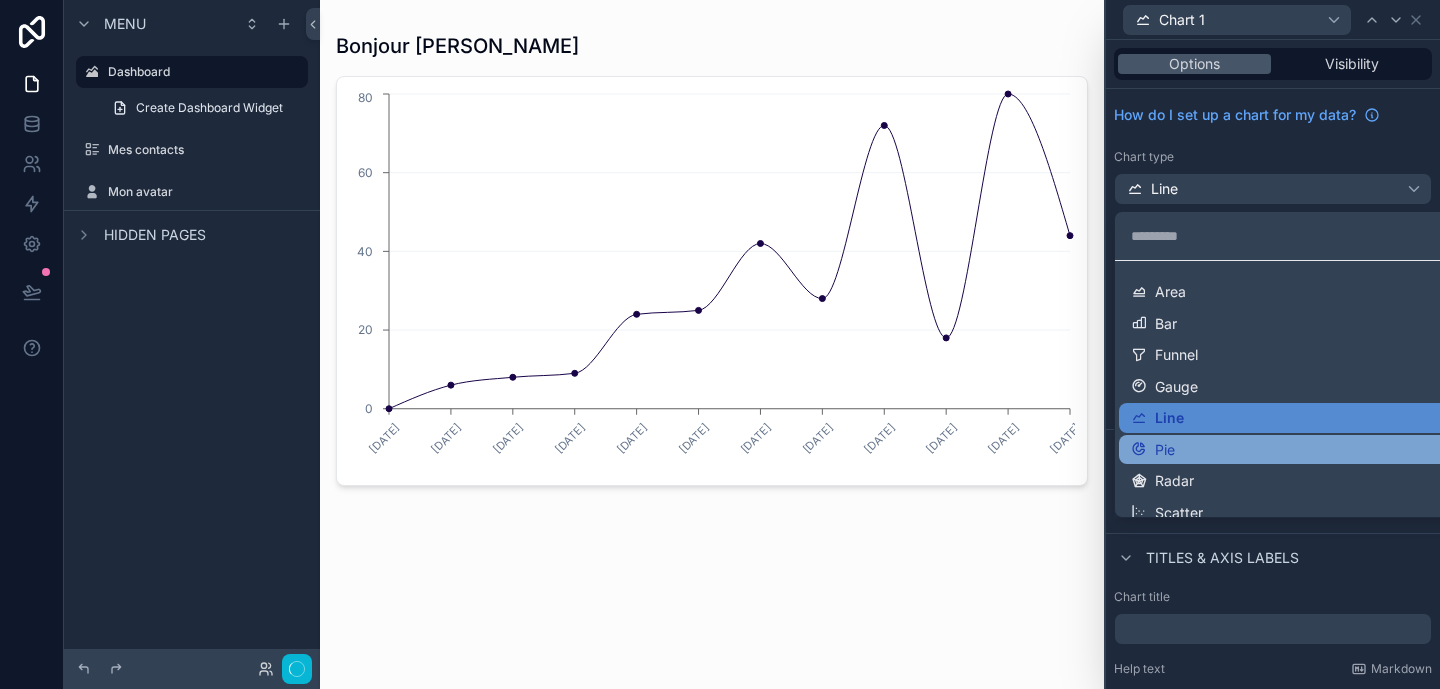 click on "Pie" at bounding box center [1297, 450] 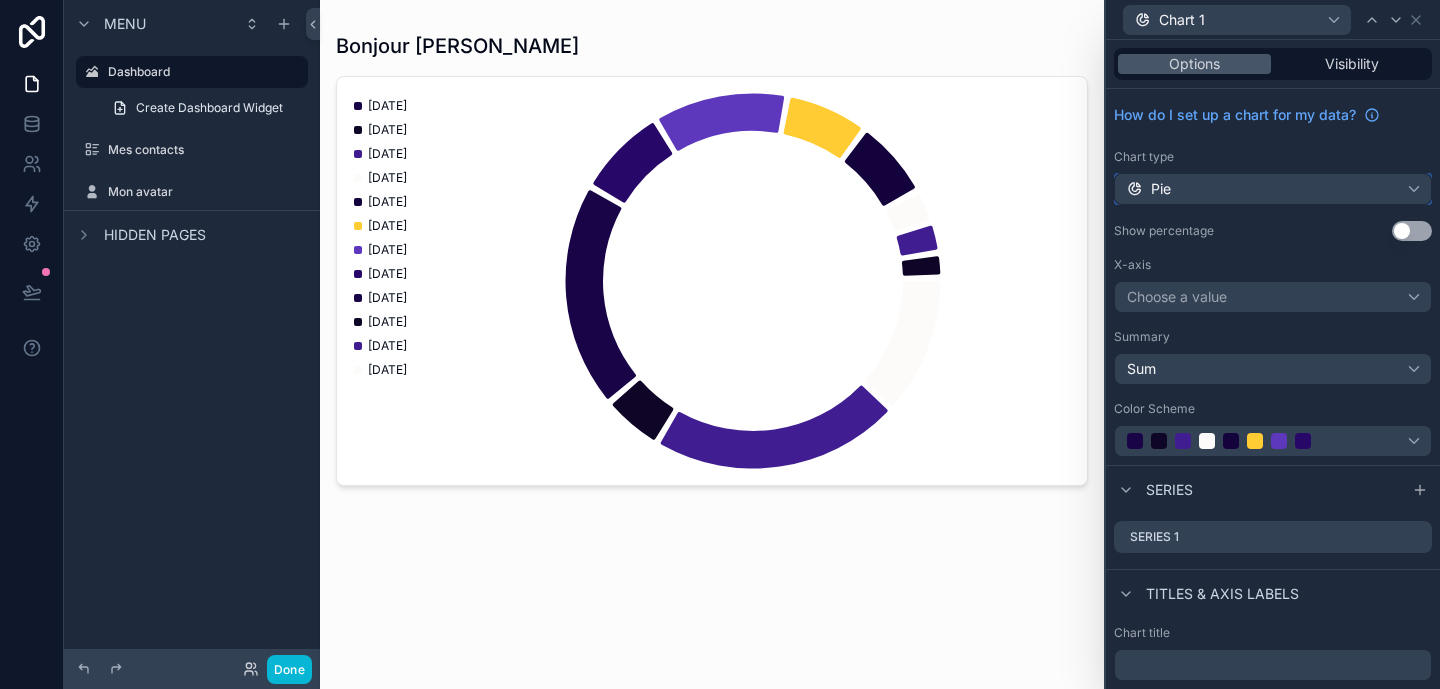 click on "Pie" at bounding box center [1273, 189] 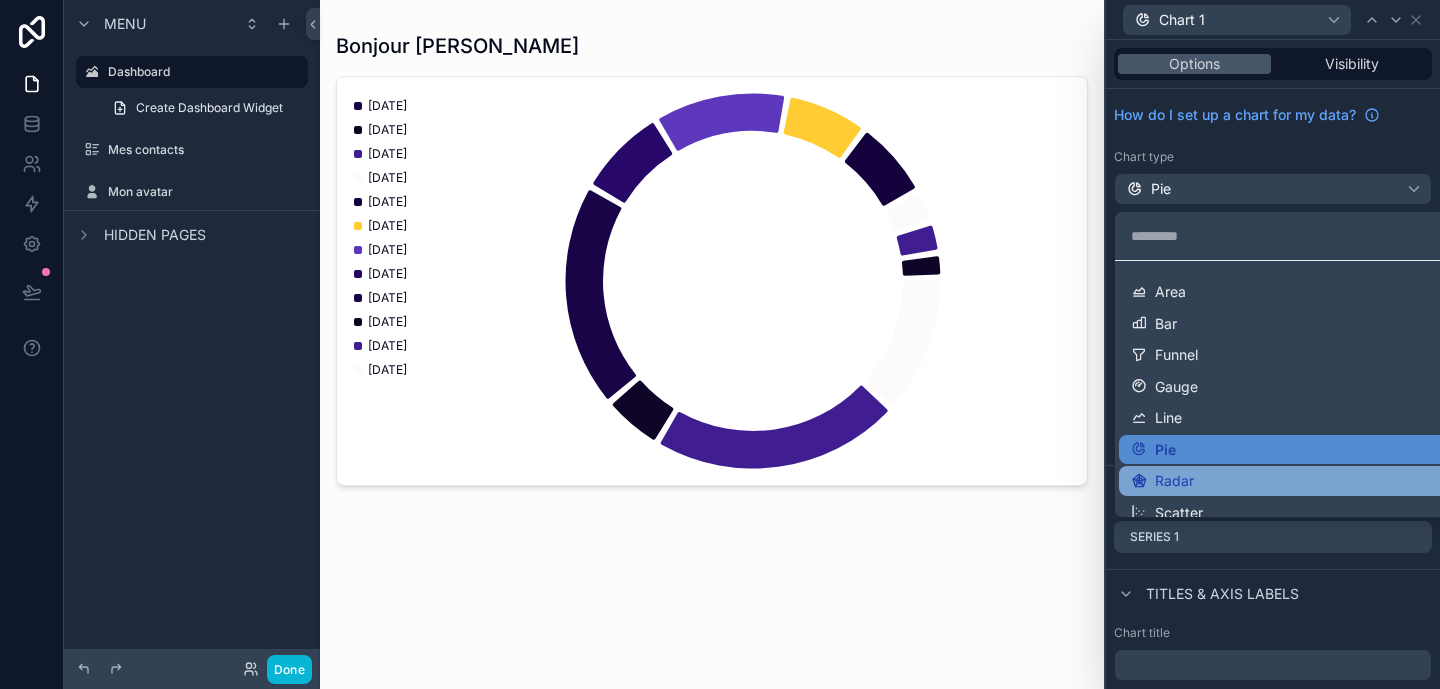 click on "Radar" at bounding box center (1297, 481) 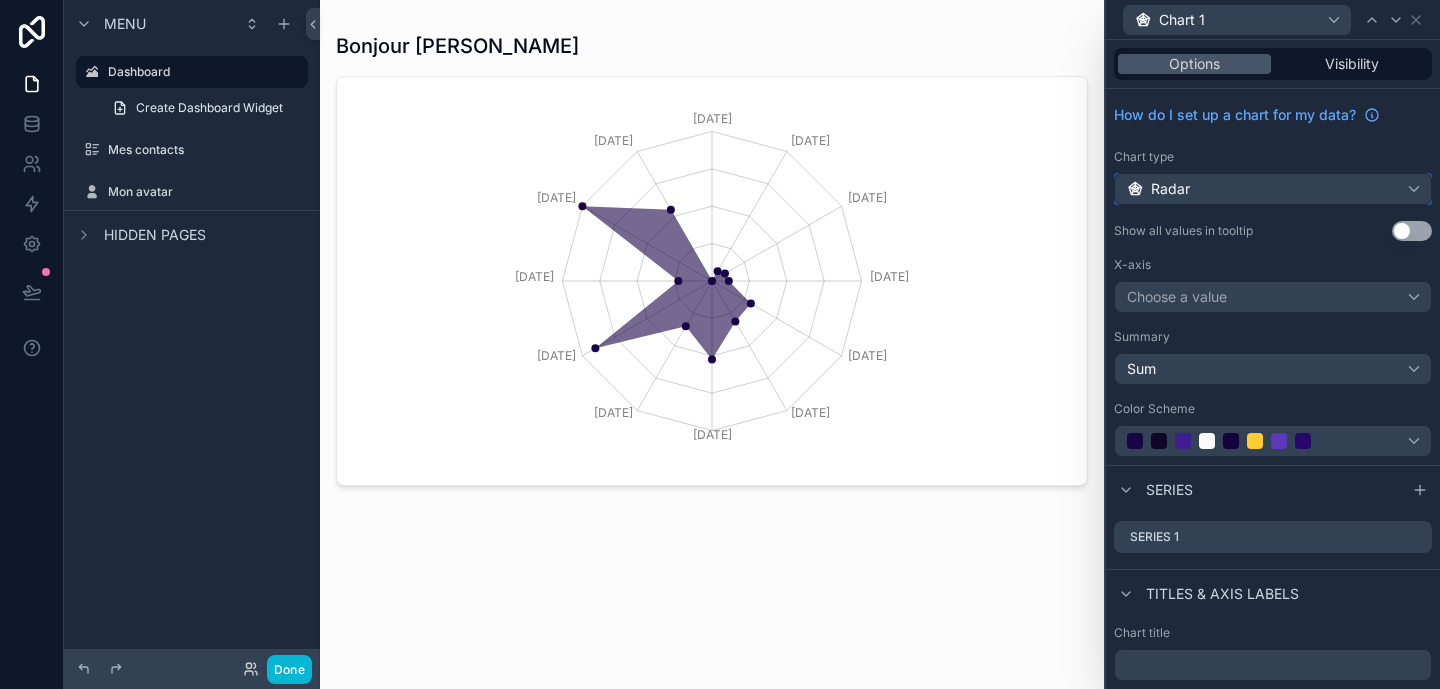 click on "Radar" at bounding box center (1273, 189) 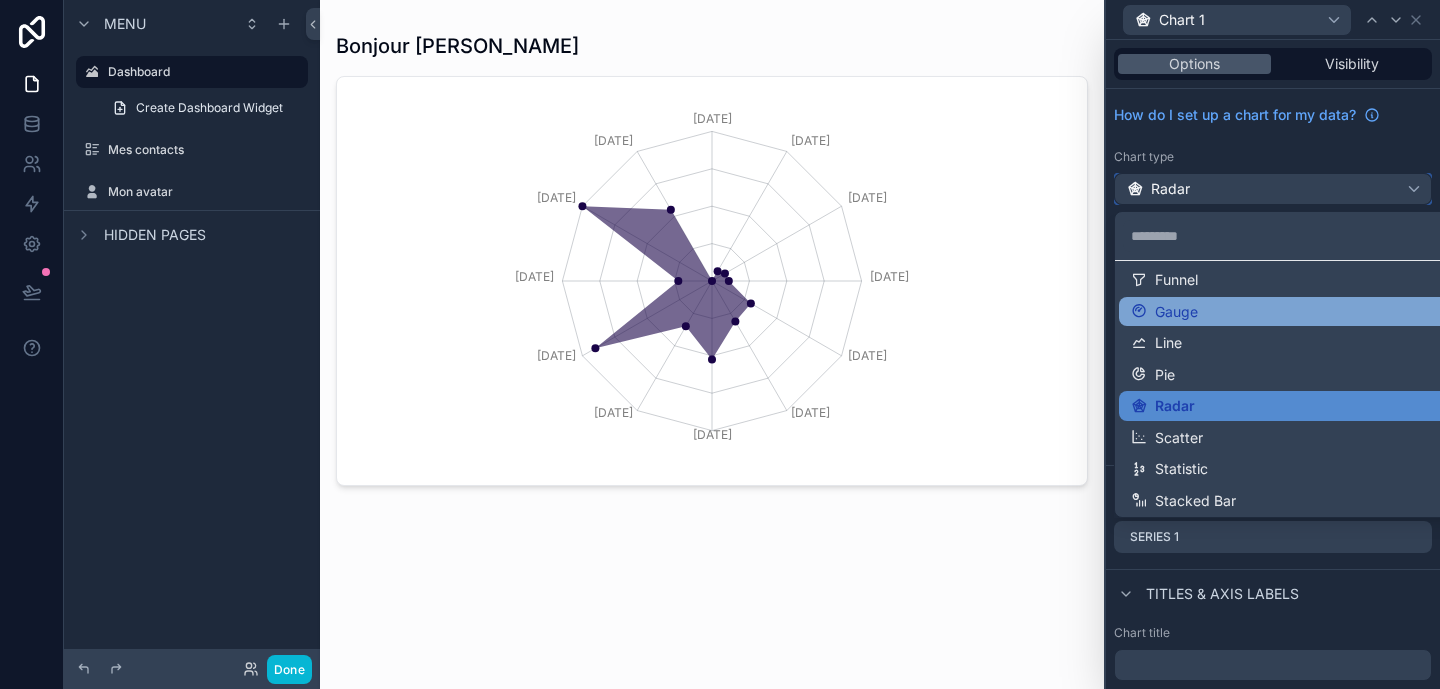 scroll, scrollTop: 77, scrollLeft: 0, axis: vertical 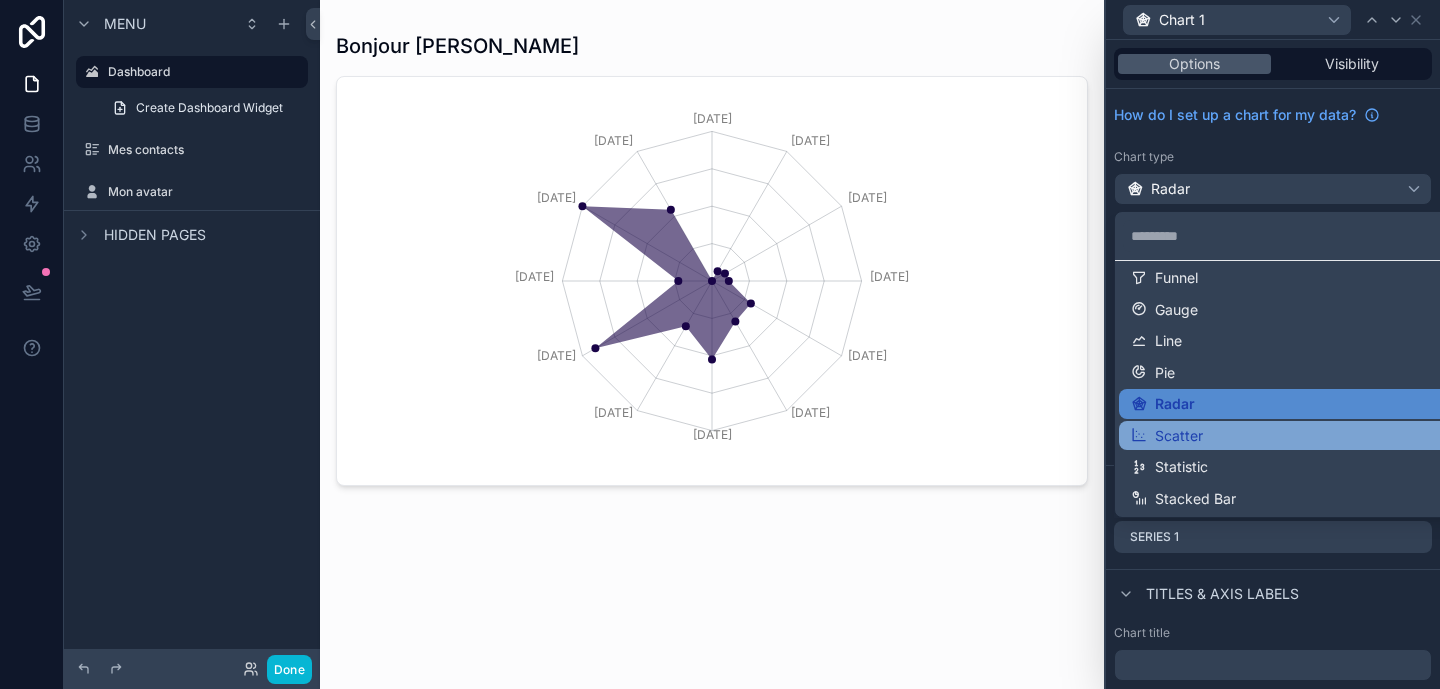 click on "Scatter" at bounding box center [1297, 436] 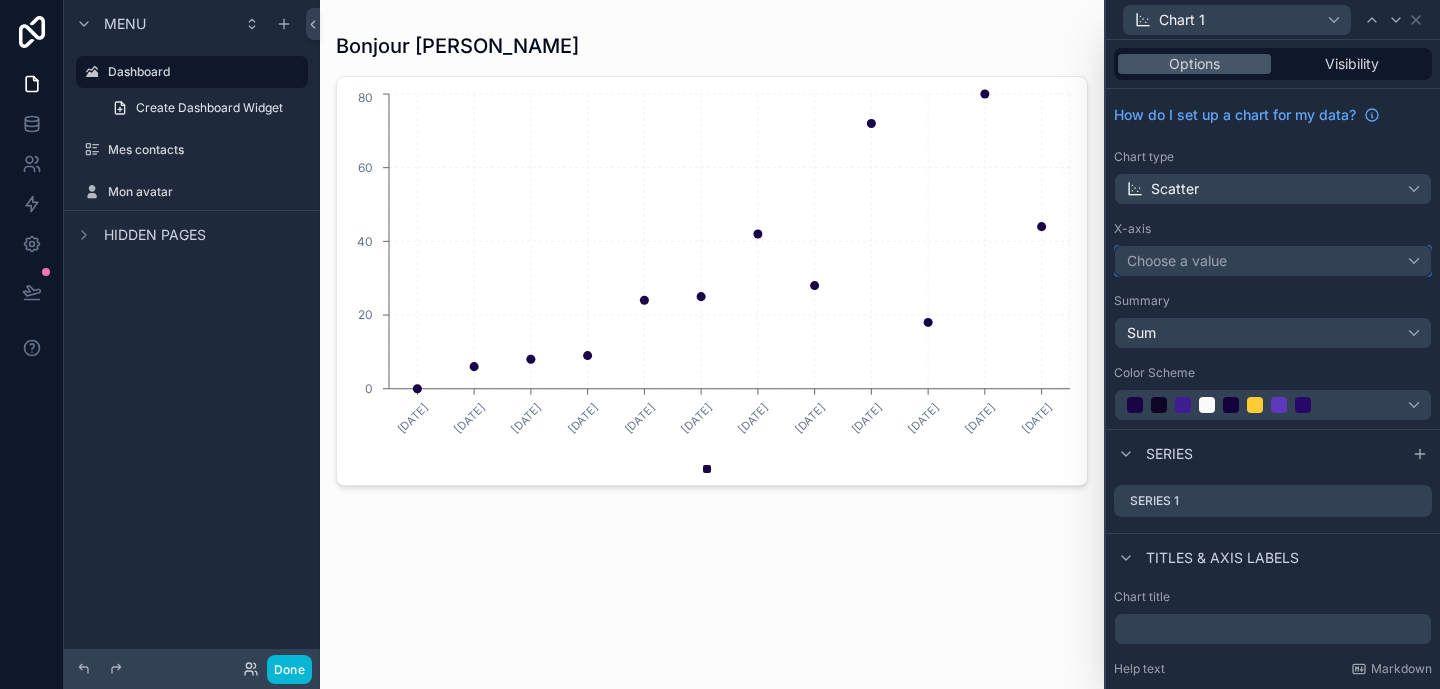 click on "Choose a value" at bounding box center (1273, 261) 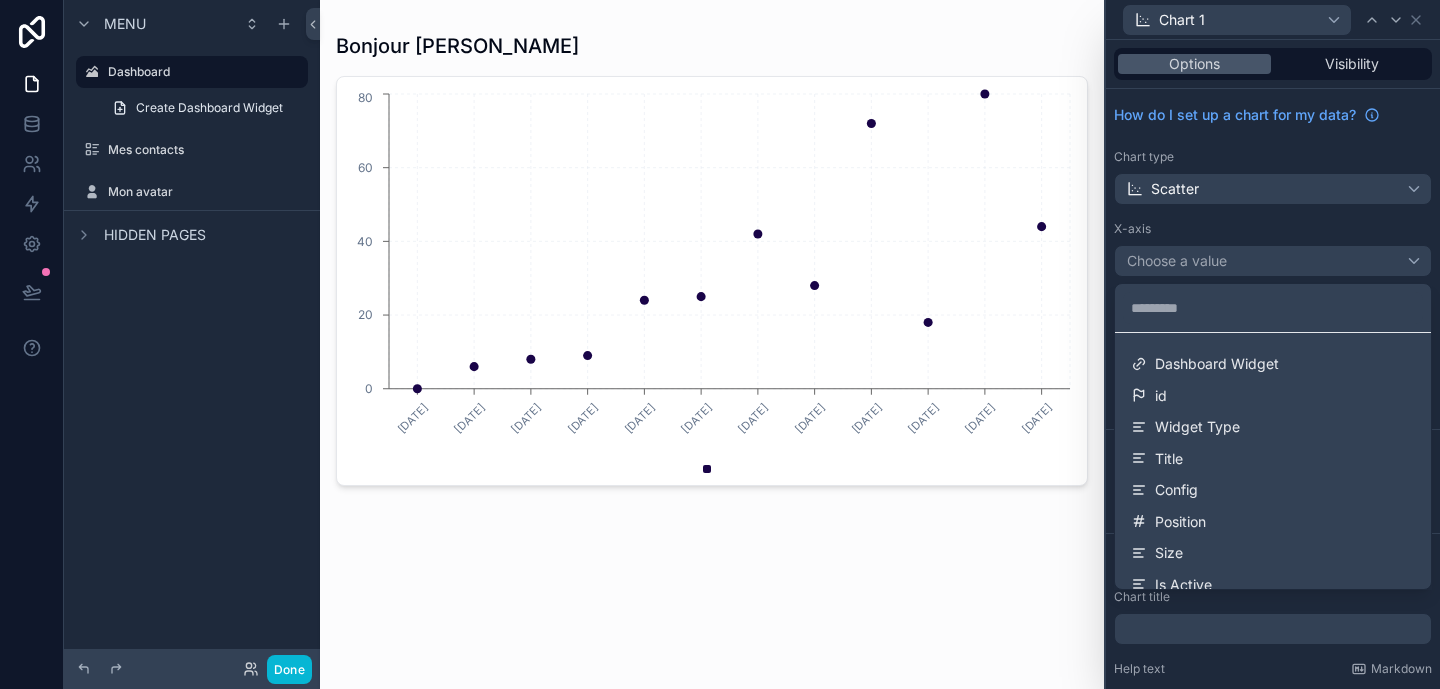 click at bounding box center [1273, 344] 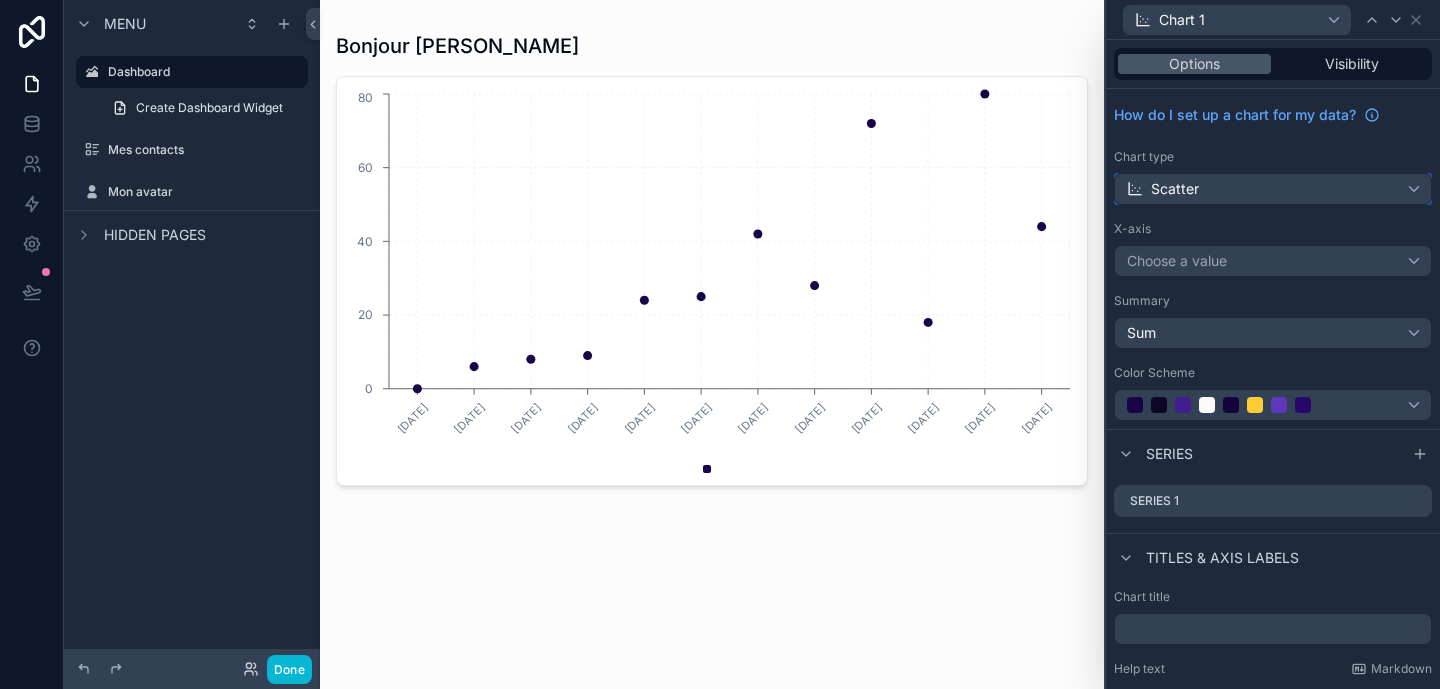 click on "Scatter" at bounding box center [1273, 189] 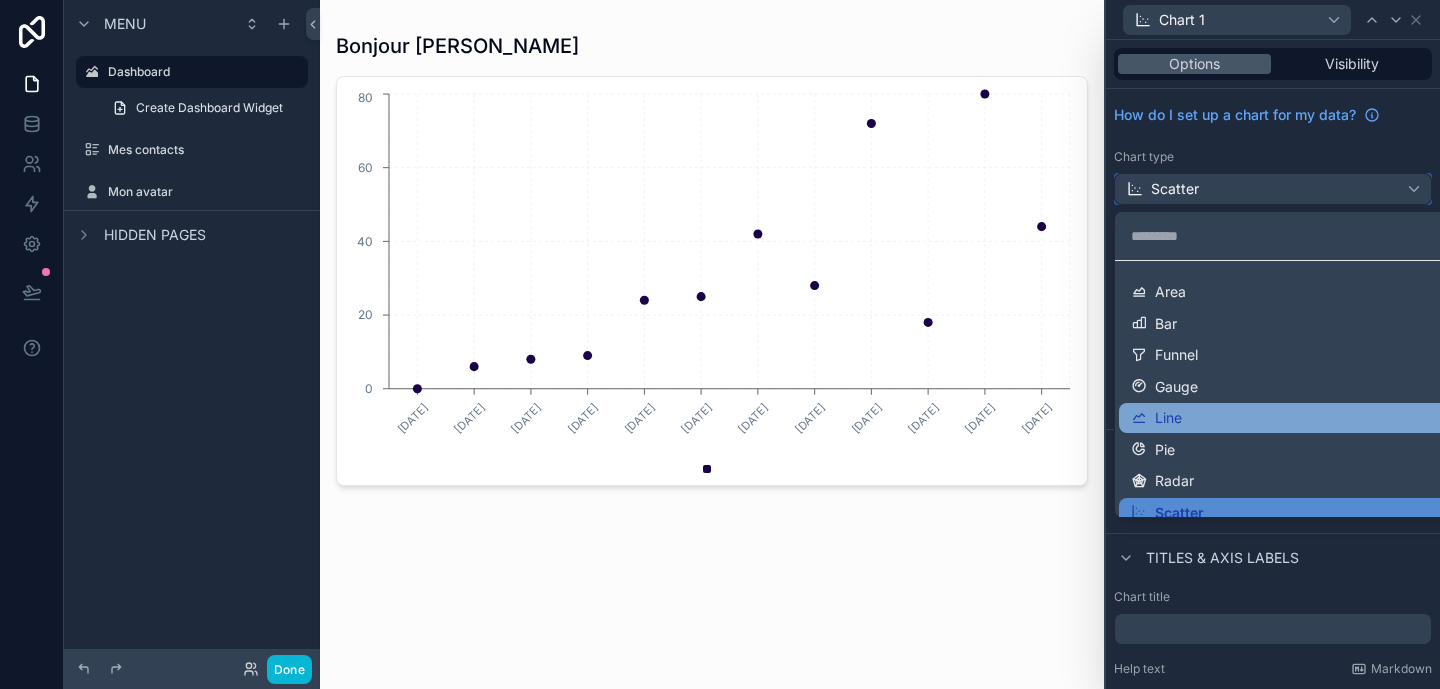 scroll, scrollTop: 77, scrollLeft: 0, axis: vertical 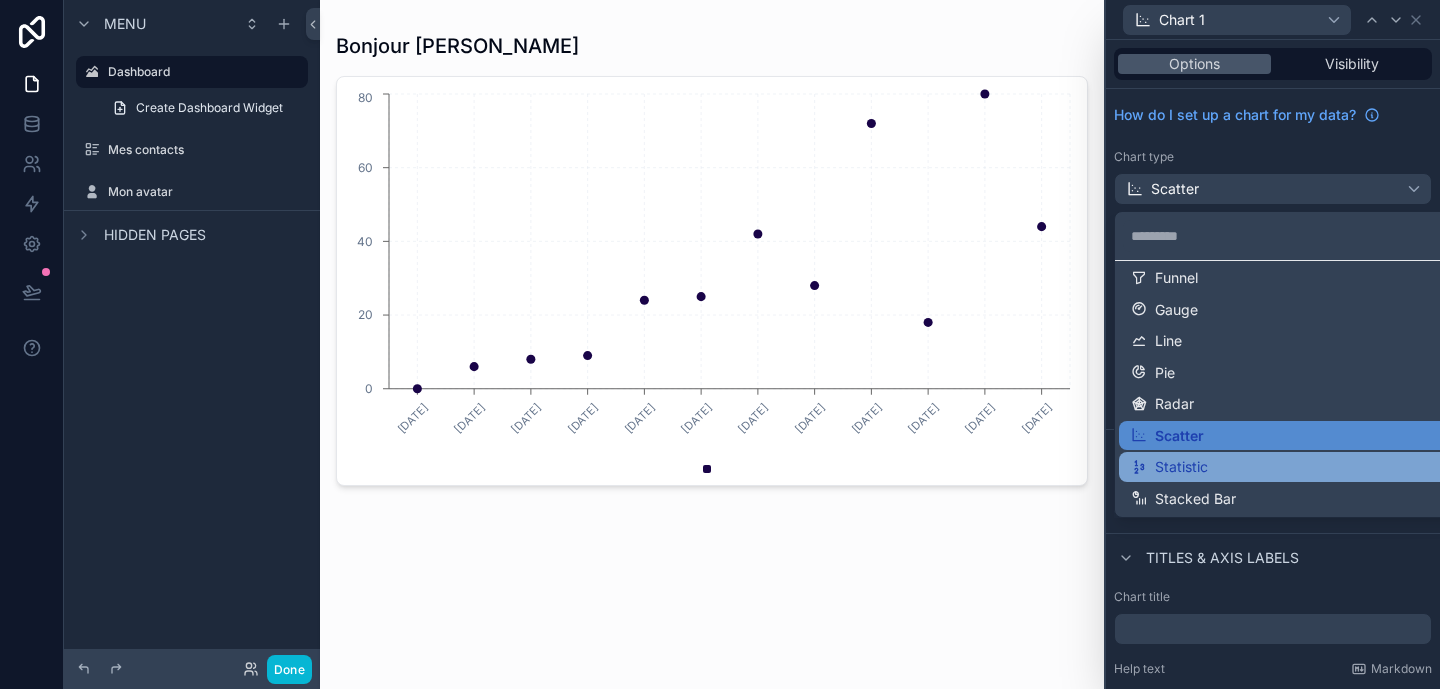 click on "Statistic" at bounding box center [1297, 467] 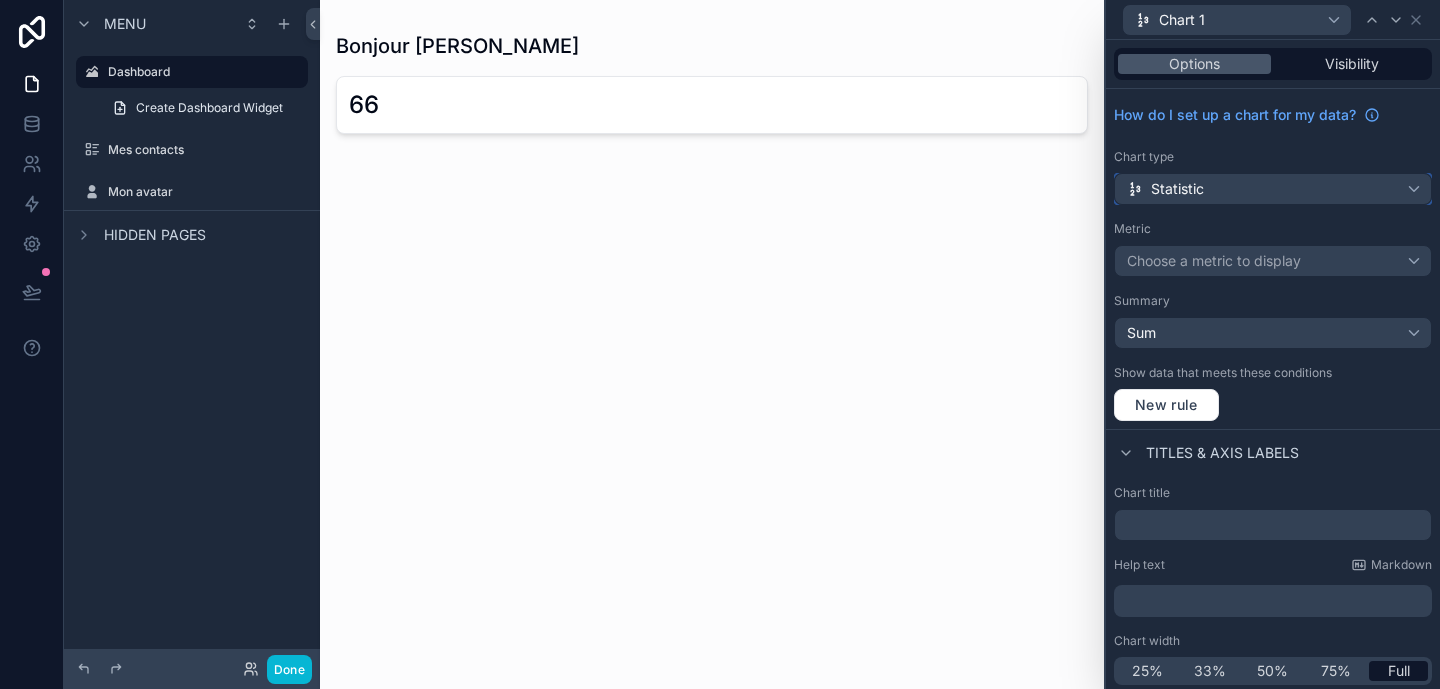 click on "Statistic" at bounding box center (1273, 189) 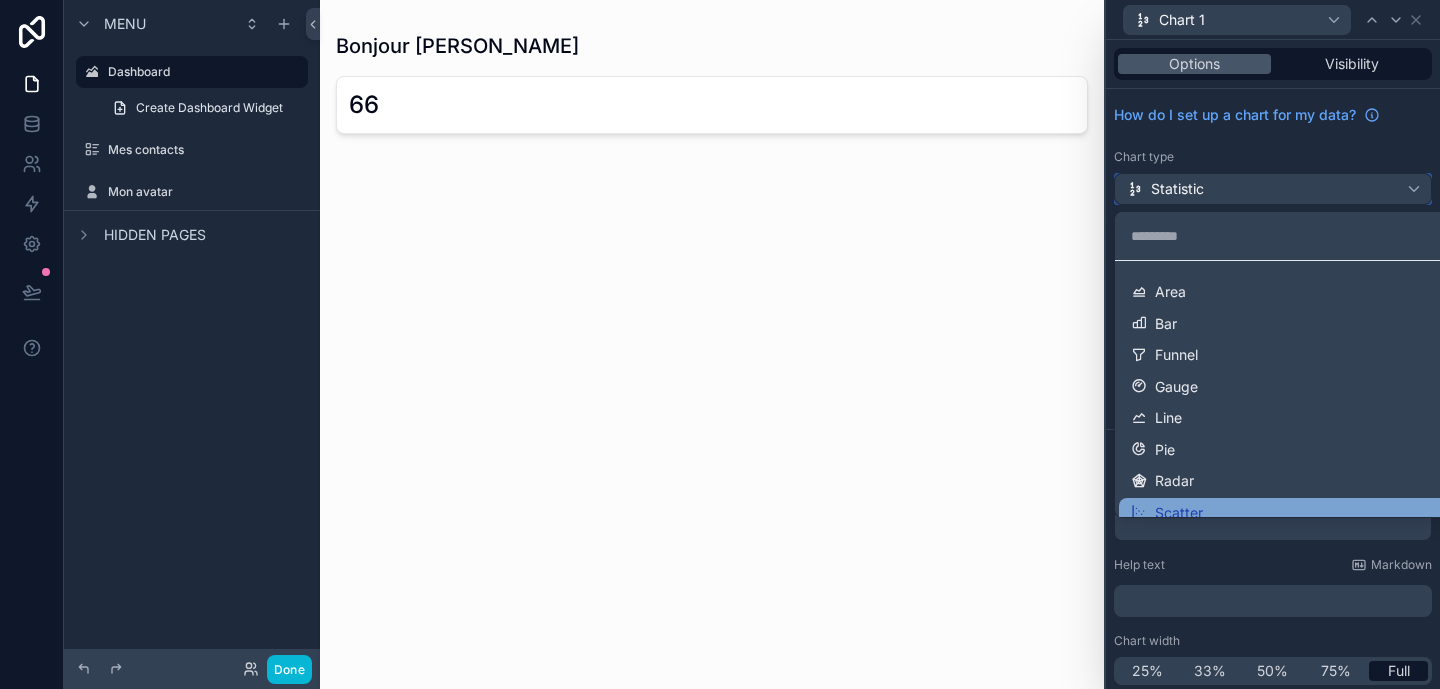 scroll, scrollTop: 77, scrollLeft: 0, axis: vertical 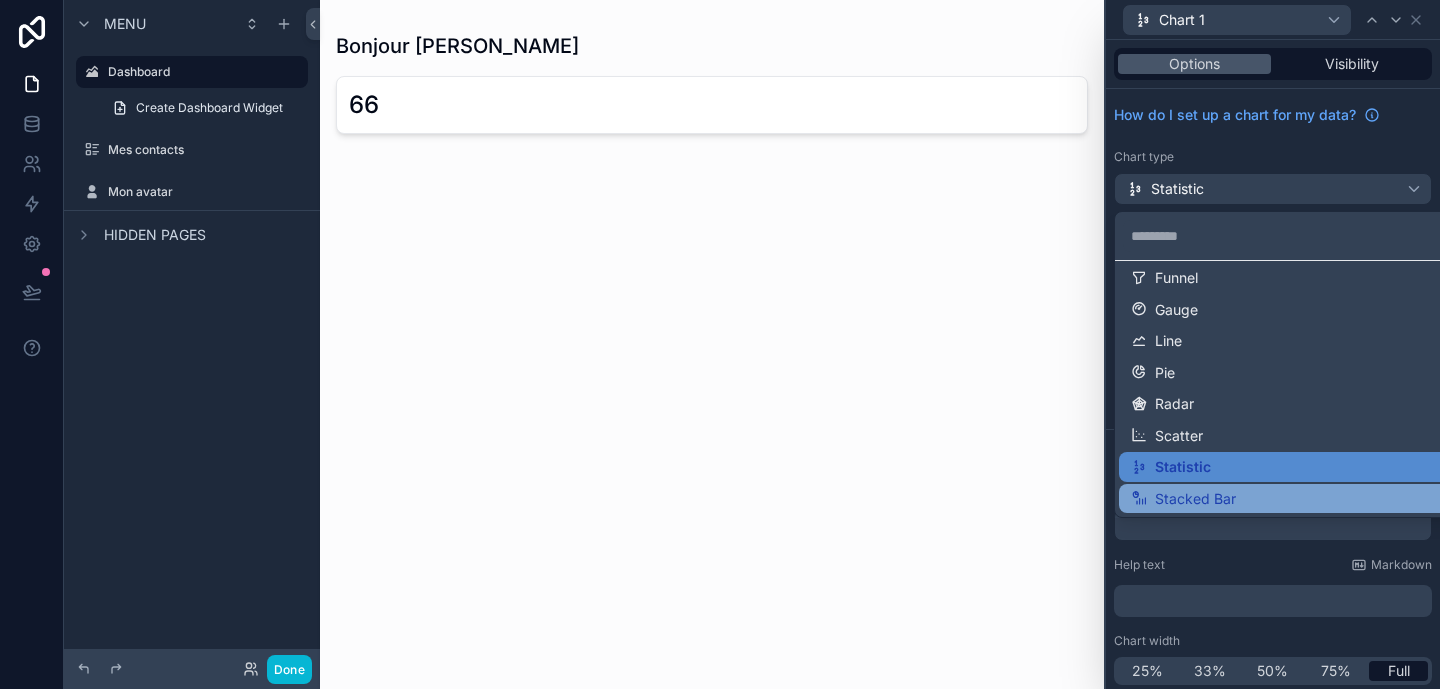 click on "Stacked Bar" at bounding box center [1195, 499] 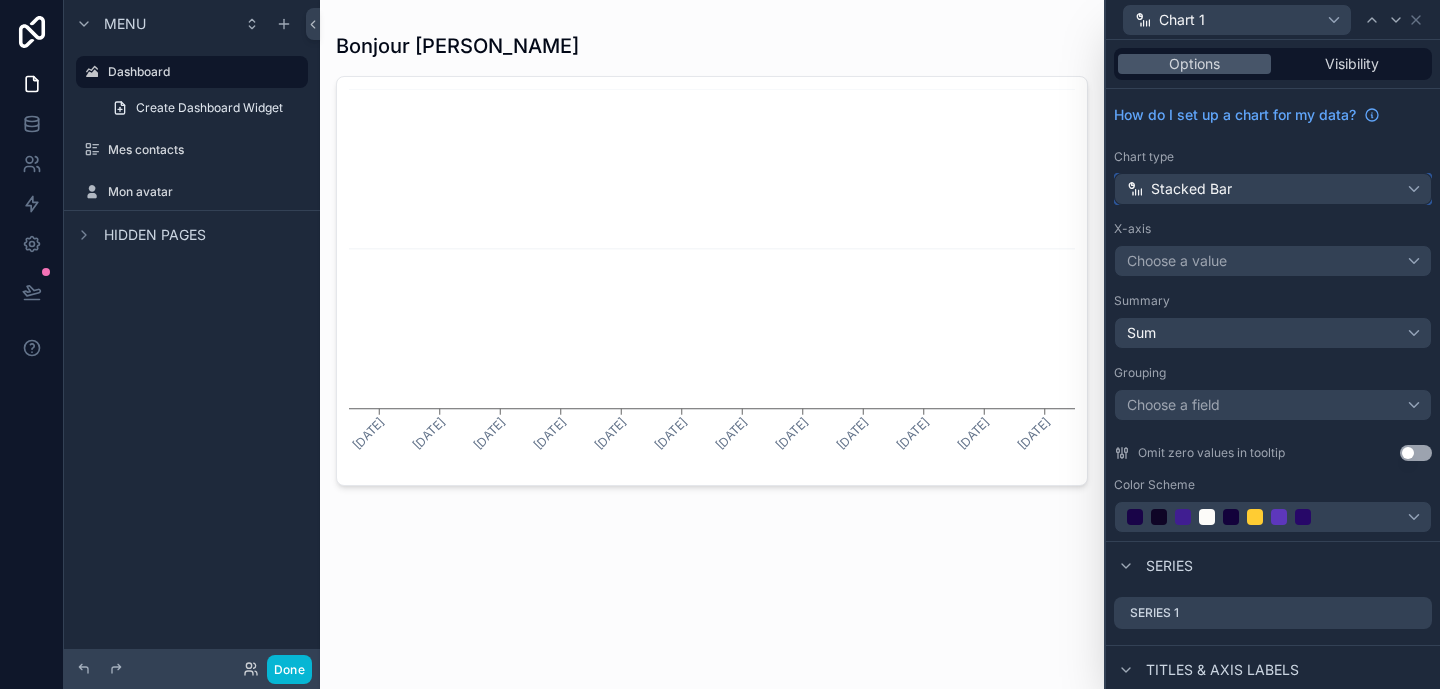 click on "Stacked Bar" at bounding box center (1273, 189) 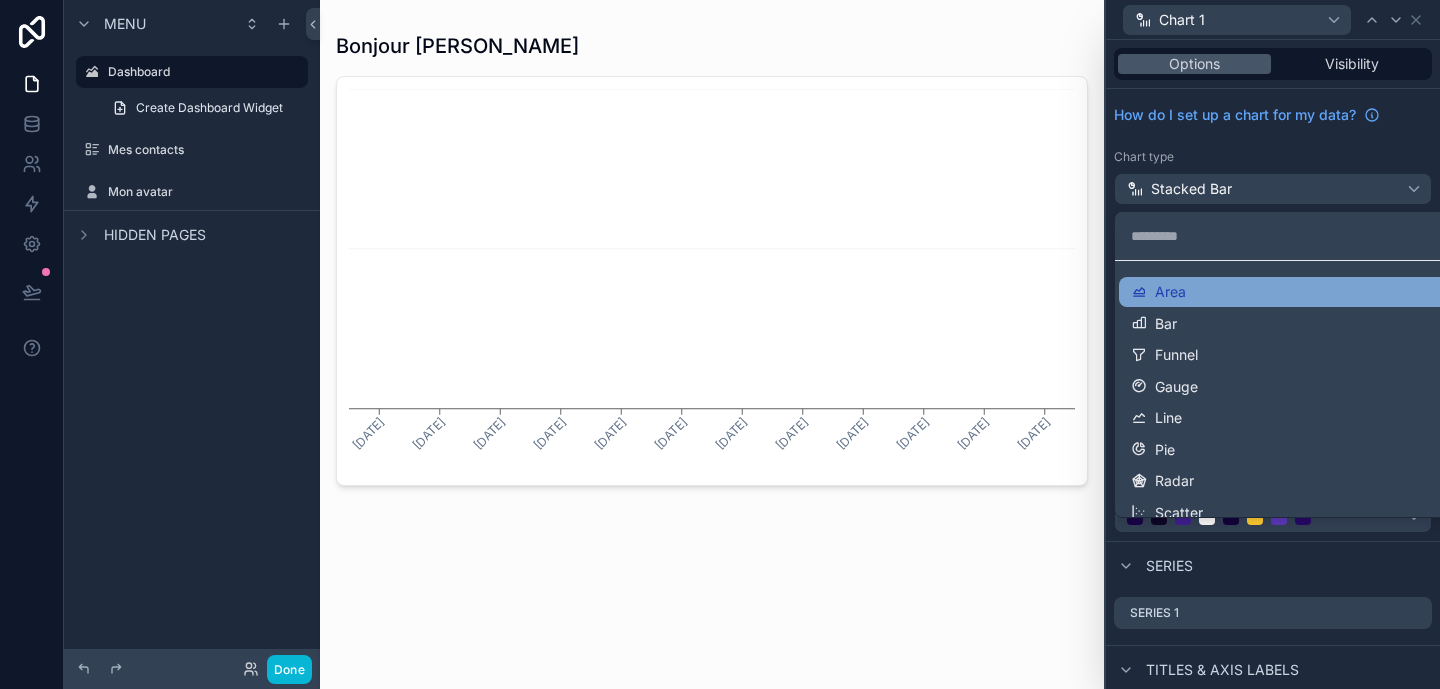 click on "Area" at bounding box center (1297, 292) 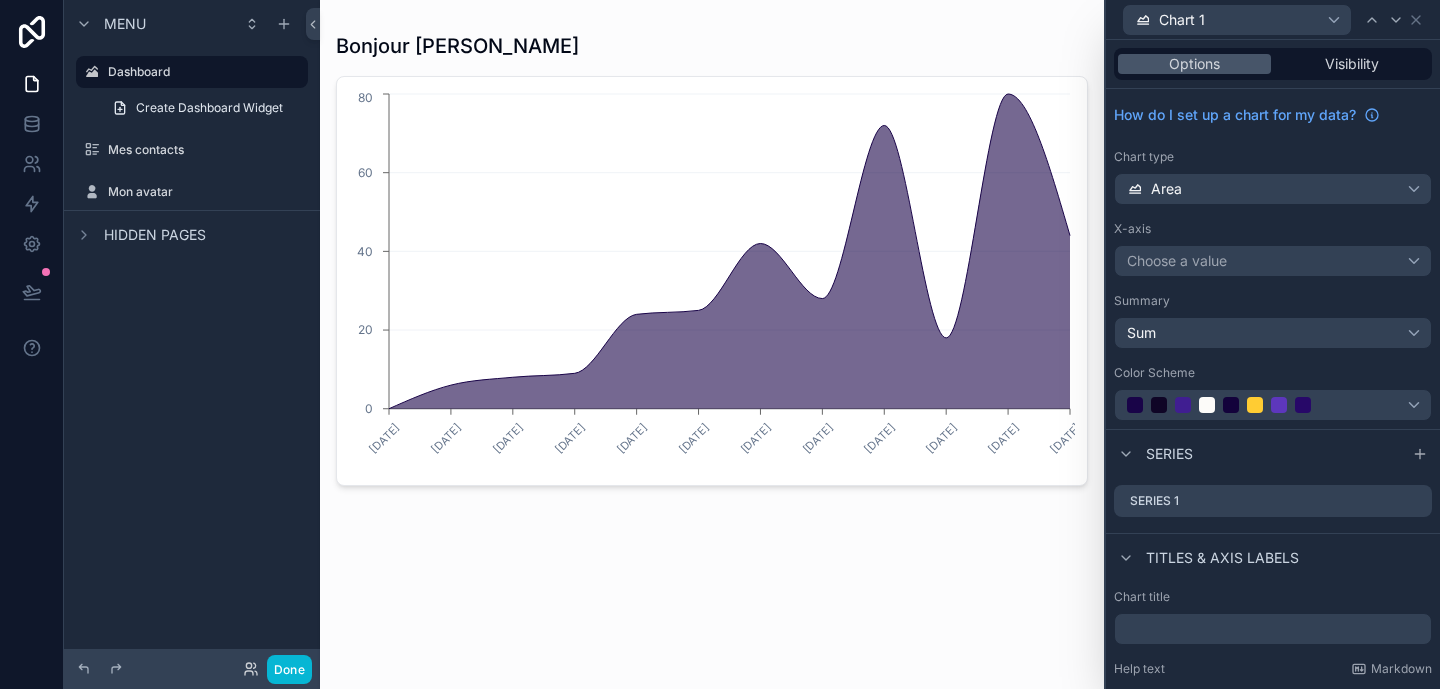 scroll, scrollTop: 252, scrollLeft: 0, axis: vertical 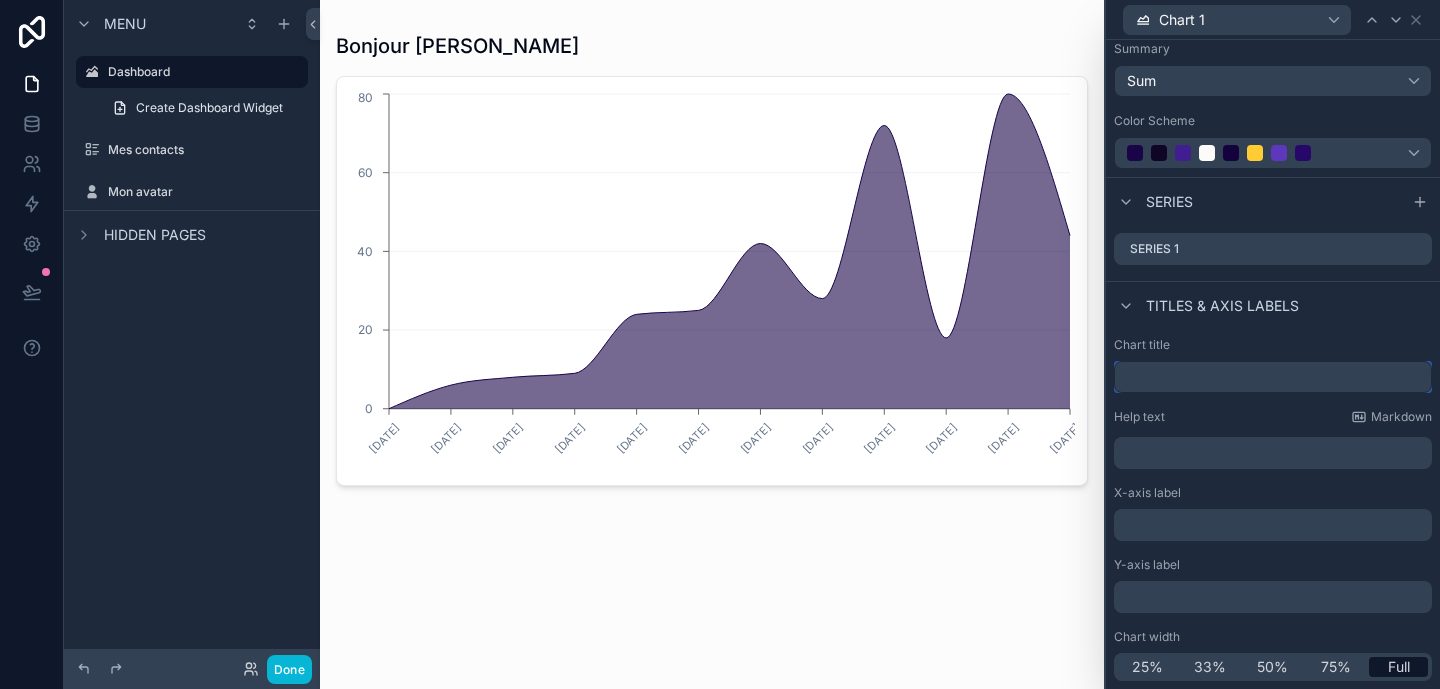 click at bounding box center (1273, 377) 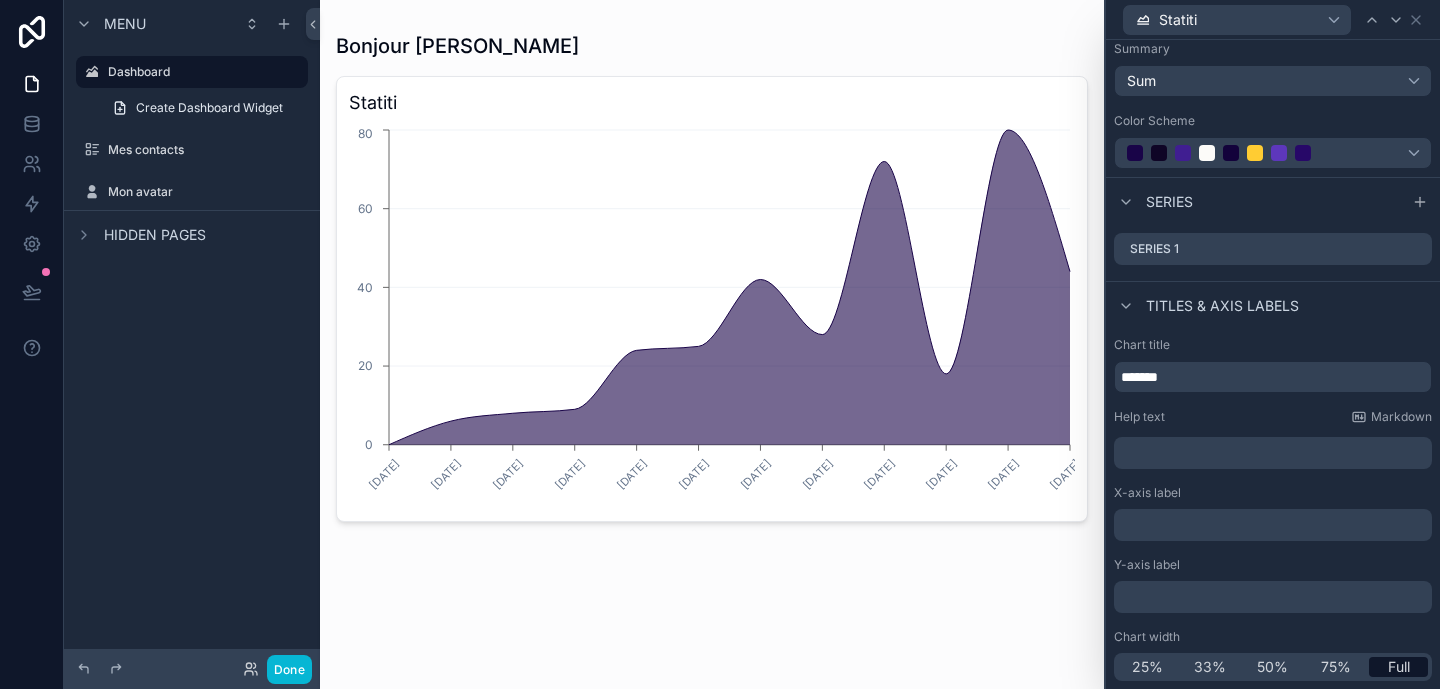 scroll, scrollTop: 272, scrollLeft: 0, axis: vertical 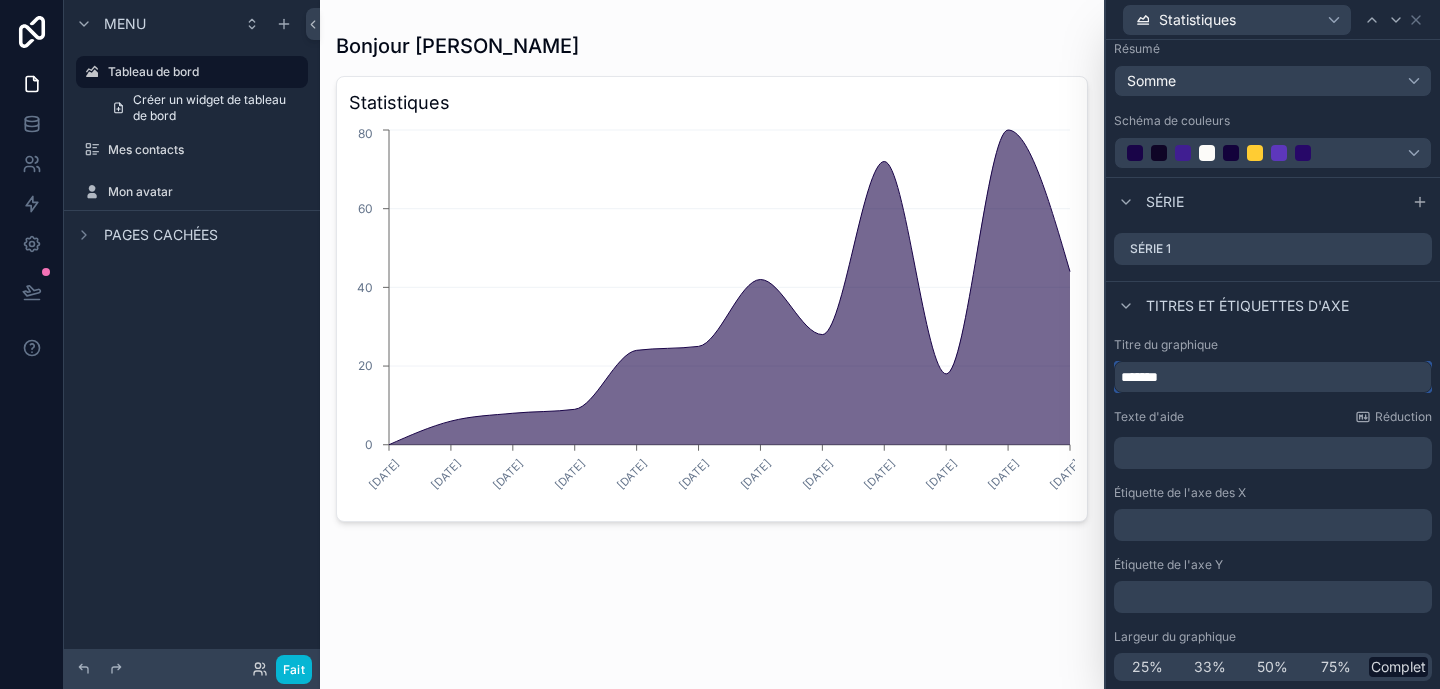 click on "*******" at bounding box center [1273, 377] 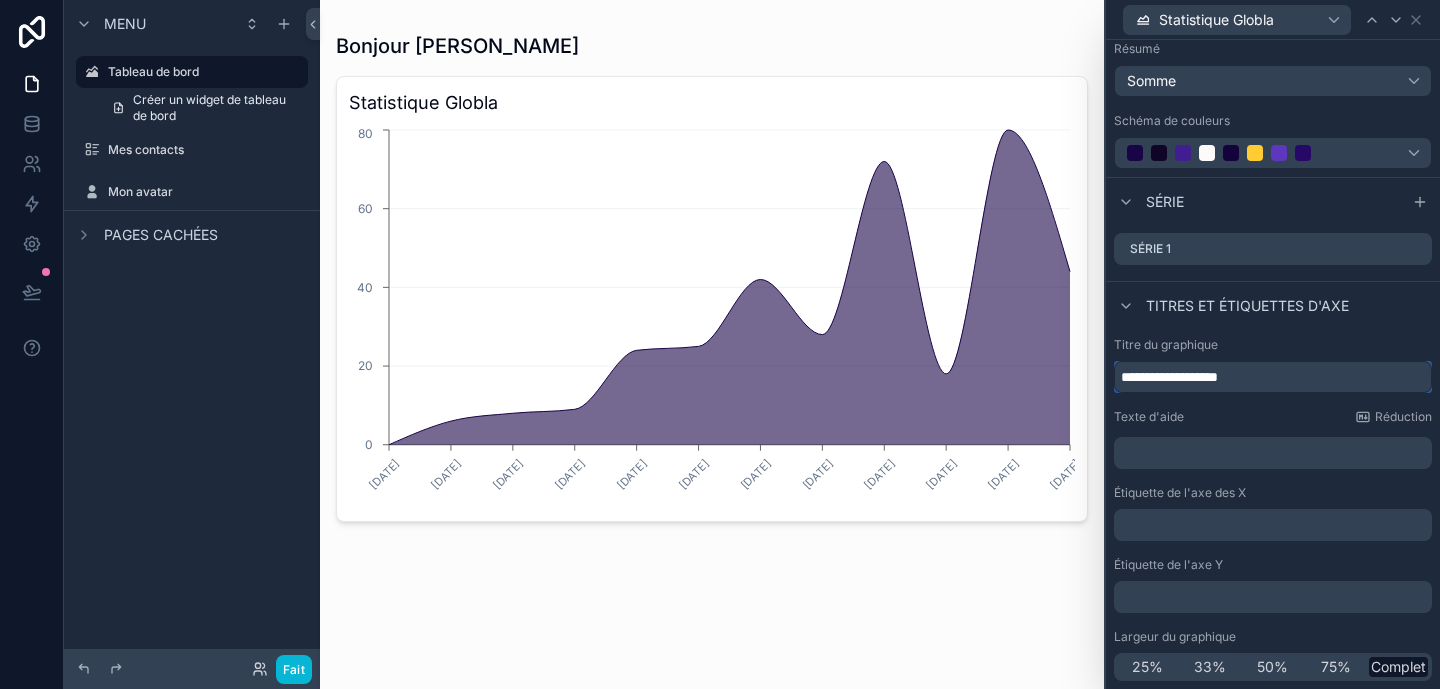 type on "**********" 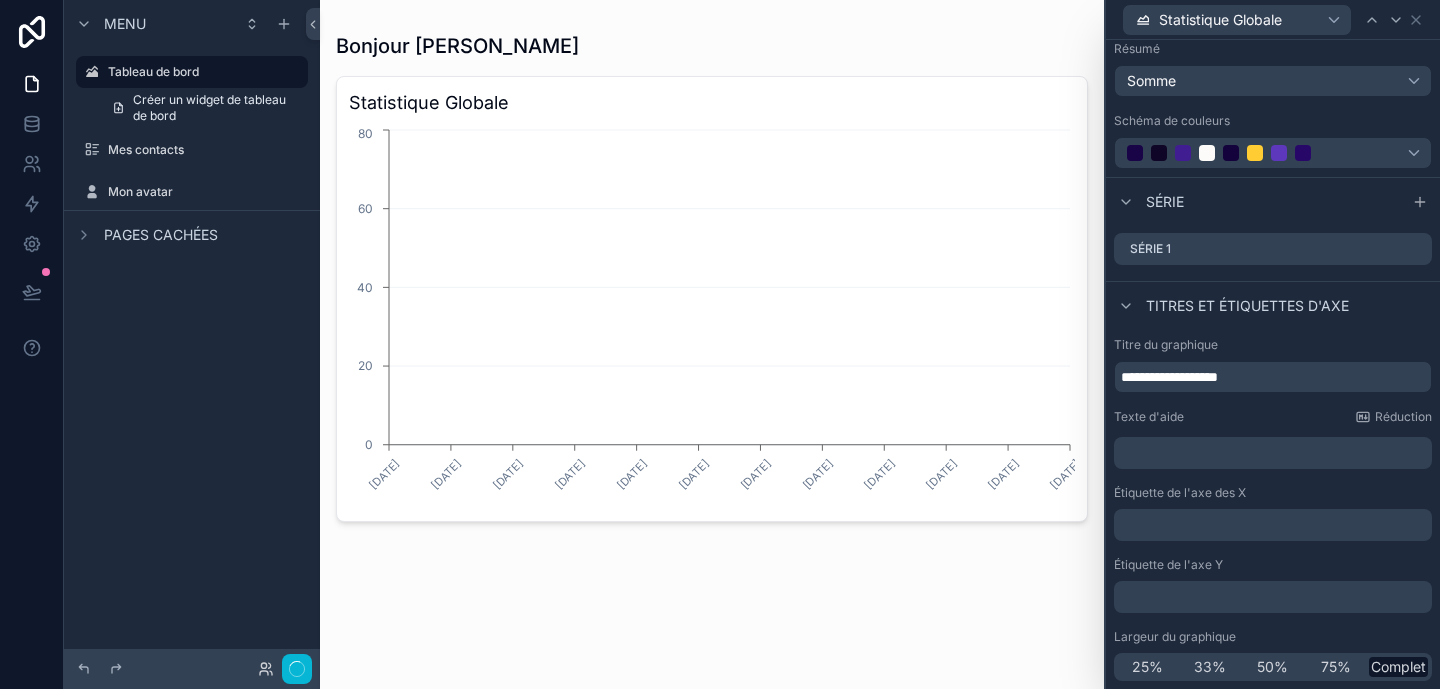 click on "Étiquette de l'axe des X ﻿" at bounding box center [1273, 513] 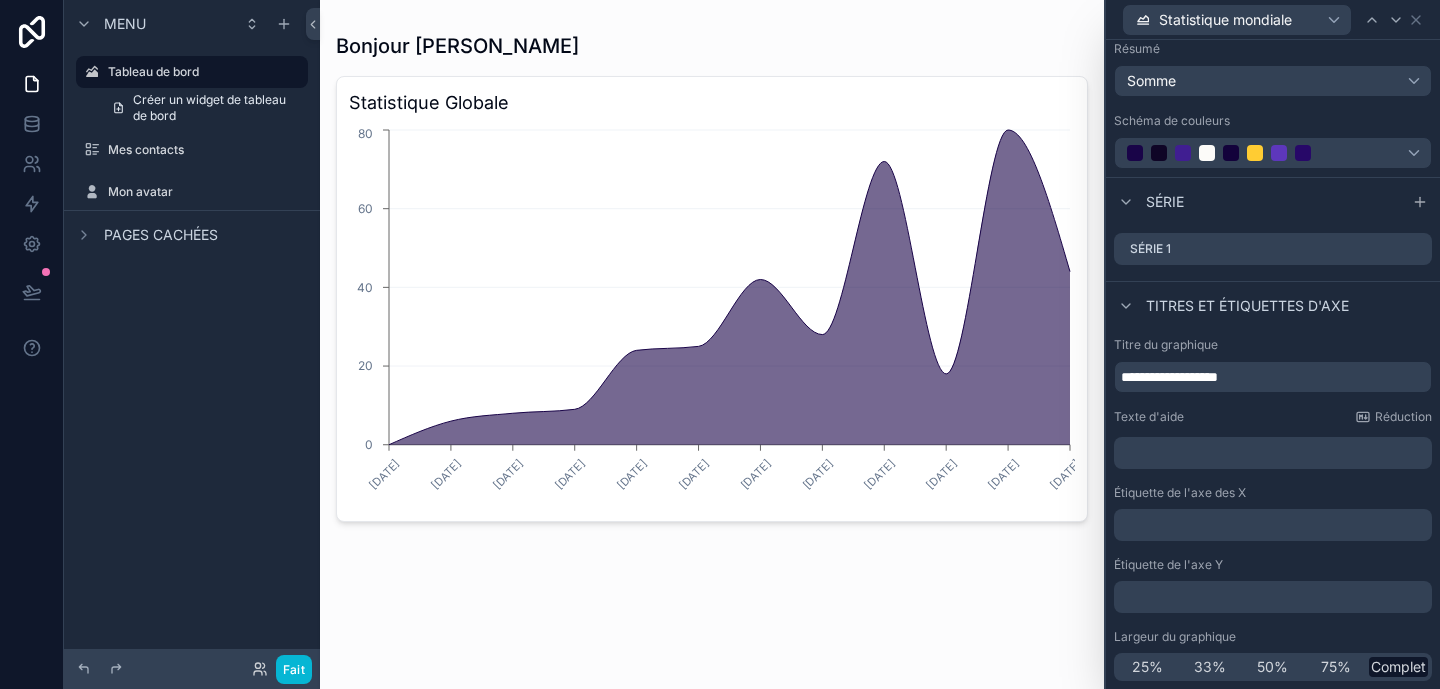 click on "﻿" at bounding box center (1275, 597) 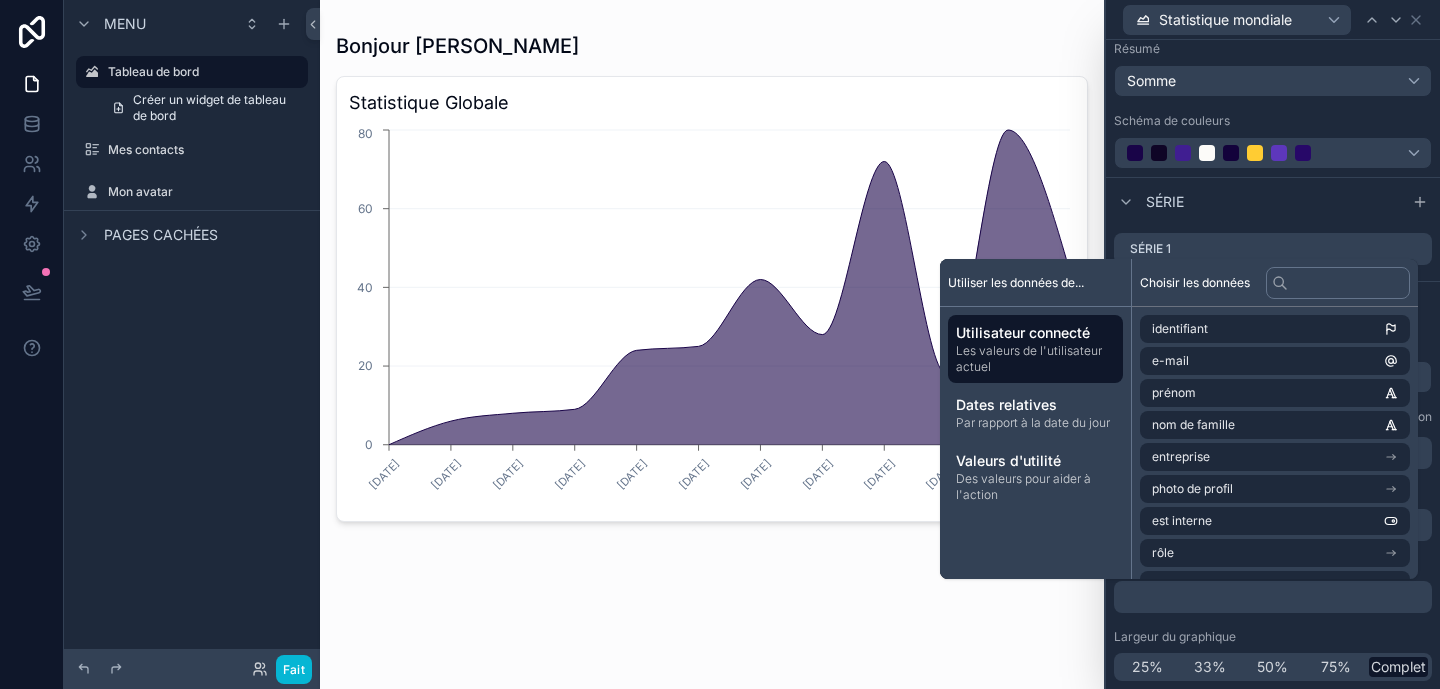 click on "﻿" at bounding box center (1275, 597) 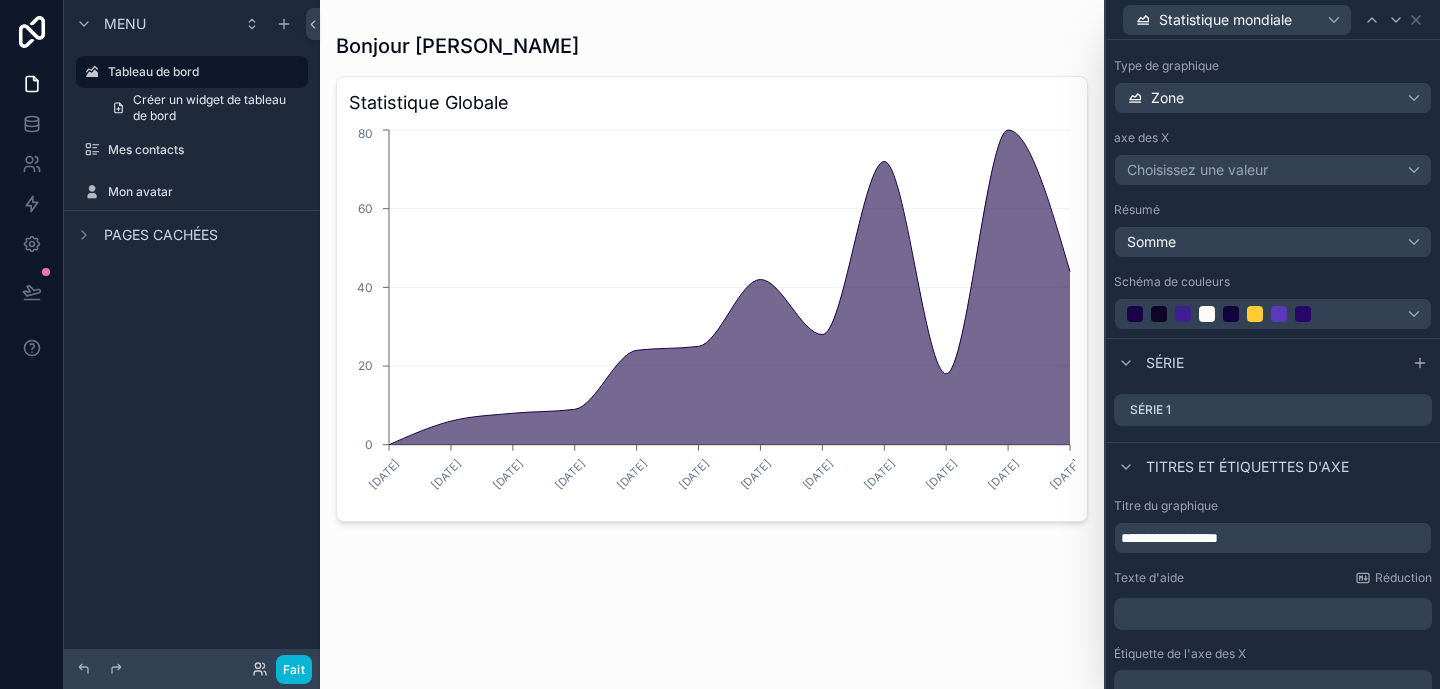 scroll, scrollTop: 0, scrollLeft: 0, axis: both 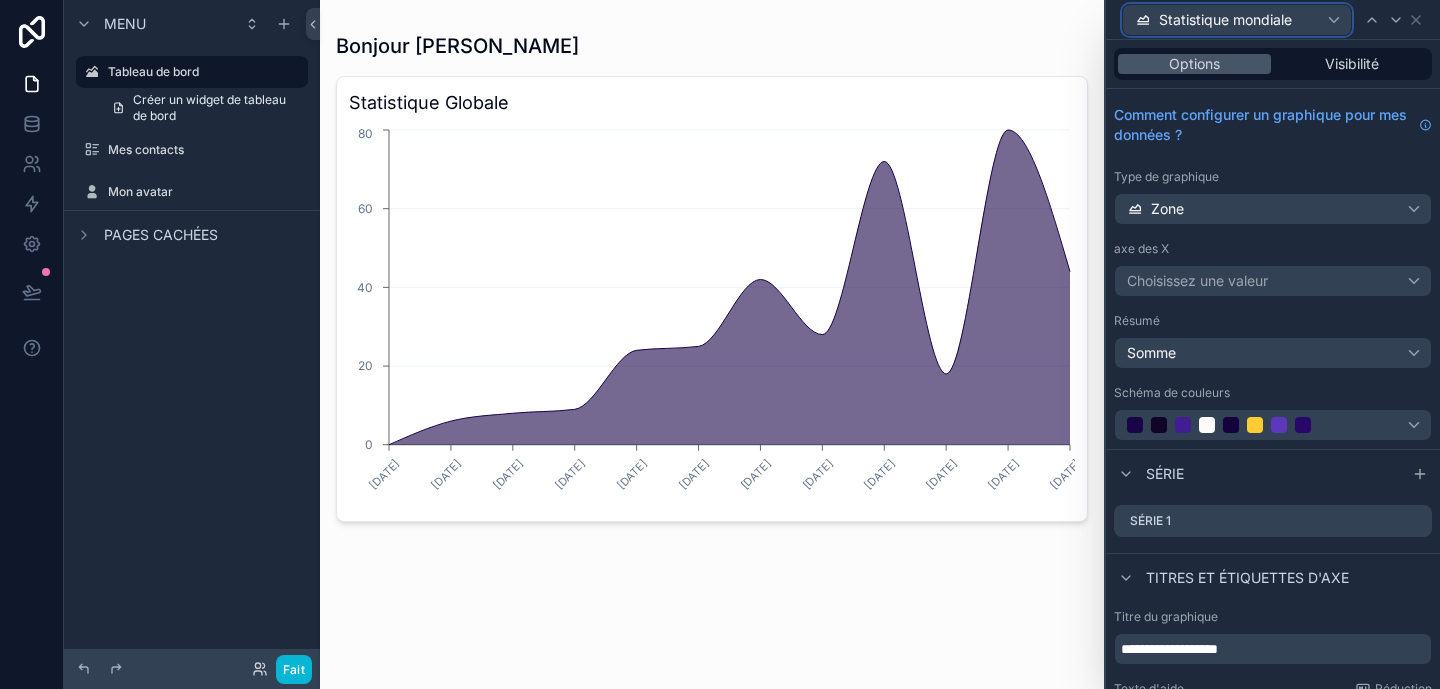 click on "Statistique mondiale" at bounding box center [1225, 19] 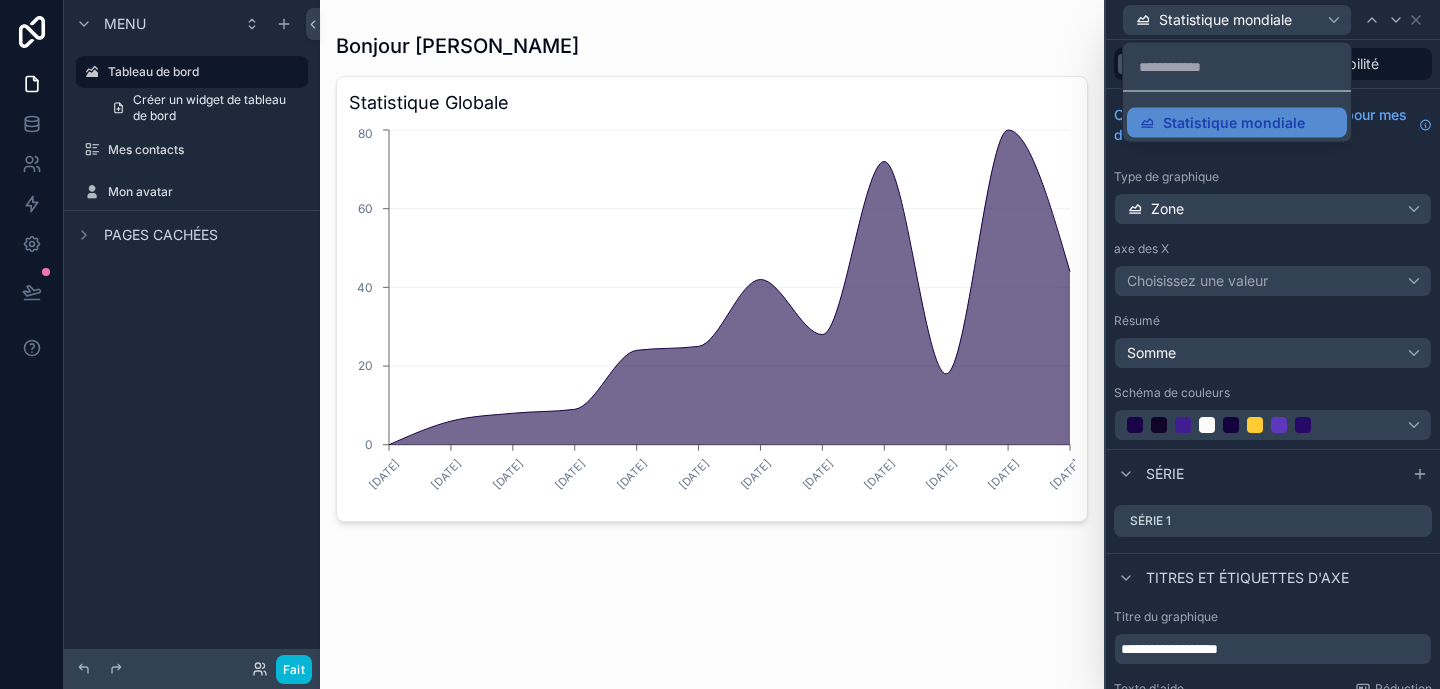 click at bounding box center (1273, 344) 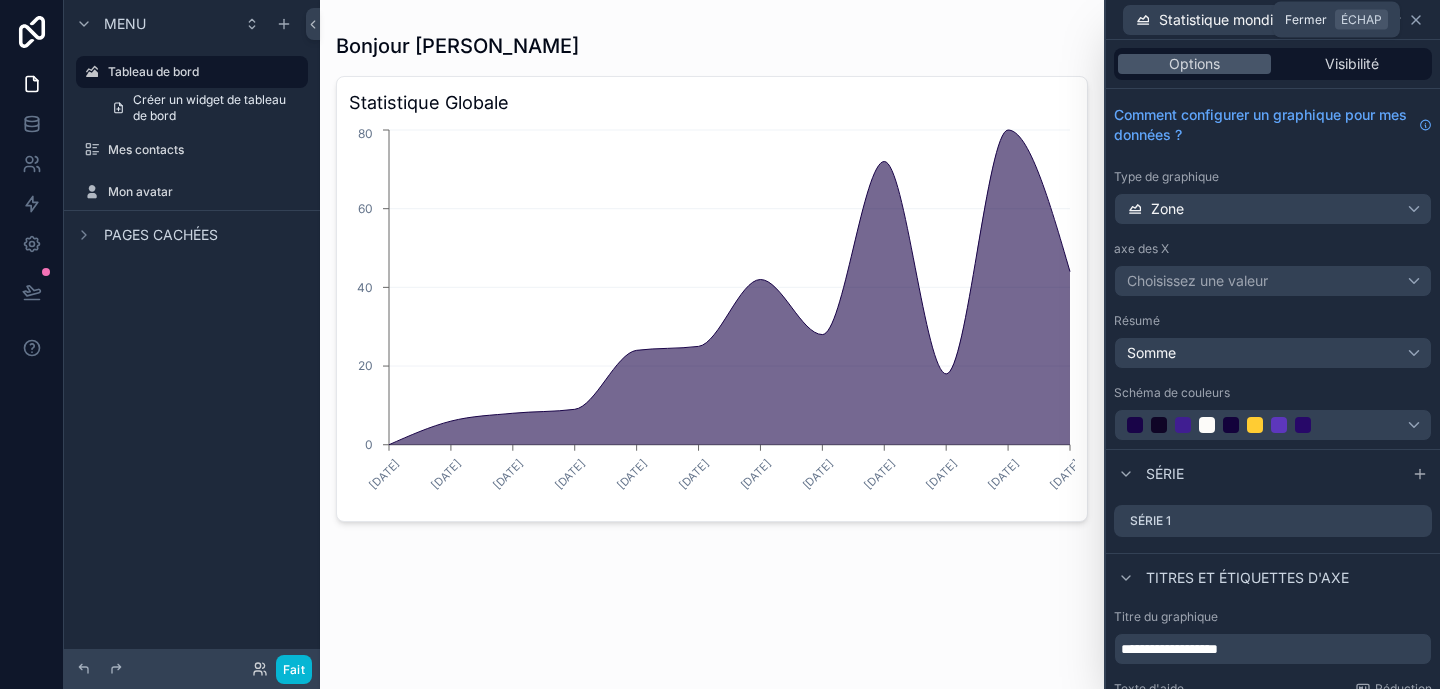 click 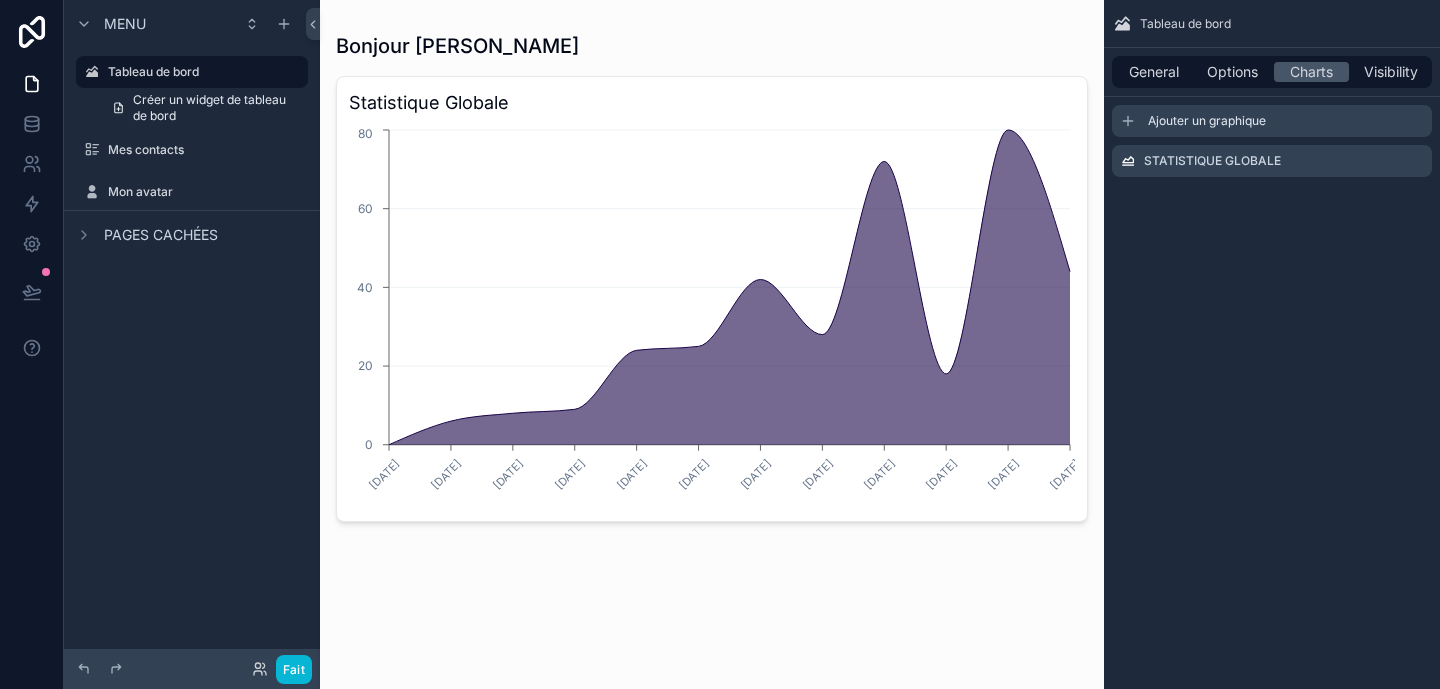 click on "Ajouter un graphique" at bounding box center [1207, 121] 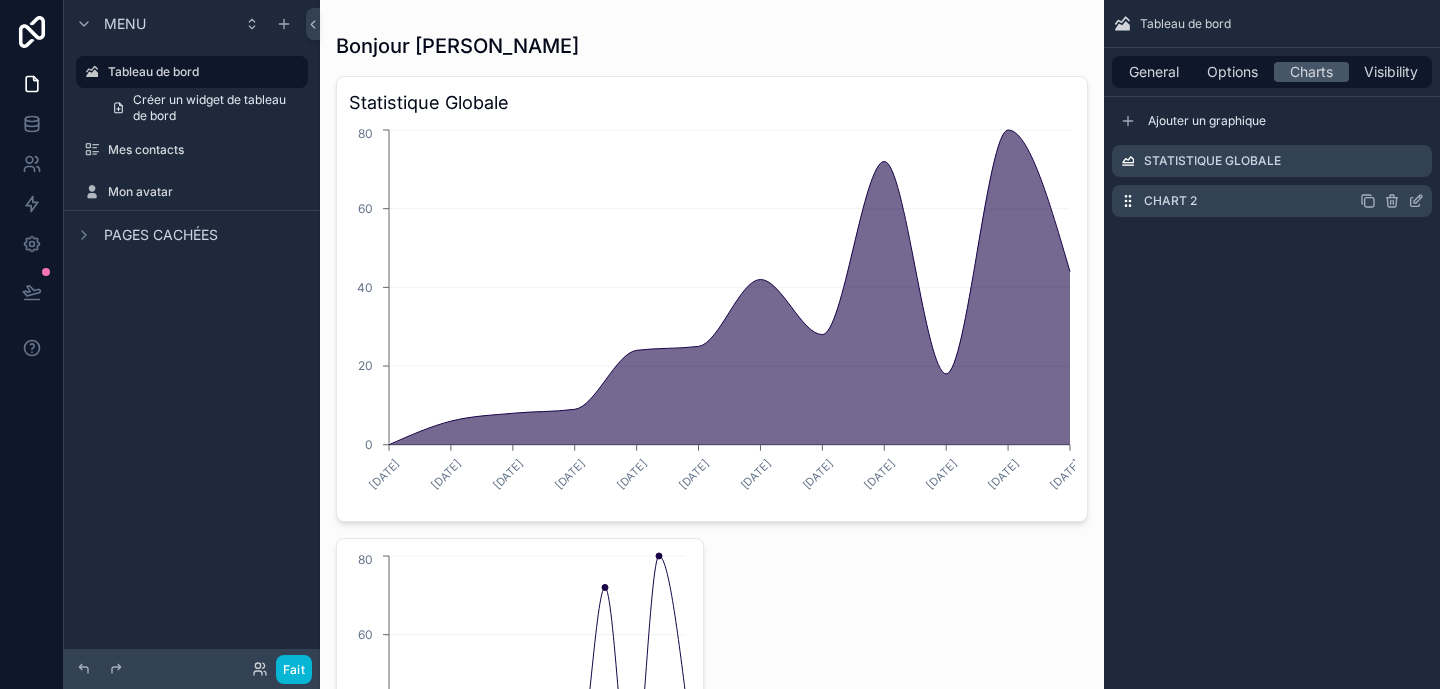 click on "Chart 2" at bounding box center [1272, 201] 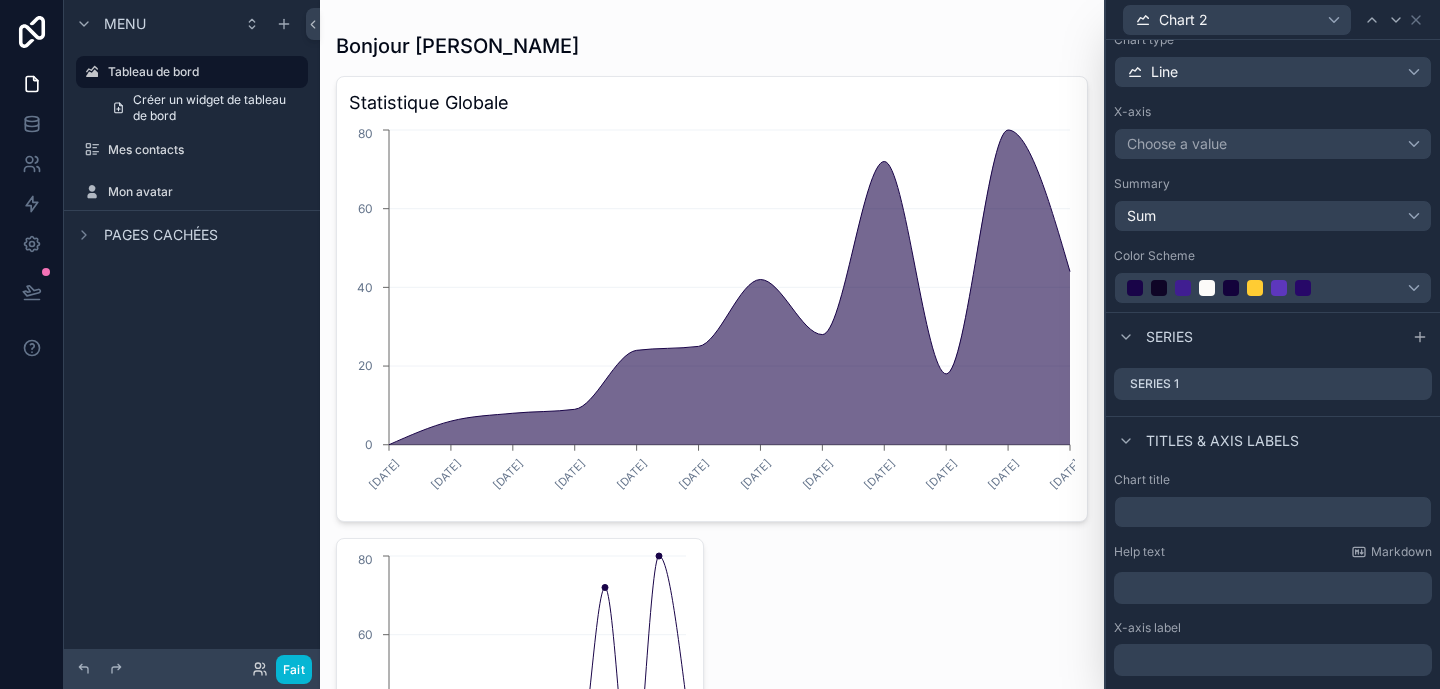scroll, scrollTop: 0, scrollLeft: 0, axis: both 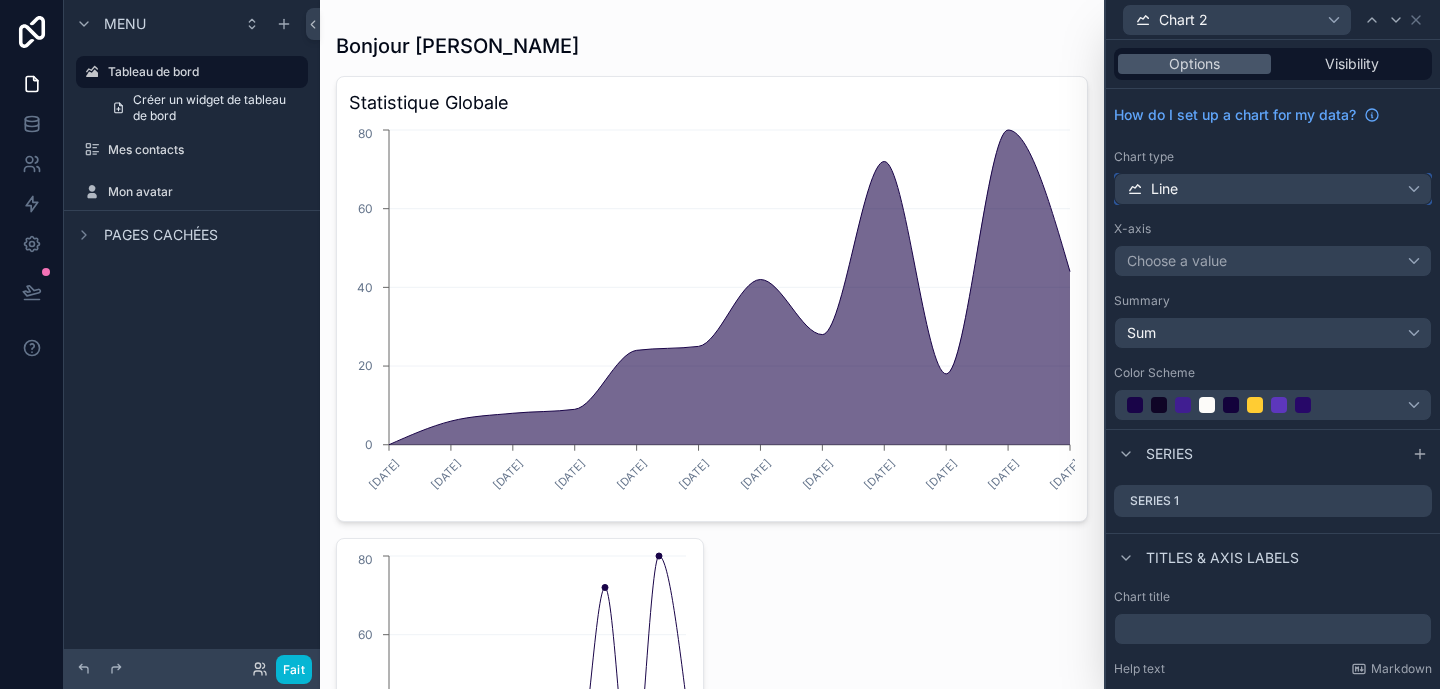 click on "Line" at bounding box center (1273, 189) 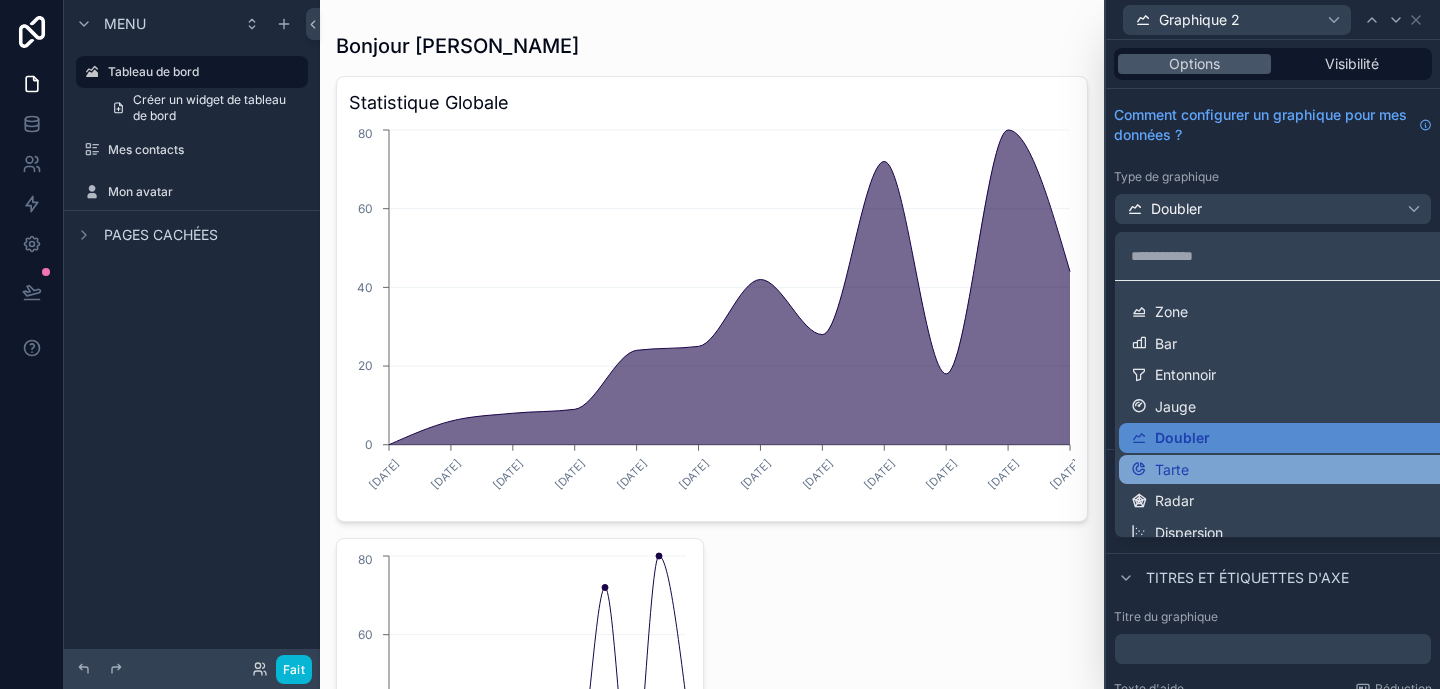 click on "Tarte" at bounding box center [1297, 470] 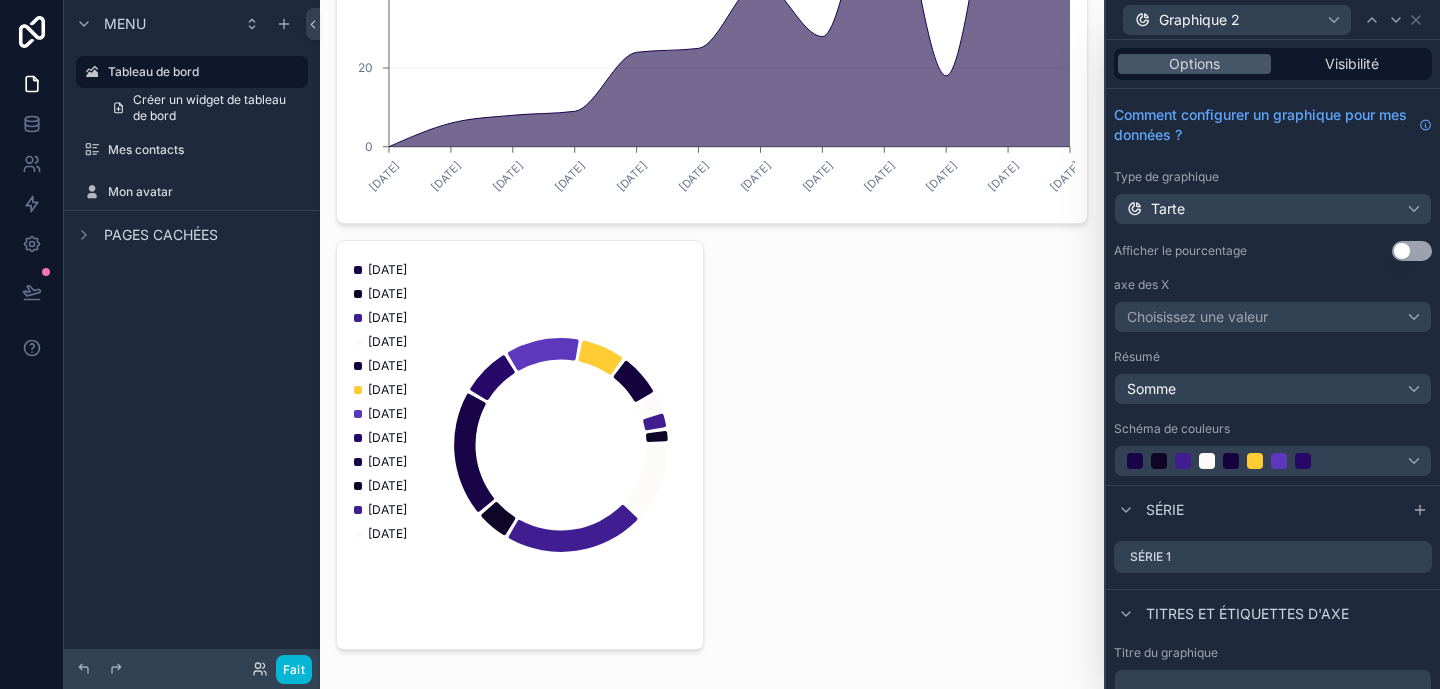 scroll, scrollTop: 280, scrollLeft: 0, axis: vertical 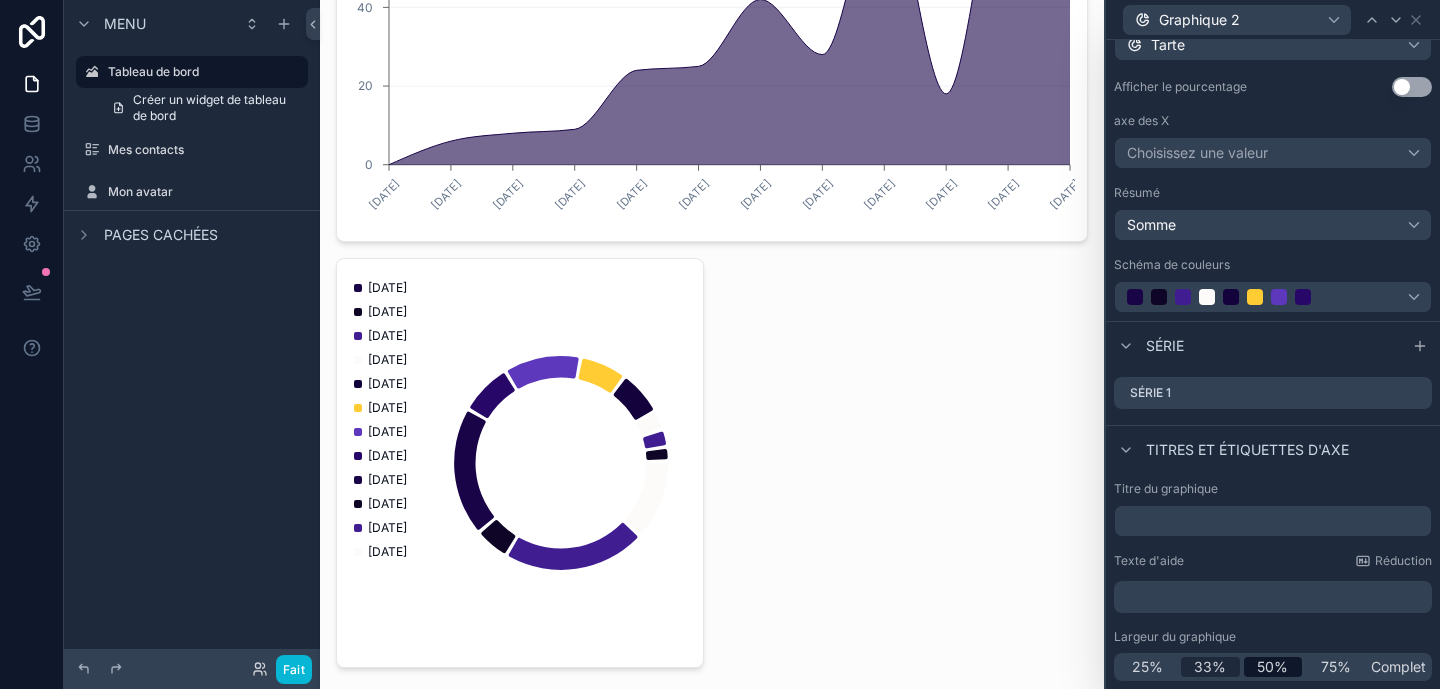 click on "33%" at bounding box center (1210, 666) 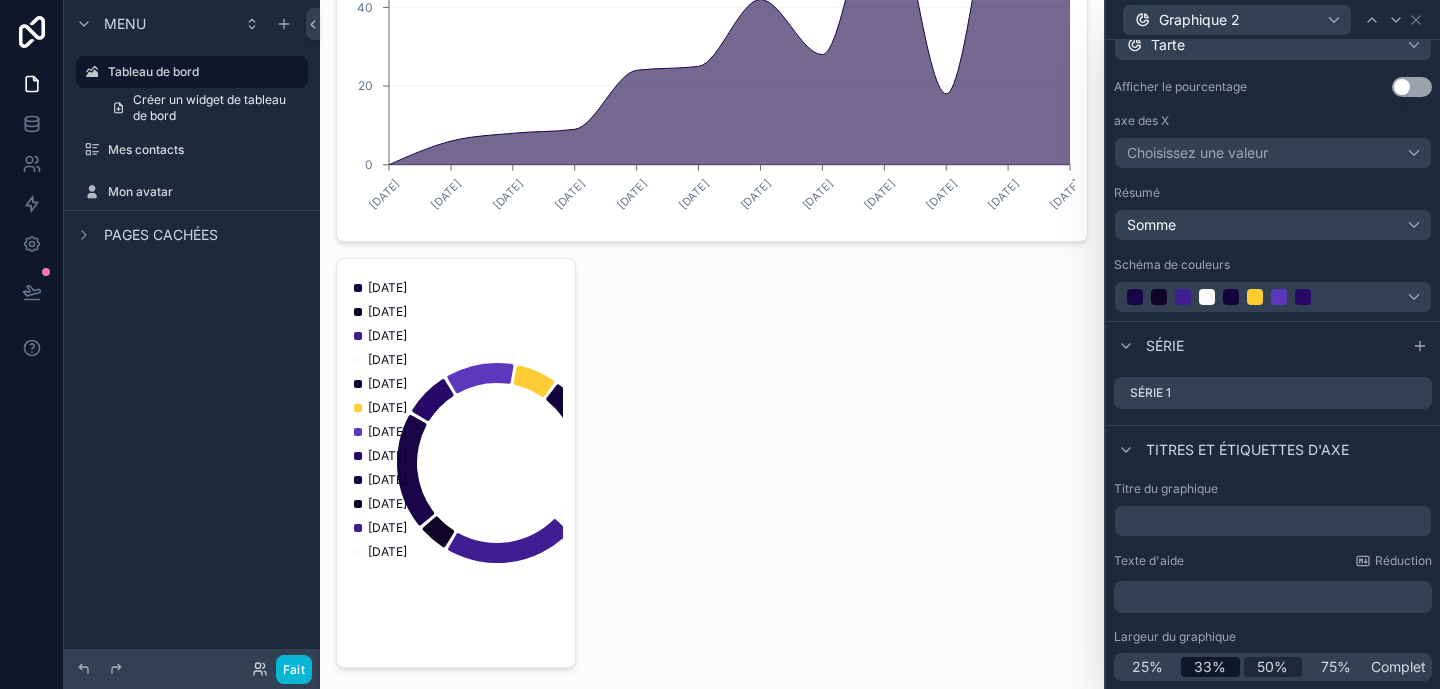 click on "50%" at bounding box center (1272, 666) 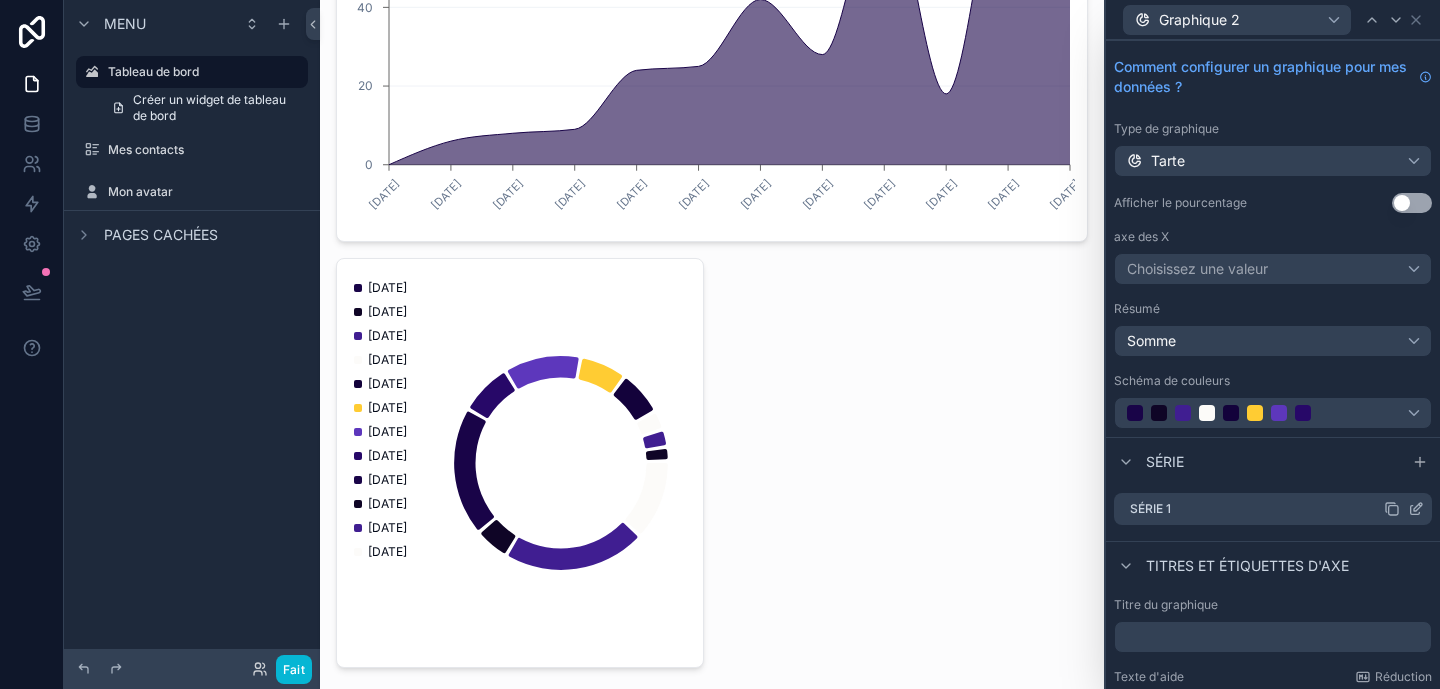 scroll, scrollTop: 9, scrollLeft: 0, axis: vertical 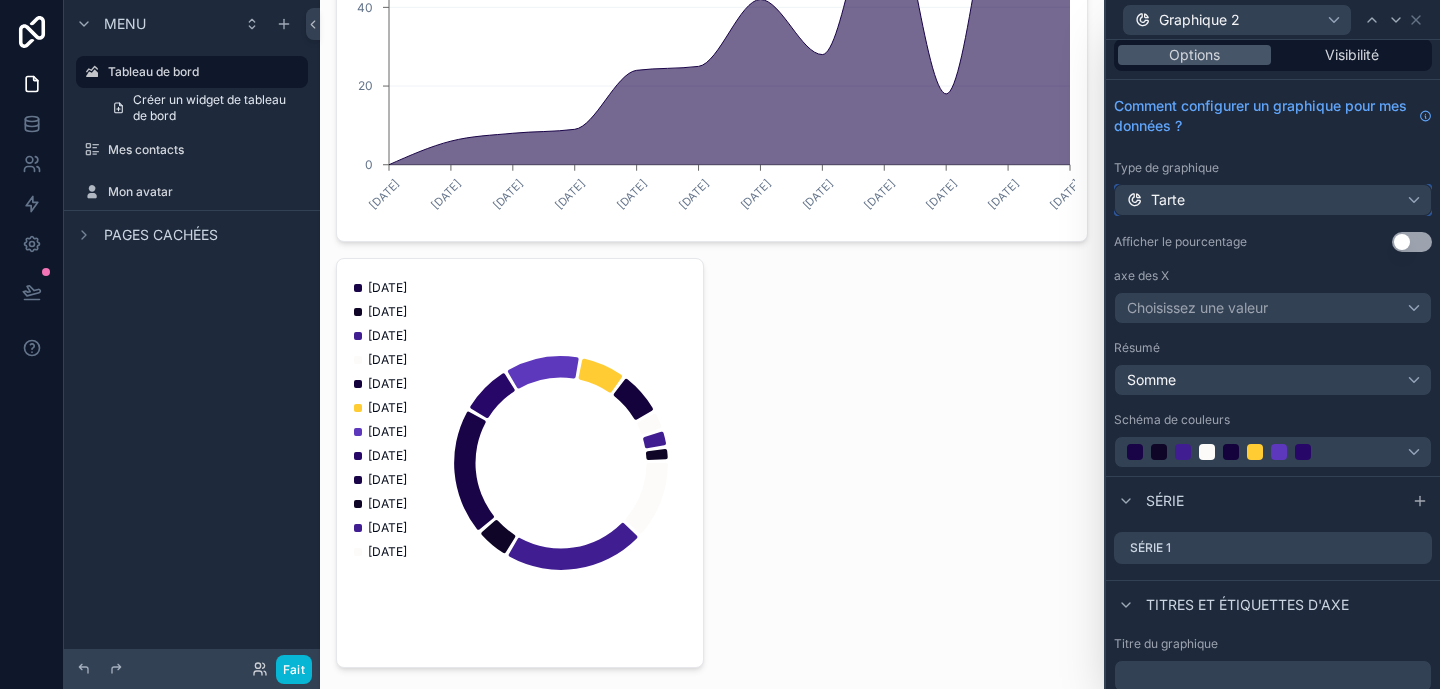 click on "Tarte" at bounding box center (1273, 200) 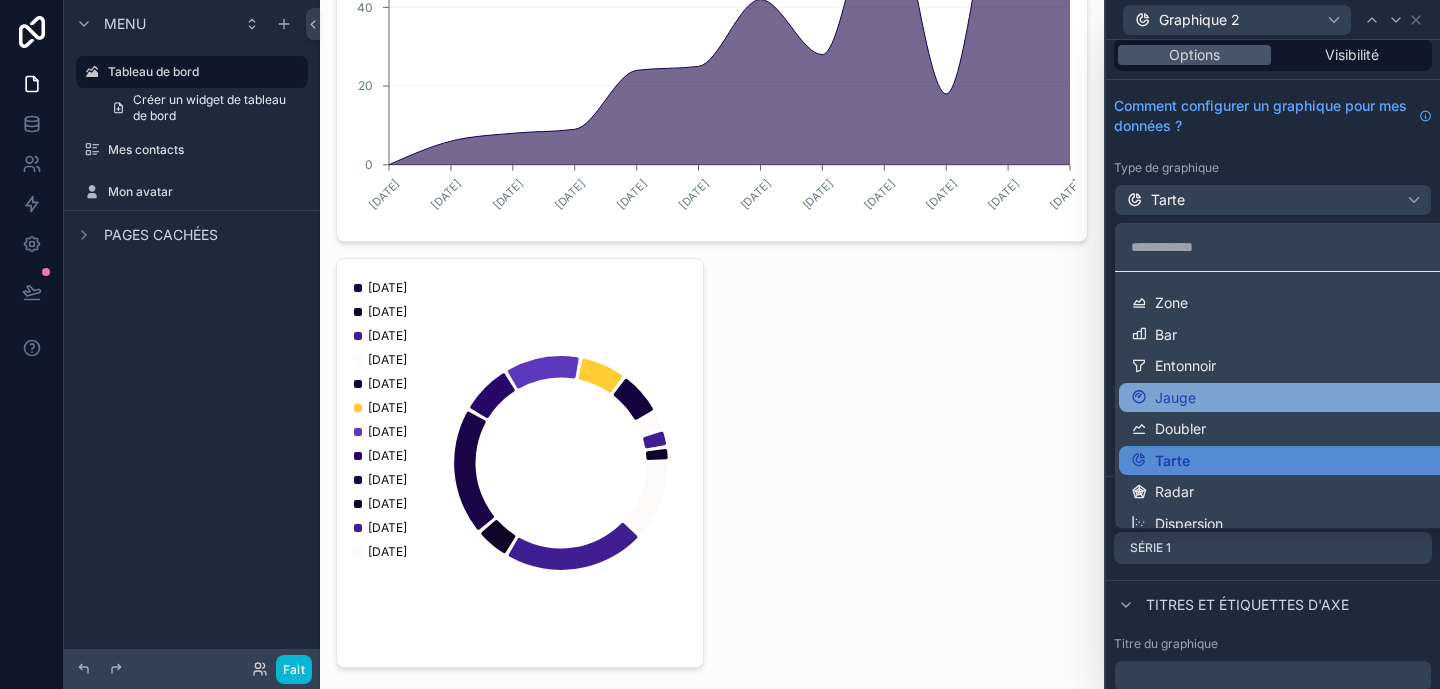 click on "Jauge" at bounding box center [1297, 398] 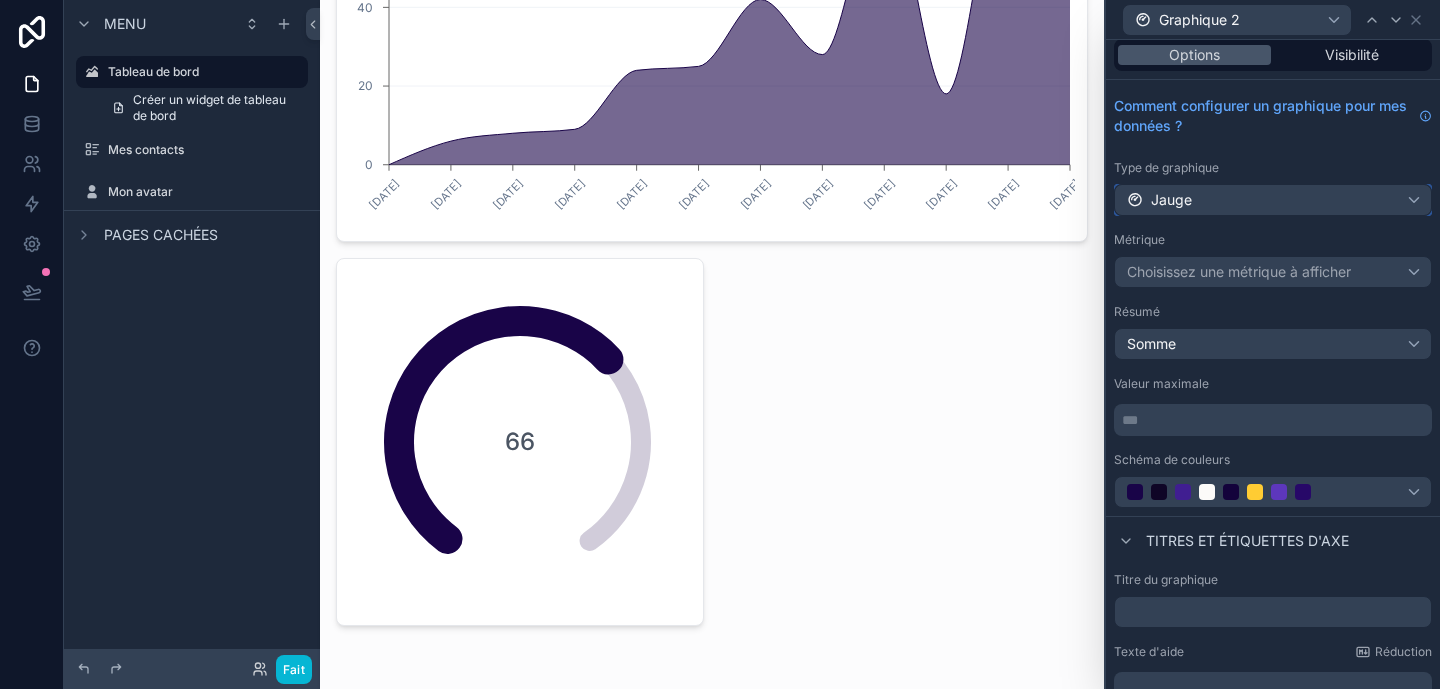 click on "Jauge" at bounding box center [1273, 200] 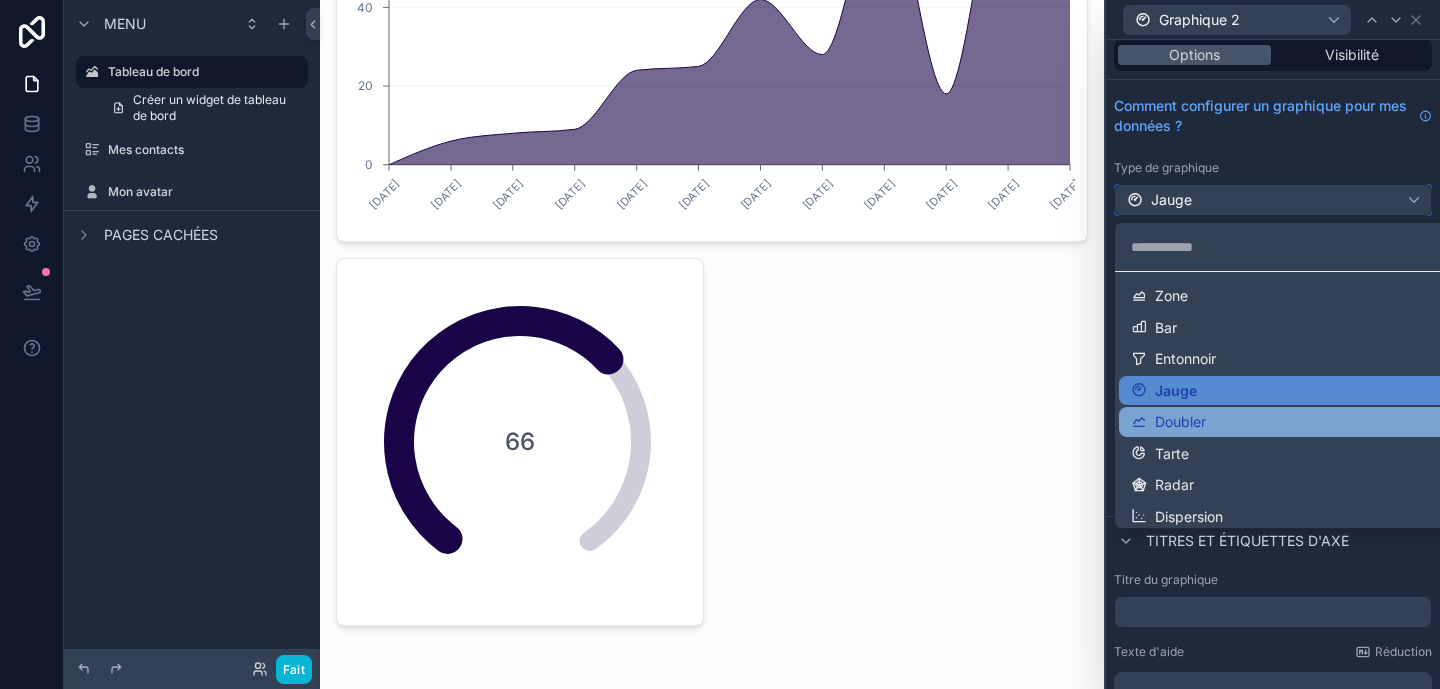 scroll, scrollTop: 77, scrollLeft: 0, axis: vertical 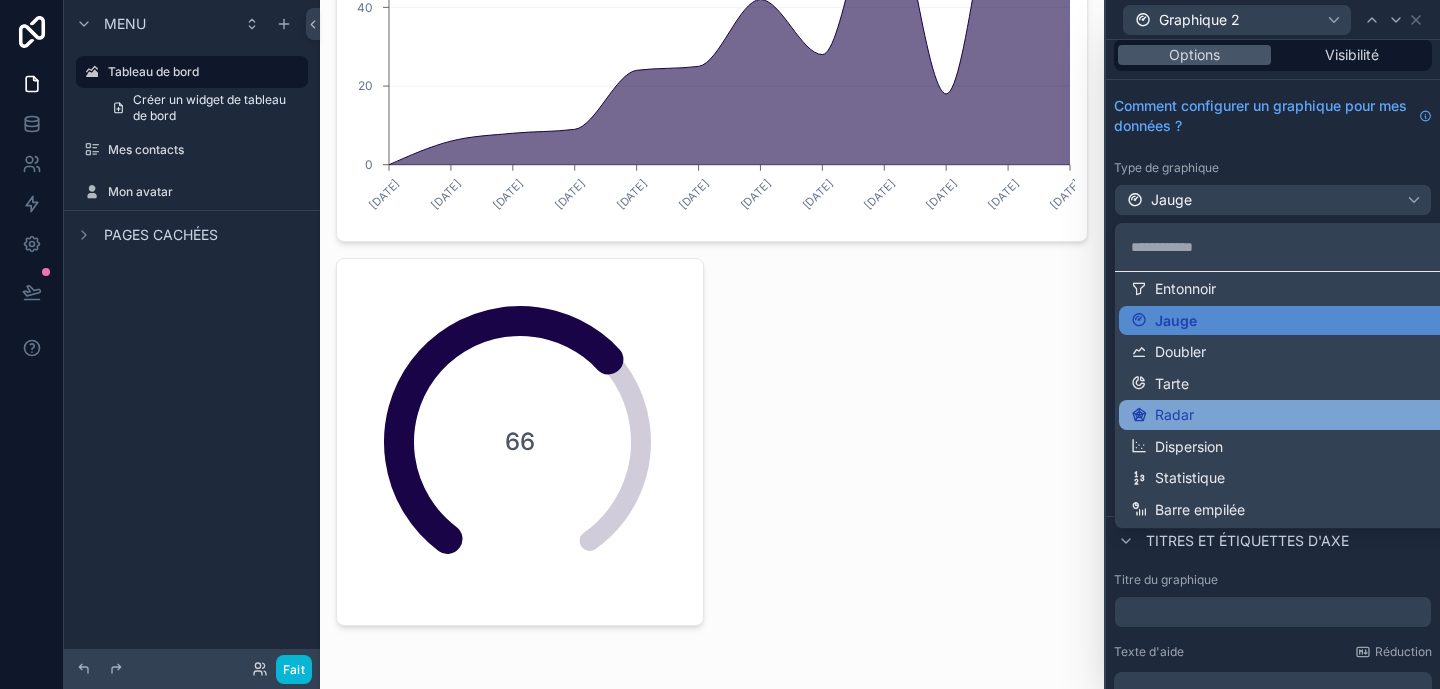 click on "Radar" at bounding box center (1297, 415) 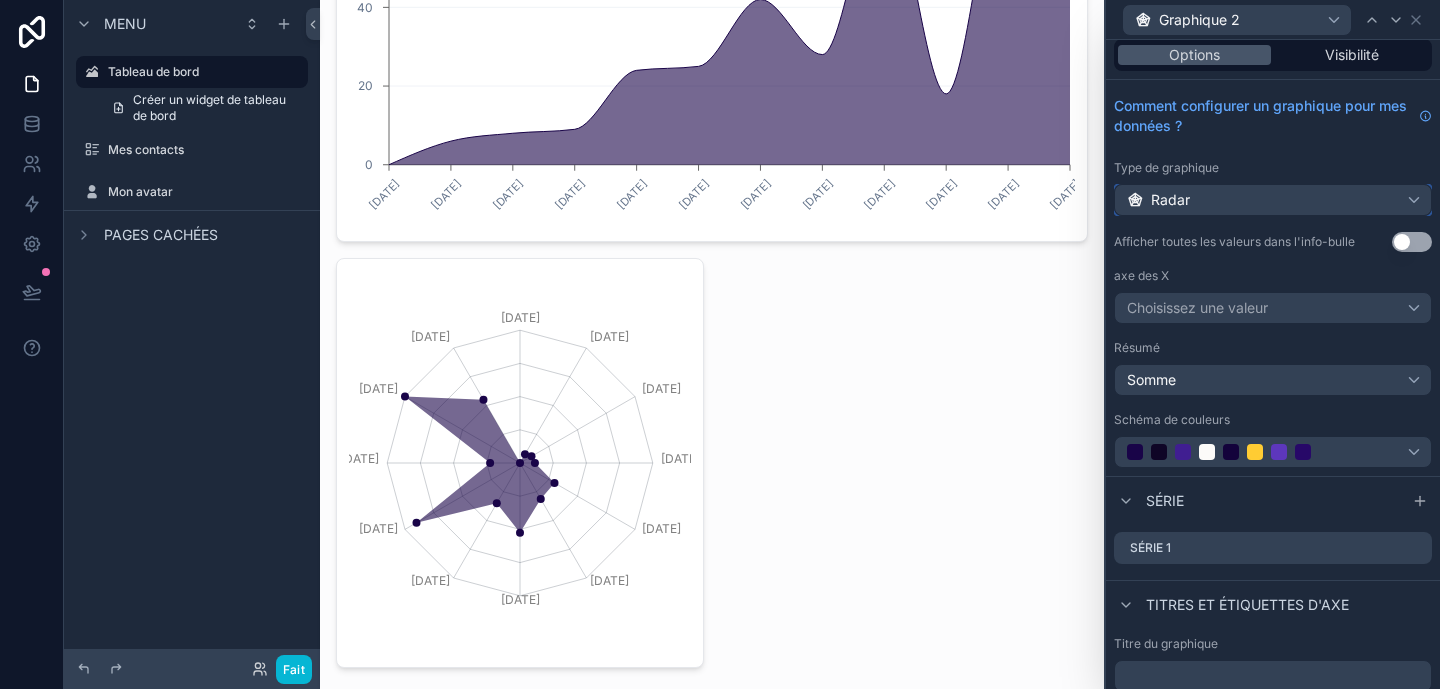 click on "Radar" at bounding box center (1273, 200) 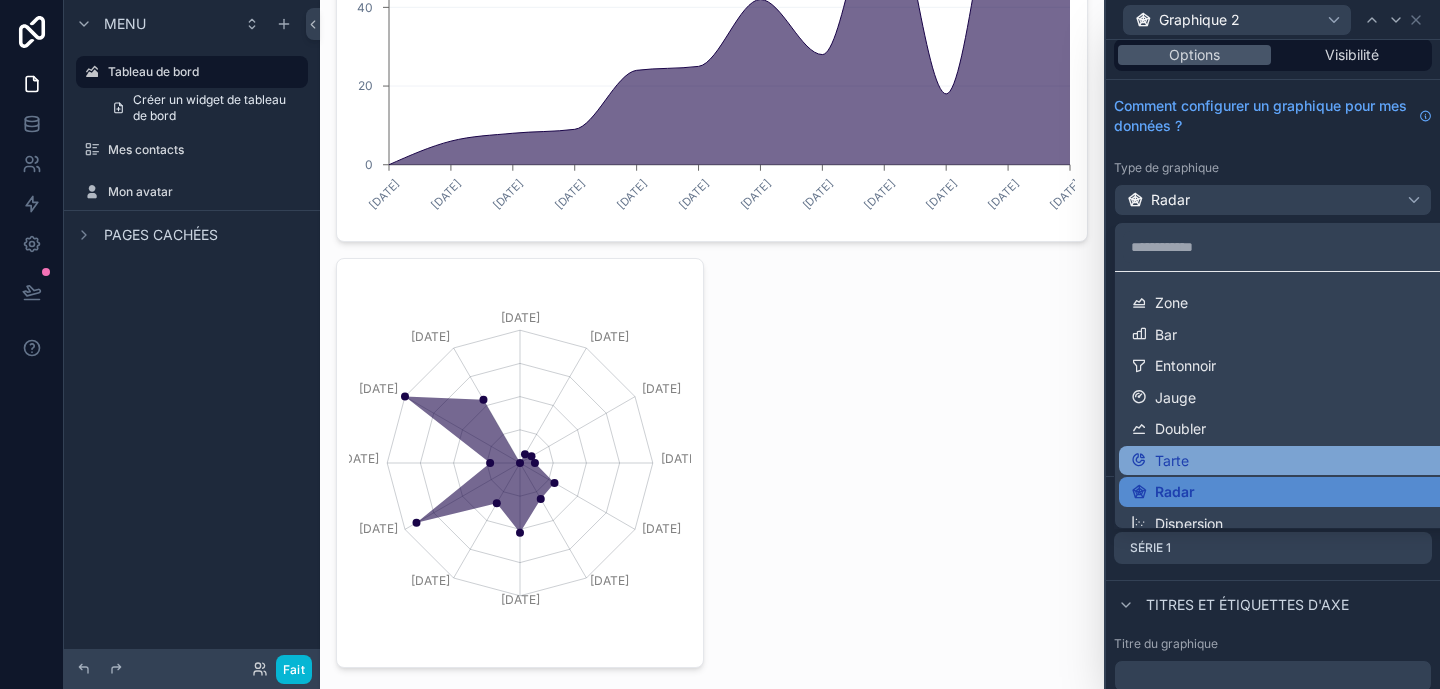 click on "Tarte" at bounding box center [1297, 461] 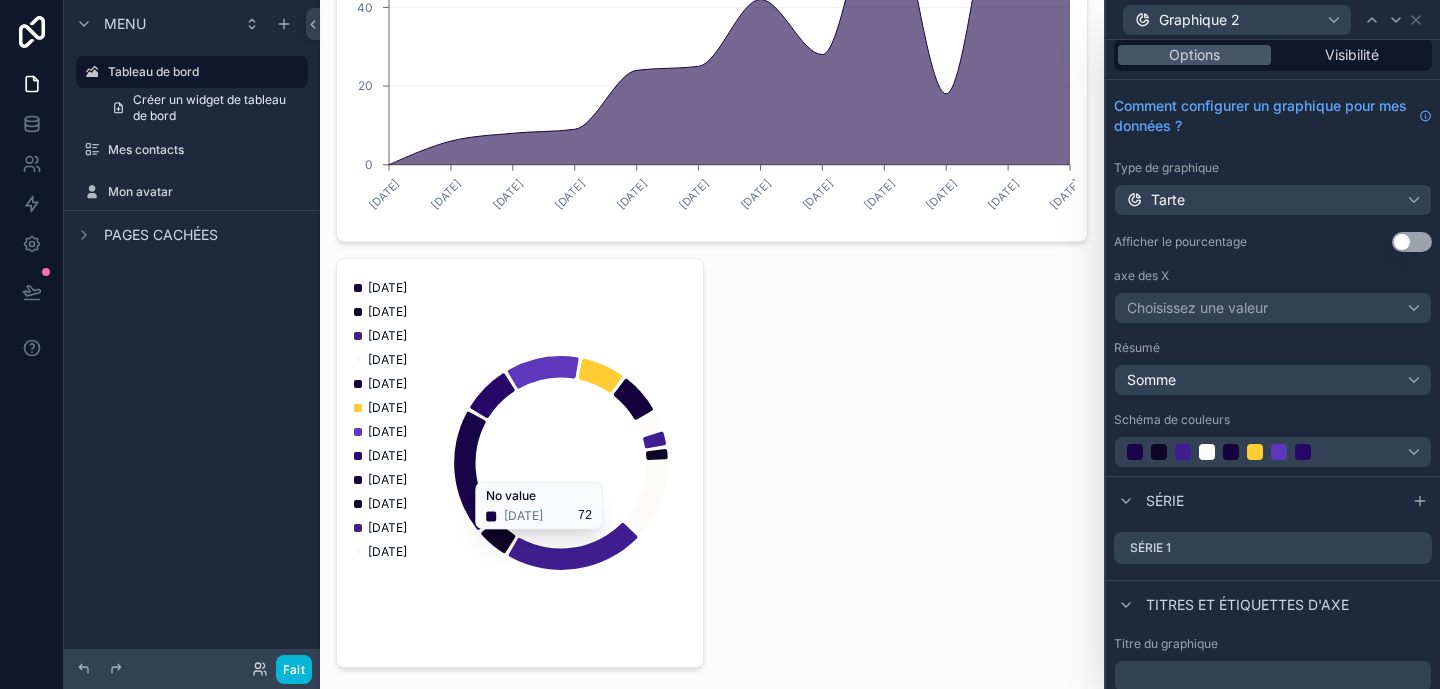 scroll, scrollTop: 0, scrollLeft: 0, axis: both 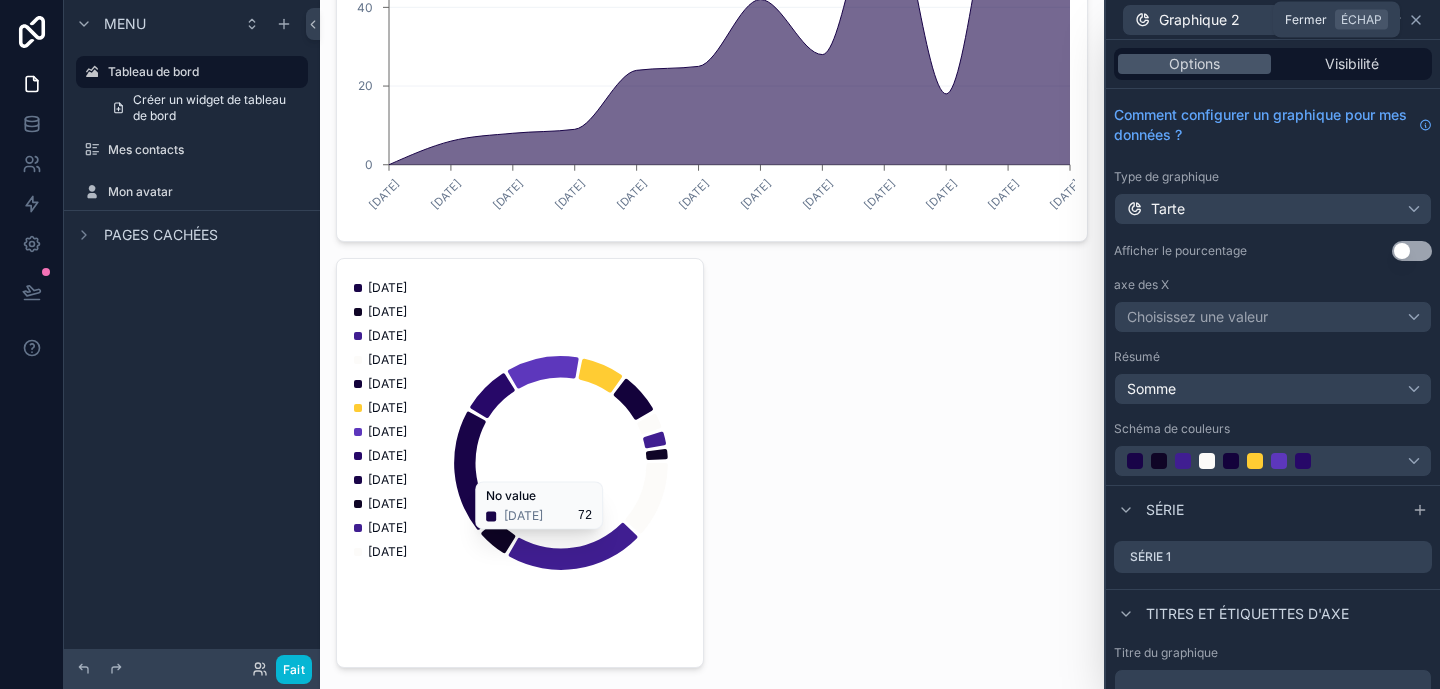 click 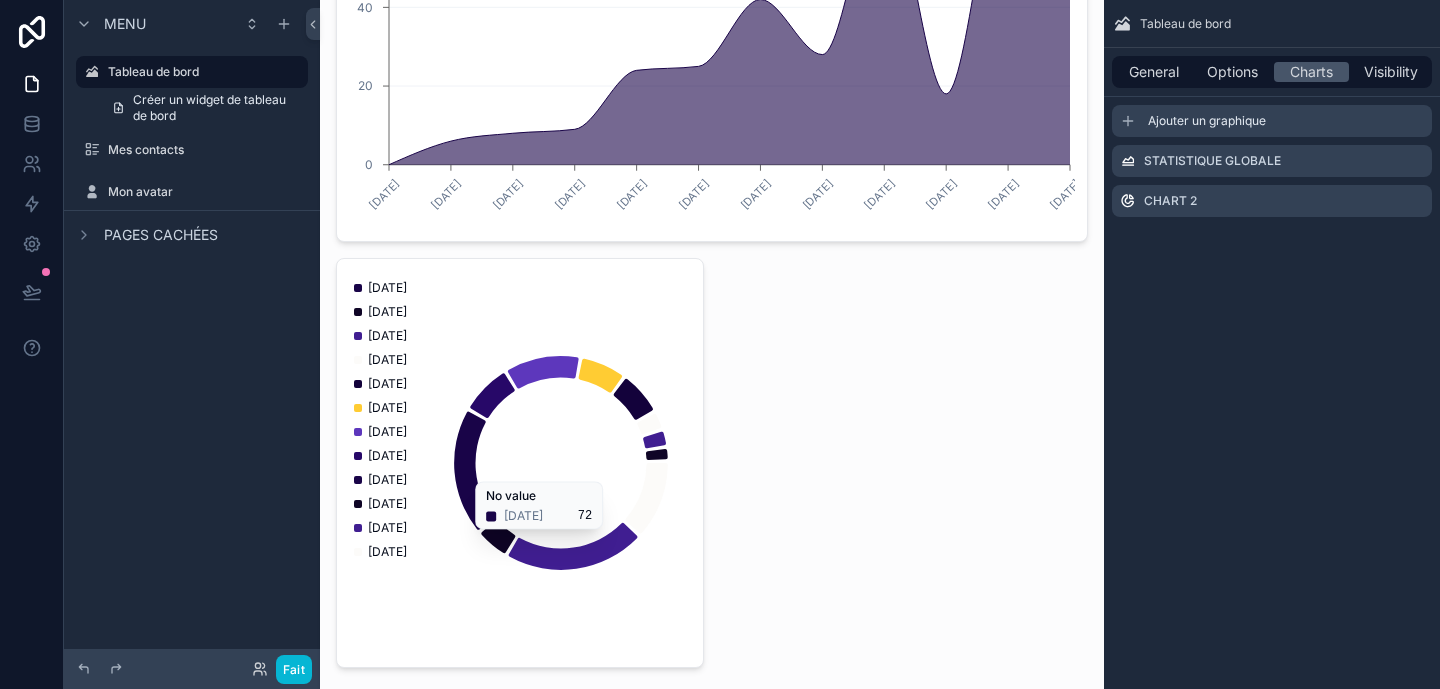 click on "Ajouter un graphique" at bounding box center (1272, 121) 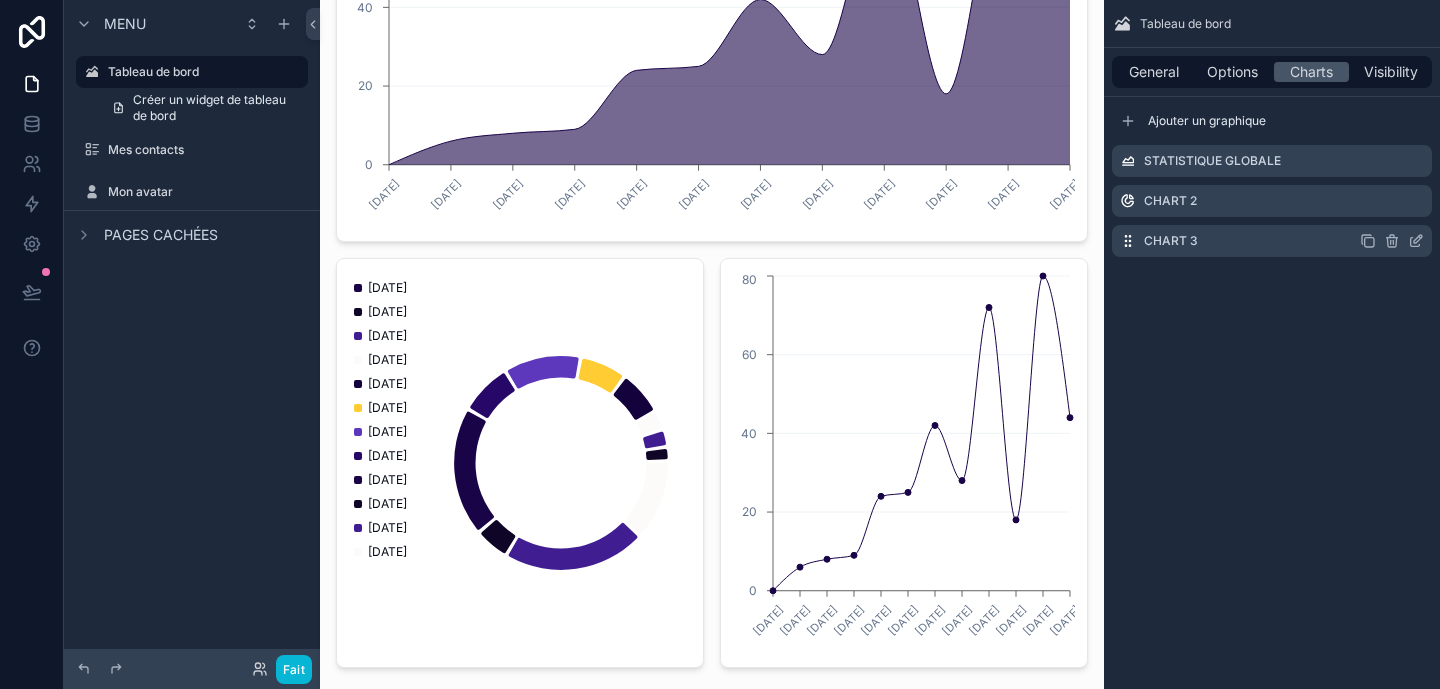 click on "Chart 3" at bounding box center [1272, 241] 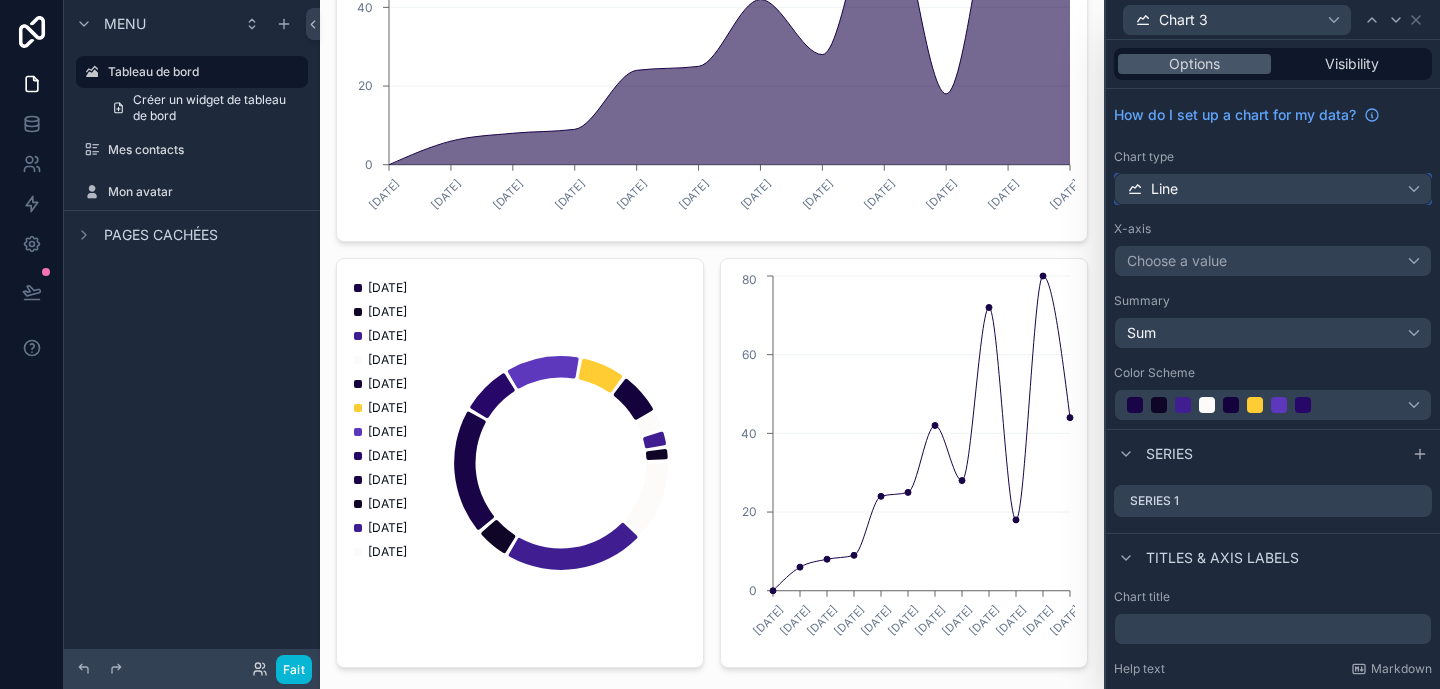 click on "Line" at bounding box center [1273, 189] 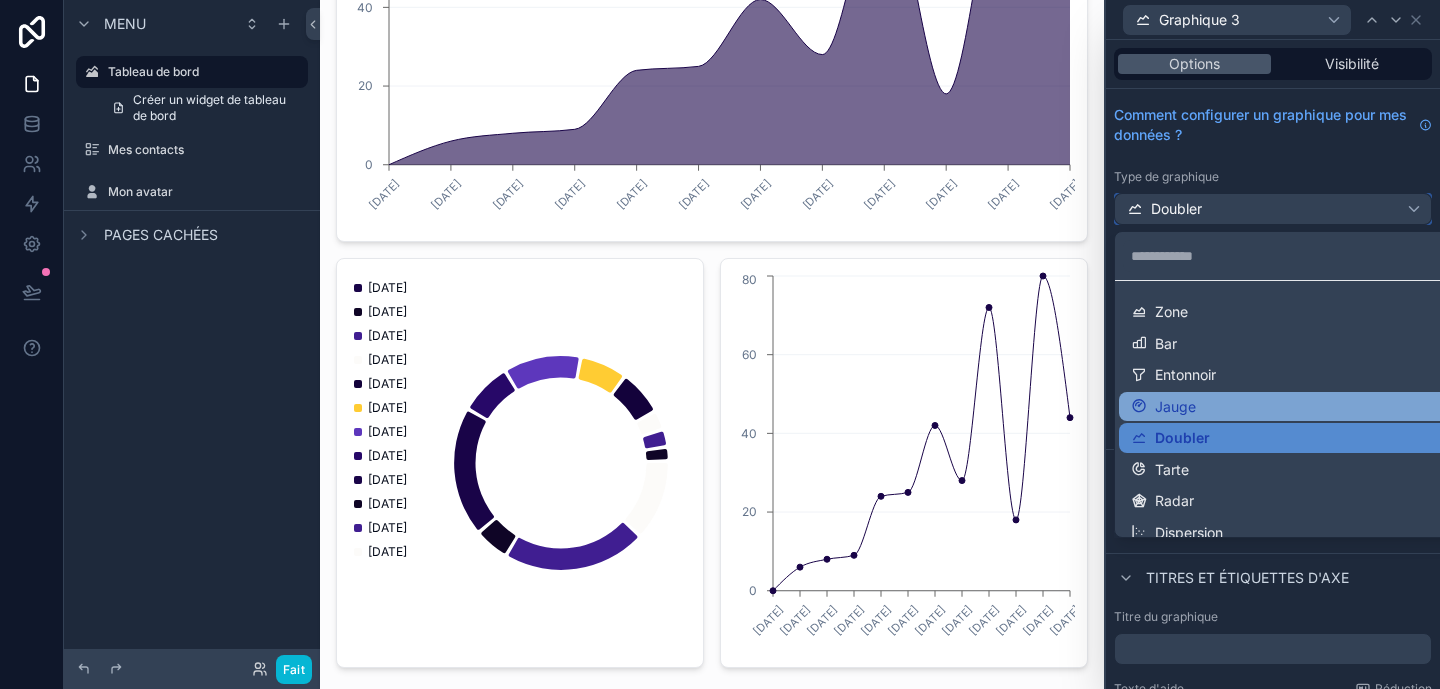 scroll, scrollTop: 77, scrollLeft: 0, axis: vertical 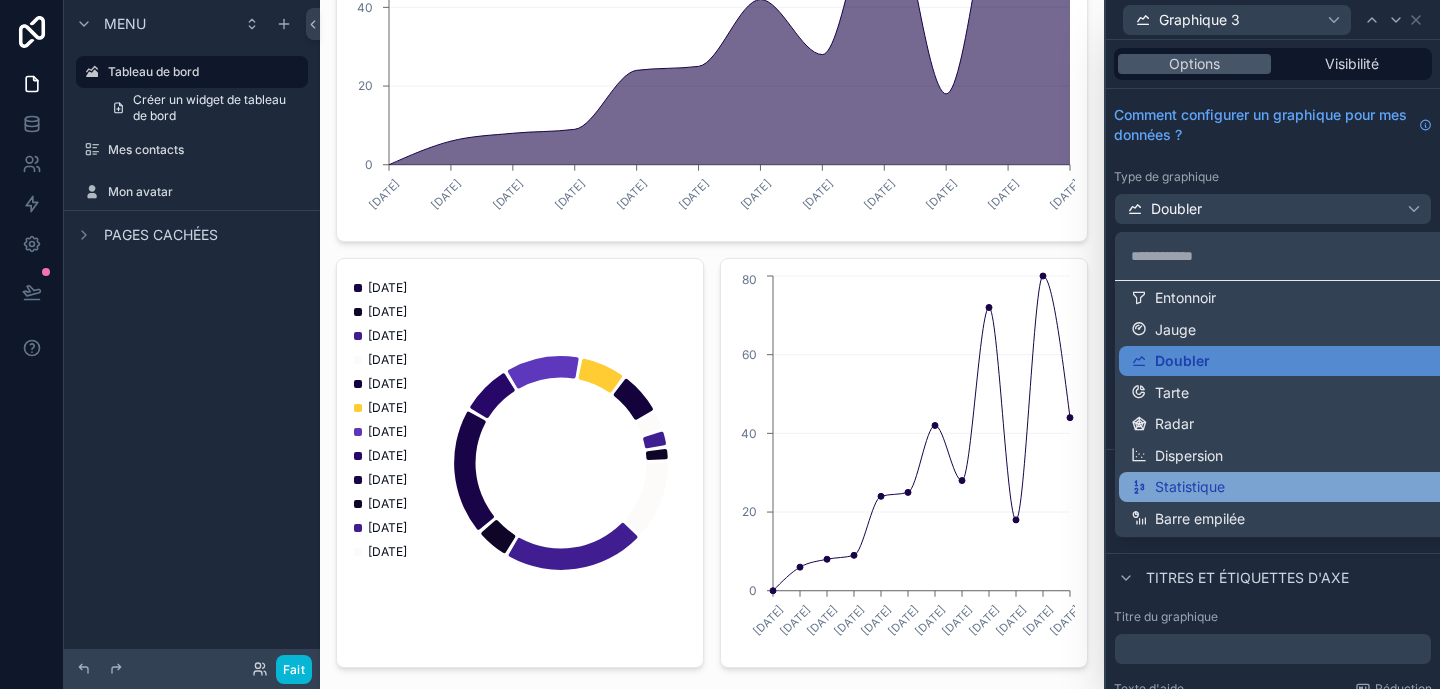 click on "Statistique" at bounding box center [1297, 487] 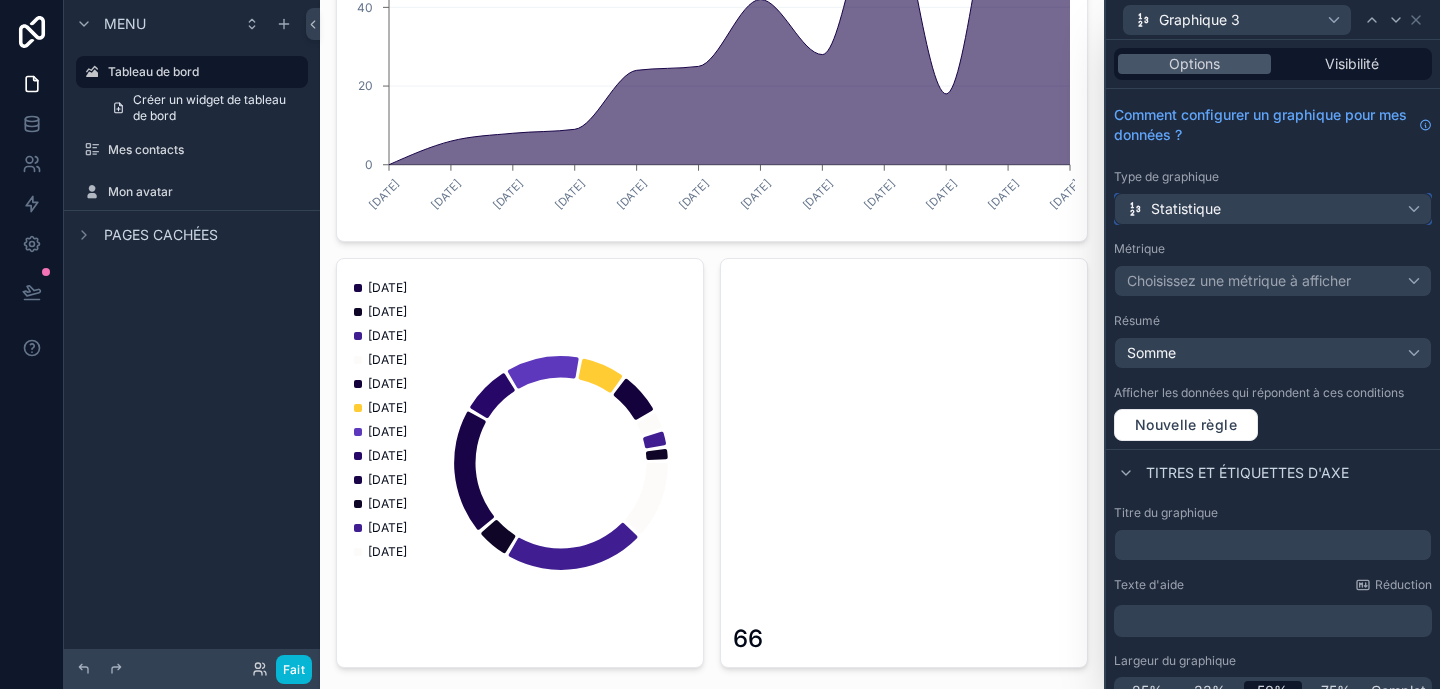 click on "Statistique" at bounding box center (1273, 209) 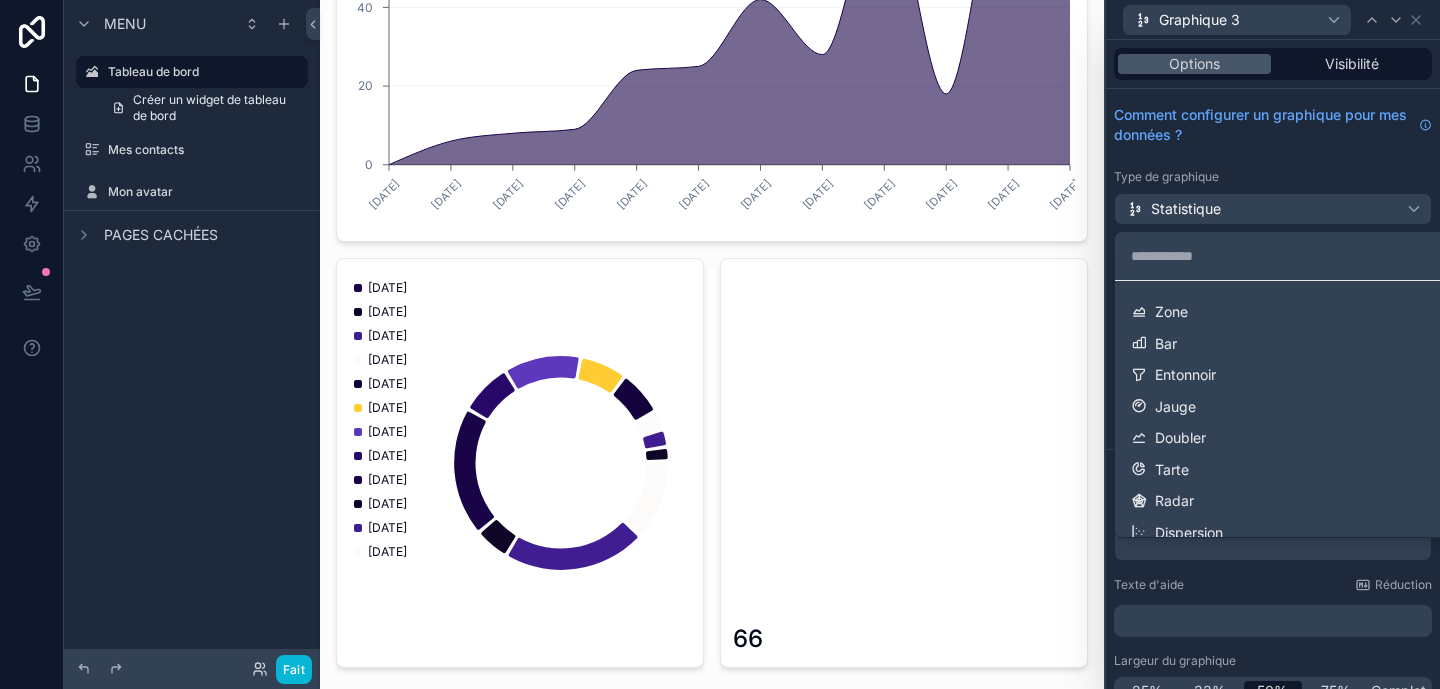 click at bounding box center [1273, 344] 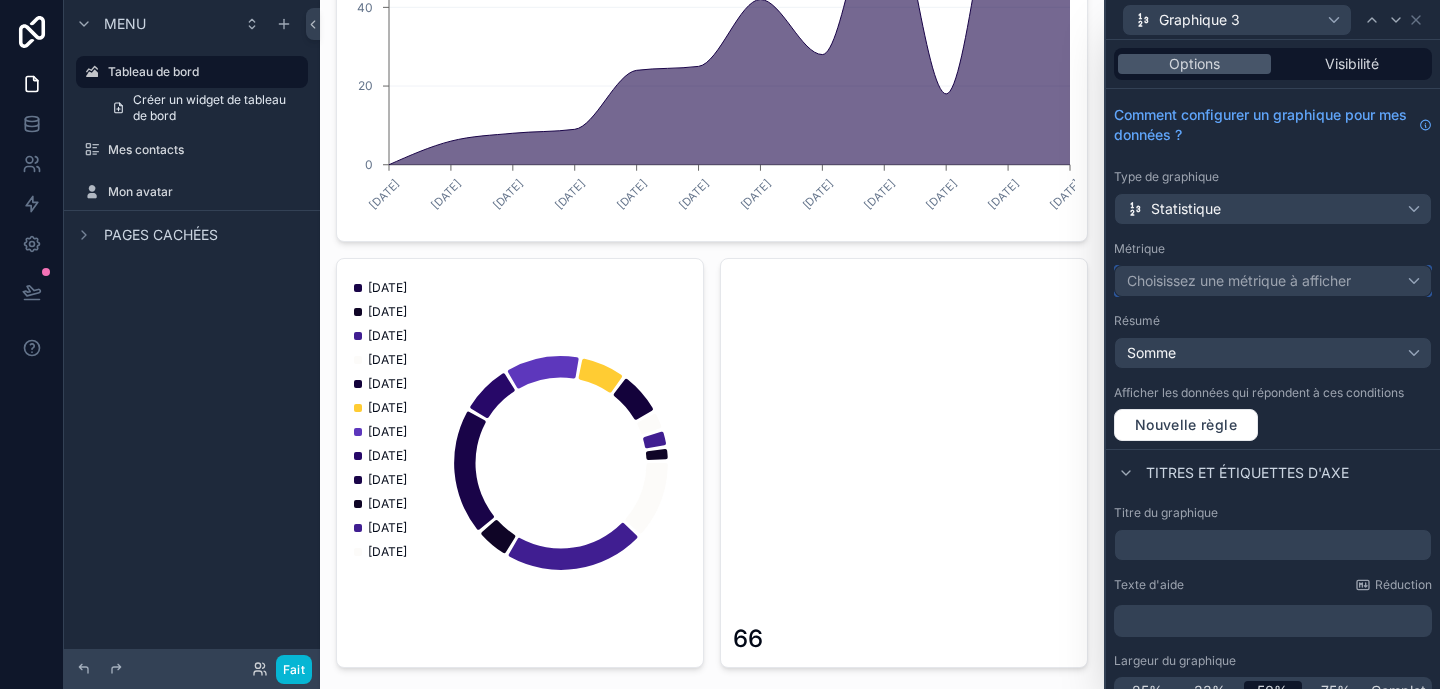 click on "Choisissez une métrique à afficher" at bounding box center [1239, 280] 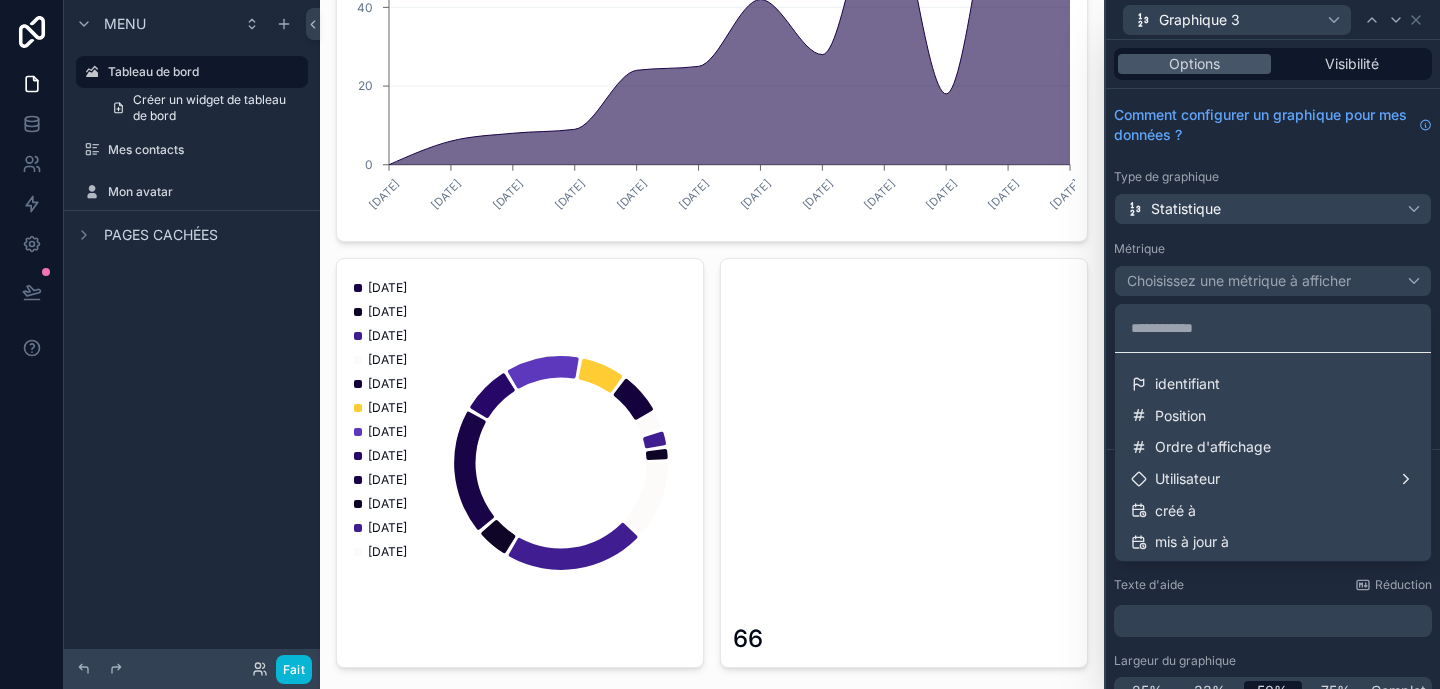 click at bounding box center [1273, 344] 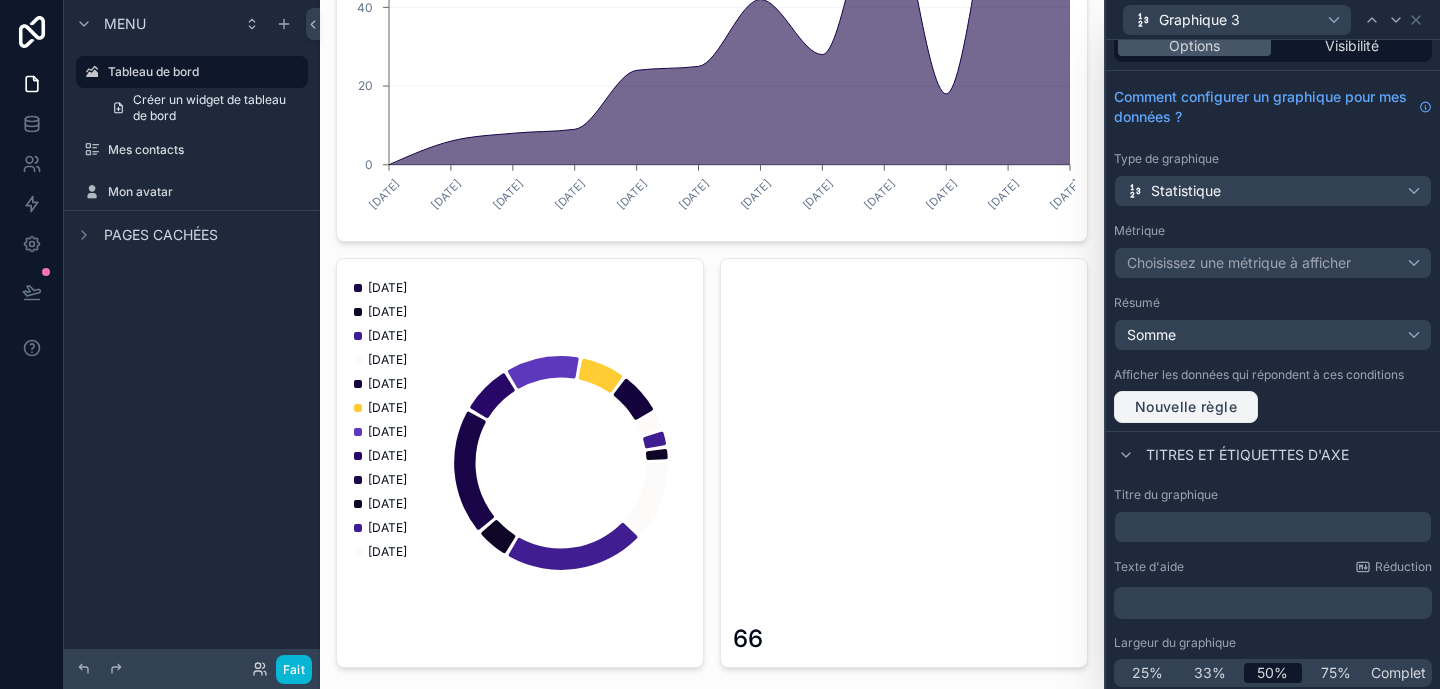 scroll, scrollTop: 23, scrollLeft: 0, axis: vertical 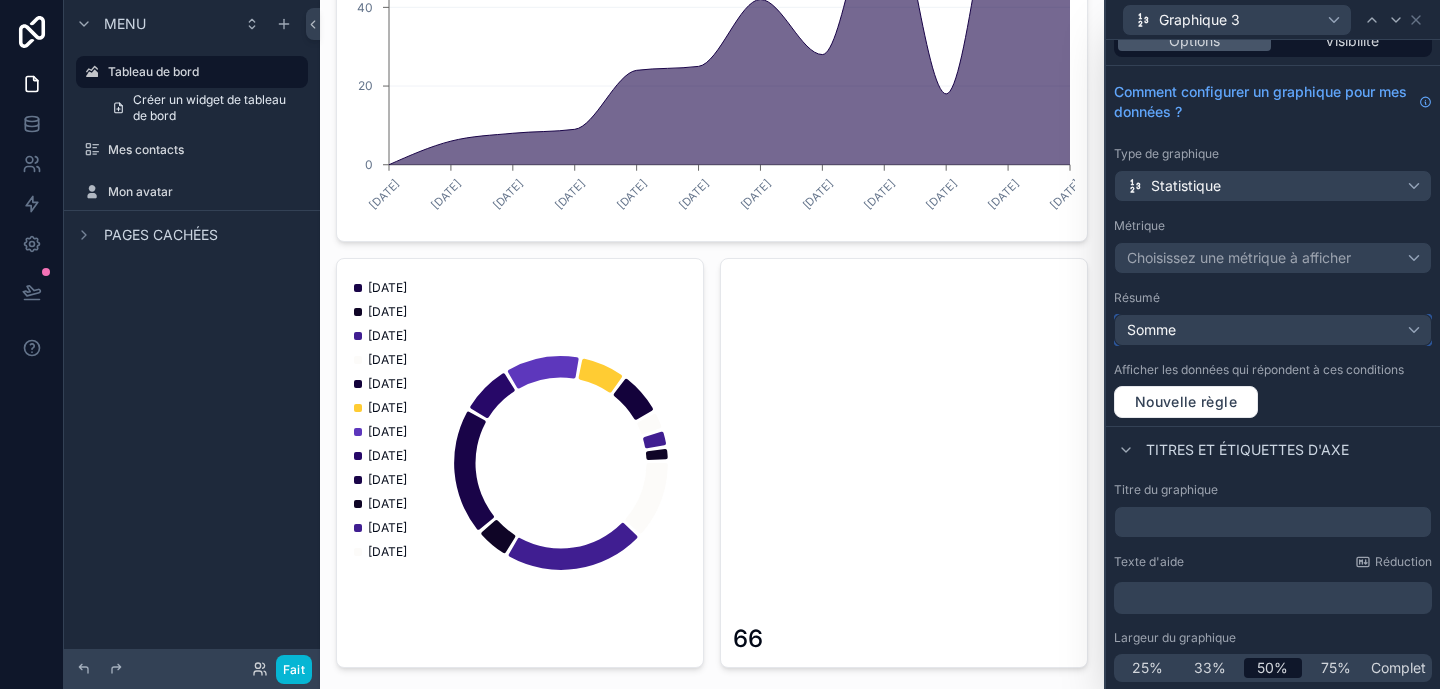 click on "Somme" at bounding box center [1273, 330] 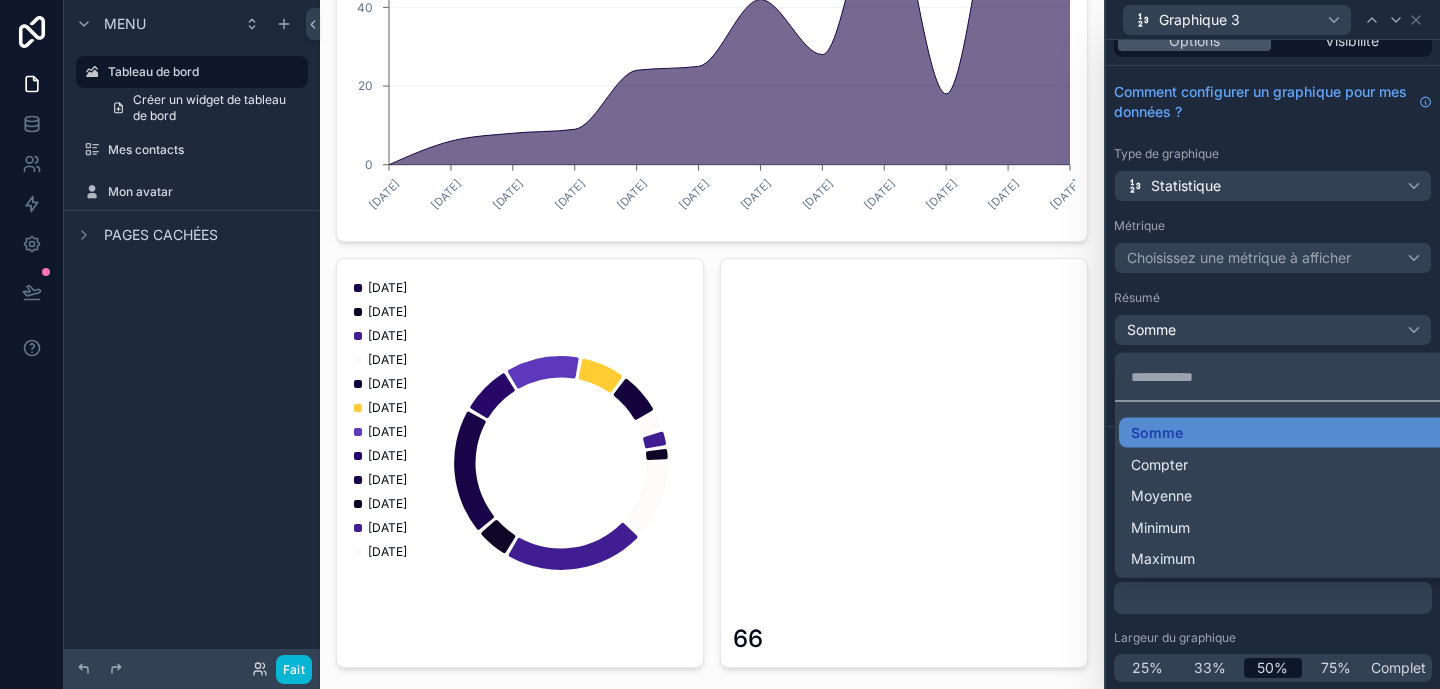 click at bounding box center [1273, 344] 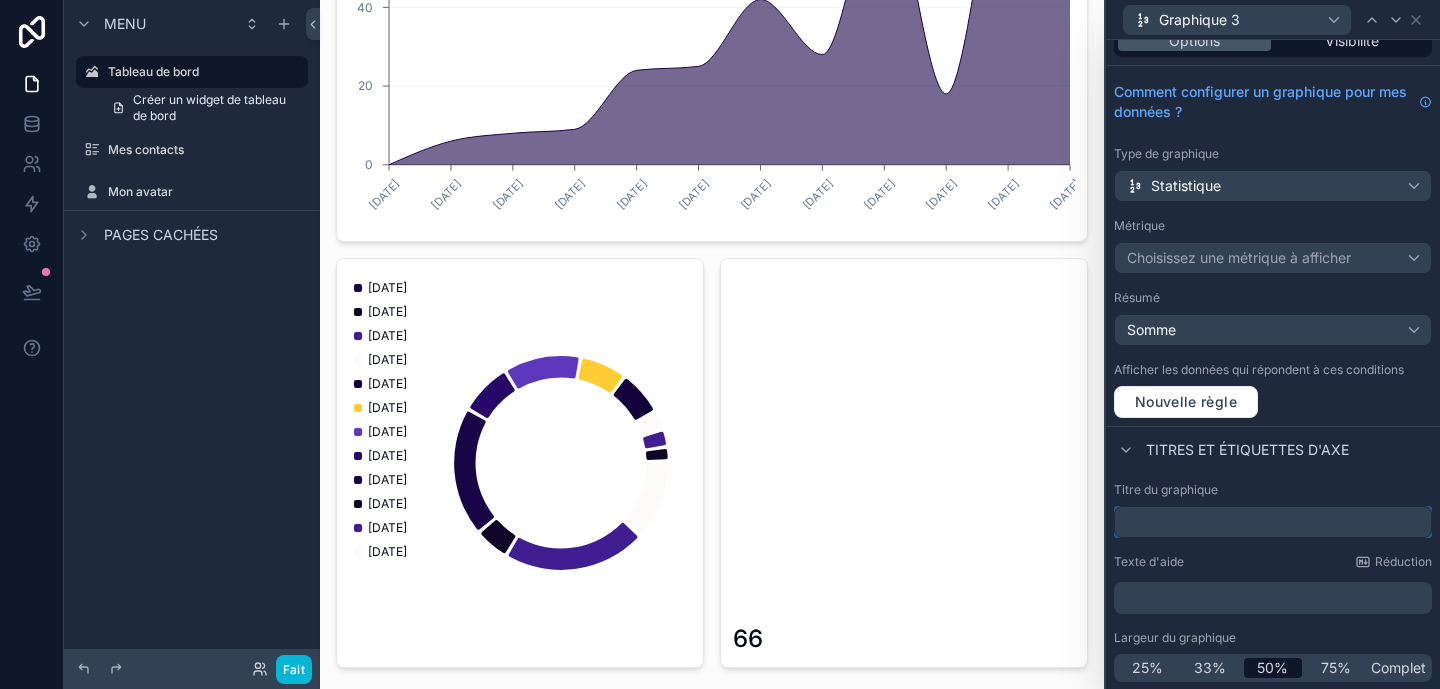 click at bounding box center [1273, 522] 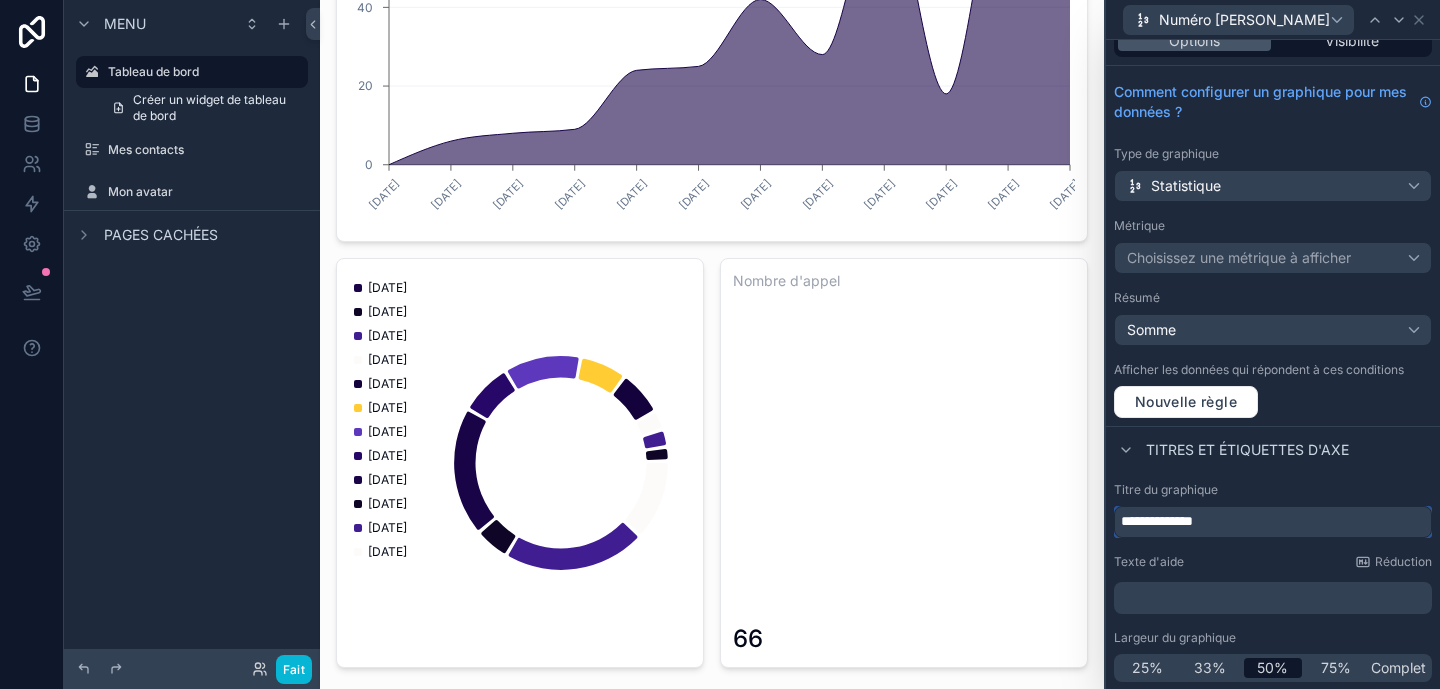 scroll, scrollTop: 0, scrollLeft: 0, axis: both 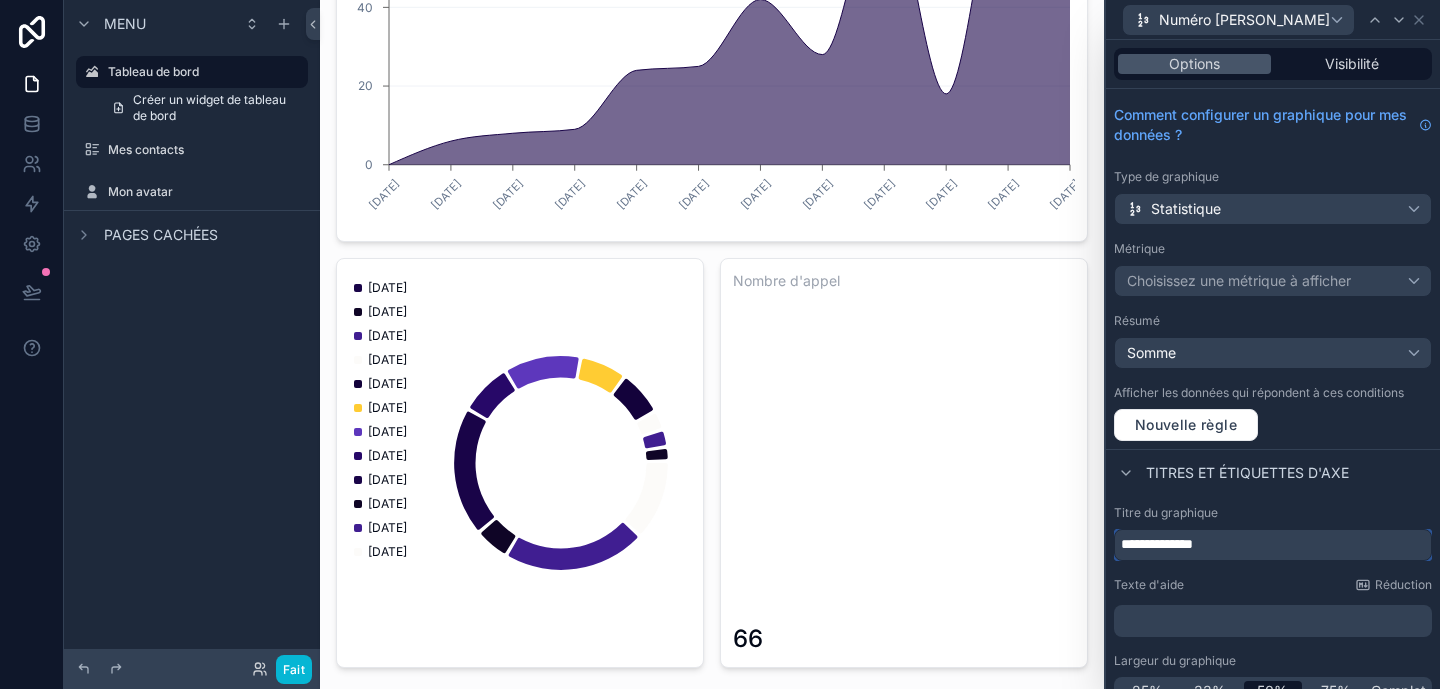 type on "**********" 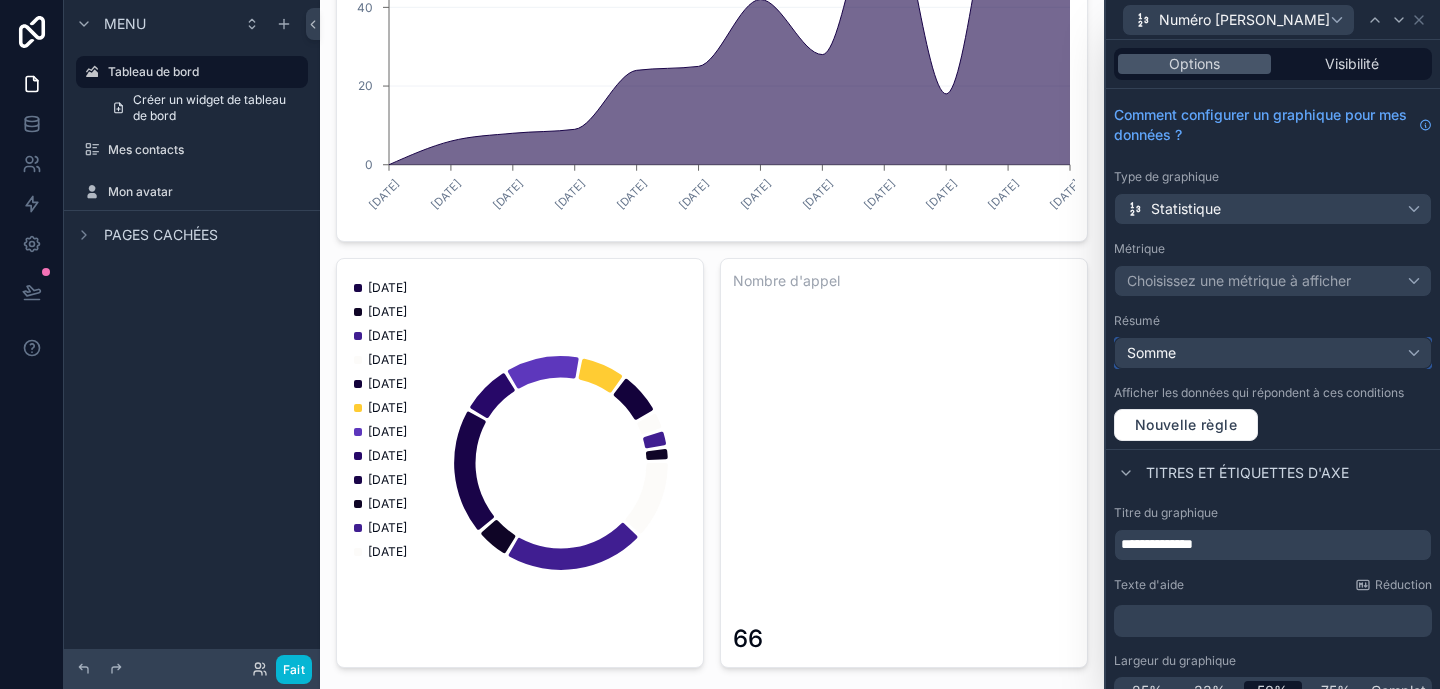click on "Somme" at bounding box center (1273, 353) 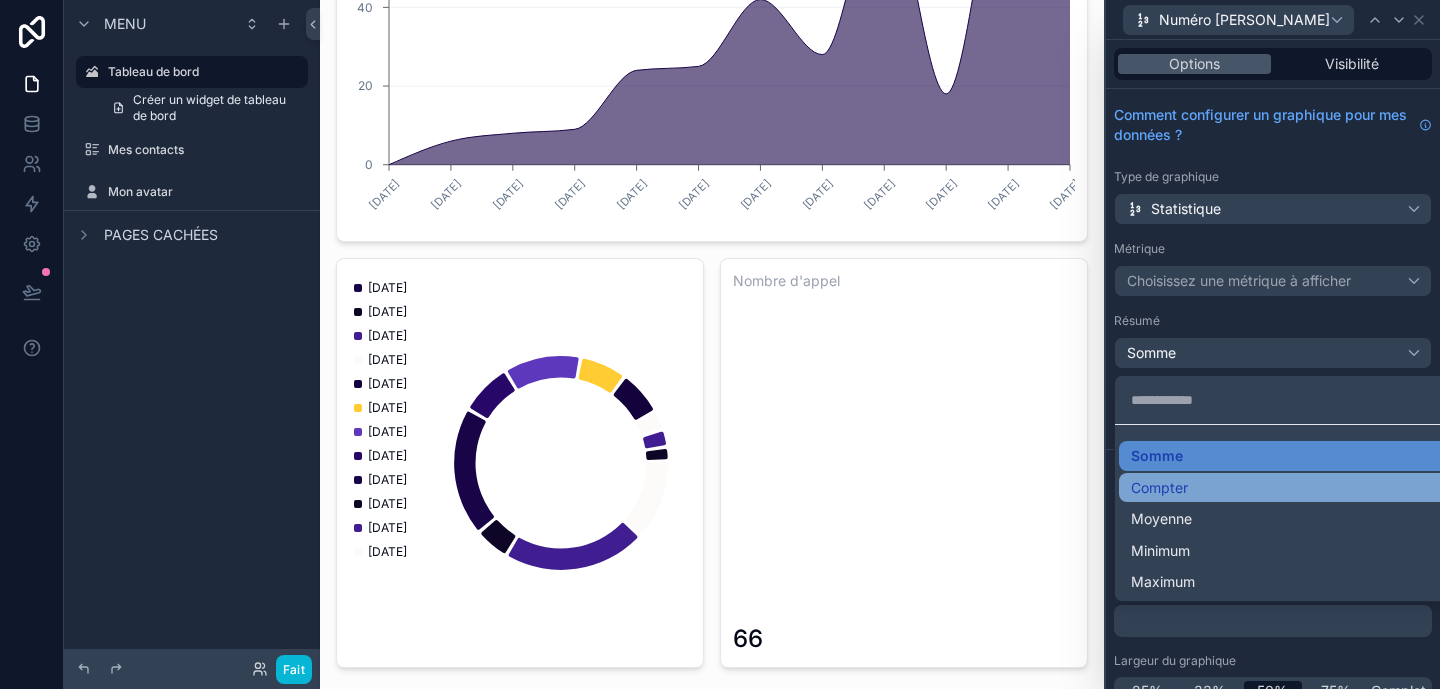 click on "Compter" at bounding box center [1297, 488] 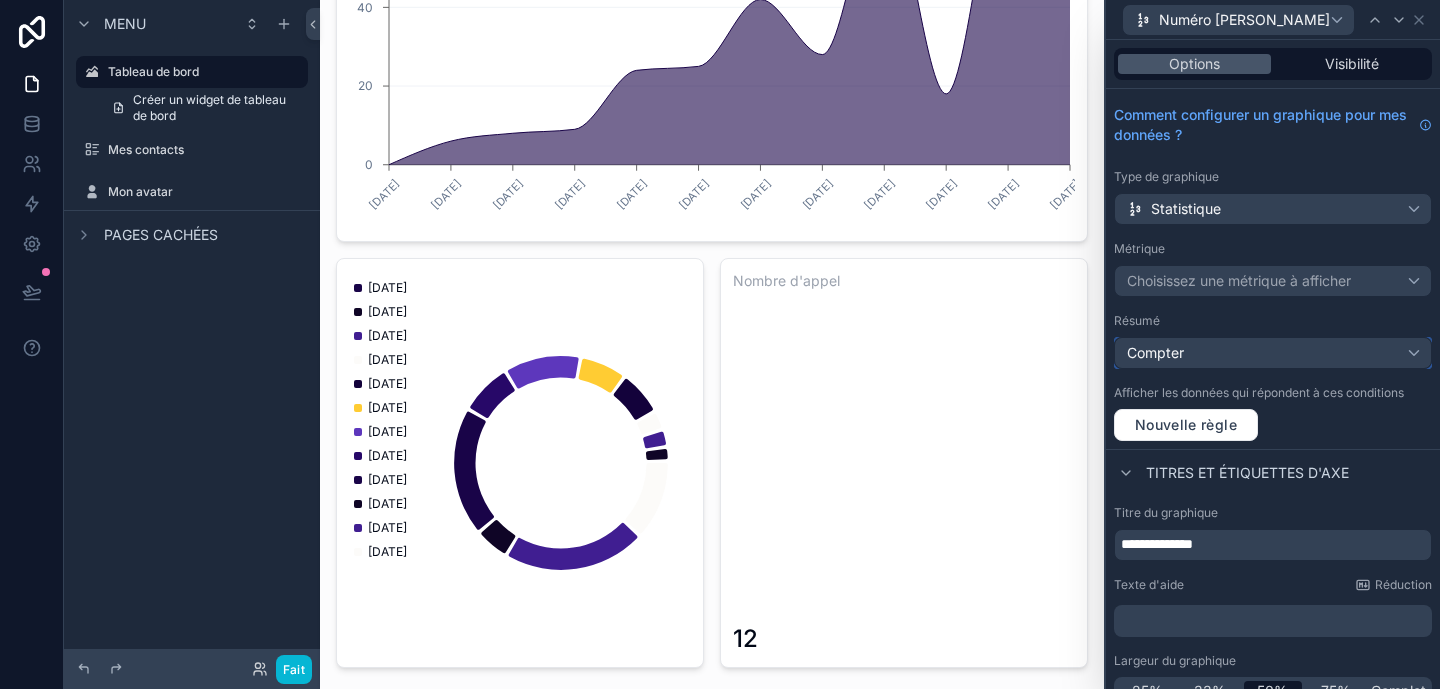 click on "Compter" at bounding box center [1273, 353] 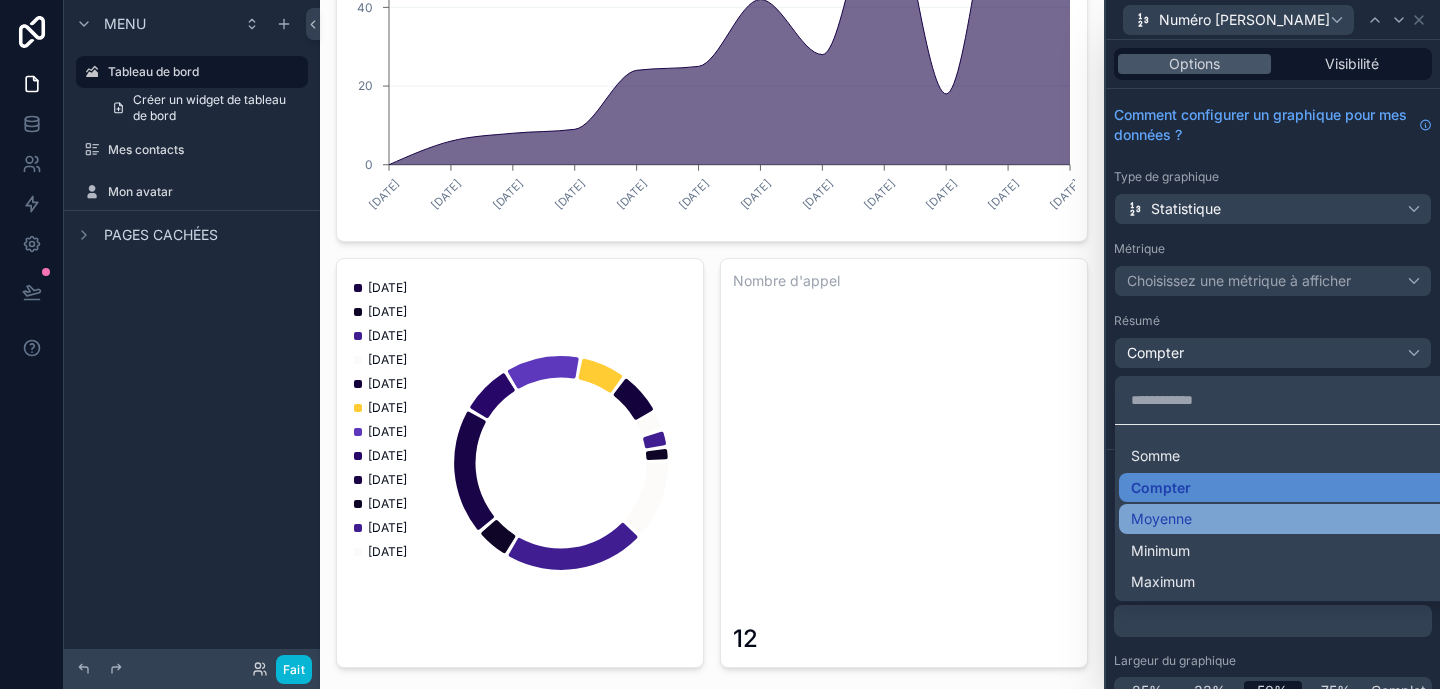 click on "Moyenne" at bounding box center [1297, 519] 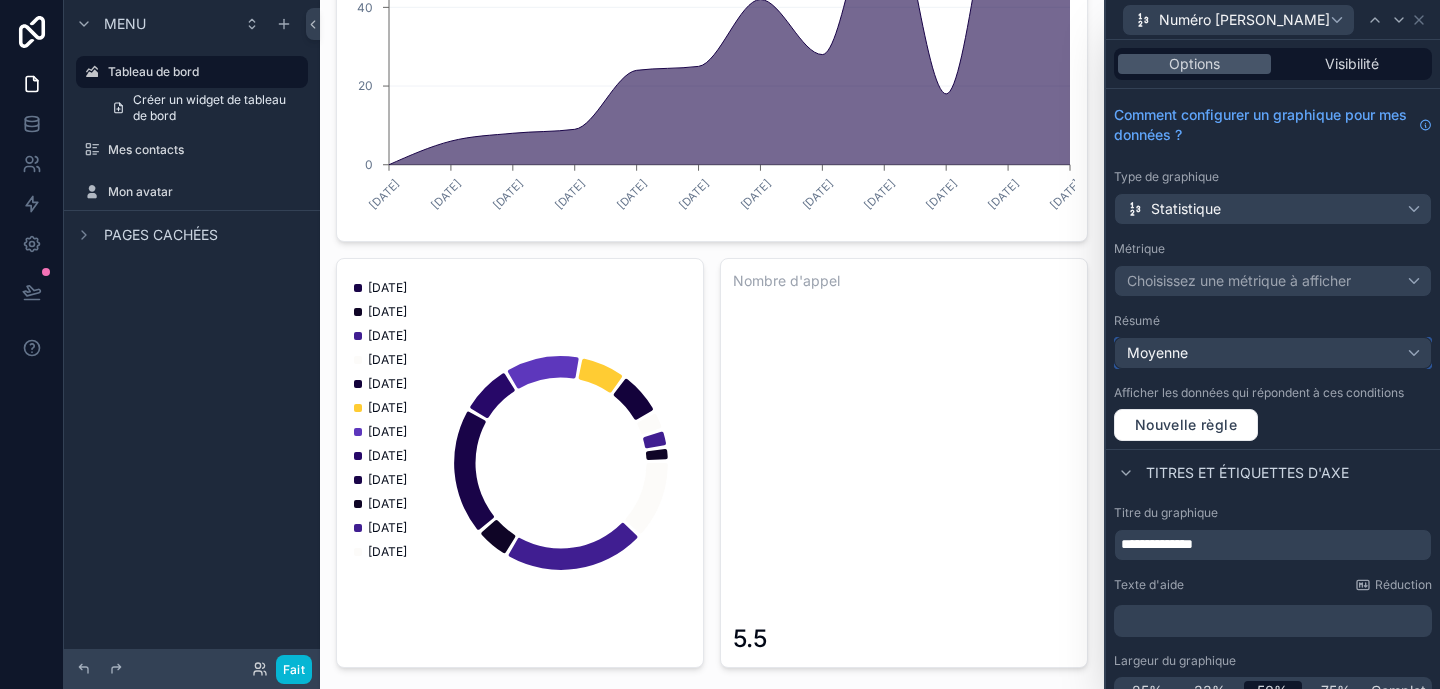 click on "Moyenne" at bounding box center (1273, 353) 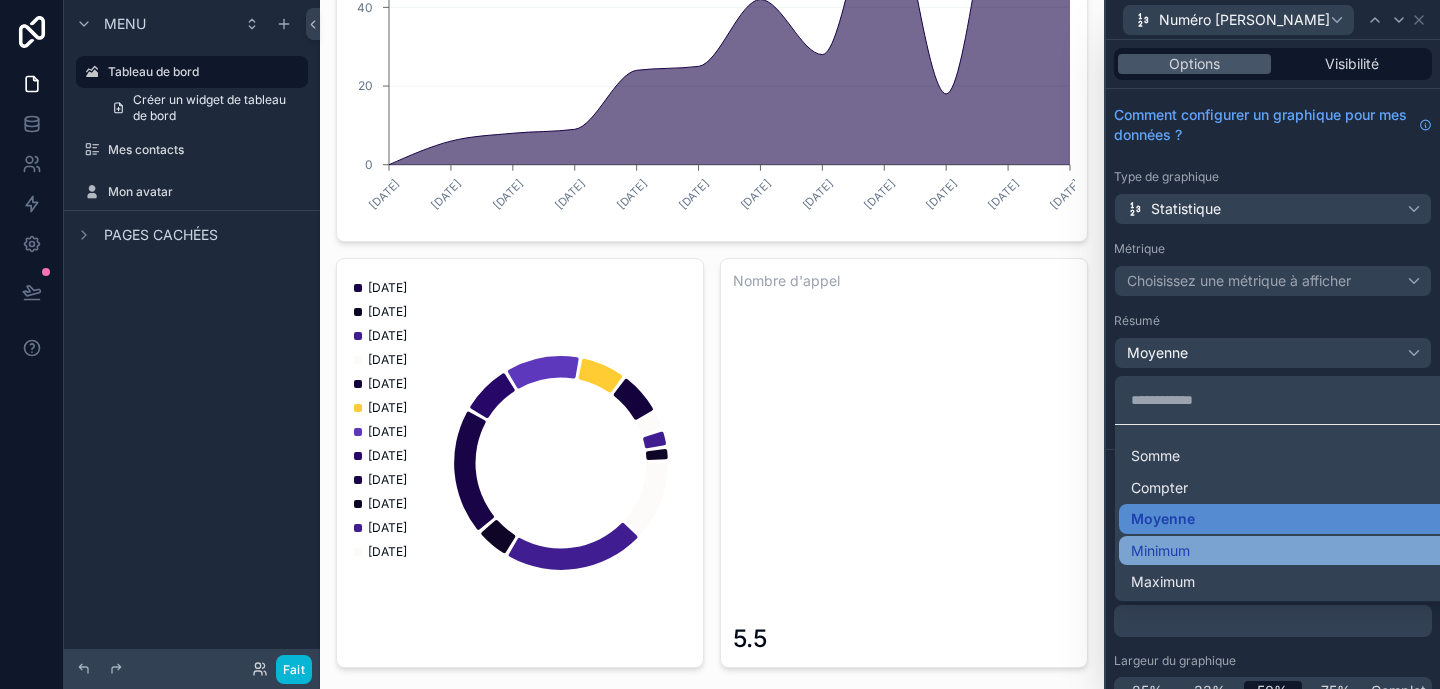 click on "Minimum" at bounding box center [1297, 551] 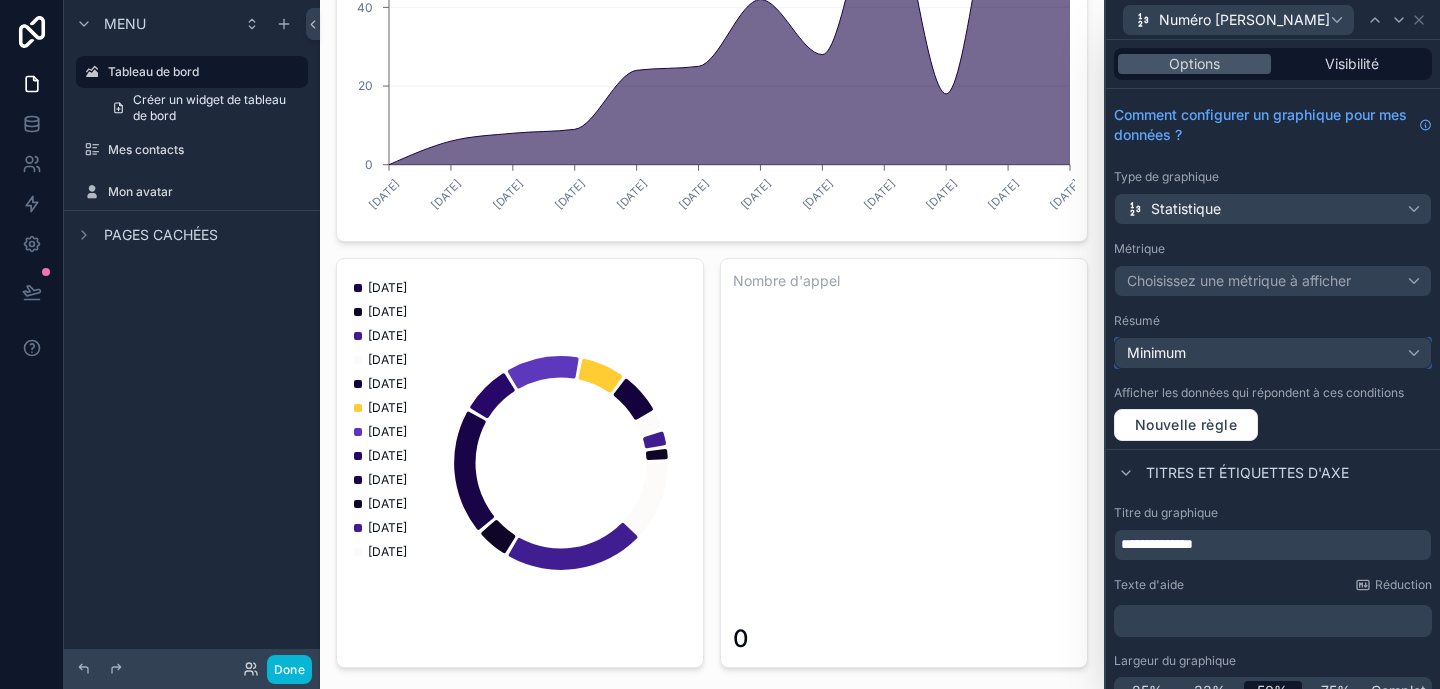 click on "Minimum" at bounding box center (1273, 353) 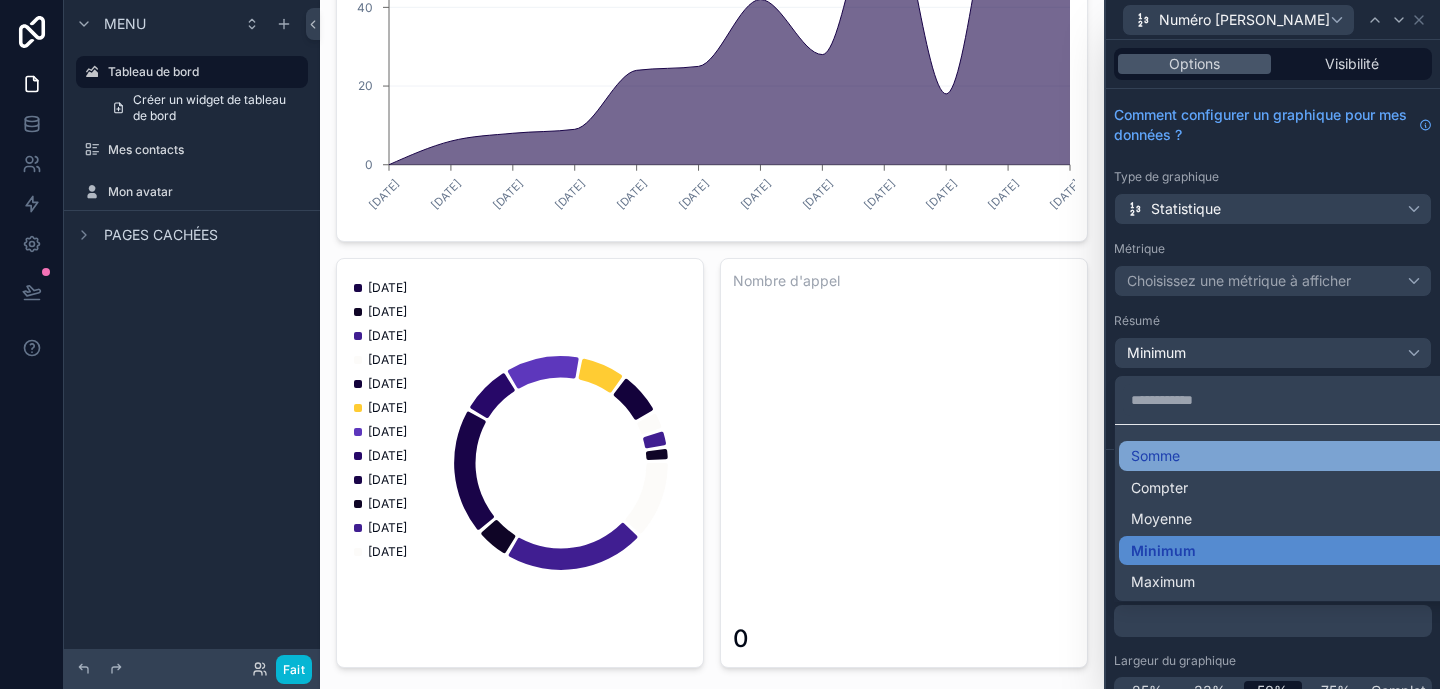 click on "Somme" at bounding box center (1155, 455) 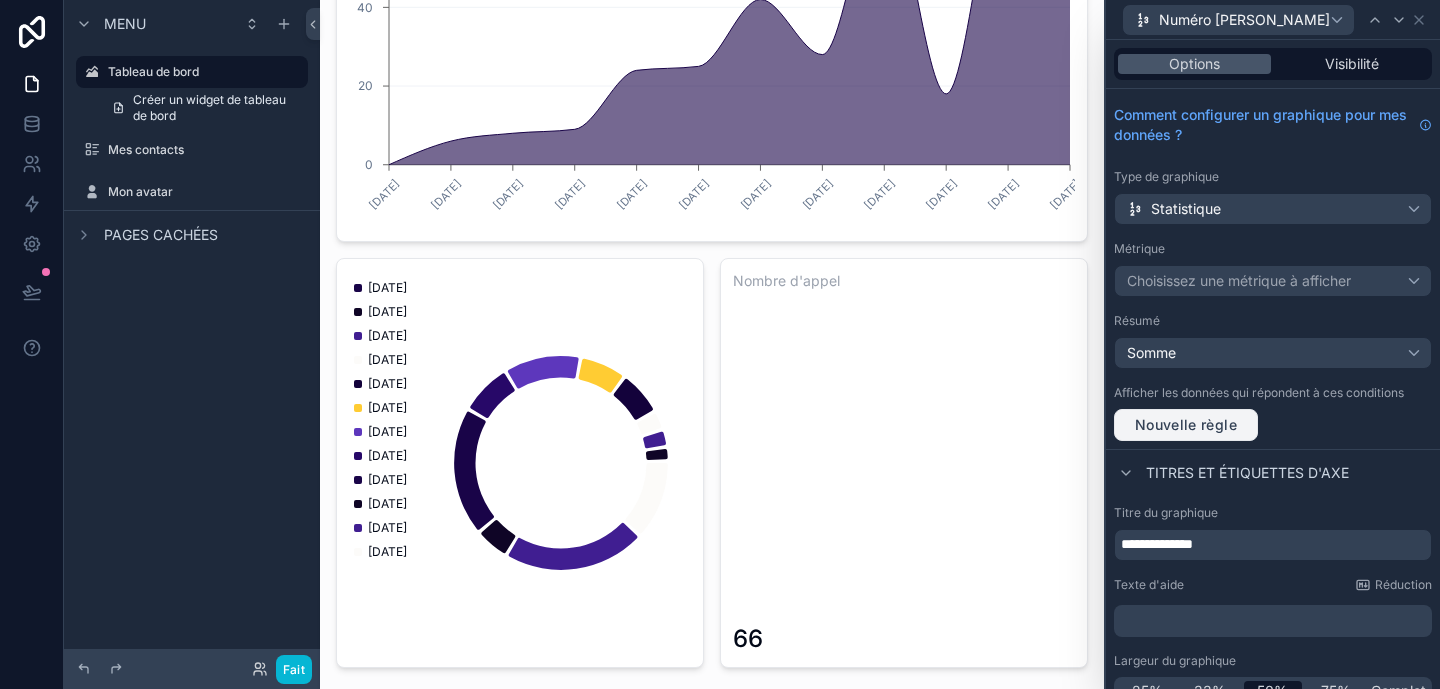 click on "Nouvelle règle" at bounding box center [1186, 424] 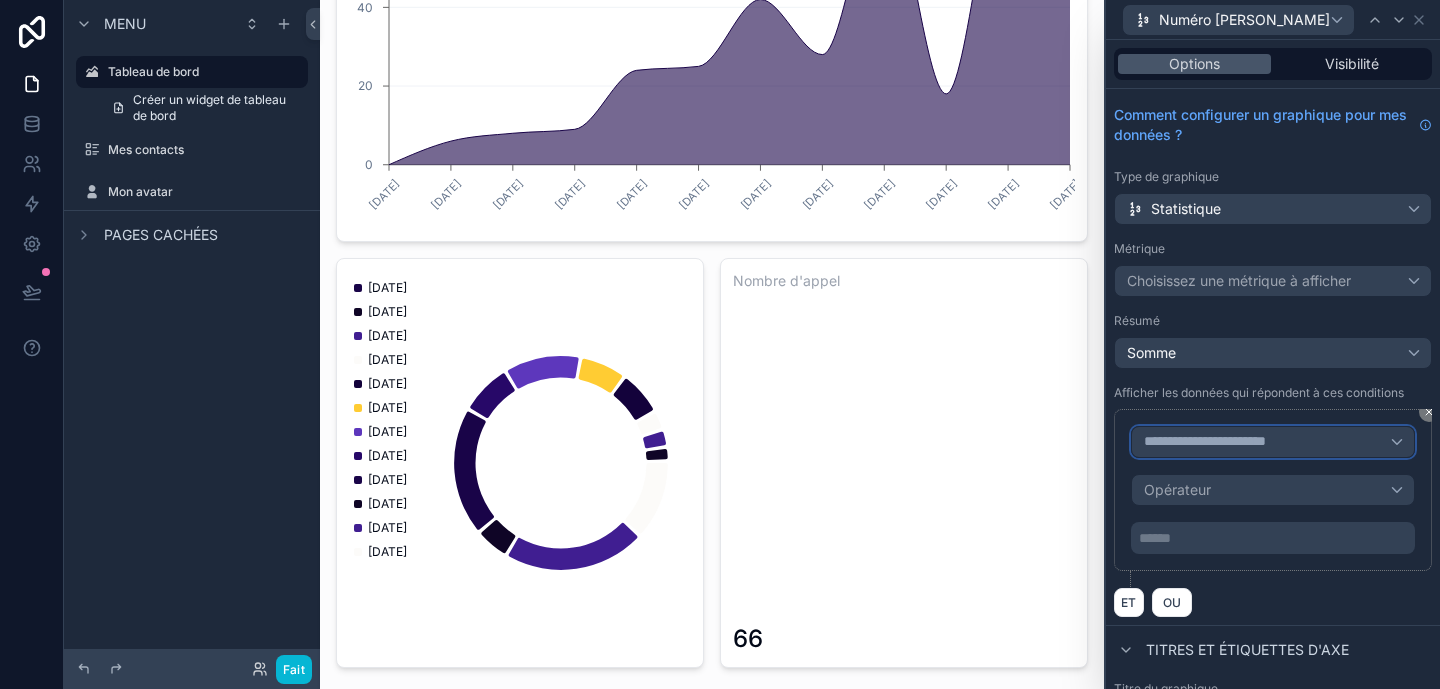 click on "**********" at bounding box center [1205, 441] 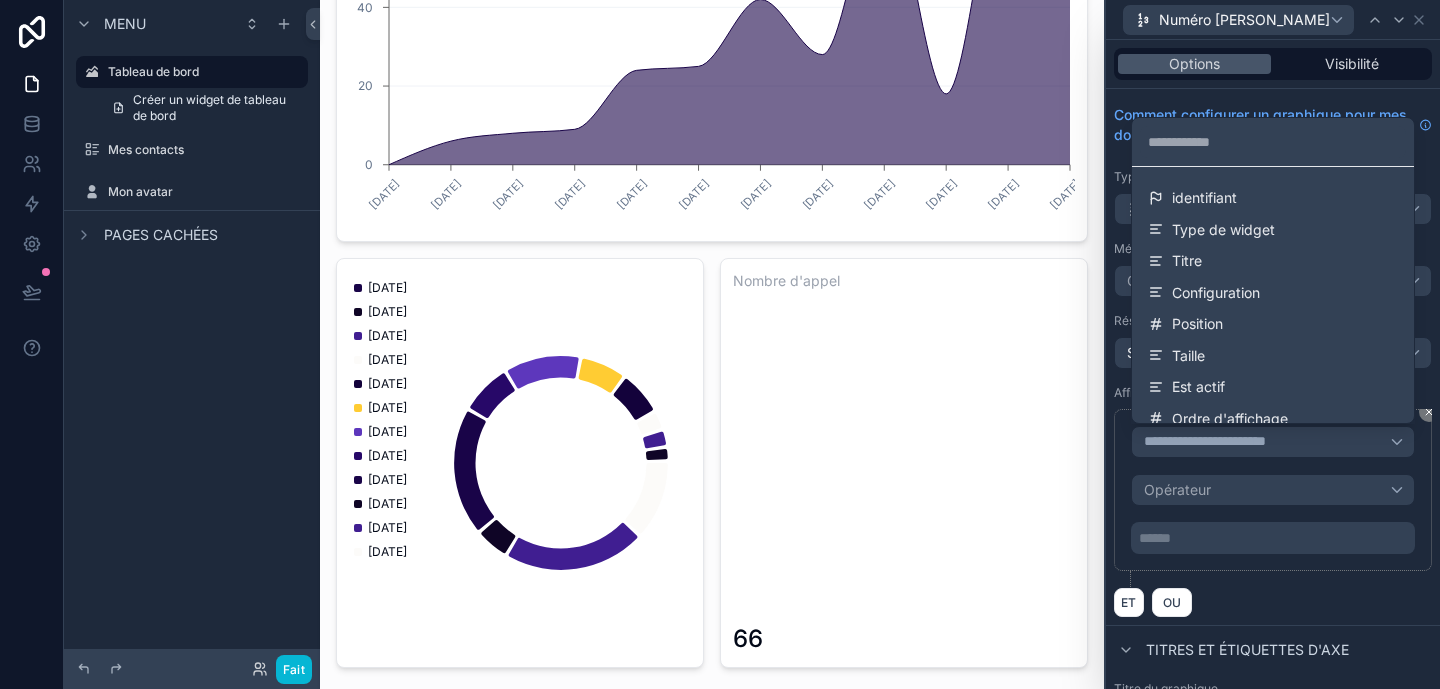 click at bounding box center [1273, 344] 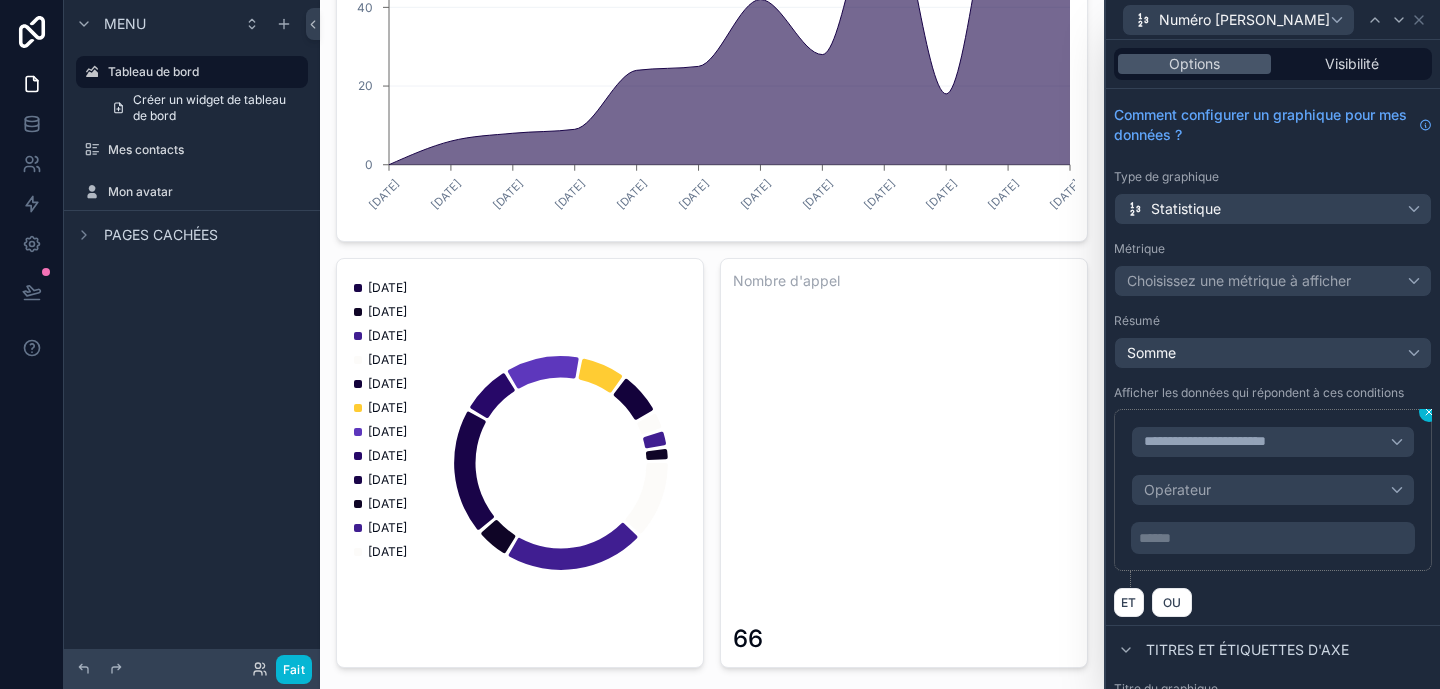 click 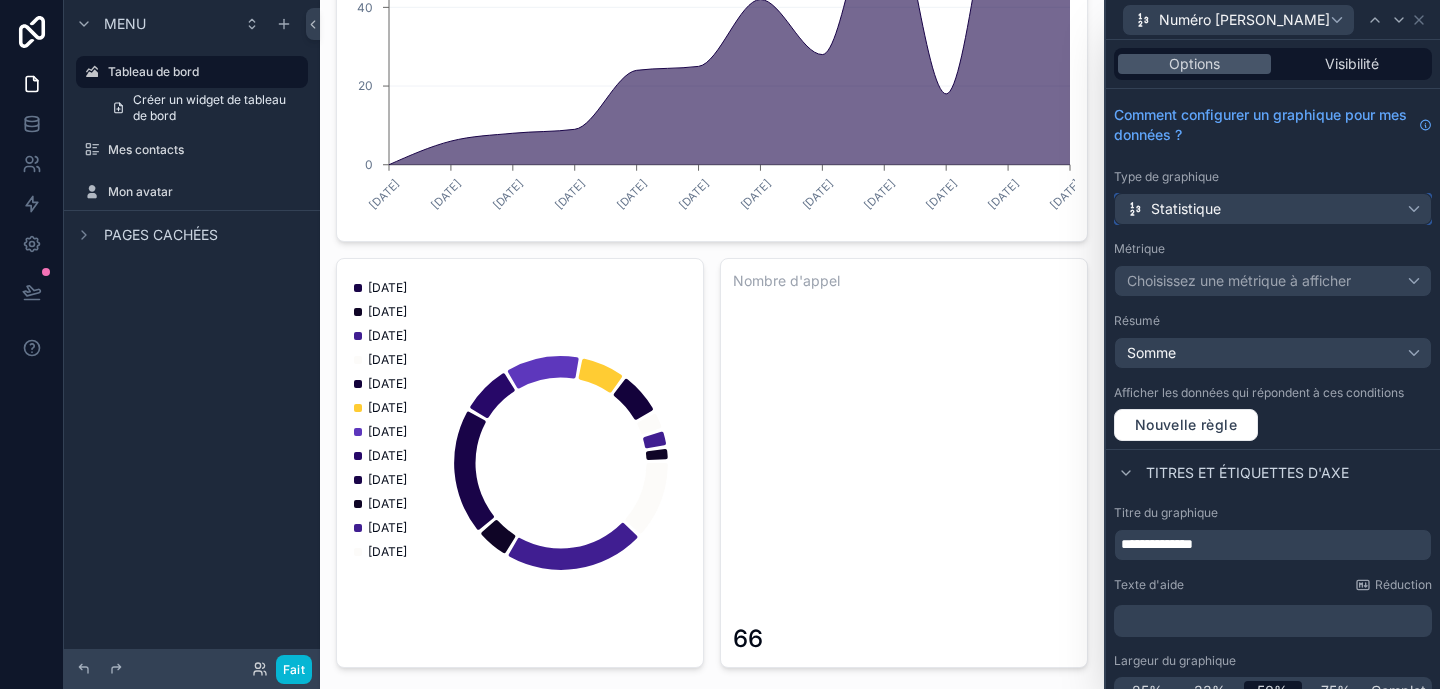 click on "Statistique" at bounding box center (1273, 209) 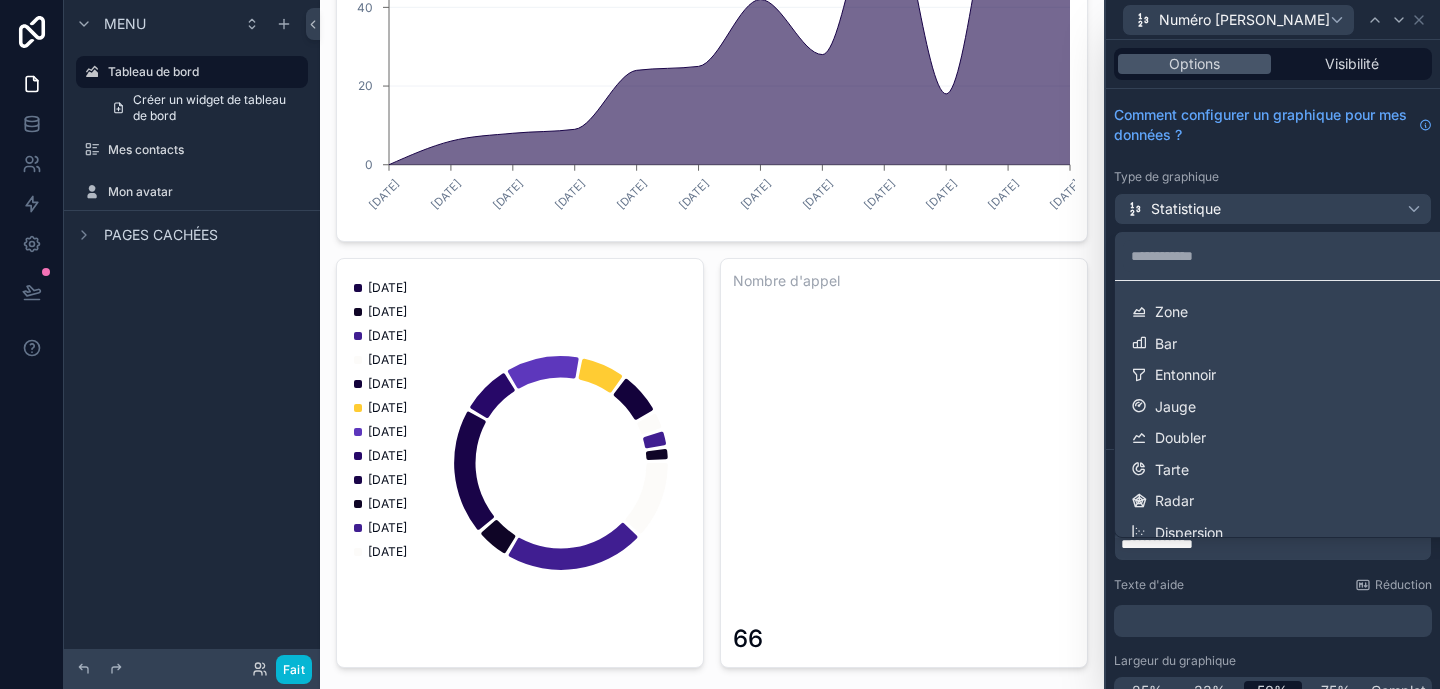 click at bounding box center (1273, 344) 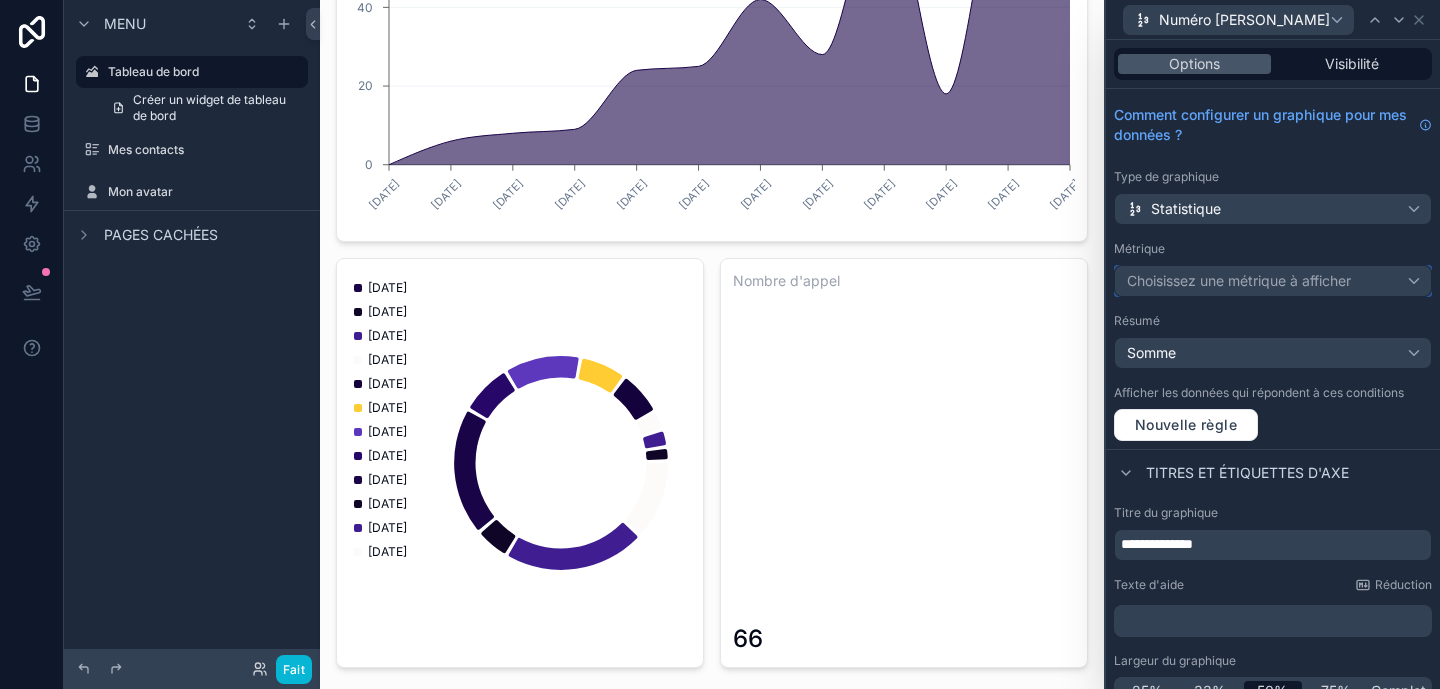 click on "Choisissez une métrique à afficher" at bounding box center [1239, 280] 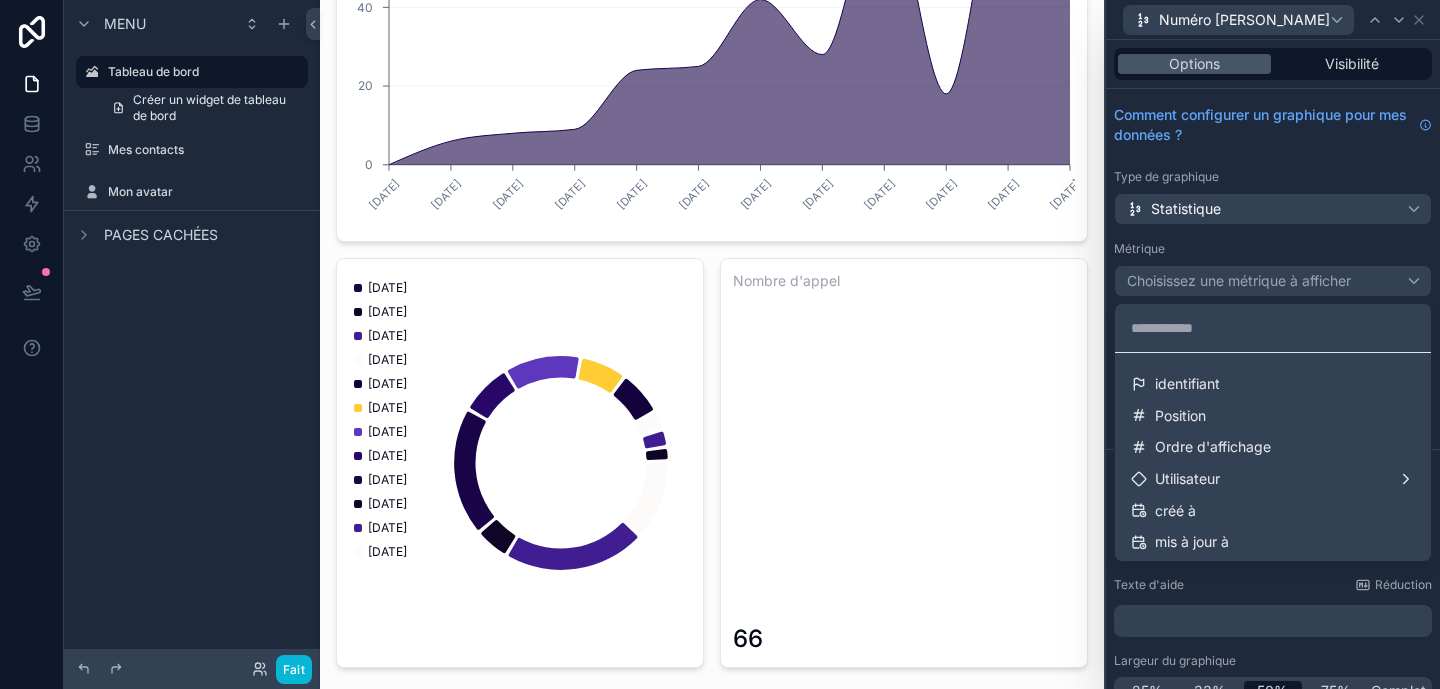 click at bounding box center (1273, 344) 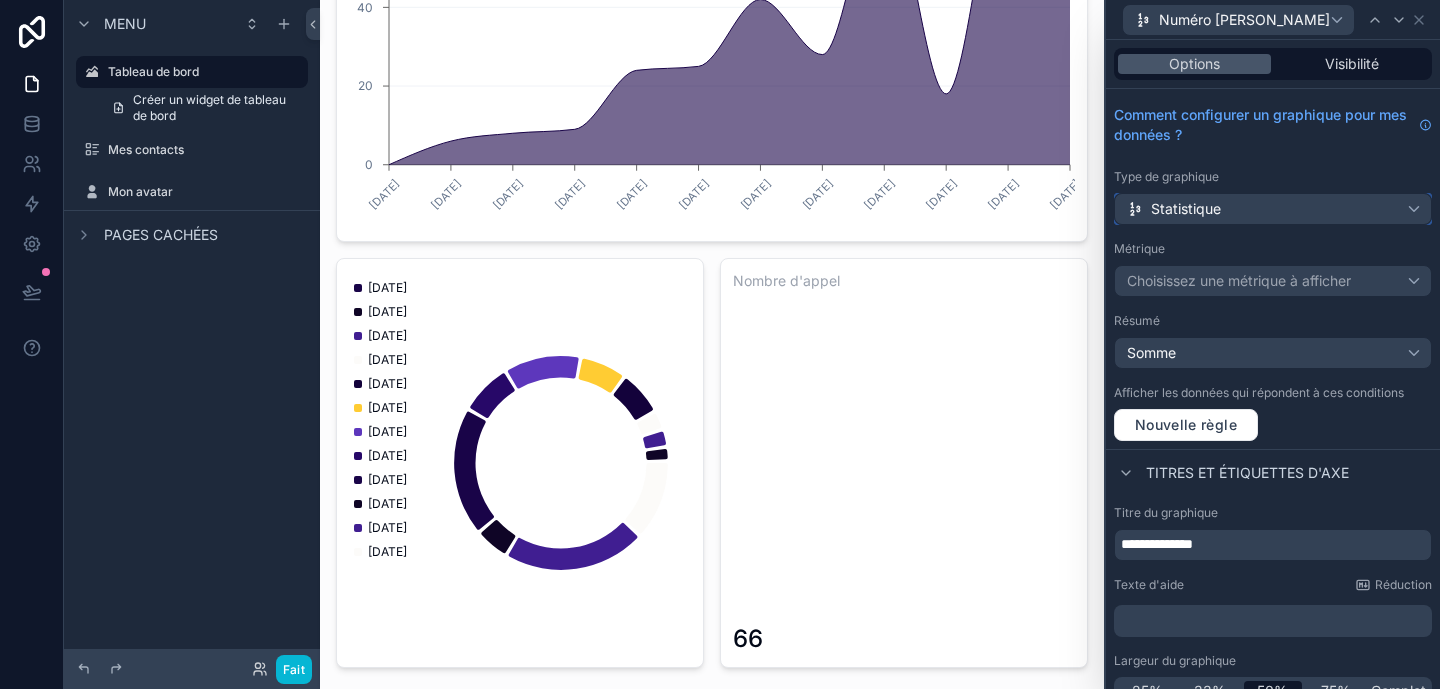 click on "Statistique" at bounding box center (1273, 209) 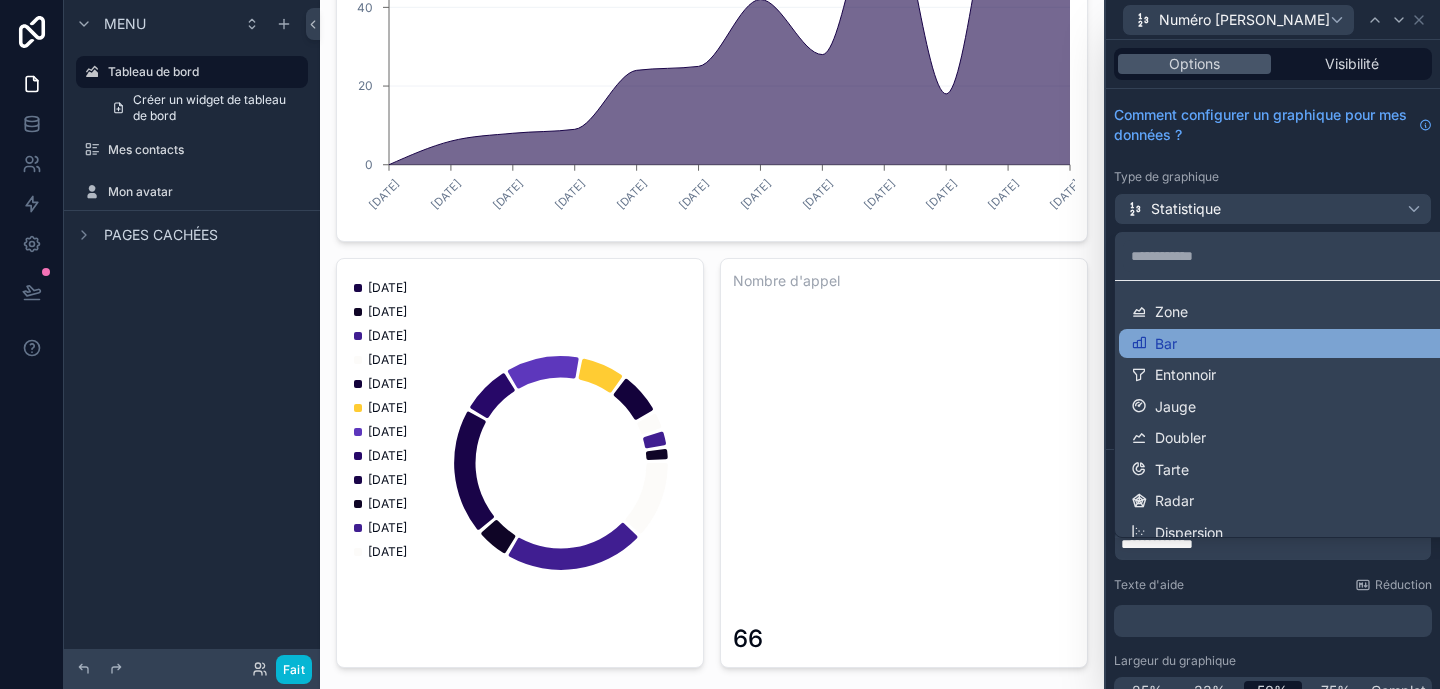 click on "Bar" at bounding box center [1297, 344] 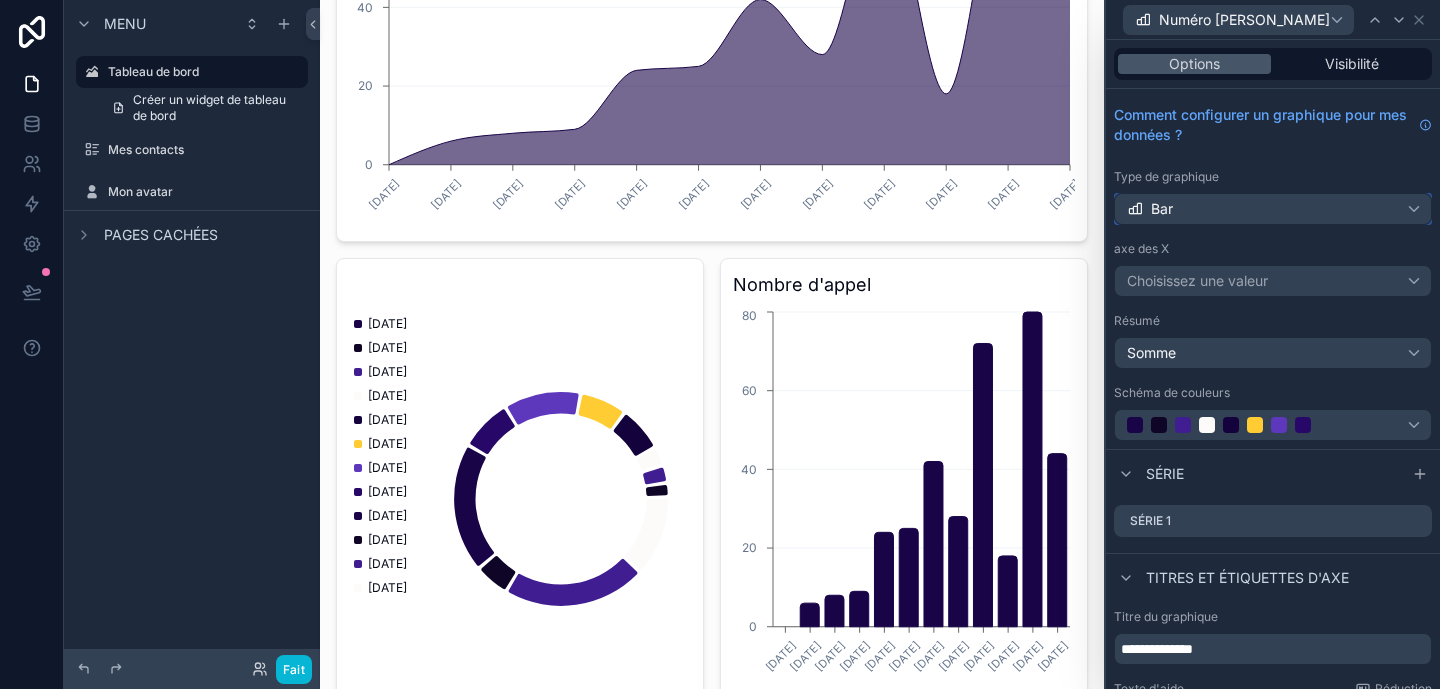 click on "Bar" at bounding box center [1273, 209] 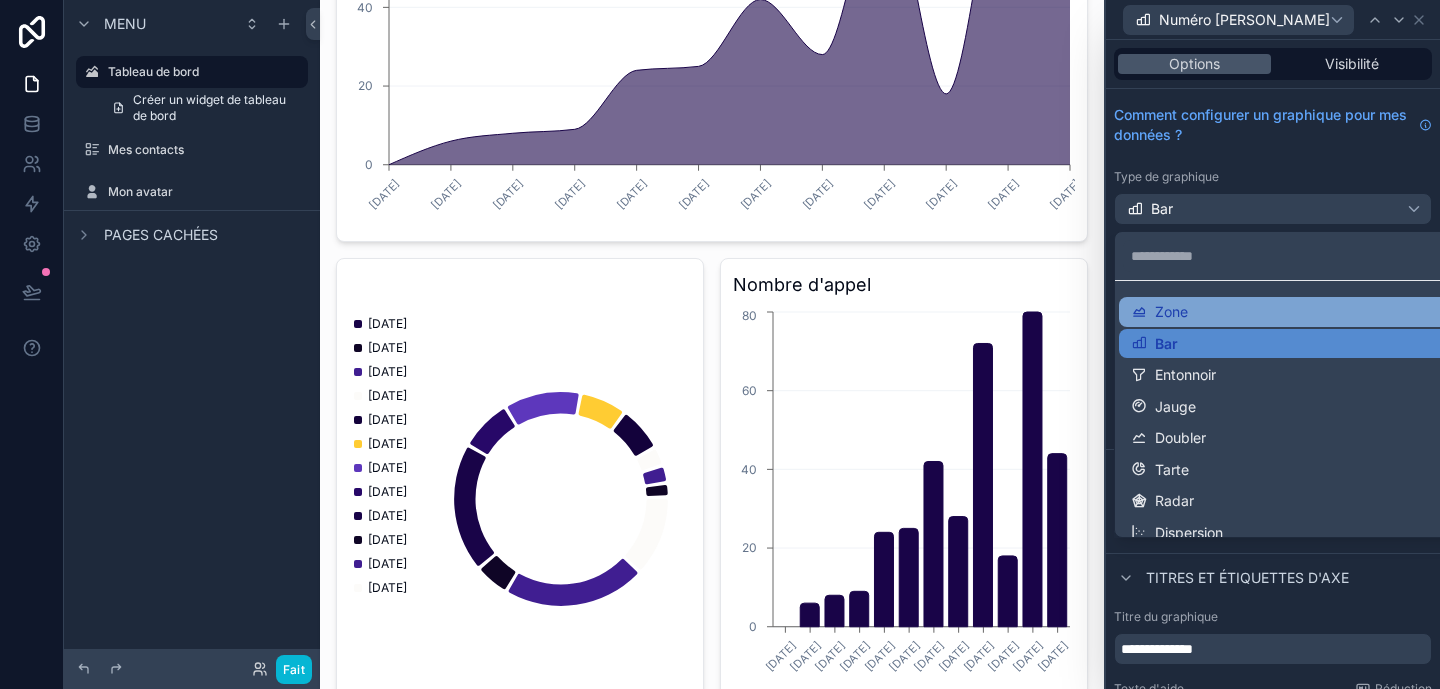 click on "Zone" at bounding box center [1171, 311] 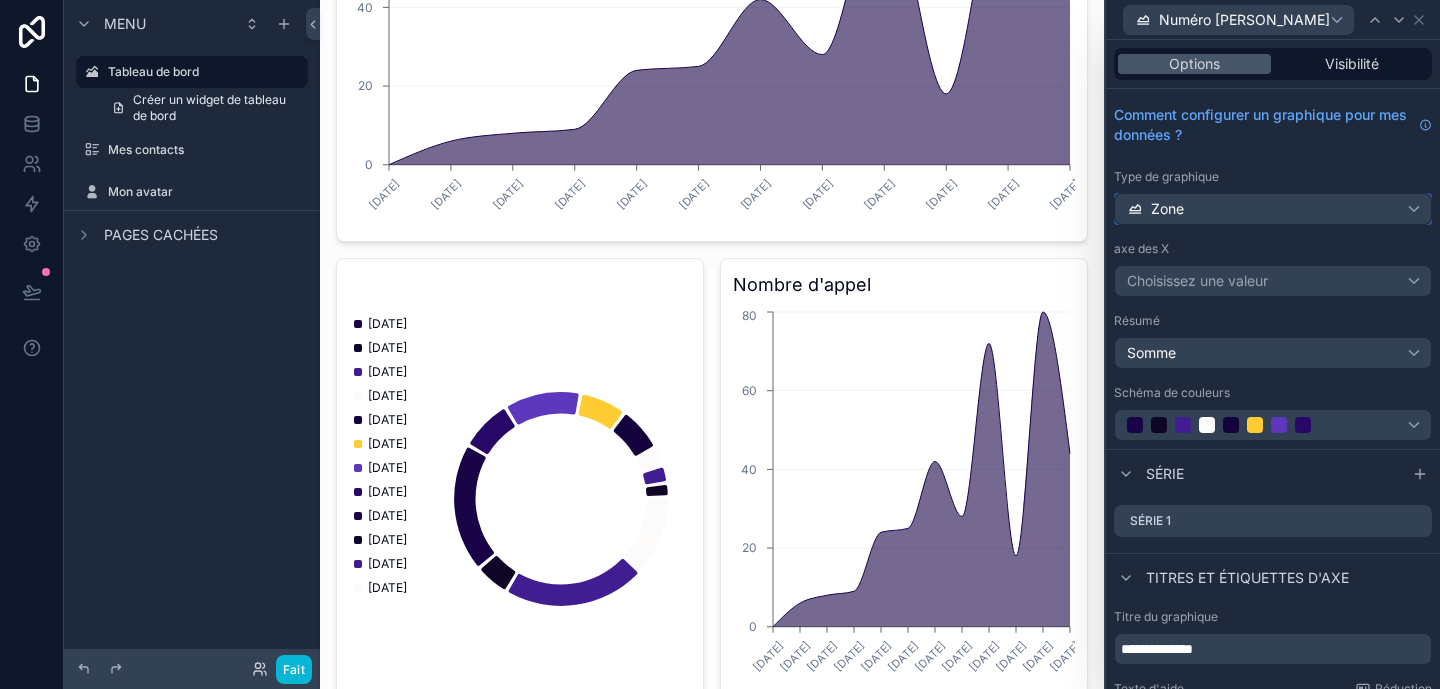 click on "Zone" at bounding box center (1273, 209) 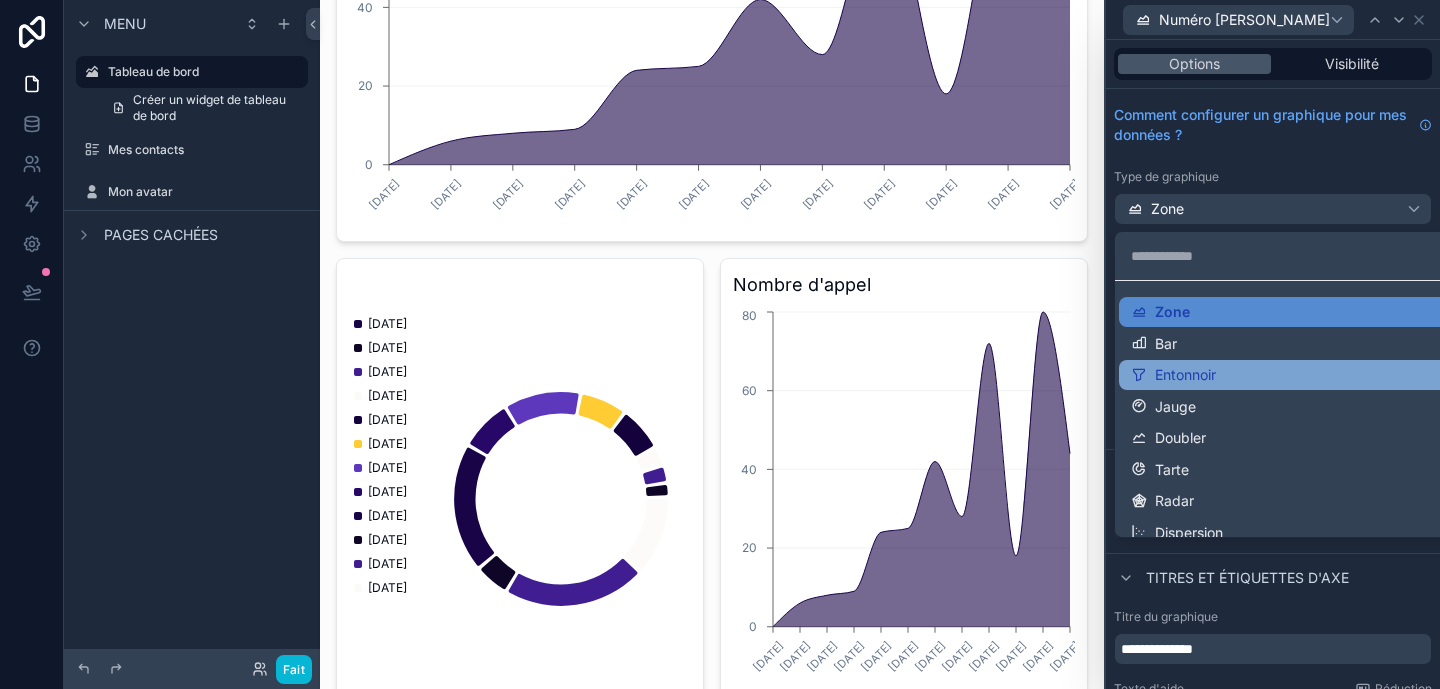 click on "Entonnoir" at bounding box center (1185, 374) 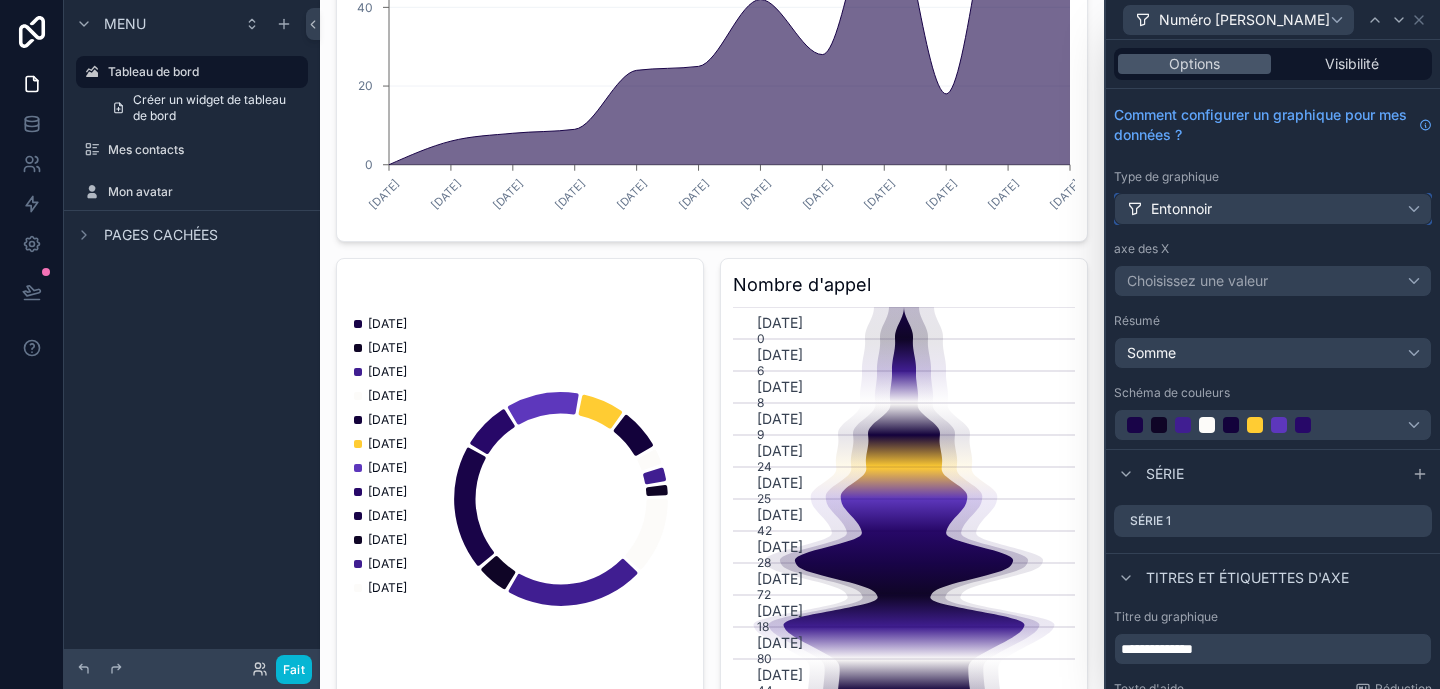 click on "Entonnoir" at bounding box center [1273, 209] 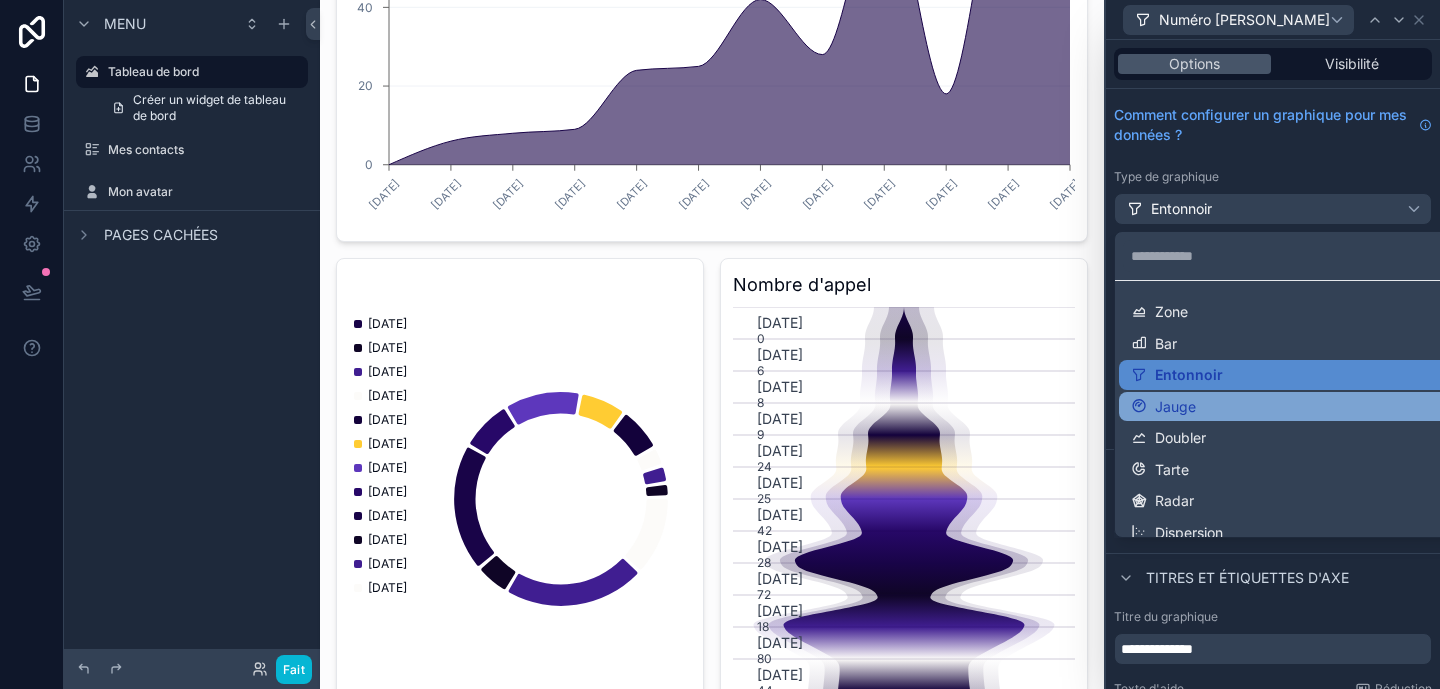 click on "Jauge" at bounding box center (1297, 407) 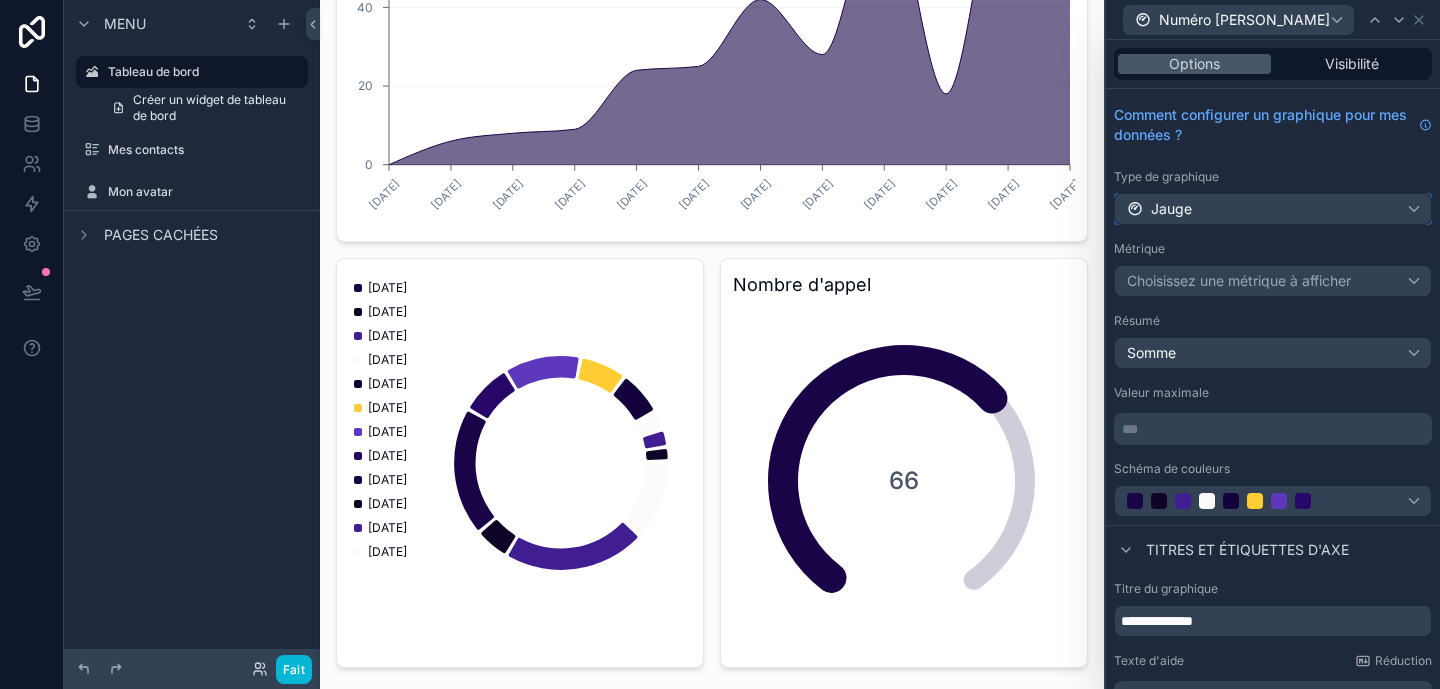 click on "Jauge" at bounding box center (1273, 209) 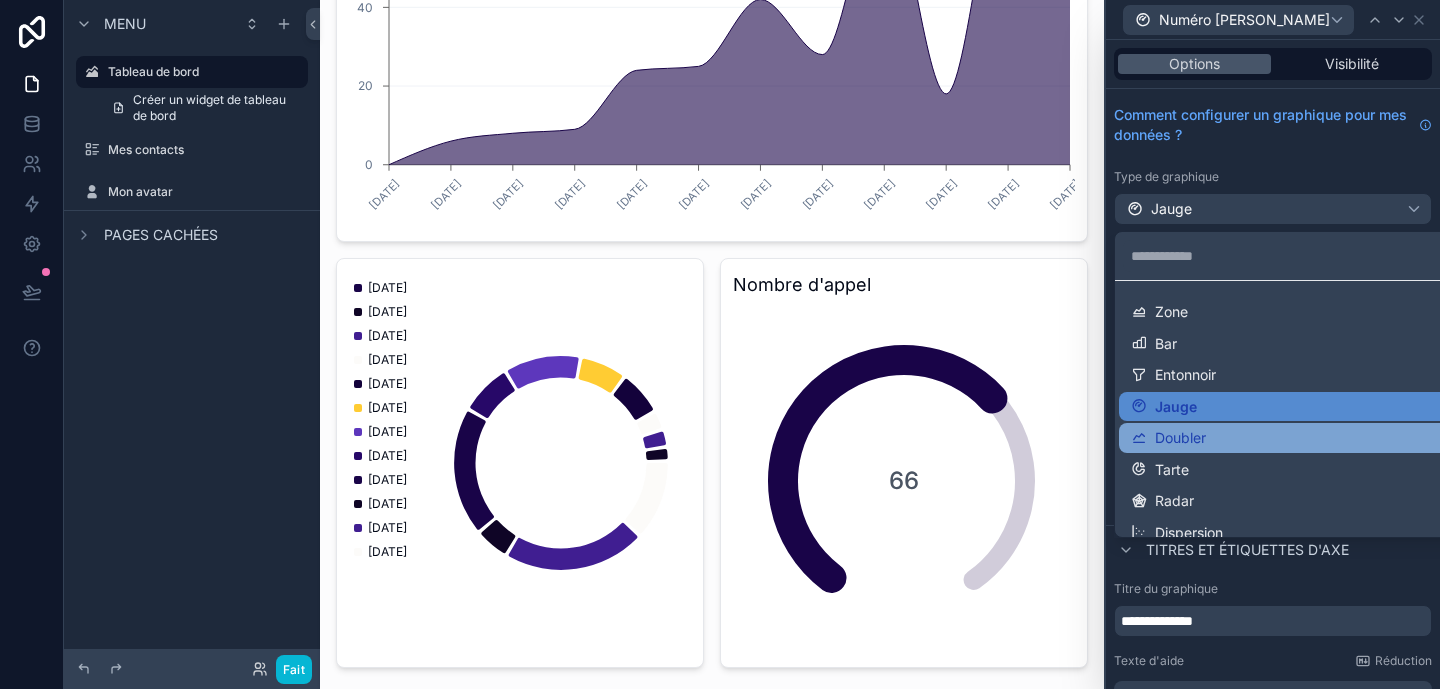 click on "Doubler" at bounding box center (1297, 438) 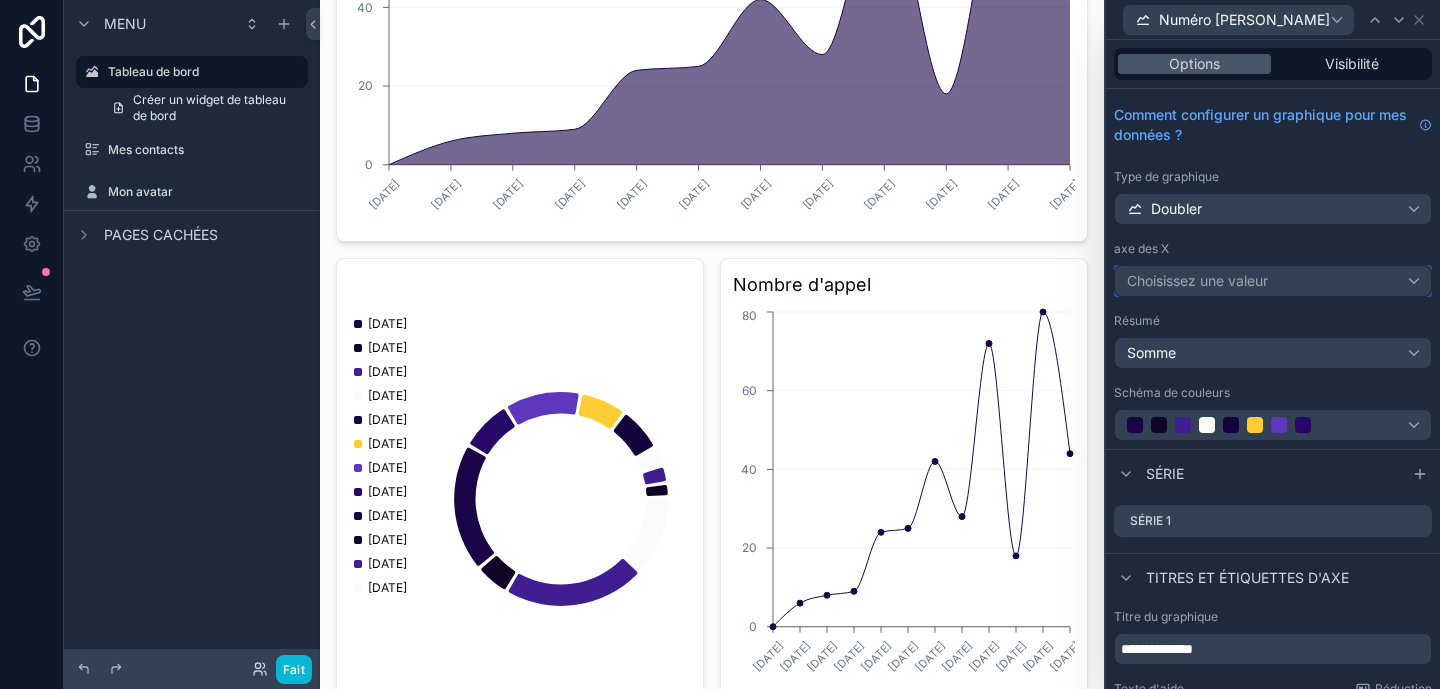 click on "Choisissez une valeur" at bounding box center (1197, 281) 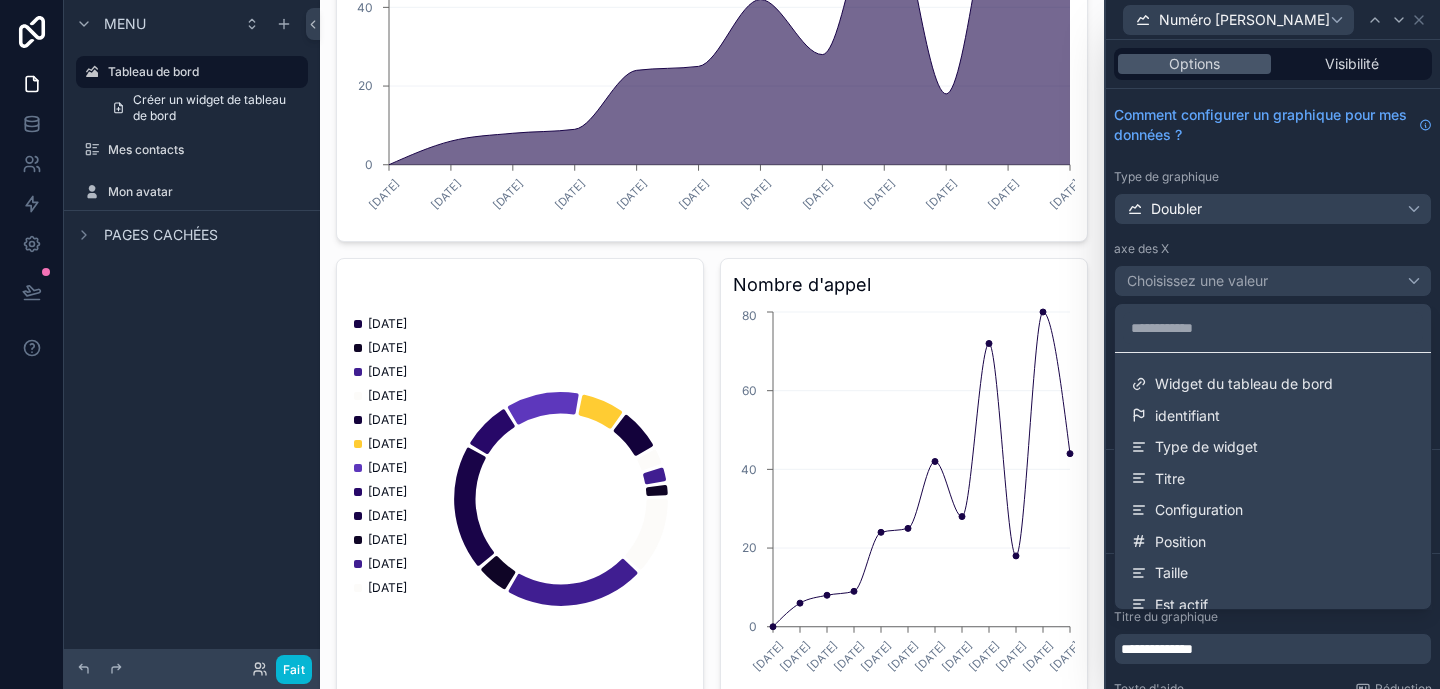 click at bounding box center (1273, 344) 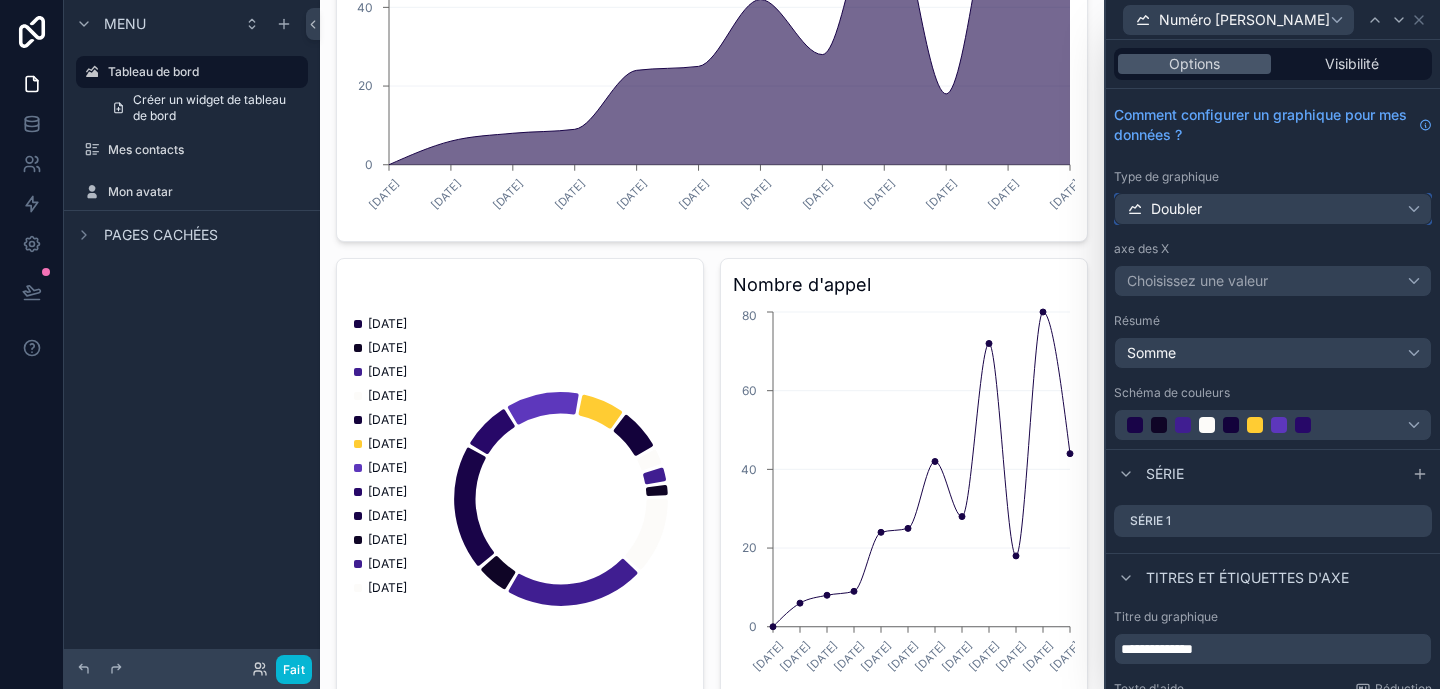 click on "Doubler" at bounding box center [1273, 209] 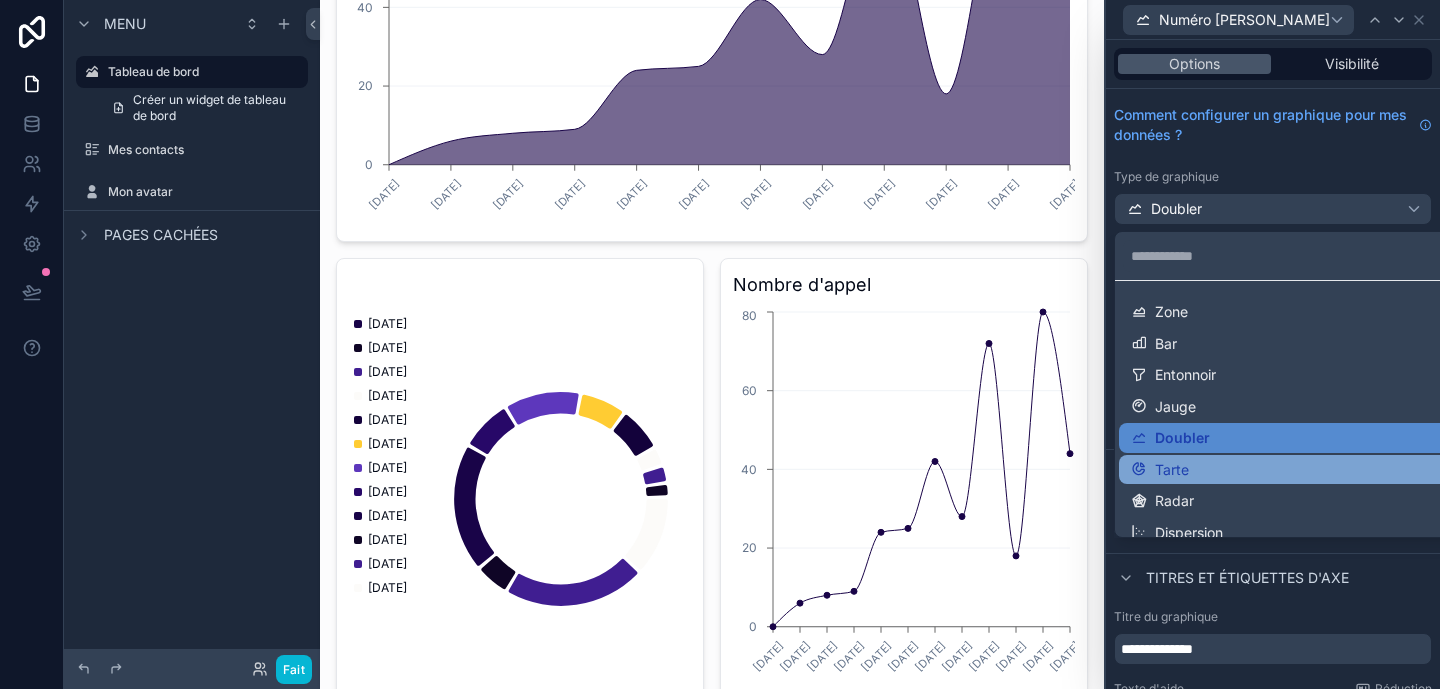 click on "Tarte" at bounding box center (1297, 470) 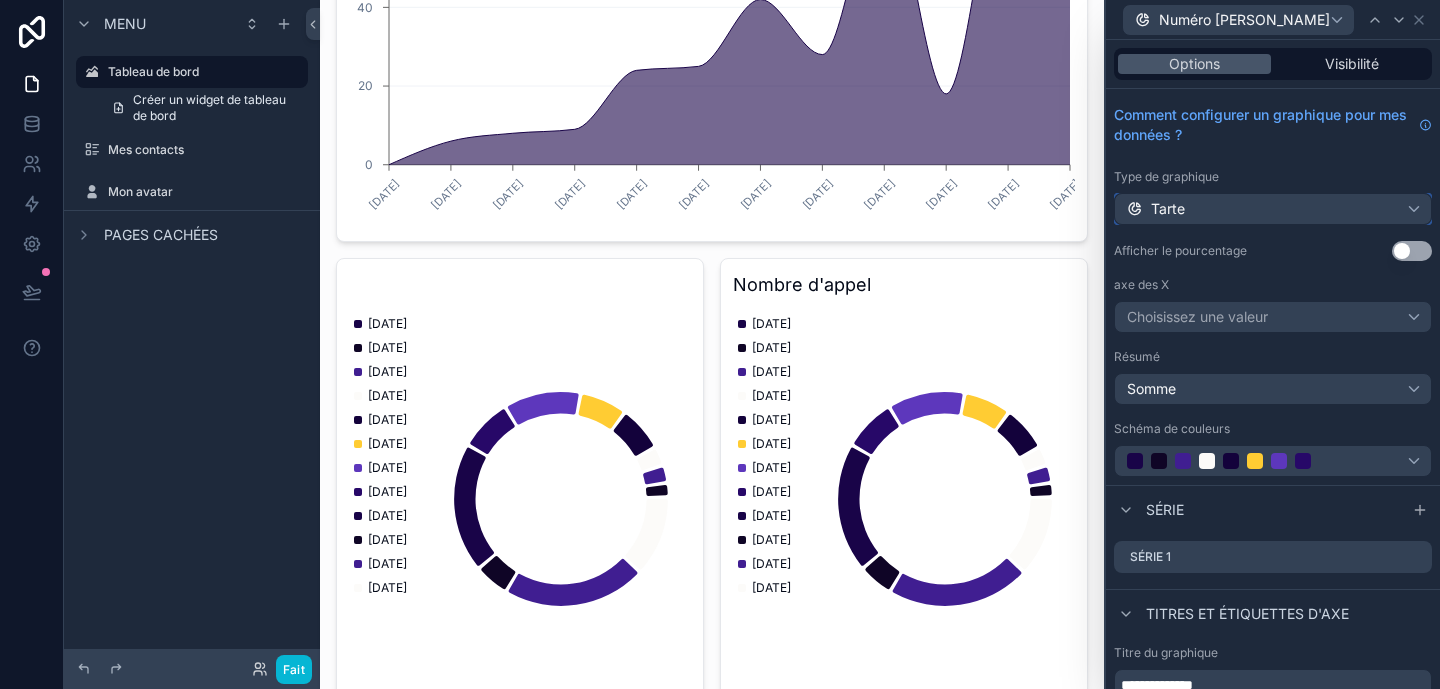 click on "Tarte" at bounding box center (1273, 209) 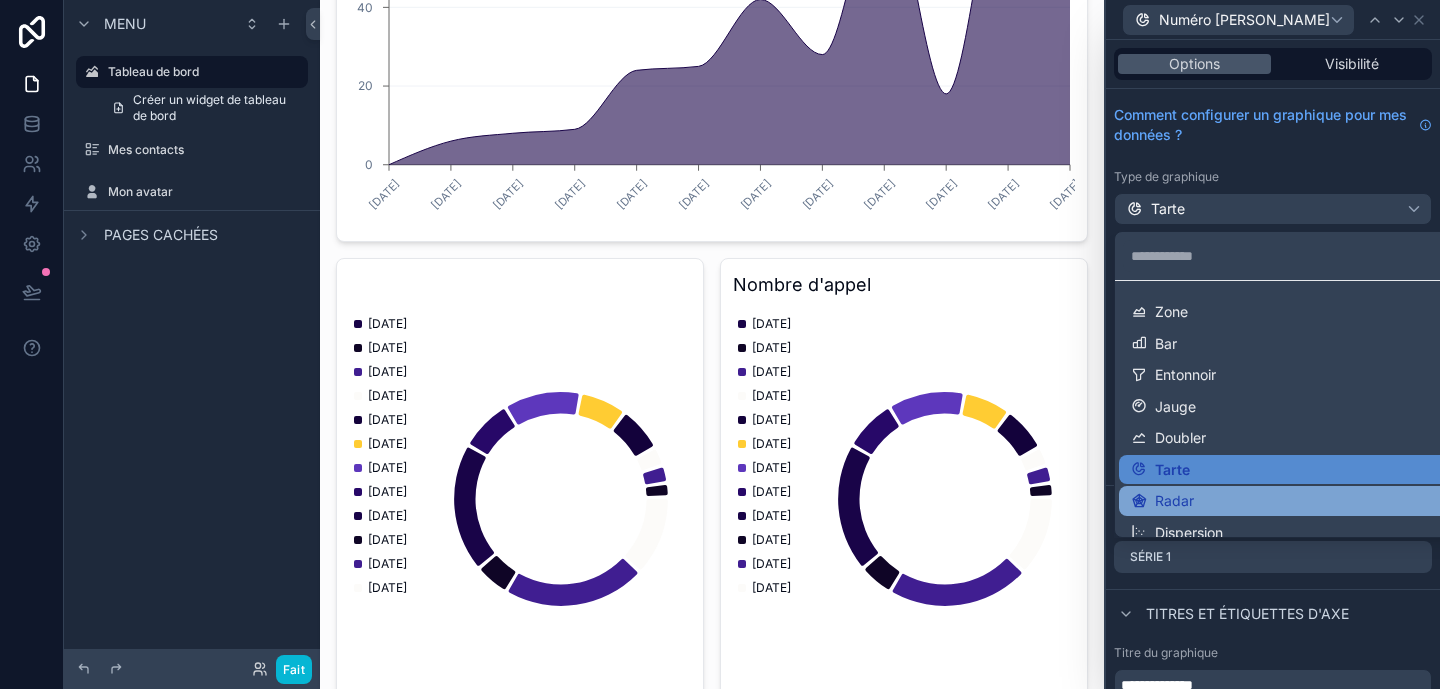 click on "Radar" at bounding box center (1297, 501) 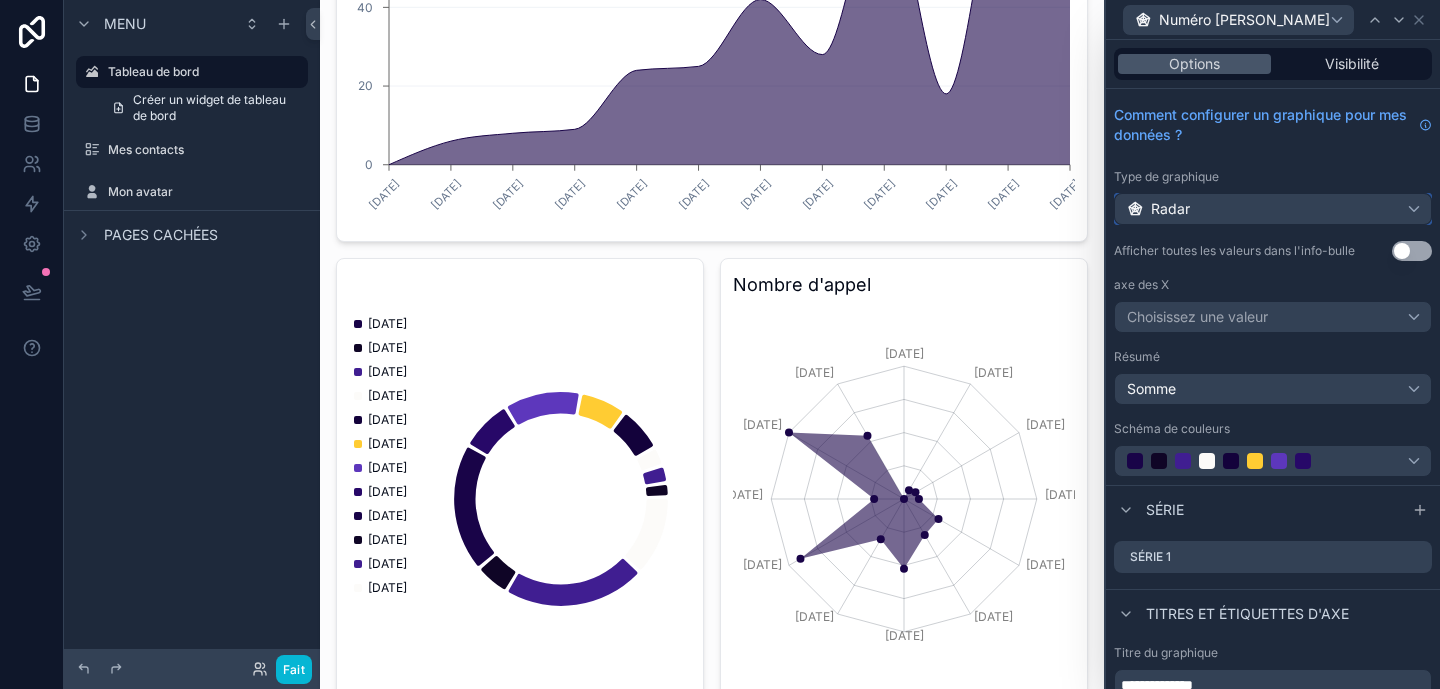 click on "Radar" at bounding box center (1273, 209) 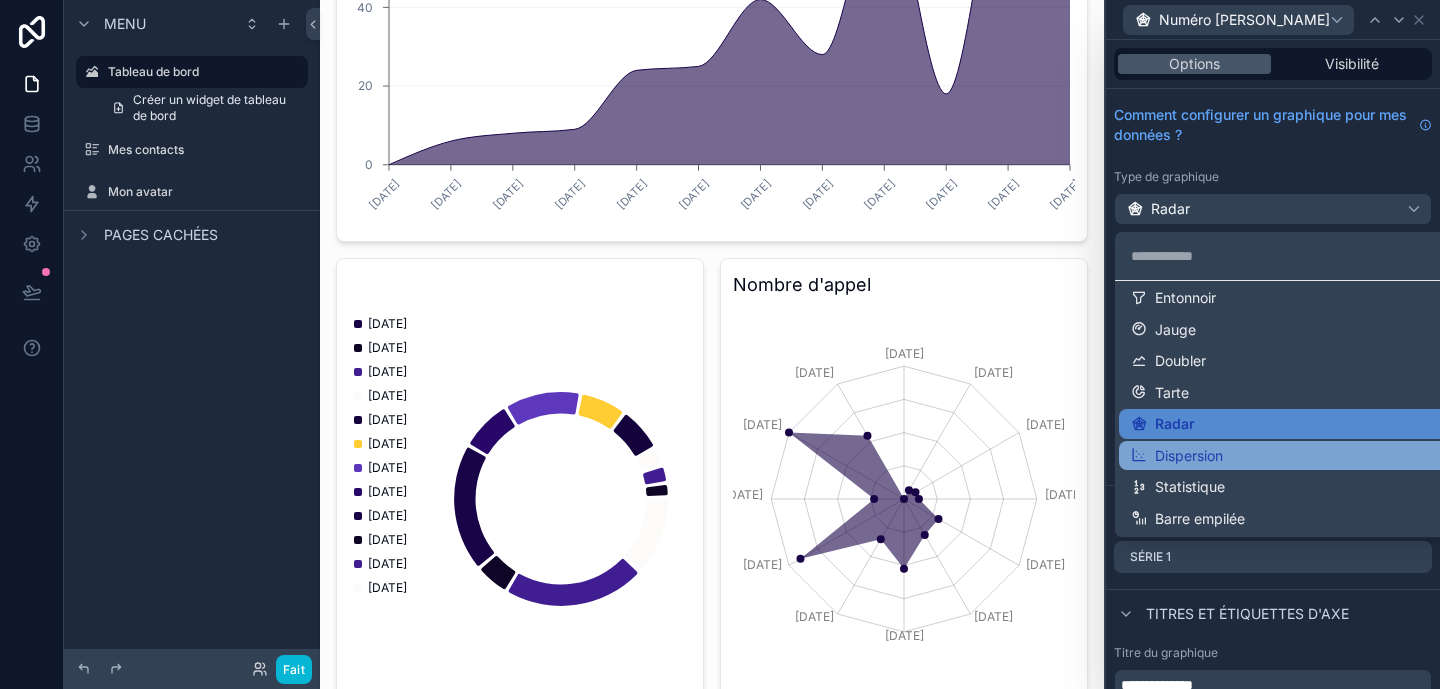 click on "Dispersion" at bounding box center (1189, 455) 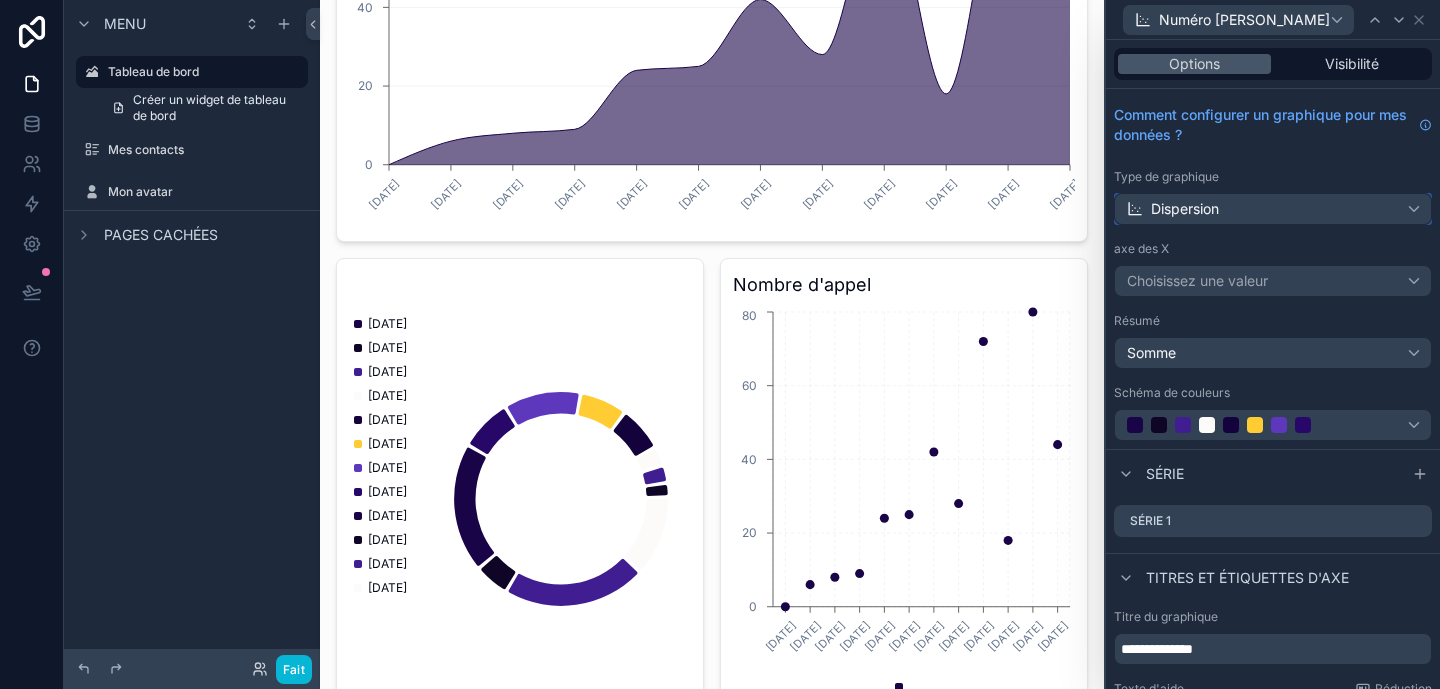 click on "Dispersion" at bounding box center (1185, 208) 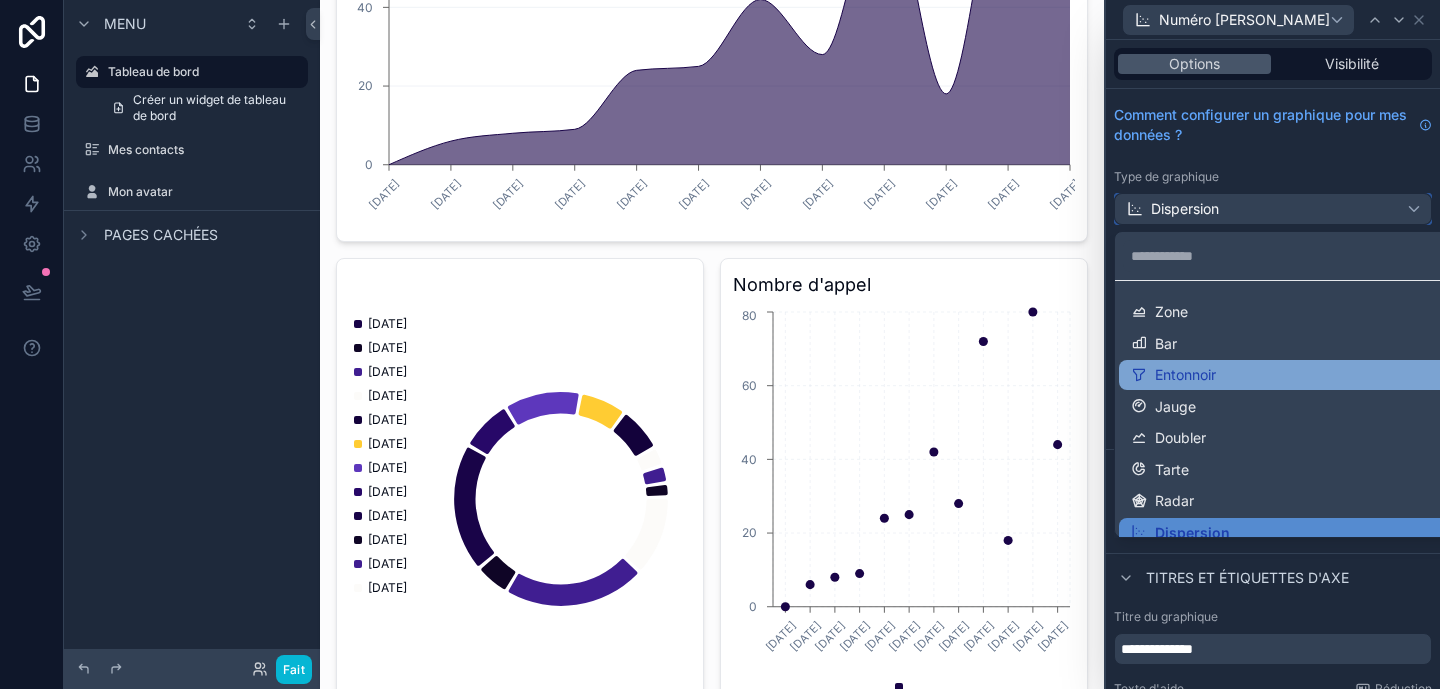 scroll, scrollTop: 77, scrollLeft: 0, axis: vertical 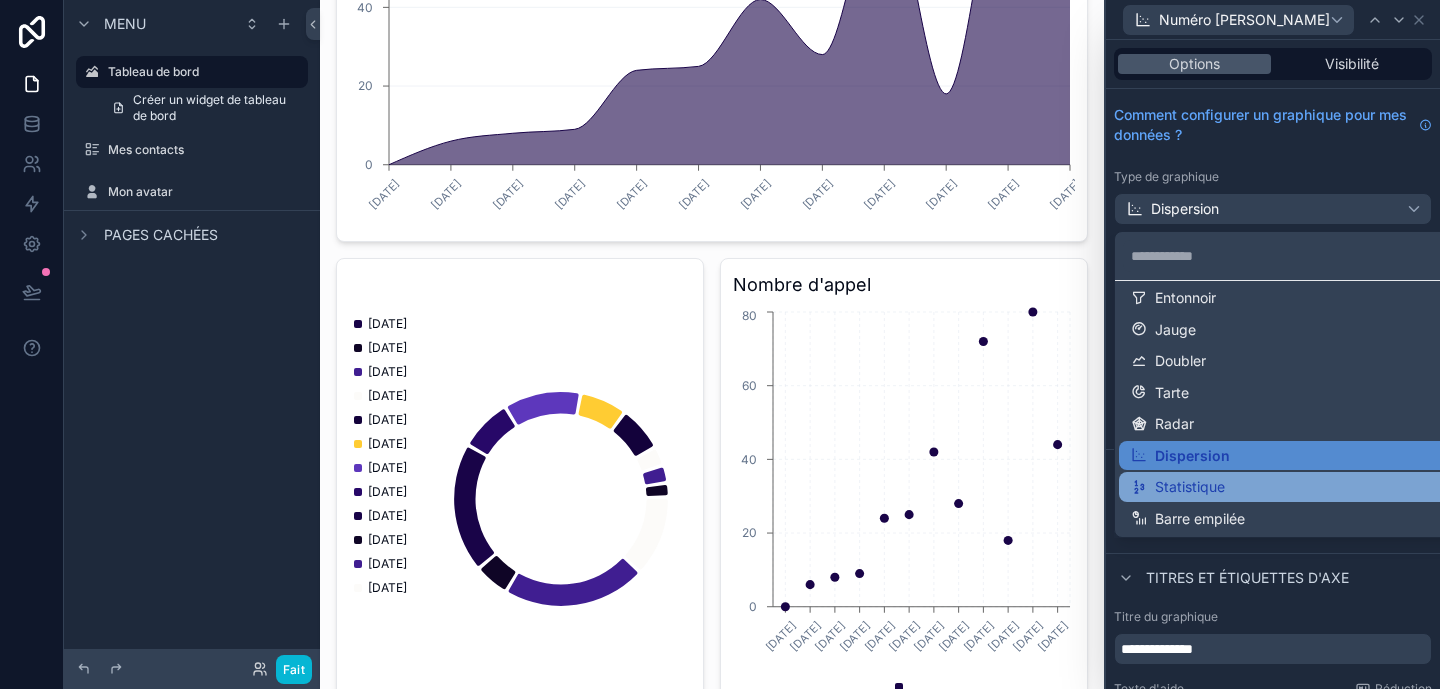 click on "Statistique" at bounding box center (1297, 487) 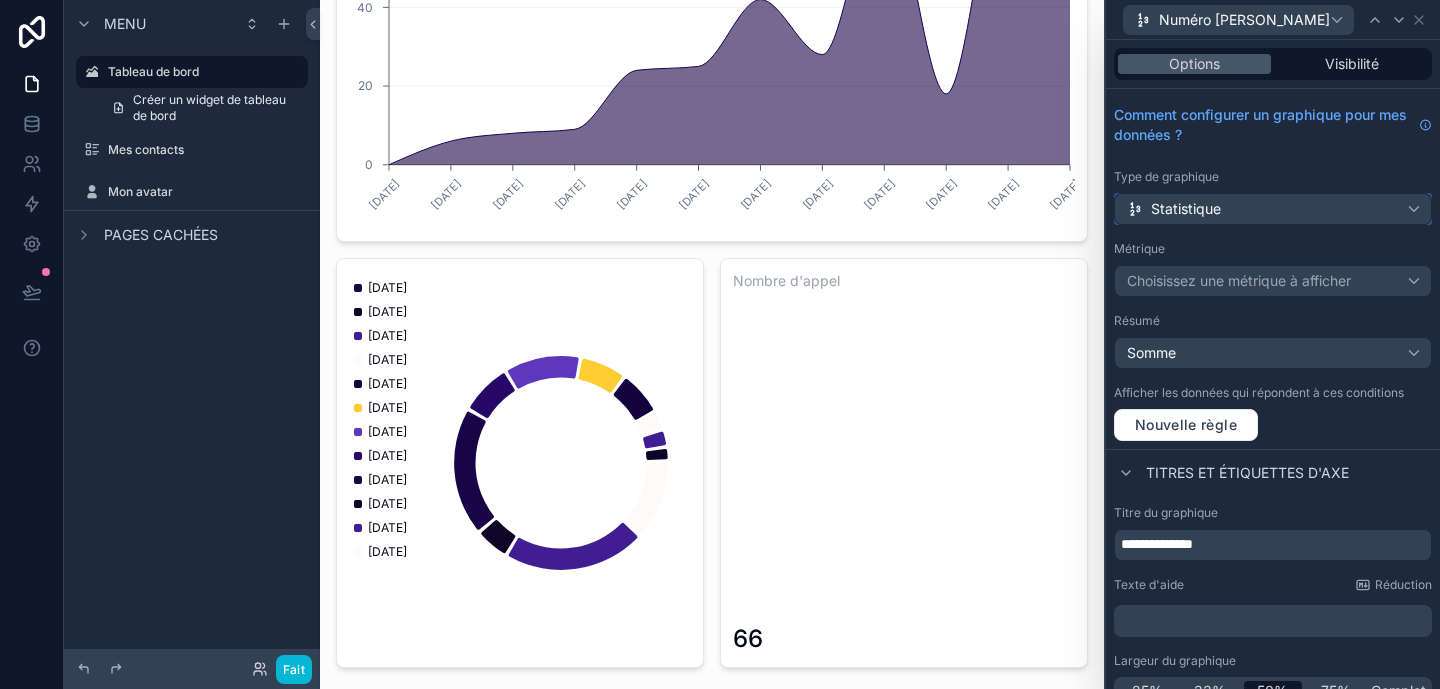 click on "Statistique" at bounding box center [1273, 209] 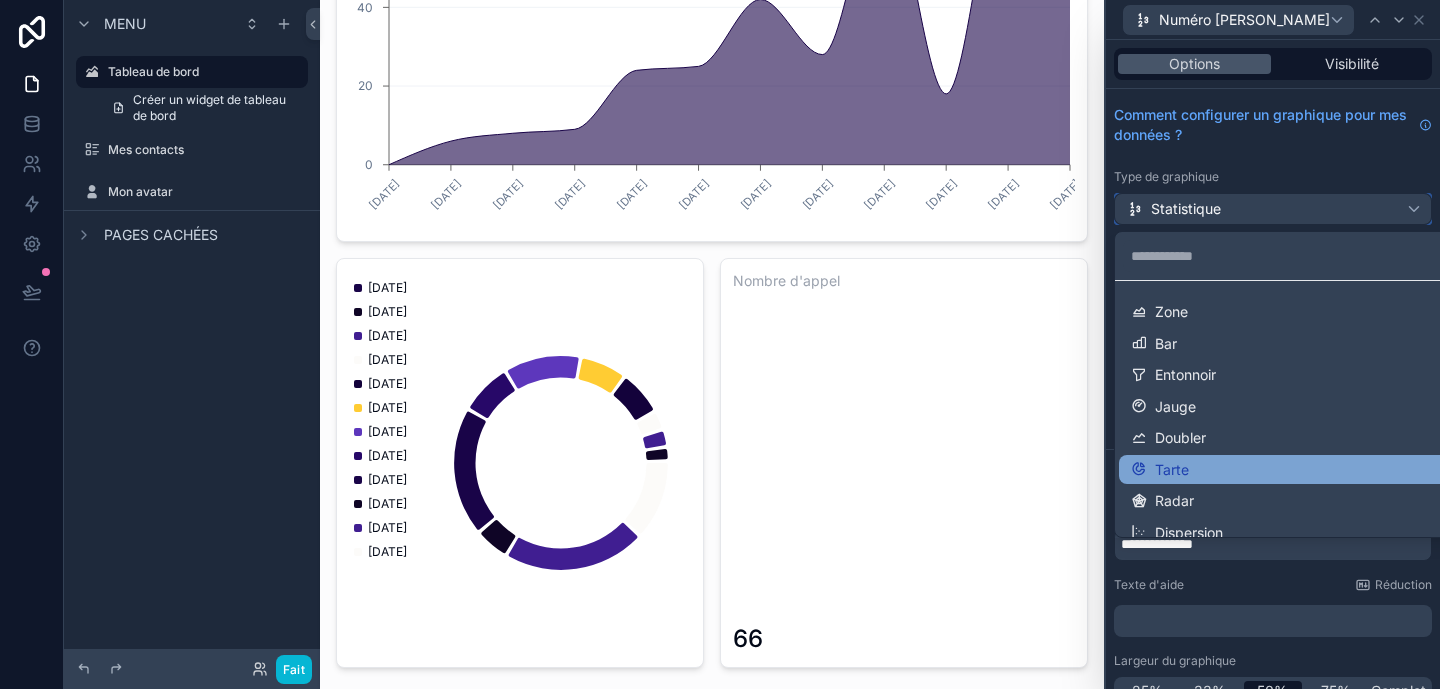 scroll, scrollTop: 77, scrollLeft: 0, axis: vertical 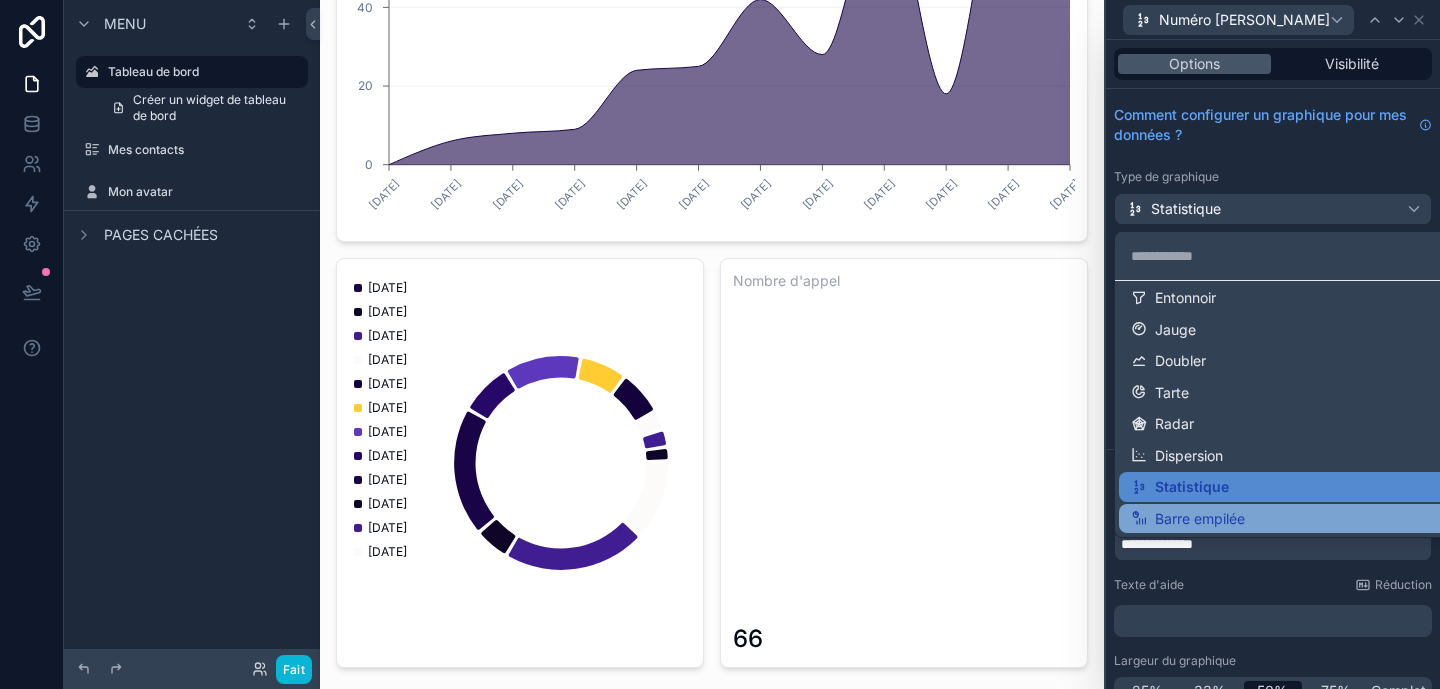 click on "Barre empilée" at bounding box center (1200, 518) 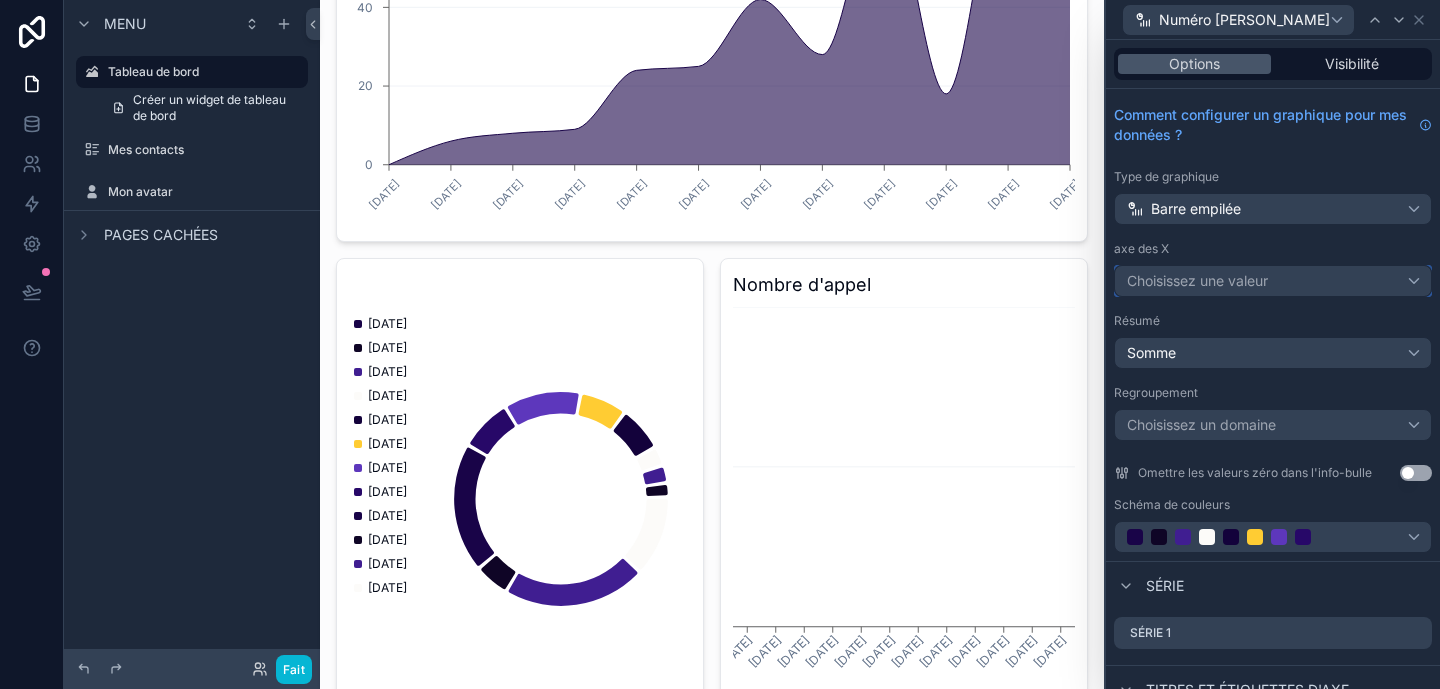 click on "Choisissez une valeur" at bounding box center (1197, 280) 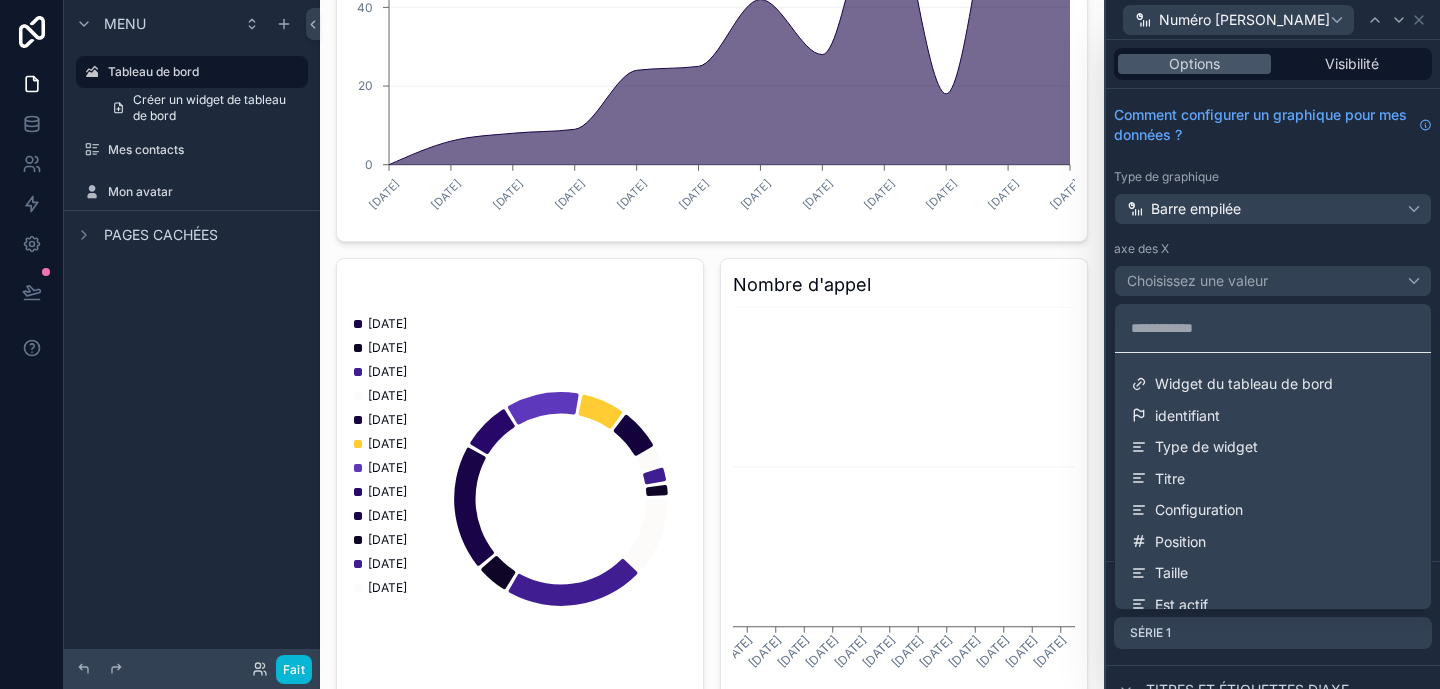 click at bounding box center (1273, 344) 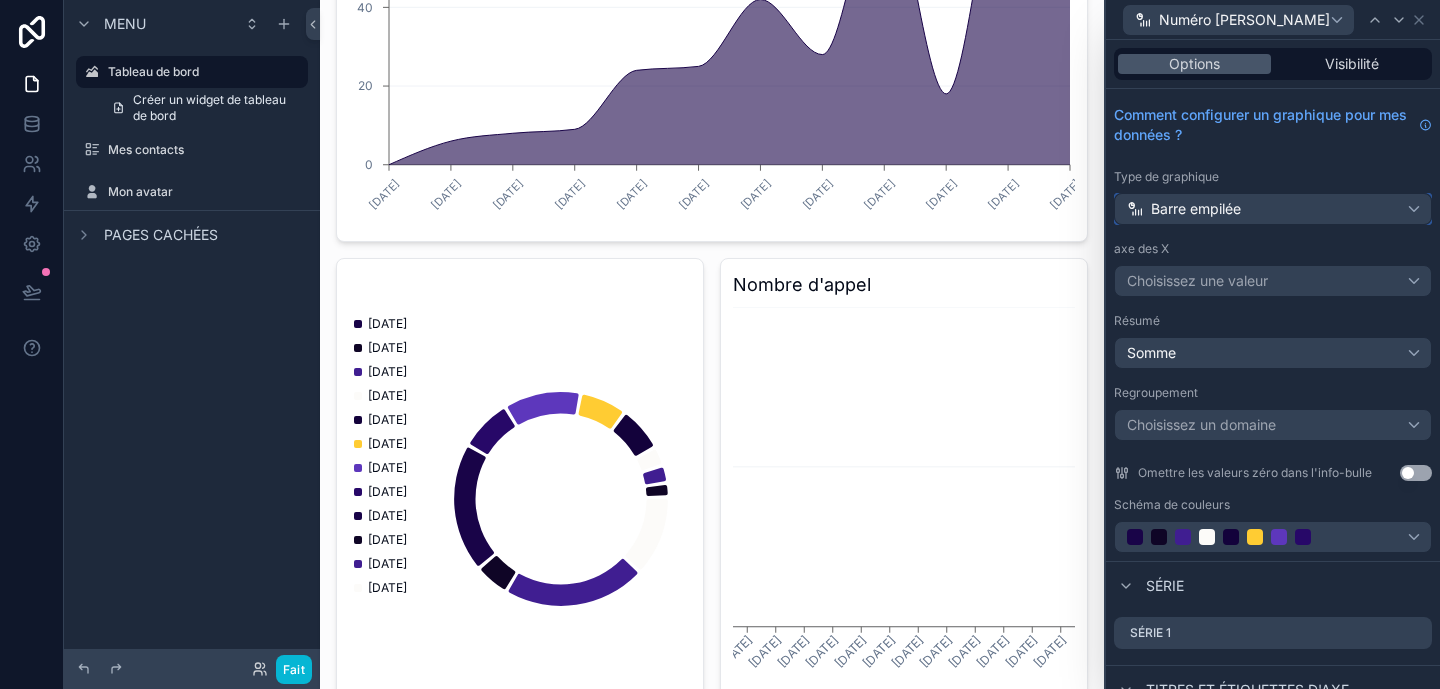 click on "Barre empilée" at bounding box center [1196, 208] 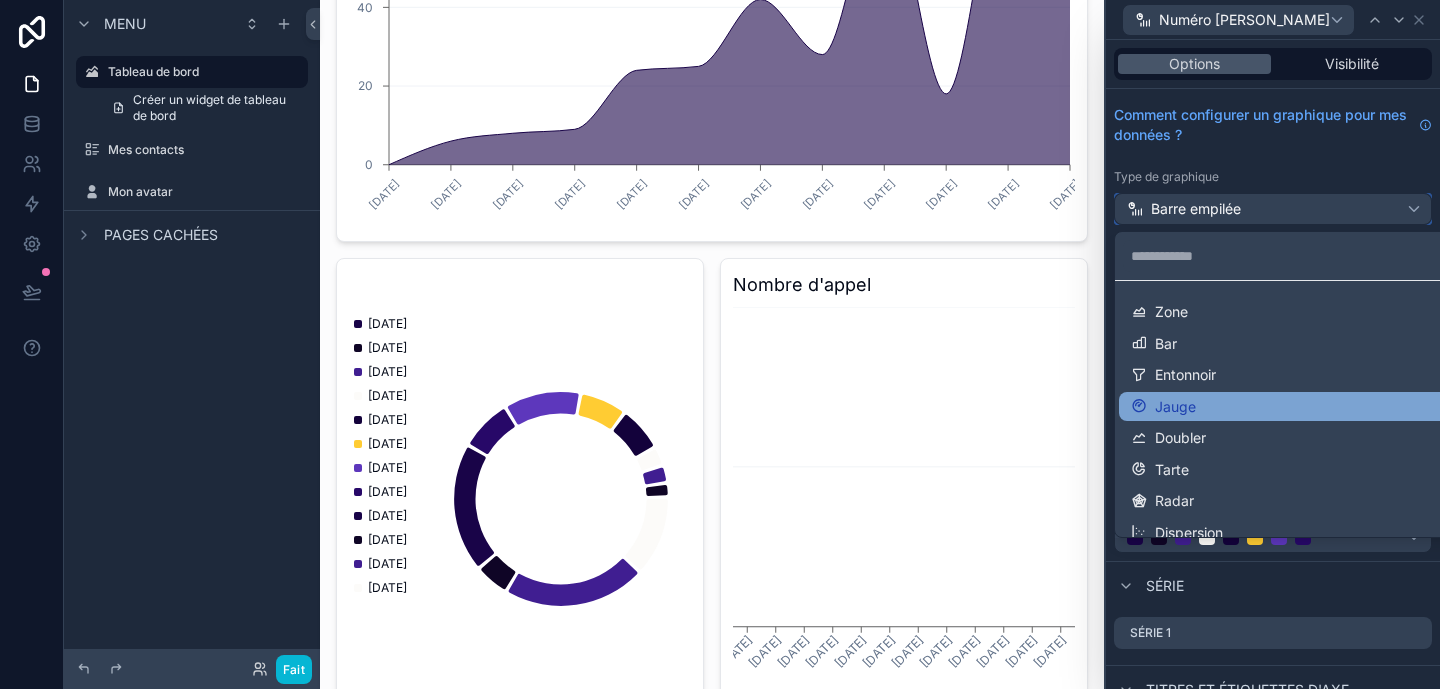 scroll, scrollTop: 77, scrollLeft: 0, axis: vertical 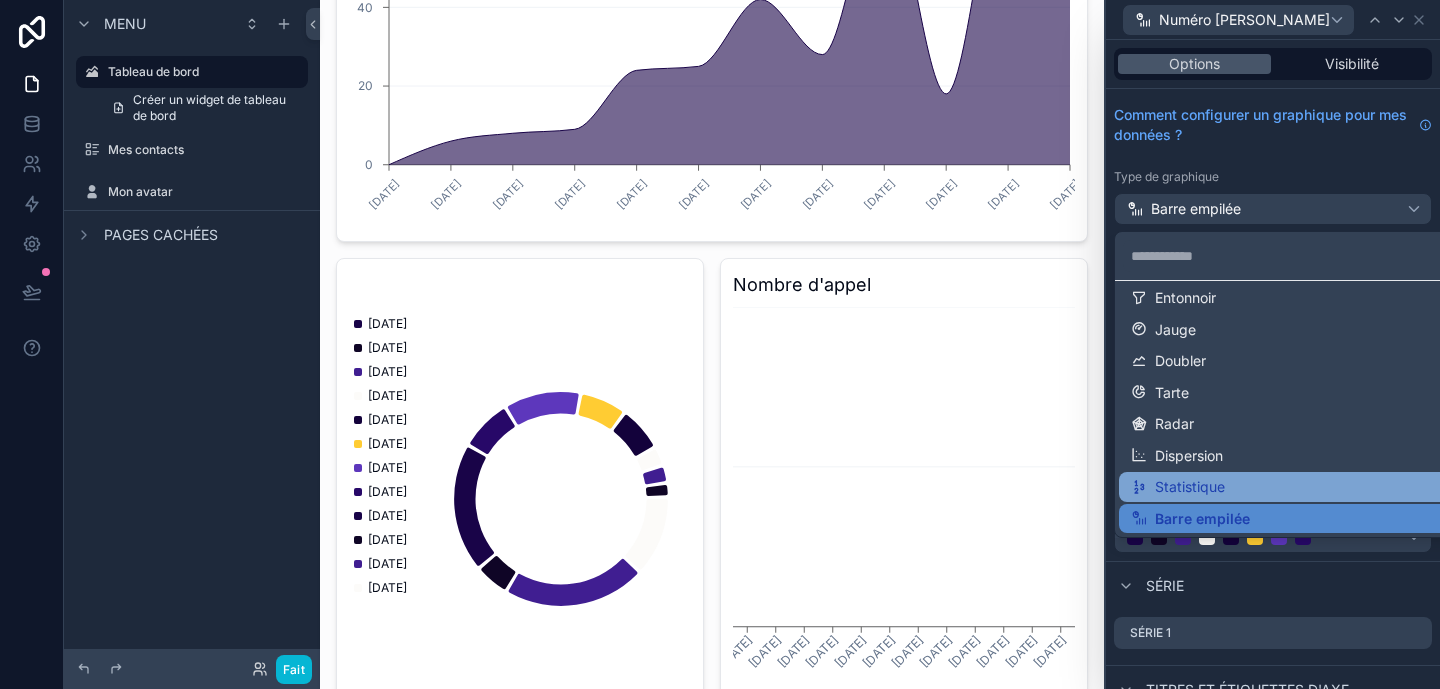 drag, startPoint x: 1206, startPoint y: 507, endPoint x: 1210, endPoint y: 484, distance: 23.345236 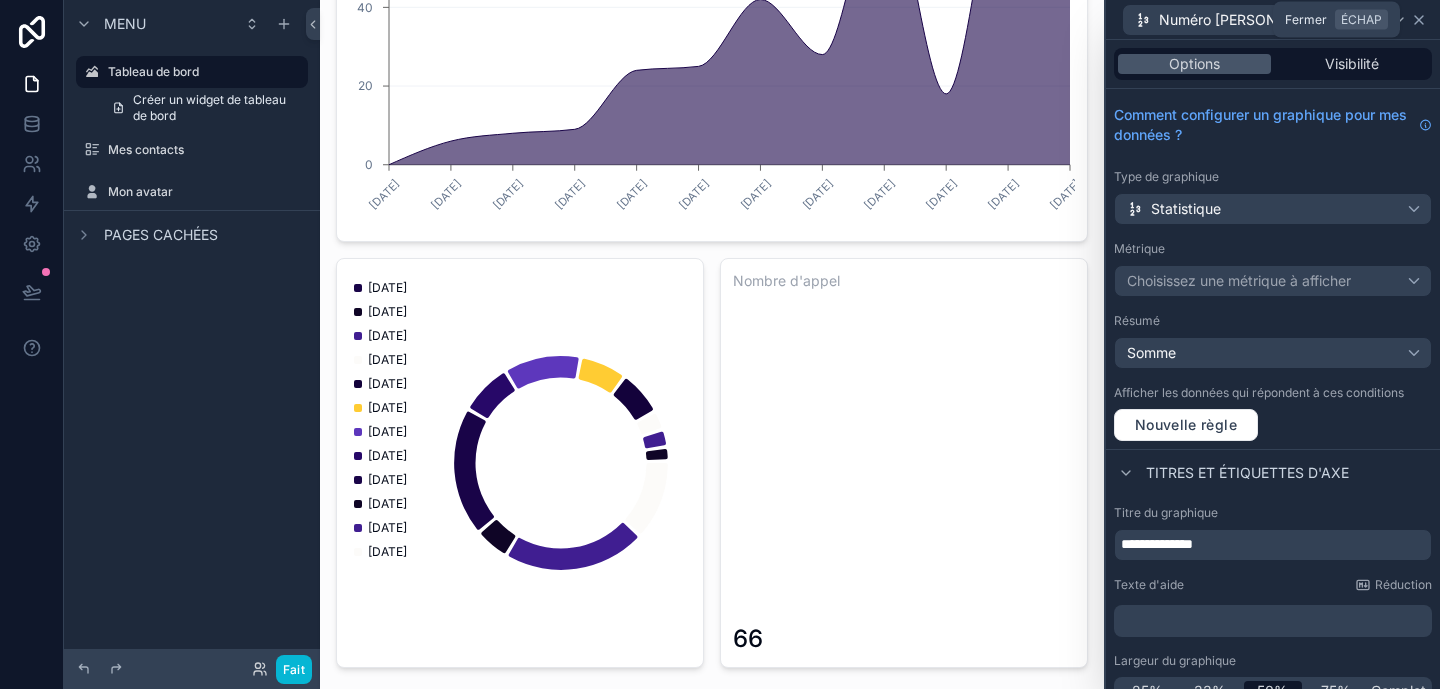 click 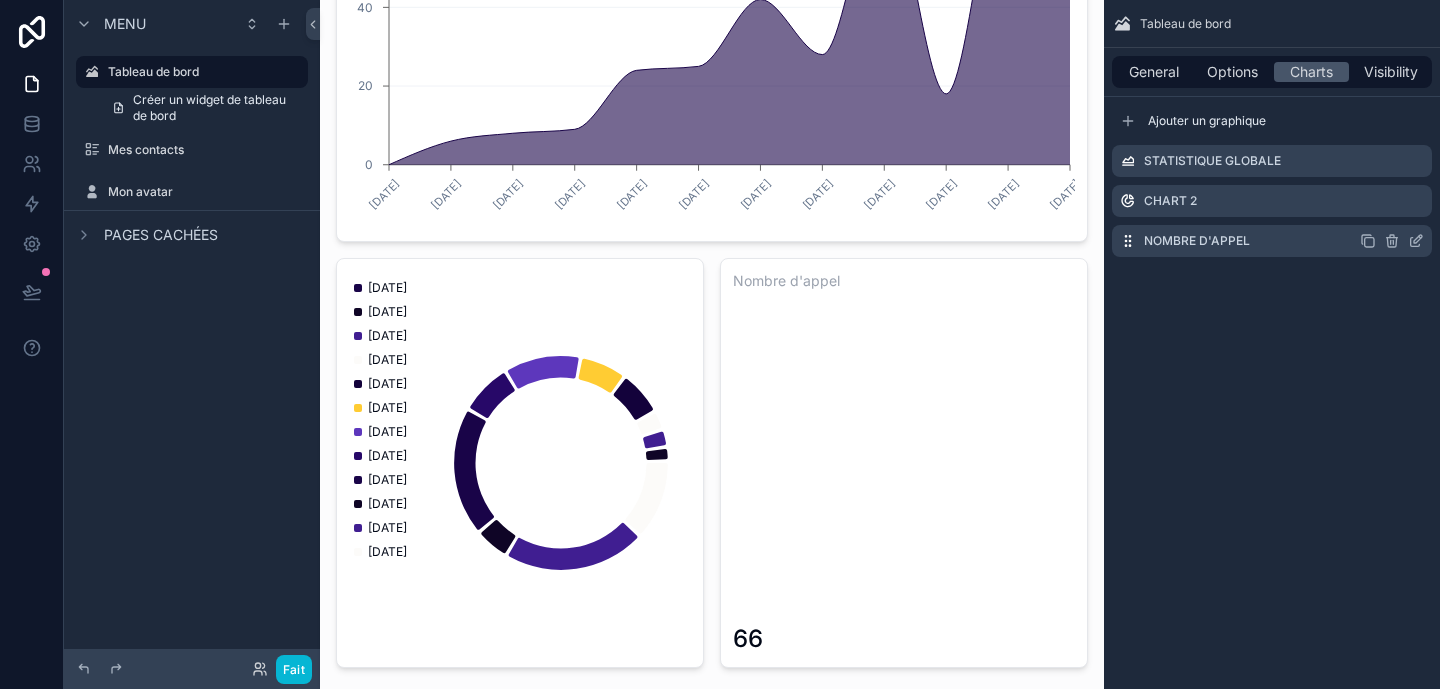 click 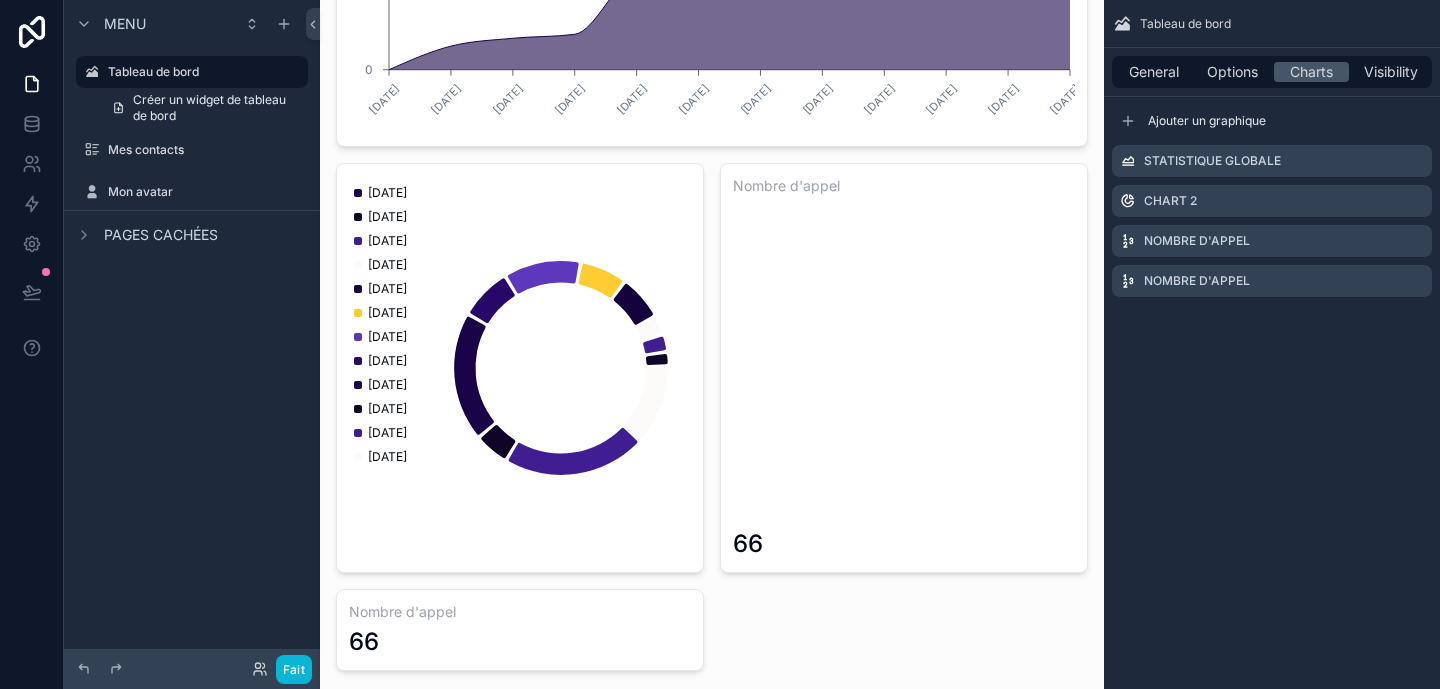 scroll, scrollTop: 421, scrollLeft: 0, axis: vertical 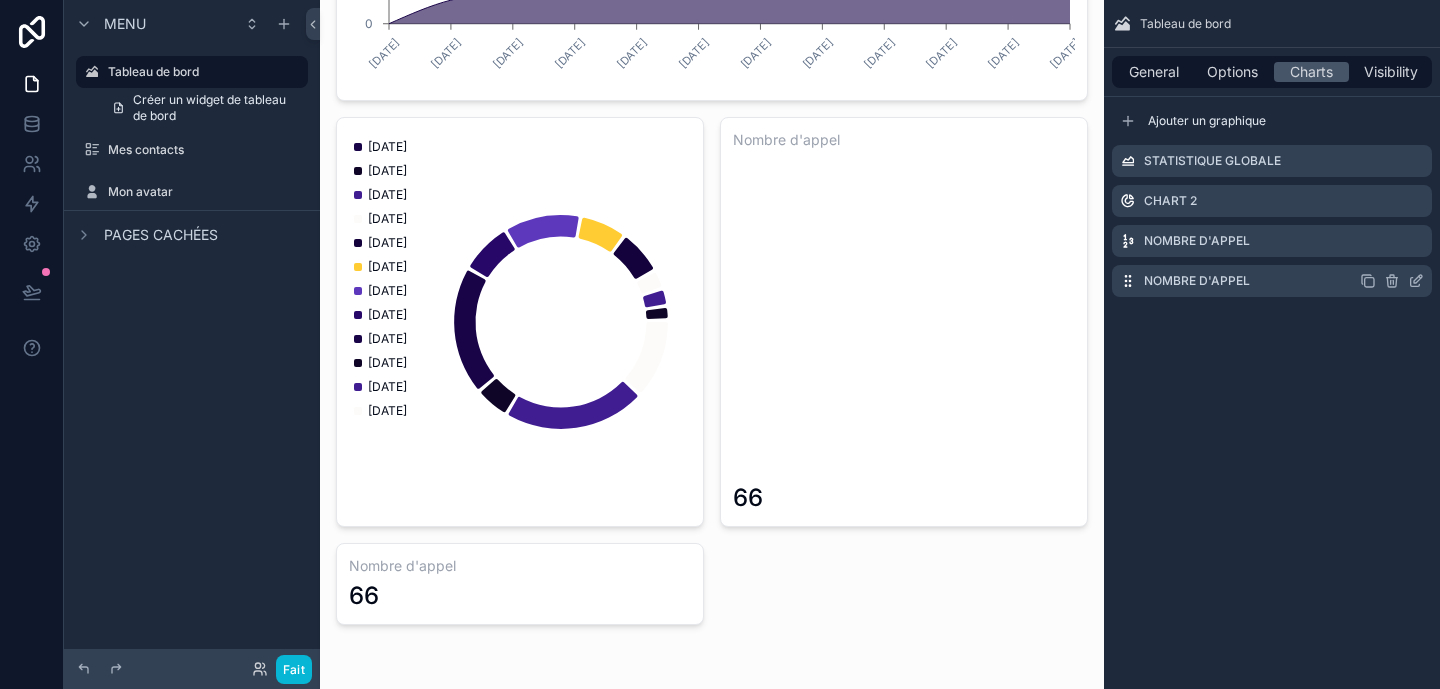 click 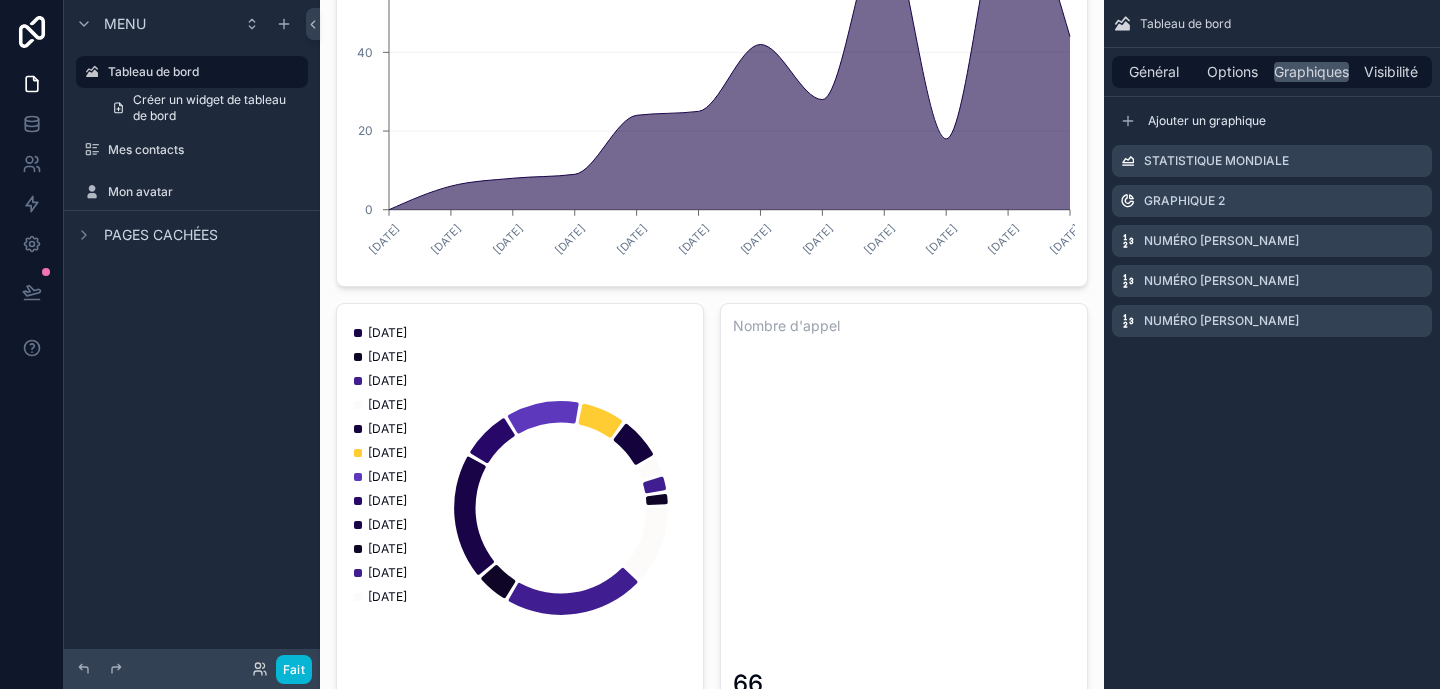 scroll, scrollTop: 421, scrollLeft: 0, axis: vertical 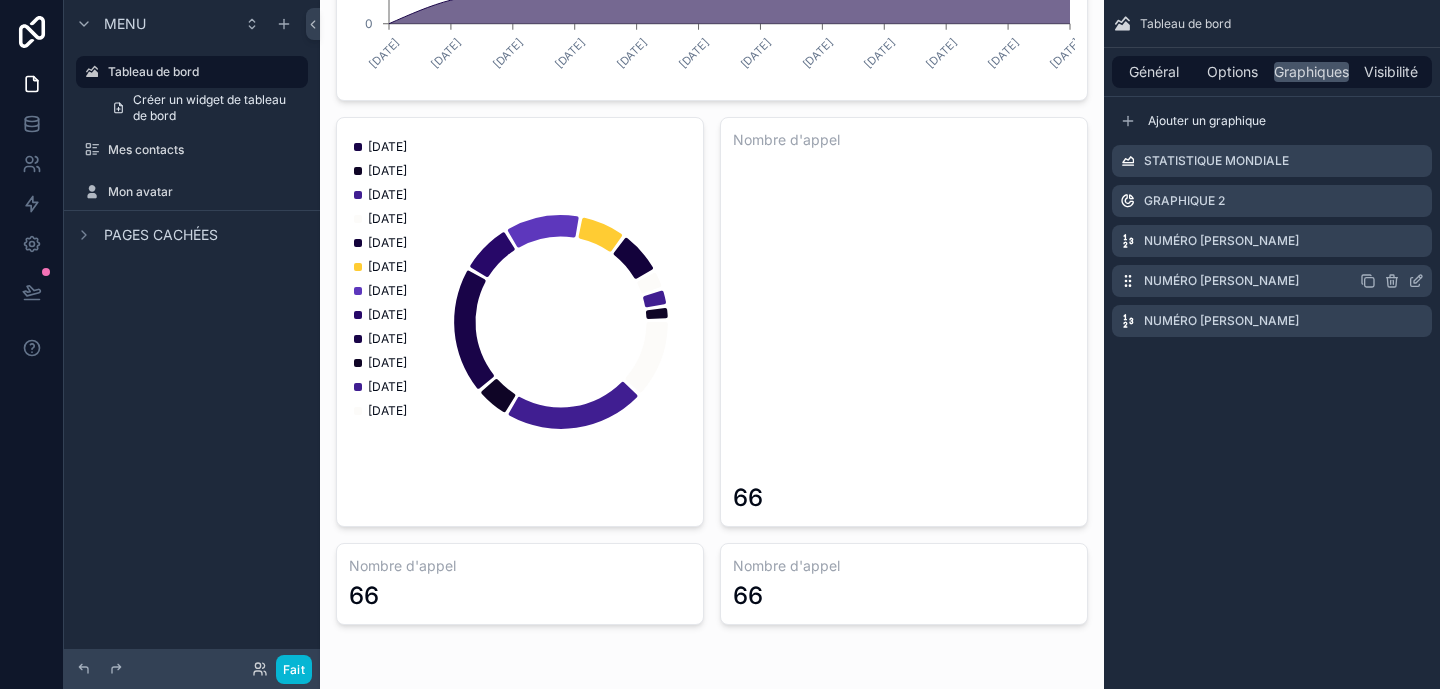 click on "Numéro d'appel" at bounding box center (1272, 281) 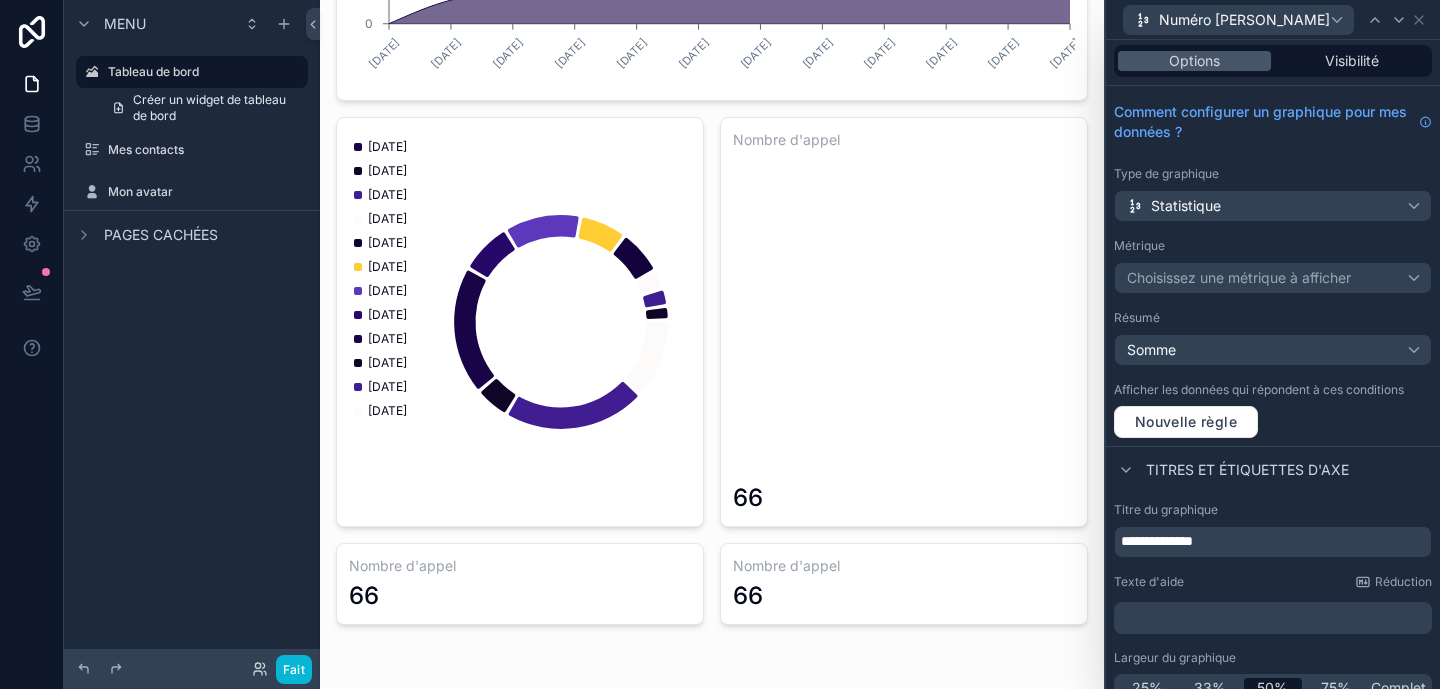 scroll, scrollTop: 23, scrollLeft: 0, axis: vertical 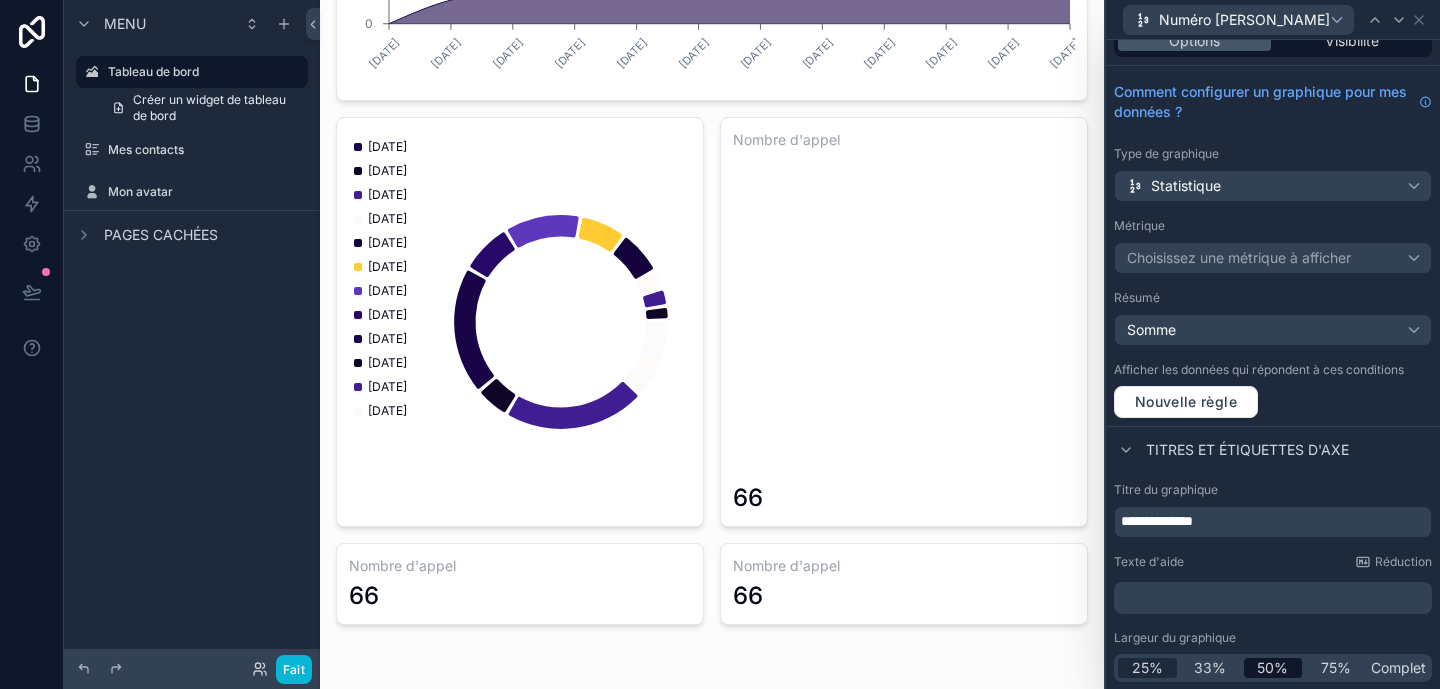 click on "25%" at bounding box center (1147, 667) 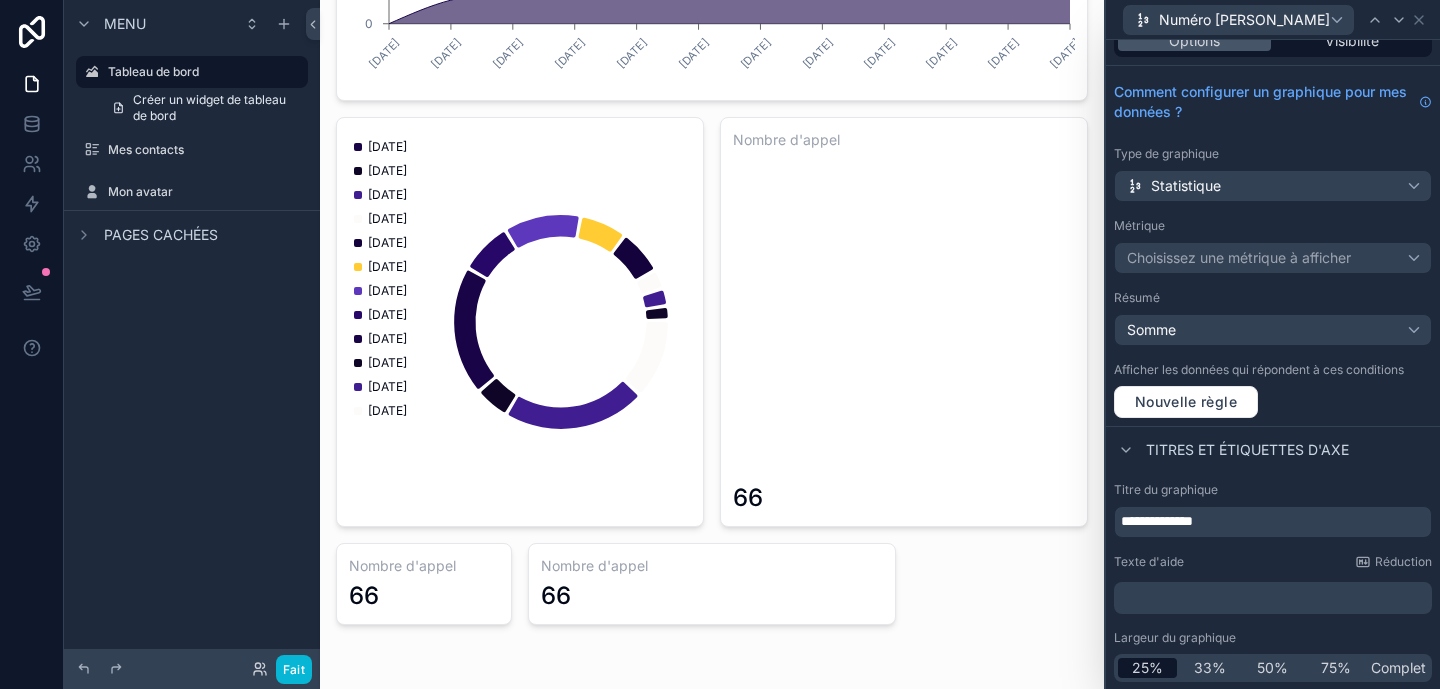 scroll, scrollTop: 0, scrollLeft: 0, axis: both 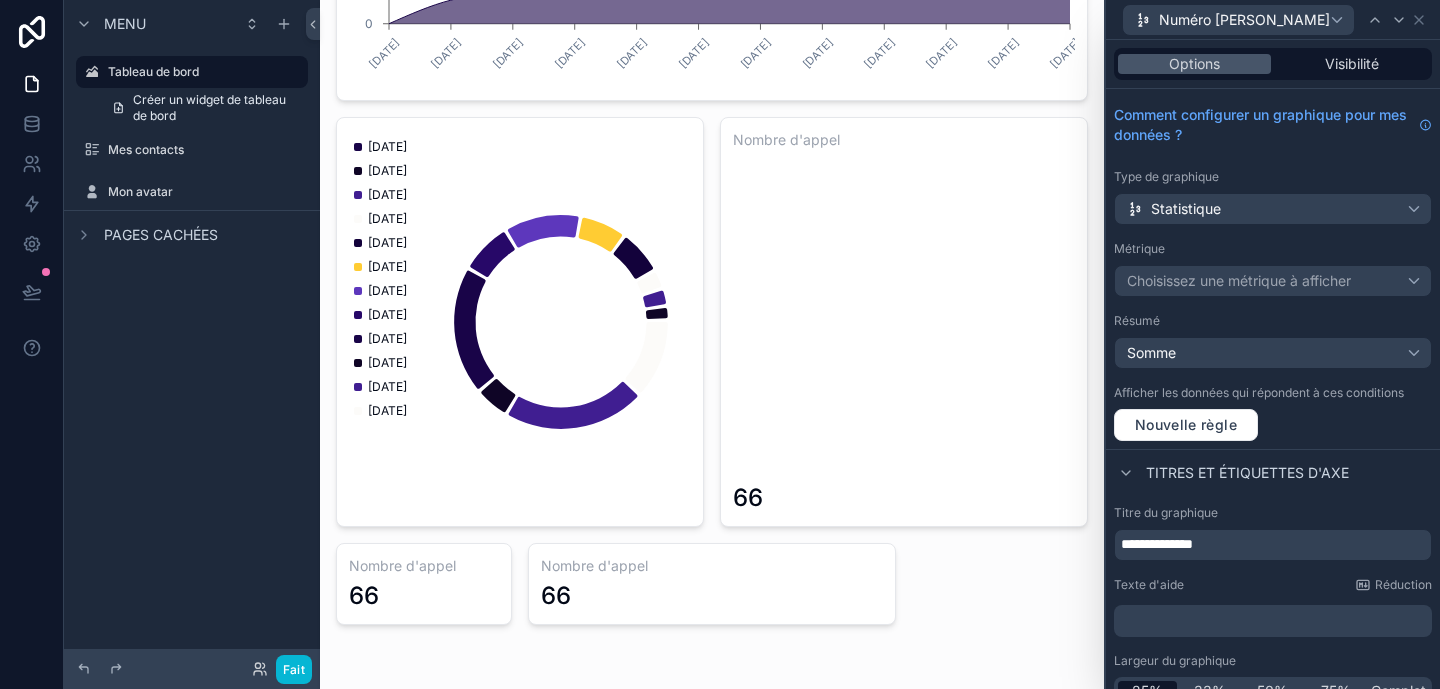 click on "Numéro d'appel" at bounding box center [1273, 19] 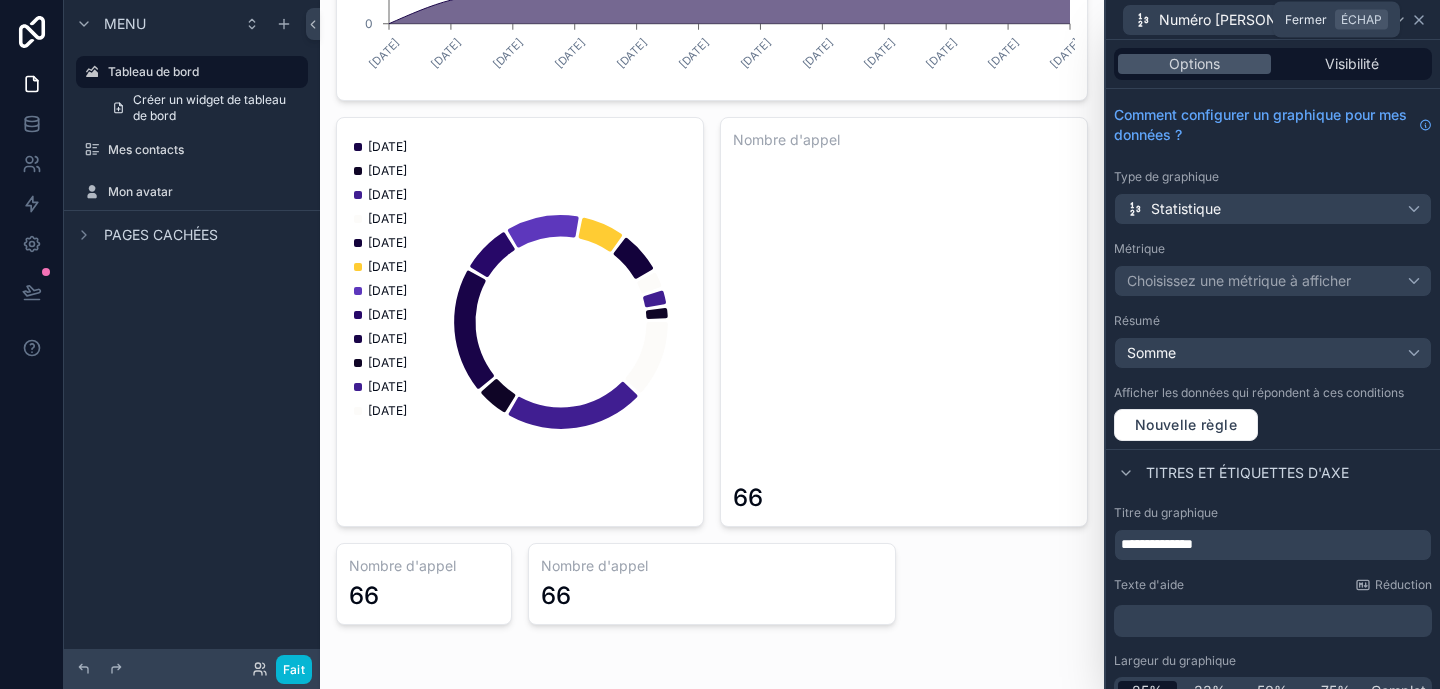 click 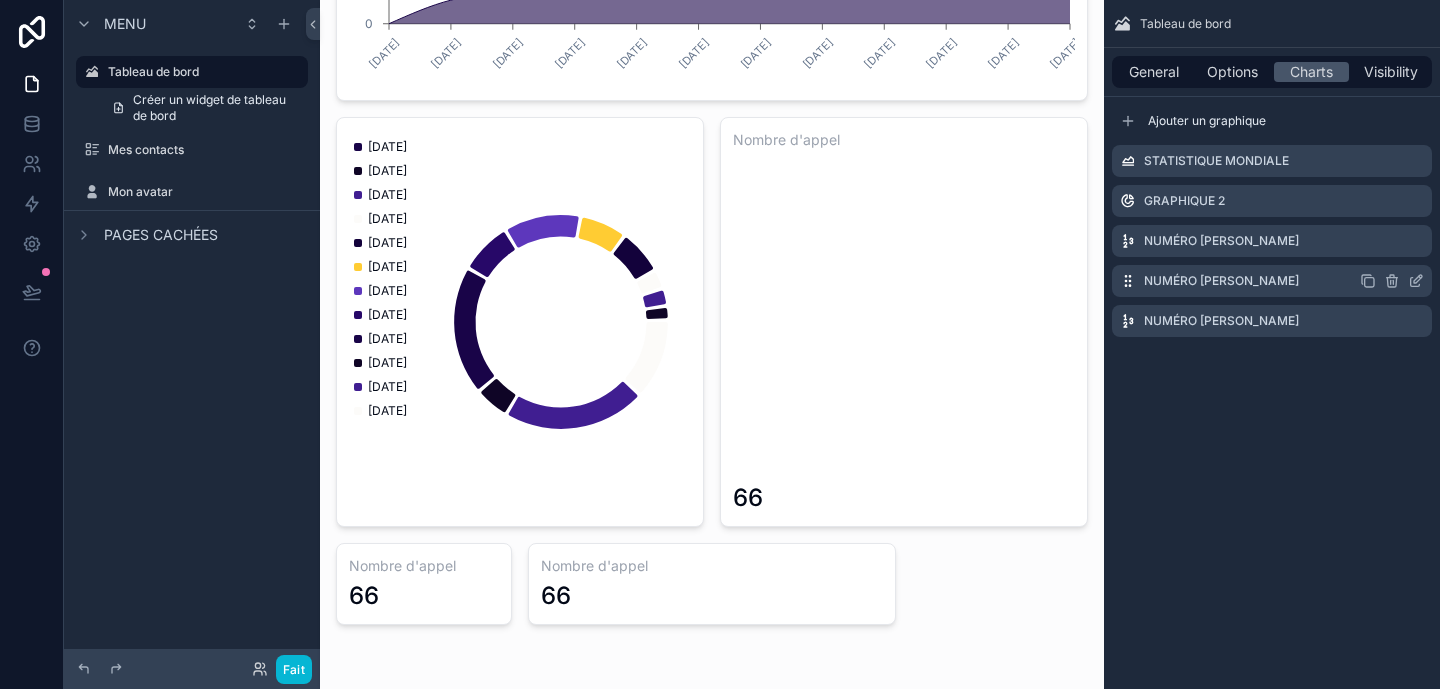 click 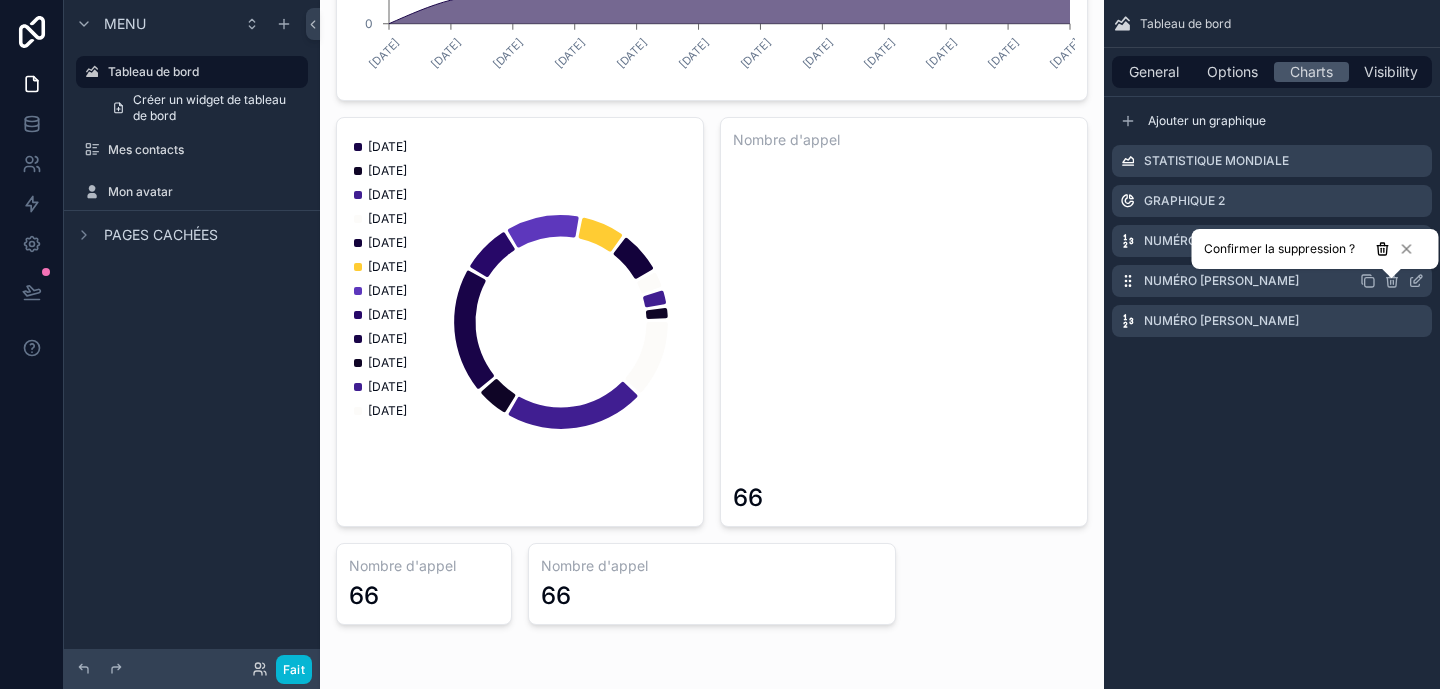 click 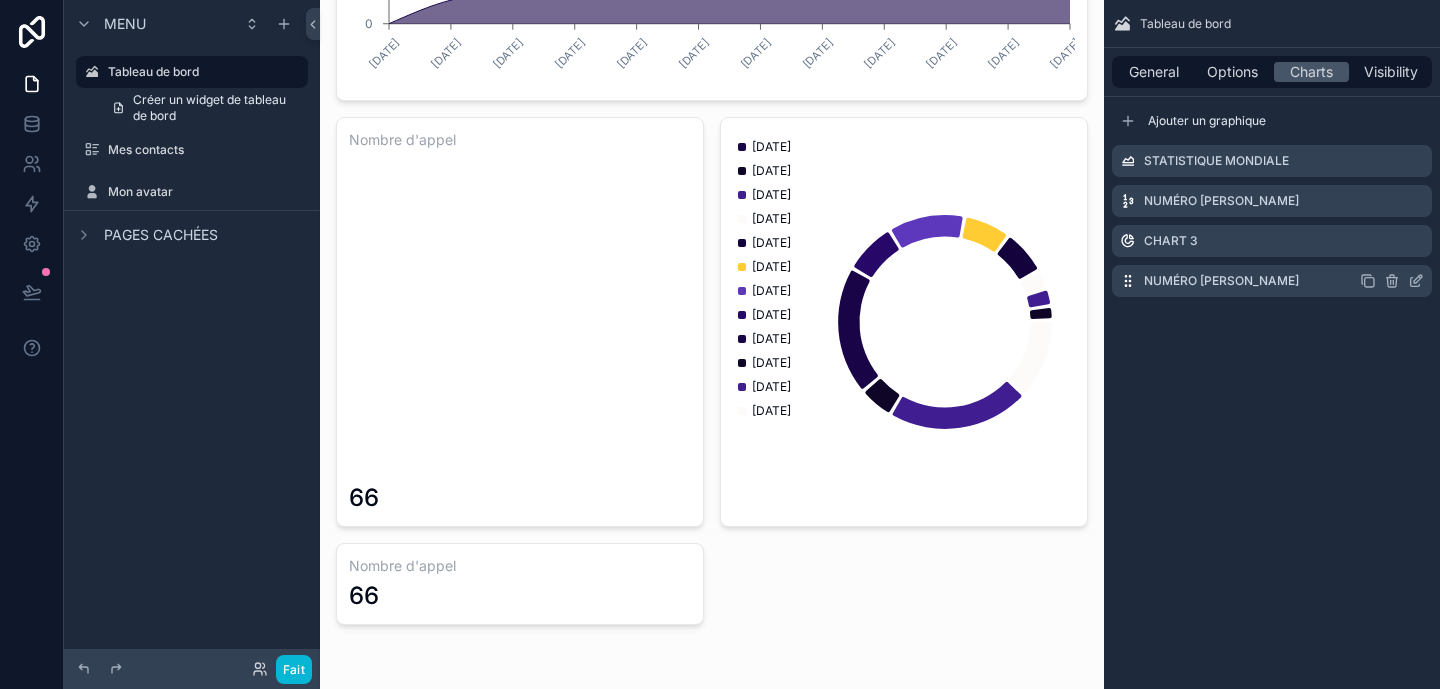 click 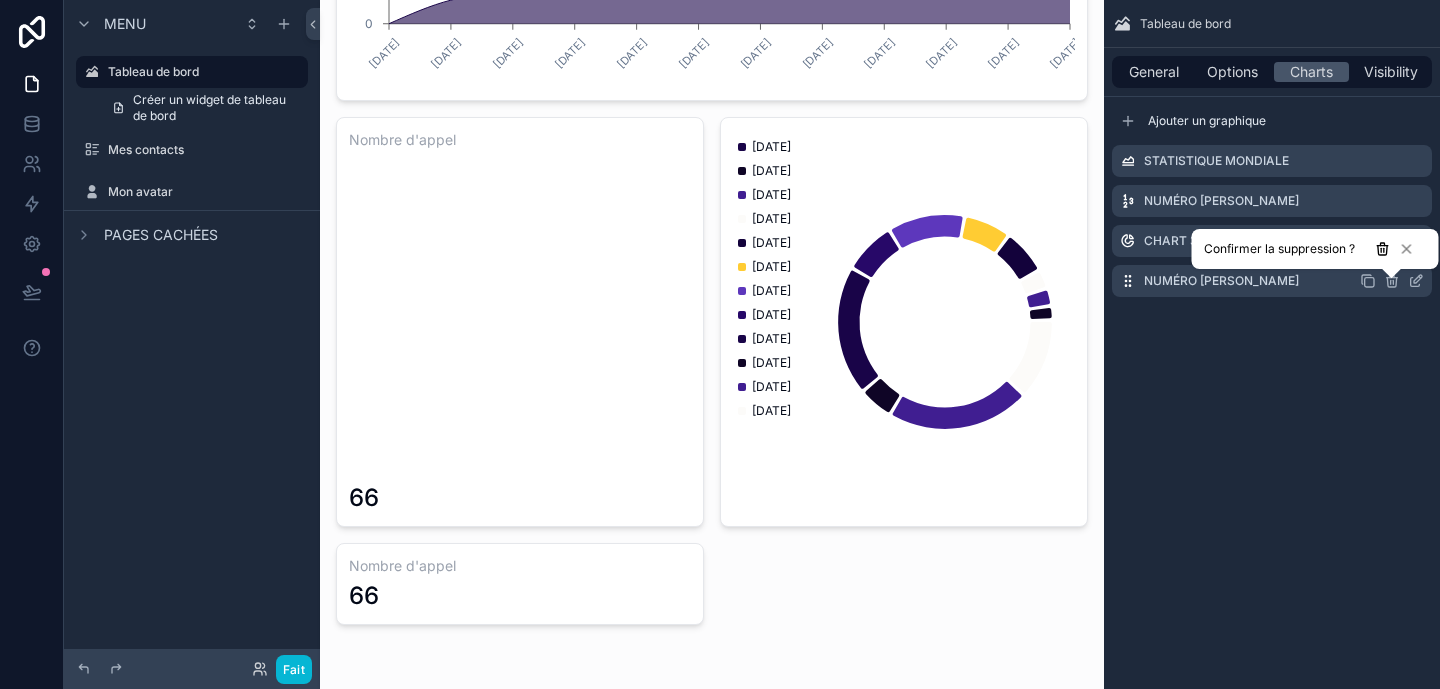 click 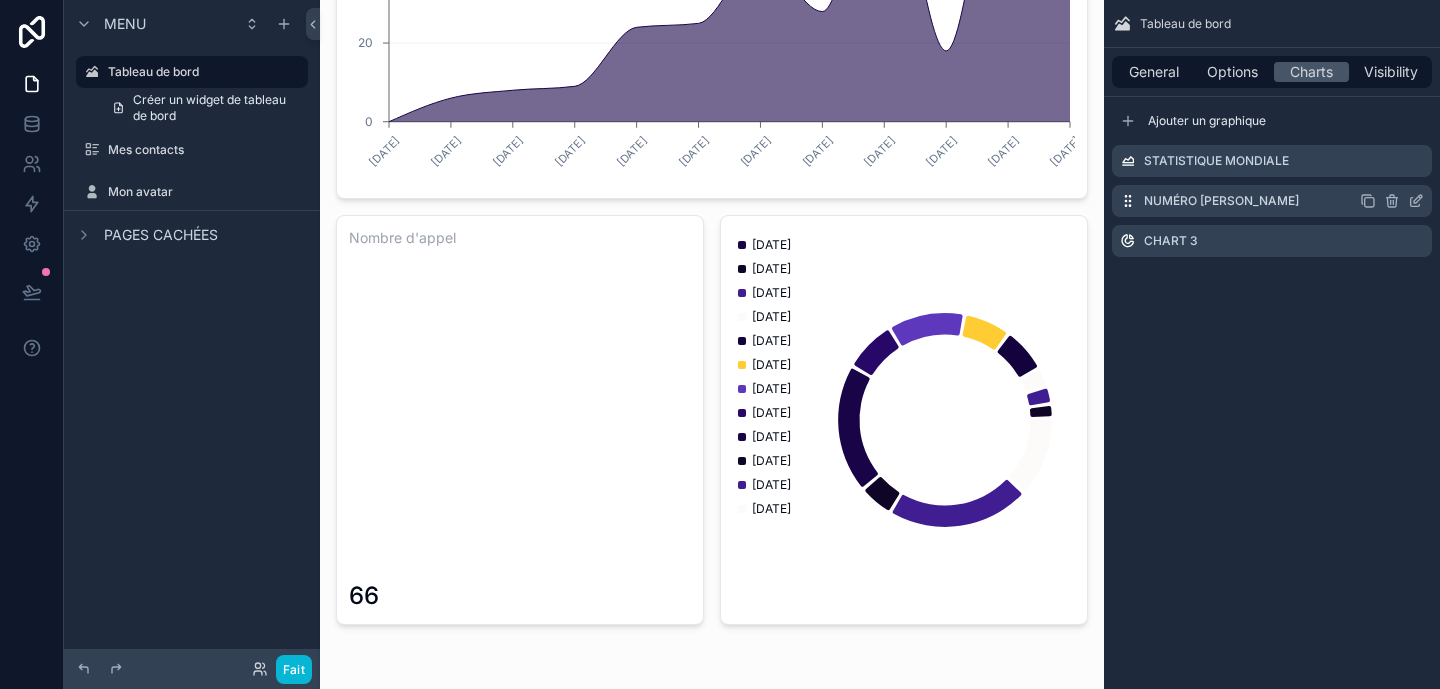 click on "Numéro d'appel" at bounding box center (1272, 201) 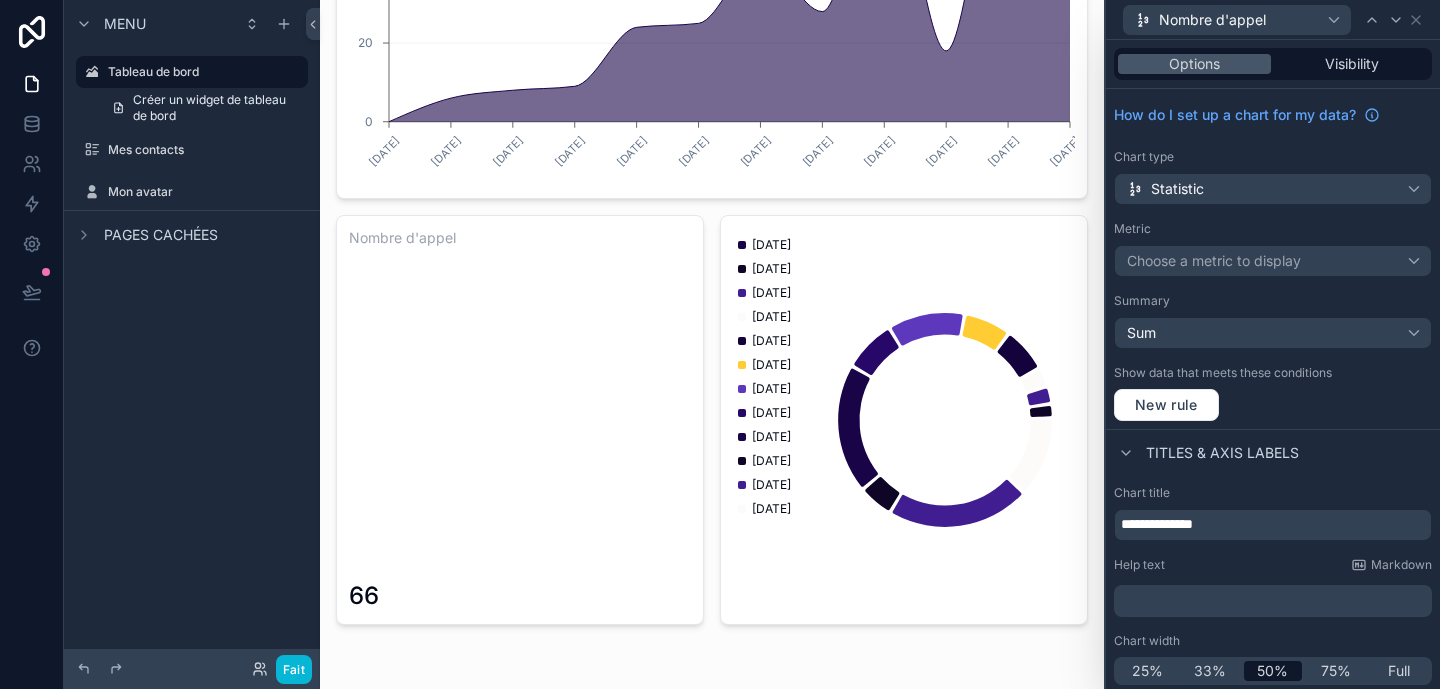 scroll, scrollTop: 3, scrollLeft: 0, axis: vertical 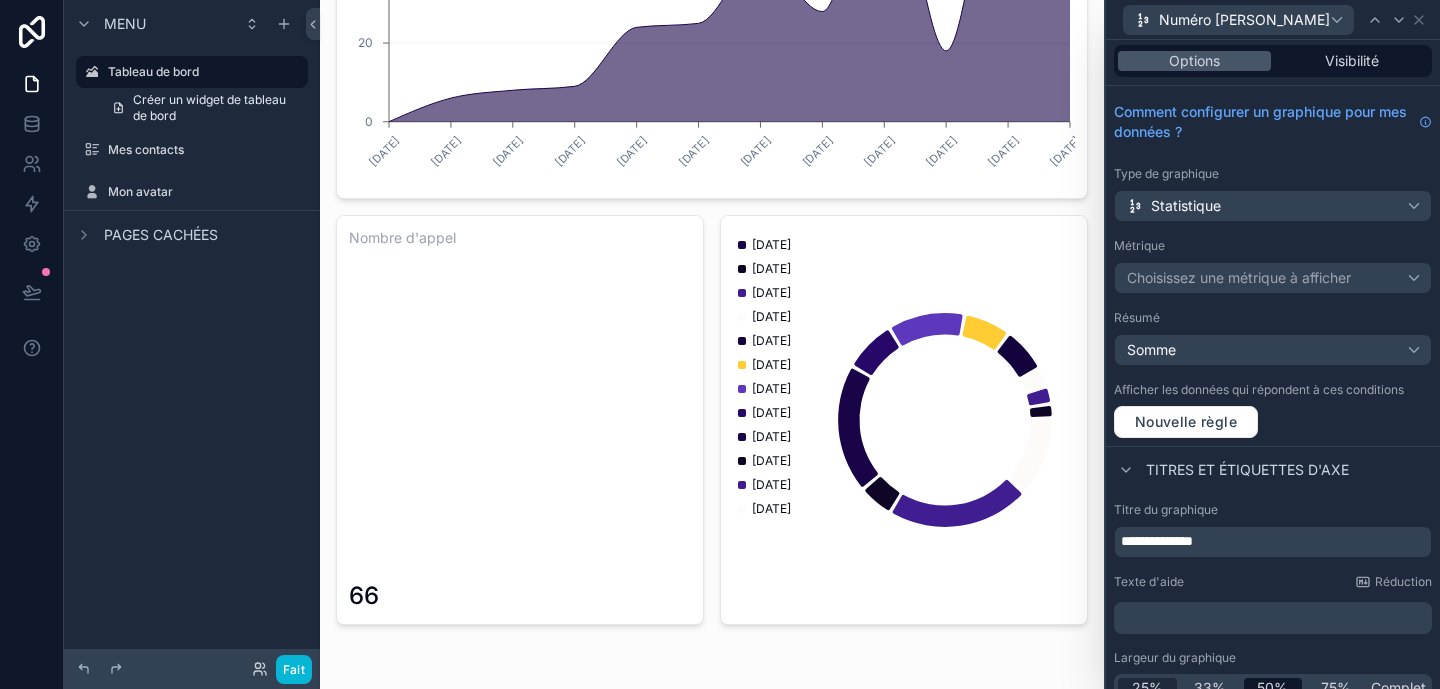 click on "25%" at bounding box center [1147, 687] 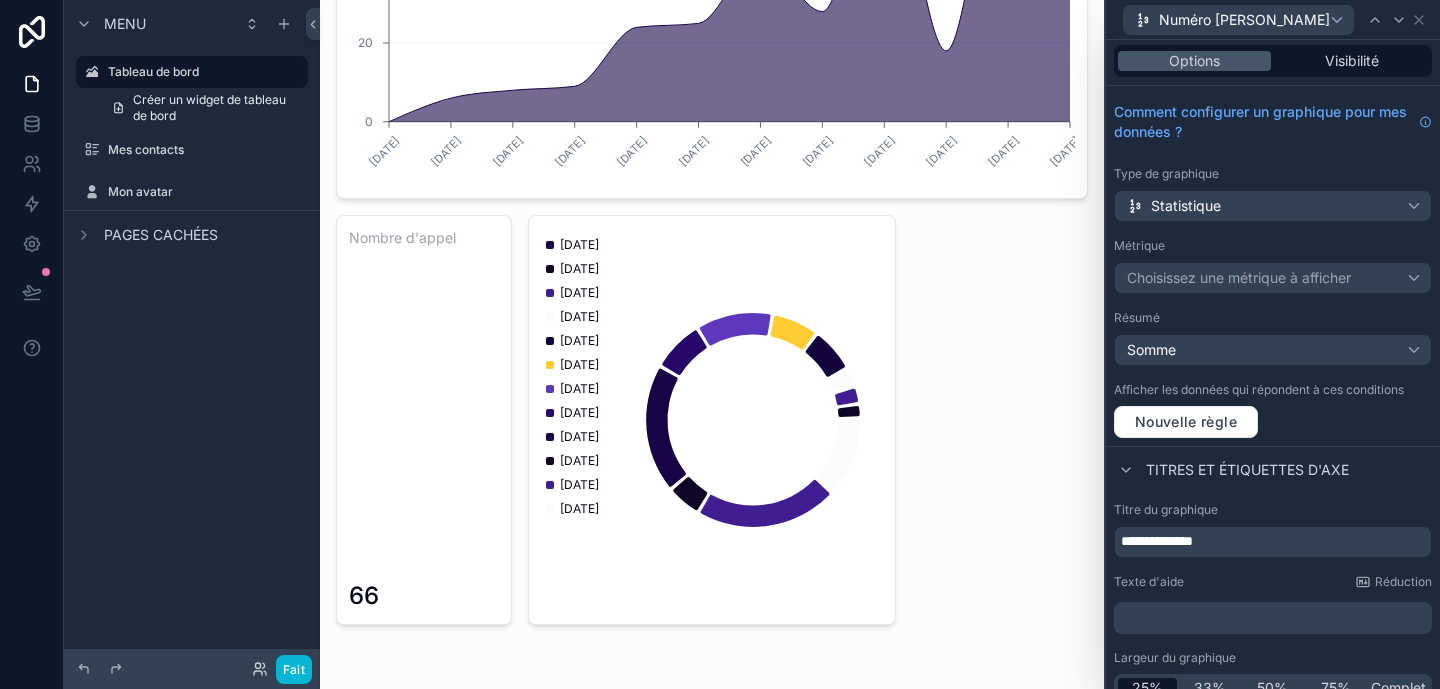 scroll, scrollTop: 0, scrollLeft: 0, axis: both 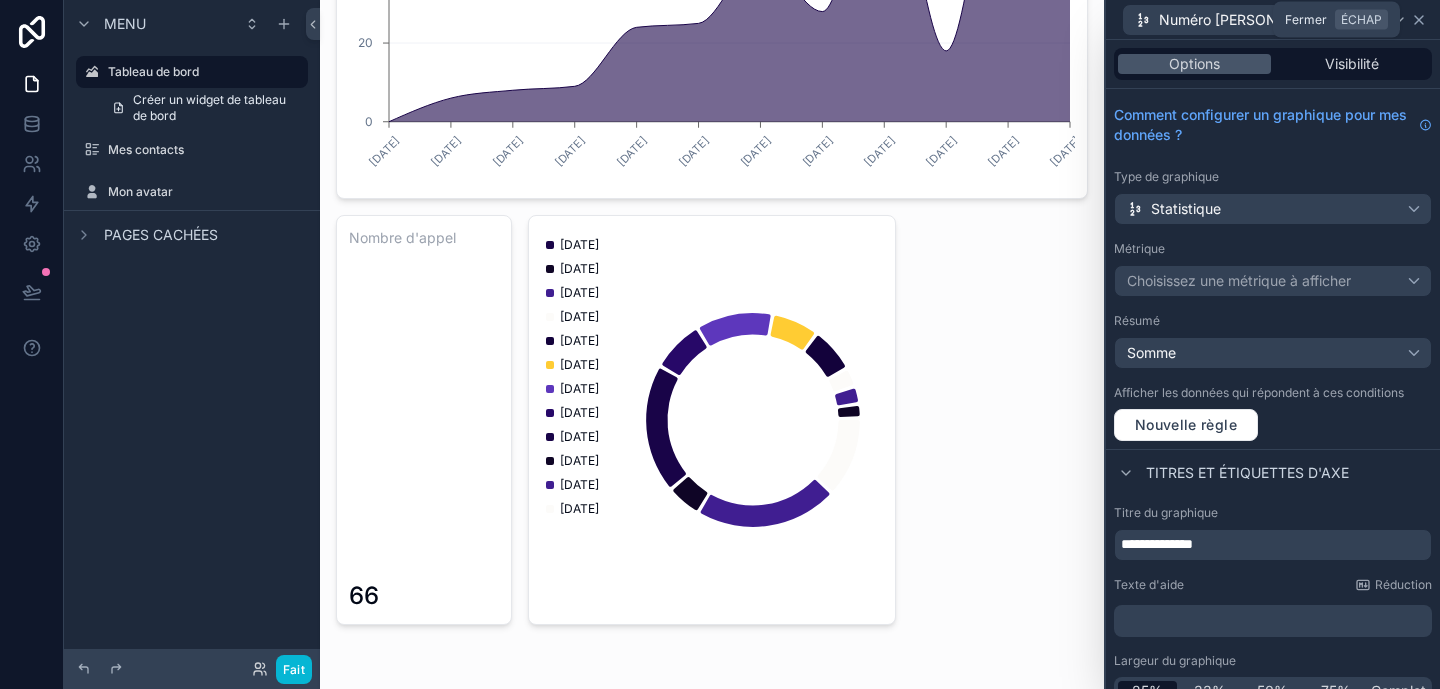 click 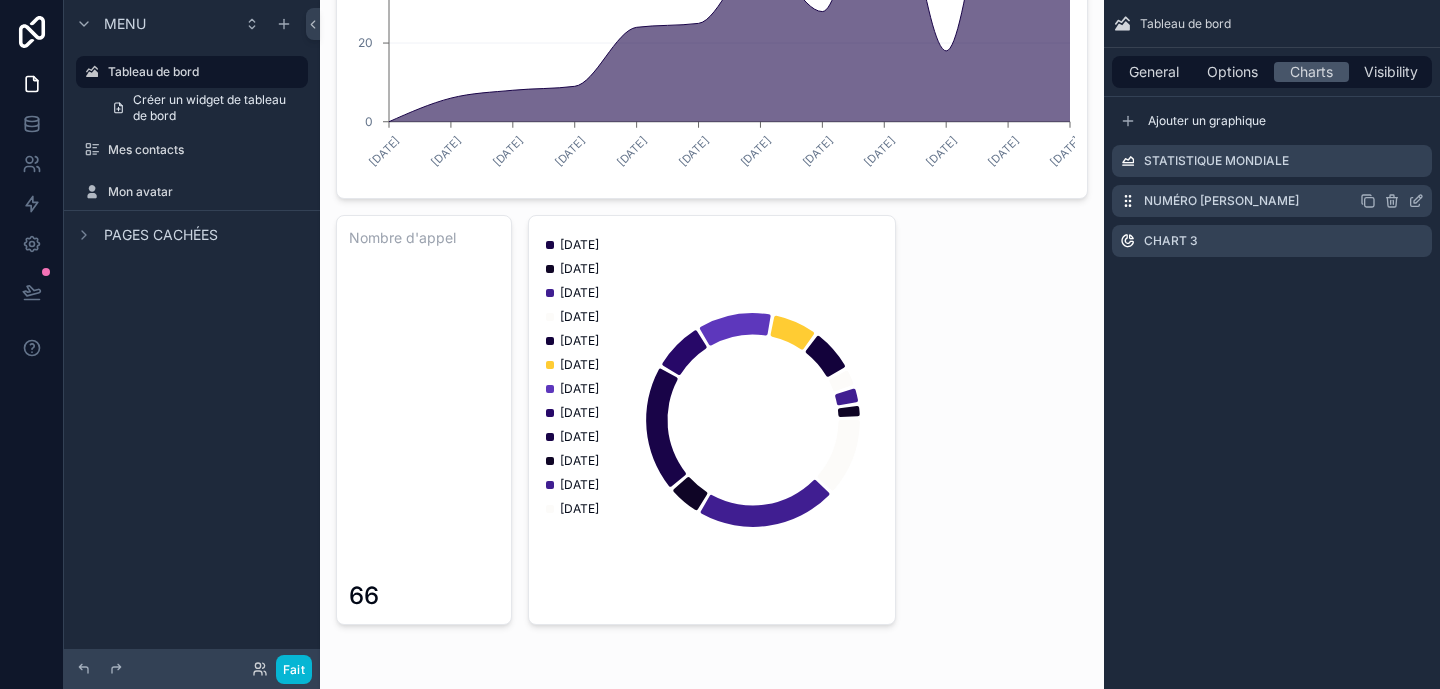 click 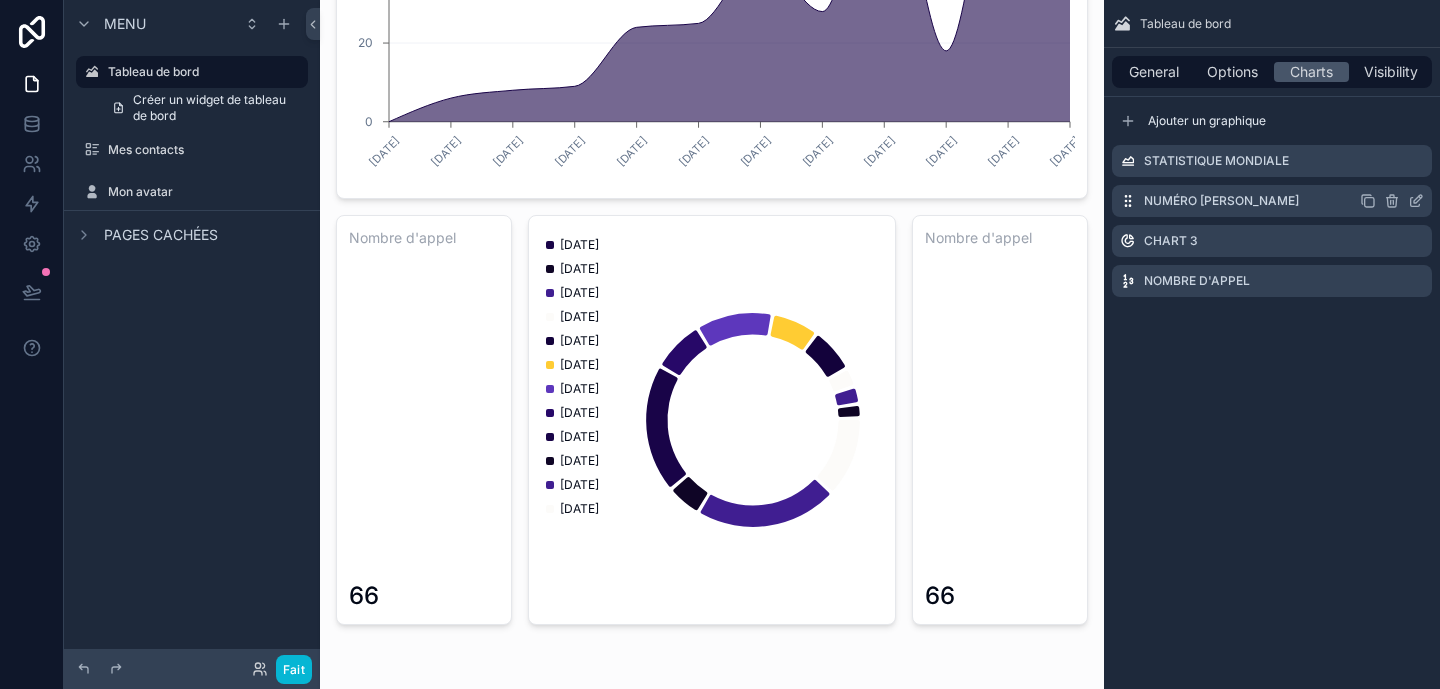 click 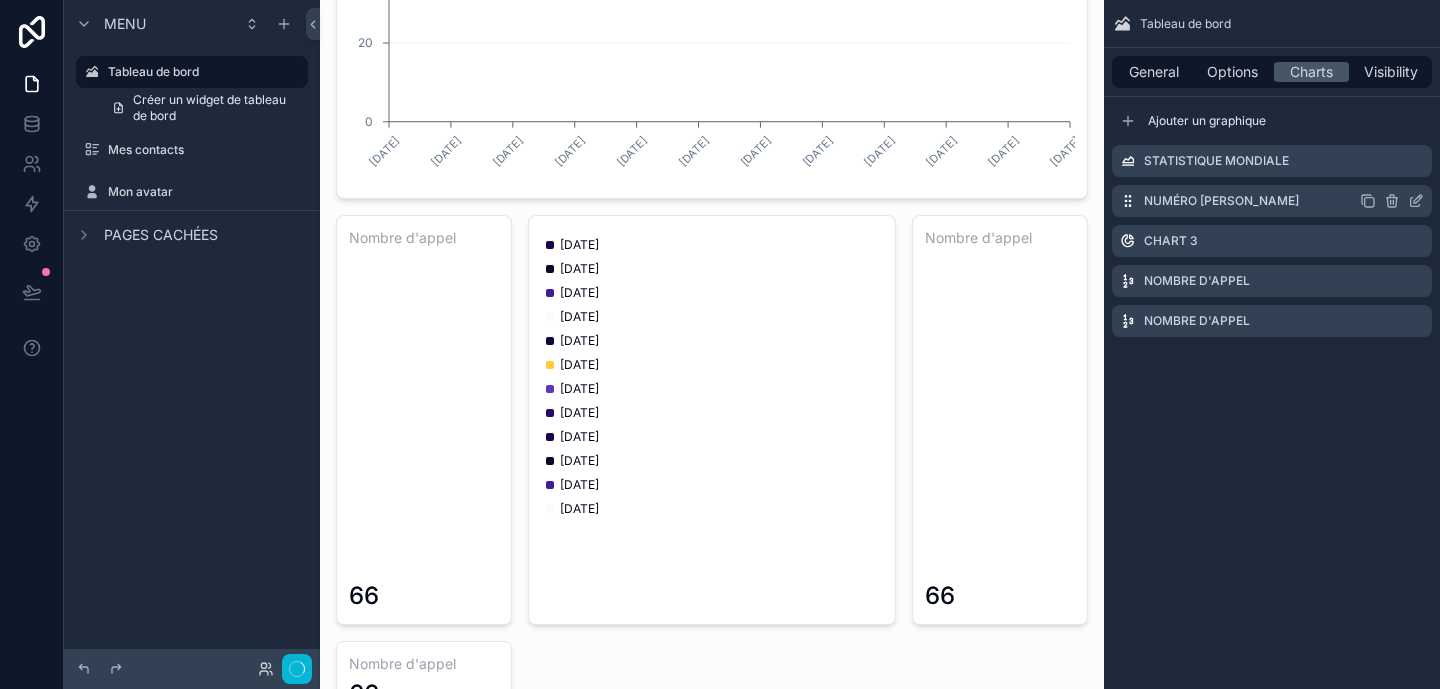 scroll, scrollTop: 421, scrollLeft: 0, axis: vertical 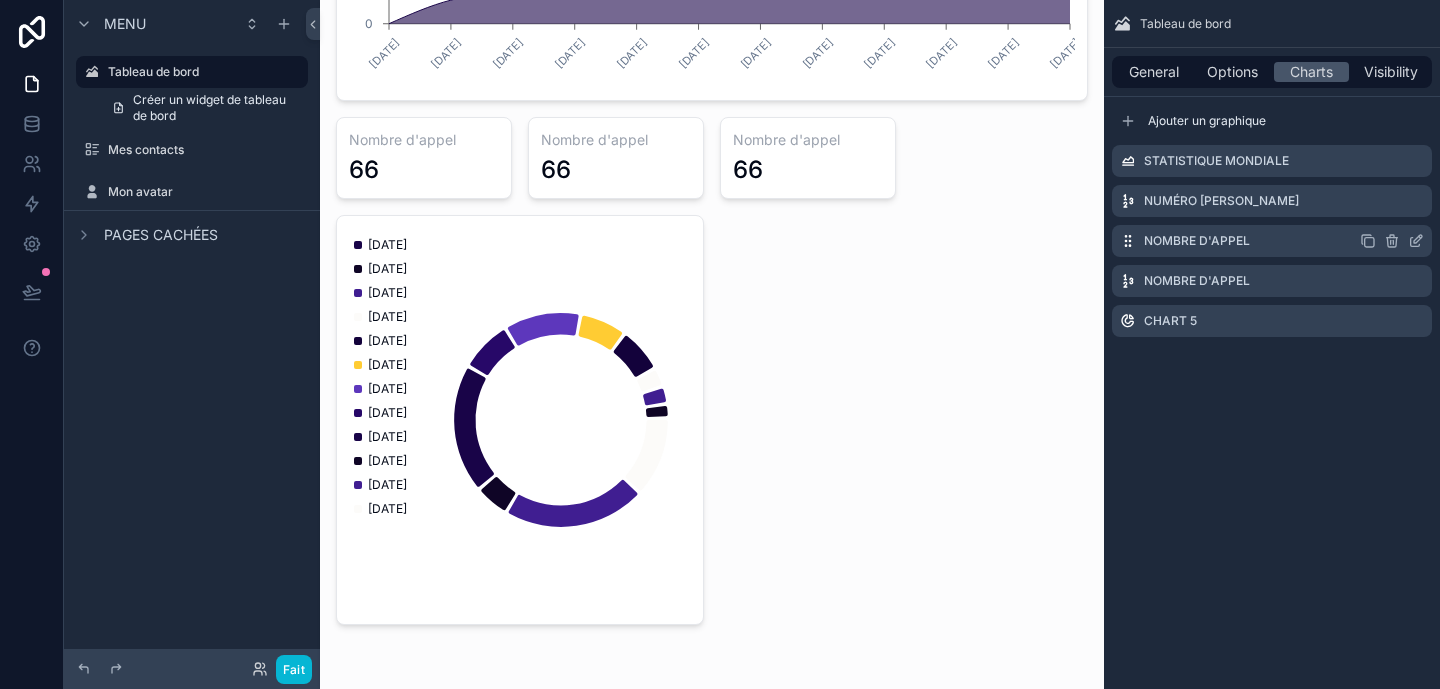click 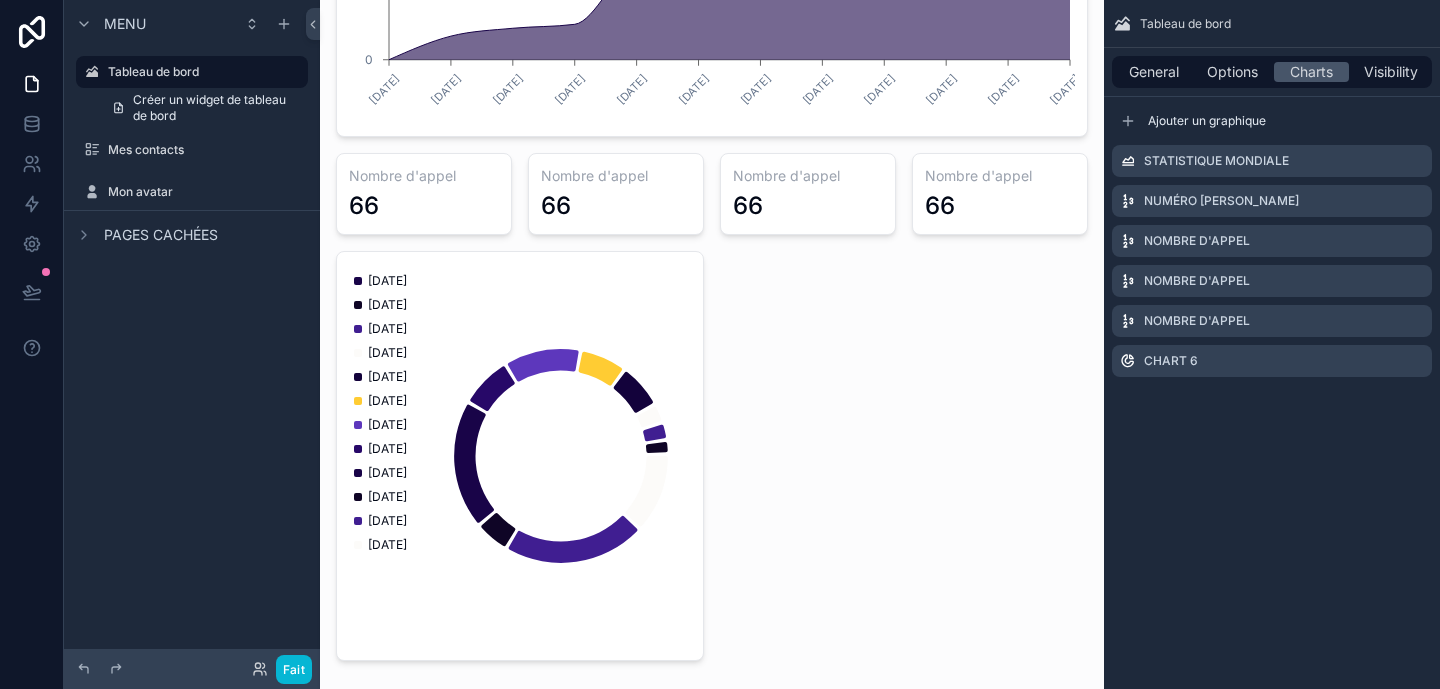 scroll, scrollTop: 421, scrollLeft: 0, axis: vertical 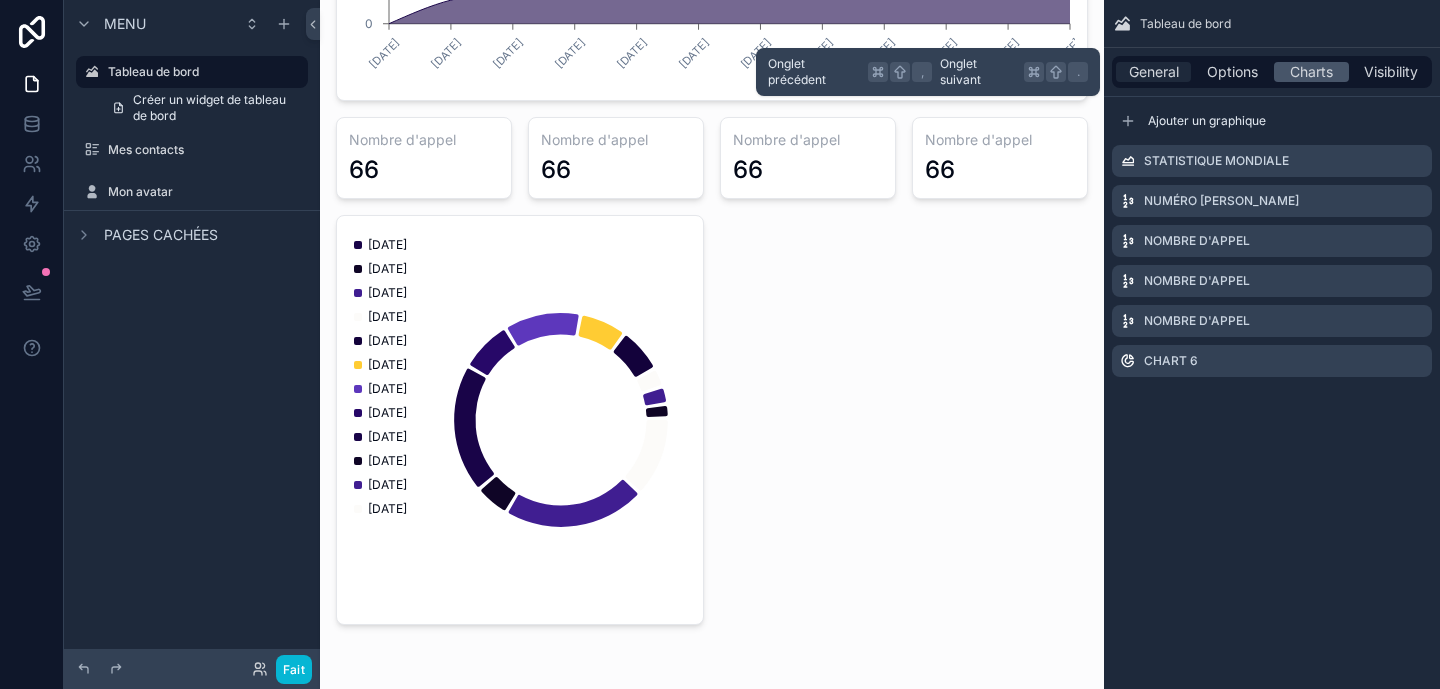 click on "General" at bounding box center (1154, 72) 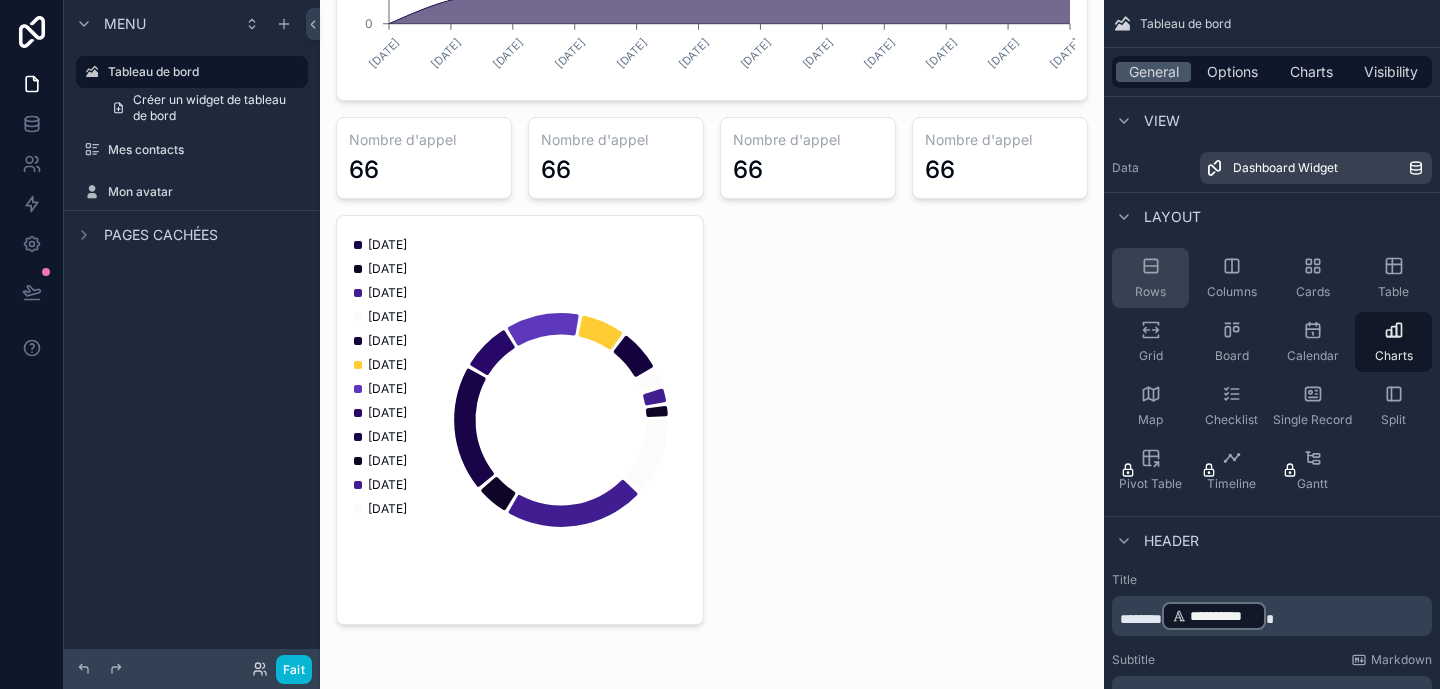 click on "Rows" at bounding box center (1150, 278) 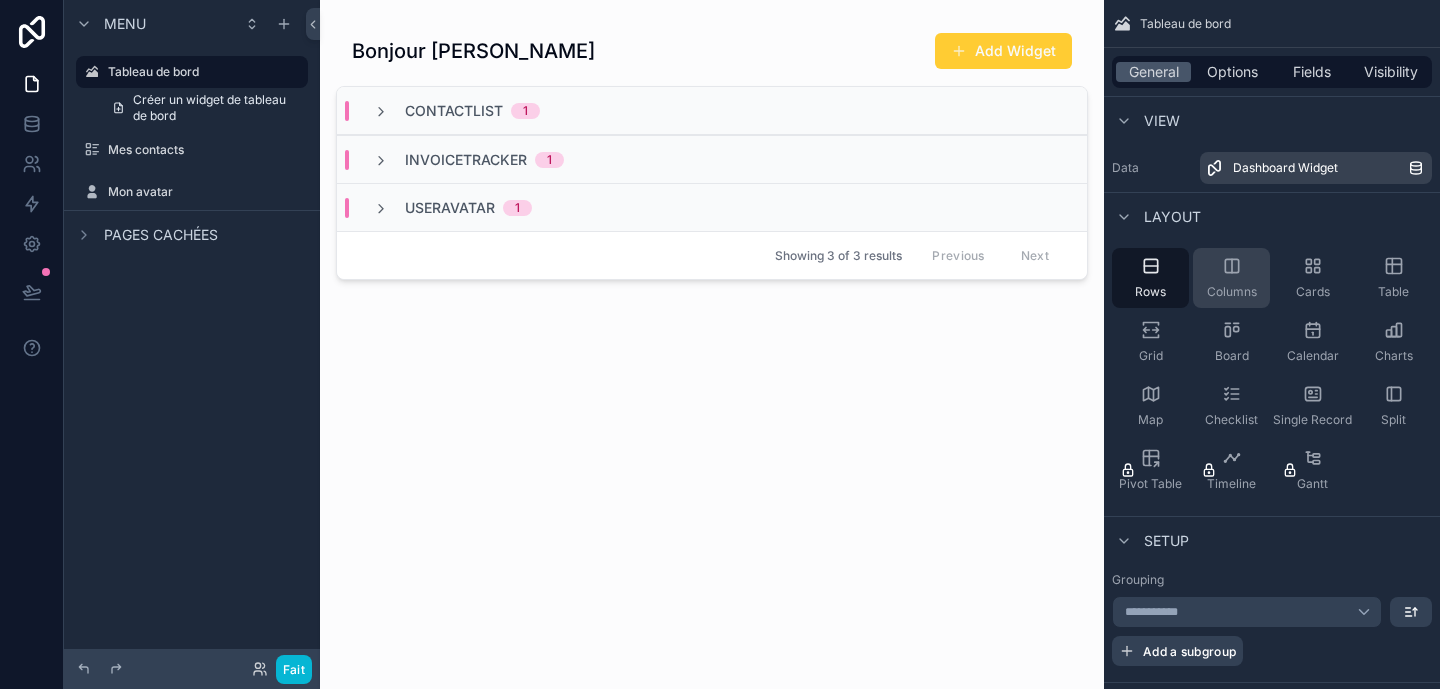 click on "Columns" at bounding box center [1232, 292] 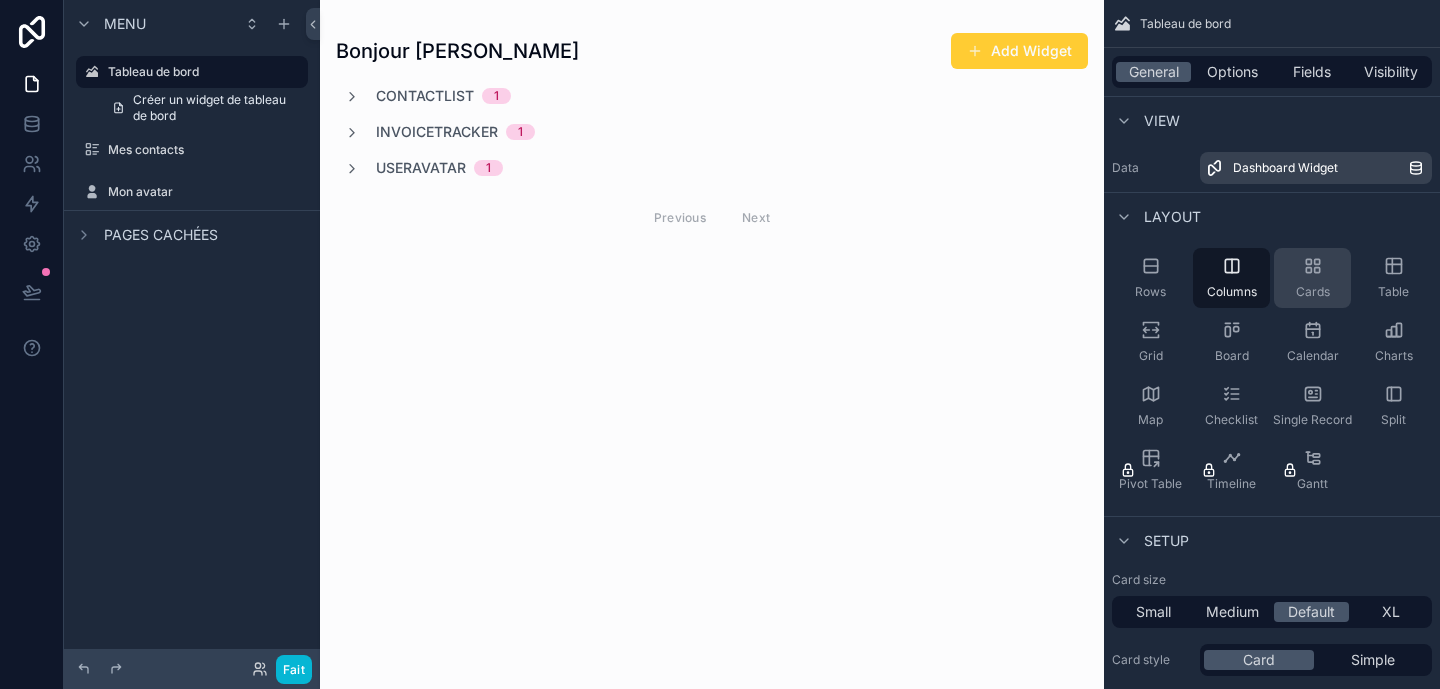 click on "Cards" at bounding box center (1313, 292) 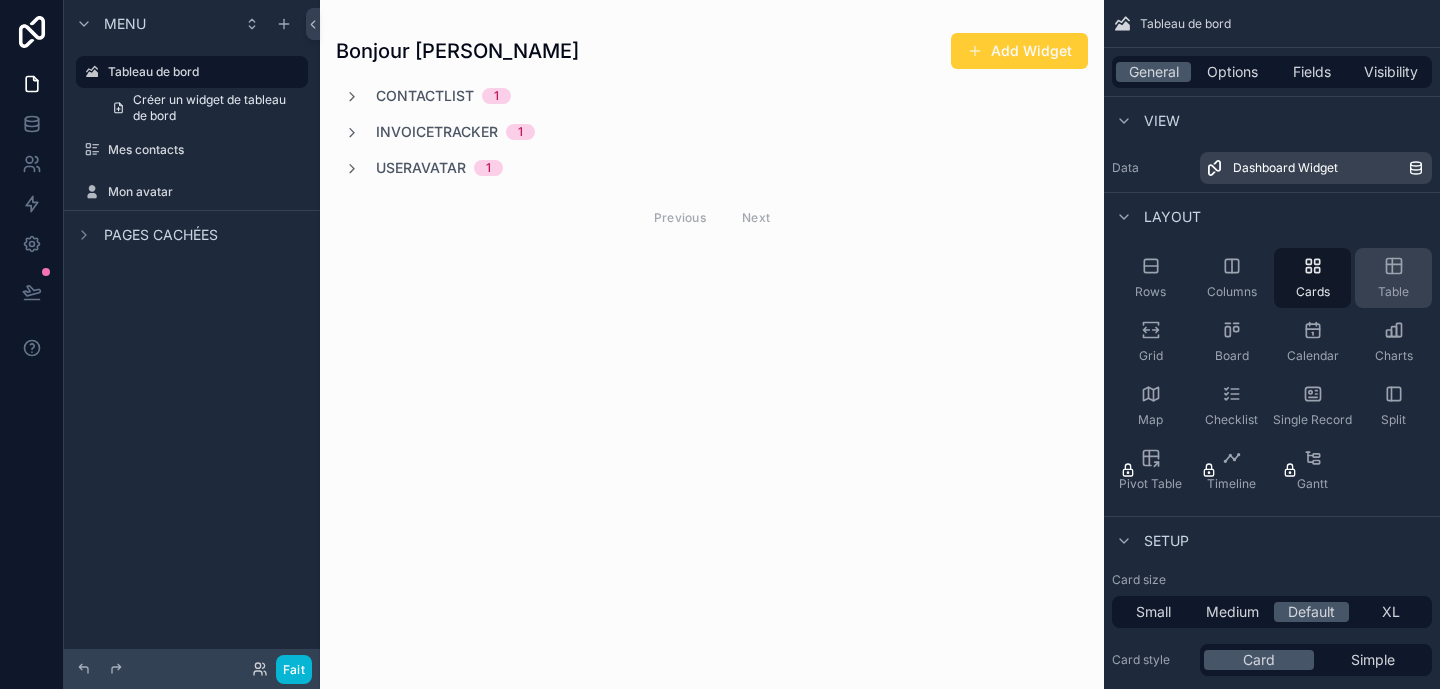 click on "Table" at bounding box center (1393, 292) 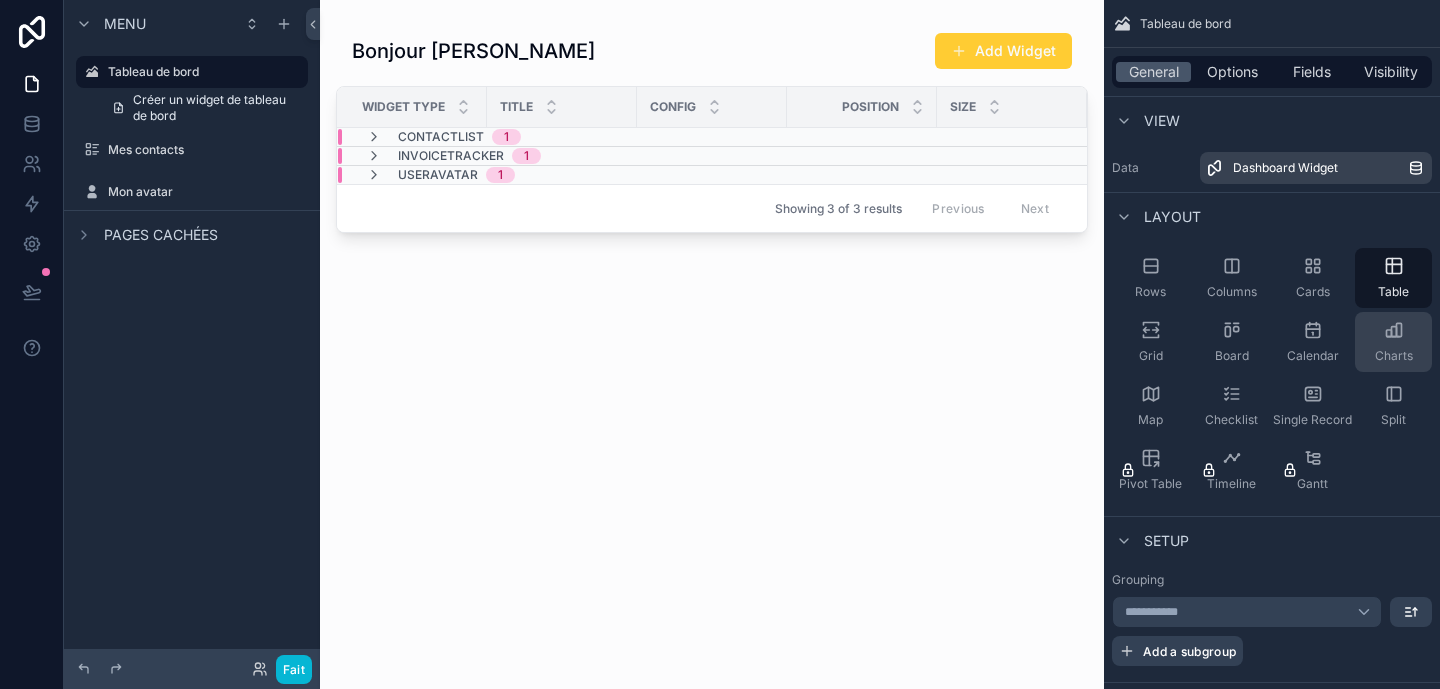 click 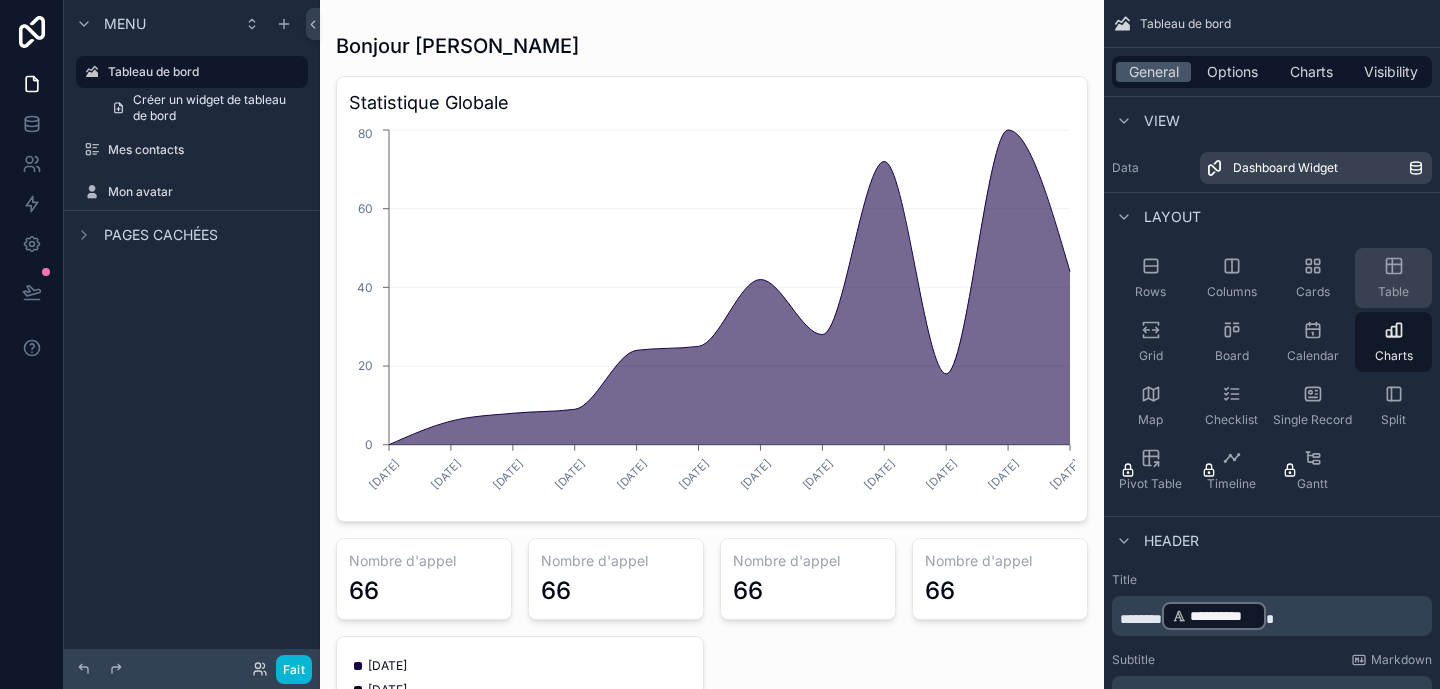 click on "Table" at bounding box center [1393, 278] 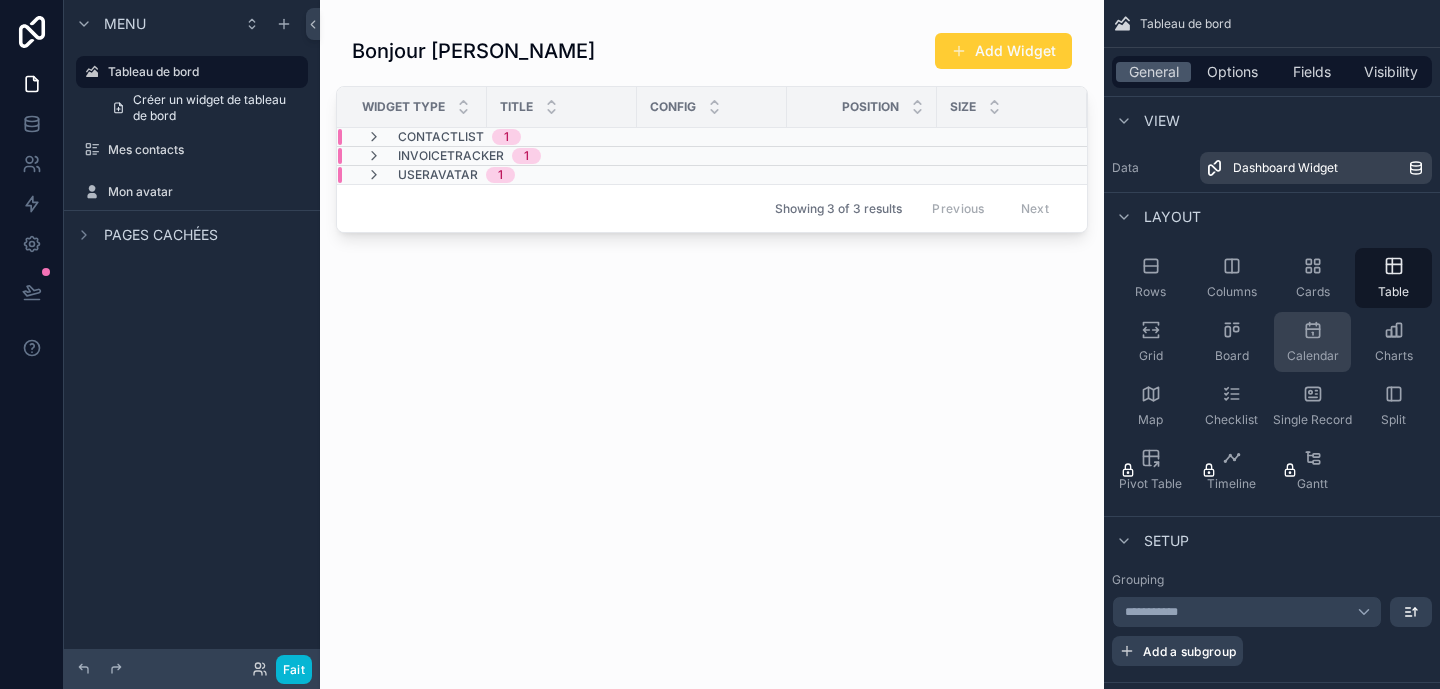click on "Calendar" at bounding box center (1312, 342) 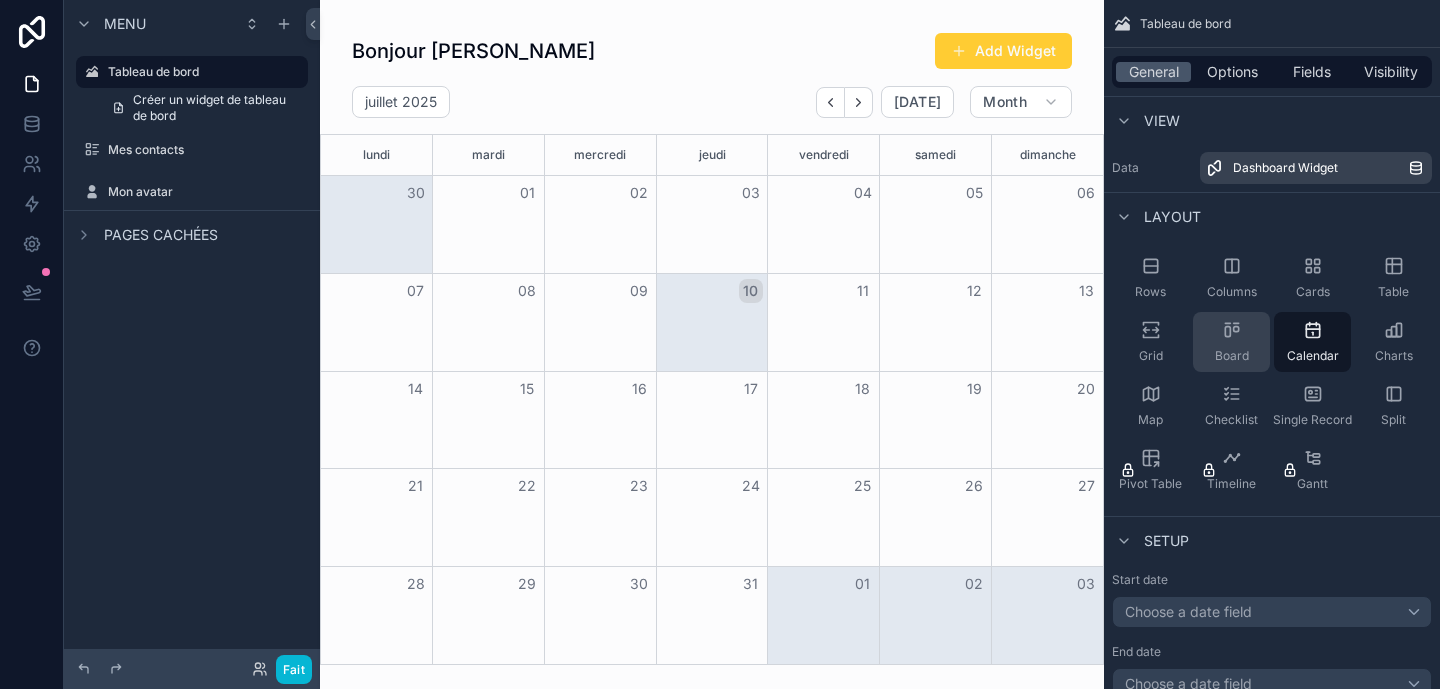 click on "Board" at bounding box center [1231, 342] 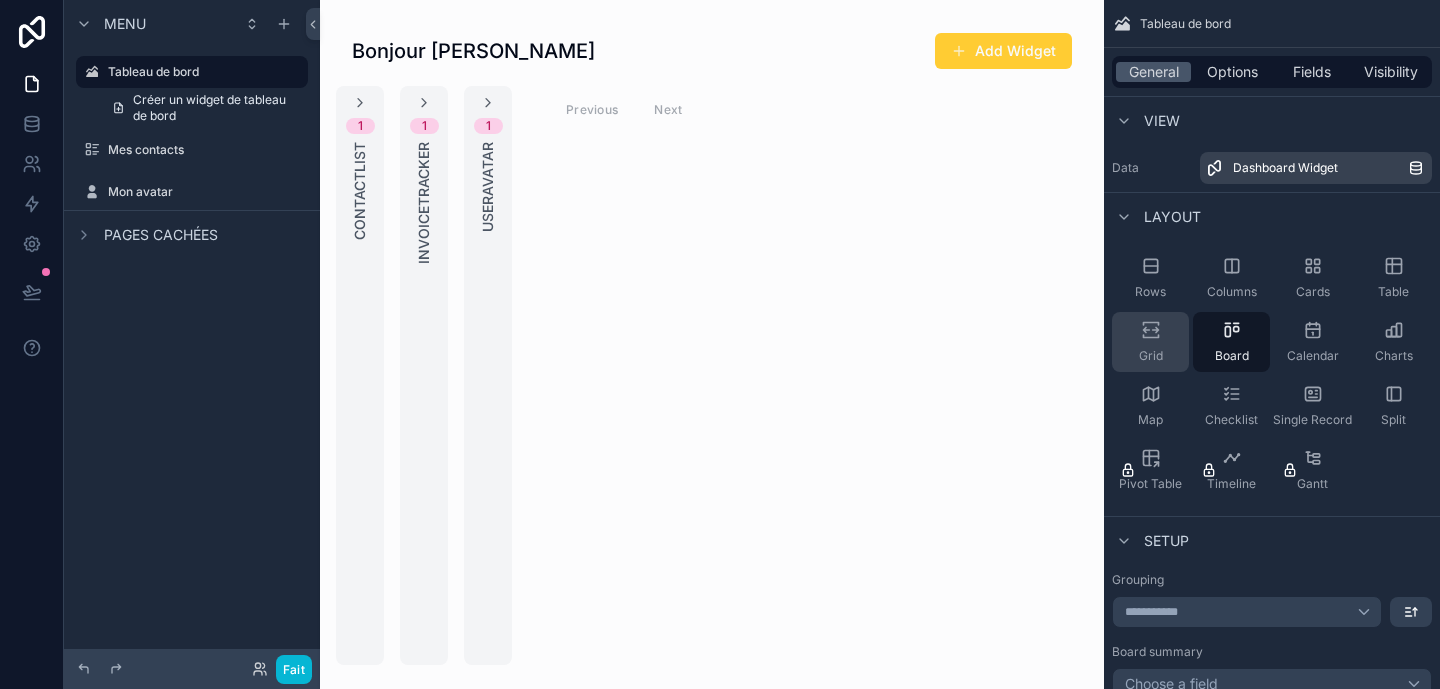 click on "Grid" at bounding box center [1150, 342] 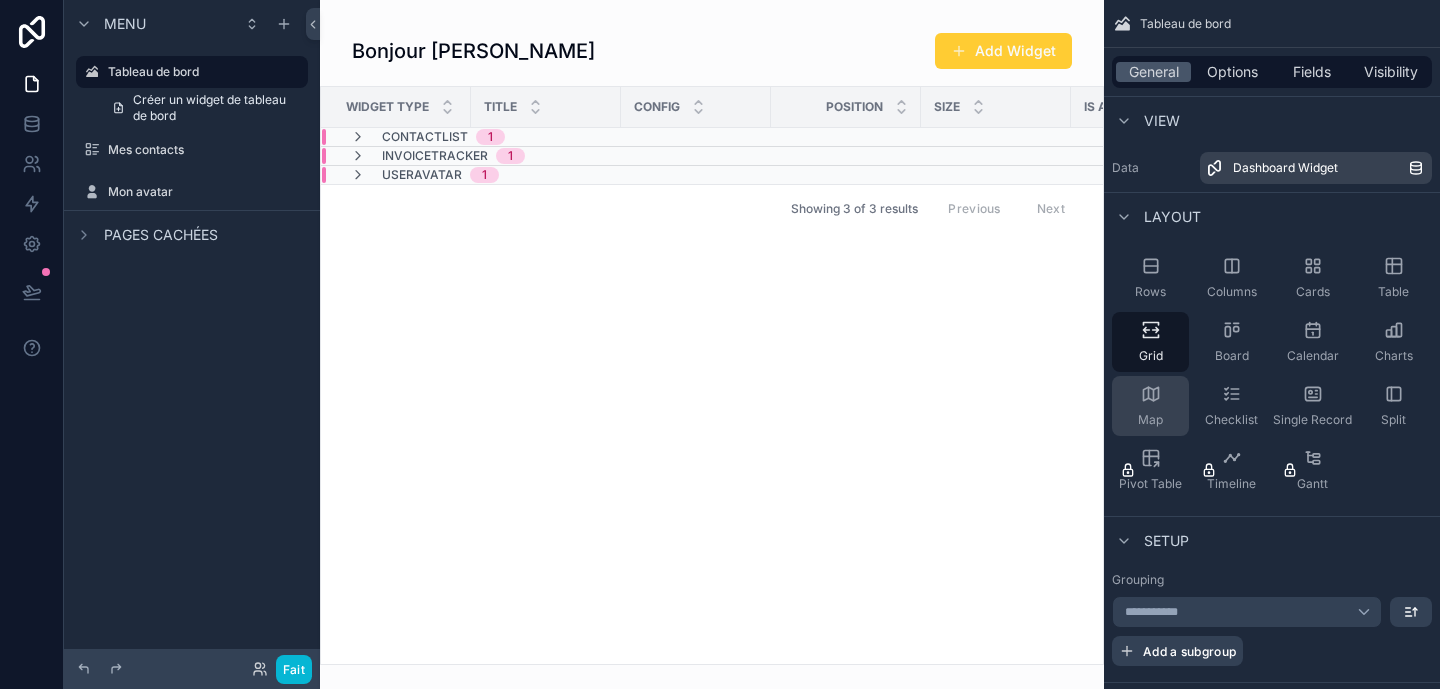 click 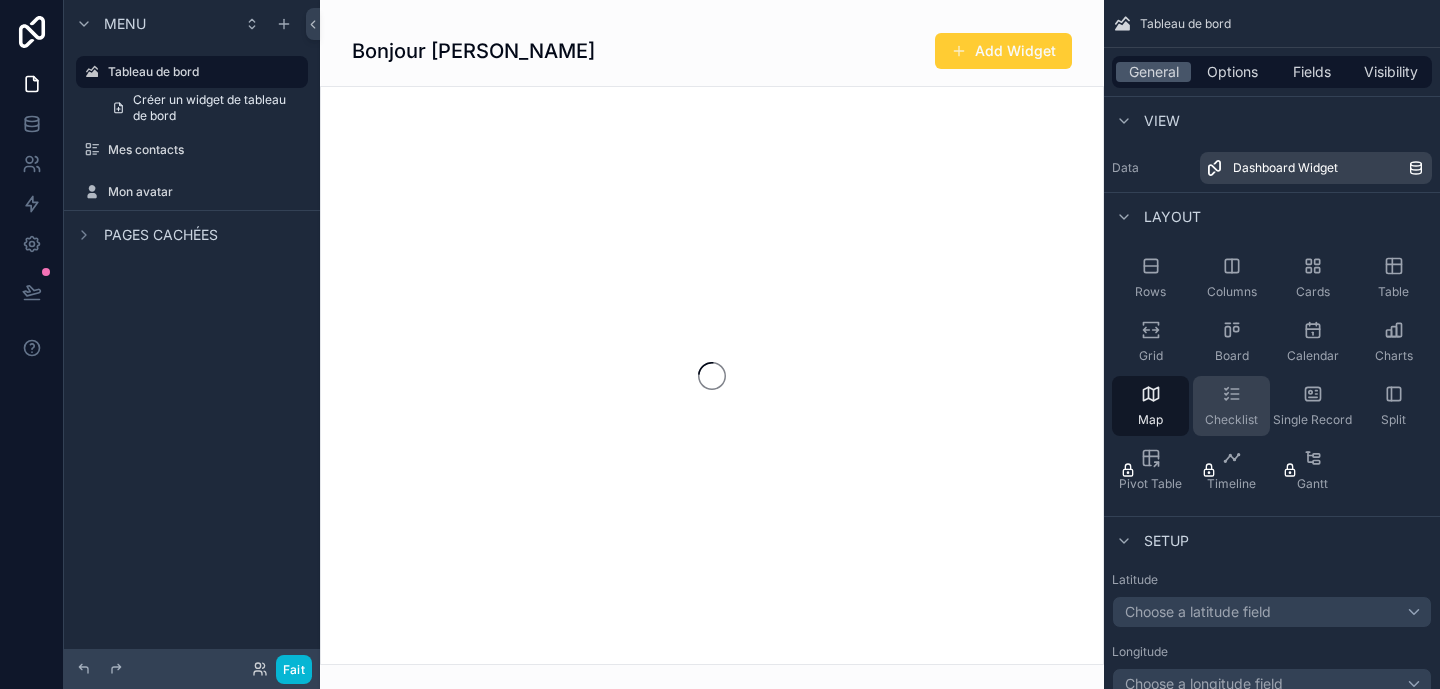 click on "Checklist" at bounding box center [1231, 406] 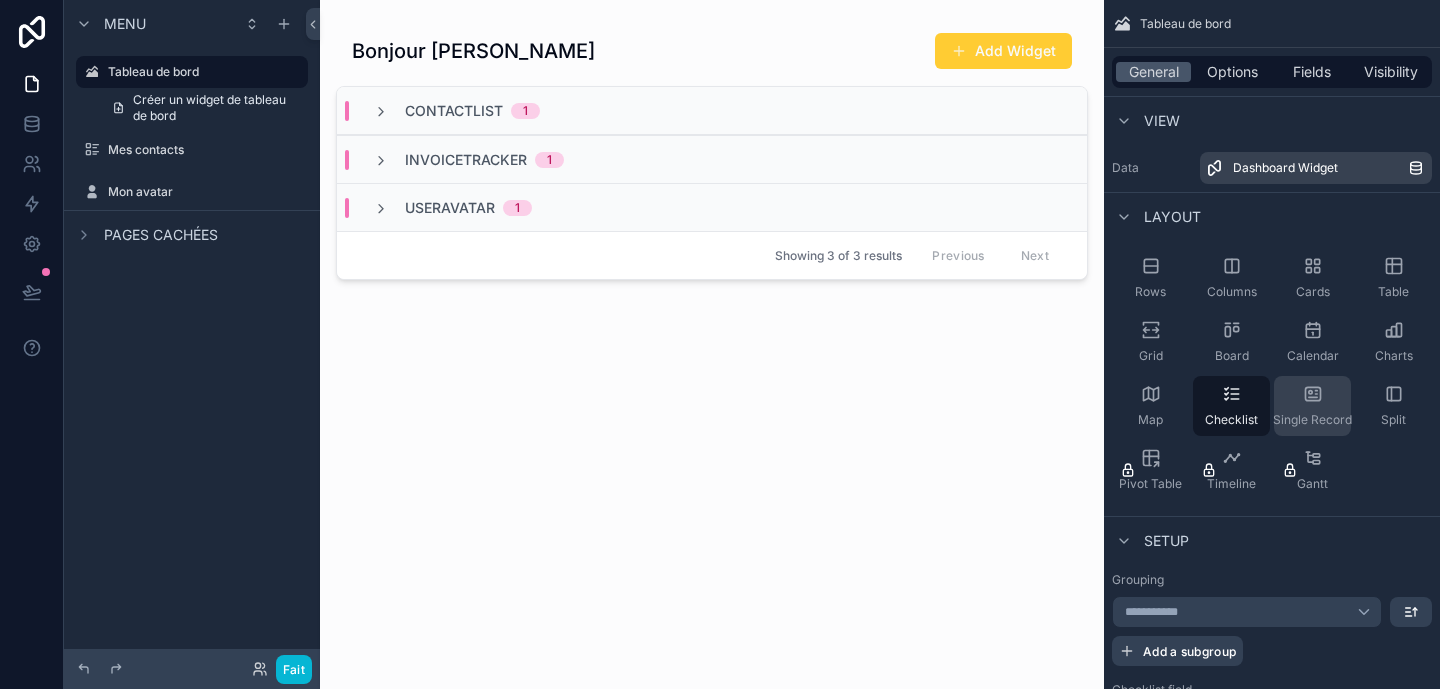 click 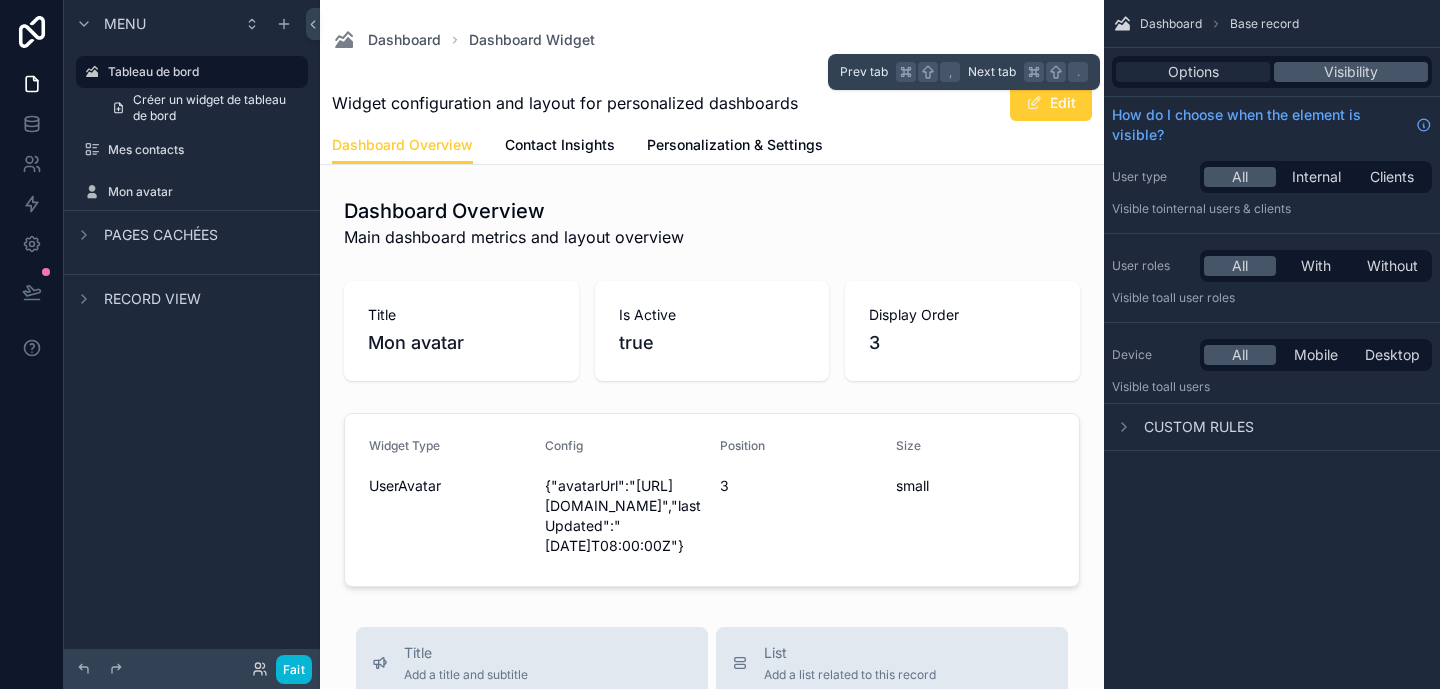 click on "Options" at bounding box center [1193, 72] 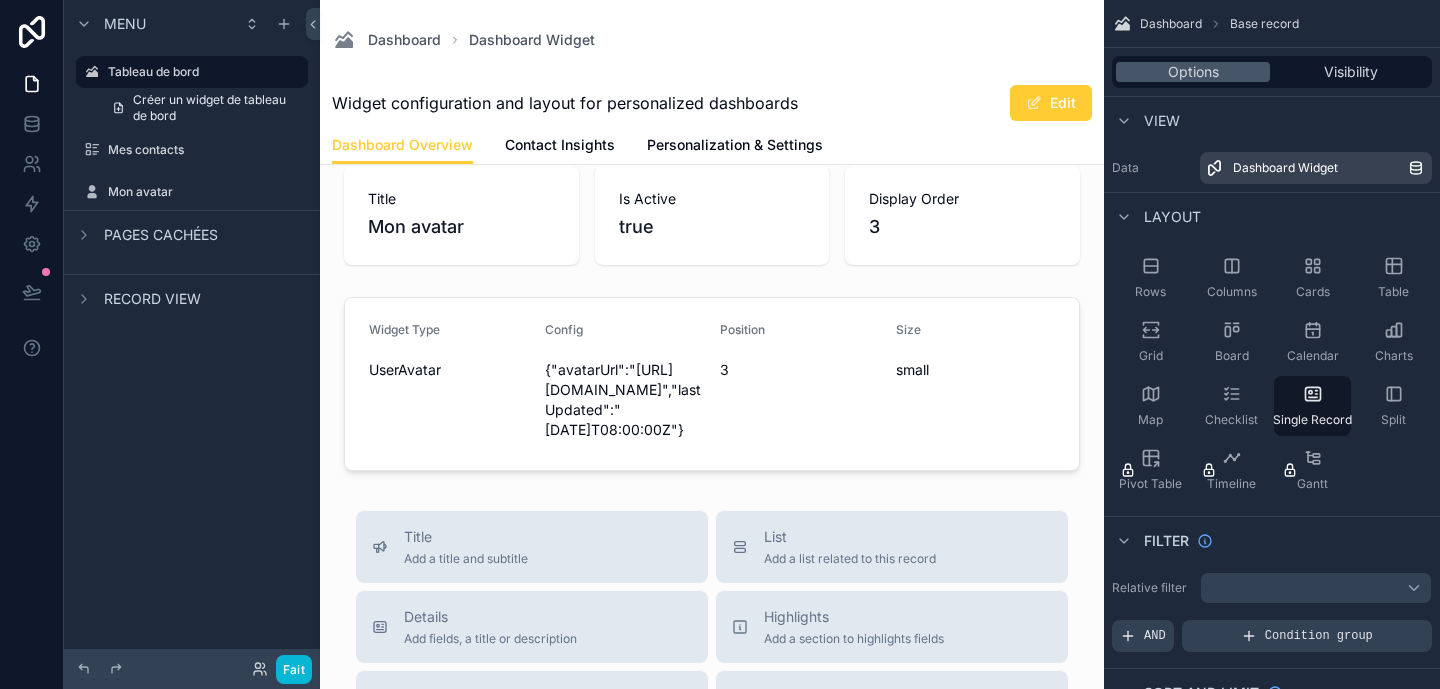 scroll, scrollTop: 0, scrollLeft: 0, axis: both 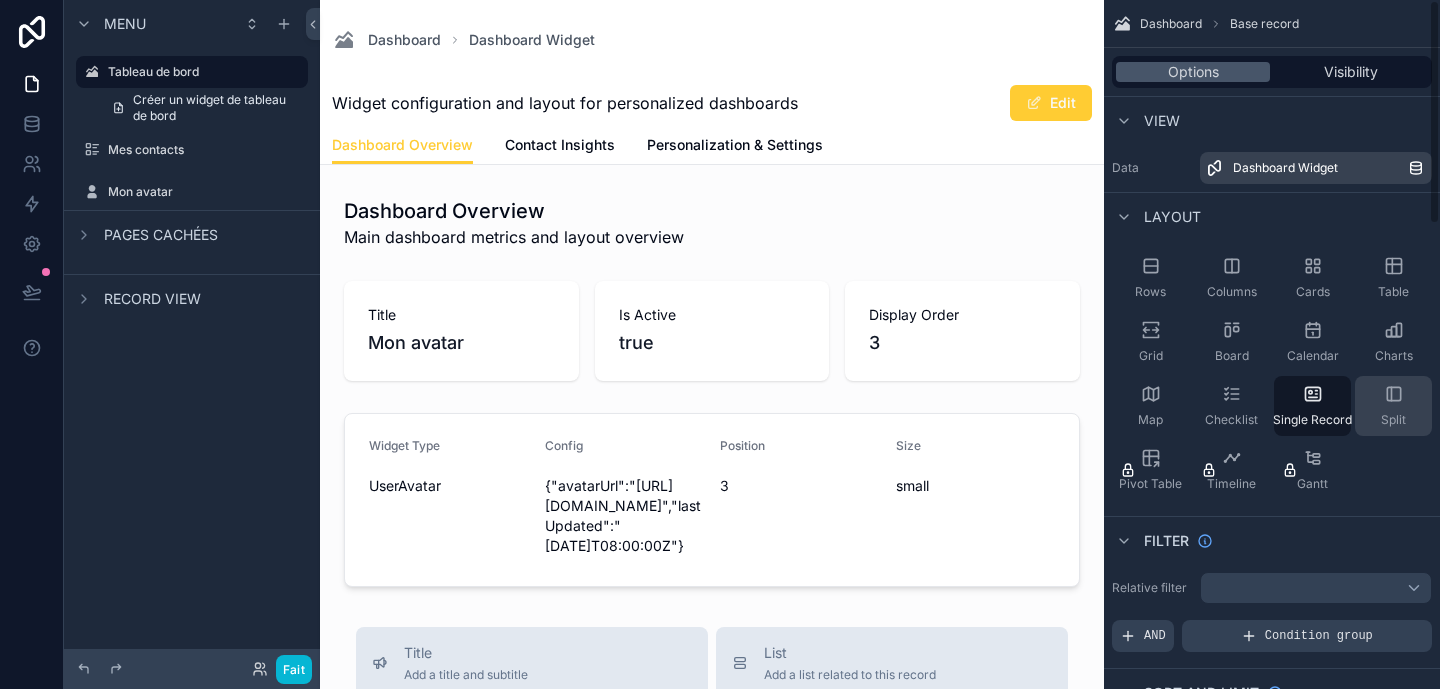 click on "Split" at bounding box center [1393, 406] 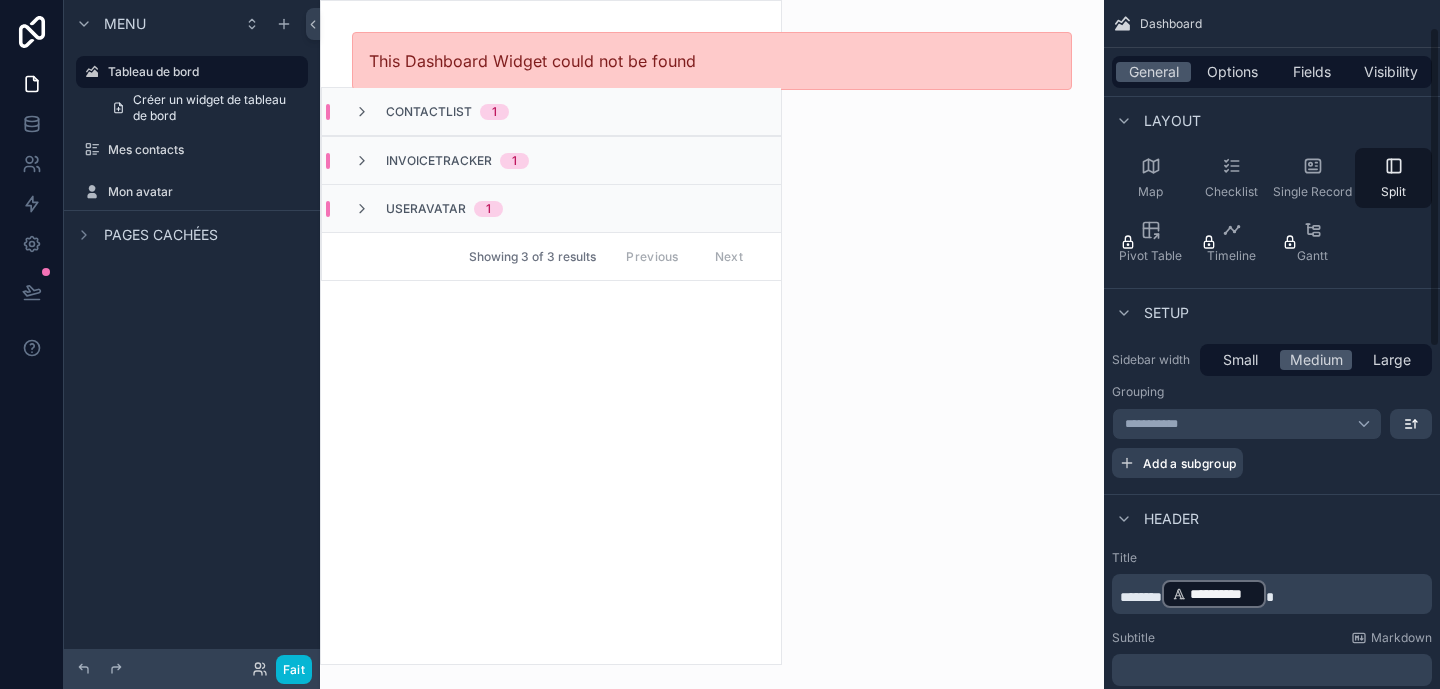 scroll, scrollTop: 31, scrollLeft: 0, axis: vertical 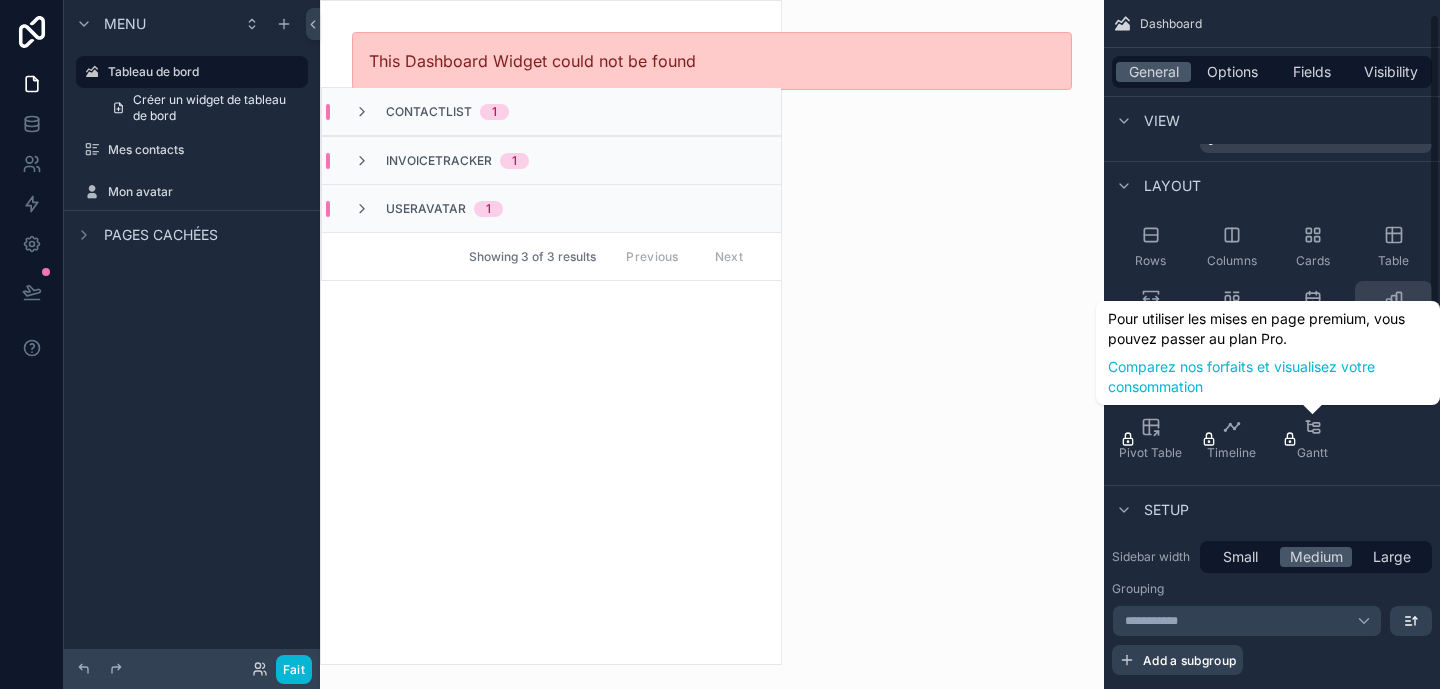 click on "Charts" at bounding box center [1393, 311] 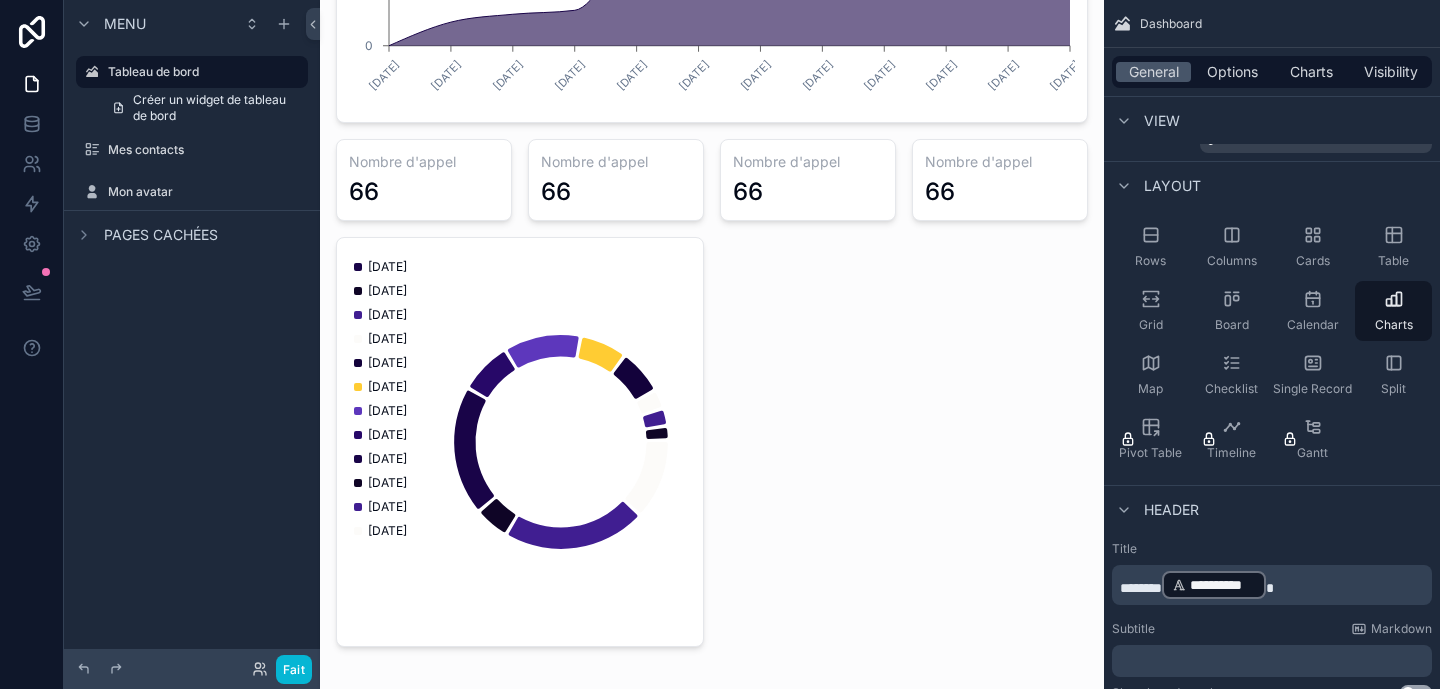 scroll, scrollTop: 403, scrollLeft: 0, axis: vertical 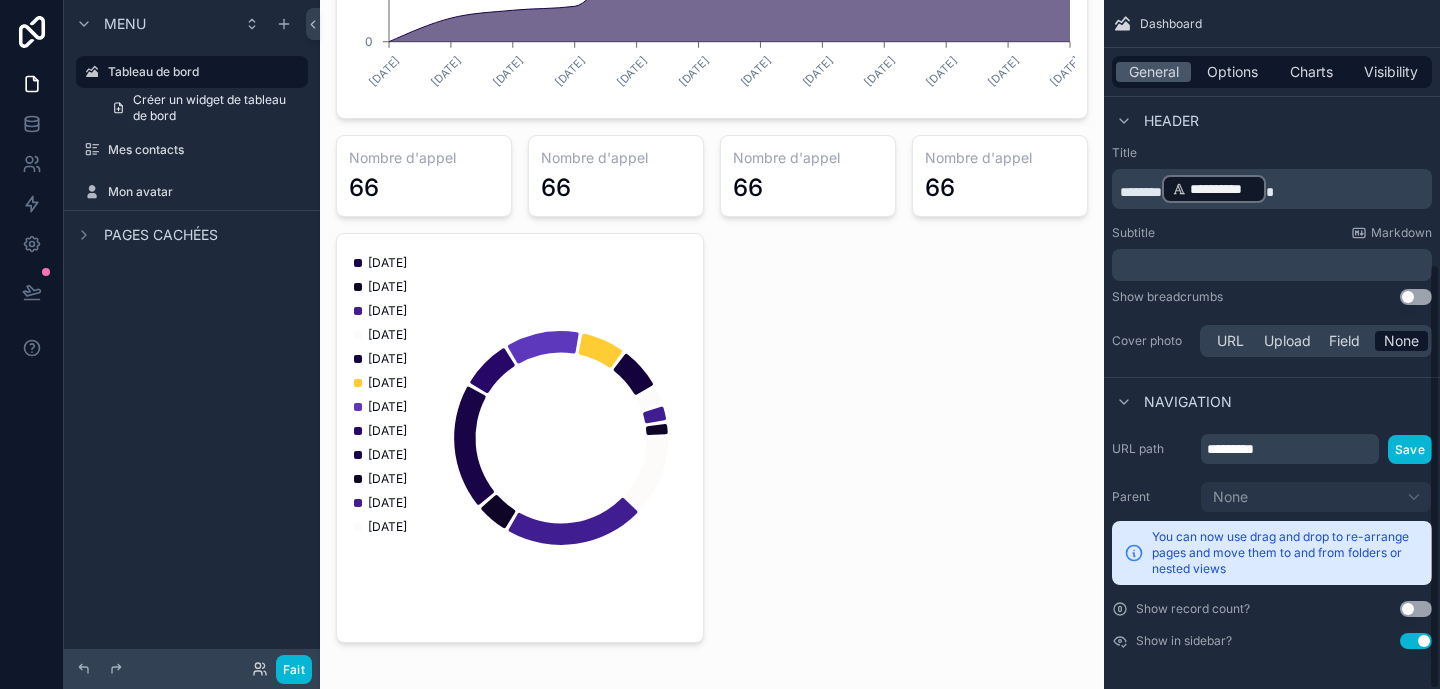 click on "﻿" at bounding box center [1274, 265] 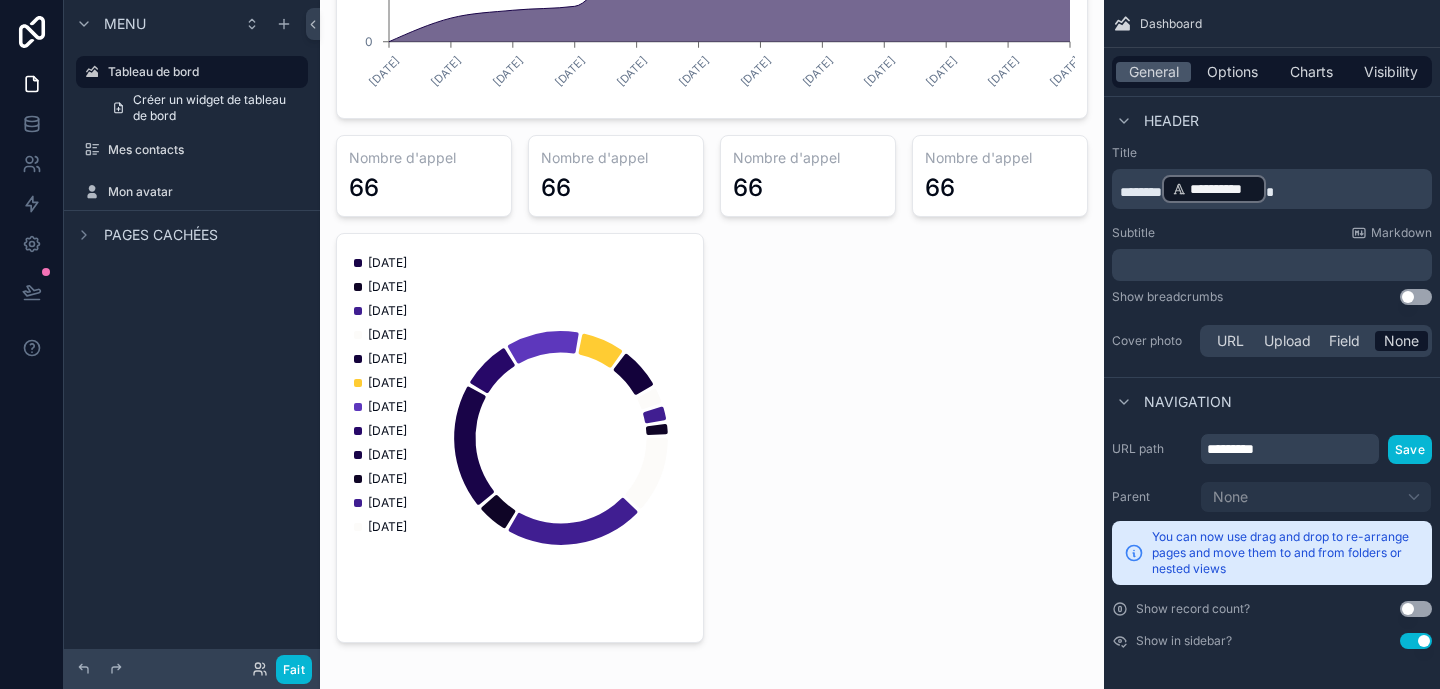 click on "﻿" at bounding box center [1274, 265] 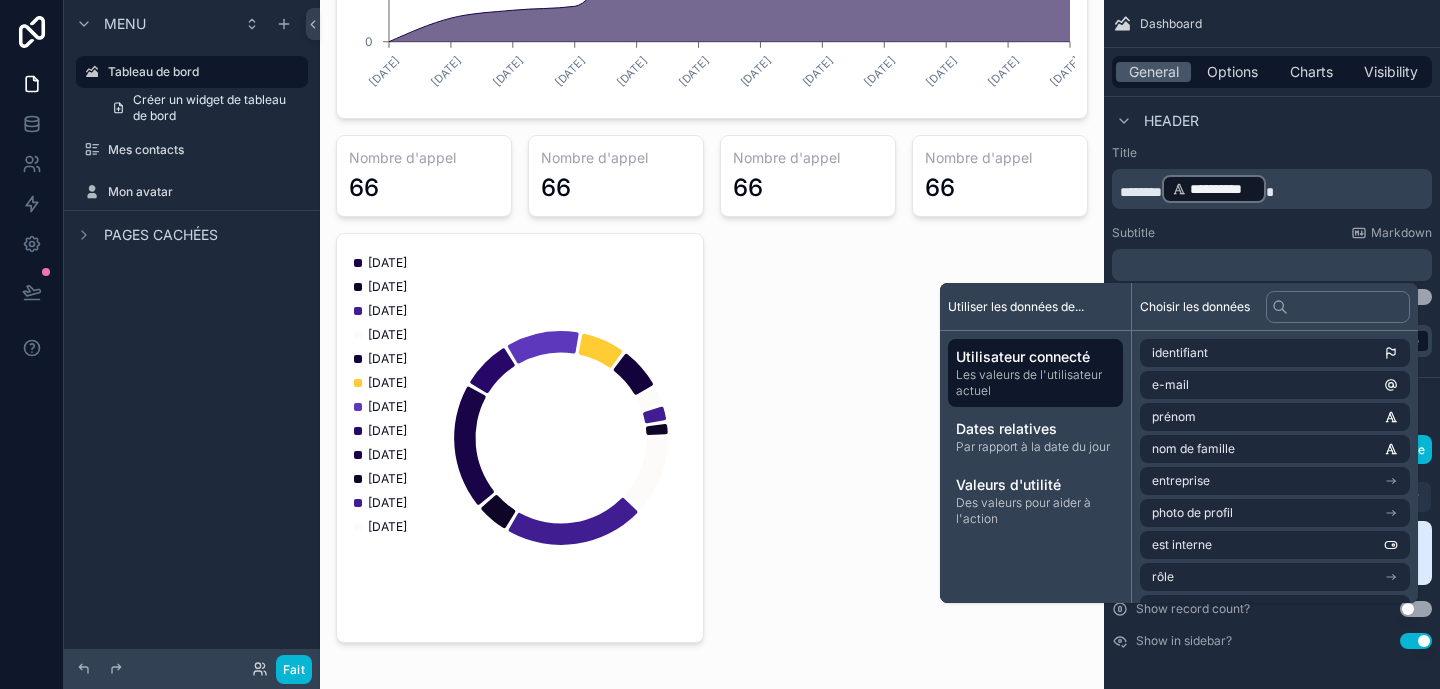 click on "Subtitle Markdown" at bounding box center (1272, 233) 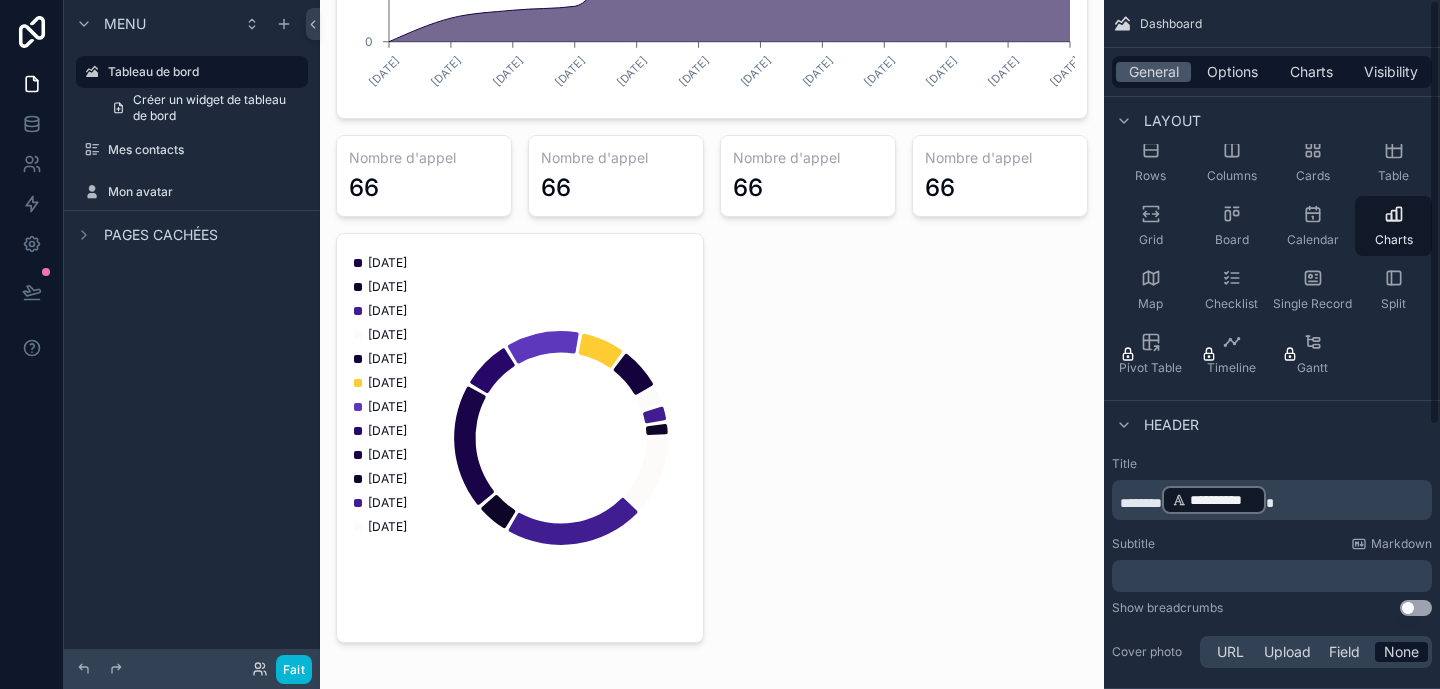 scroll, scrollTop: 0, scrollLeft: 0, axis: both 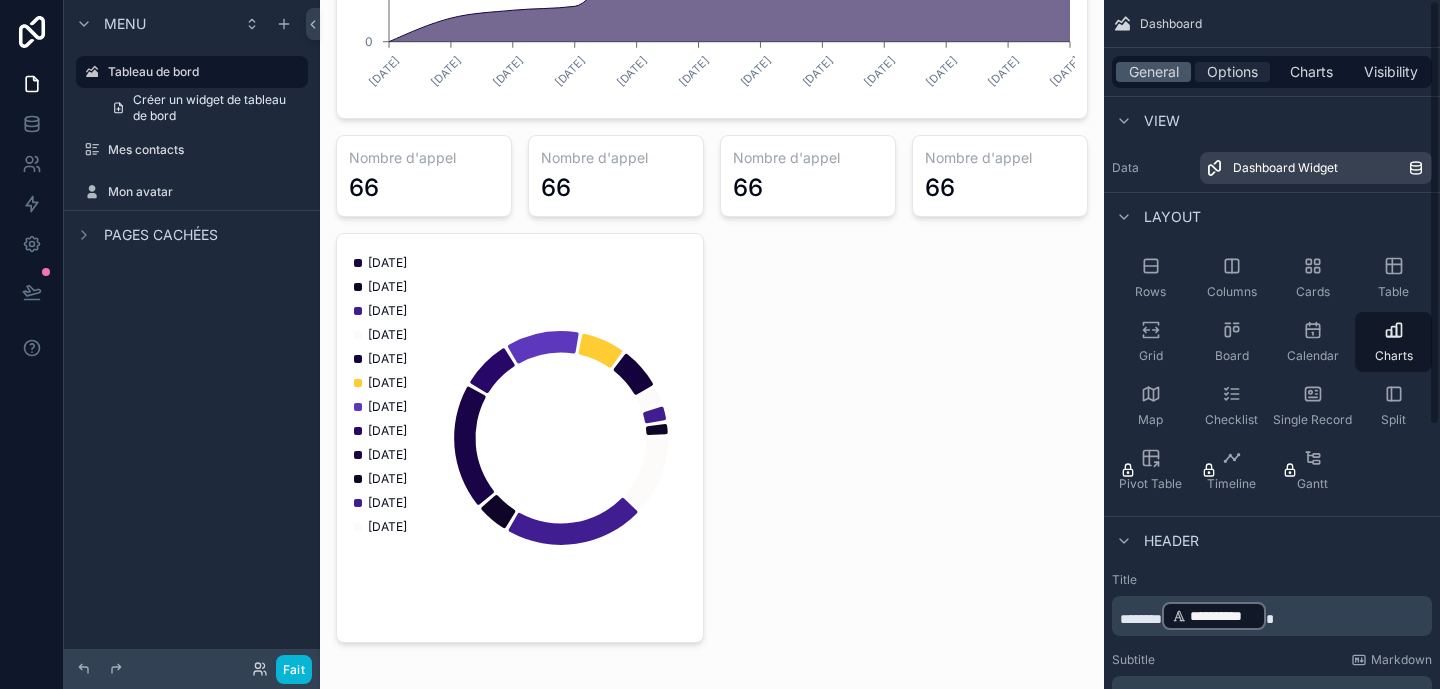 click on "Options" at bounding box center (1232, 72) 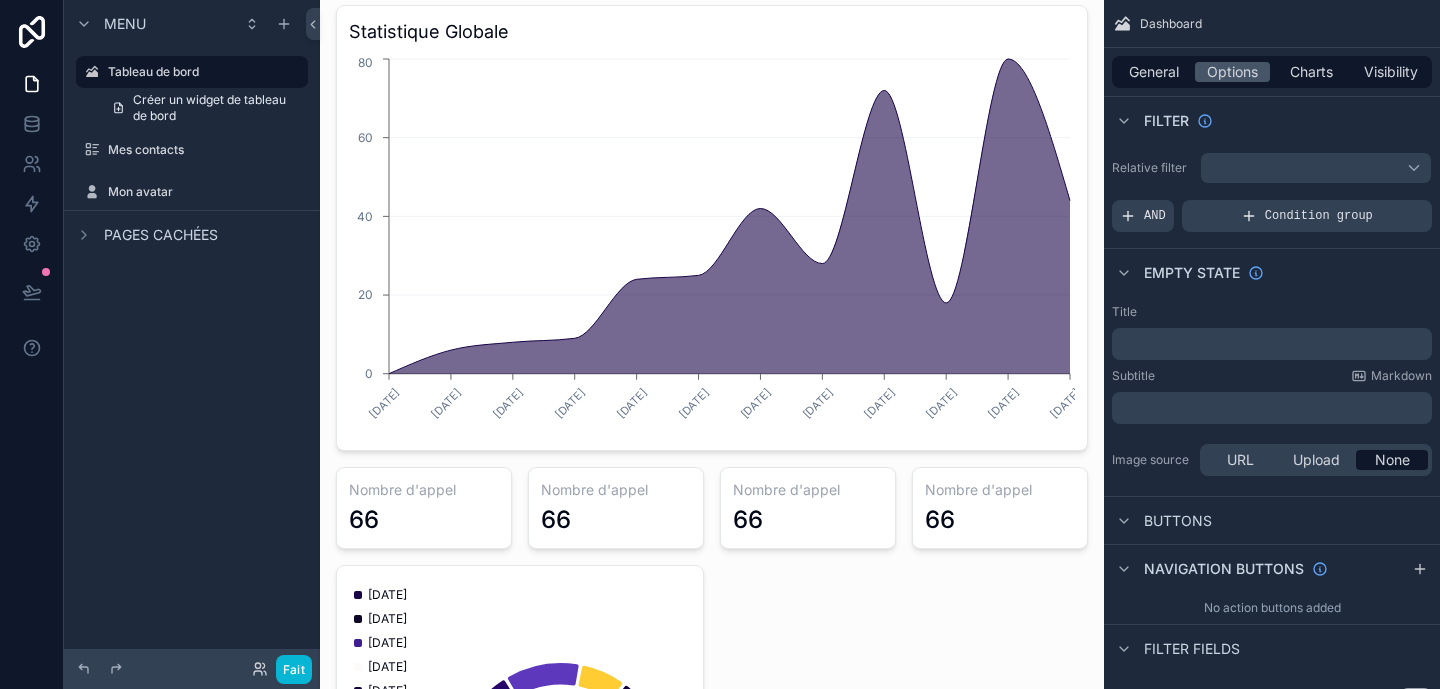 scroll, scrollTop: 0, scrollLeft: 0, axis: both 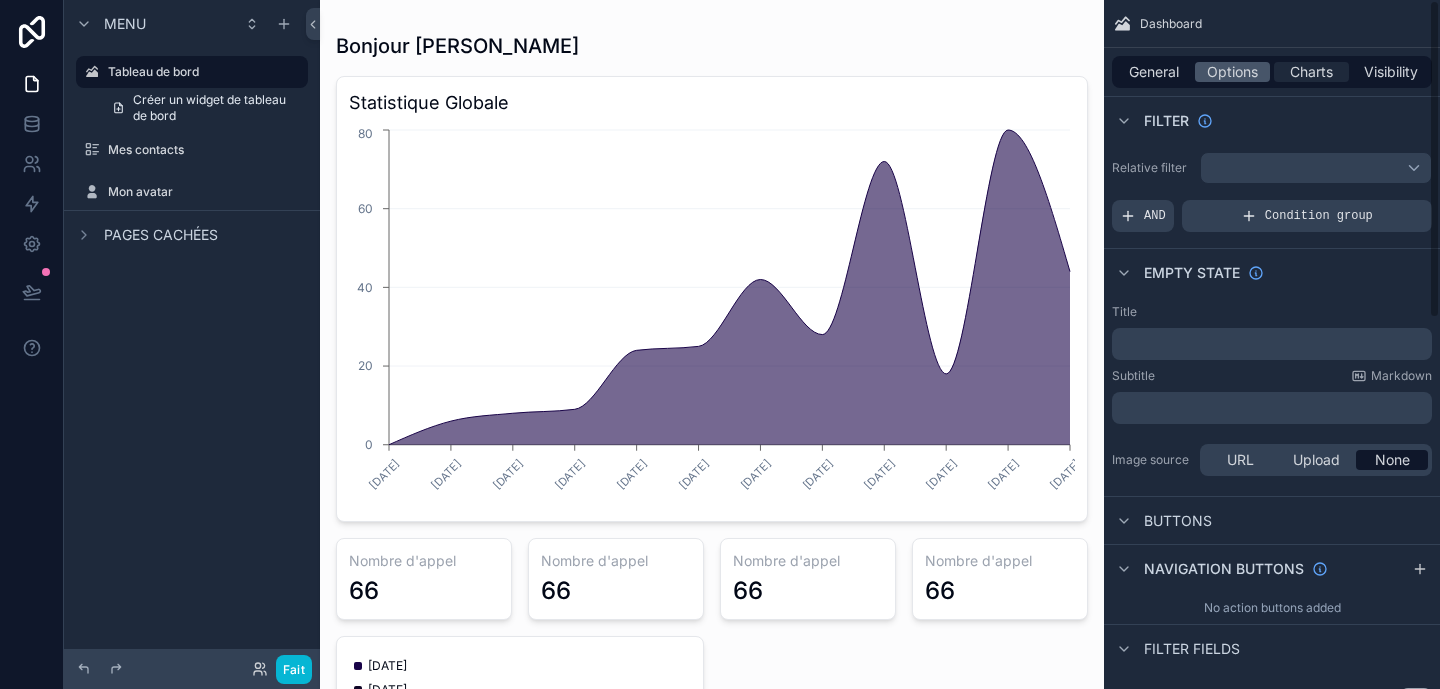 click on "Charts" at bounding box center (1311, 72) 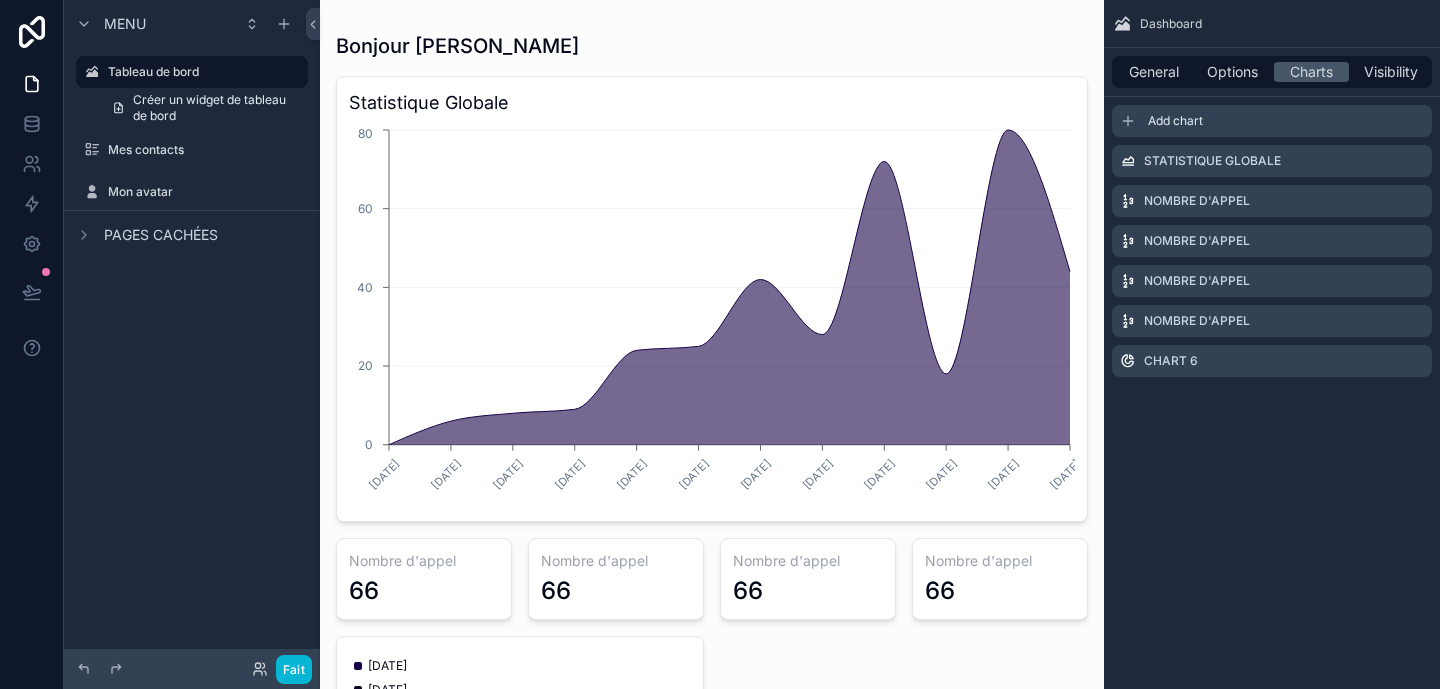 click on "Add chart" at bounding box center (1272, 121) 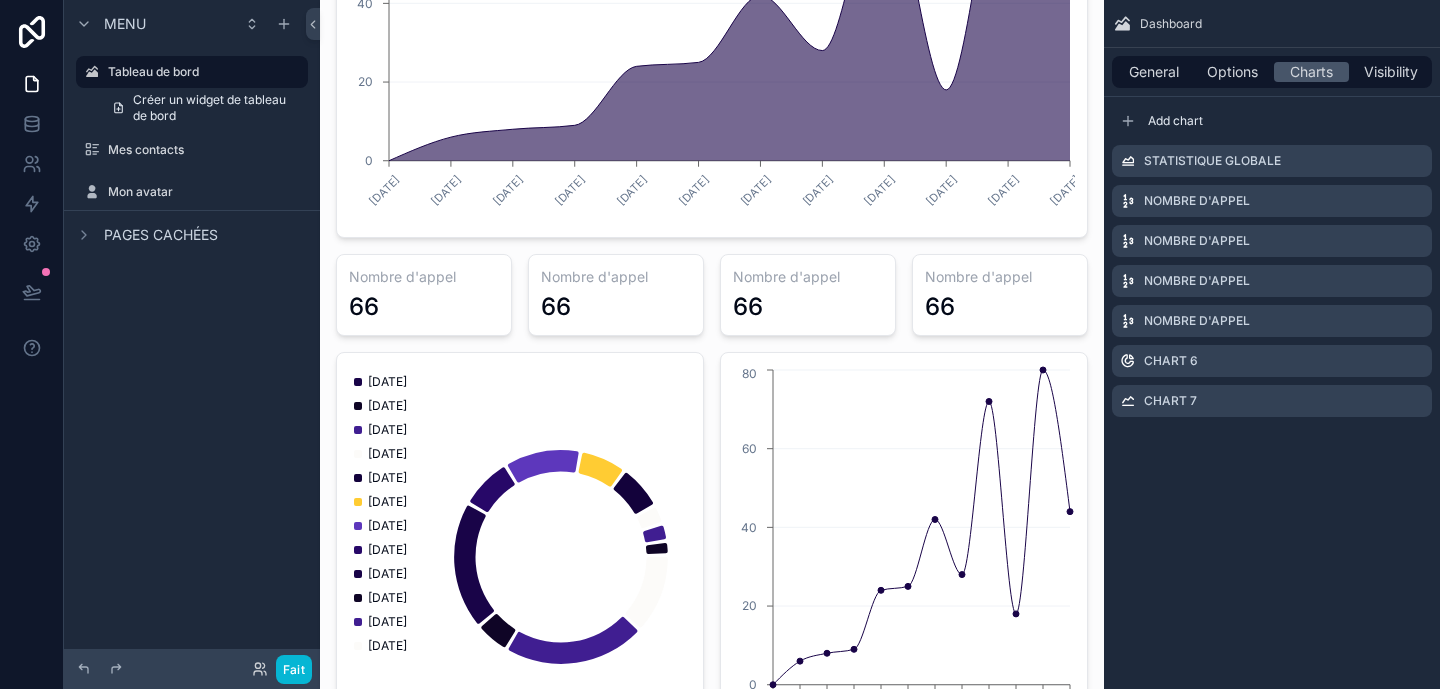 scroll, scrollTop: 421, scrollLeft: 0, axis: vertical 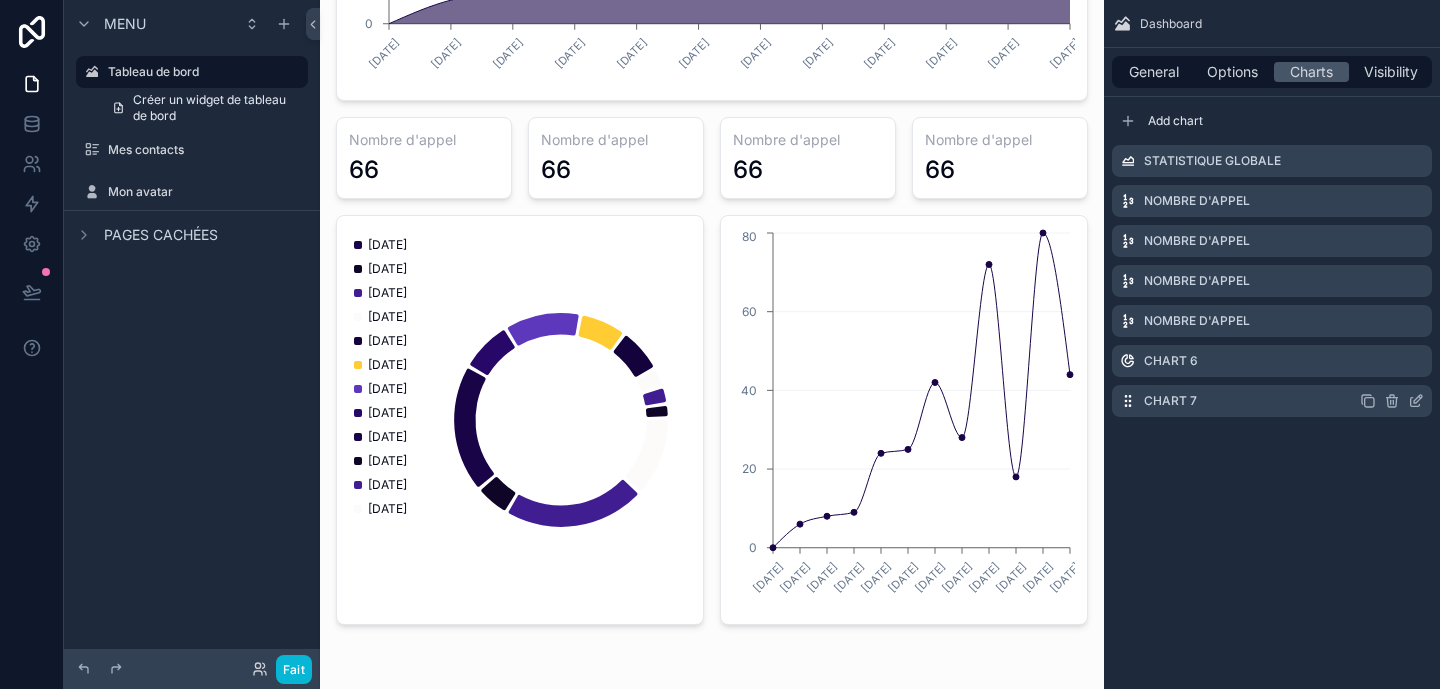 click on "Chart 7" at bounding box center [1170, 401] 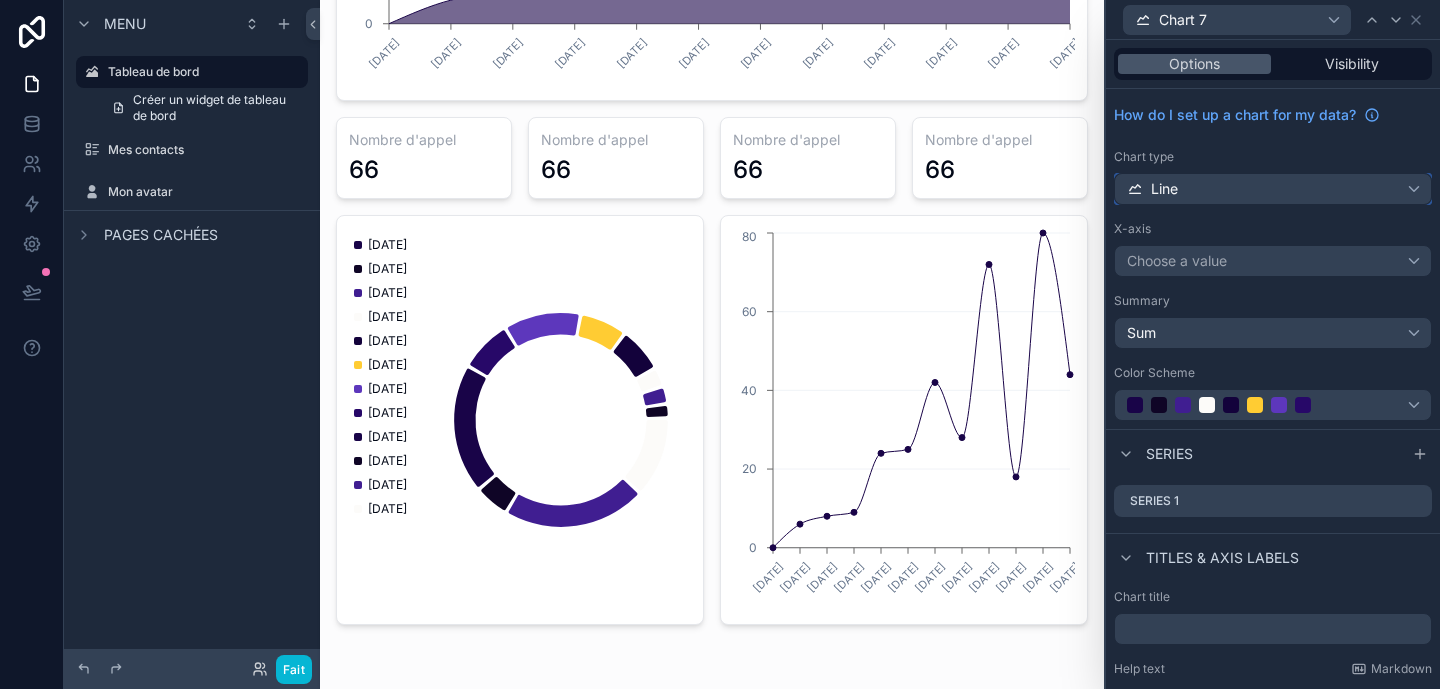 click on "Line" at bounding box center (1273, 189) 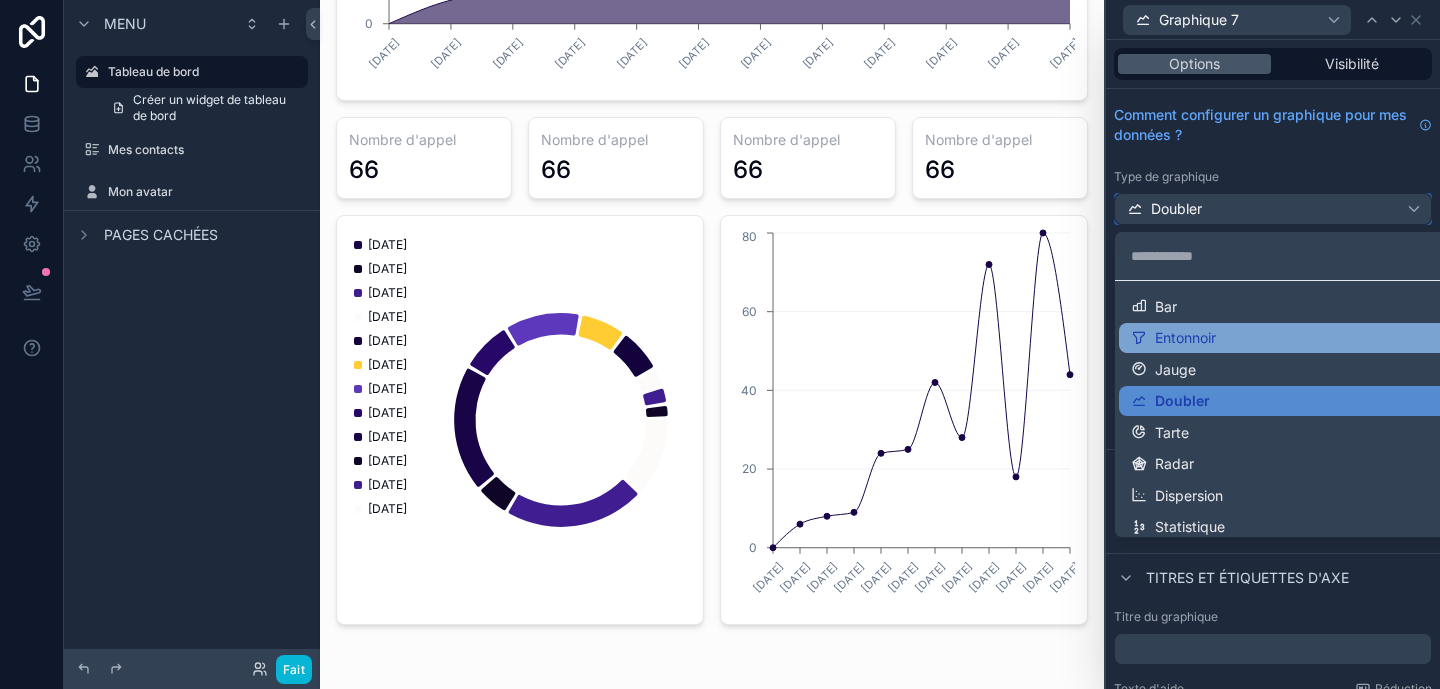 scroll, scrollTop: 77, scrollLeft: 0, axis: vertical 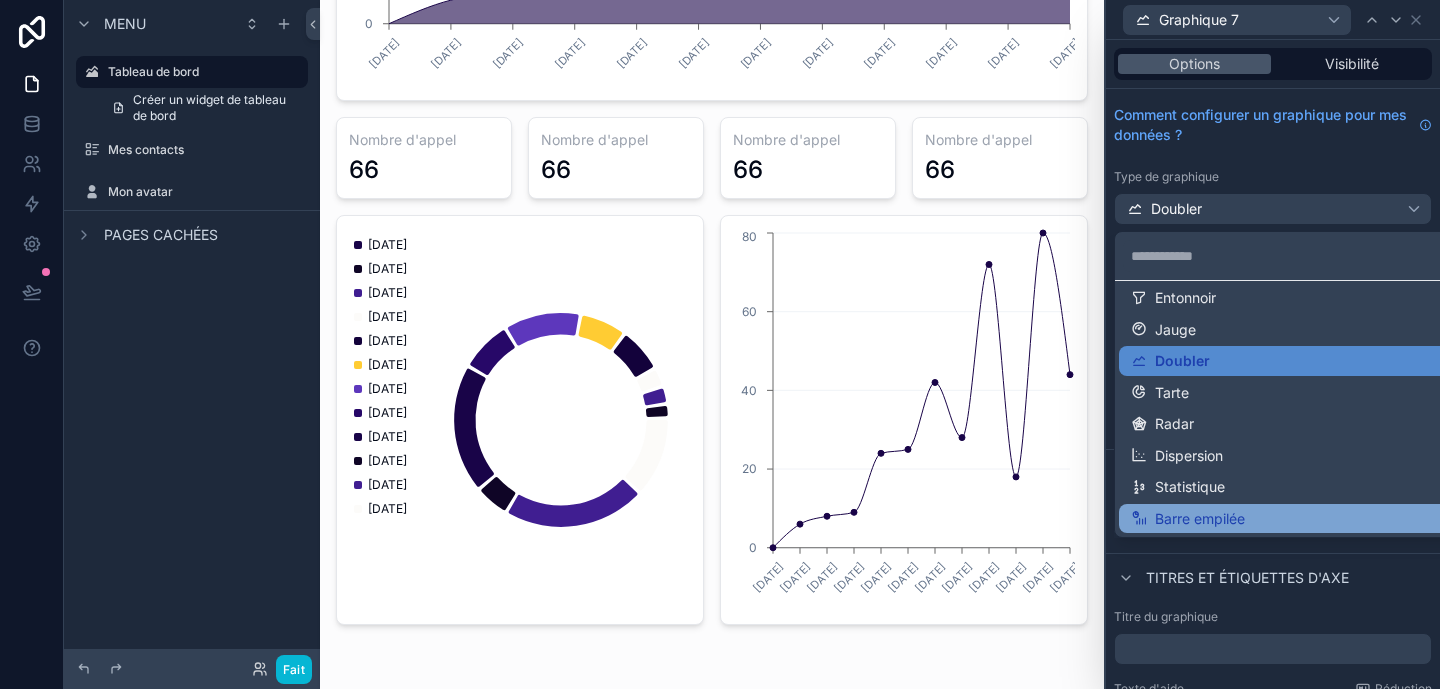 click on "Barre empilée" at bounding box center [1200, 518] 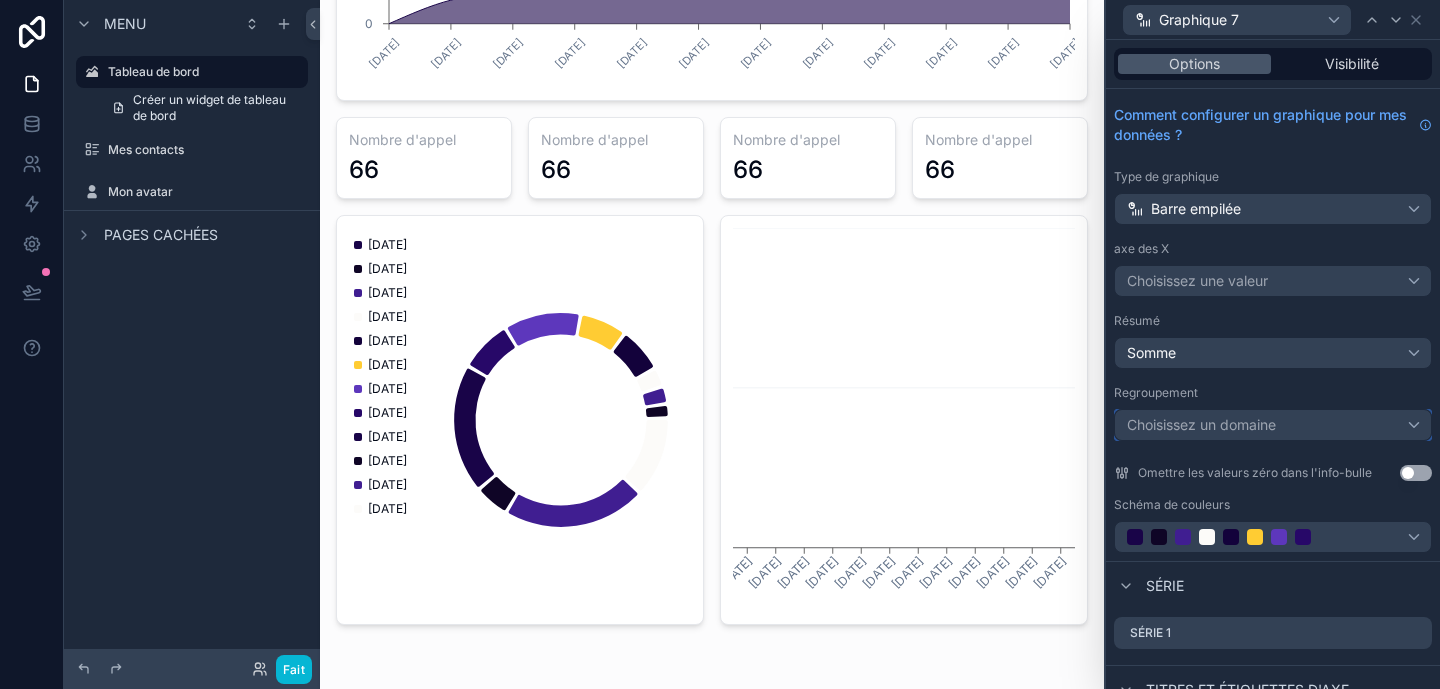 click on "Choisissez un domaine" at bounding box center [1201, 424] 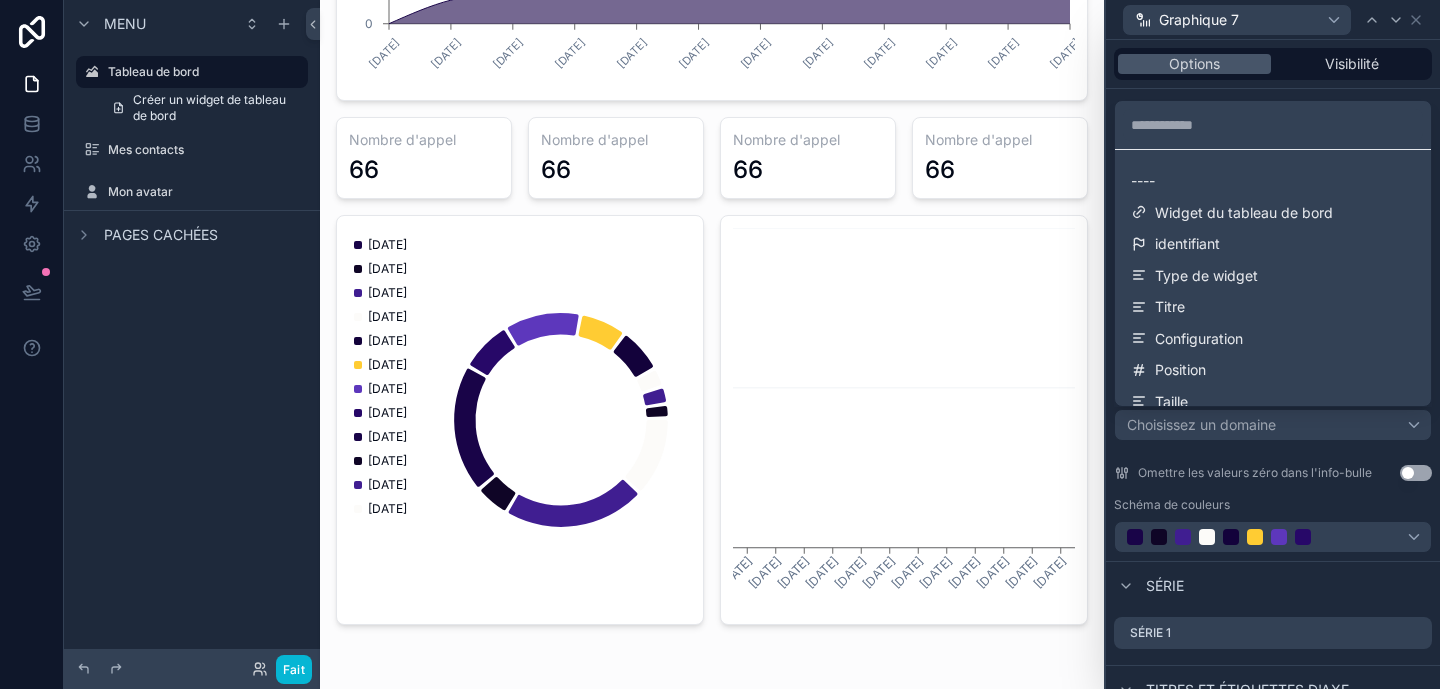 click at bounding box center (1273, 344) 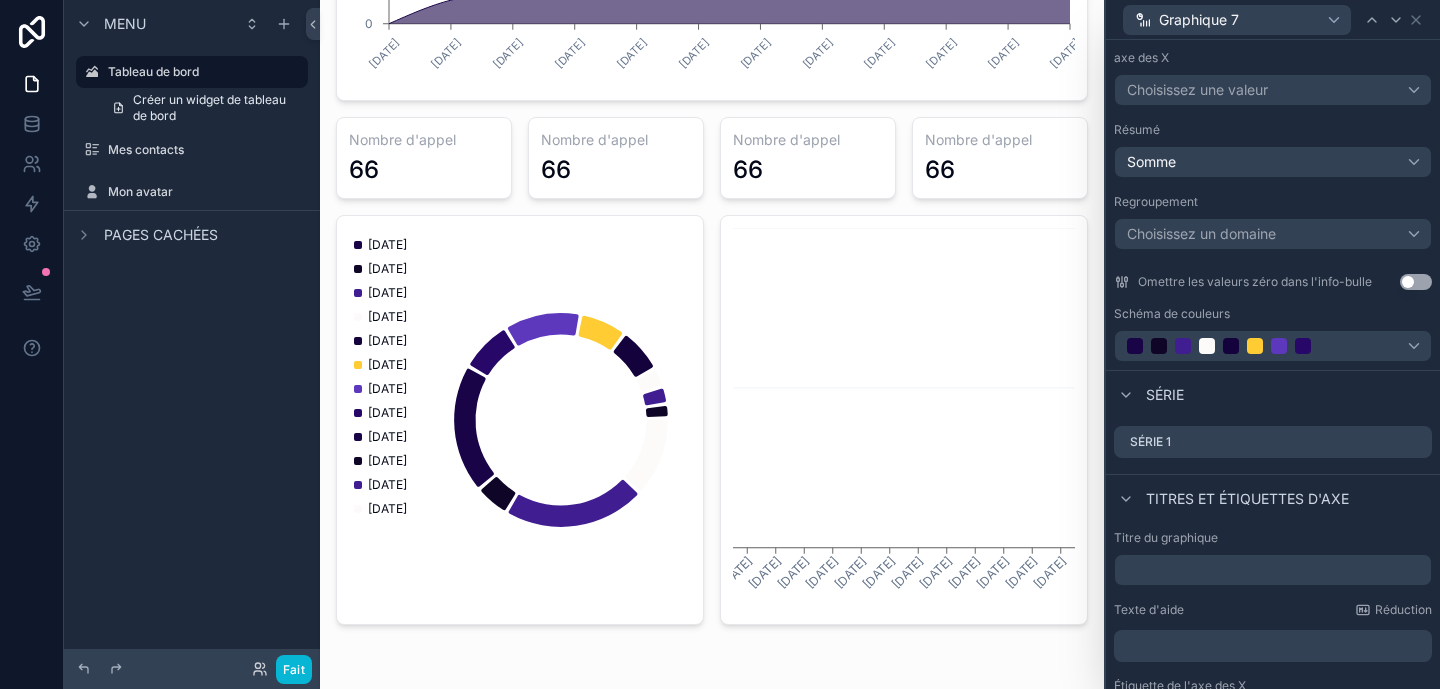 scroll, scrollTop: 0, scrollLeft: 0, axis: both 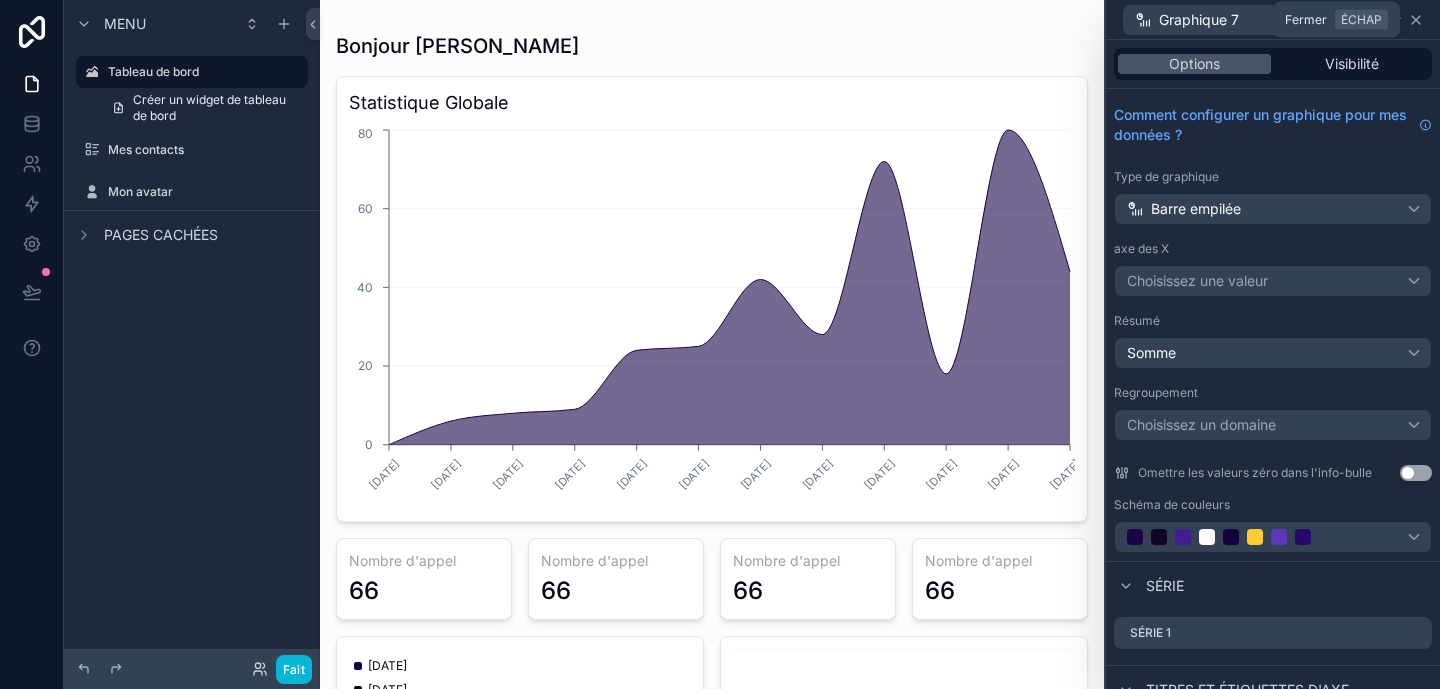click 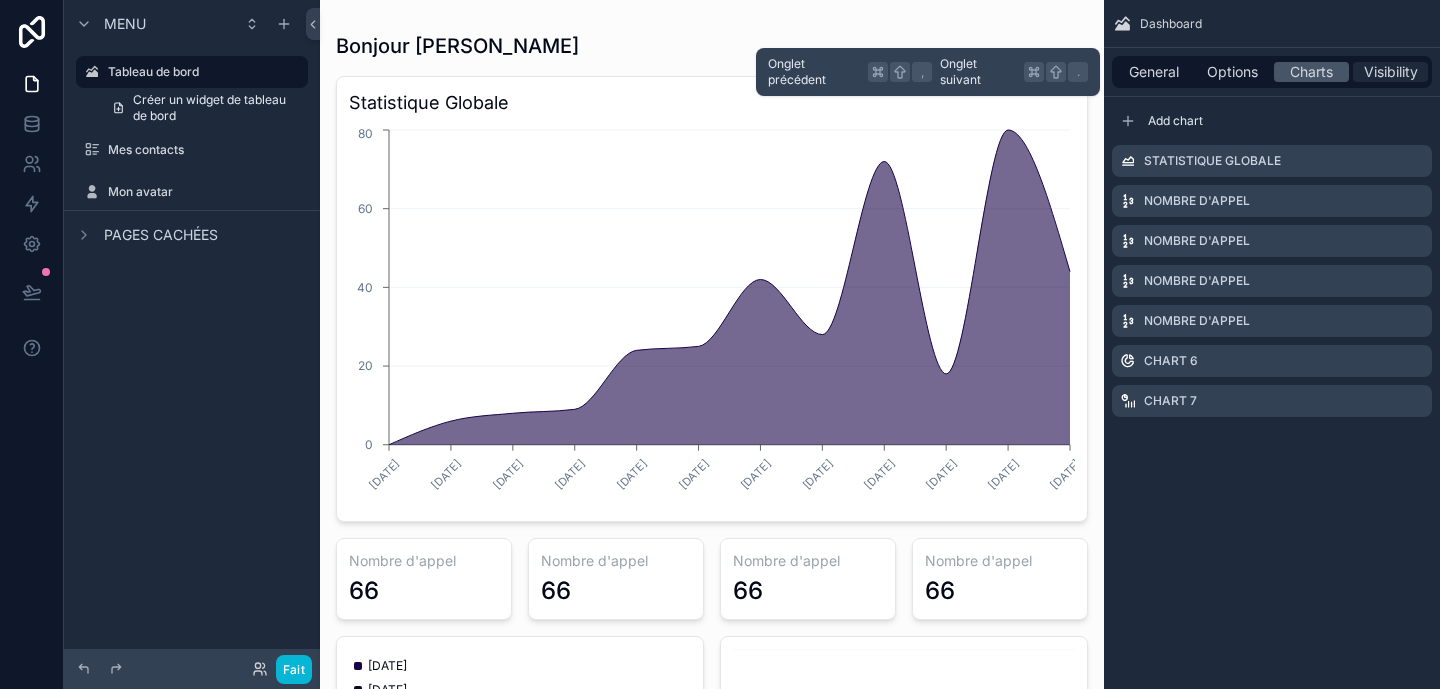 click on "Visibility" at bounding box center [1391, 72] 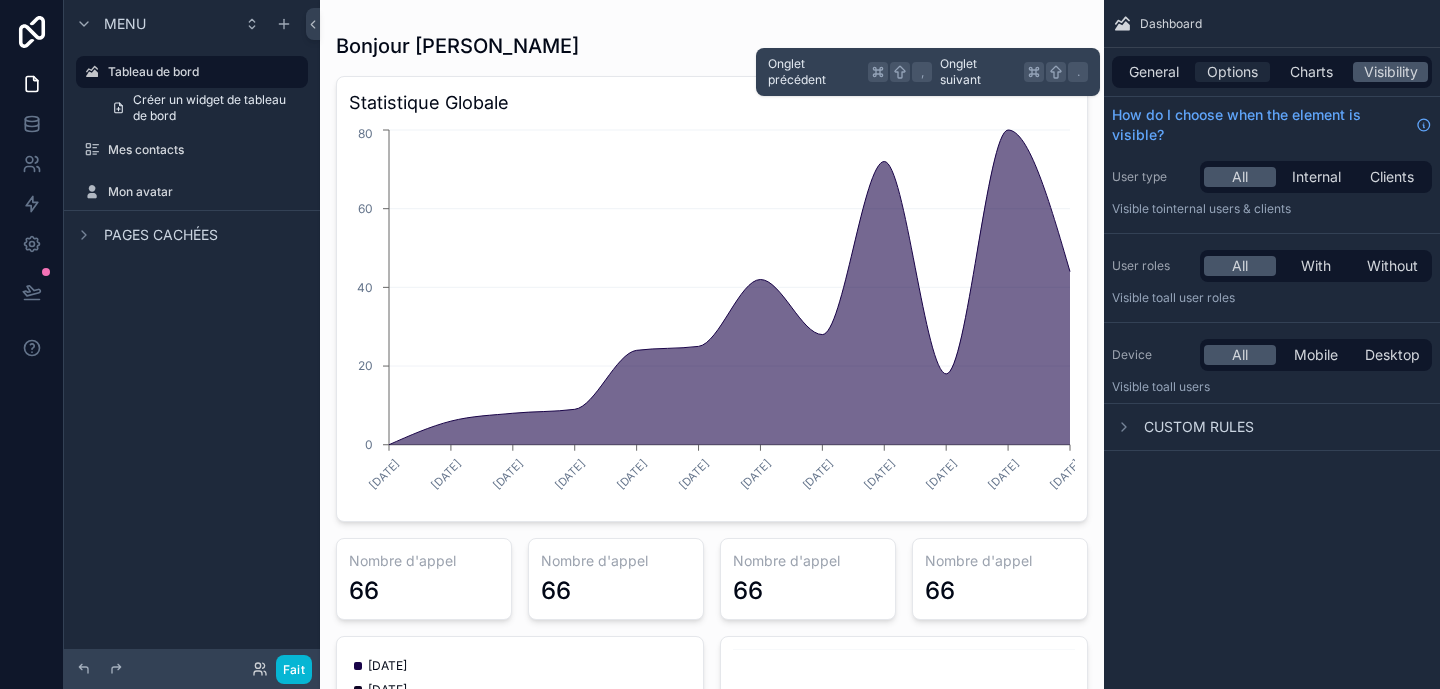 click on "Options" at bounding box center [1232, 72] 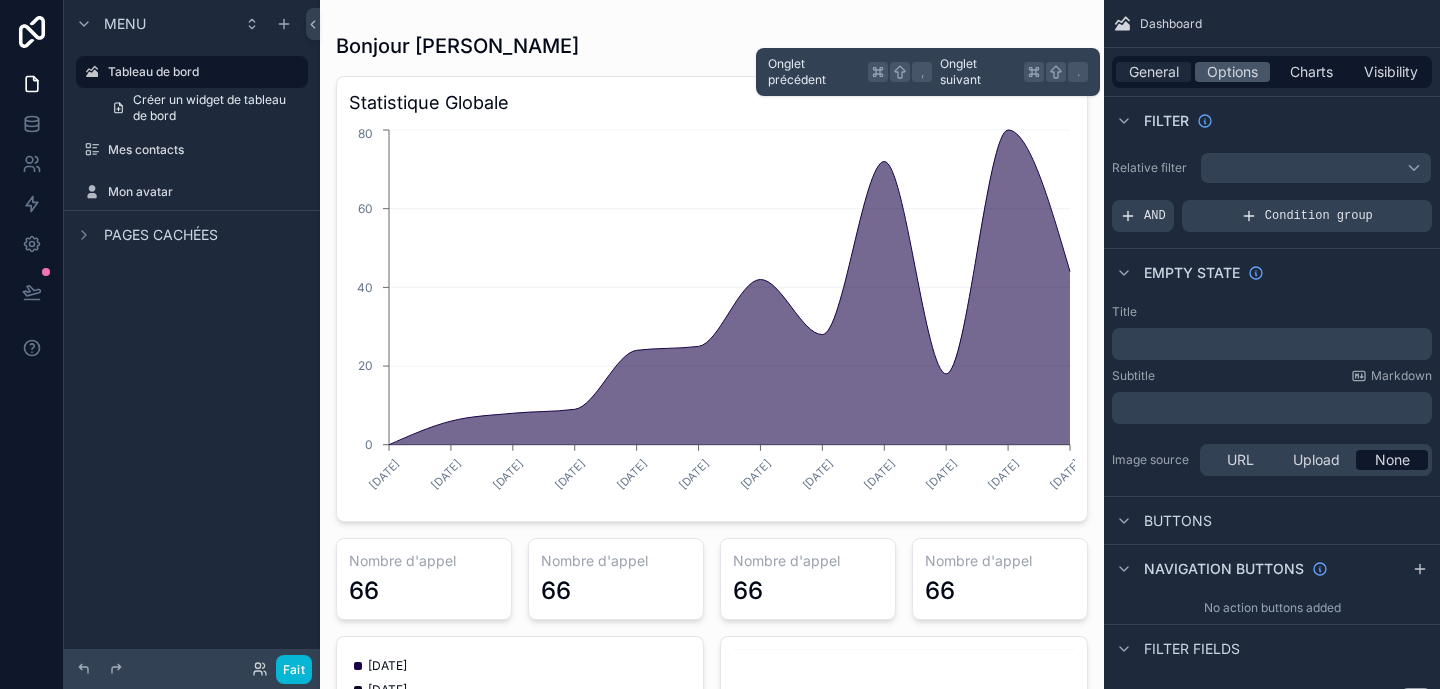 click on "General" at bounding box center [1153, 72] 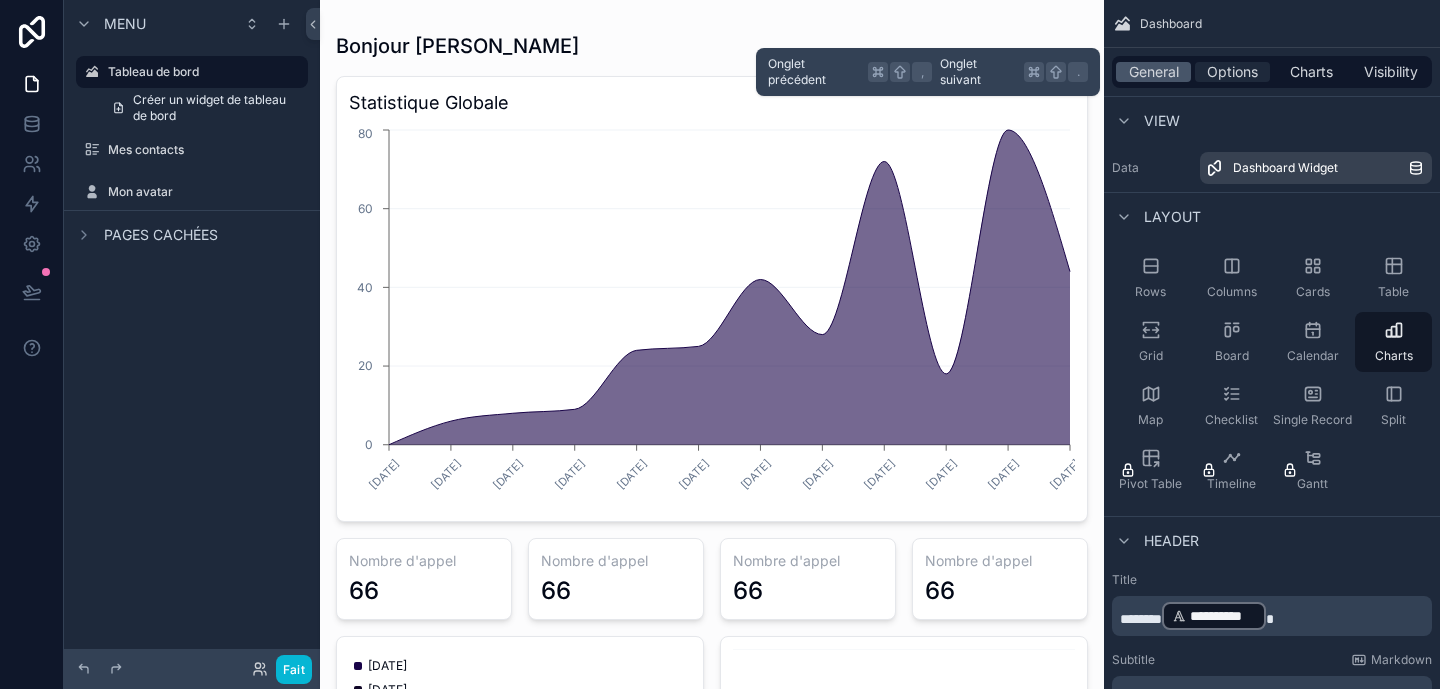 click on "Options" at bounding box center [1232, 72] 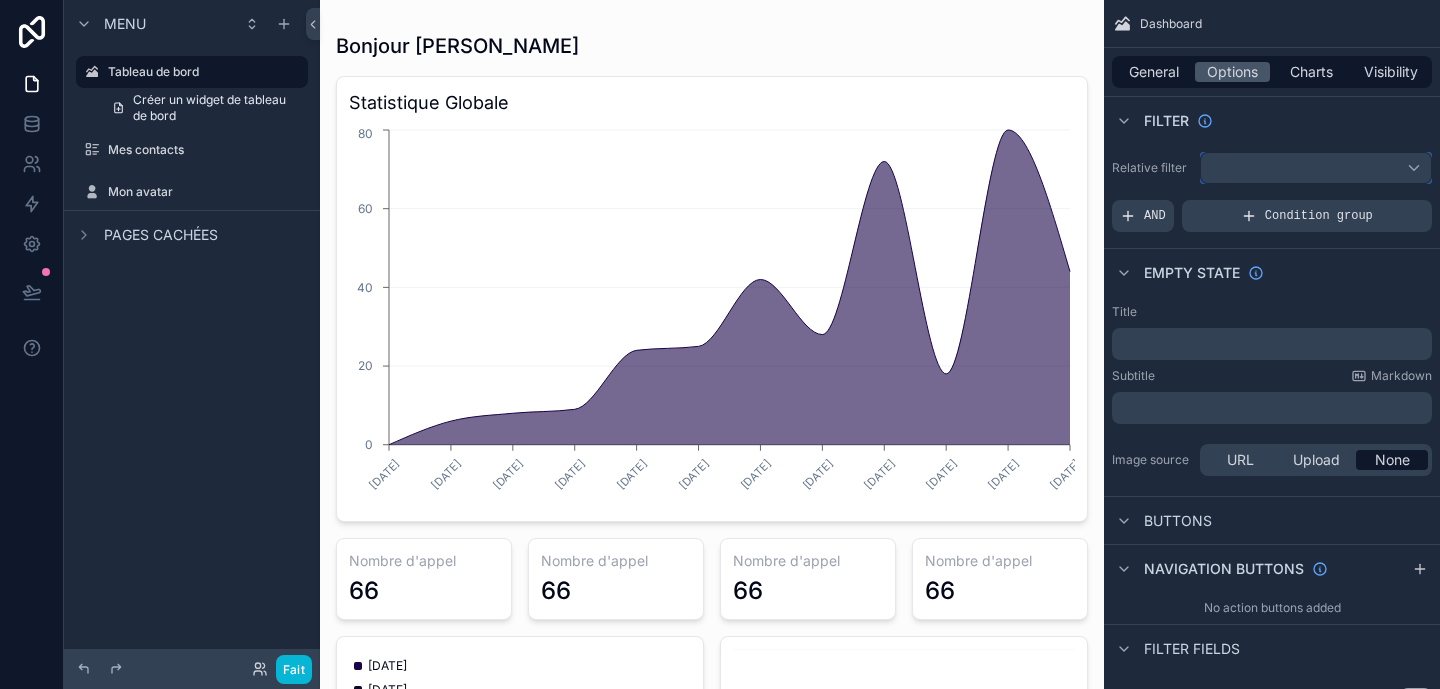 click at bounding box center (1316, 168) 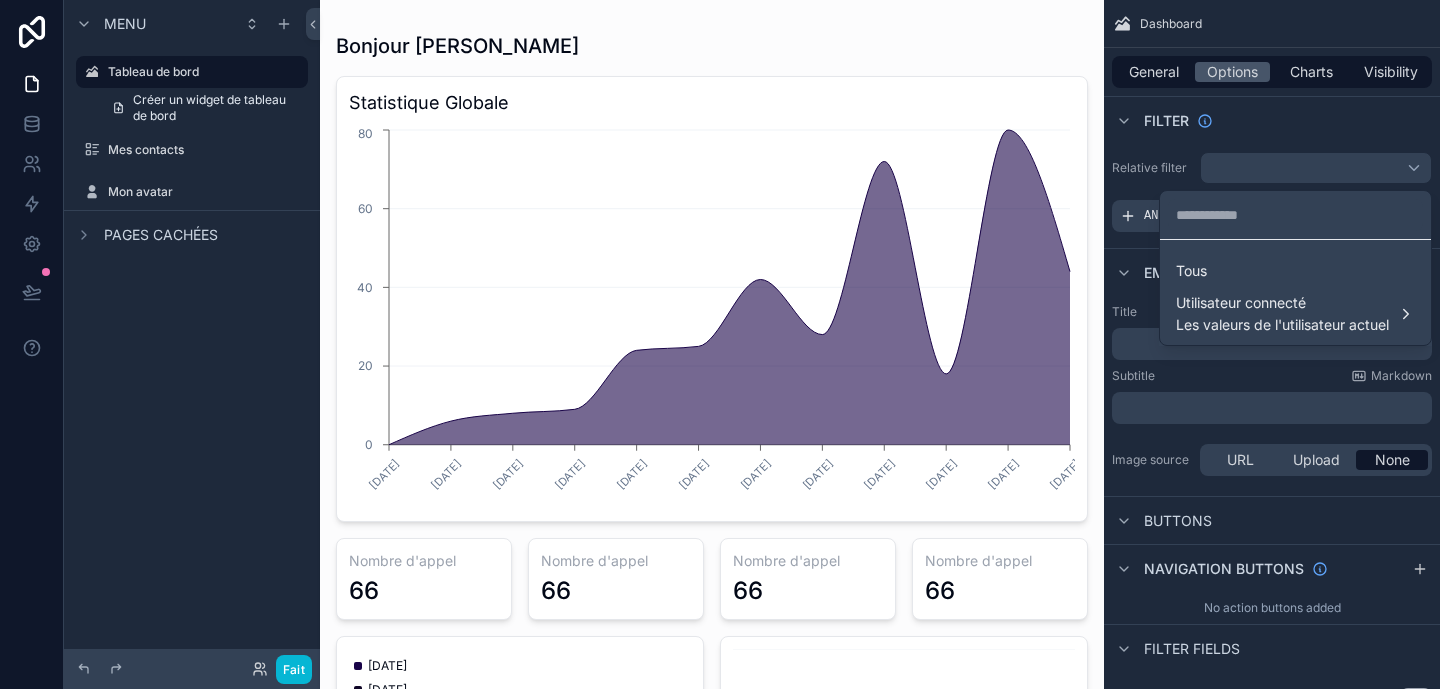 click at bounding box center (720, 344) 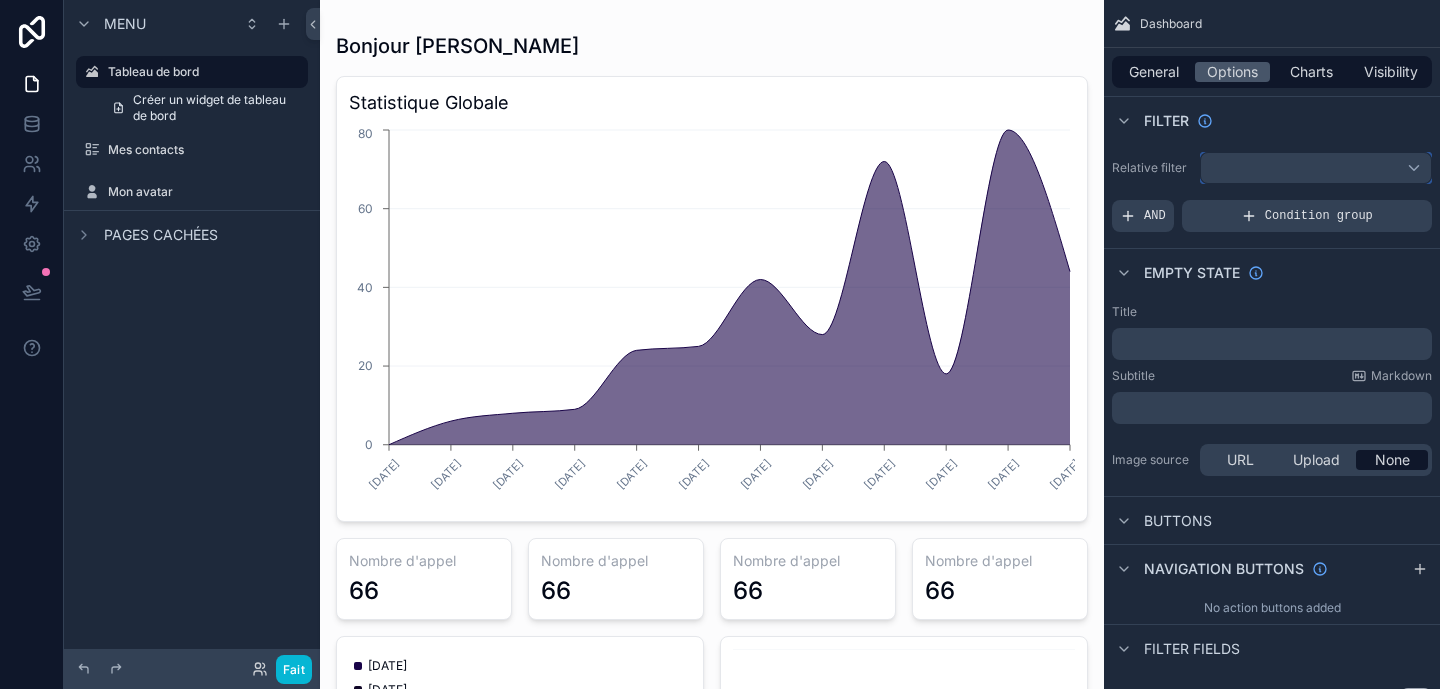 click at bounding box center [1316, 168] 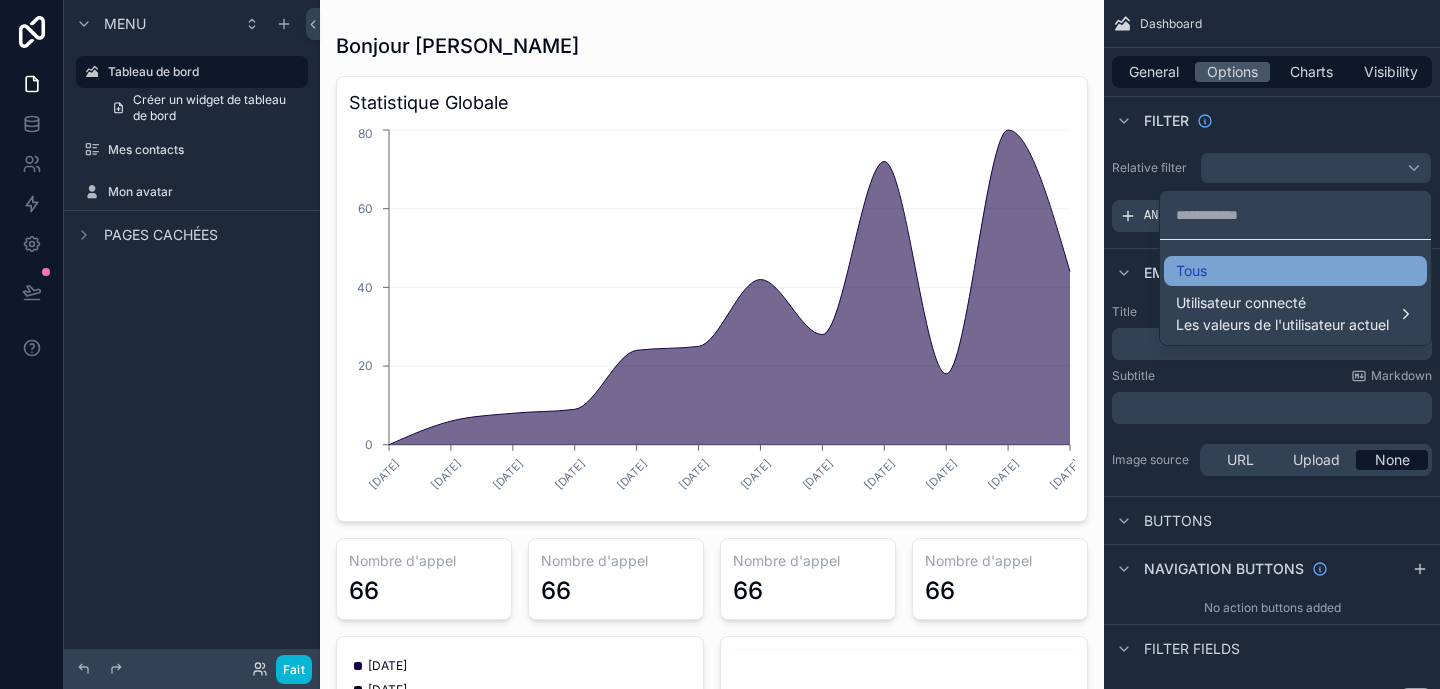 click on "Tous" at bounding box center [1295, 271] 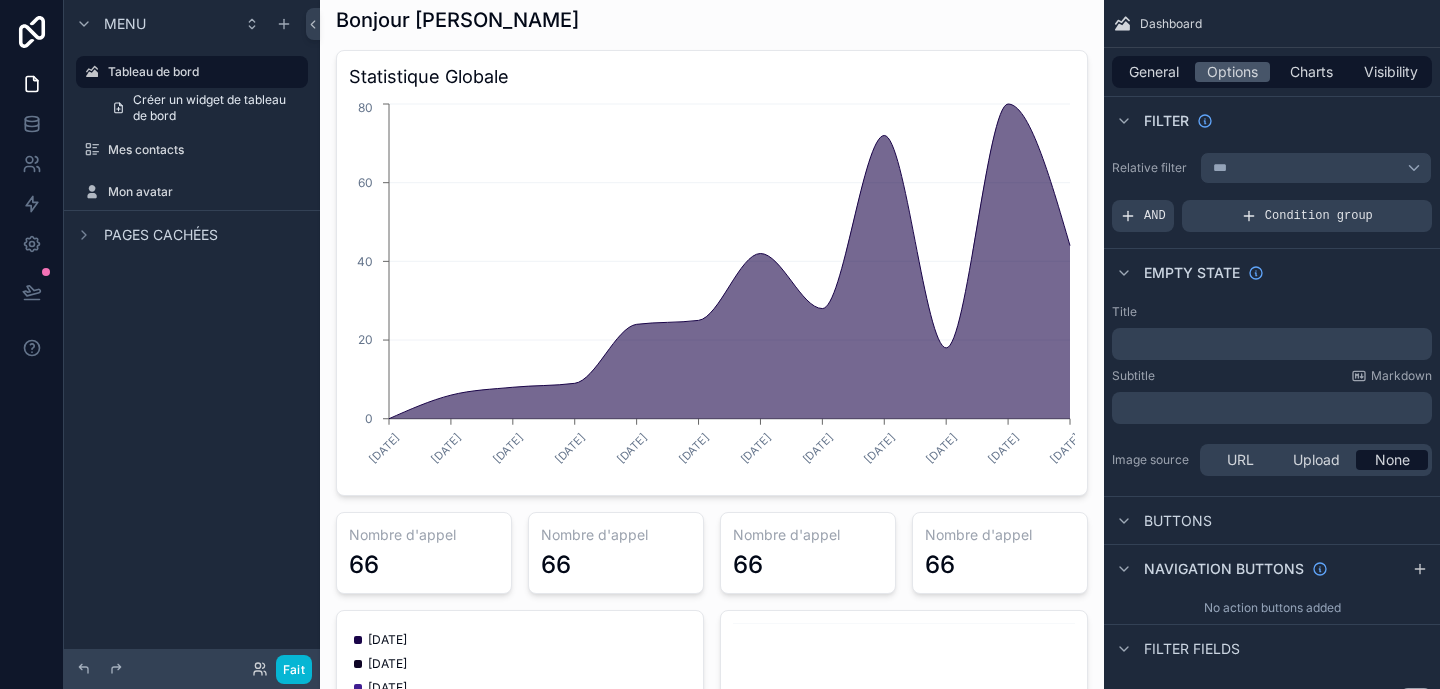 scroll, scrollTop: 0, scrollLeft: 0, axis: both 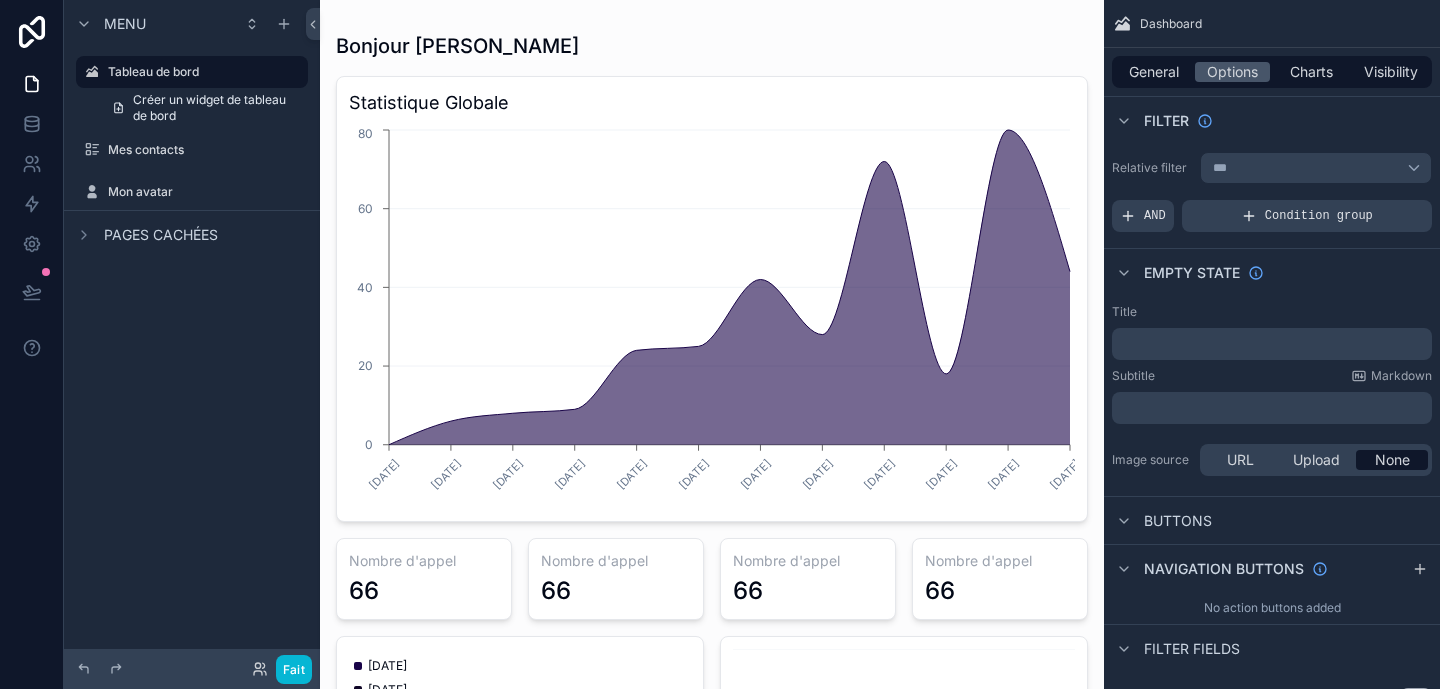 click on "﻿" at bounding box center (1274, 344) 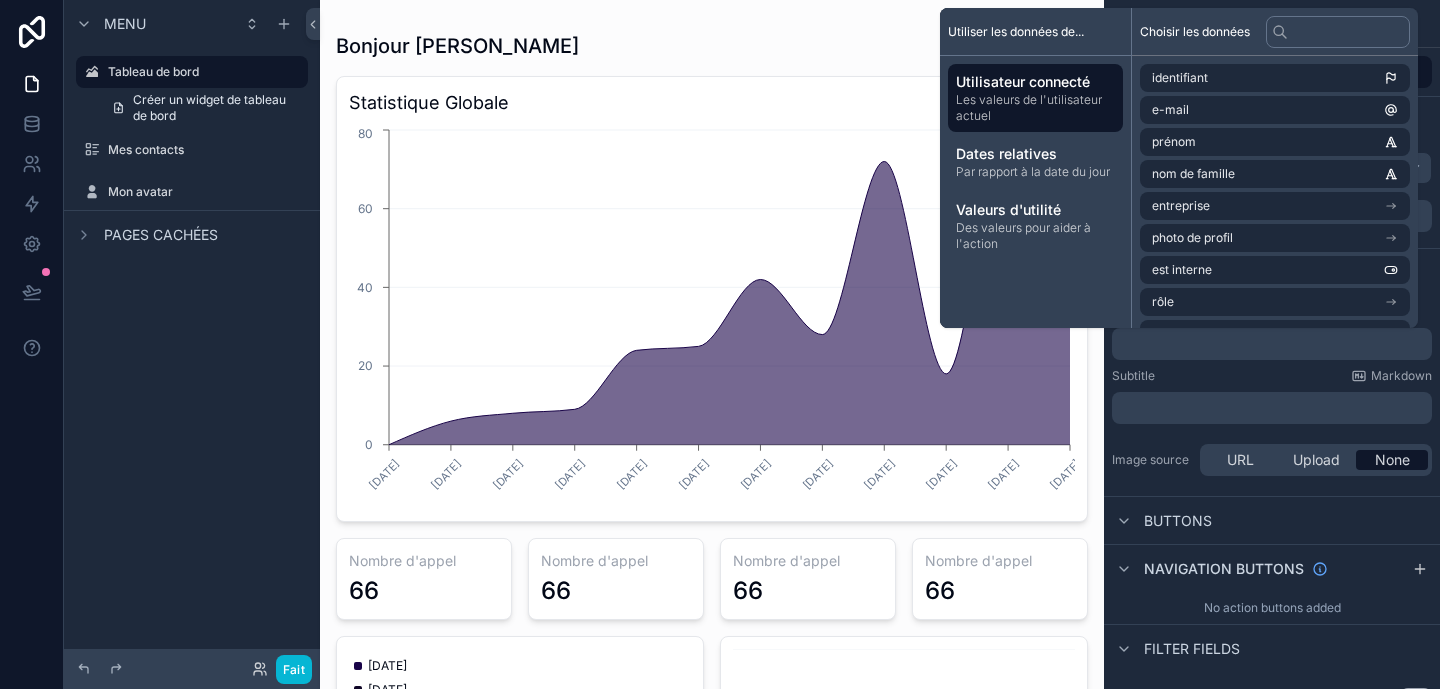 type 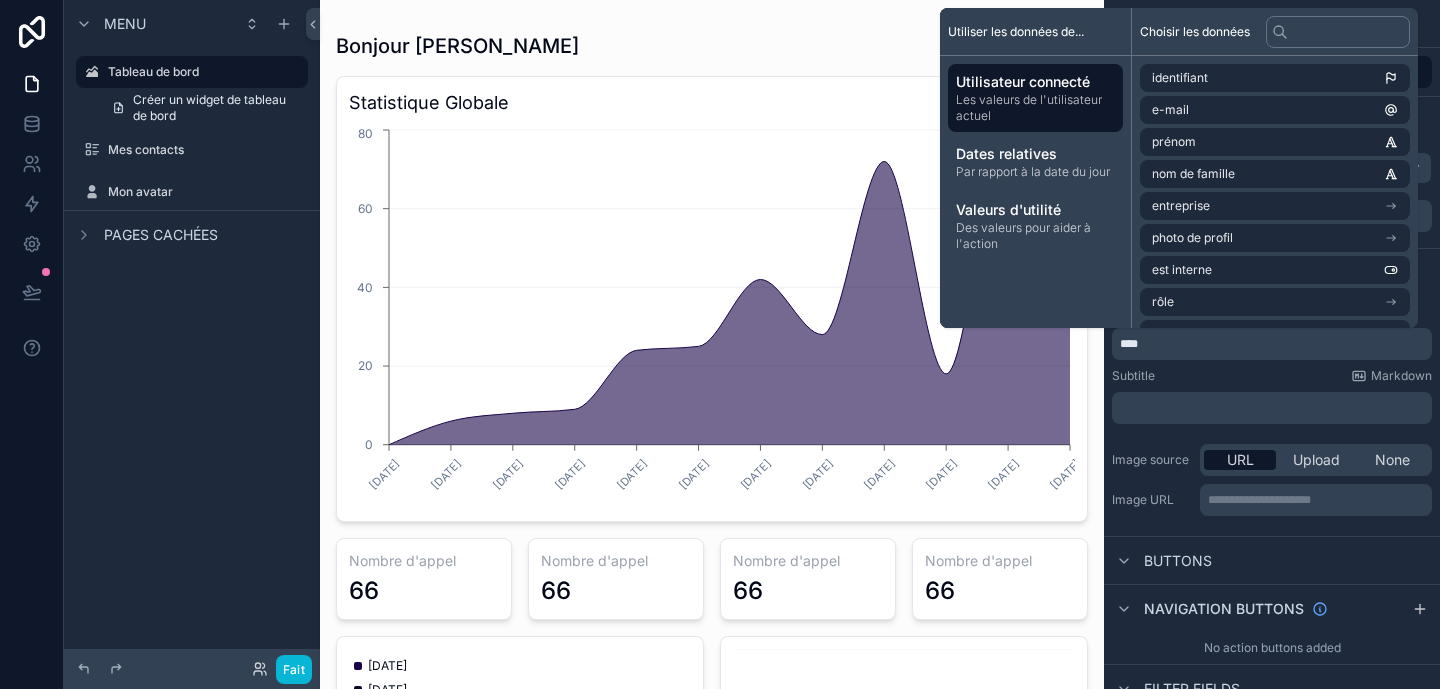 click on "Subtitle Markdown" at bounding box center (1272, 376) 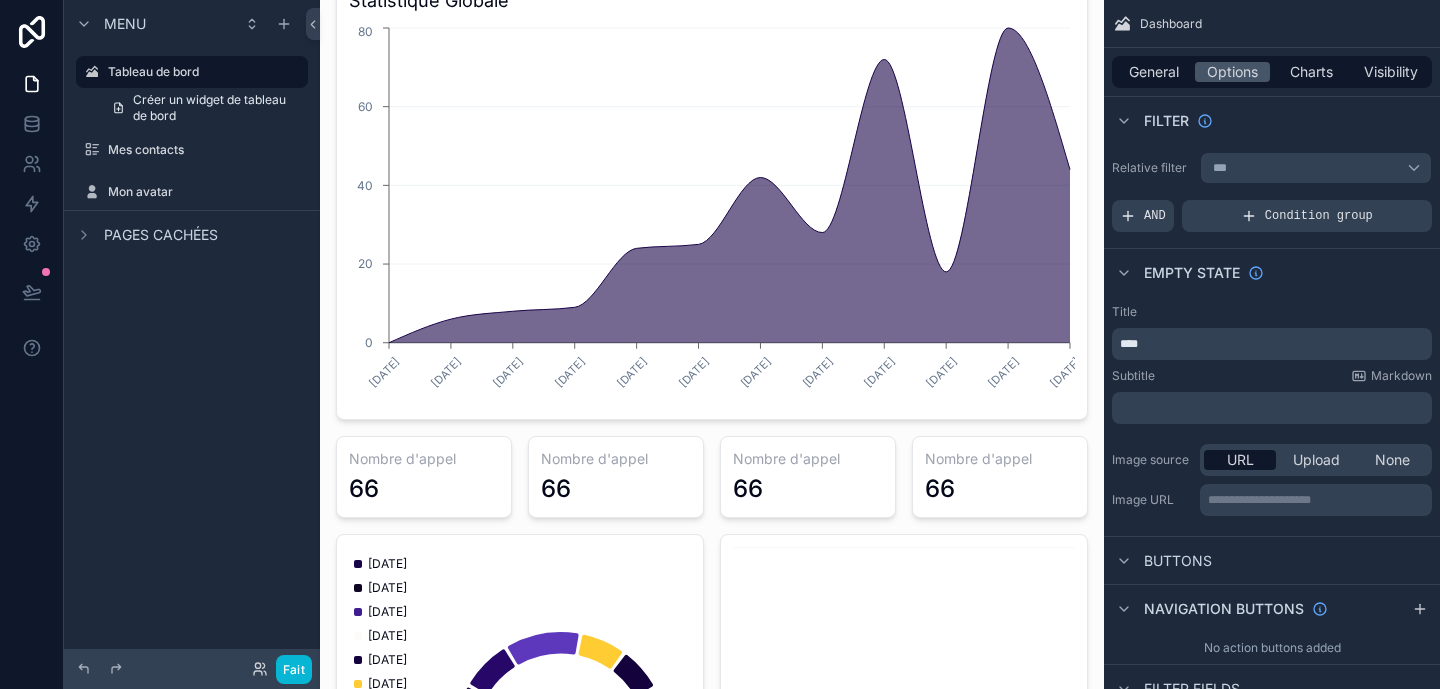 scroll, scrollTop: 0, scrollLeft: 0, axis: both 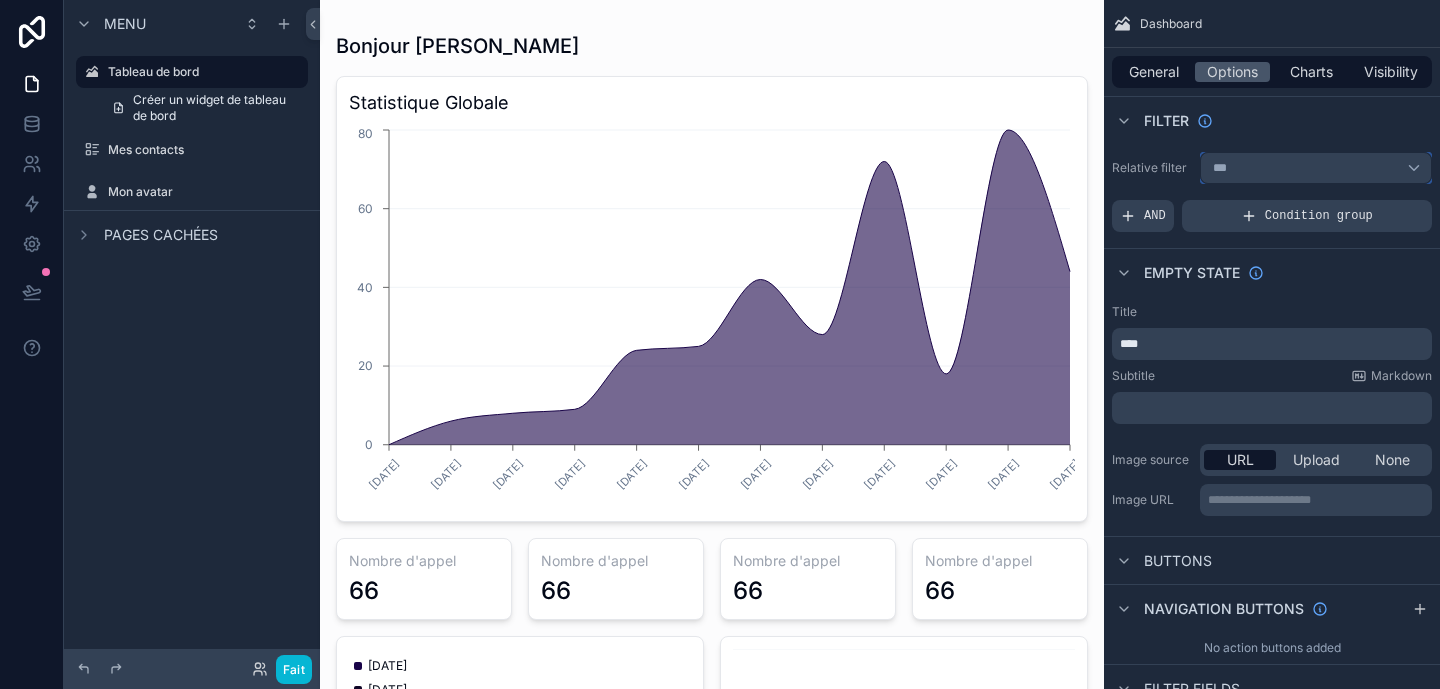 click on "***" at bounding box center (1316, 168) 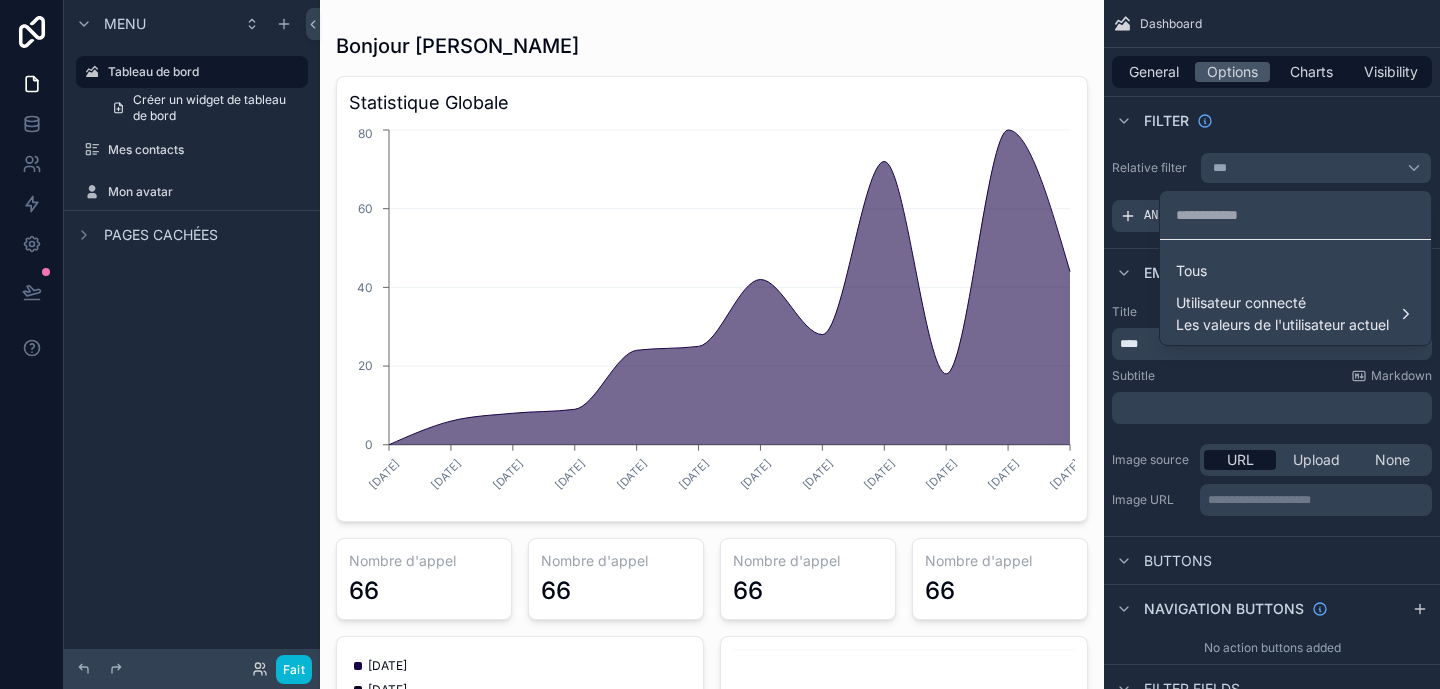 click at bounding box center (720, 344) 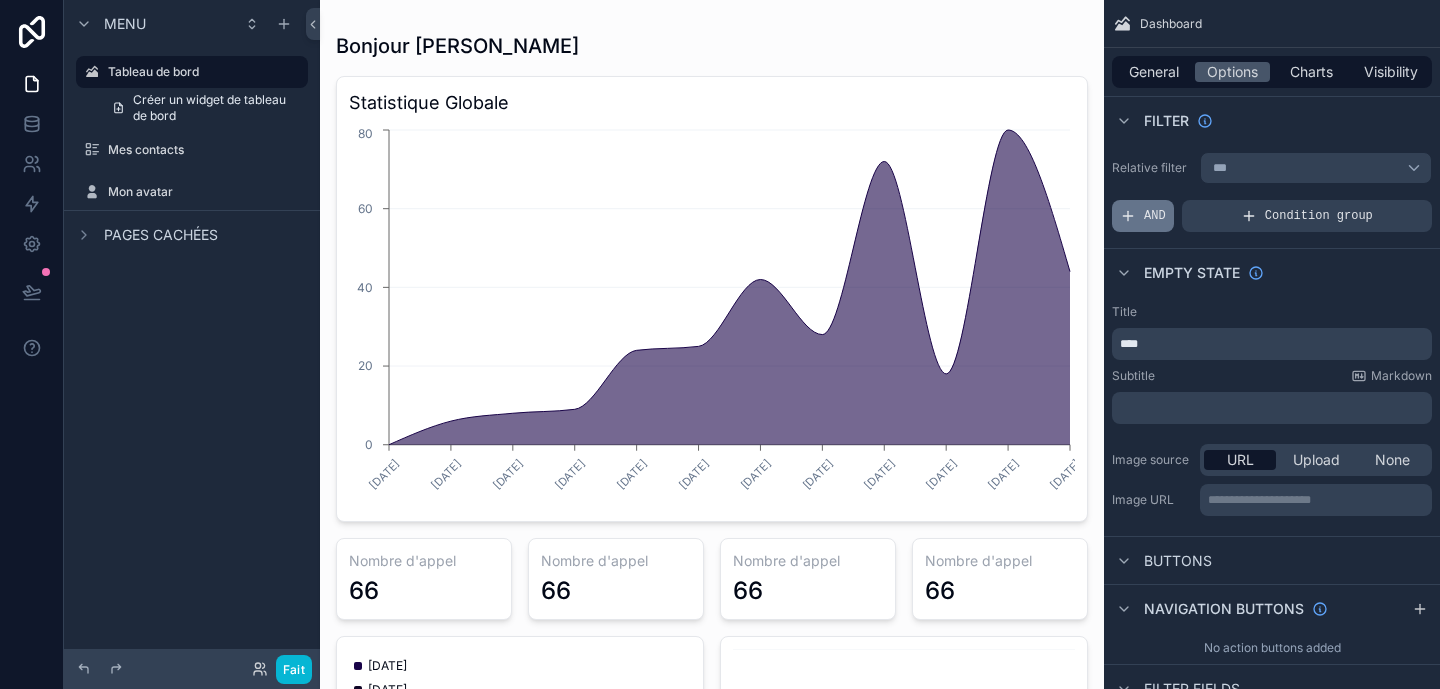 click on "AND" at bounding box center [1155, 216] 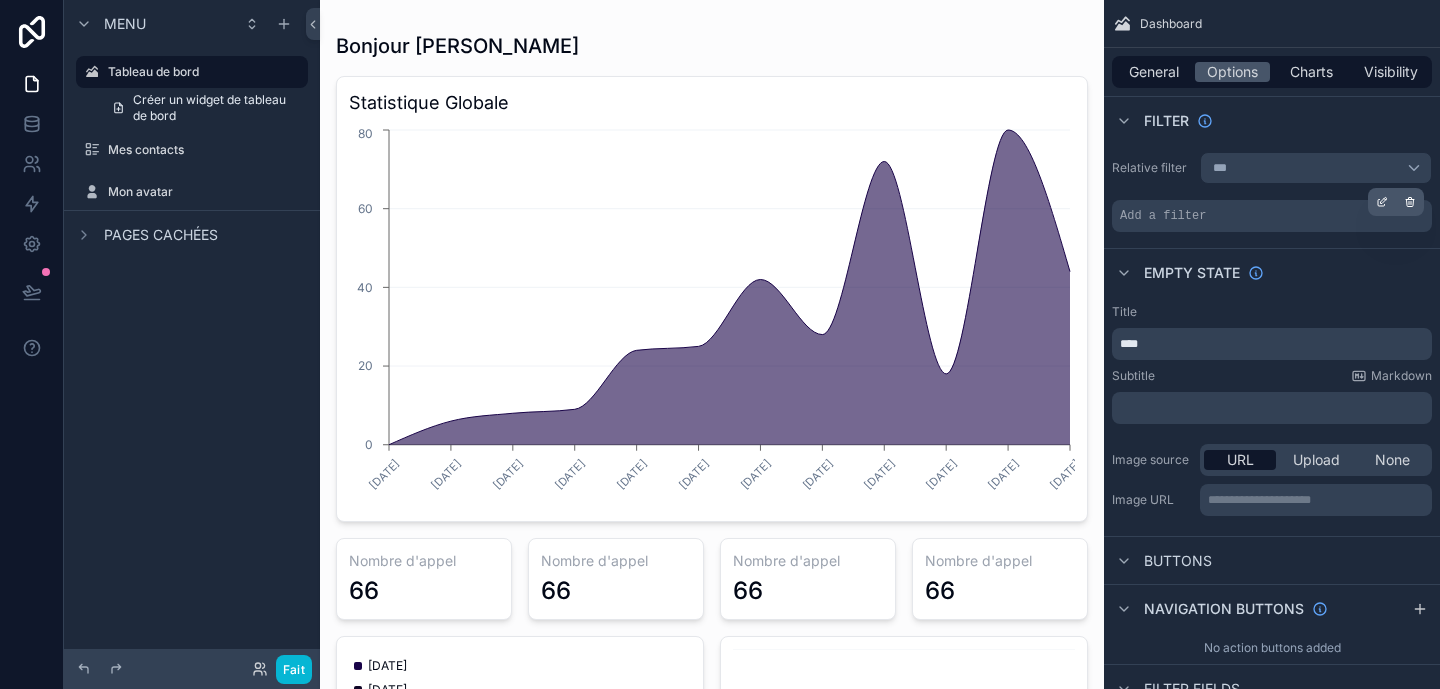 click on "Add a filter" at bounding box center [1272, 216] 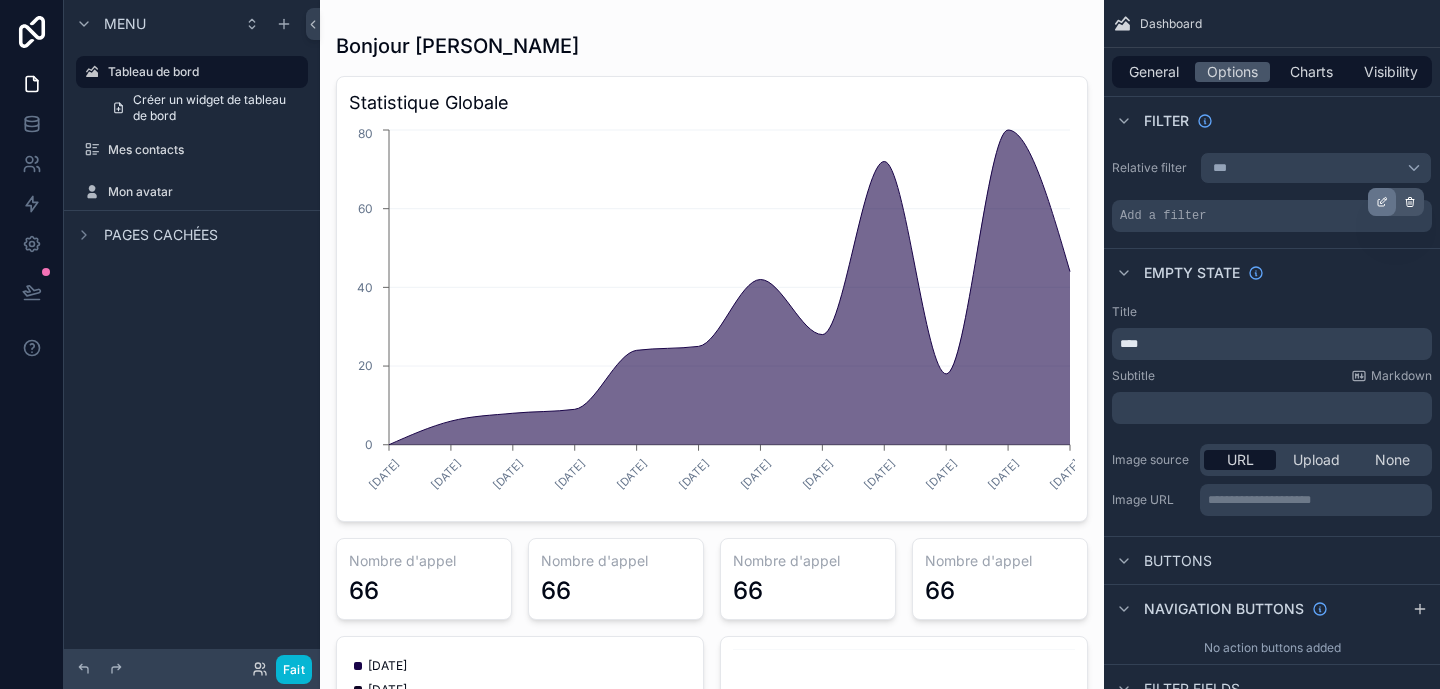 click at bounding box center (1382, 202) 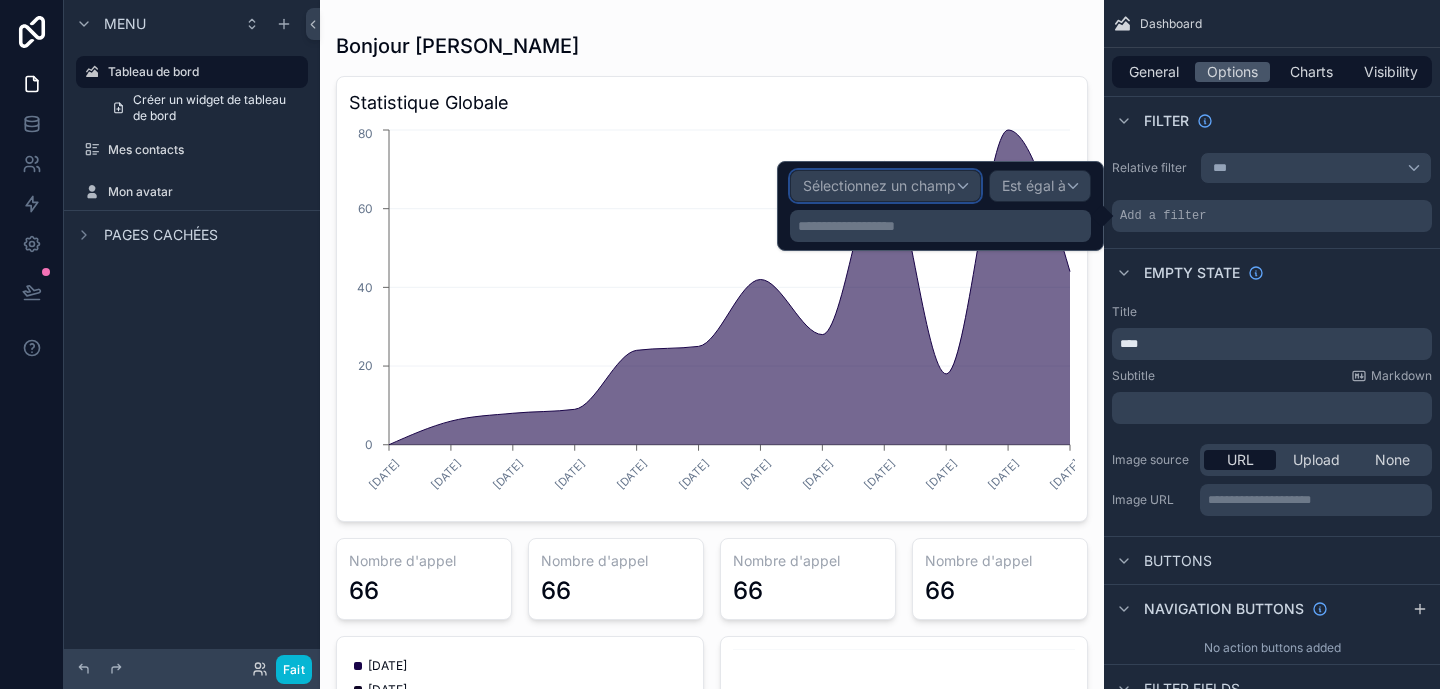 click on "Sélectionnez un champ" at bounding box center (885, 186) 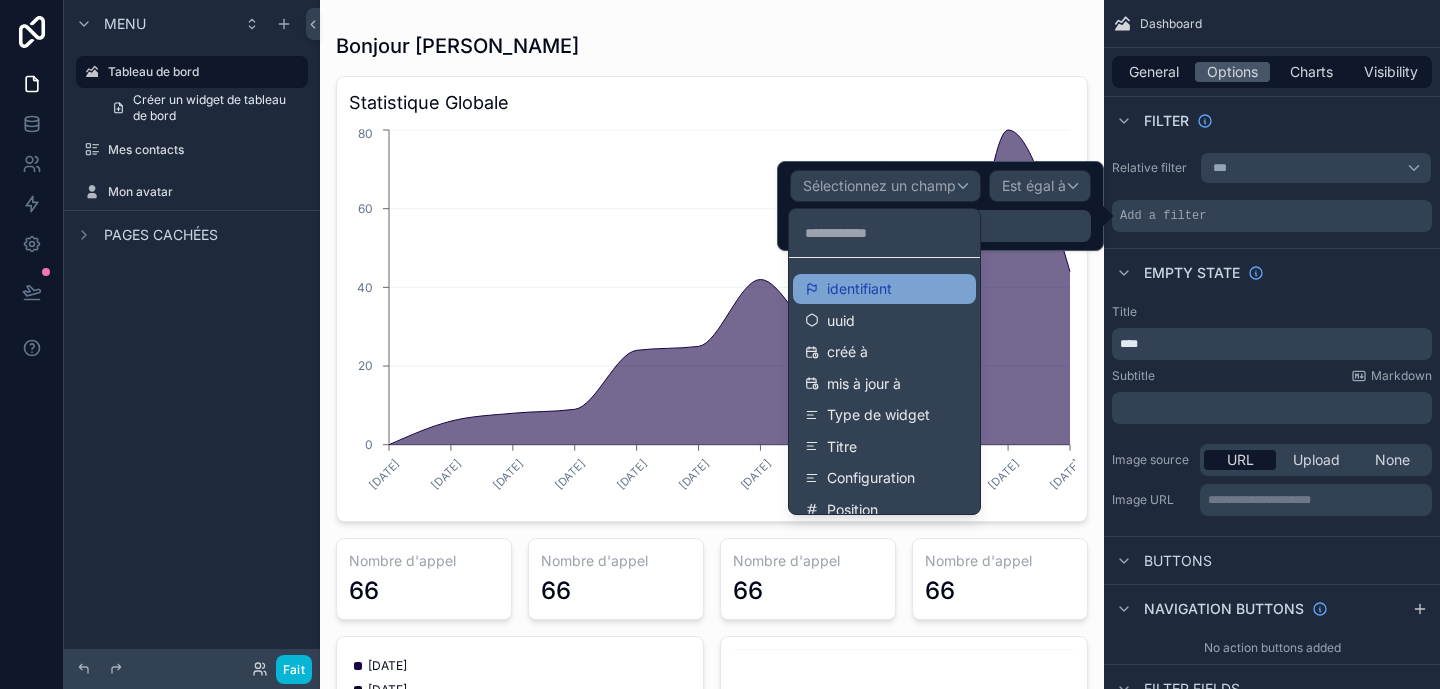 click on "identifiant" at bounding box center (884, 289) 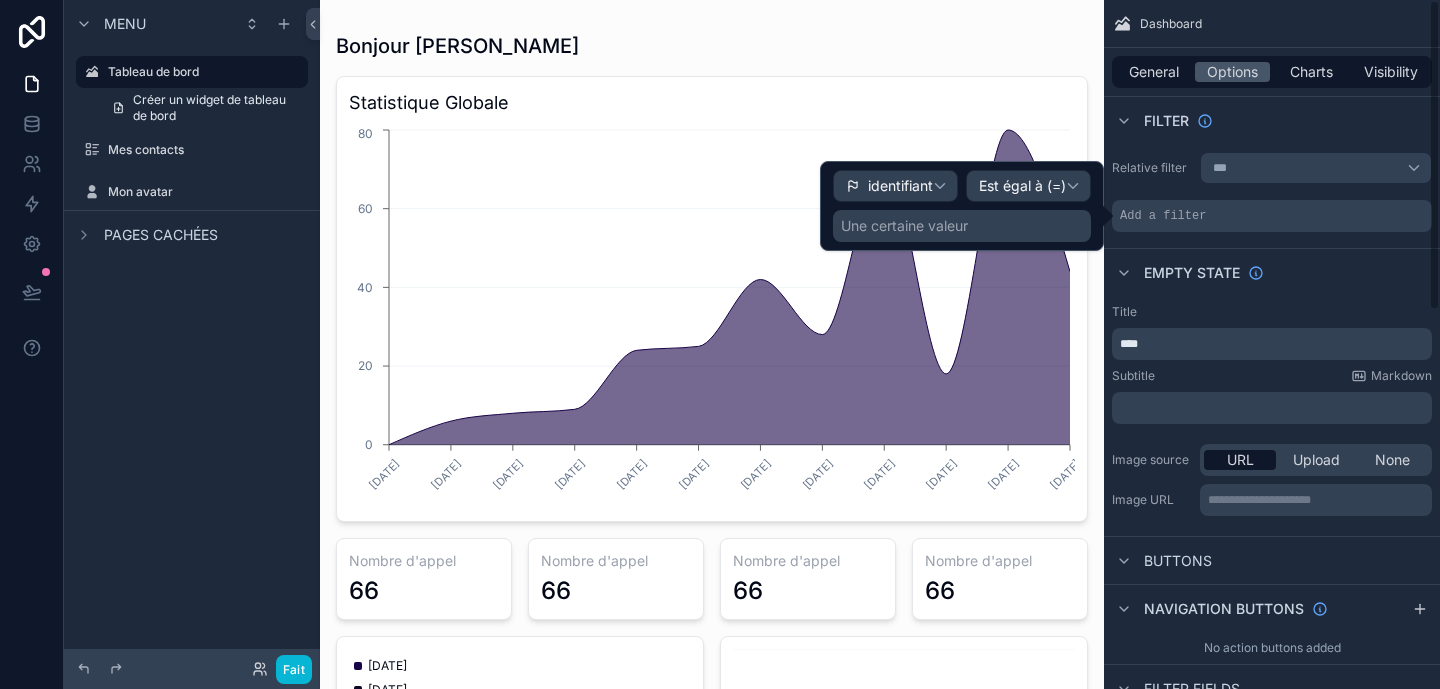 click on "Relative filter *** Add a filter" at bounding box center (1272, 192) 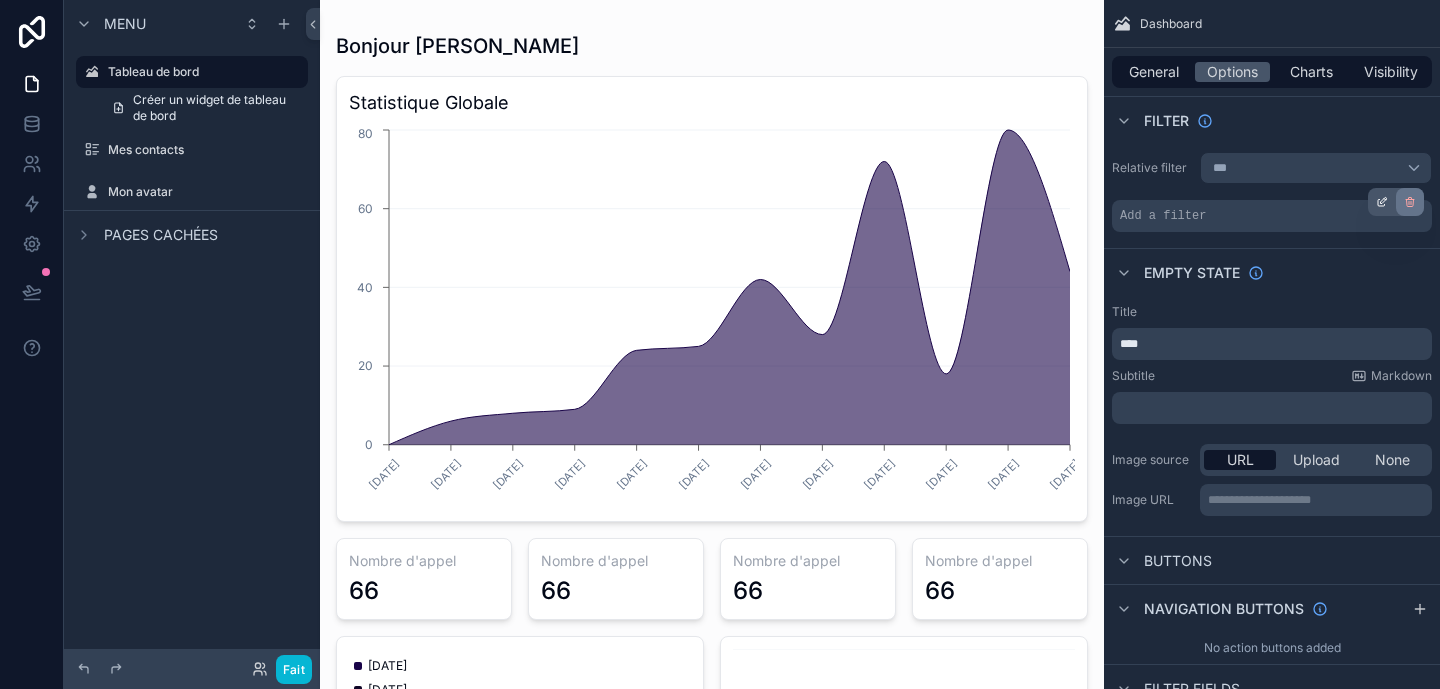 click 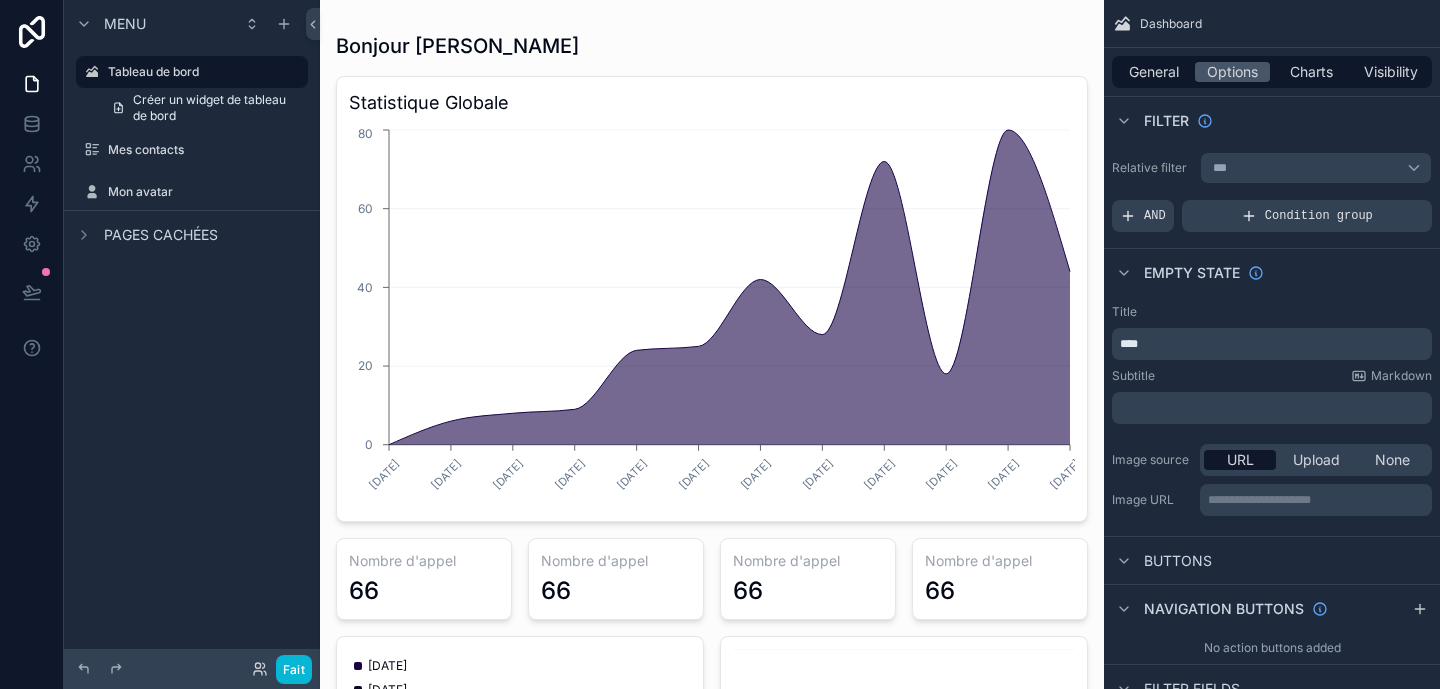 click on "****" at bounding box center [1274, 344] 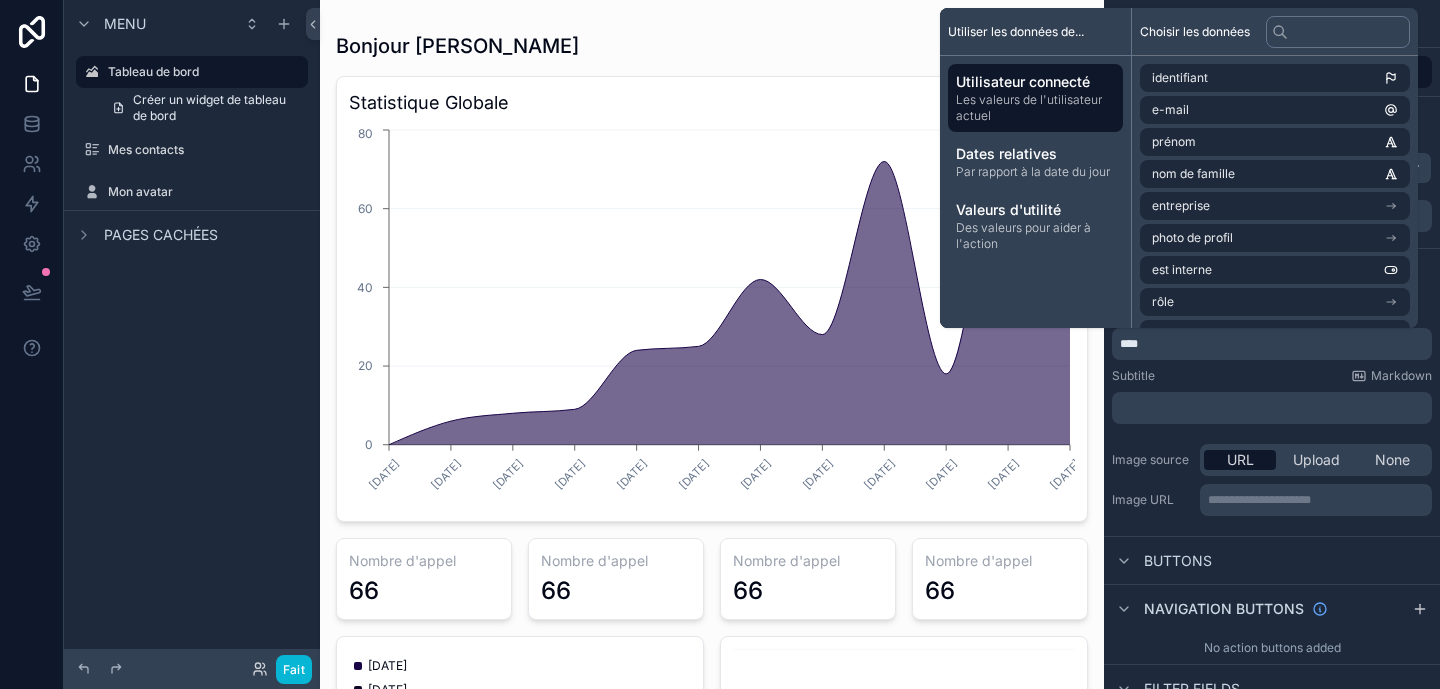 click on "Subtitle Markdown" at bounding box center (1272, 376) 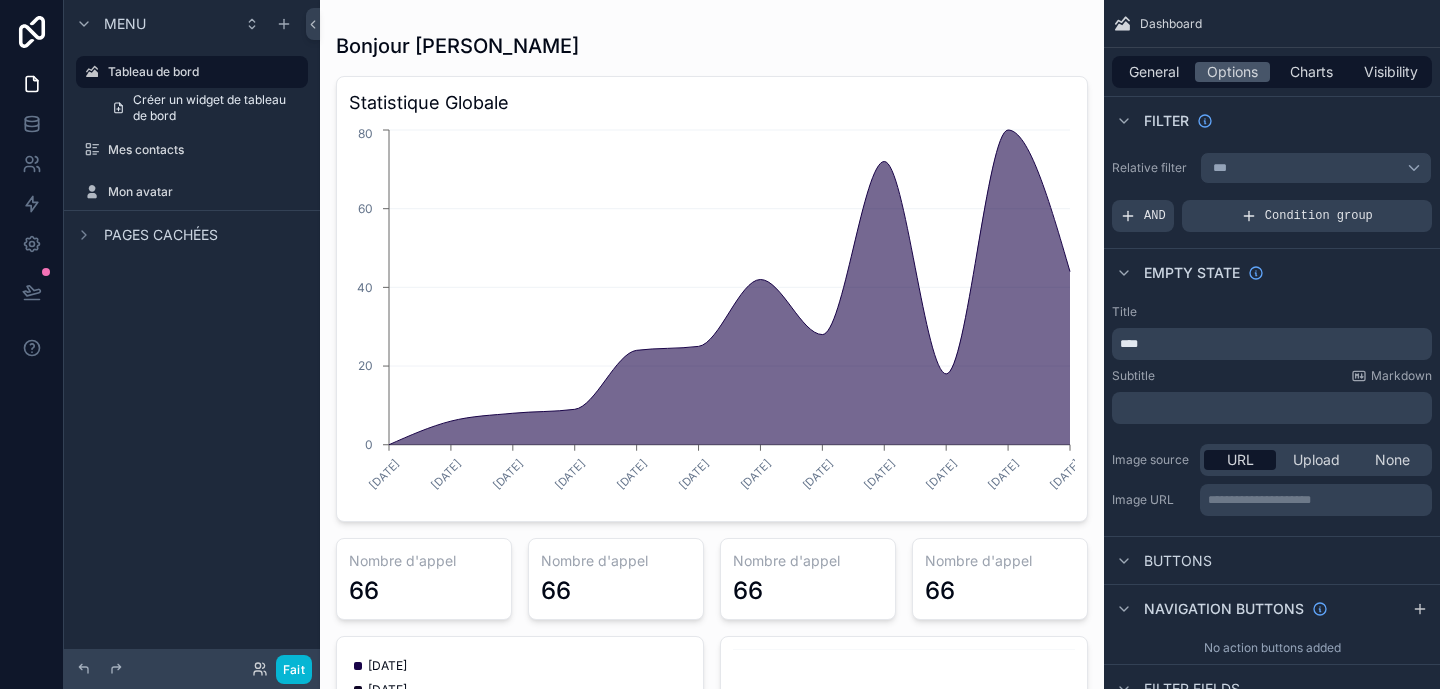 click on "﻿" at bounding box center [1272, 408] 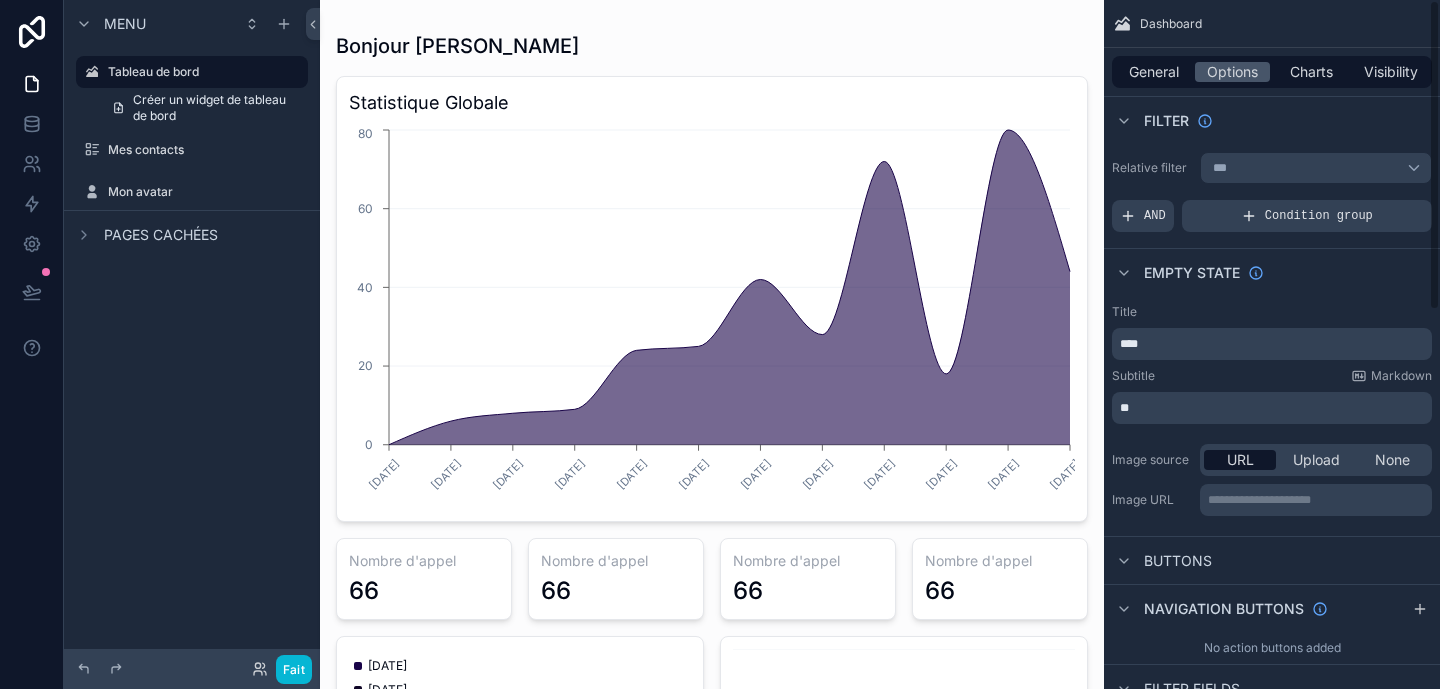 click on "**********" at bounding box center [1272, 480] 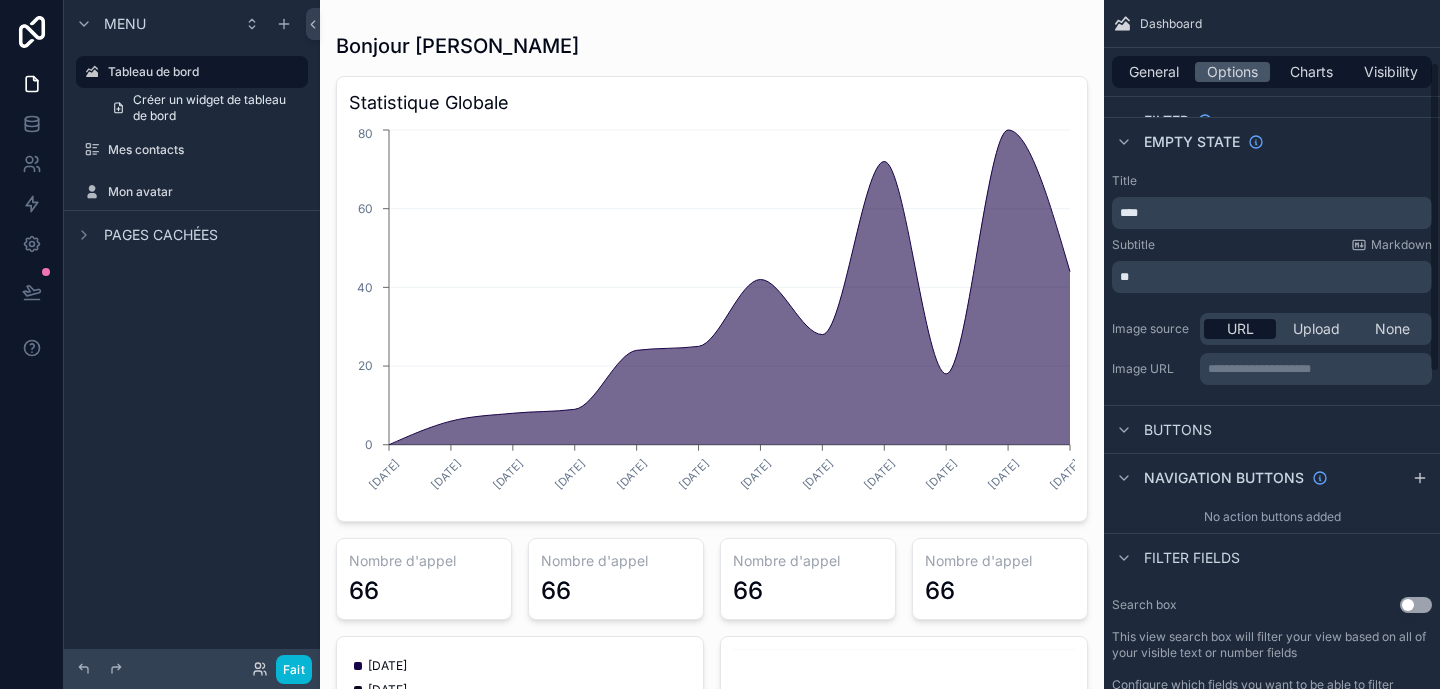 scroll, scrollTop: 142, scrollLeft: 0, axis: vertical 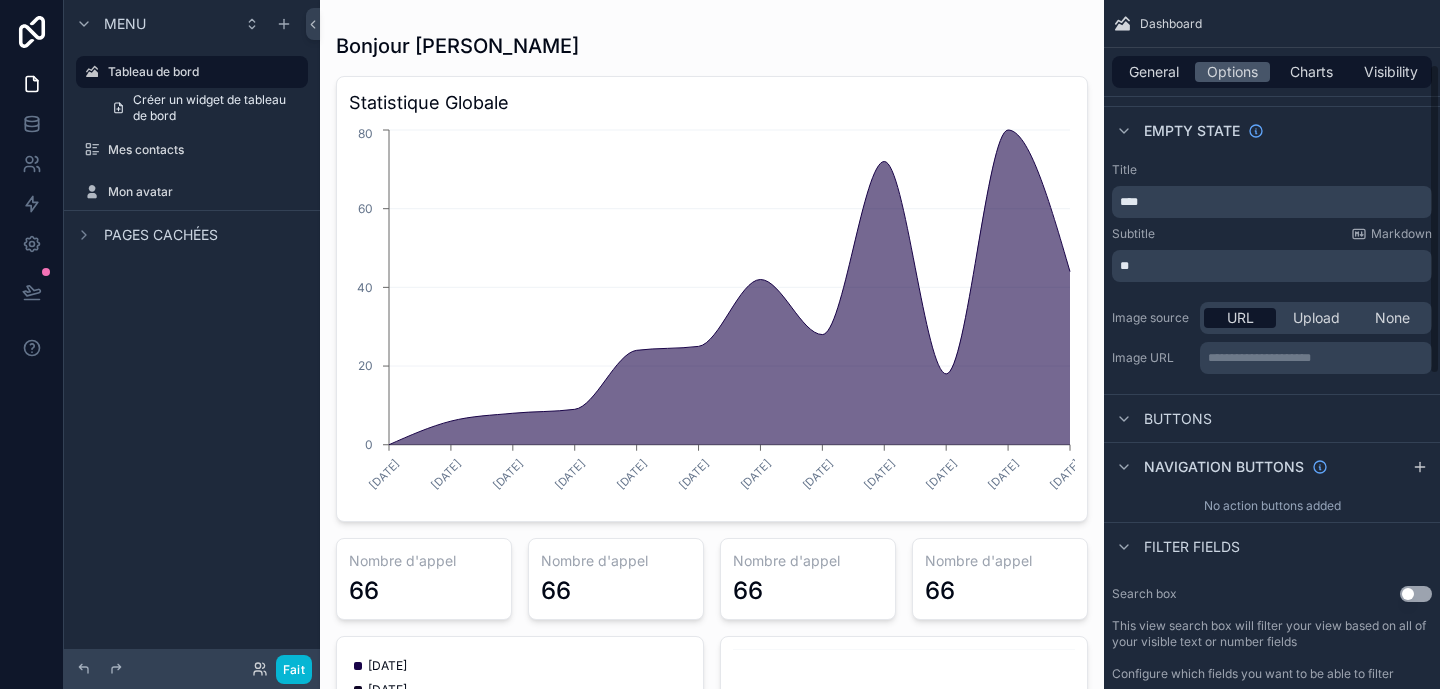 click on "**" at bounding box center (1274, 266) 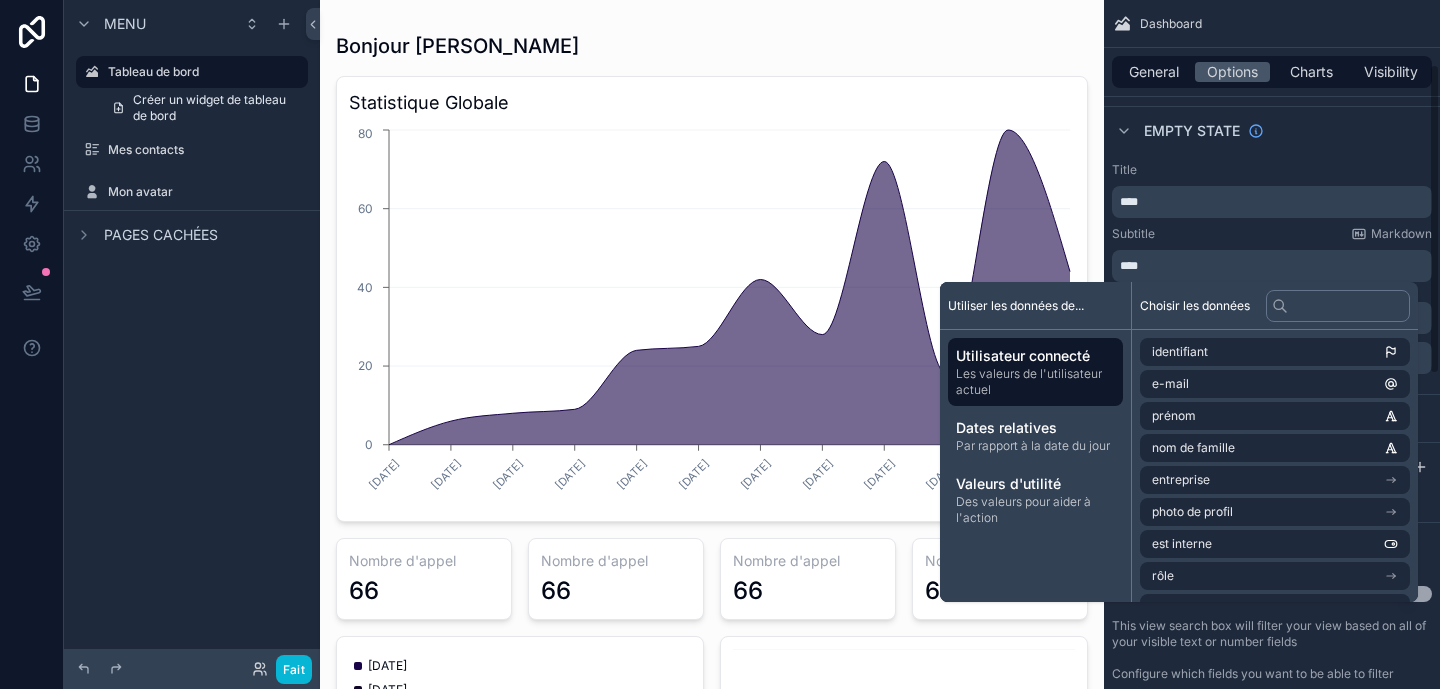 click on "Subtitle Markdown" at bounding box center [1272, 234] 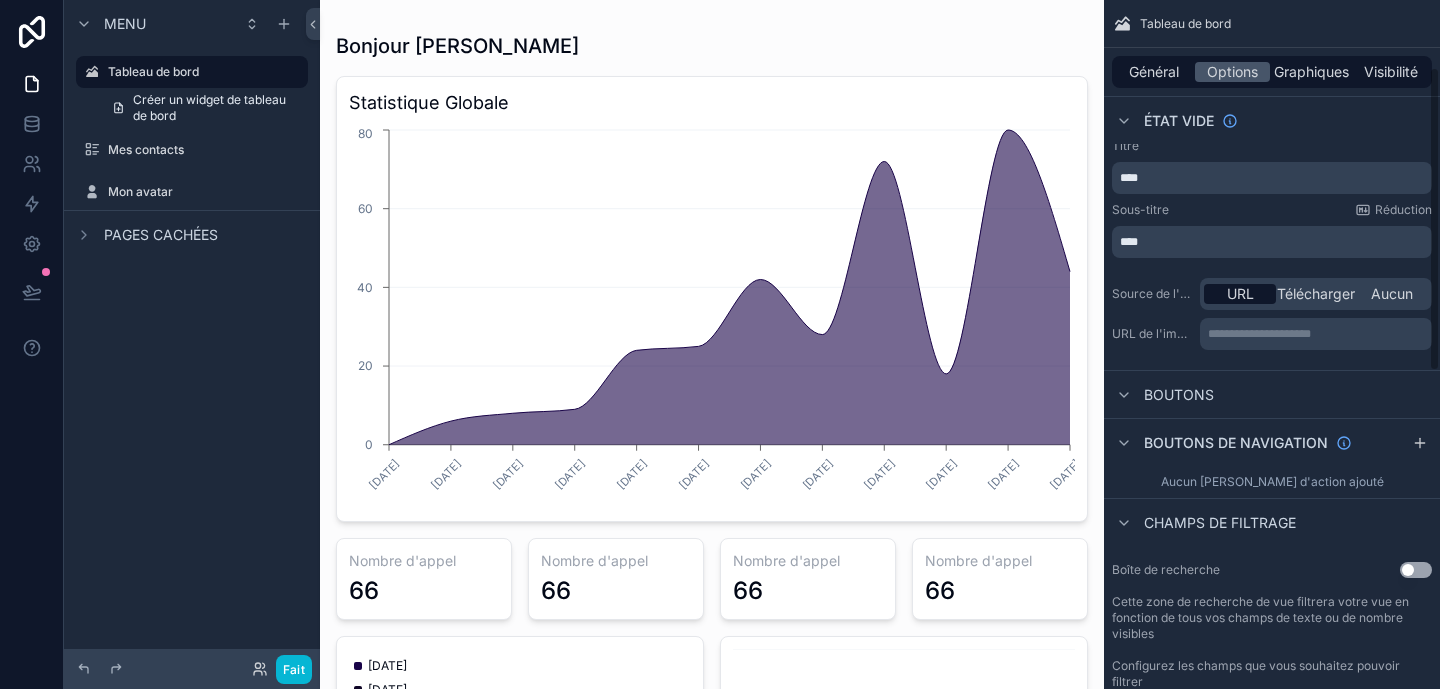 scroll, scrollTop: 246, scrollLeft: 0, axis: vertical 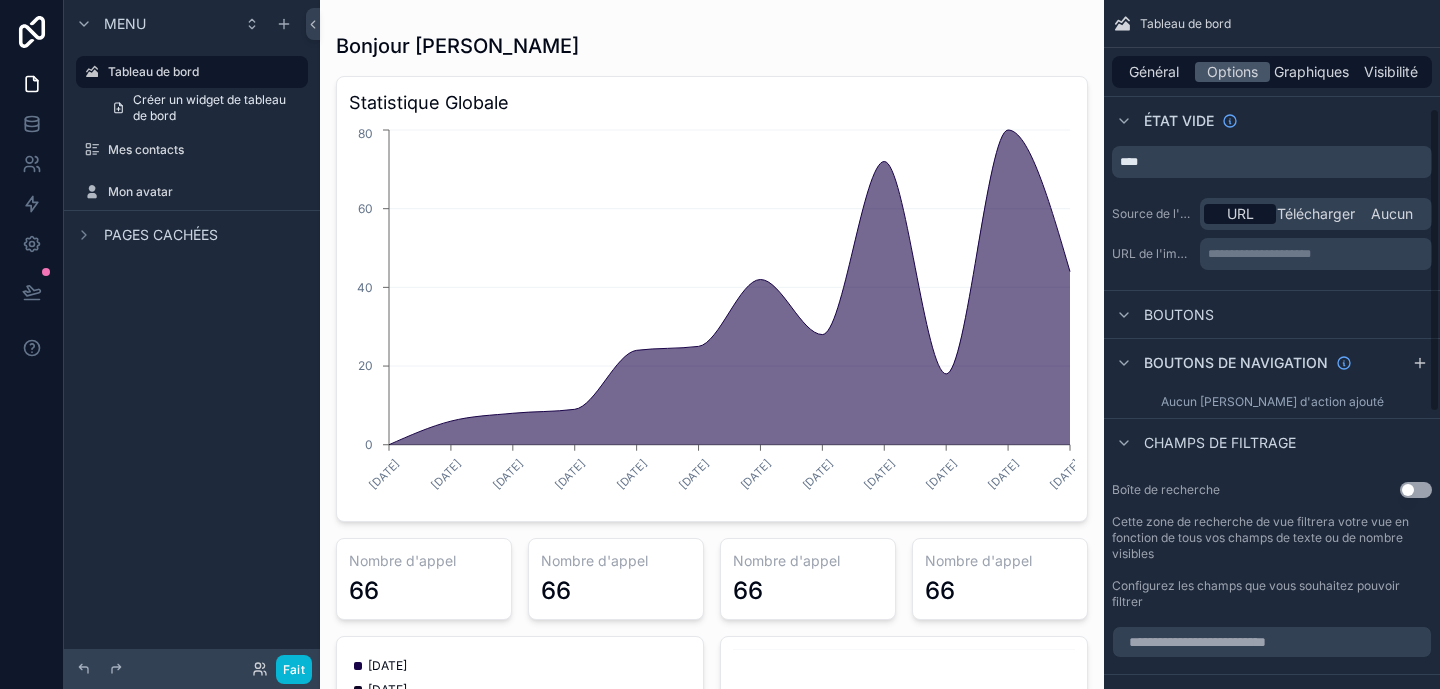 click on "Boutons" at bounding box center (1272, 314) 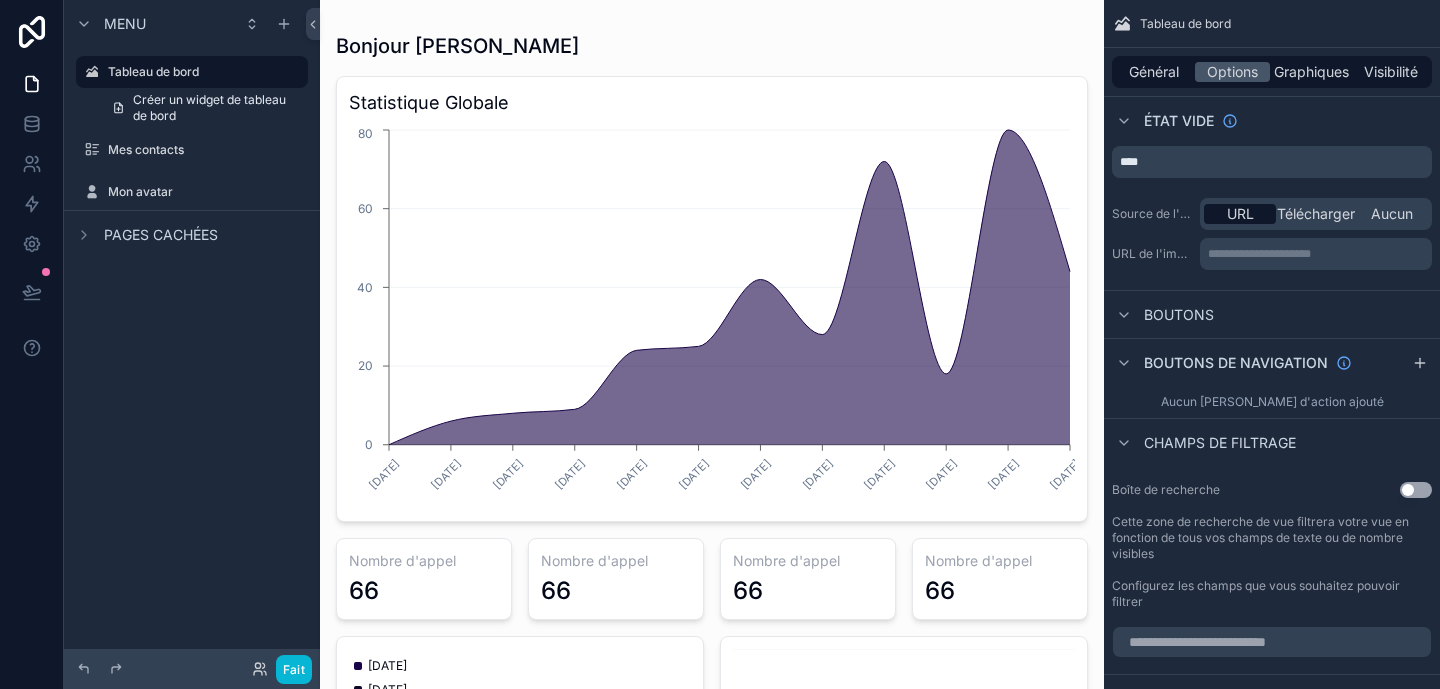 click on "Boutons" at bounding box center (1179, 314) 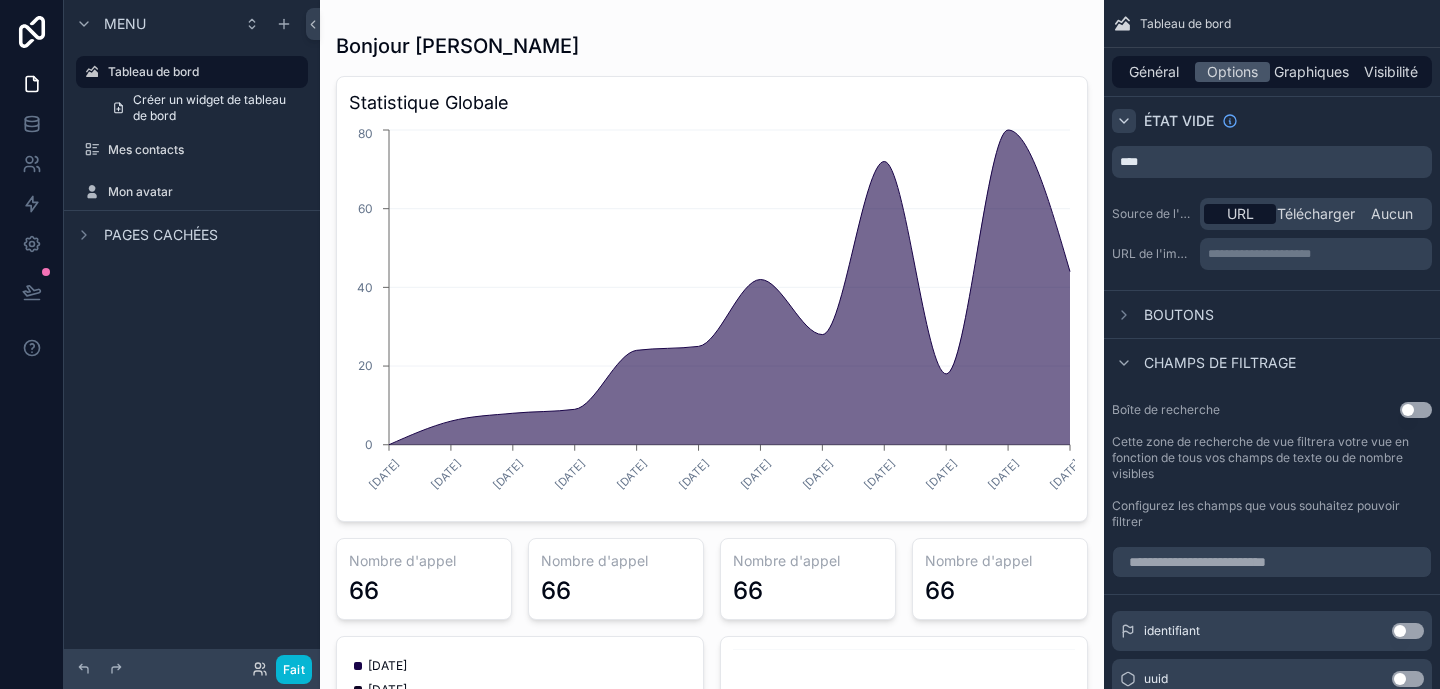 click 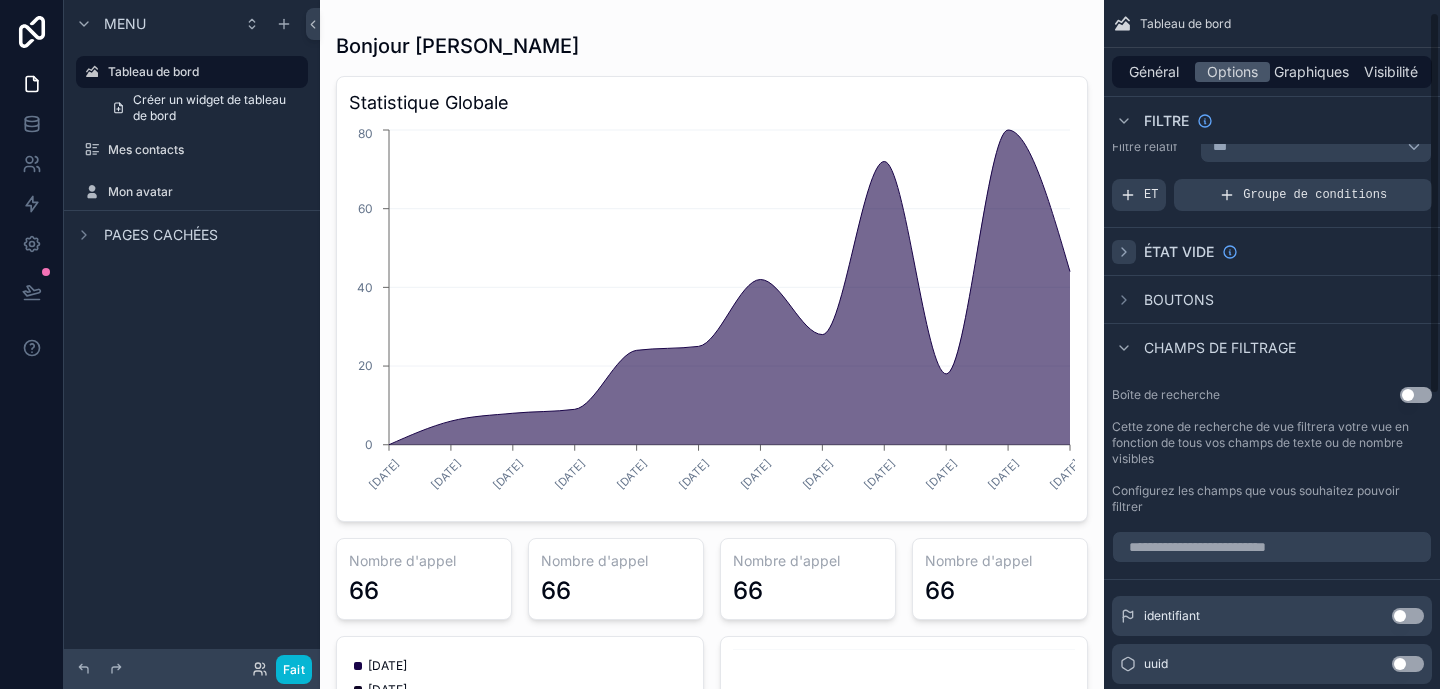 scroll, scrollTop: 29, scrollLeft: 0, axis: vertical 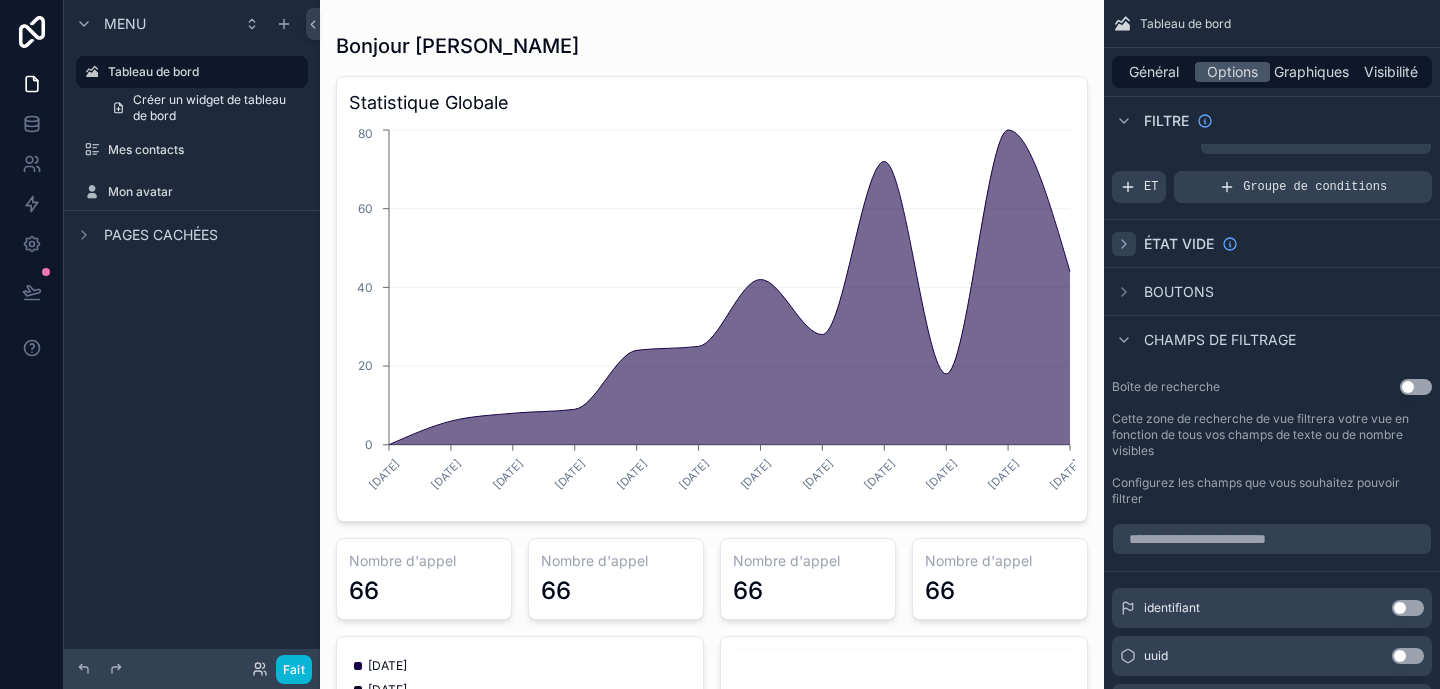 click on "Utiliser le paramètre" at bounding box center (1416, 387) 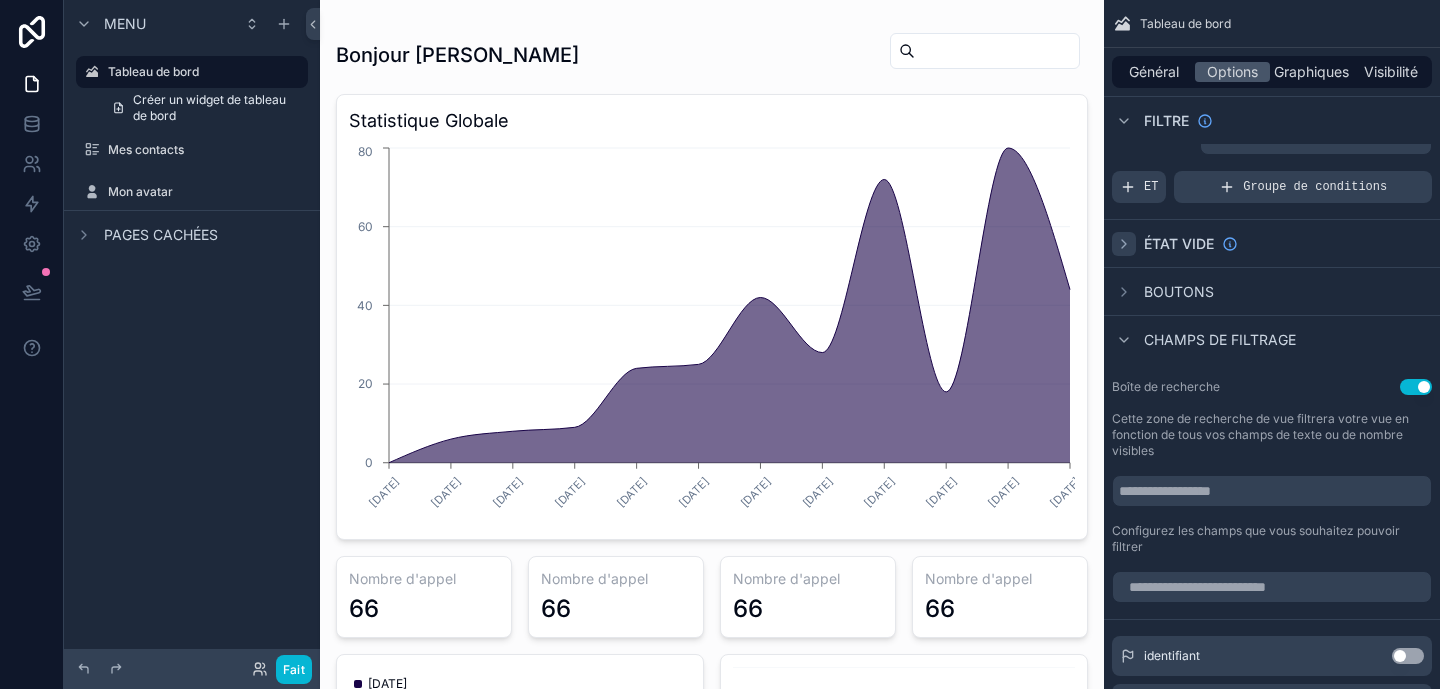 click on "Utiliser le paramètre" at bounding box center [1416, 387] 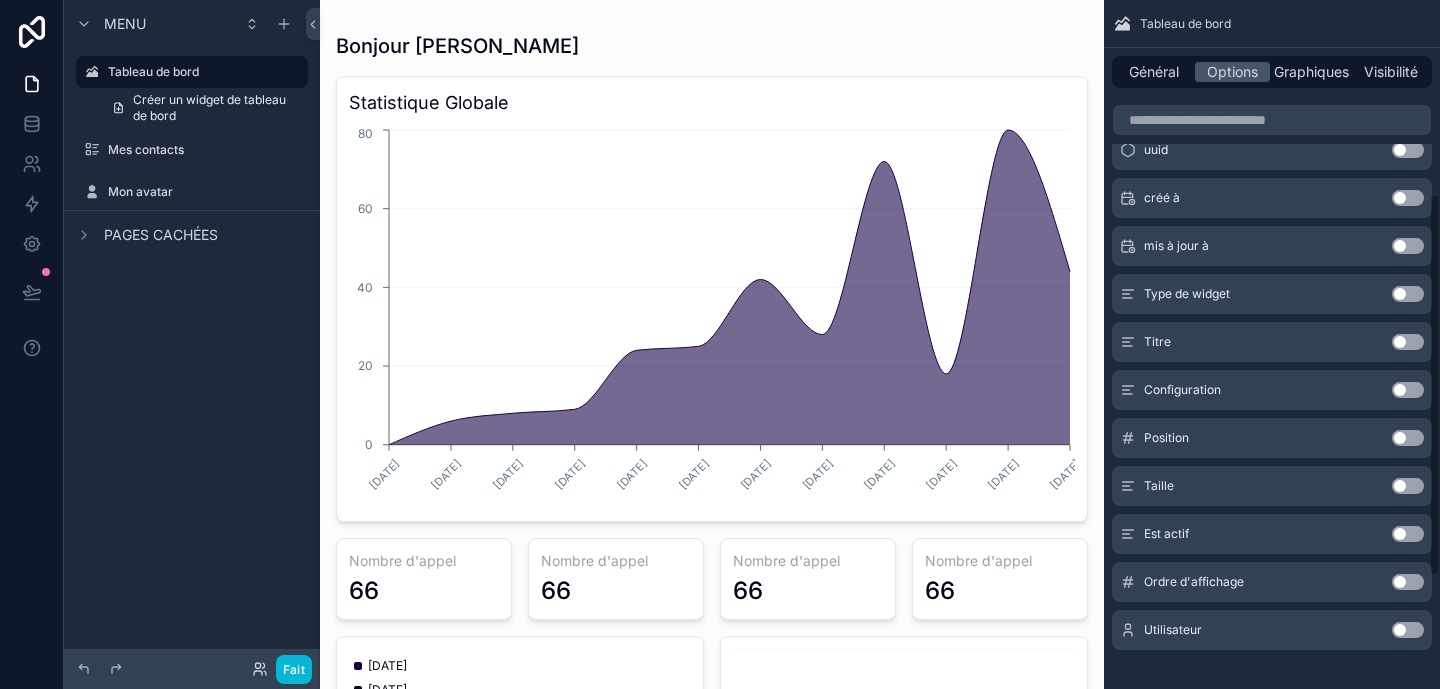 scroll, scrollTop: 552, scrollLeft: 0, axis: vertical 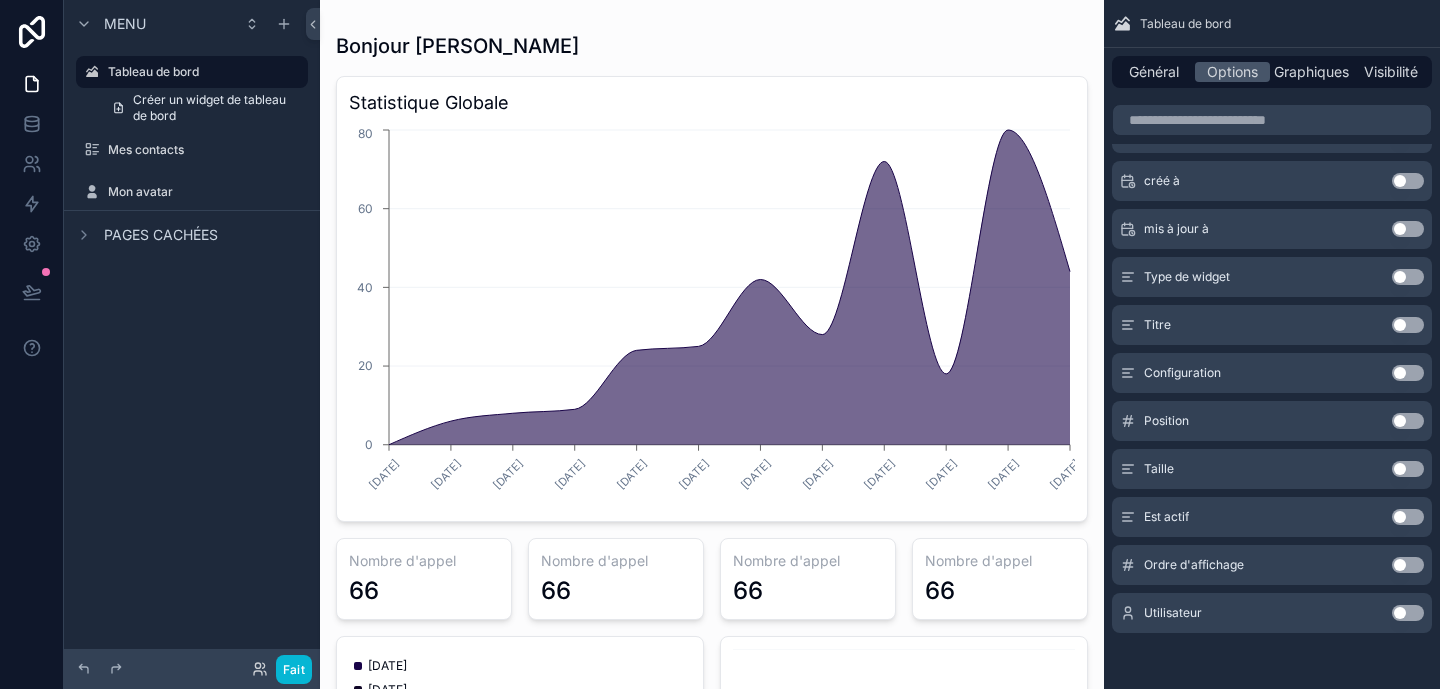 click on "Utiliser le paramètre" at bounding box center [1408, 565] 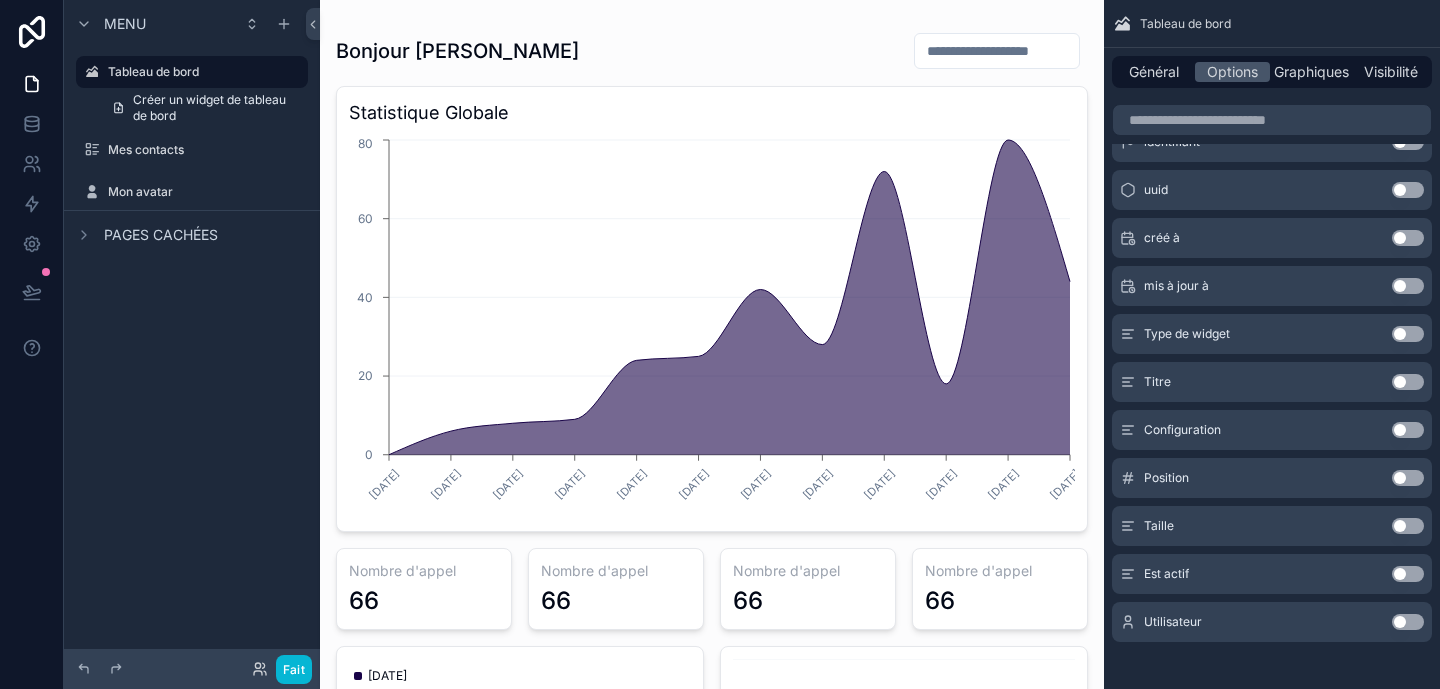 click on "Utiliser le paramètre" at bounding box center (1408, 574) 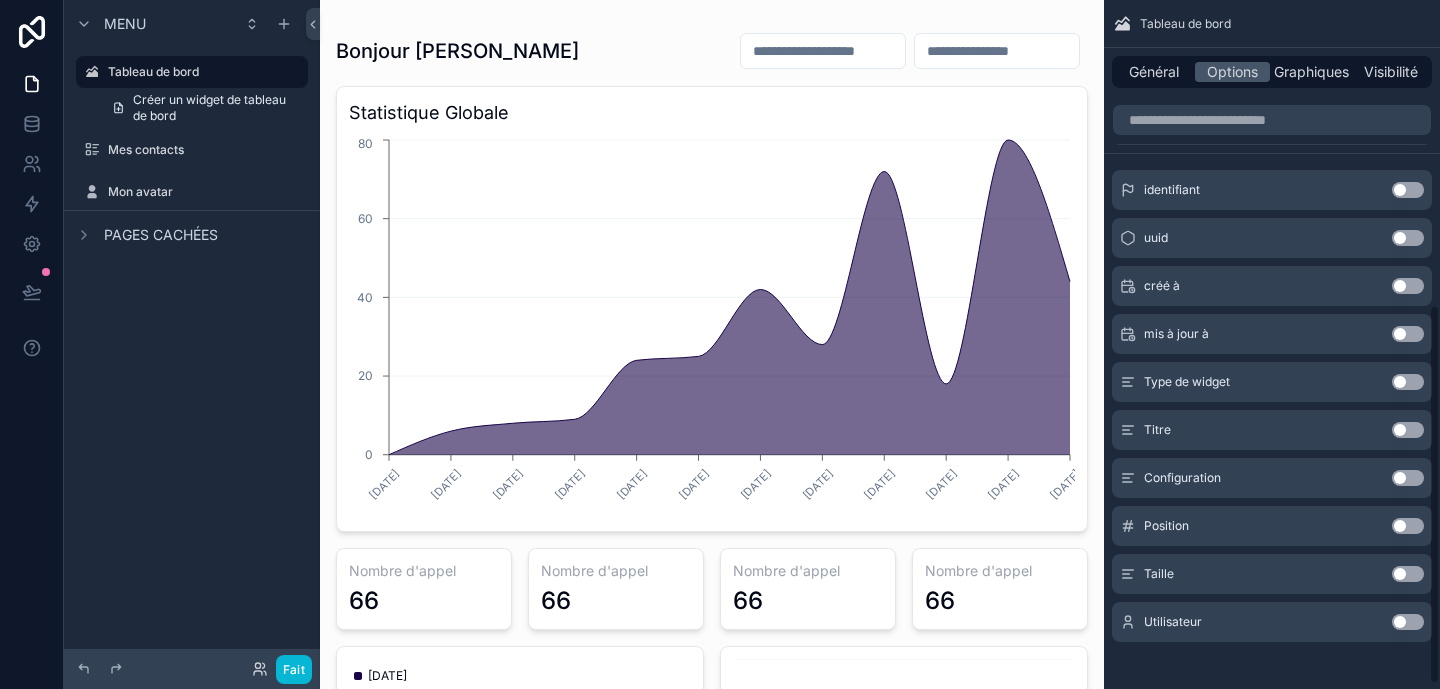 click on "Utiliser le paramètre" at bounding box center [1408, 574] 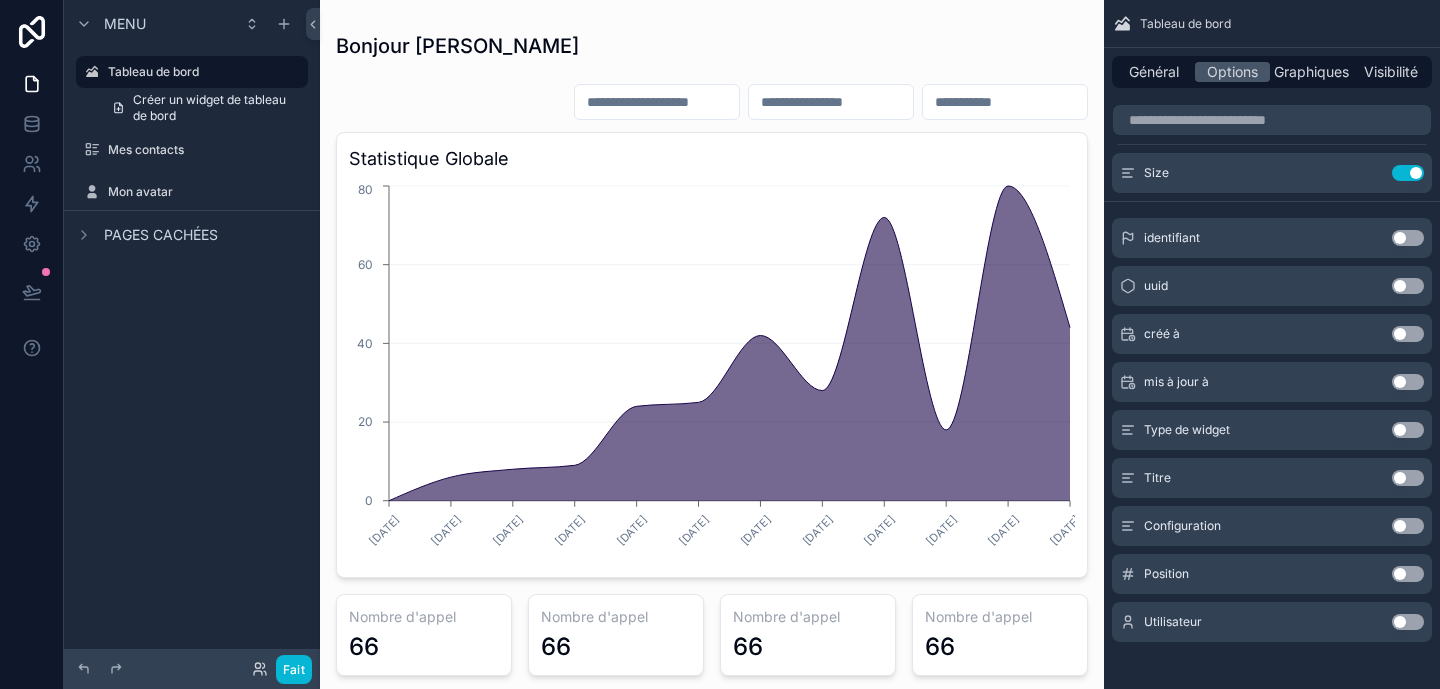 click on "Utiliser le paramètre" at bounding box center (1408, 574) 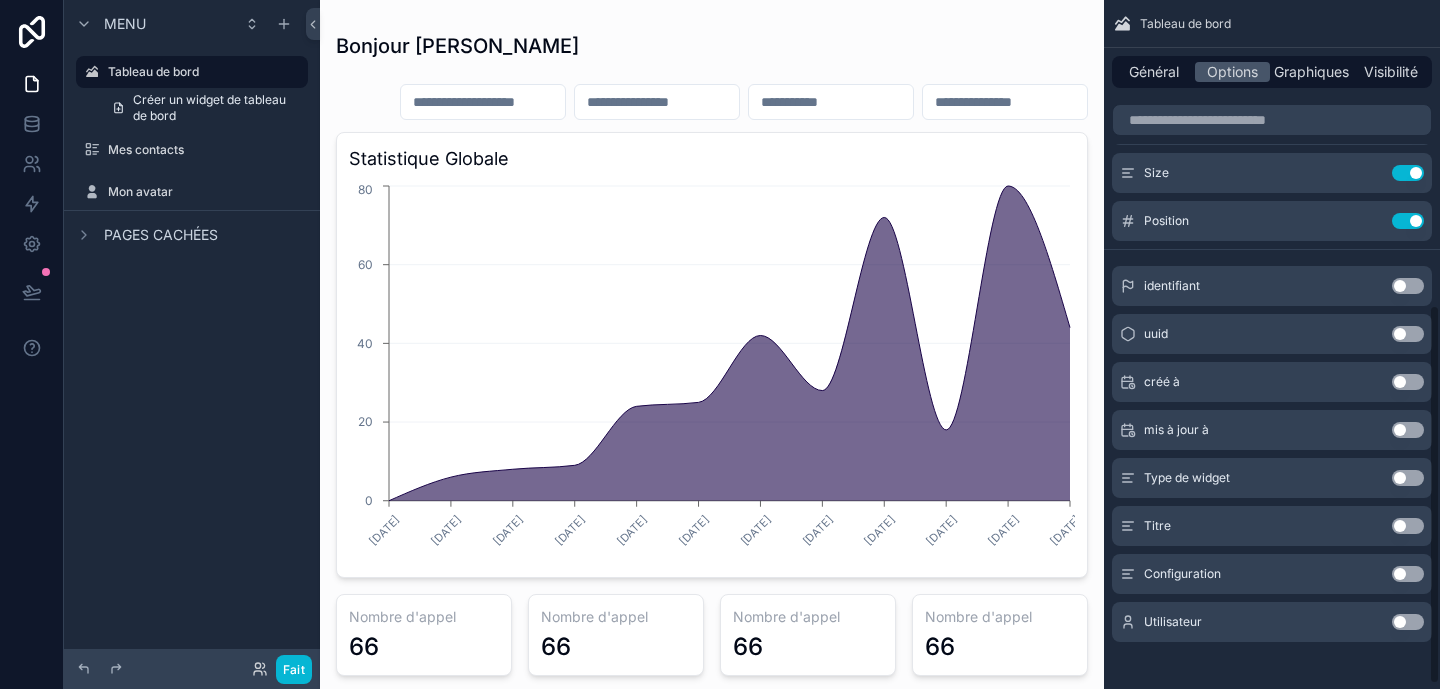 click on "Utiliser le paramètre" at bounding box center [1408, 574] 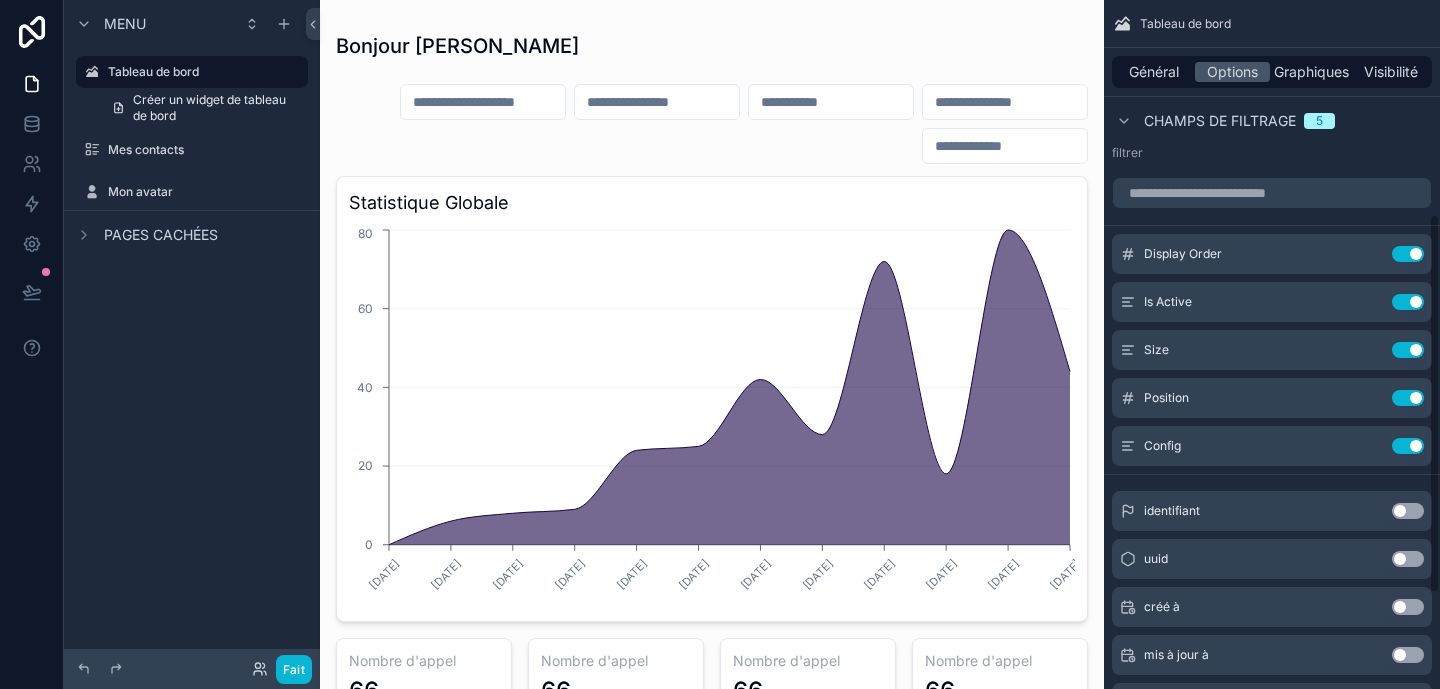 scroll, scrollTop: 289, scrollLeft: 0, axis: vertical 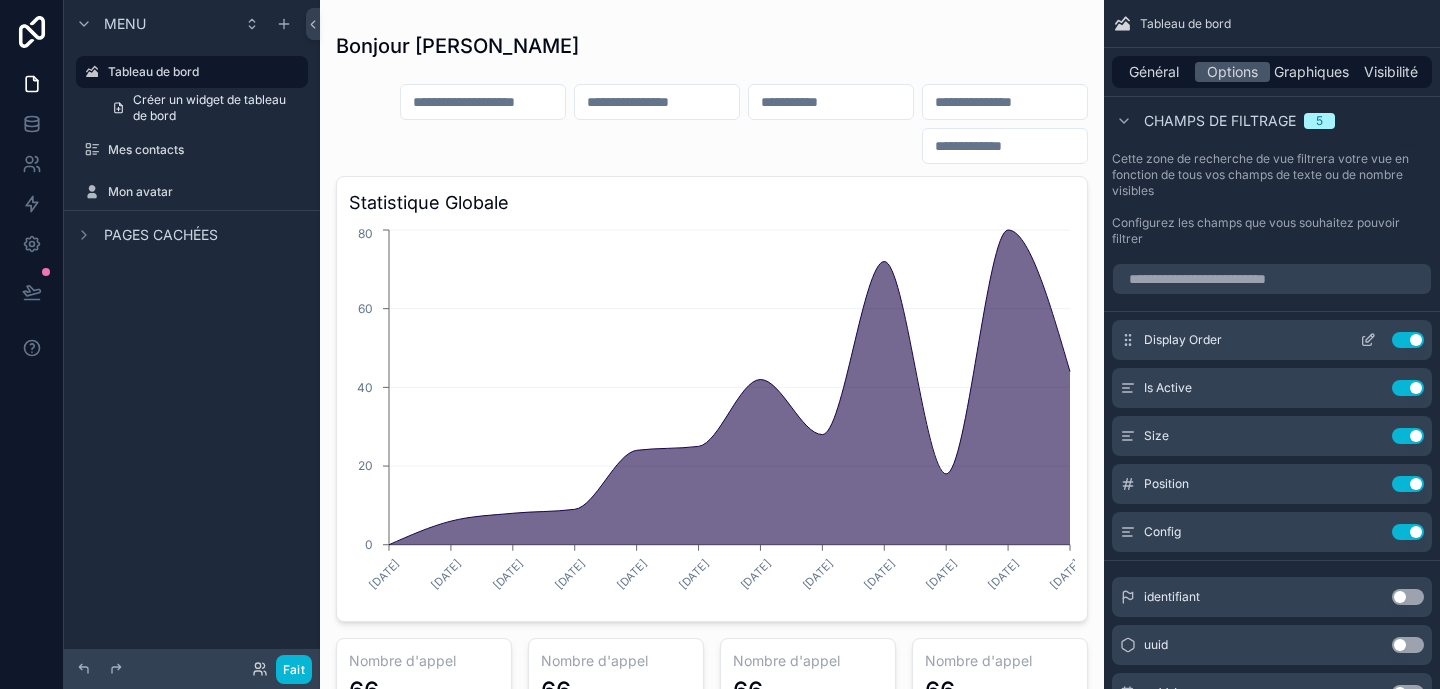 click on "Use setting" at bounding box center (1408, 340) 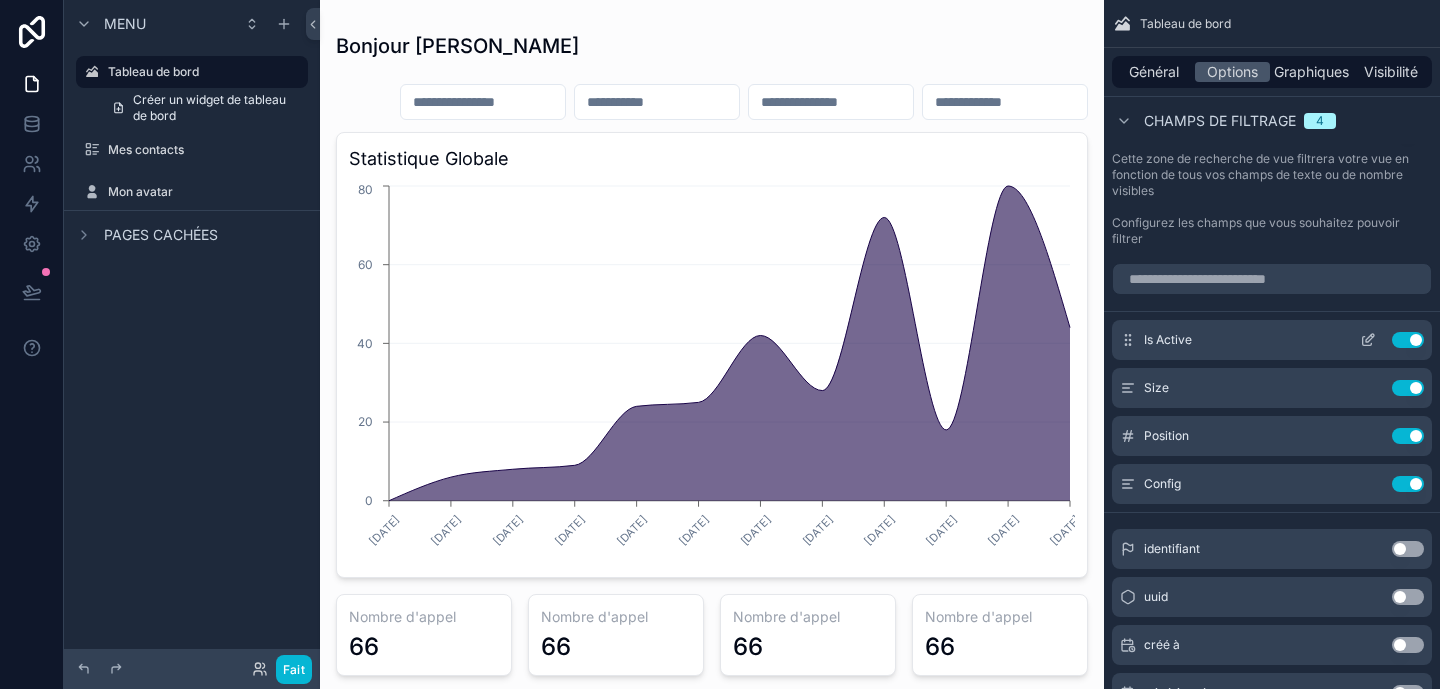 click on "Use setting" at bounding box center (1408, 340) 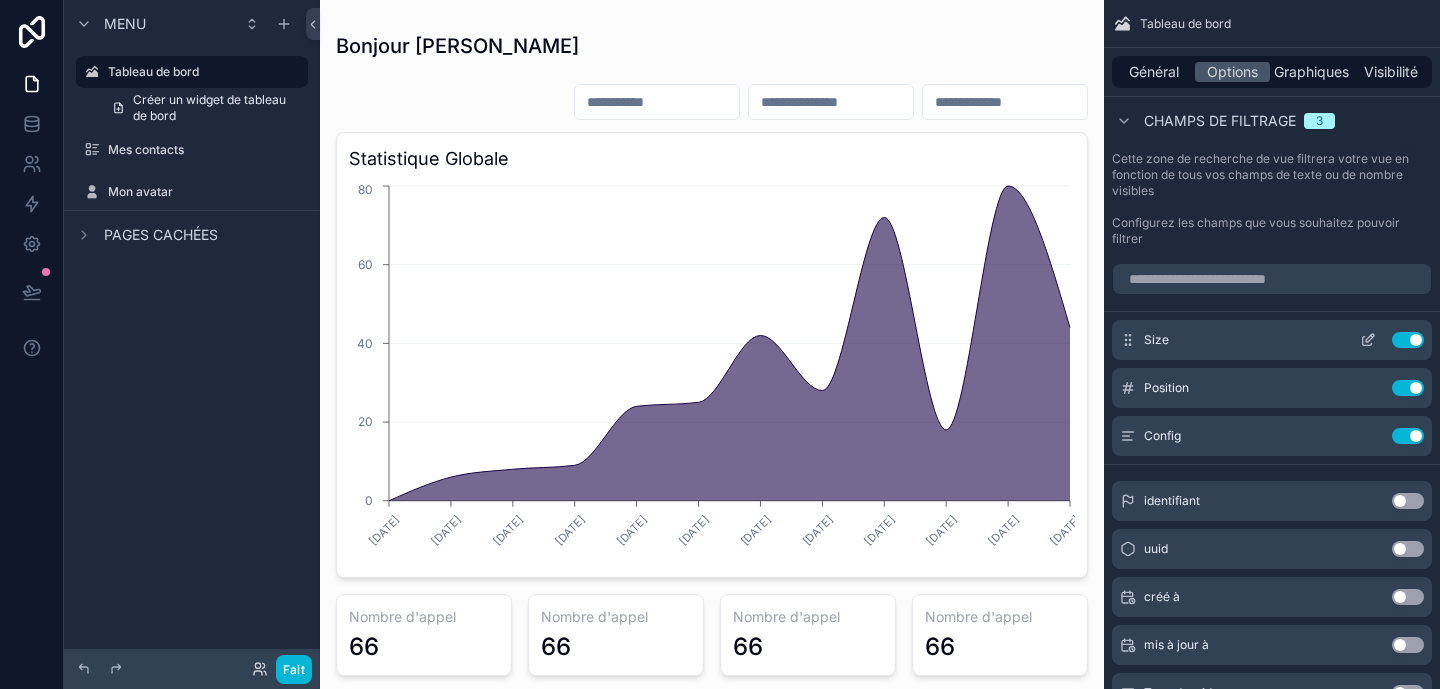 click on "Use setting" at bounding box center [1408, 340] 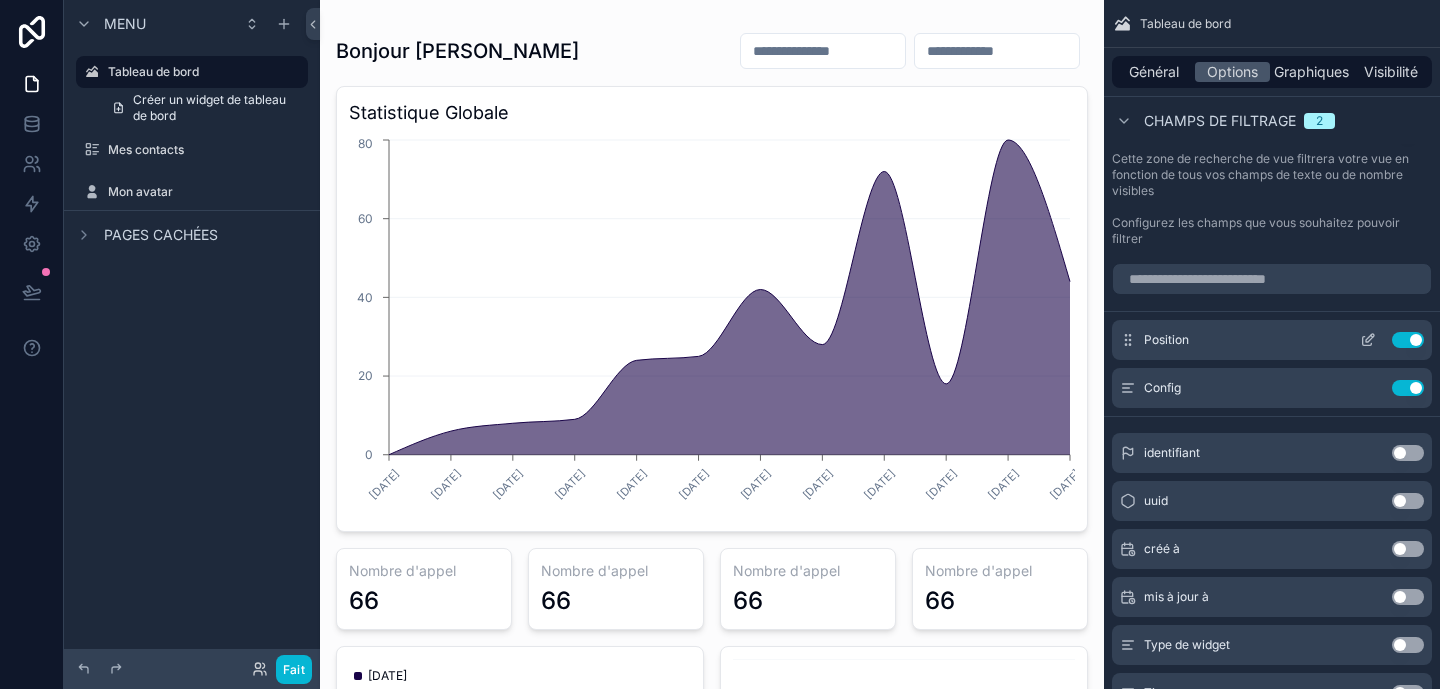 click on "Use setting" at bounding box center [1408, 340] 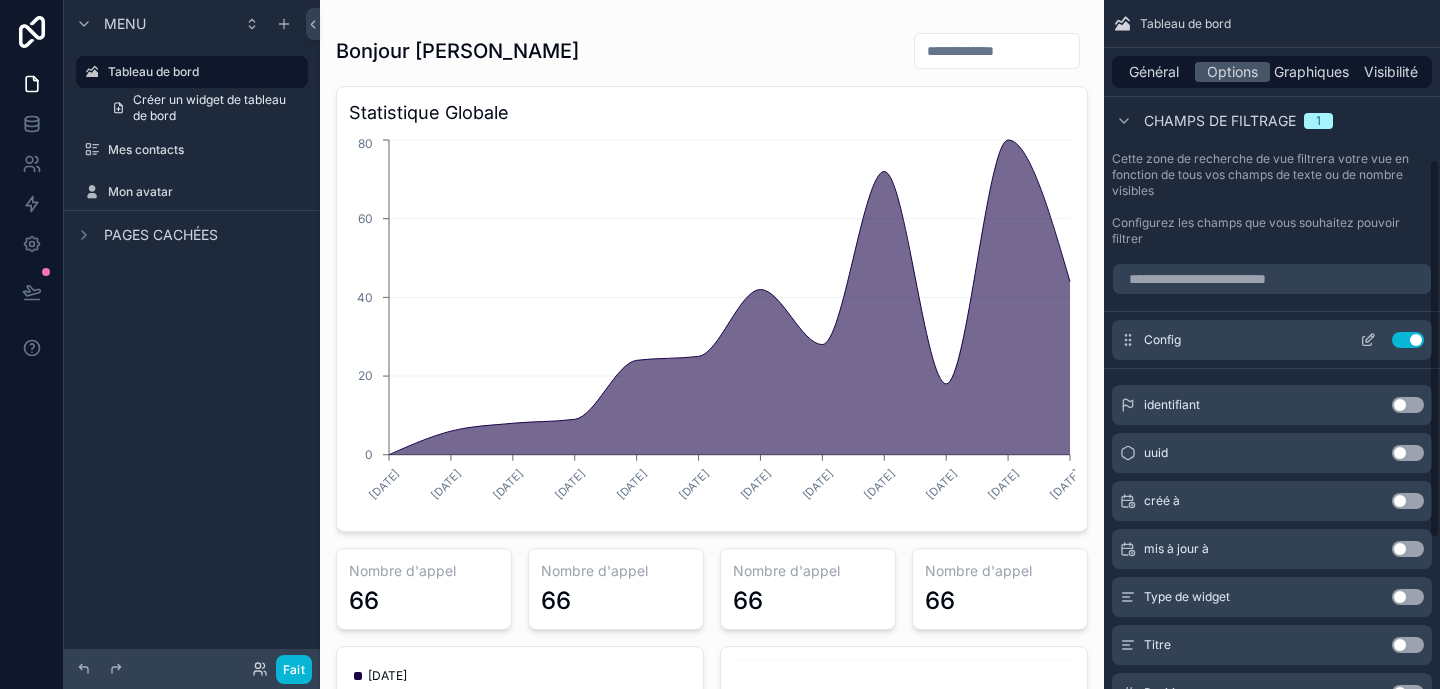 click on "Use setting" at bounding box center (1408, 340) 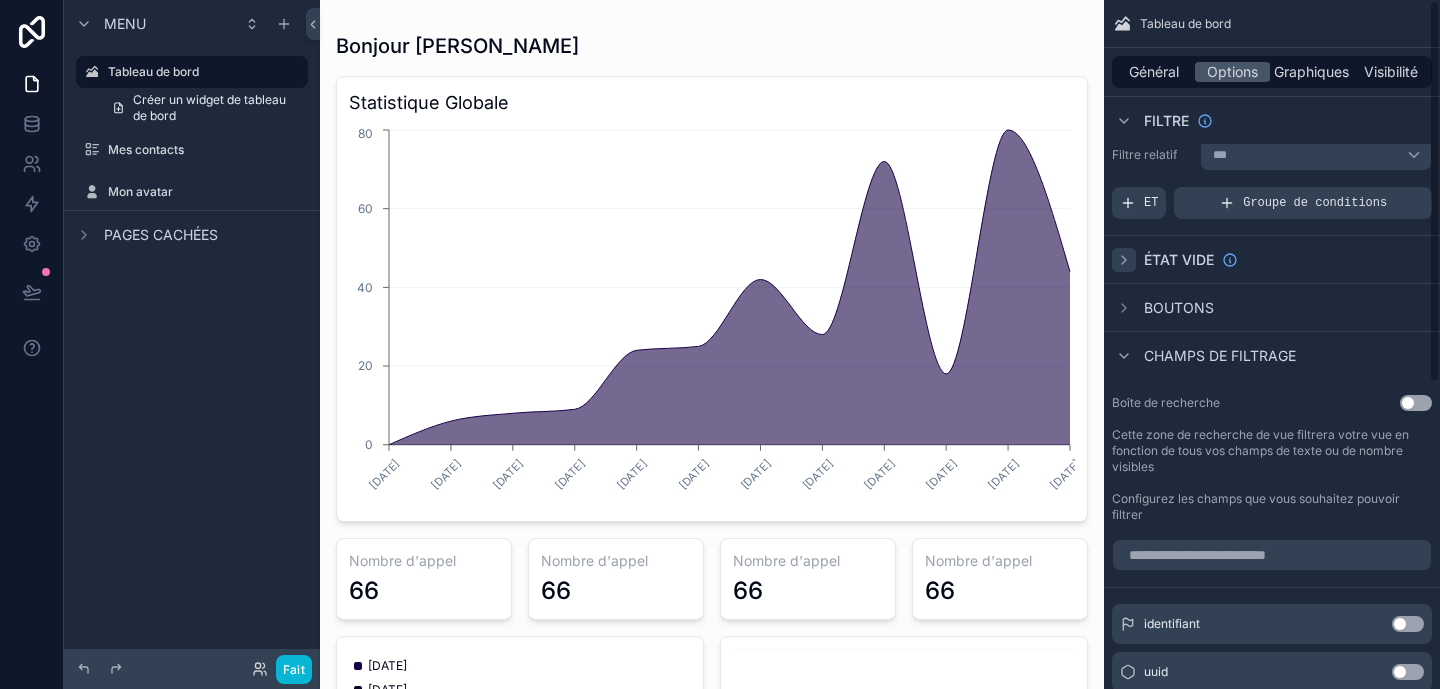 scroll, scrollTop: 0, scrollLeft: 0, axis: both 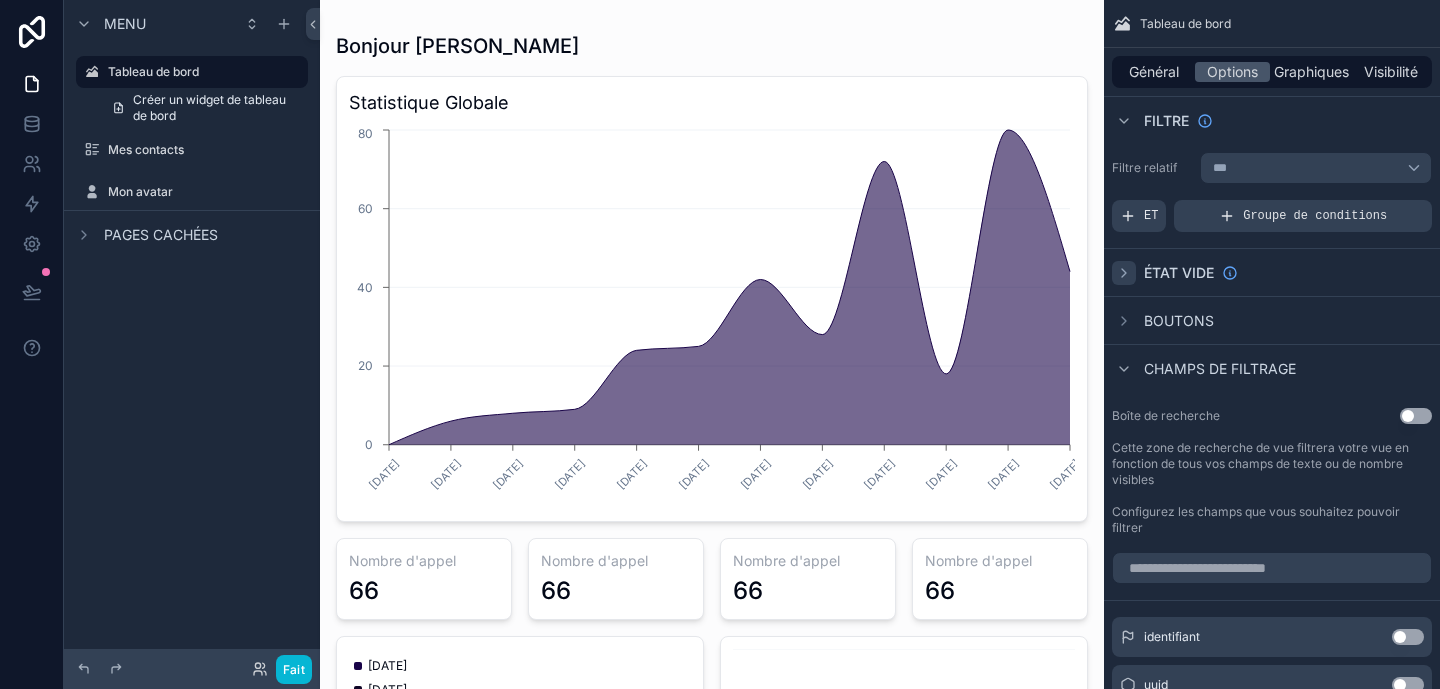 click on "Champs de filtrage" at bounding box center (1220, 368) 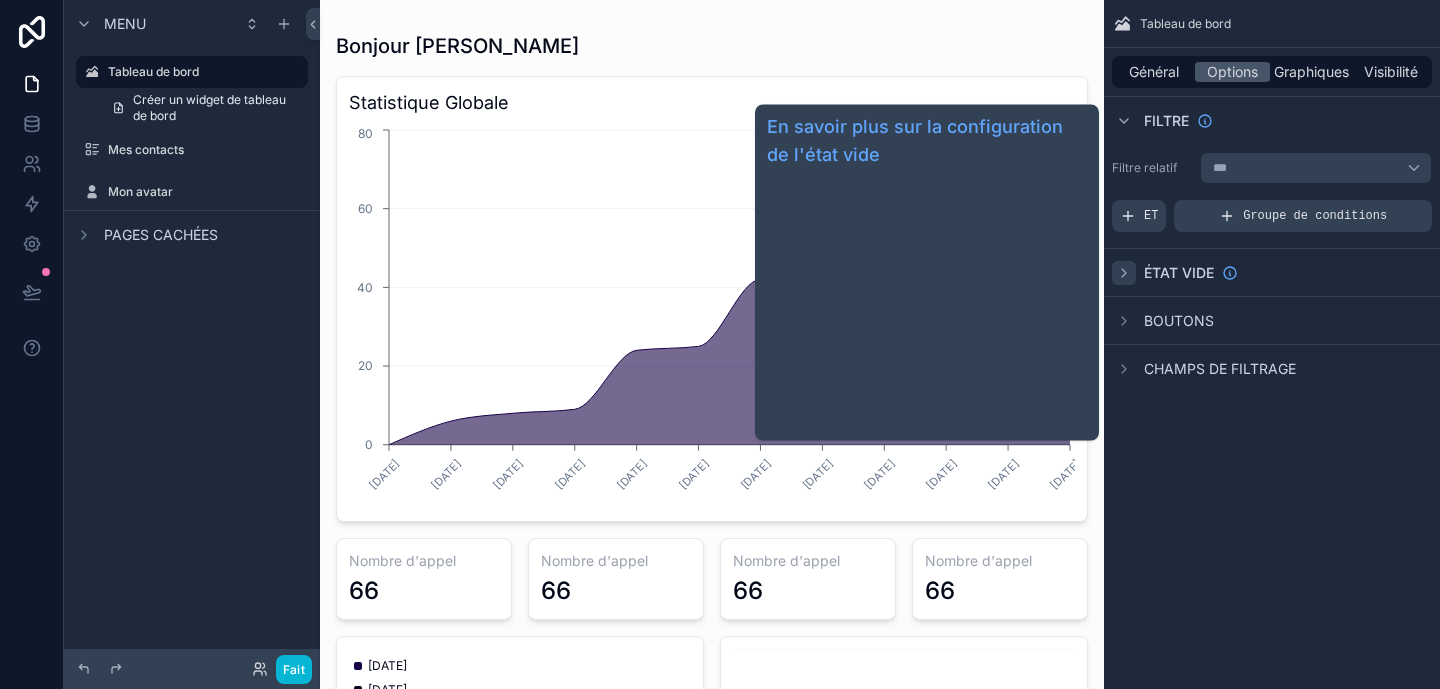 click on "État vide" at bounding box center [1179, 272] 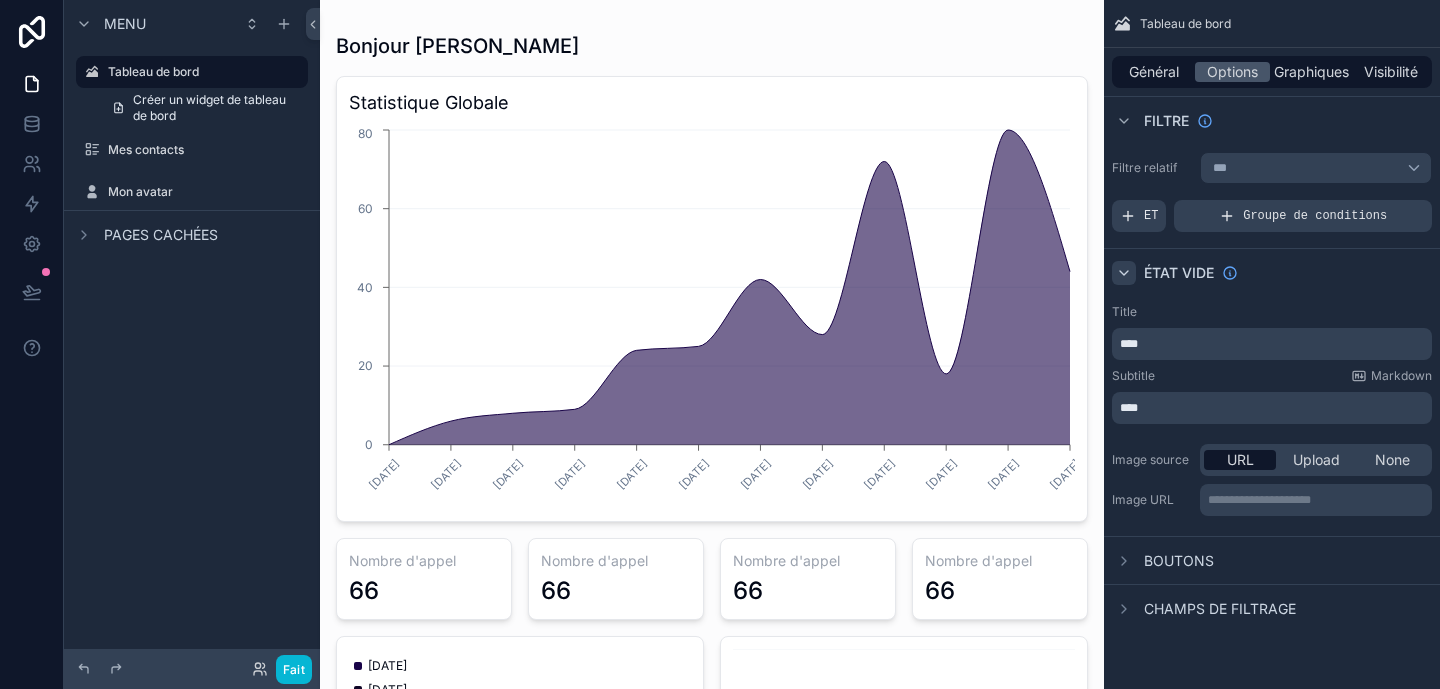 click 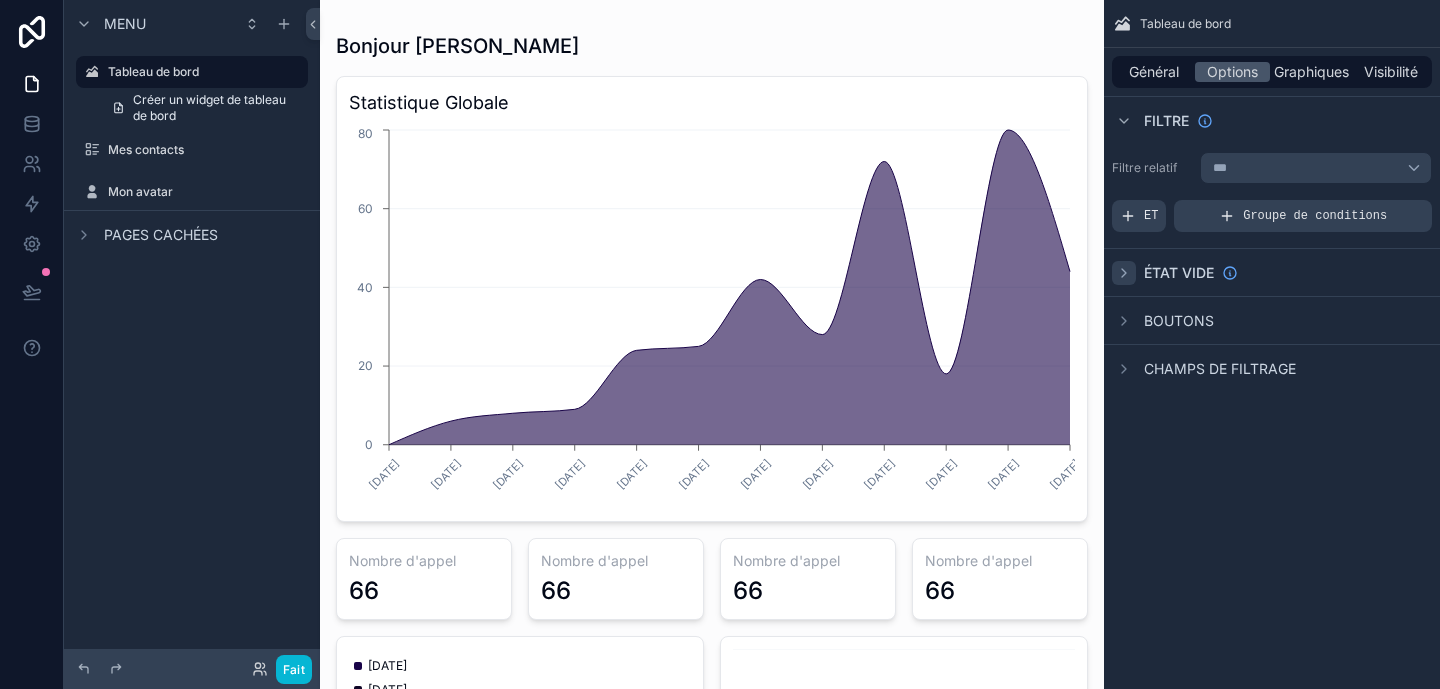 click 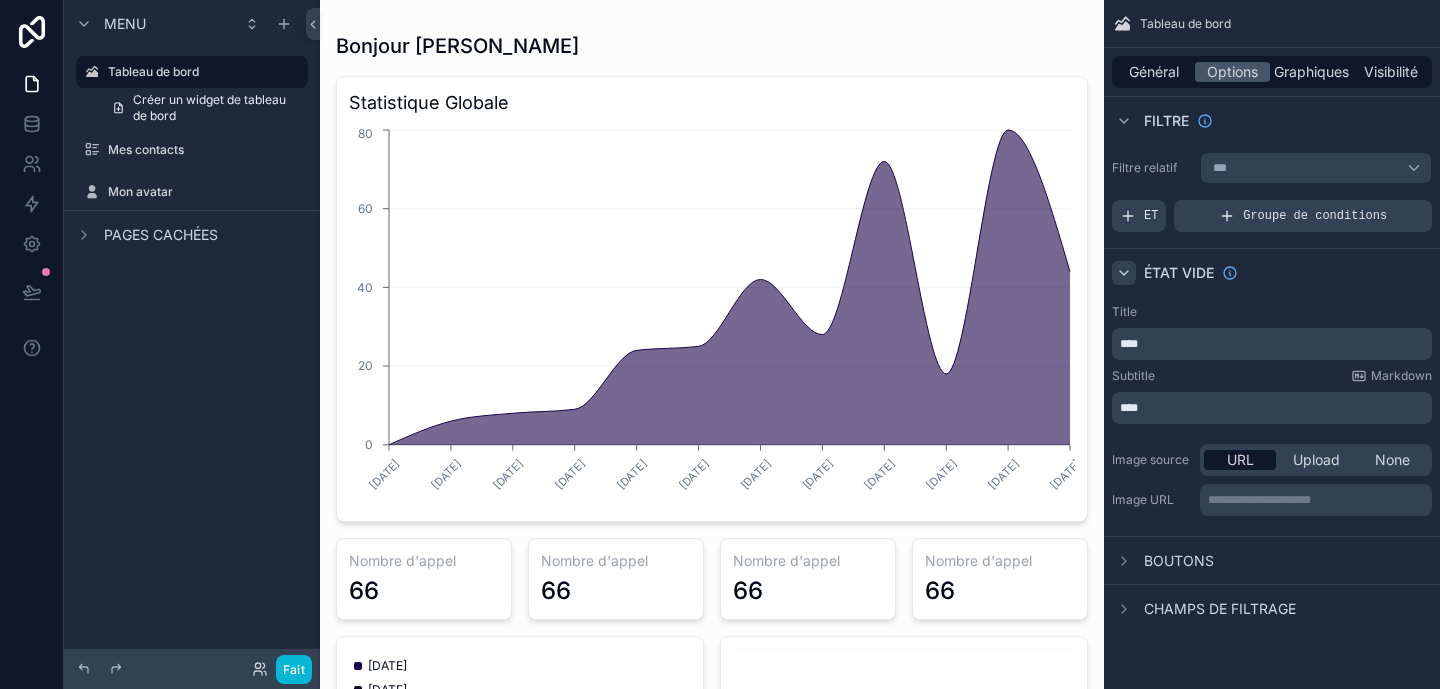 click on "****" at bounding box center (1129, 344) 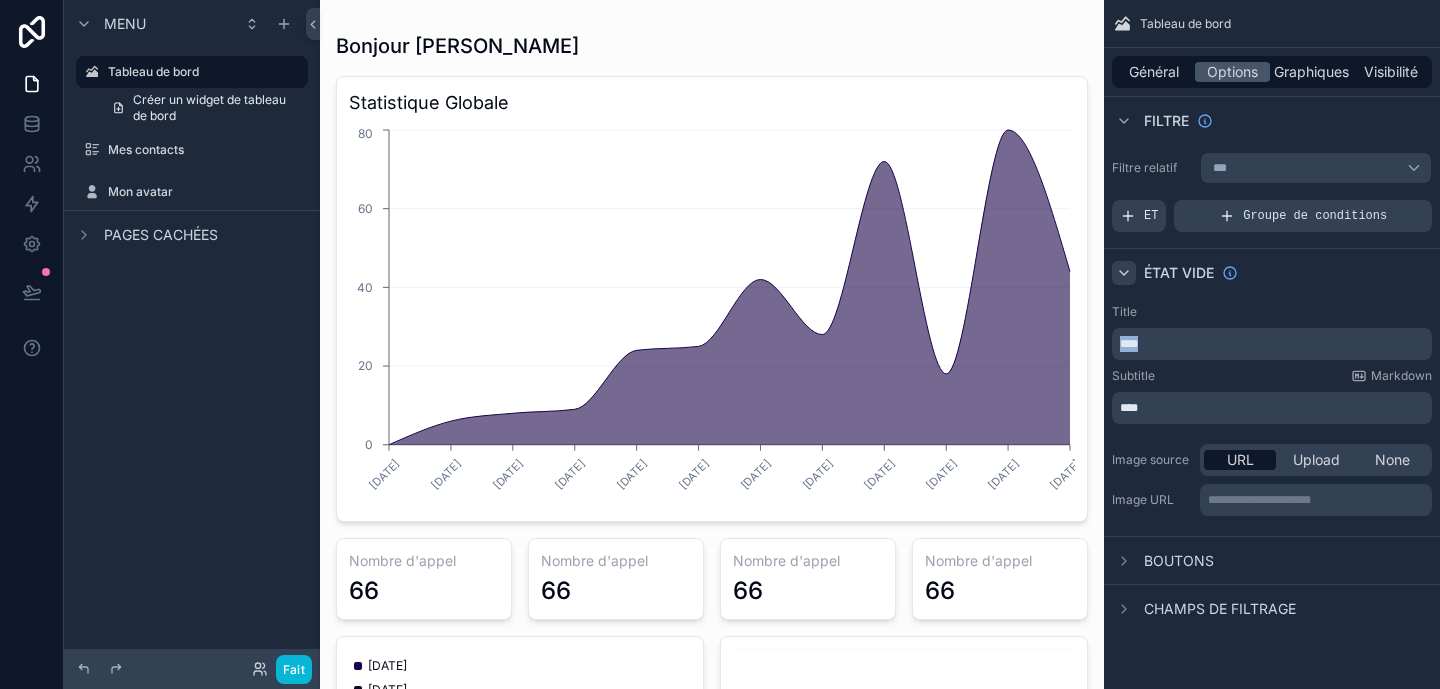 click on "****" at bounding box center (1129, 344) 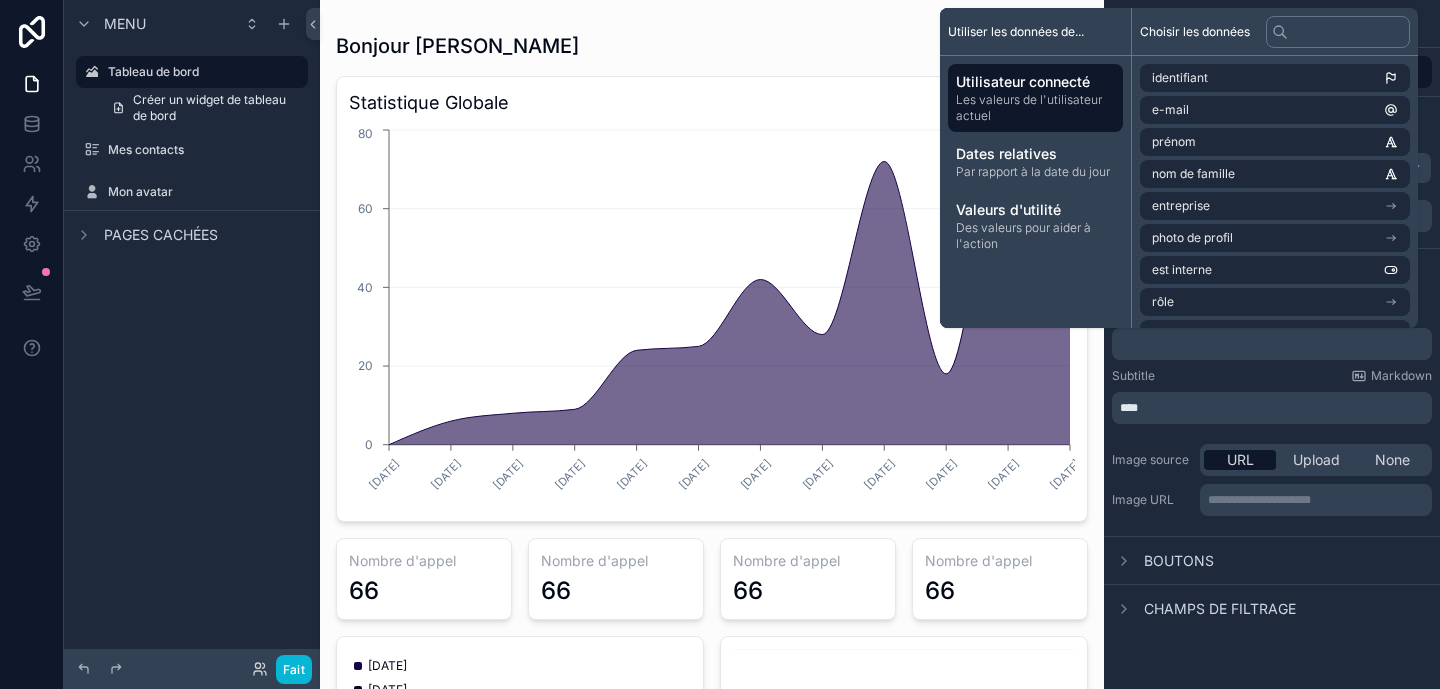 click on "****" at bounding box center (1129, 408) 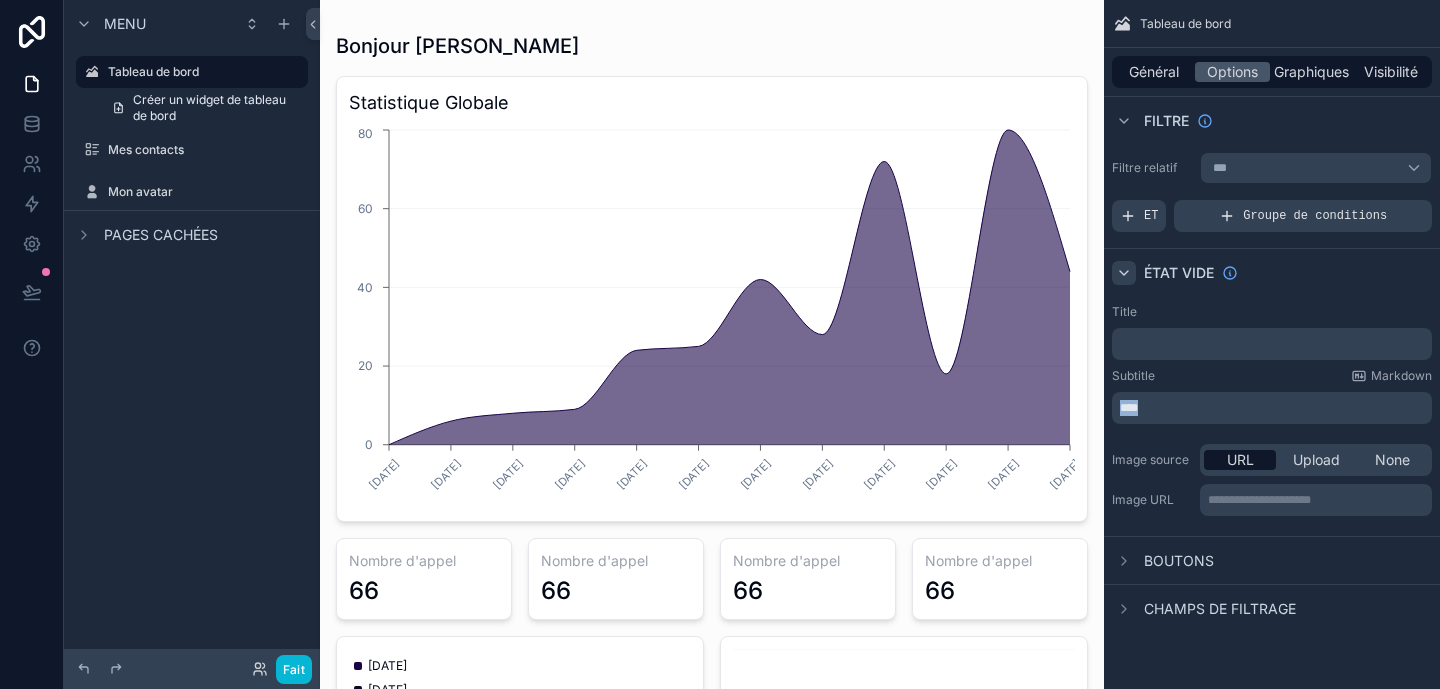 click on "****" at bounding box center (1129, 408) 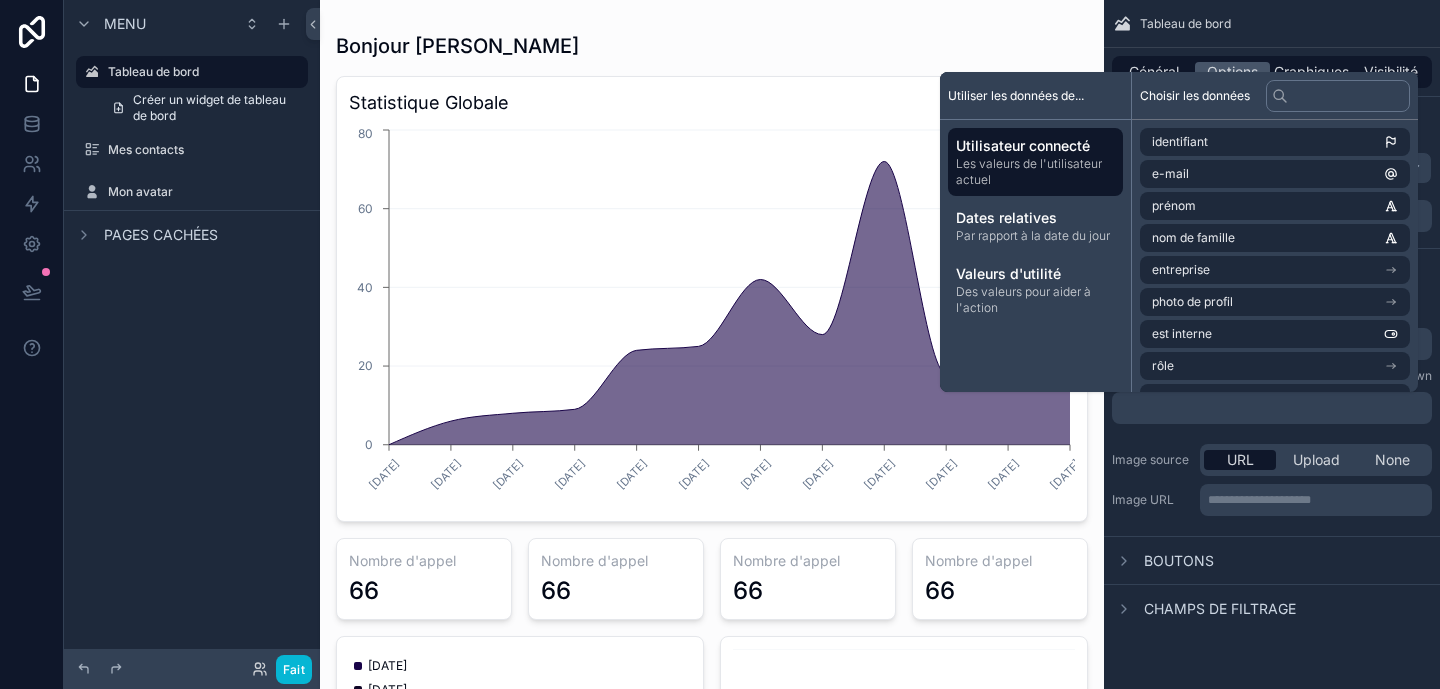 click on "Champs de filtrage" at bounding box center (1272, 608) 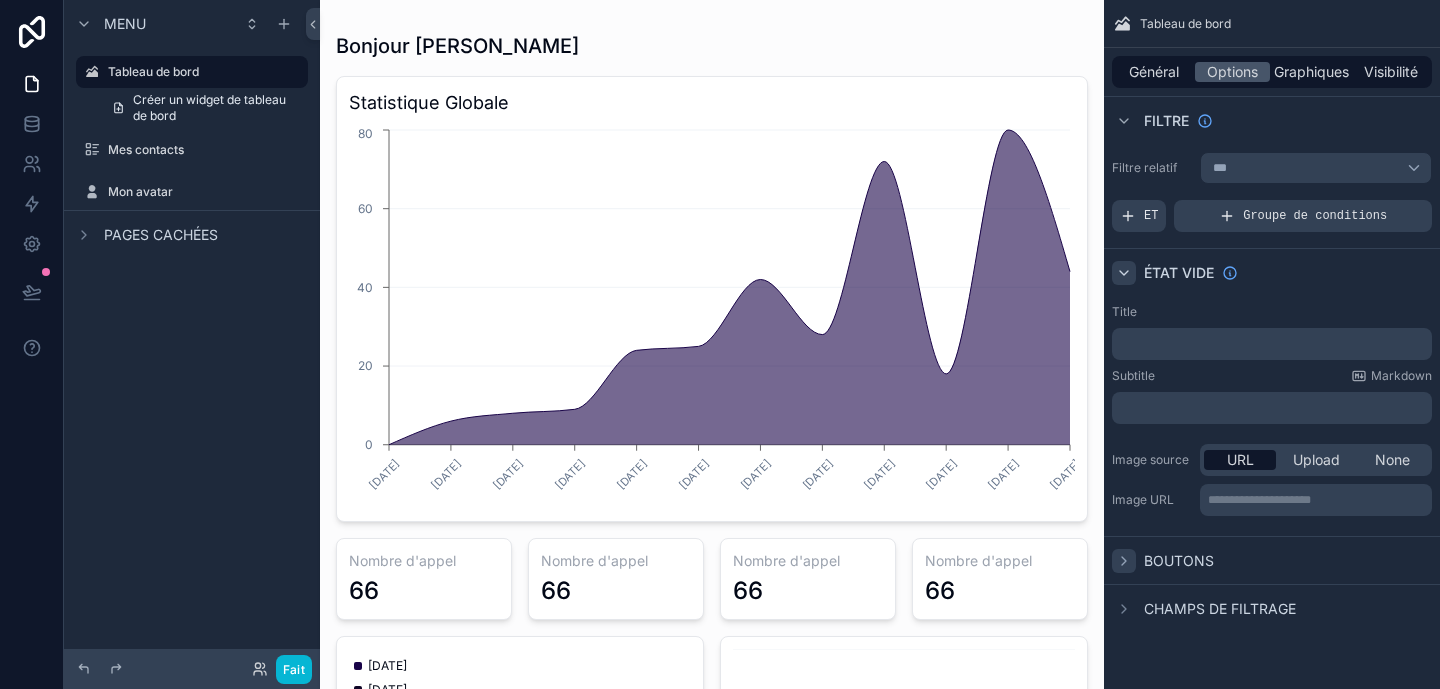 click 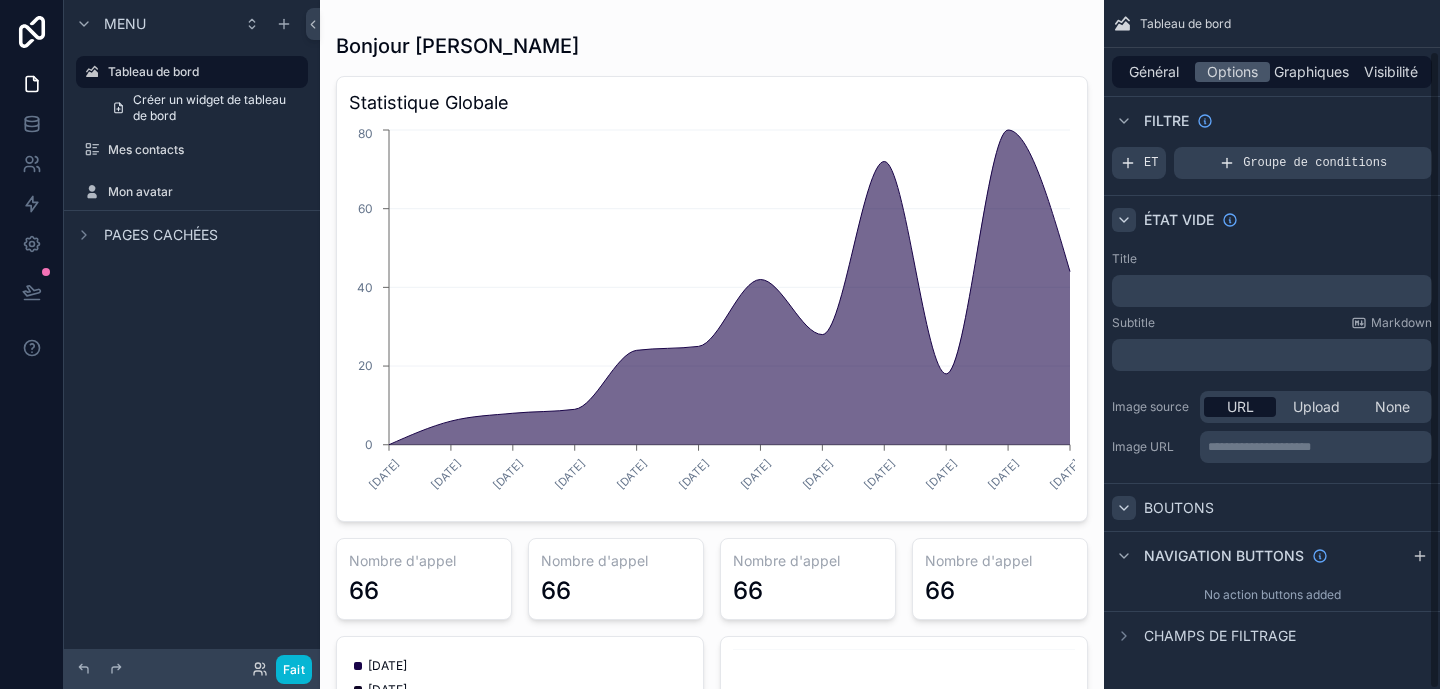 scroll, scrollTop: 55, scrollLeft: 0, axis: vertical 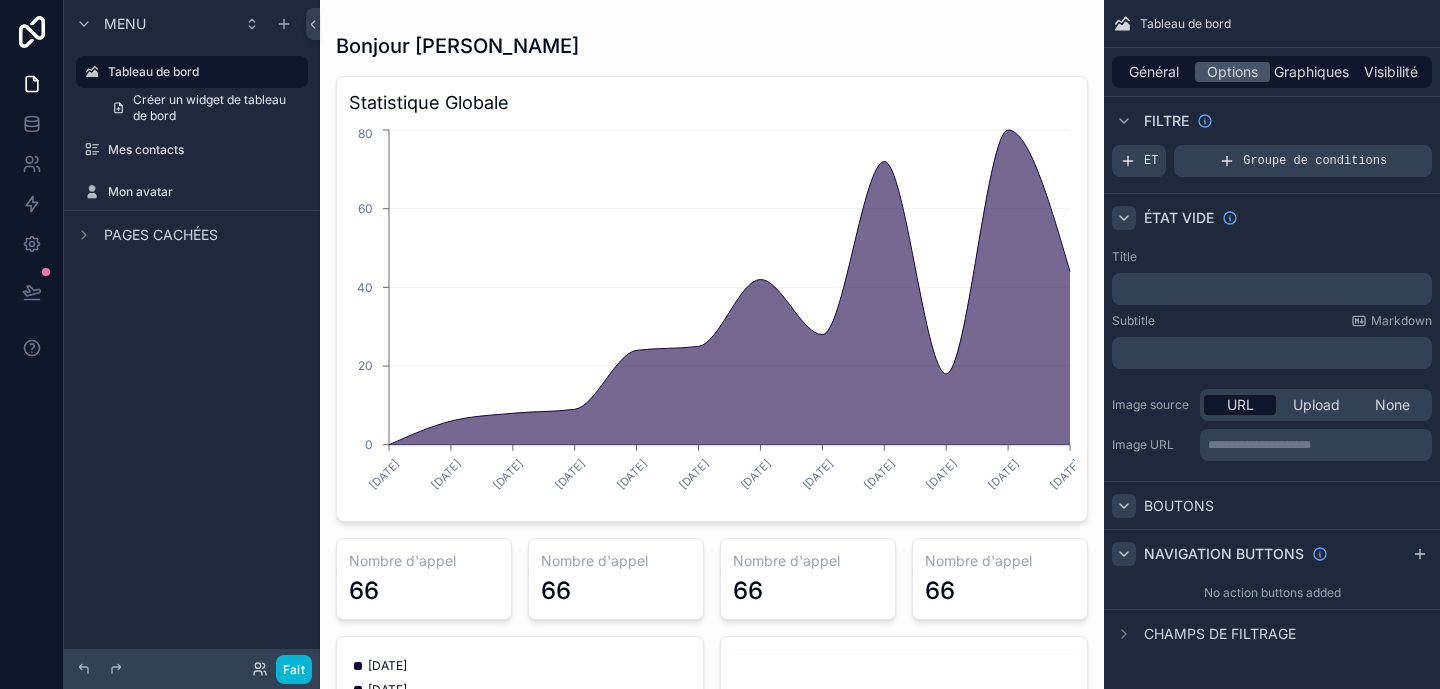 click 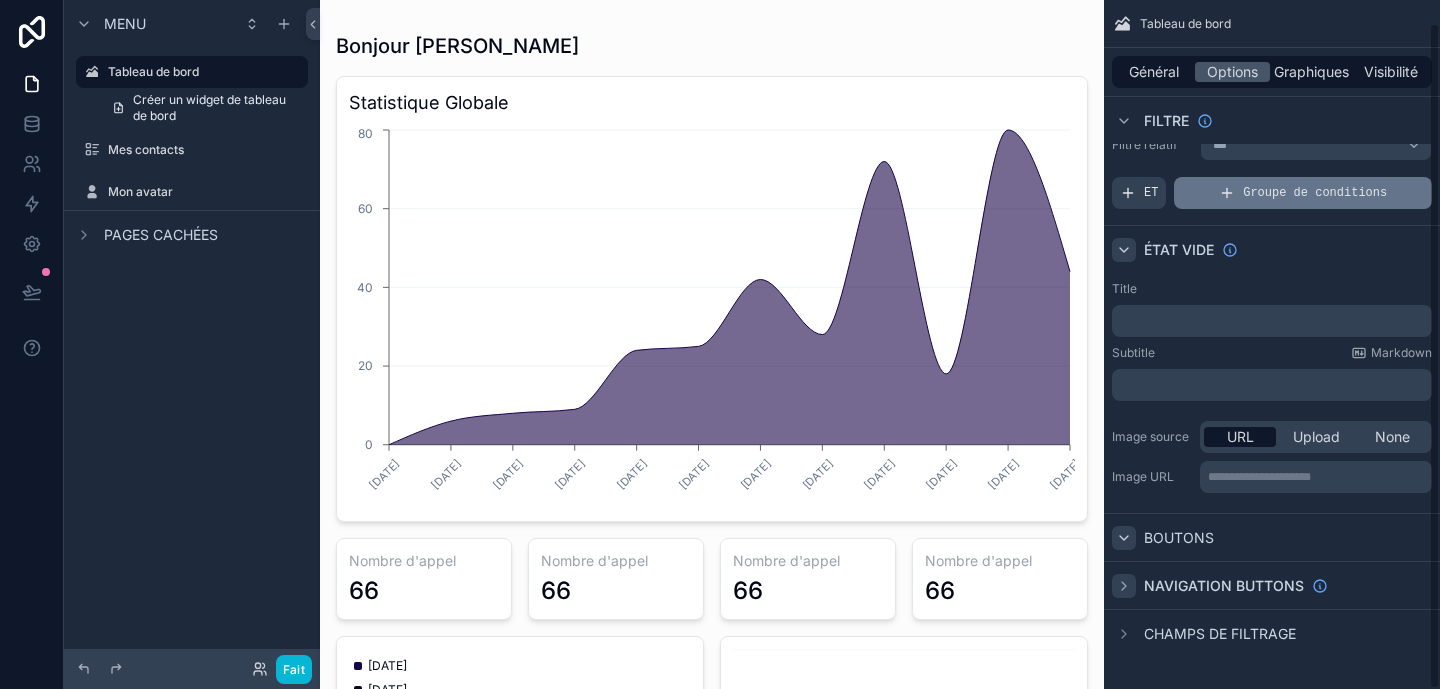 scroll, scrollTop: 0, scrollLeft: 0, axis: both 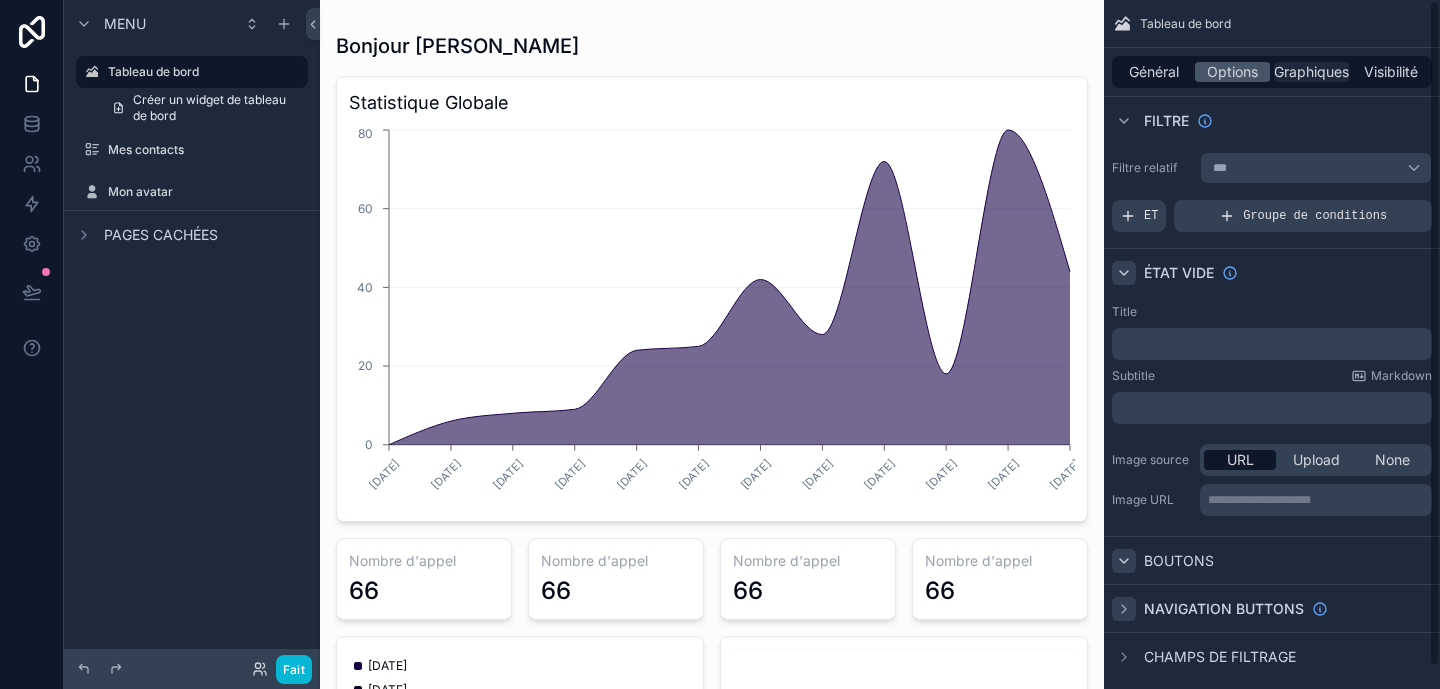 click on "Graphiques" at bounding box center (1311, 71) 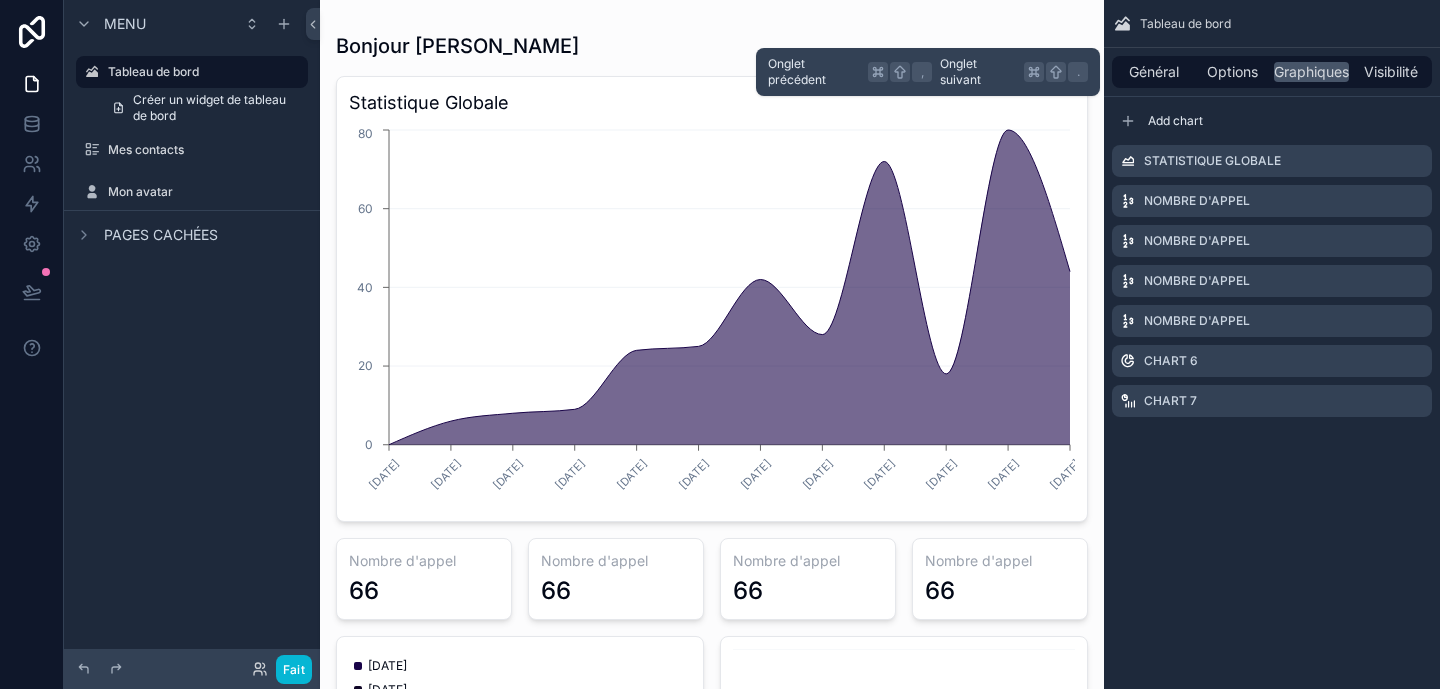 click on "Général Options Graphiques Visibilité" at bounding box center [1272, 72] 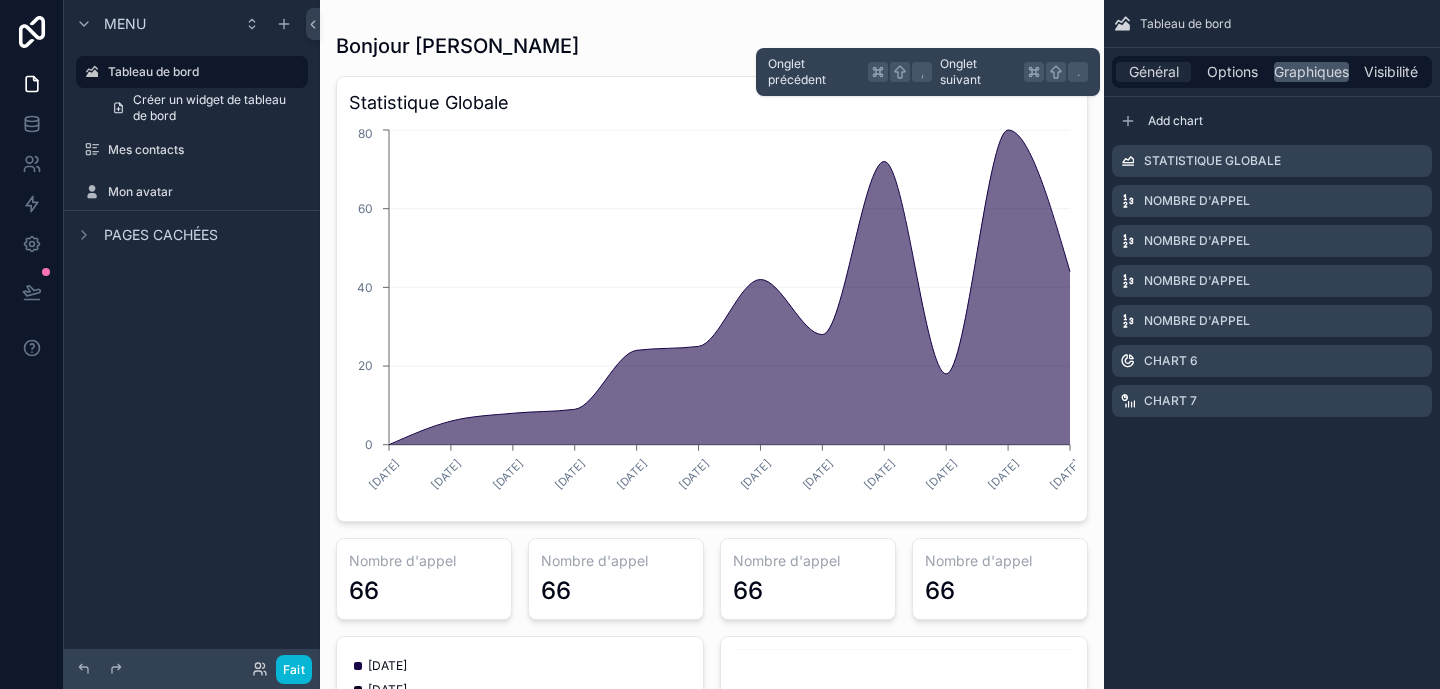 click on "Général" at bounding box center (1154, 71) 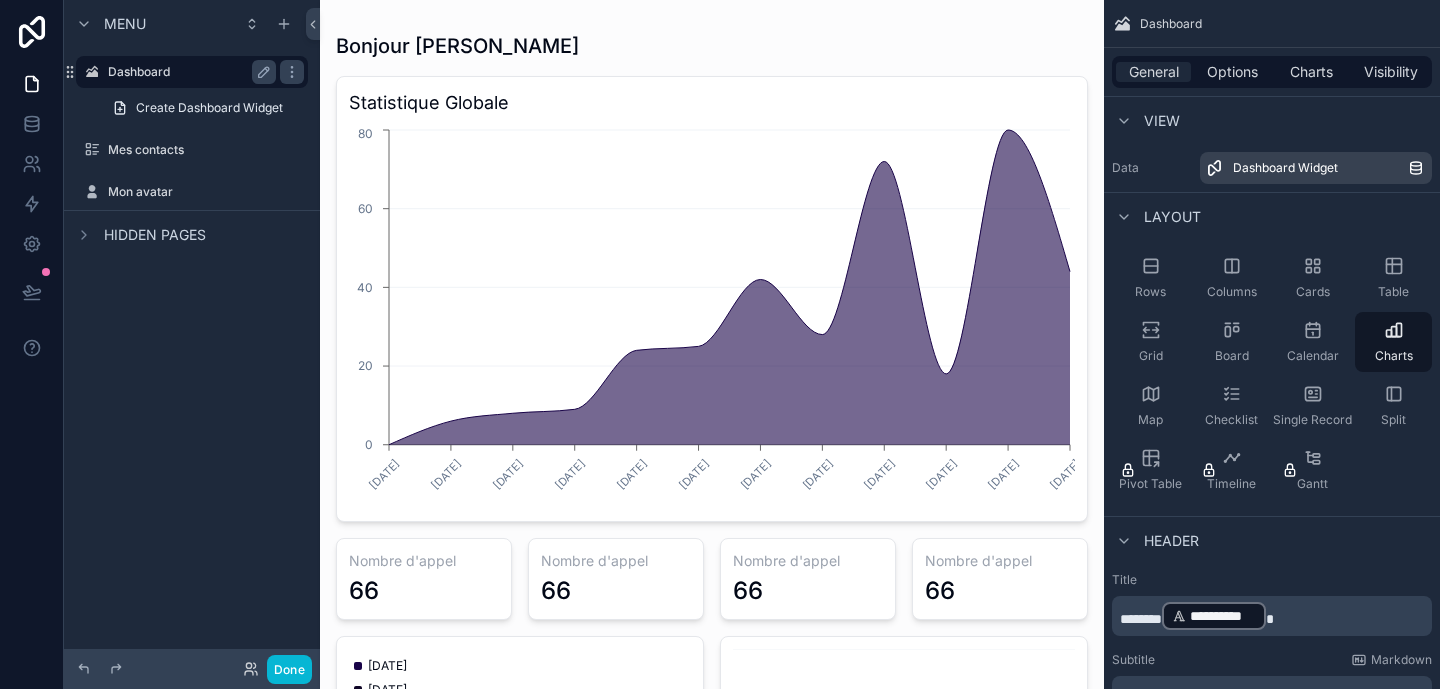 click on "Dashboard" at bounding box center [188, 72] 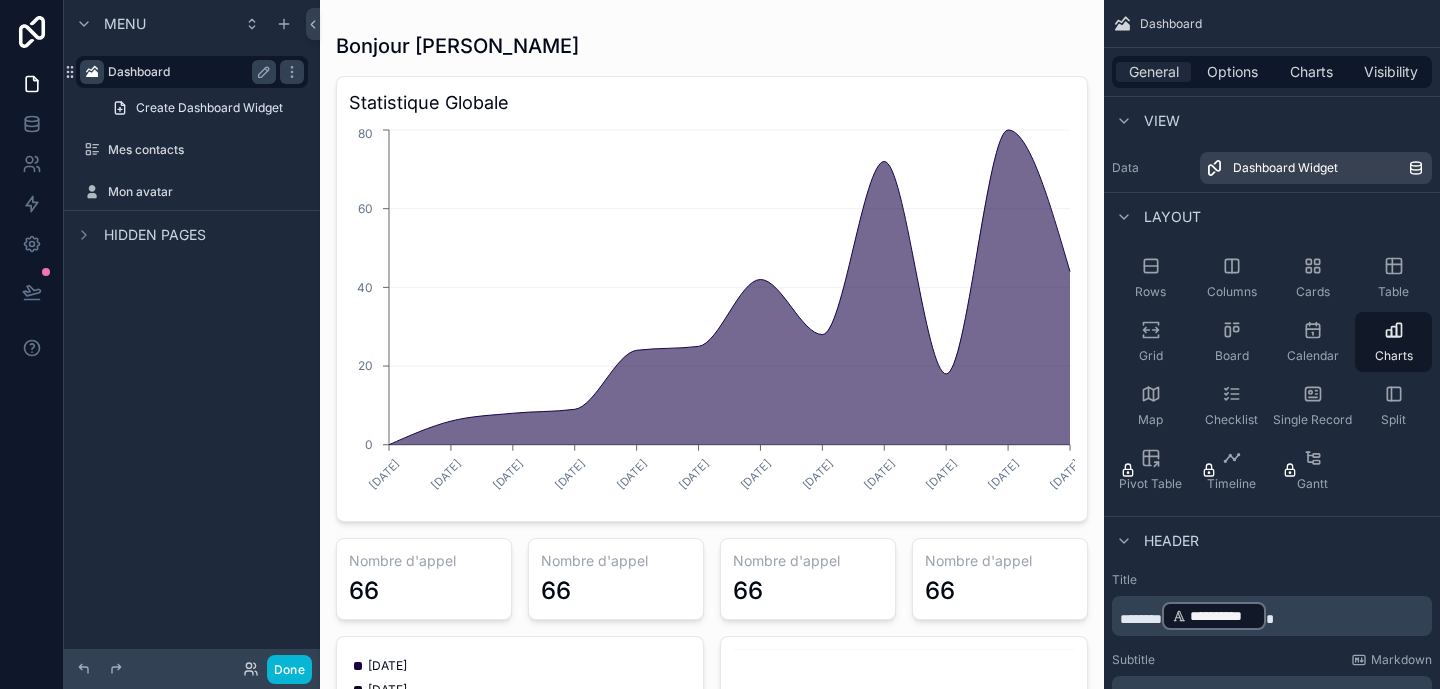 click at bounding box center [92, 72] 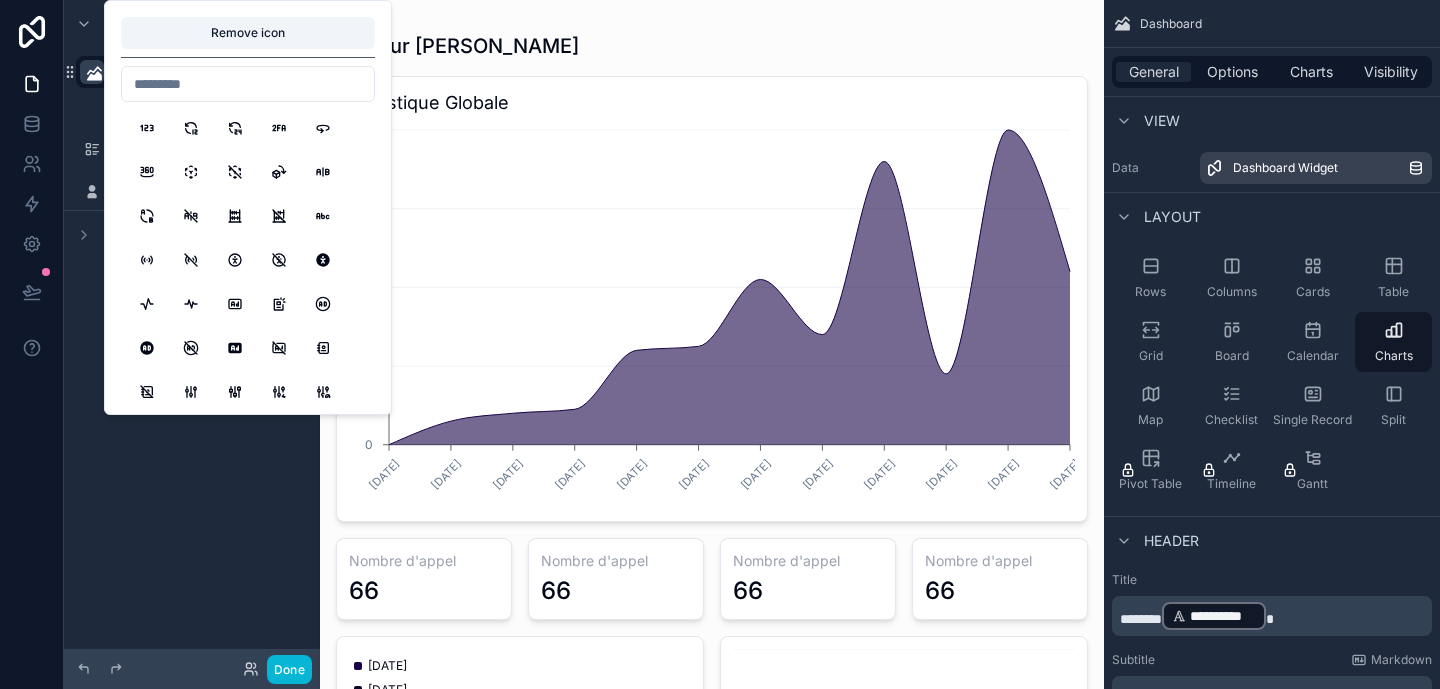 click on "Menu ********* Create Dashboard Widget Mes contacts Mon avatar Hidden pages" at bounding box center (192, 332) 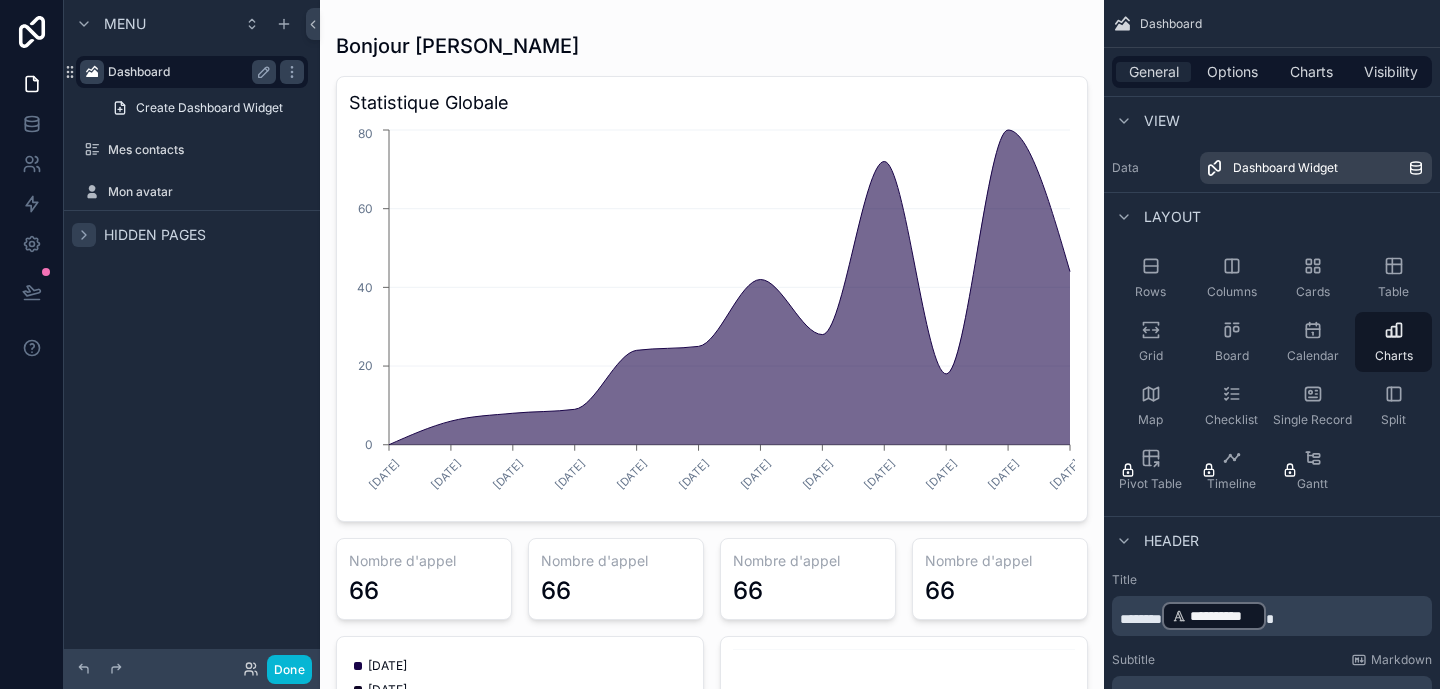 click 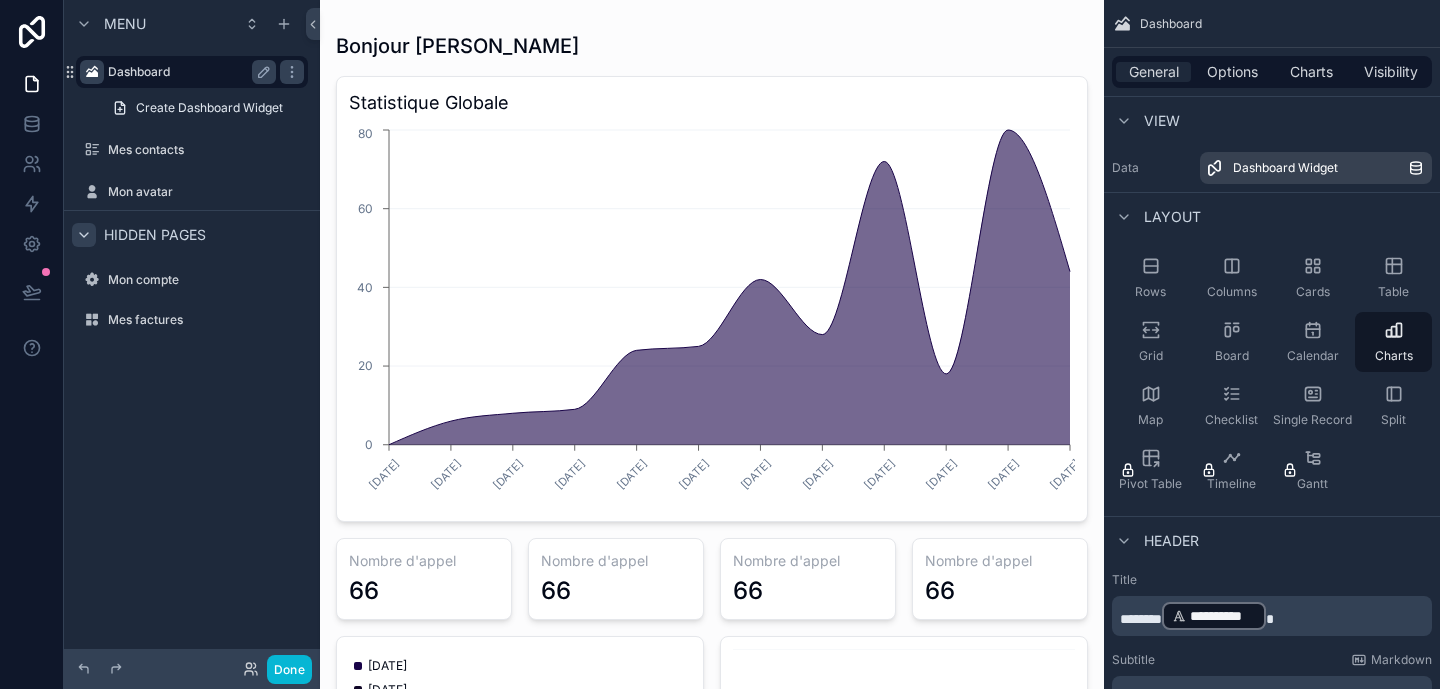 click 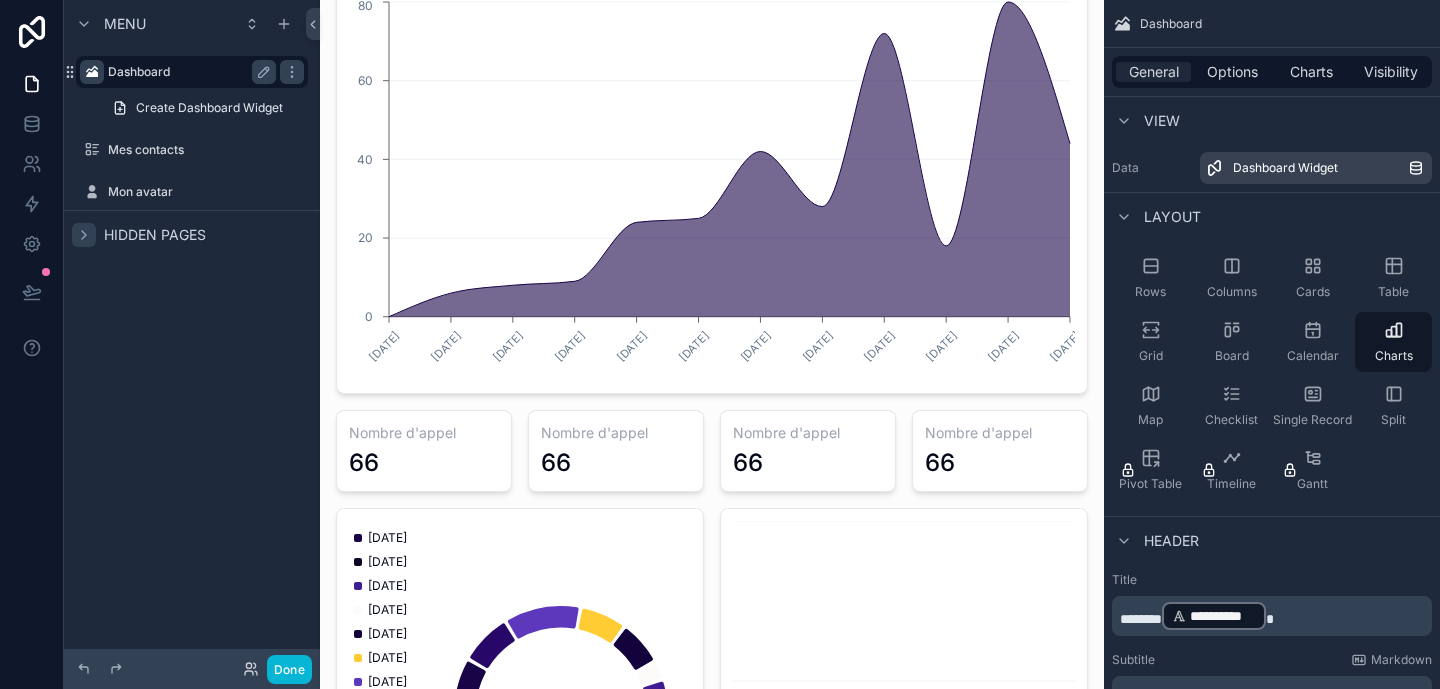 scroll, scrollTop: 0, scrollLeft: 0, axis: both 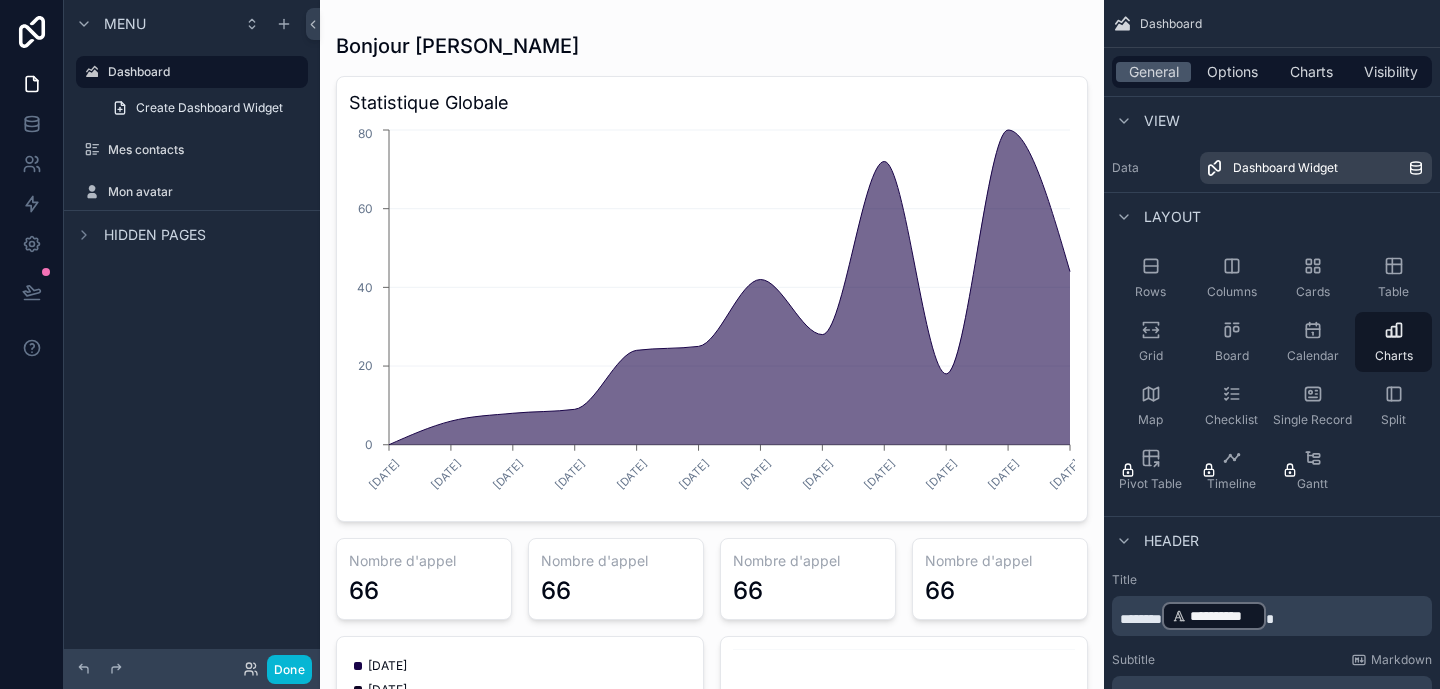 click at bounding box center (712, 555) 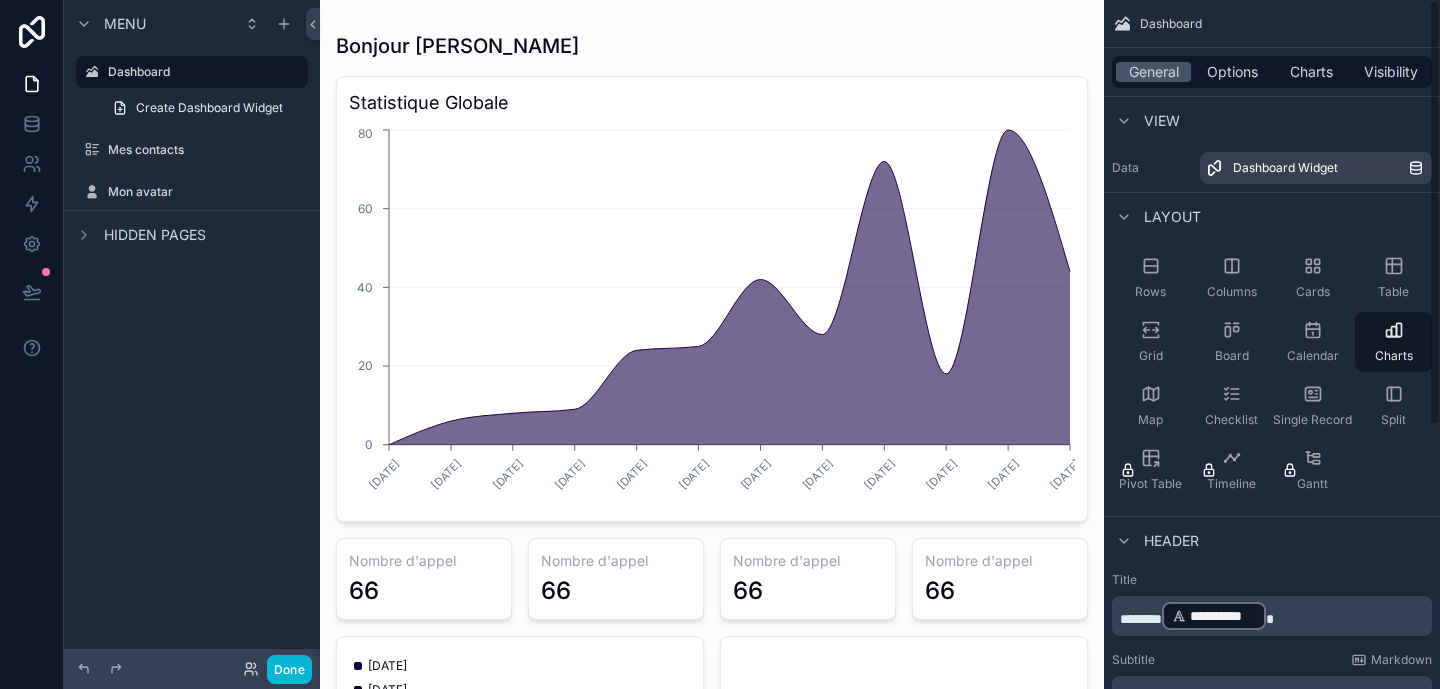 click on "General Options Charts Visibility" at bounding box center [1272, 72] 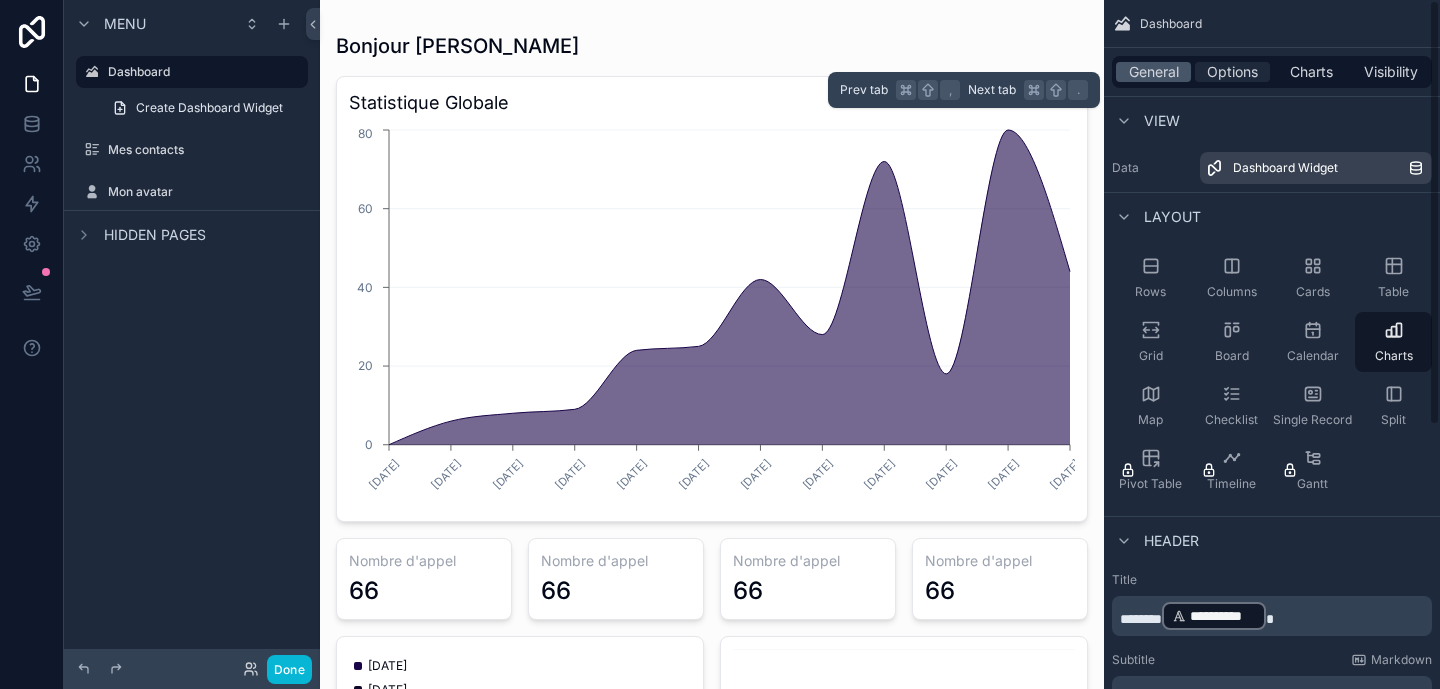 click on "Options" at bounding box center [1232, 72] 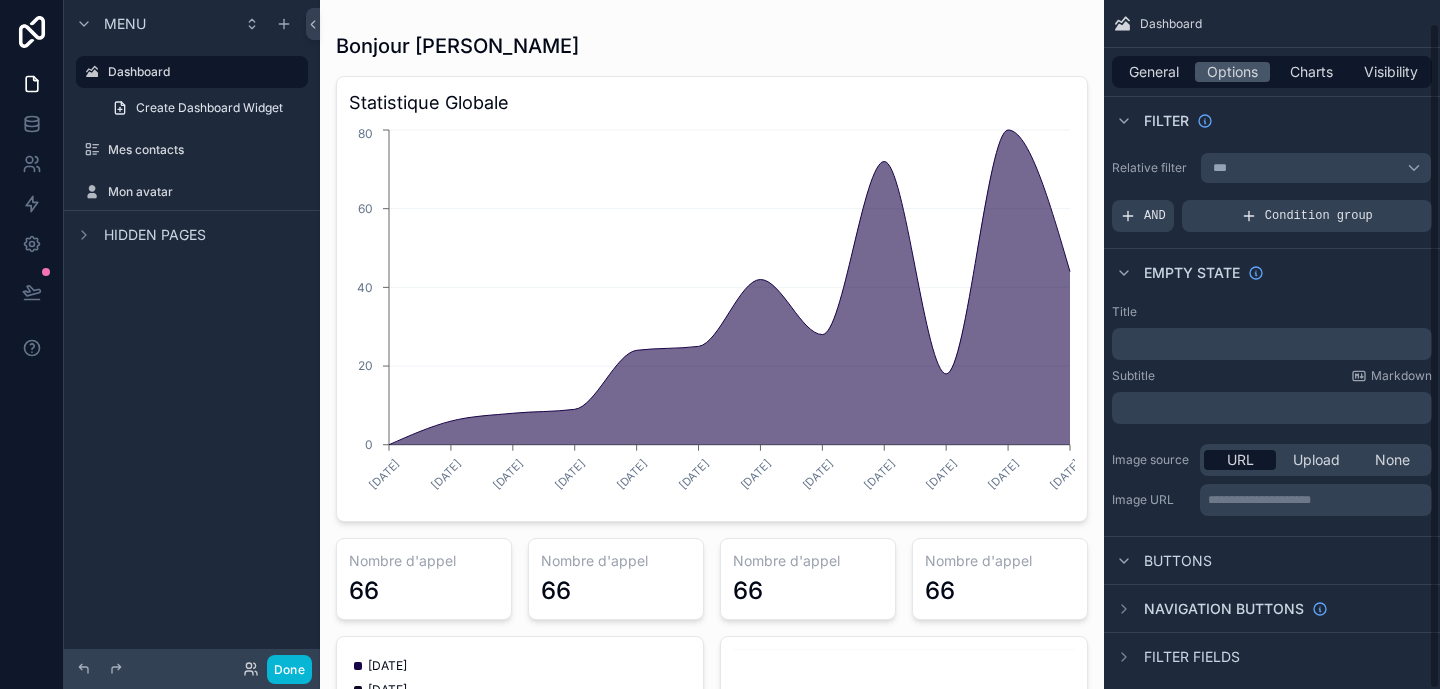 scroll, scrollTop: 23, scrollLeft: 0, axis: vertical 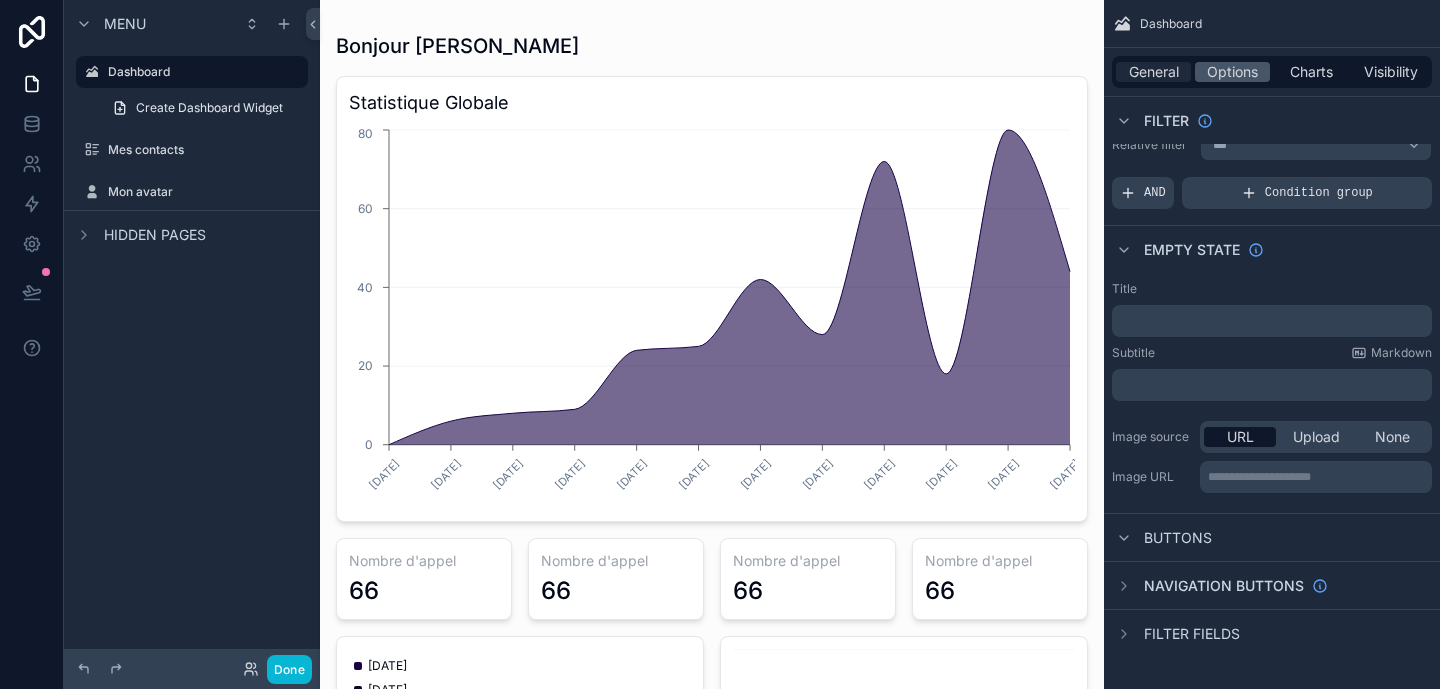click on "General" at bounding box center (1154, 72) 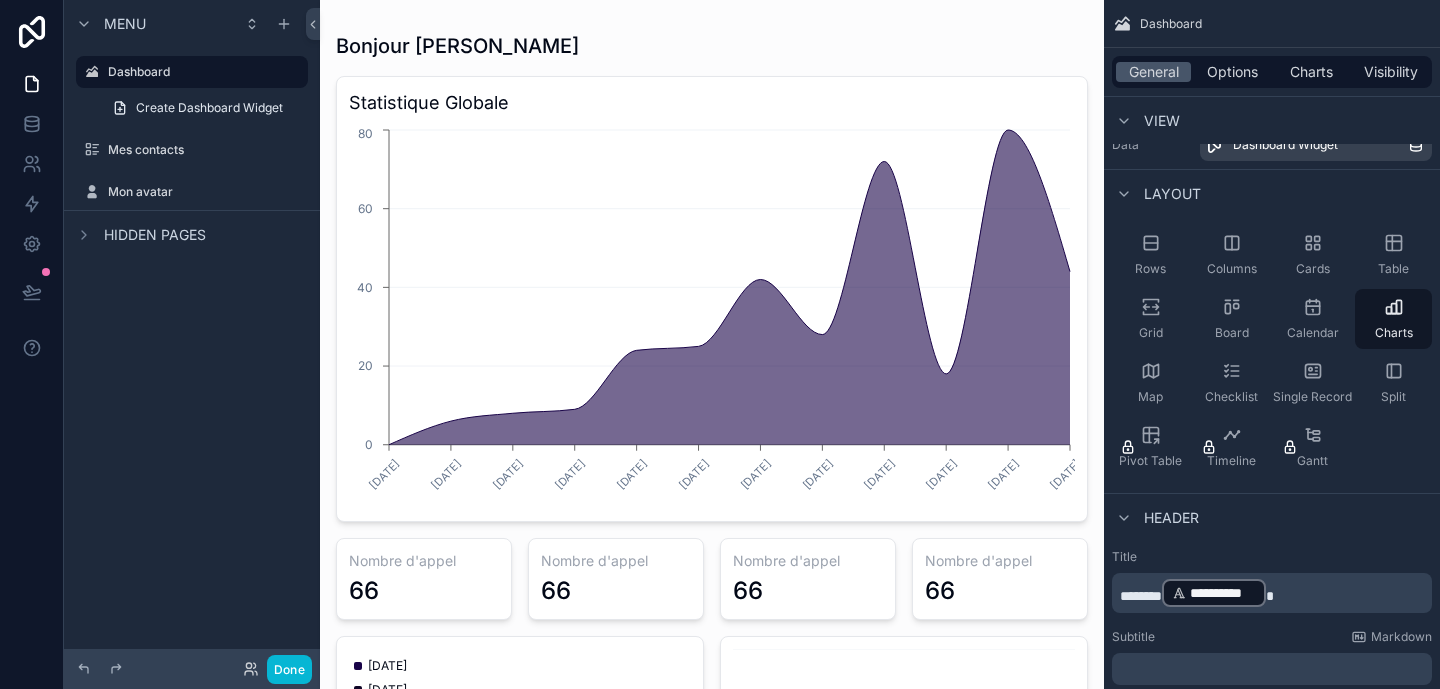 scroll, scrollTop: 0, scrollLeft: 0, axis: both 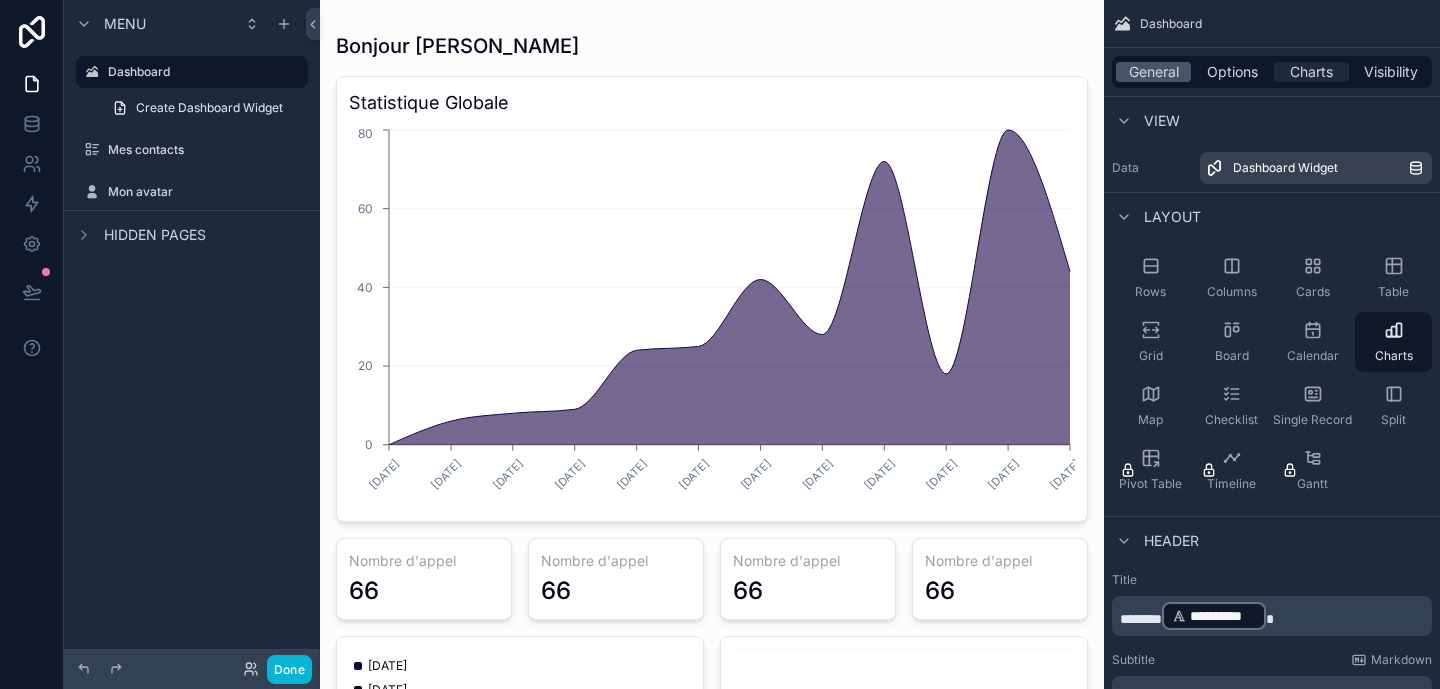 click on "Charts" at bounding box center (1311, 72) 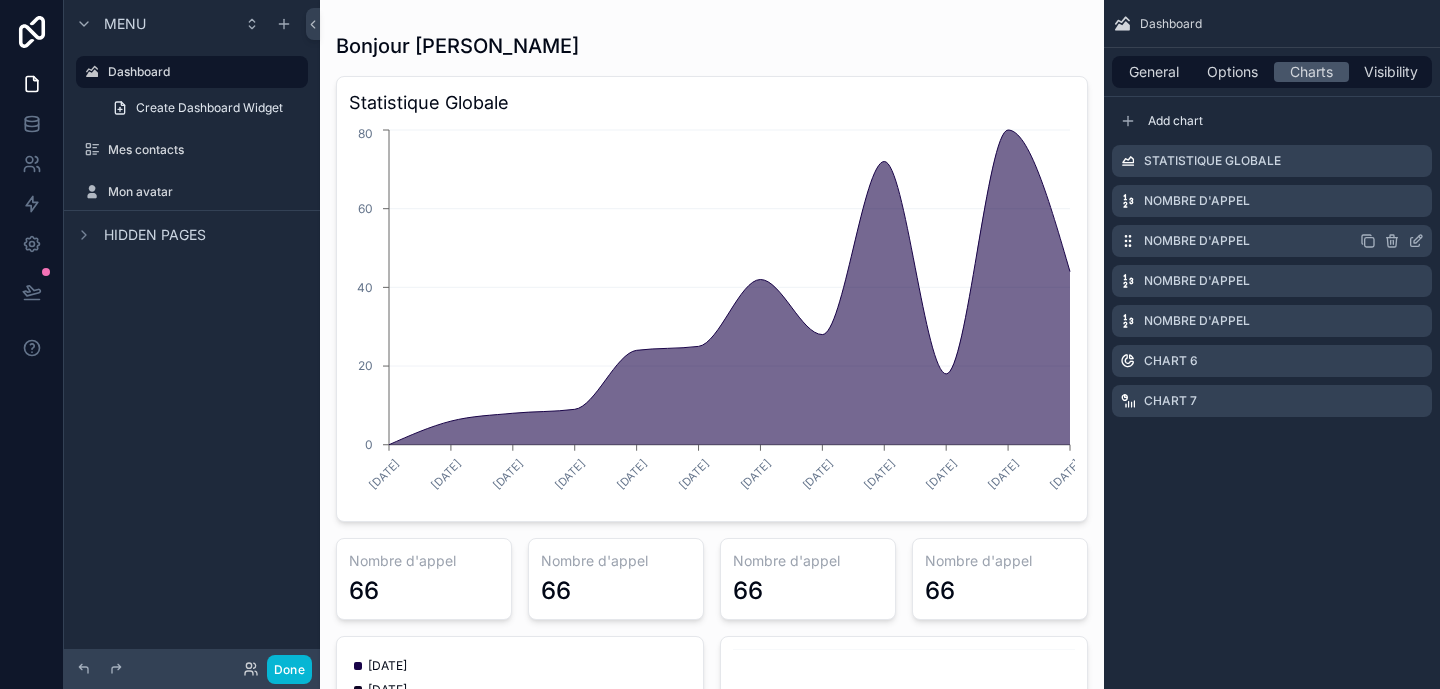 click on "Nombre d'appel" at bounding box center [1272, 241] 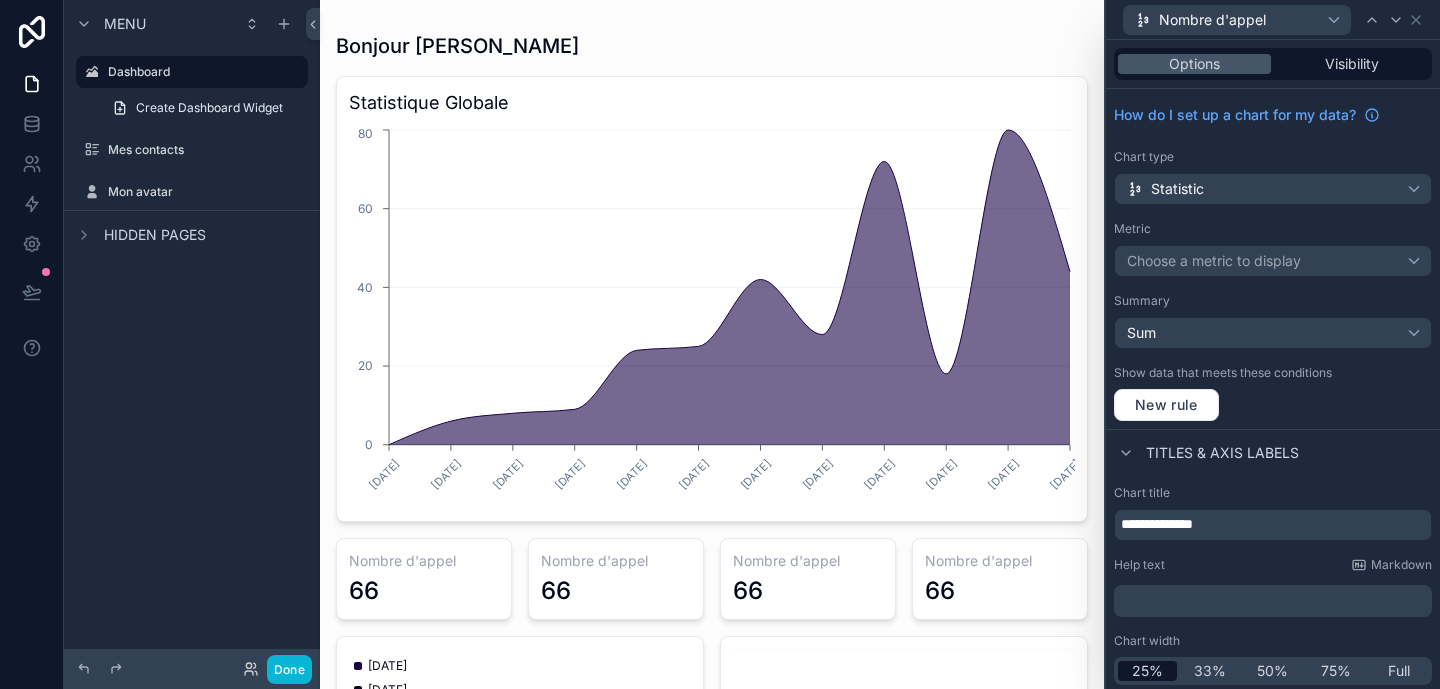 scroll, scrollTop: 3, scrollLeft: 0, axis: vertical 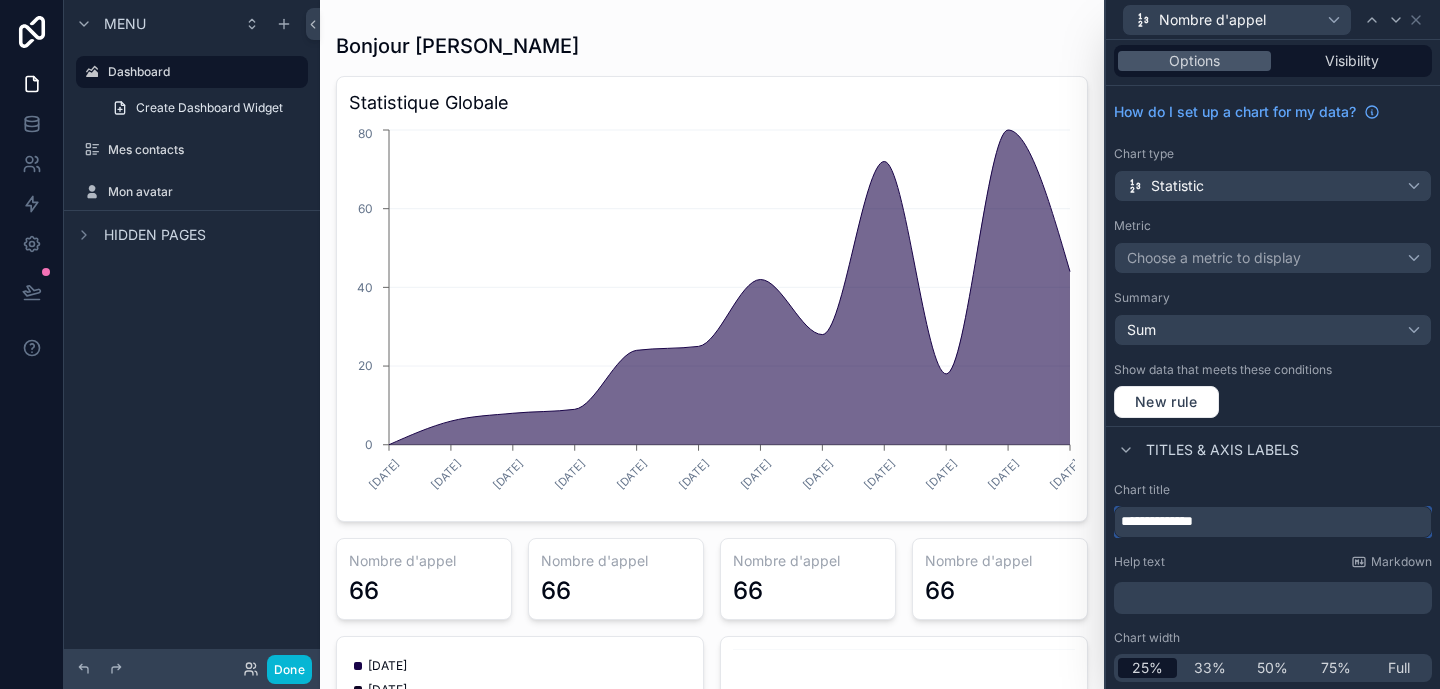 drag, startPoint x: 1183, startPoint y: 525, endPoint x: 1263, endPoint y: 525, distance: 80 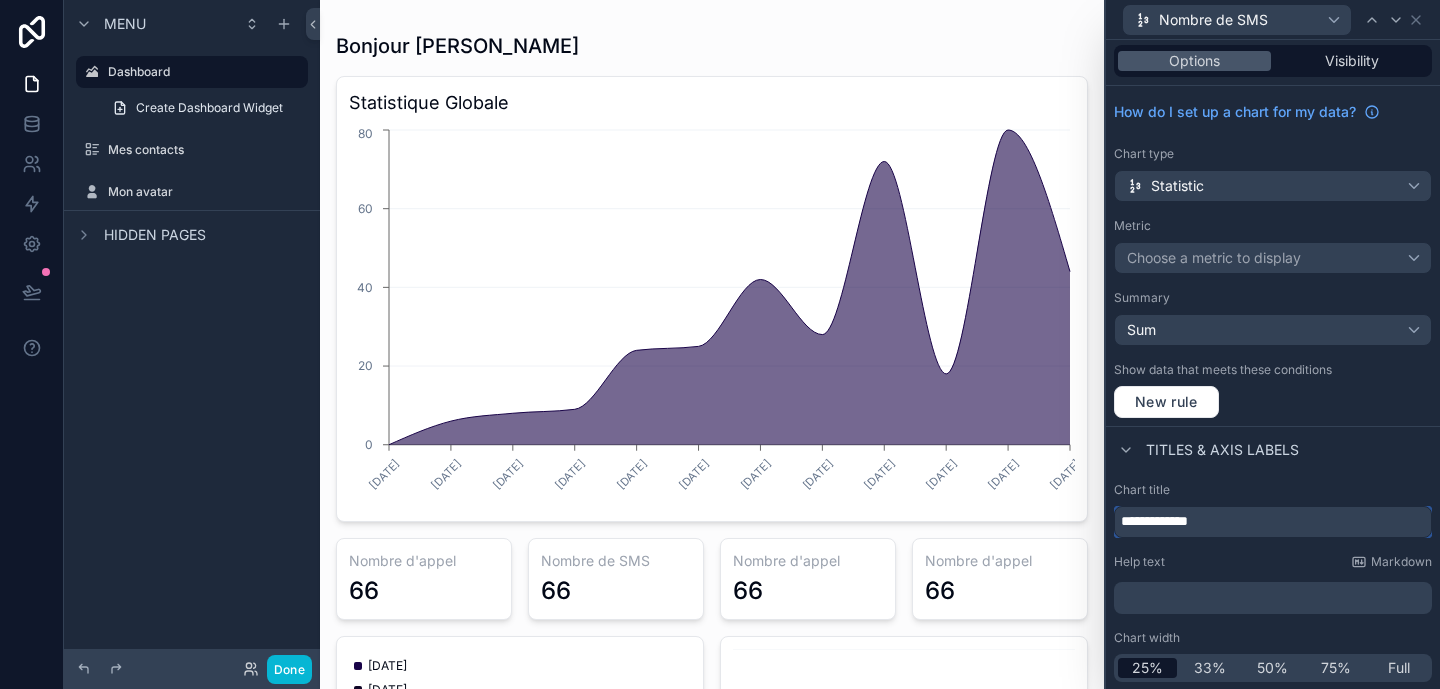 type on "**********" 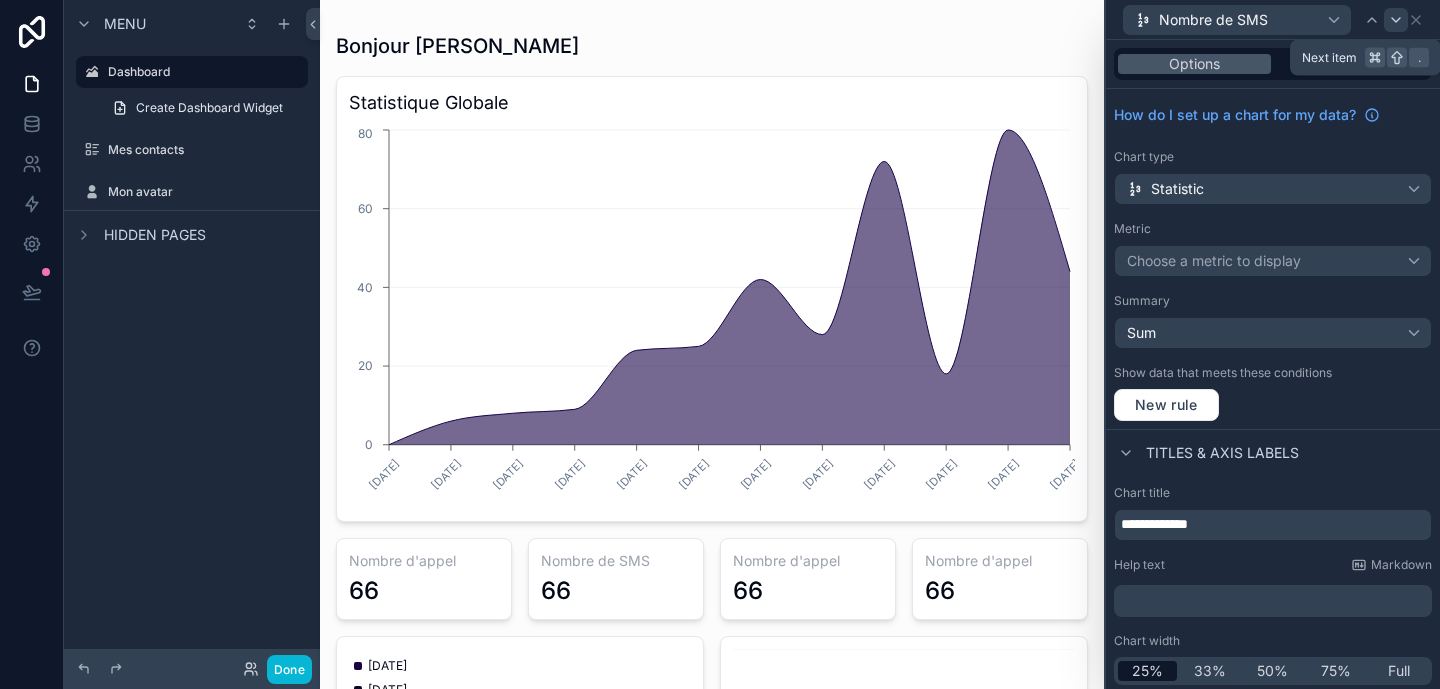 click 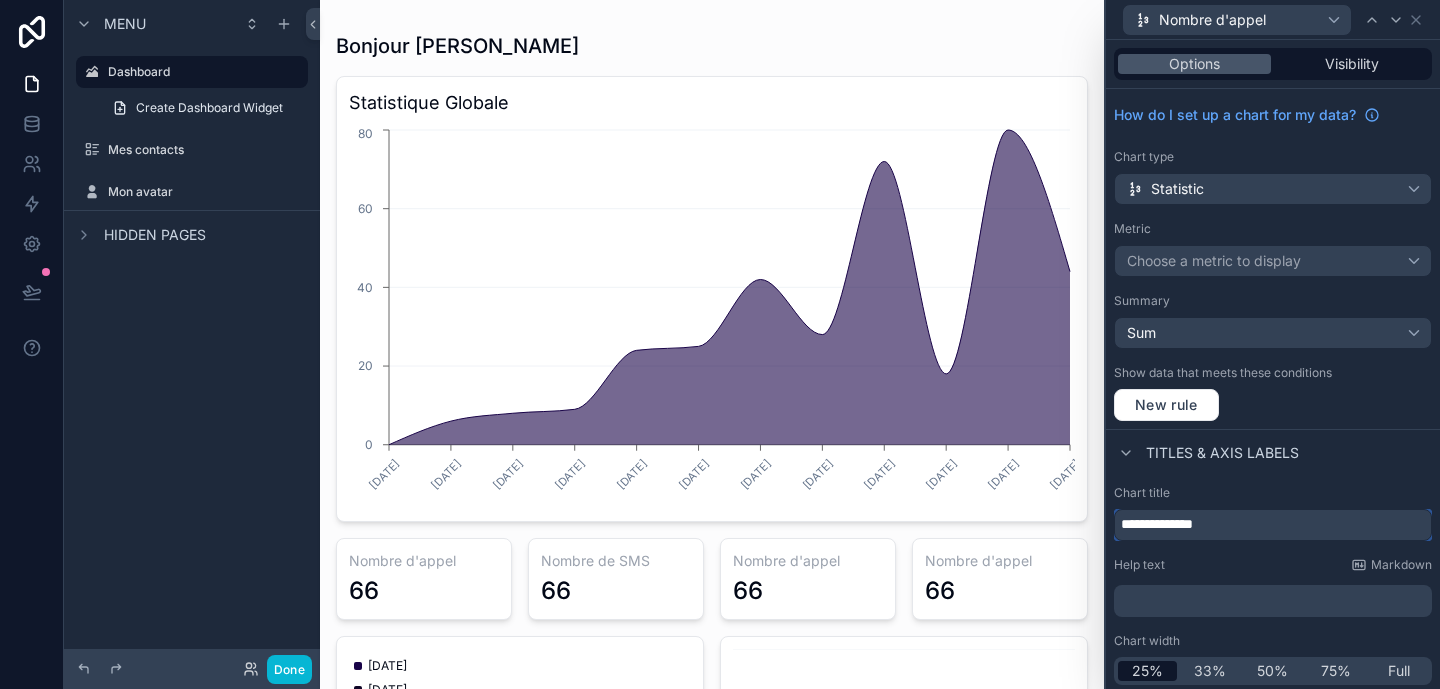 click on "**********" at bounding box center (1273, 525) 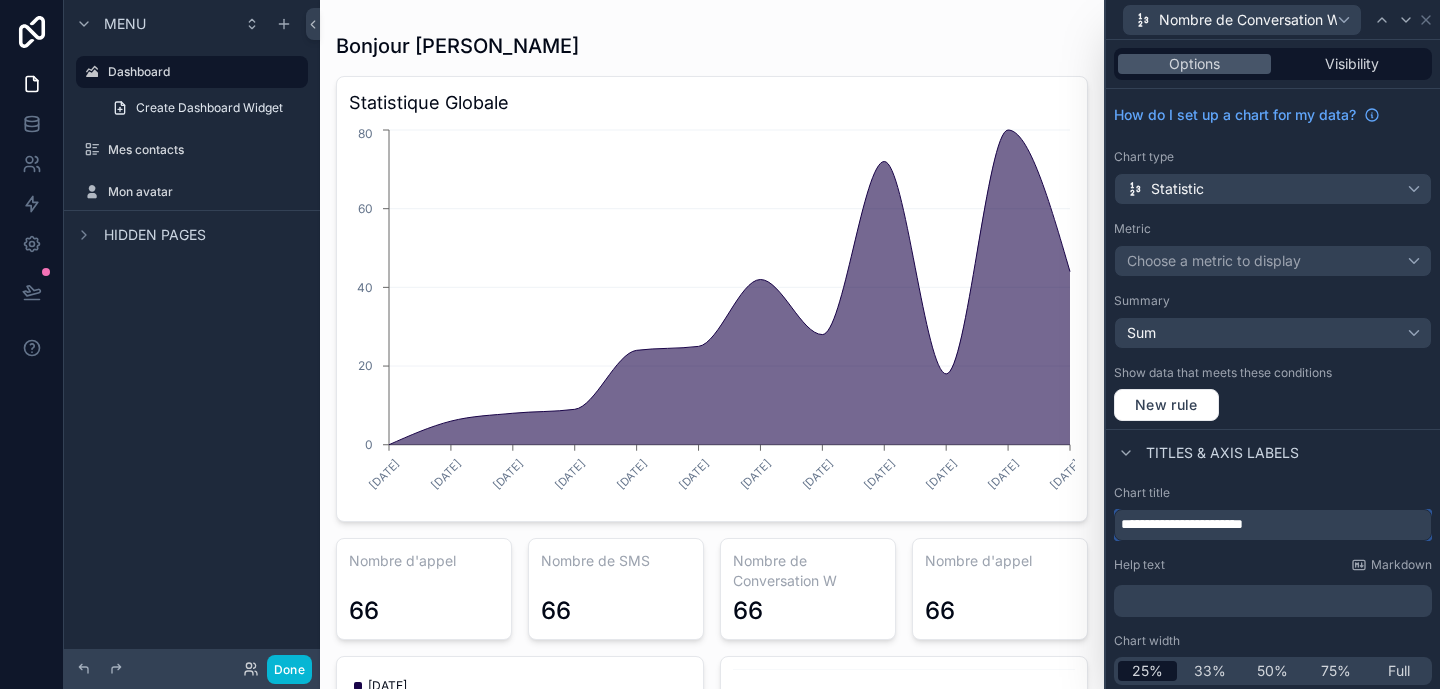drag, startPoint x: 1200, startPoint y: 527, endPoint x: 1287, endPoint y: 527, distance: 87 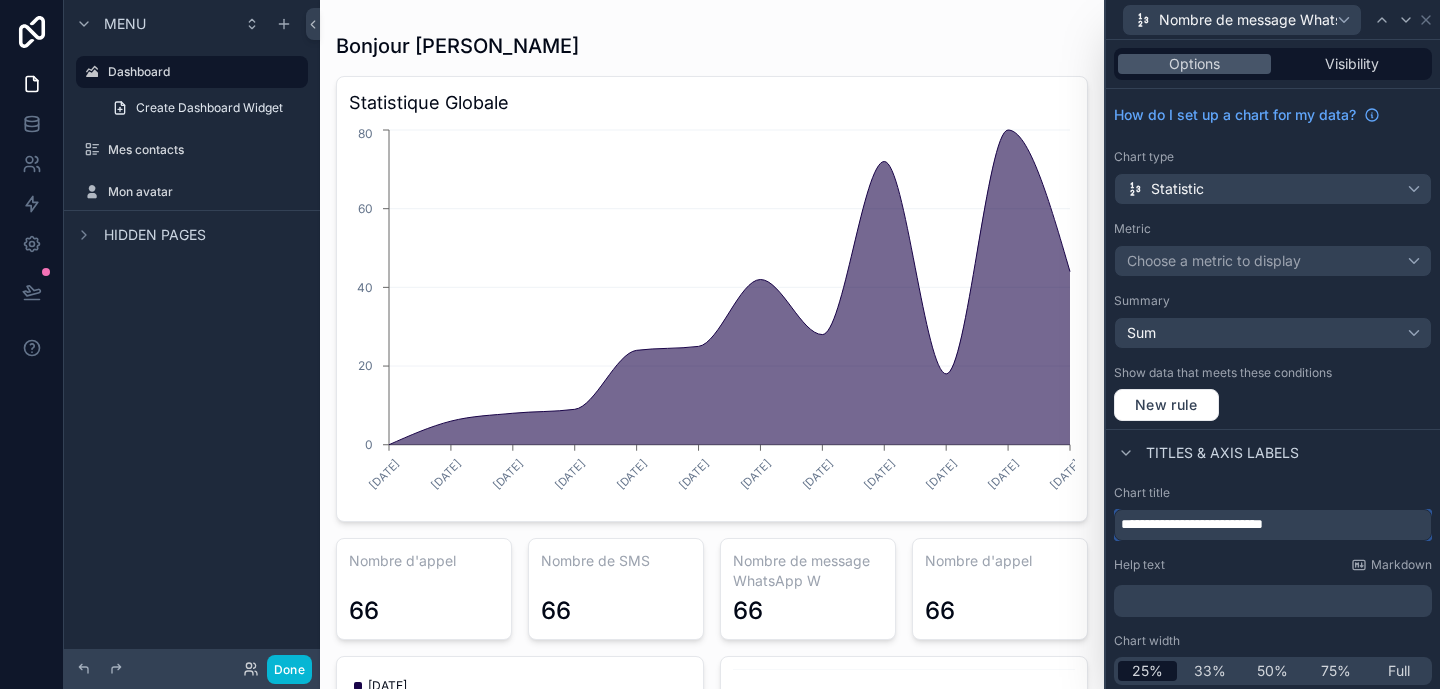 click on "**********" at bounding box center [1273, 525] 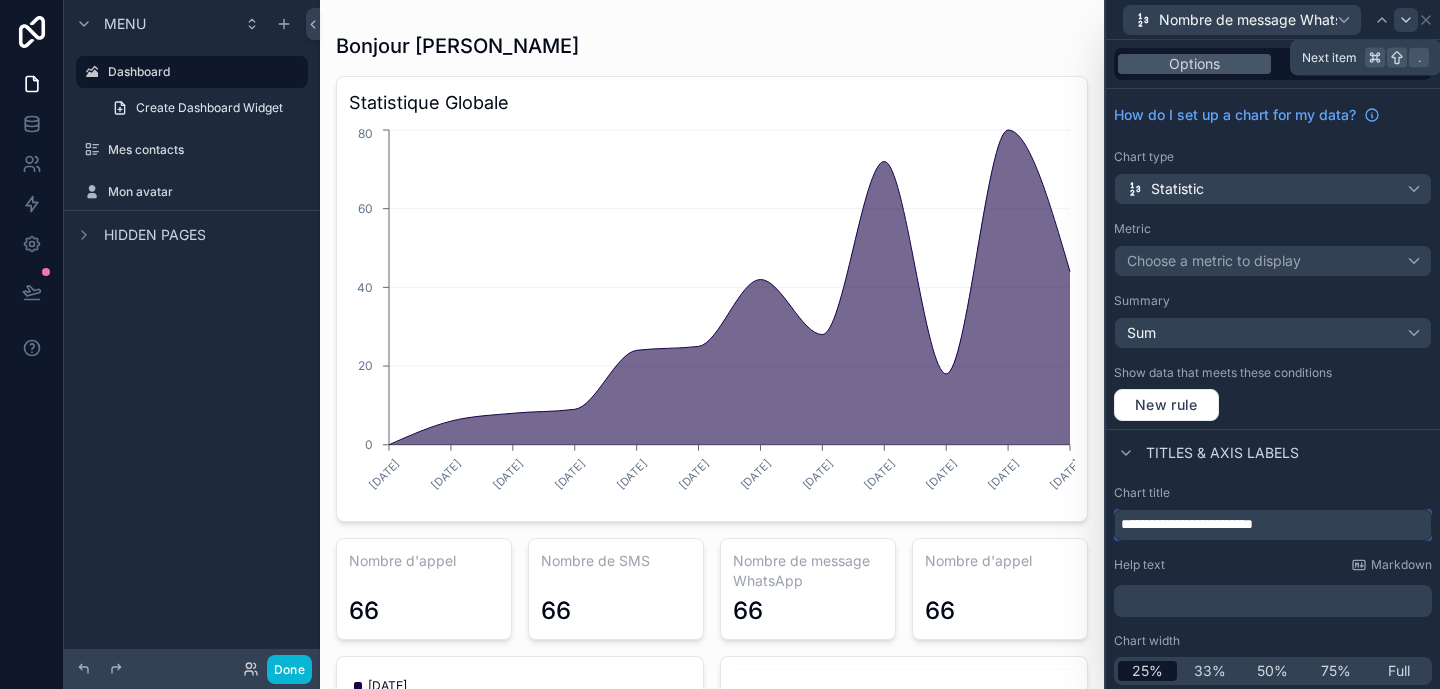 type on "**********" 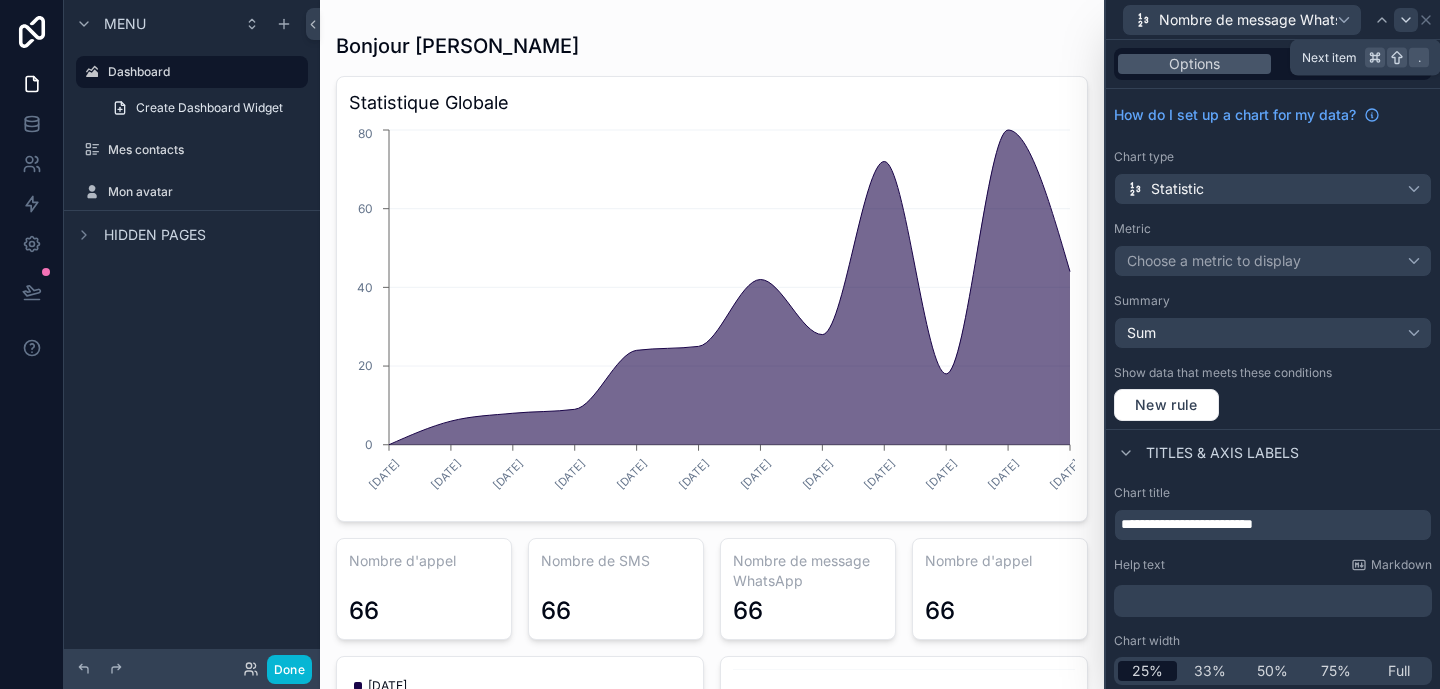 click 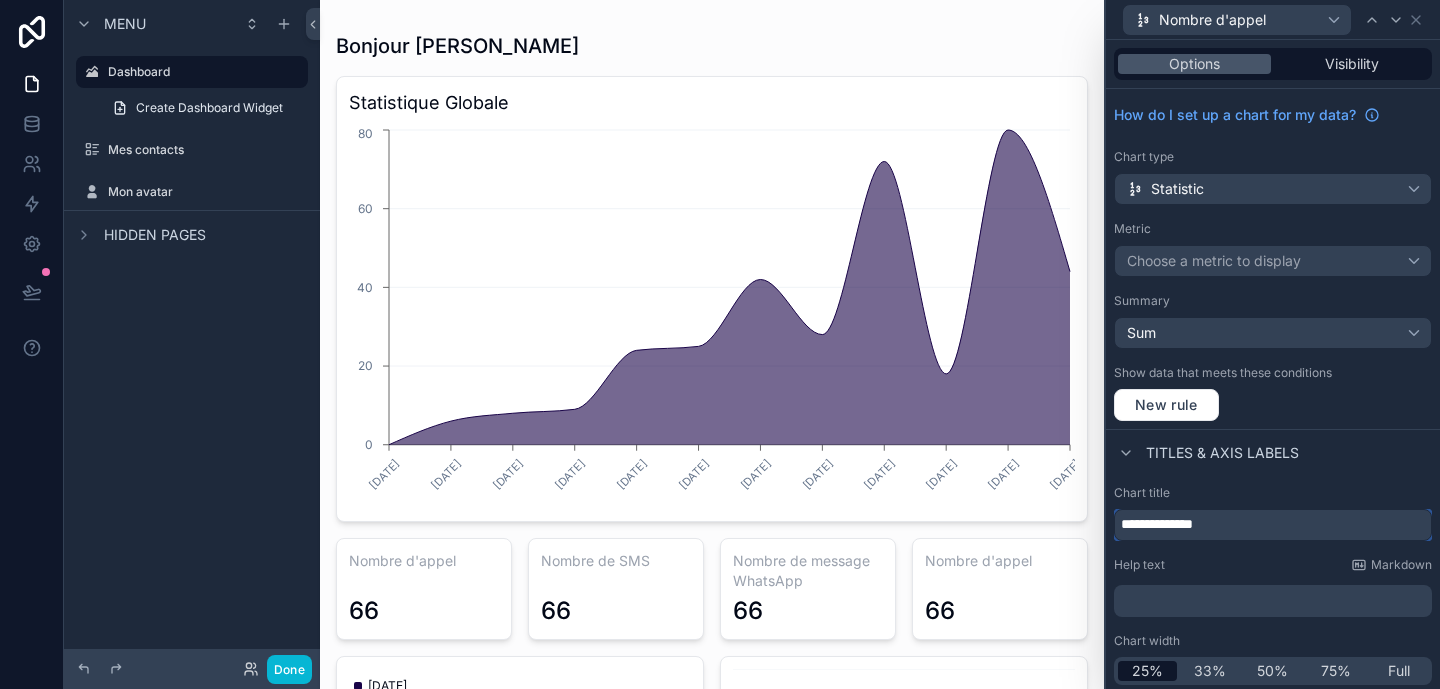 click on "**********" at bounding box center [1273, 525] 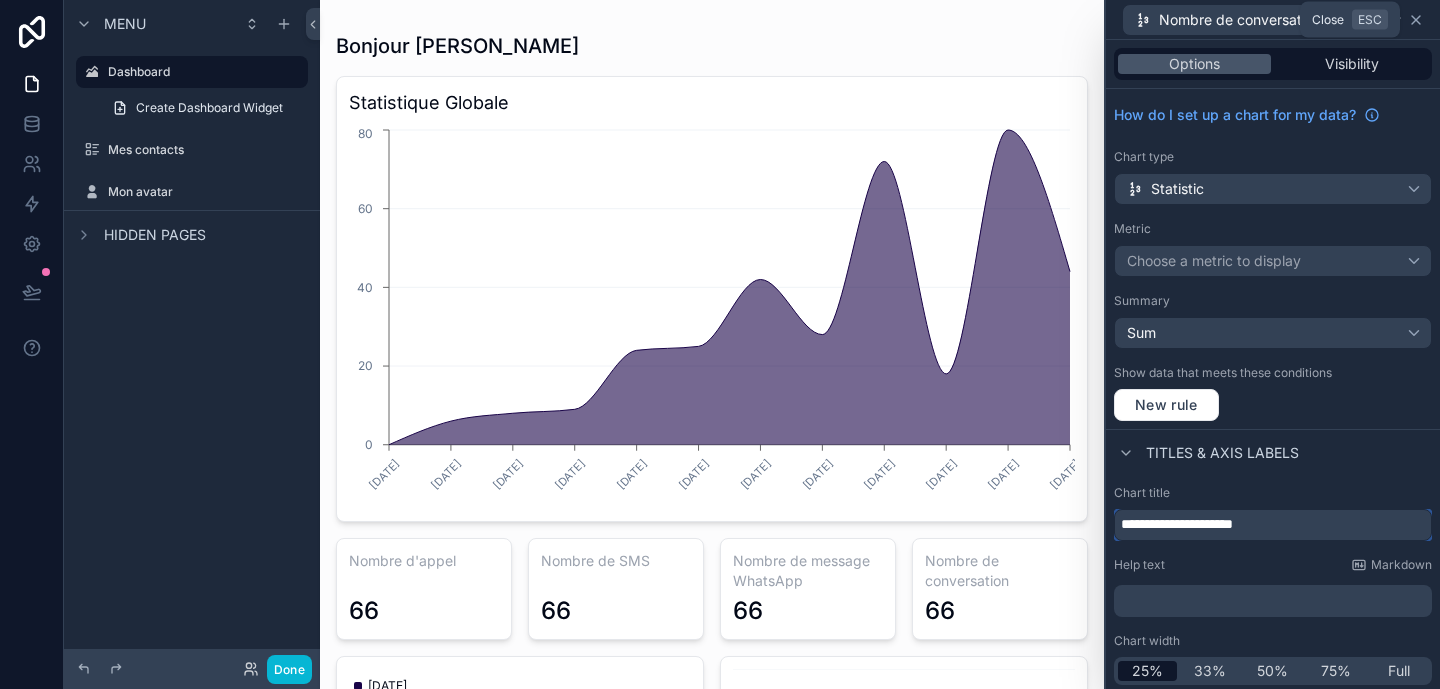 type on "**********" 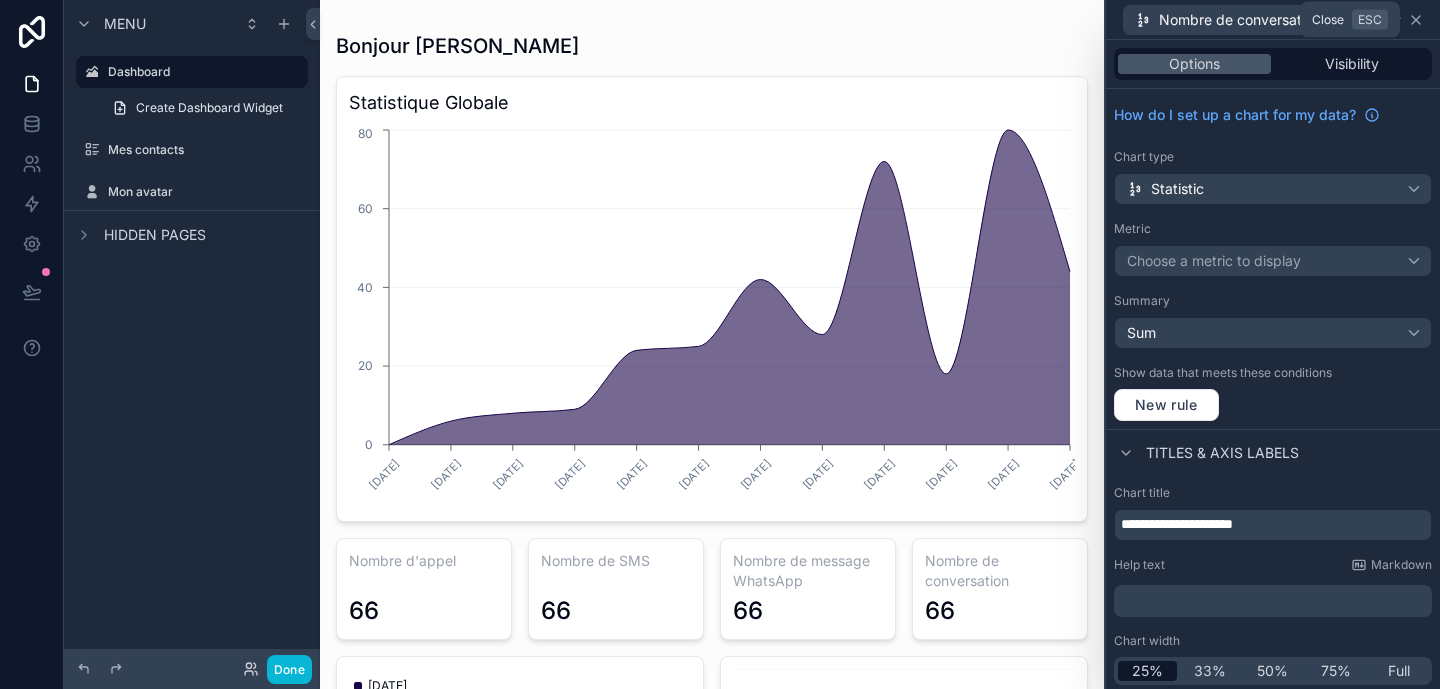 click 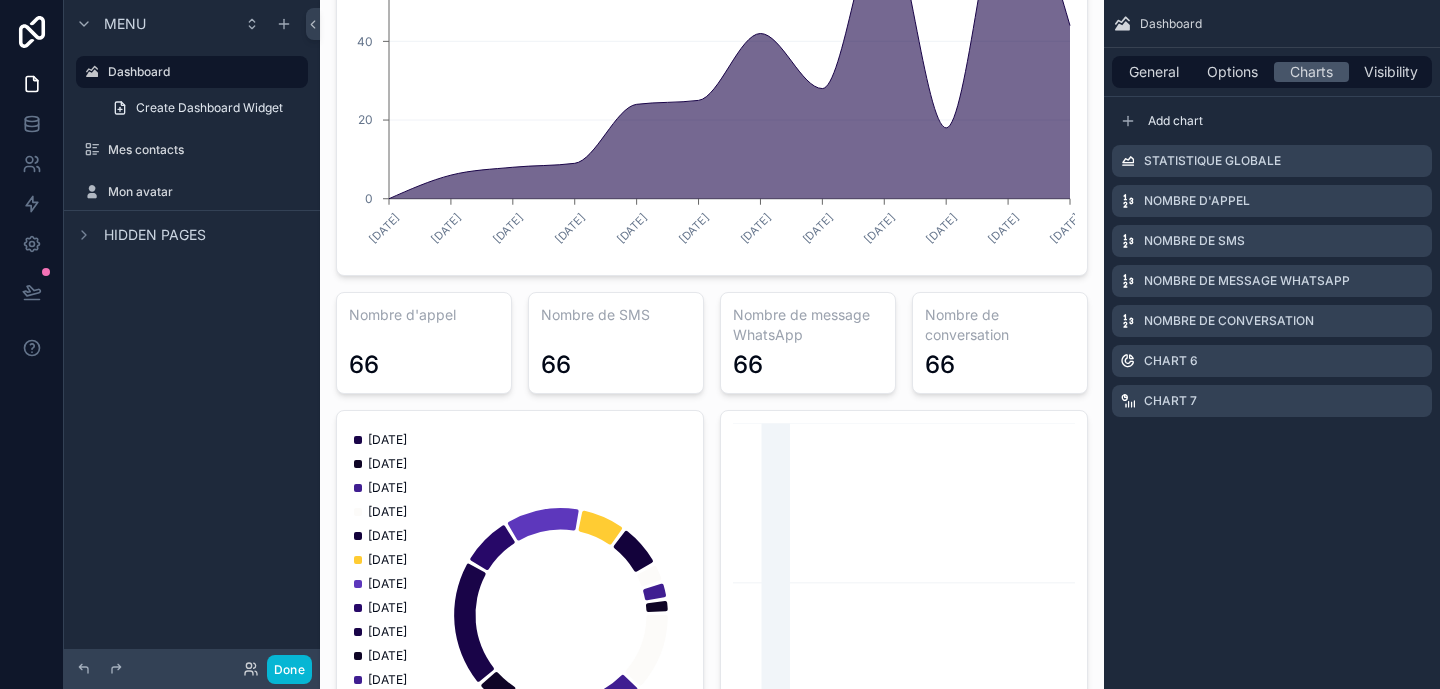 scroll, scrollTop: 441, scrollLeft: 0, axis: vertical 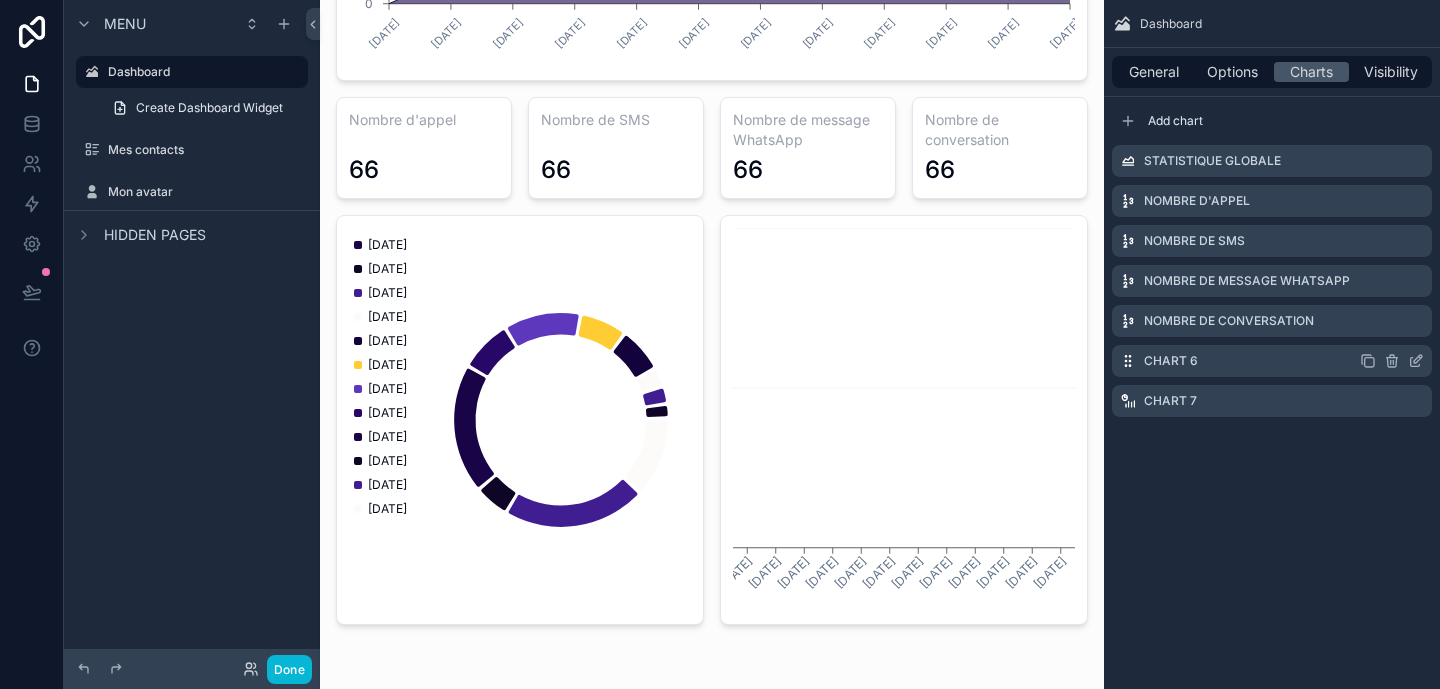 click 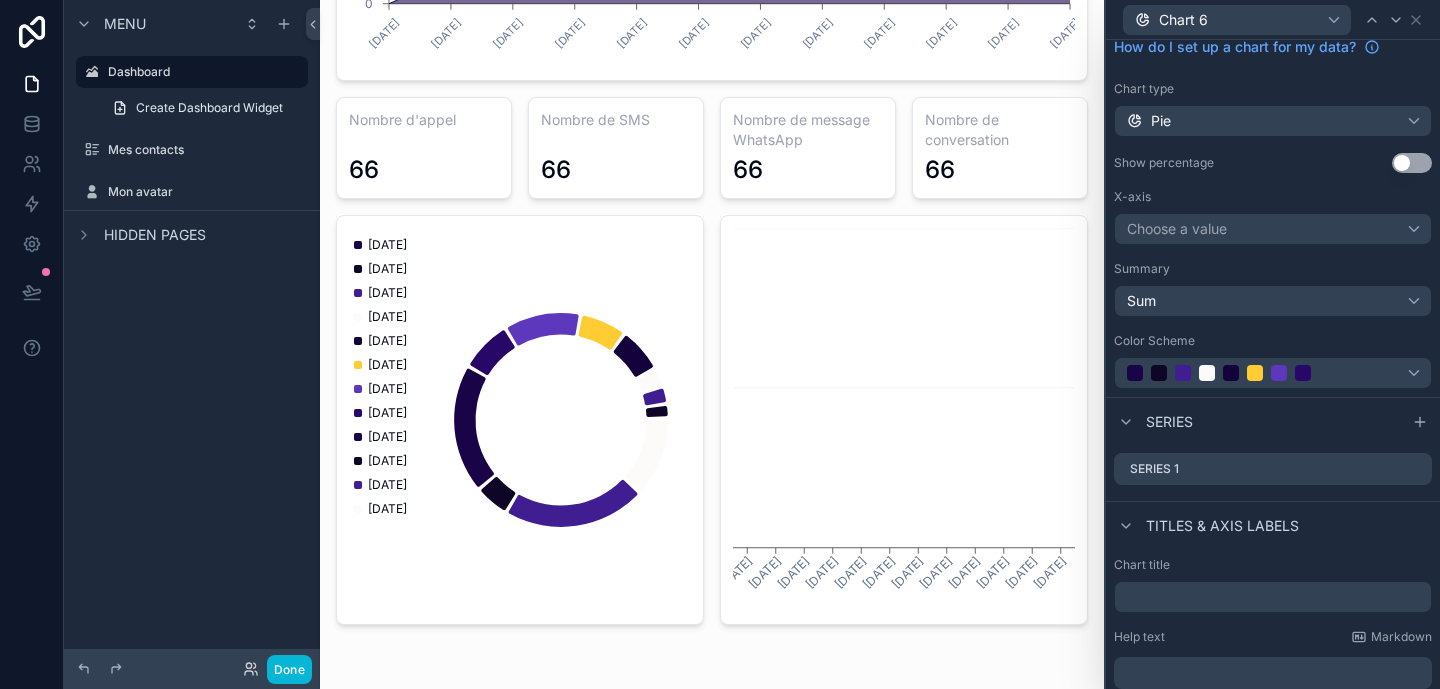 scroll, scrollTop: 144, scrollLeft: 0, axis: vertical 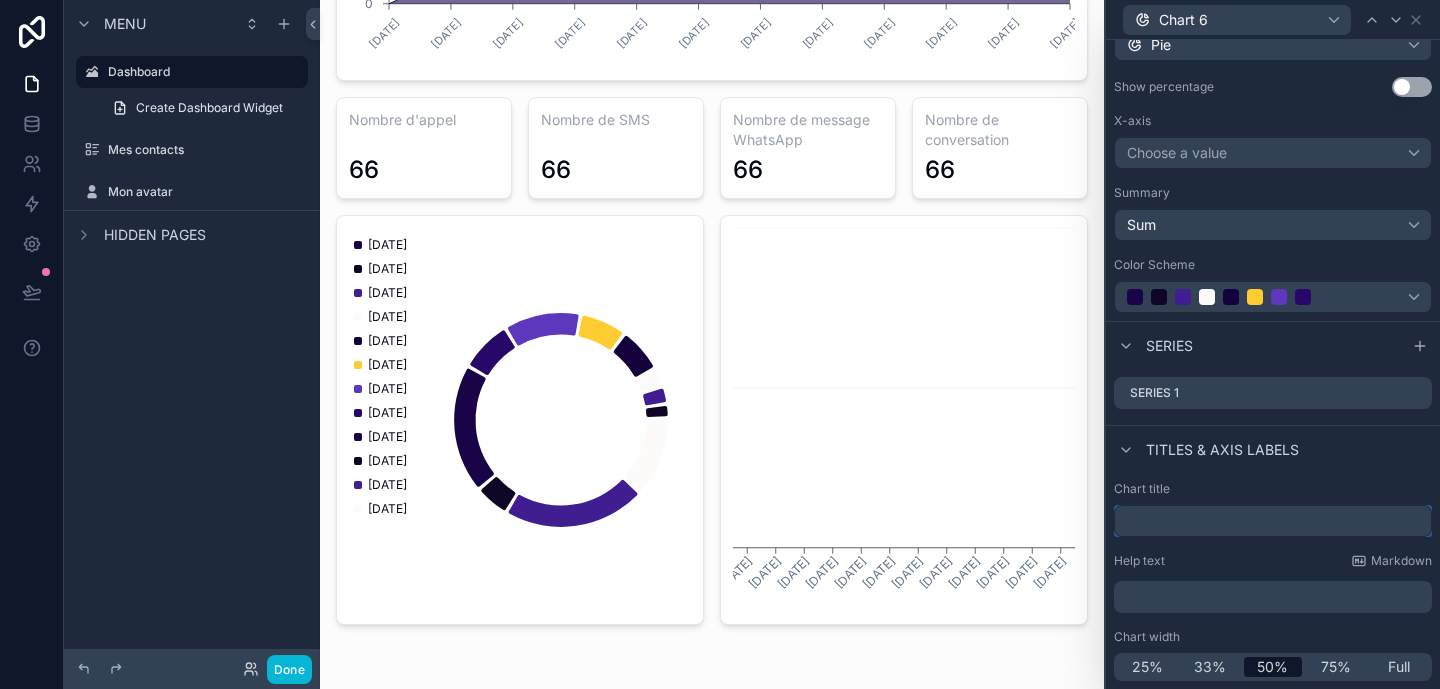 click at bounding box center [1273, 521] 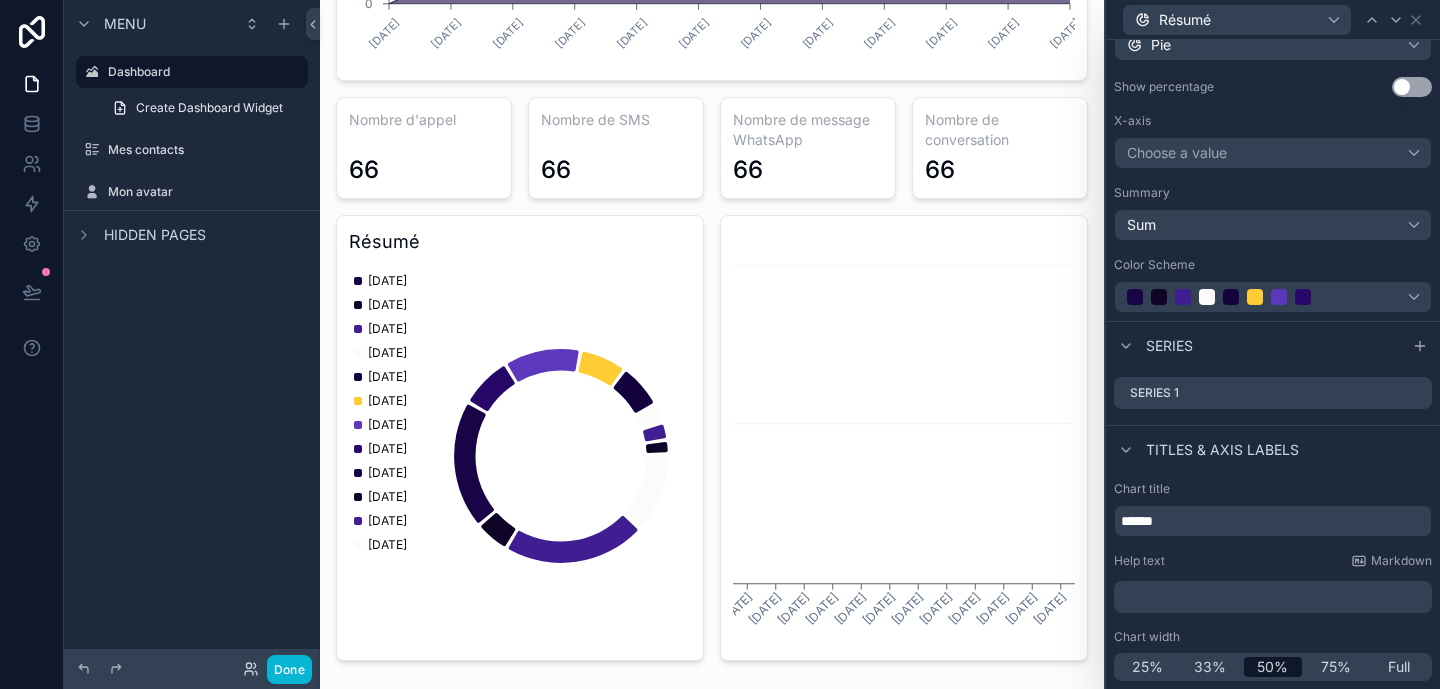 click on "Chart title ******" at bounding box center [1273, 509] 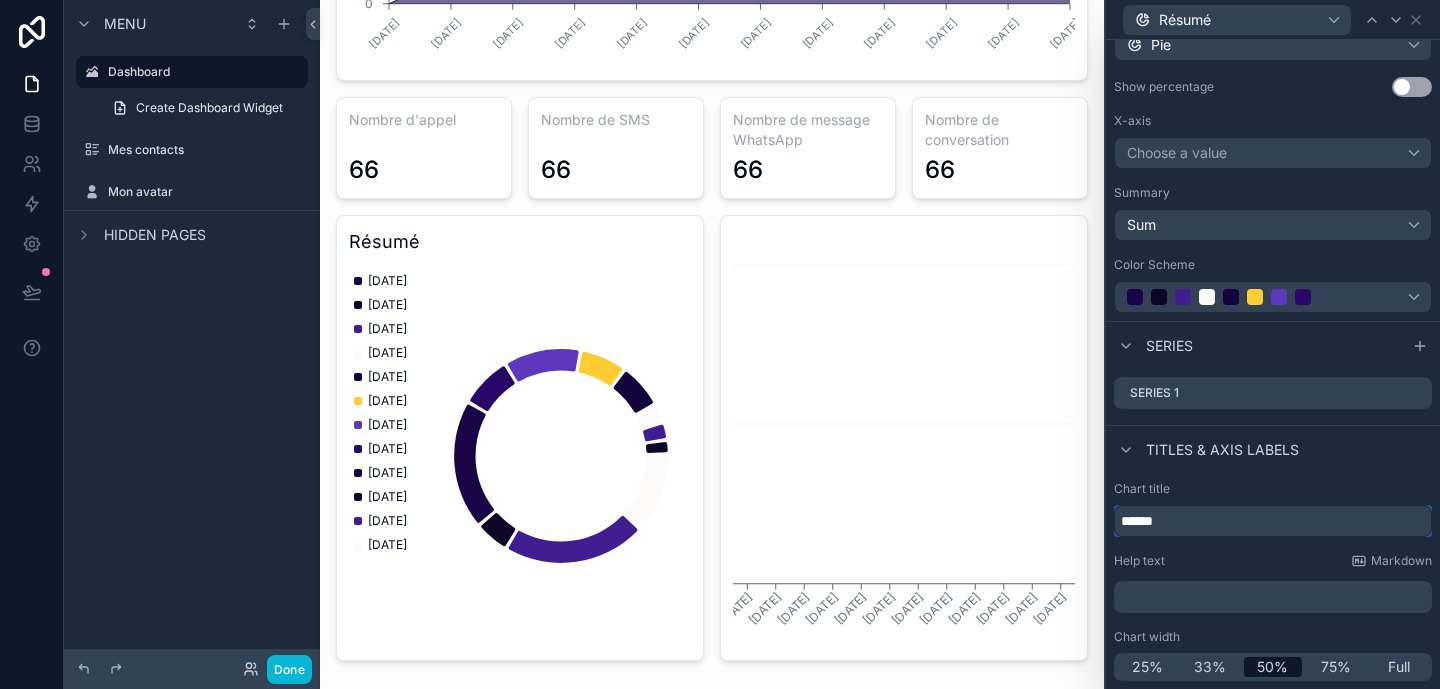 click on "******" at bounding box center (1273, 521) 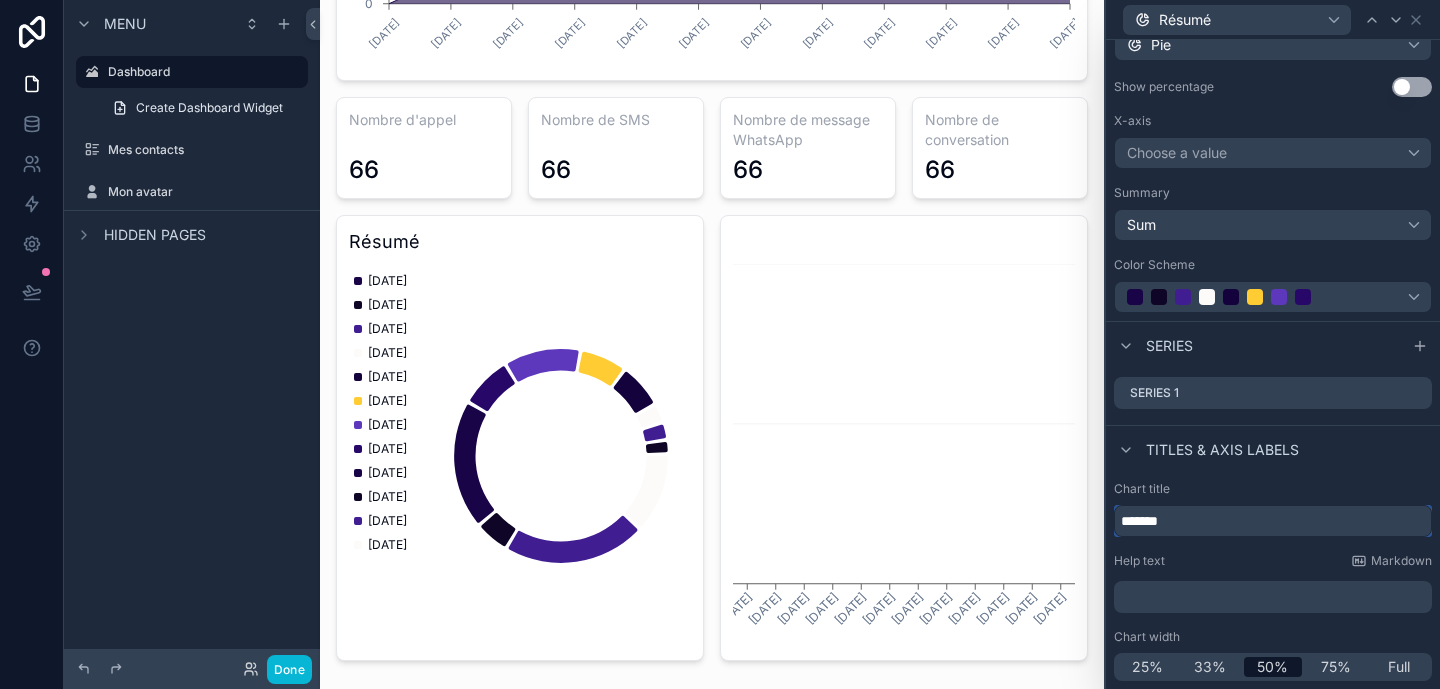 type on "*******" 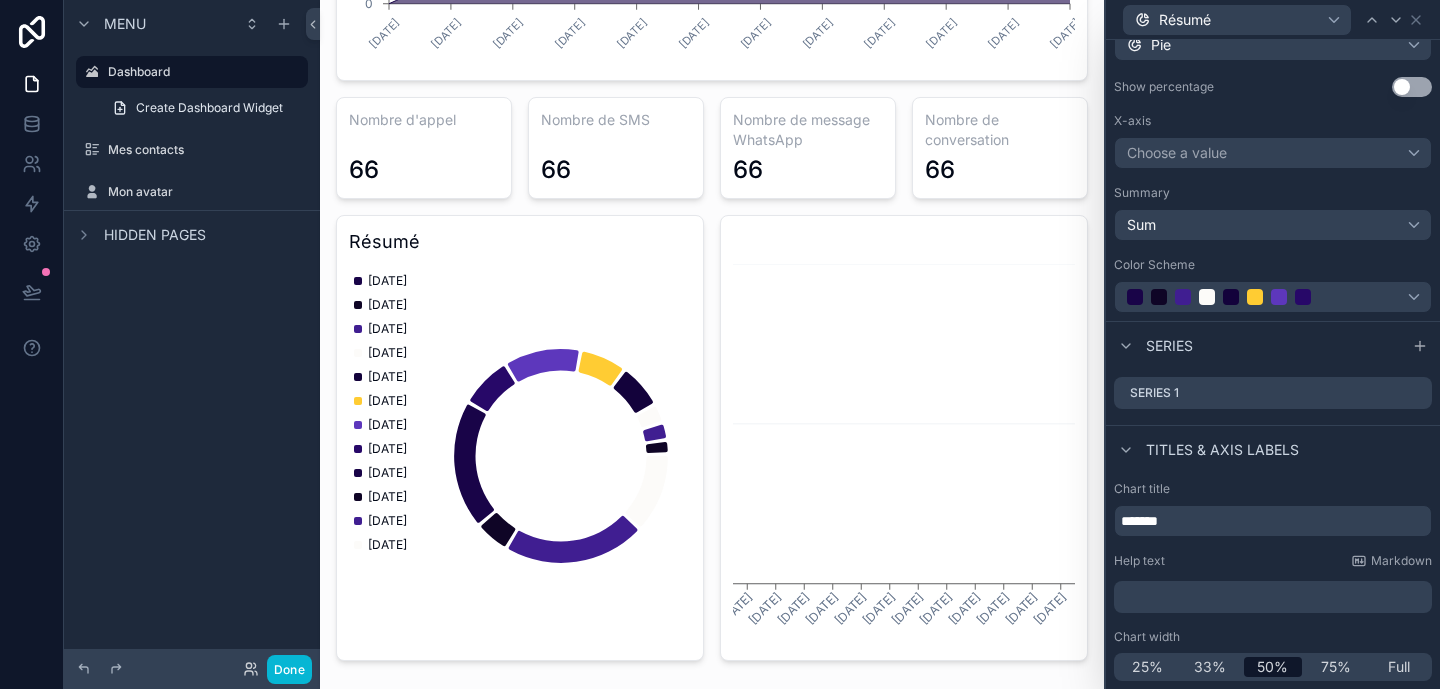 click on "Chart title *******" at bounding box center [1273, 509] 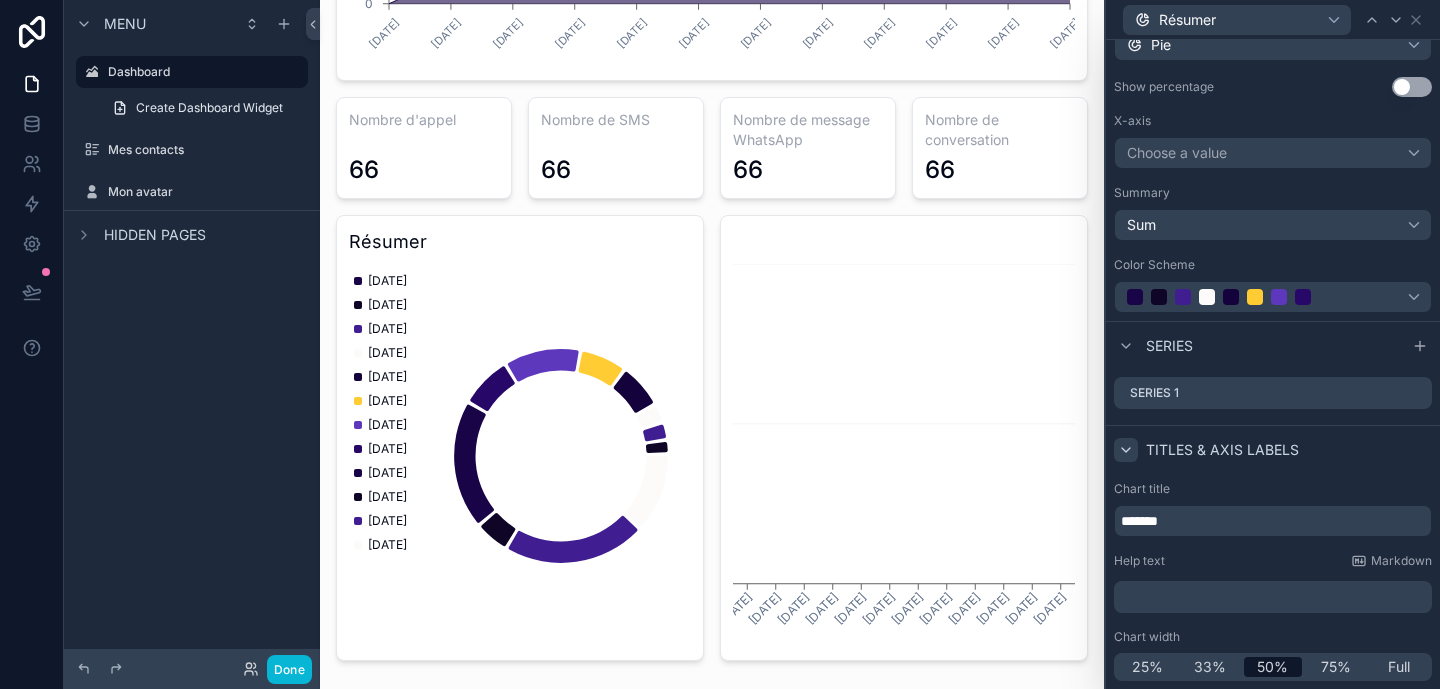 click at bounding box center (1126, 450) 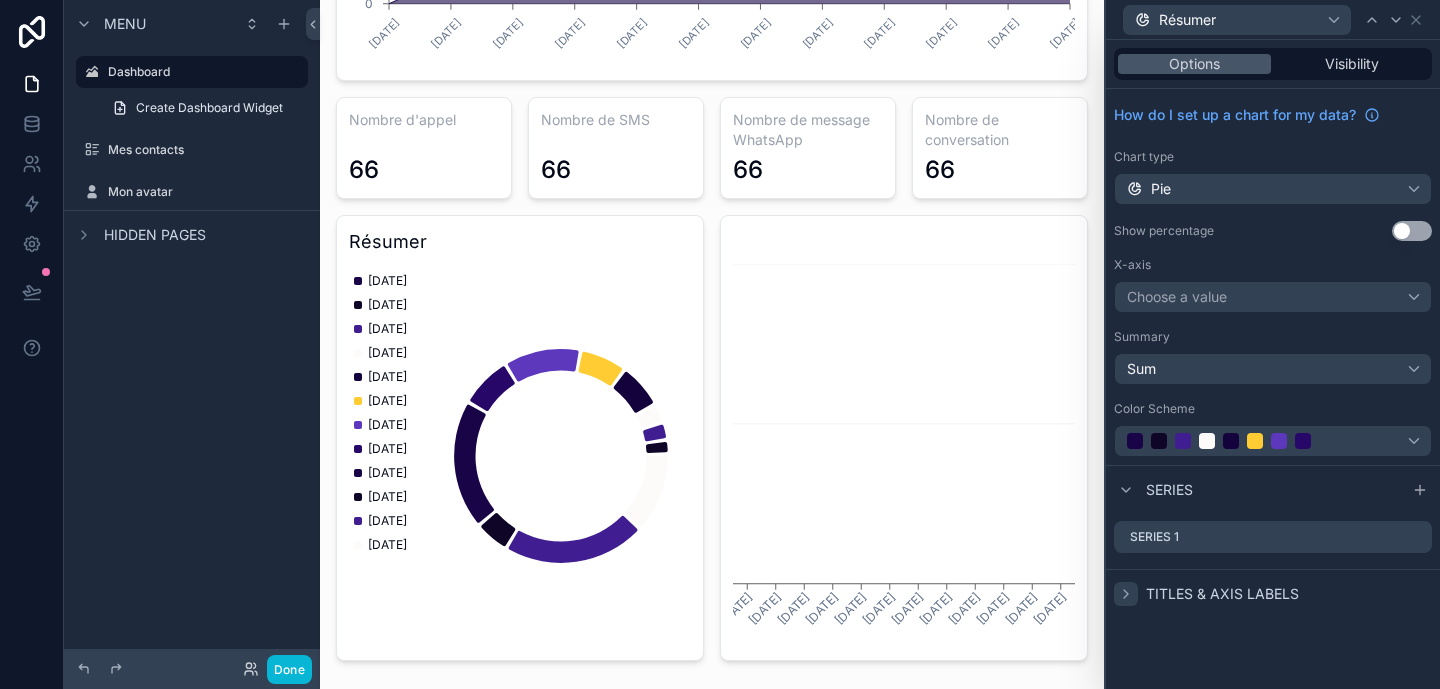 click 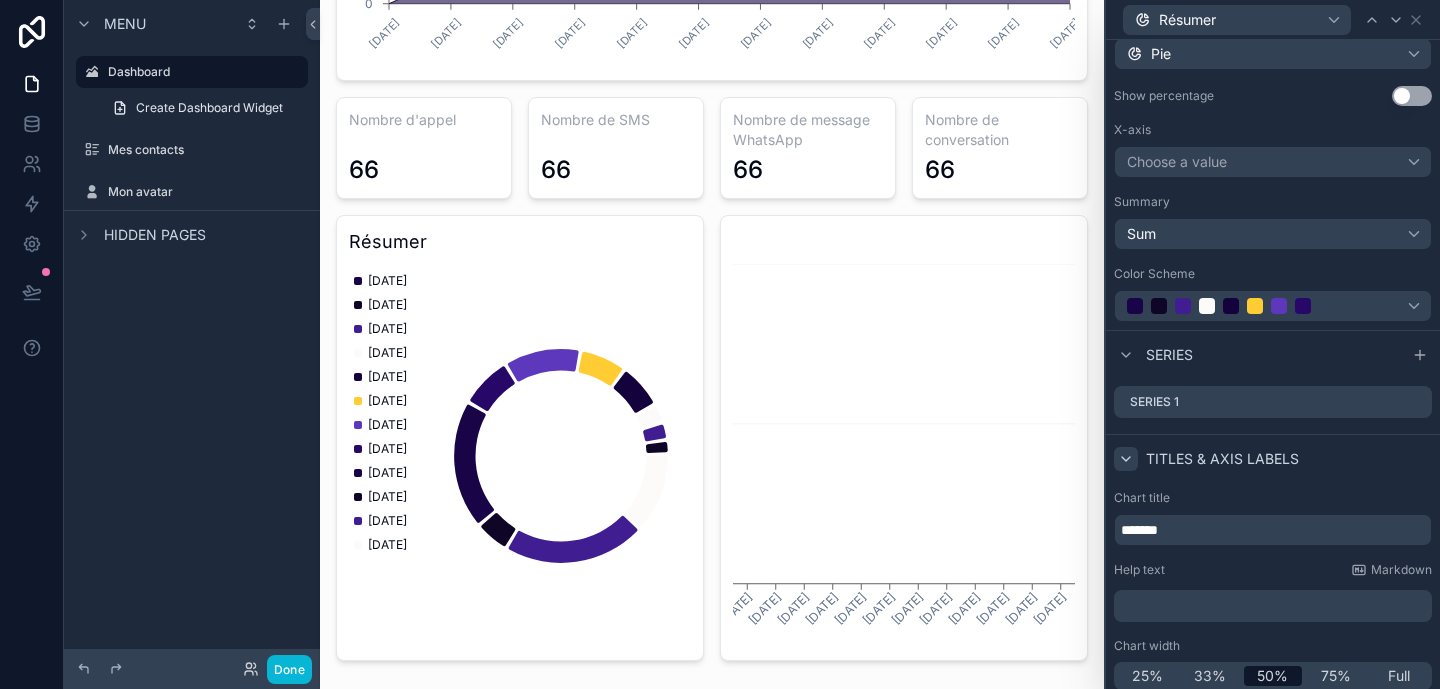 scroll, scrollTop: 144, scrollLeft: 0, axis: vertical 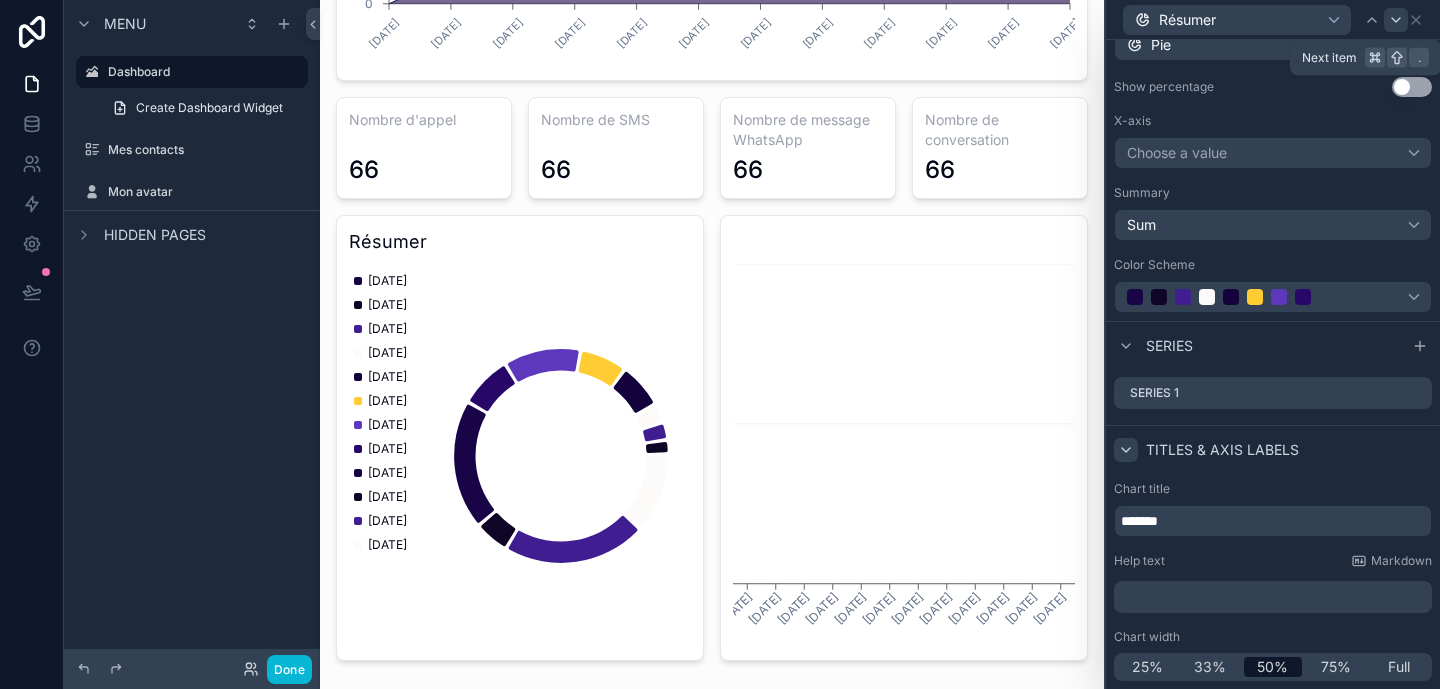 click 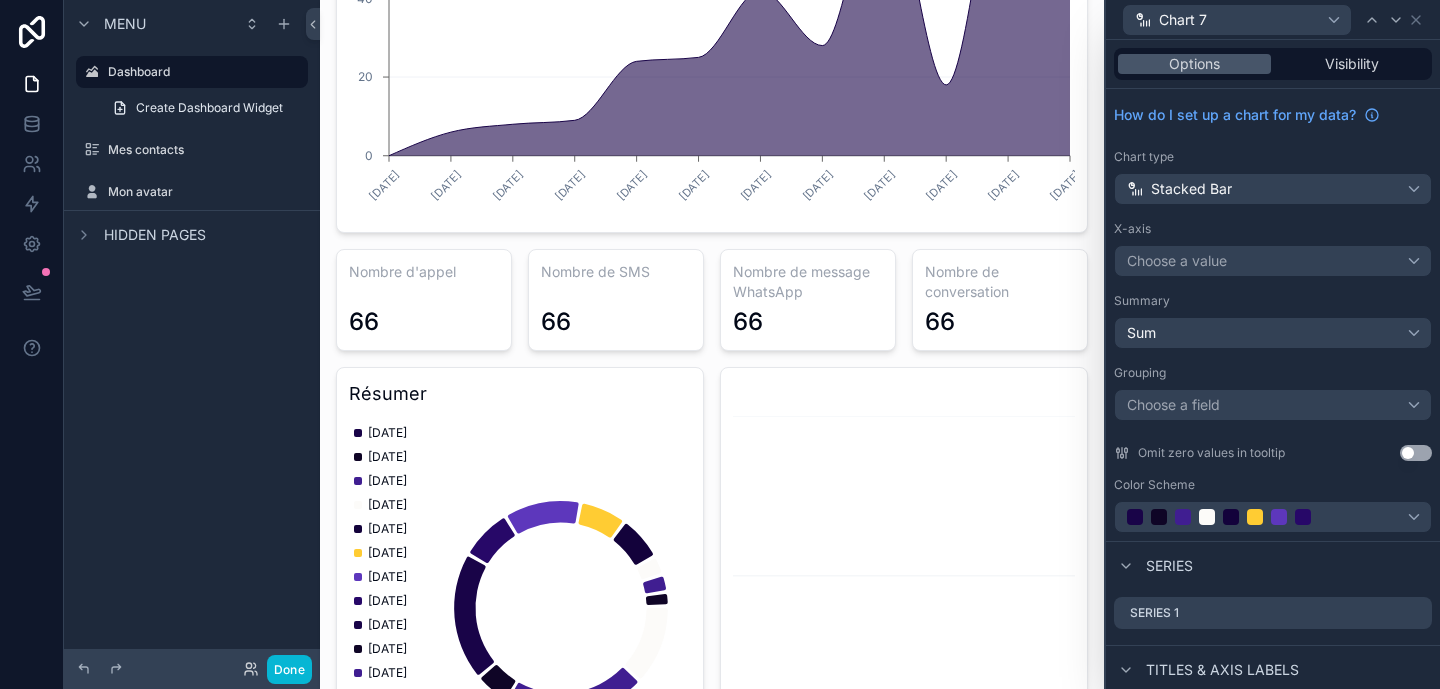 scroll, scrollTop: 285, scrollLeft: 0, axis: vertical 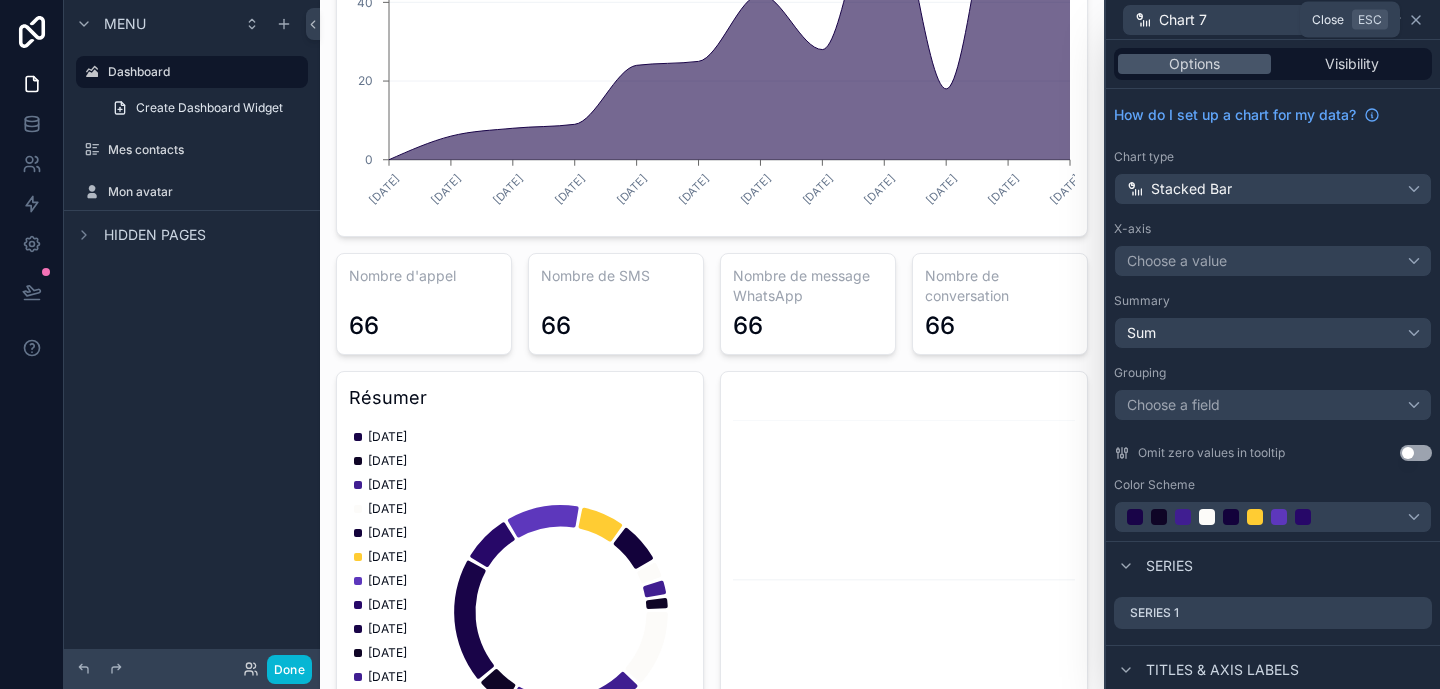 click 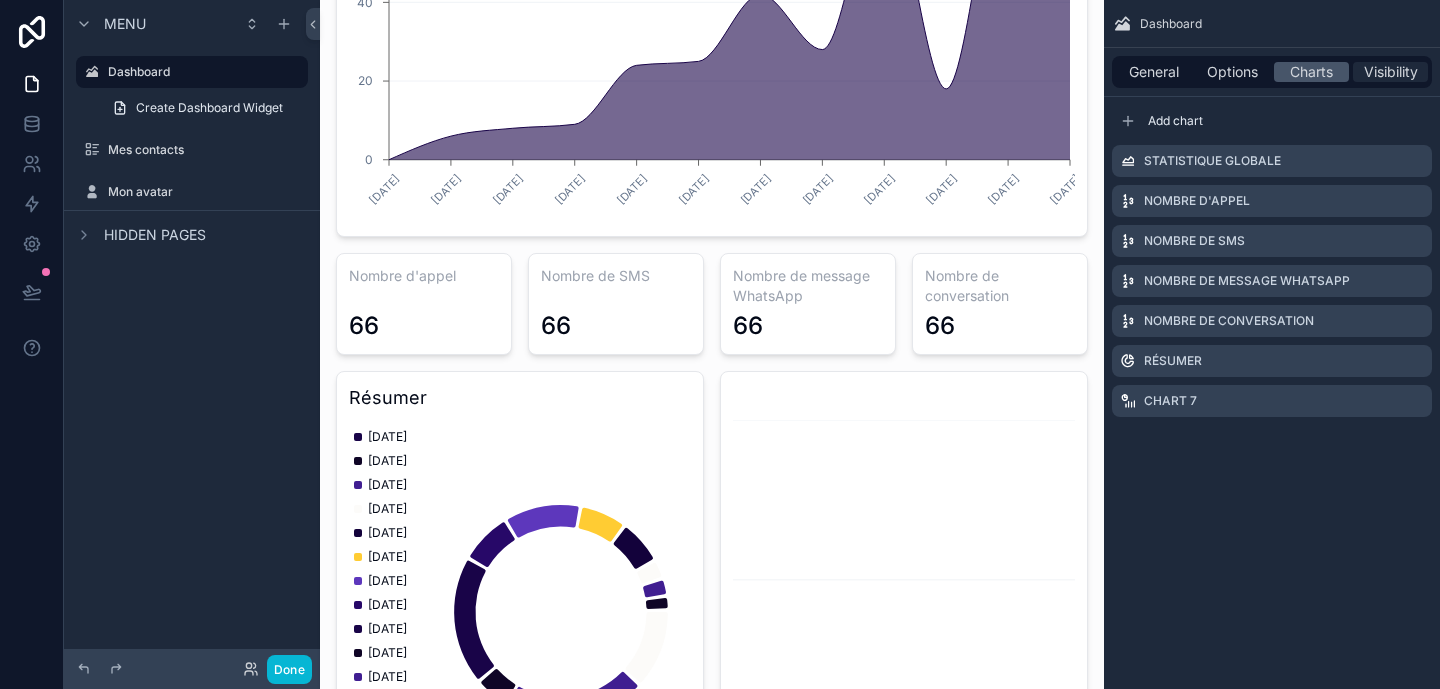 click on "Visibility" at bounding box center [1391, 72] 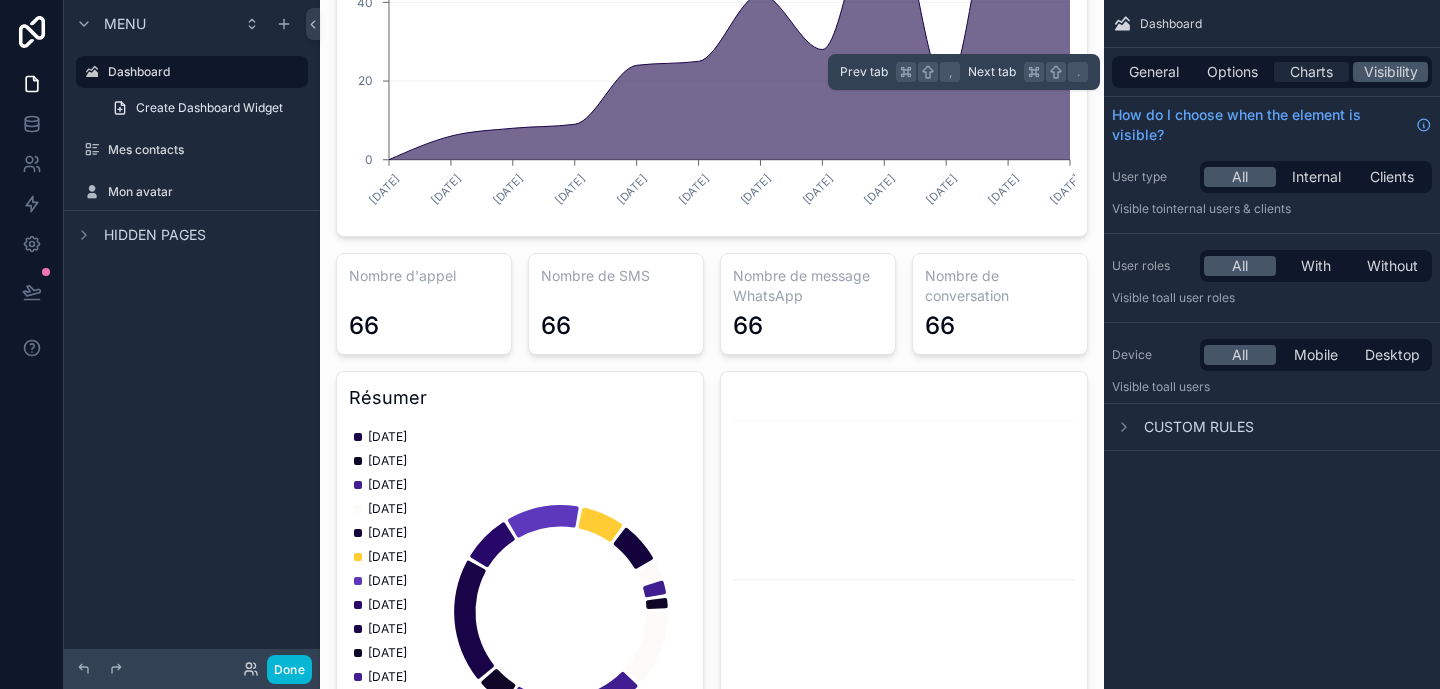 click on "Charts" at bounding box center [1311, 72] 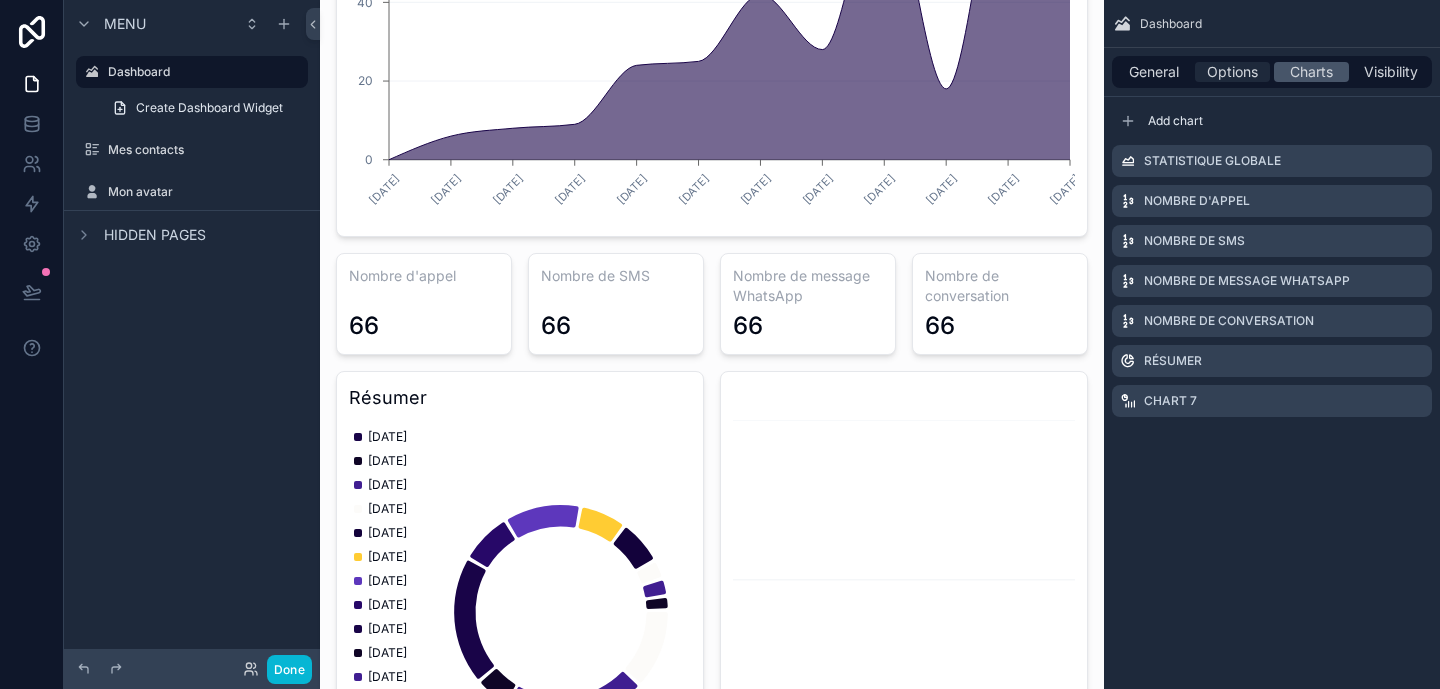 click on "Options" at bounding box center (1232, 72) 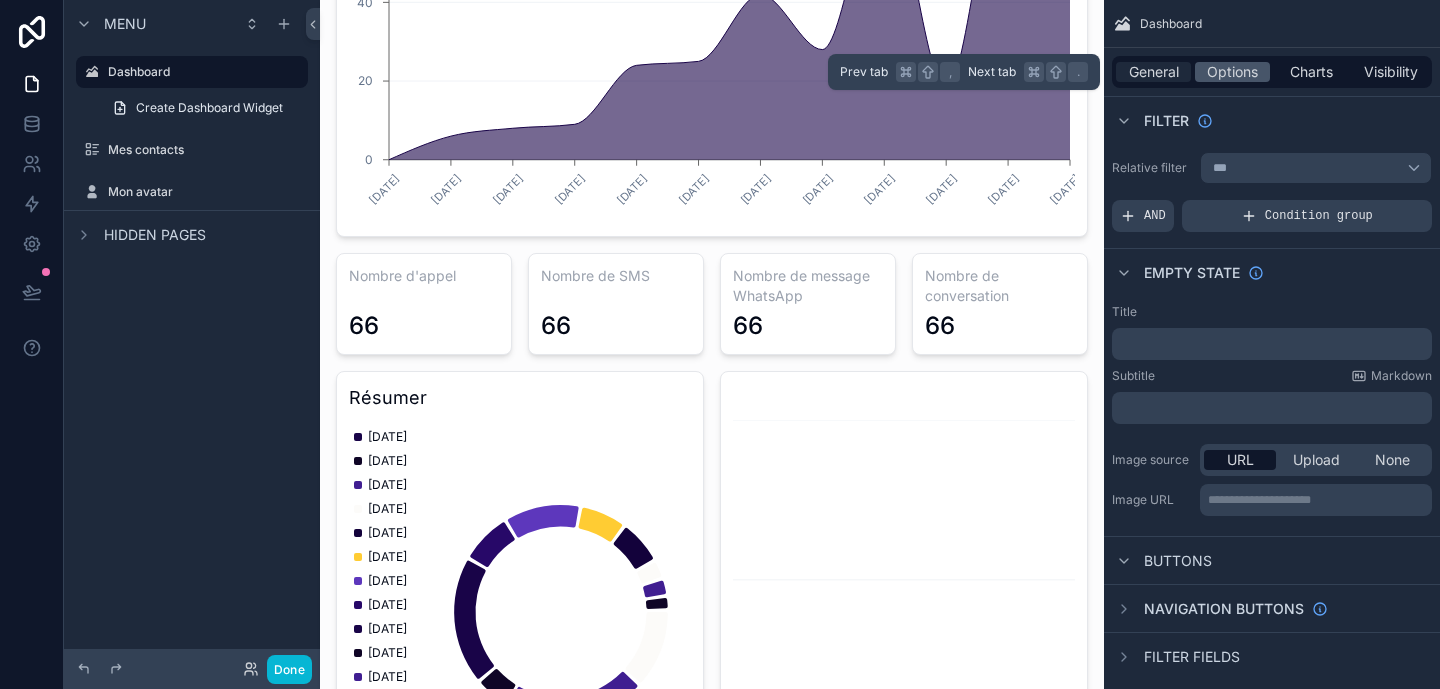 click on "General" at bounding box center (1154, 72) 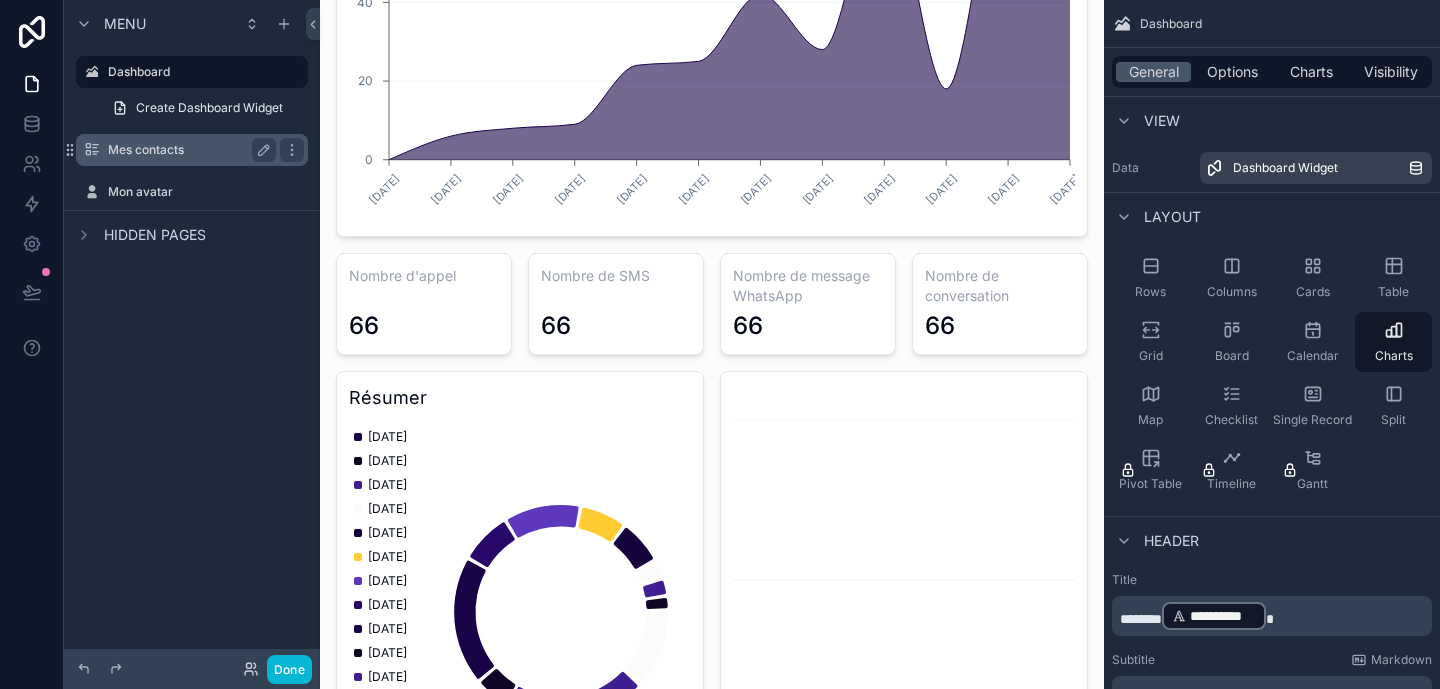 click on "Mes contacts" at bounding box center [188, 150] 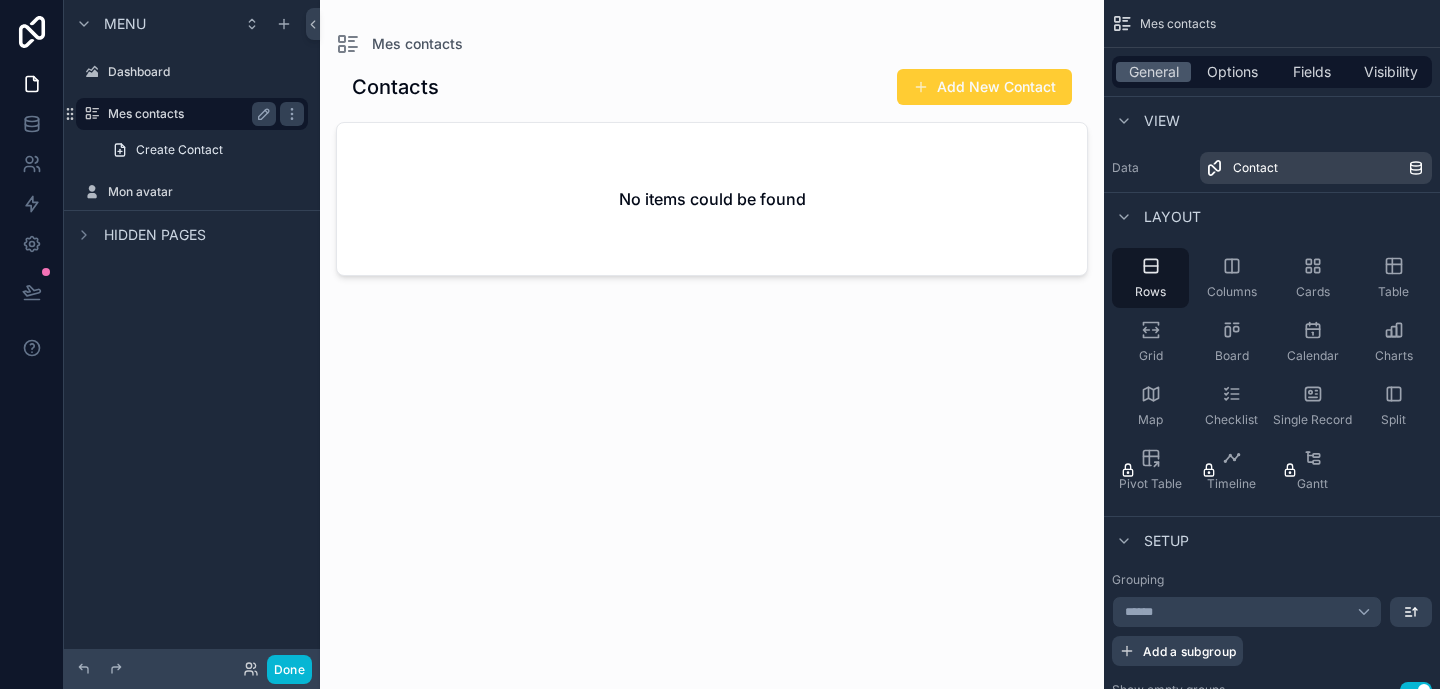 scroll, scrollTop: 0, scrollLeft: 0, axis: both 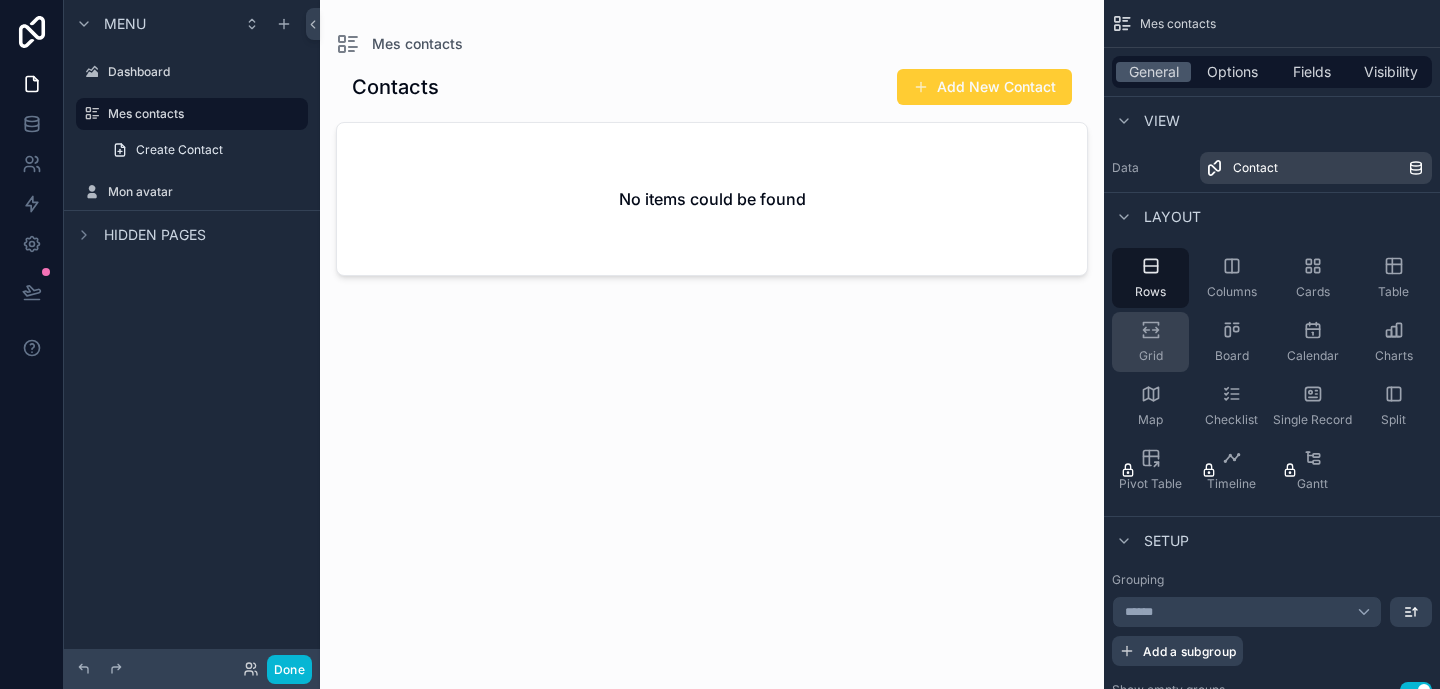 click on "Grid" at bounding box center [1150, 342] 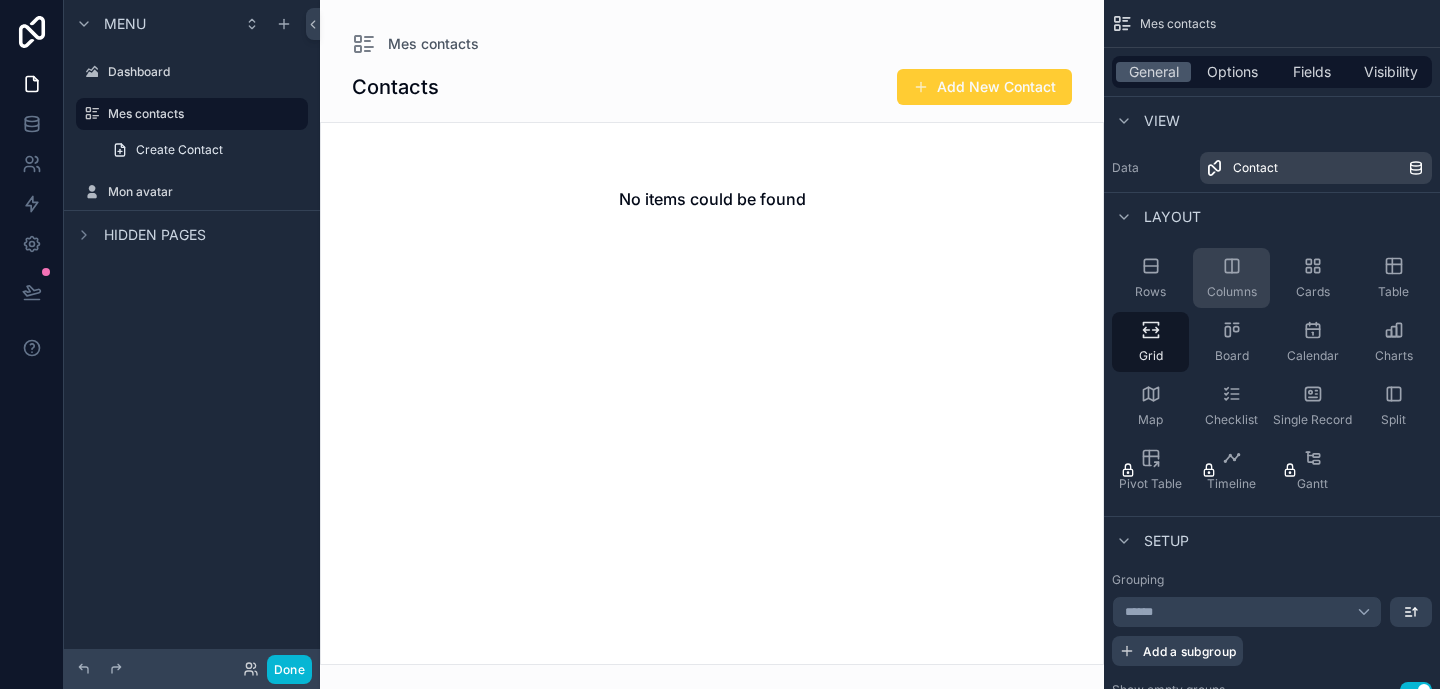 click on "Columns" at bounding box center [1231, 278] 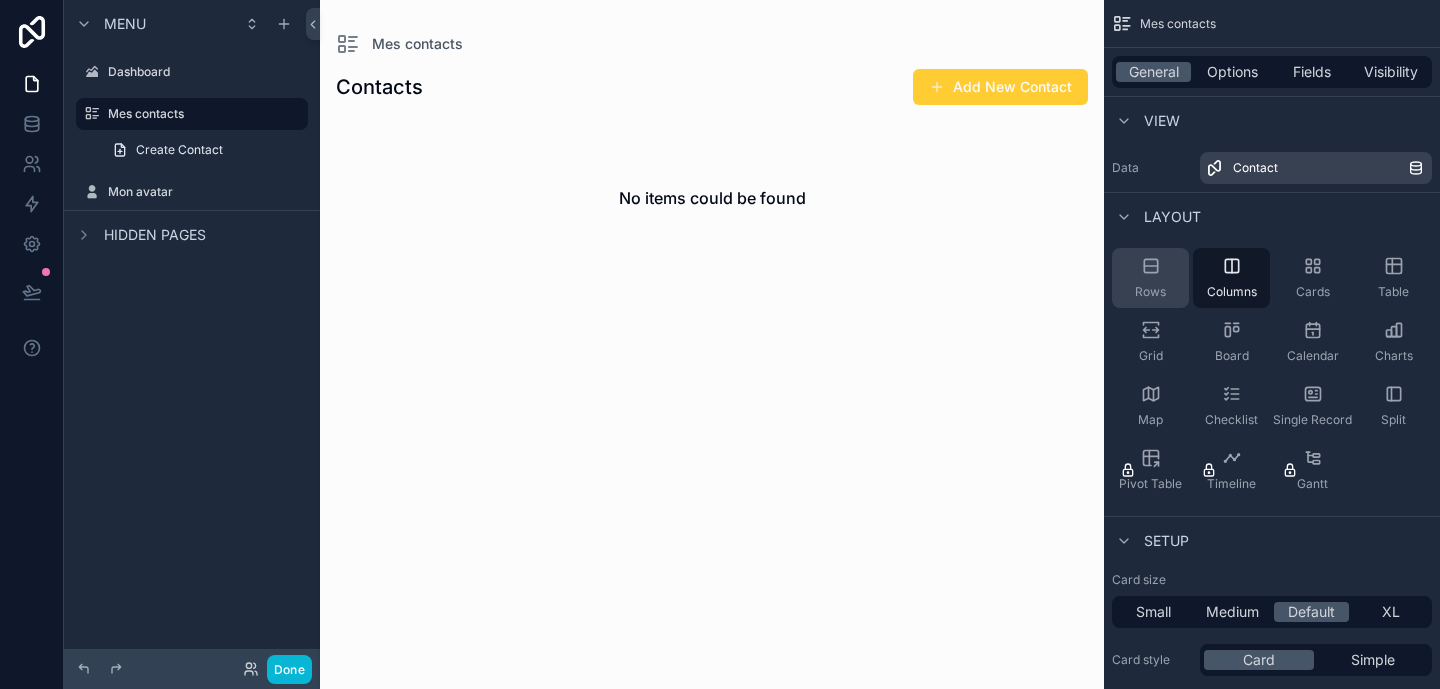 click on "Rows" at bounding box center [1150, 292] 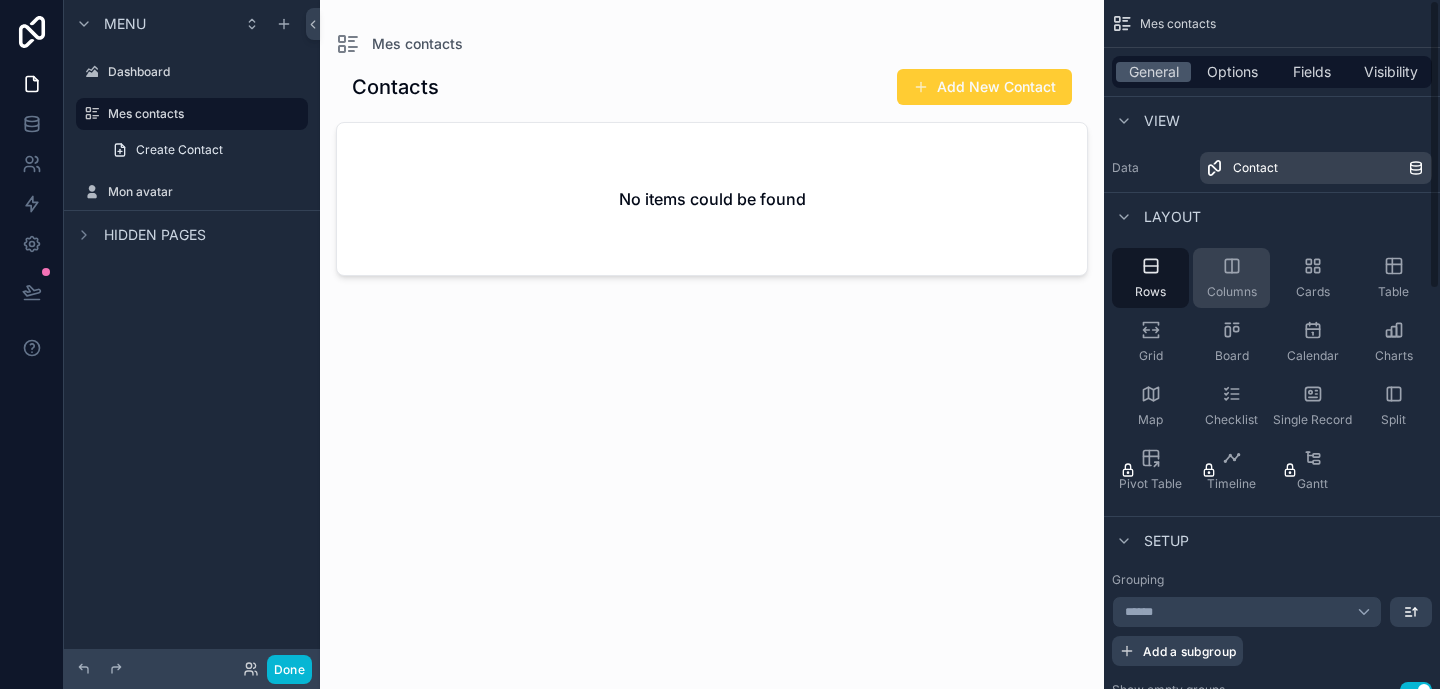 click on "Columns" at bounding box center (1232, 292) 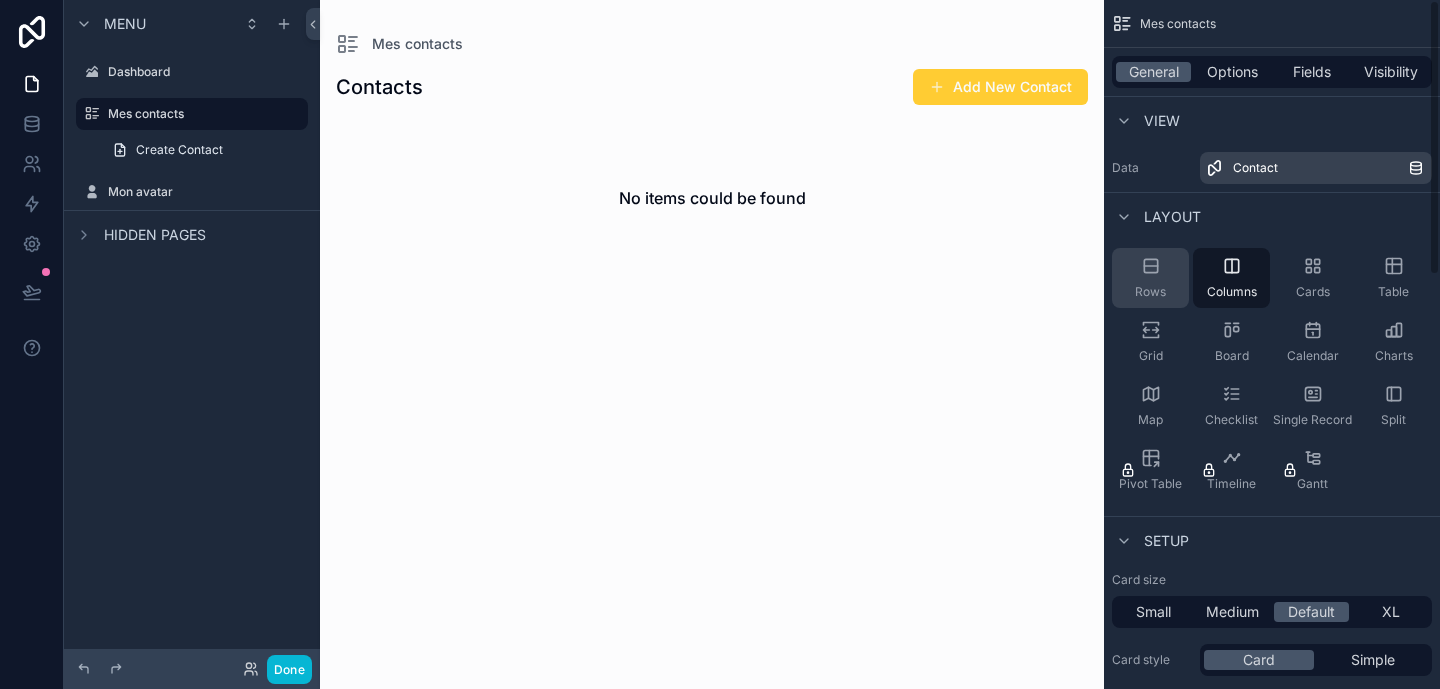 click on "Rows" at bounding box center [1150, 292] 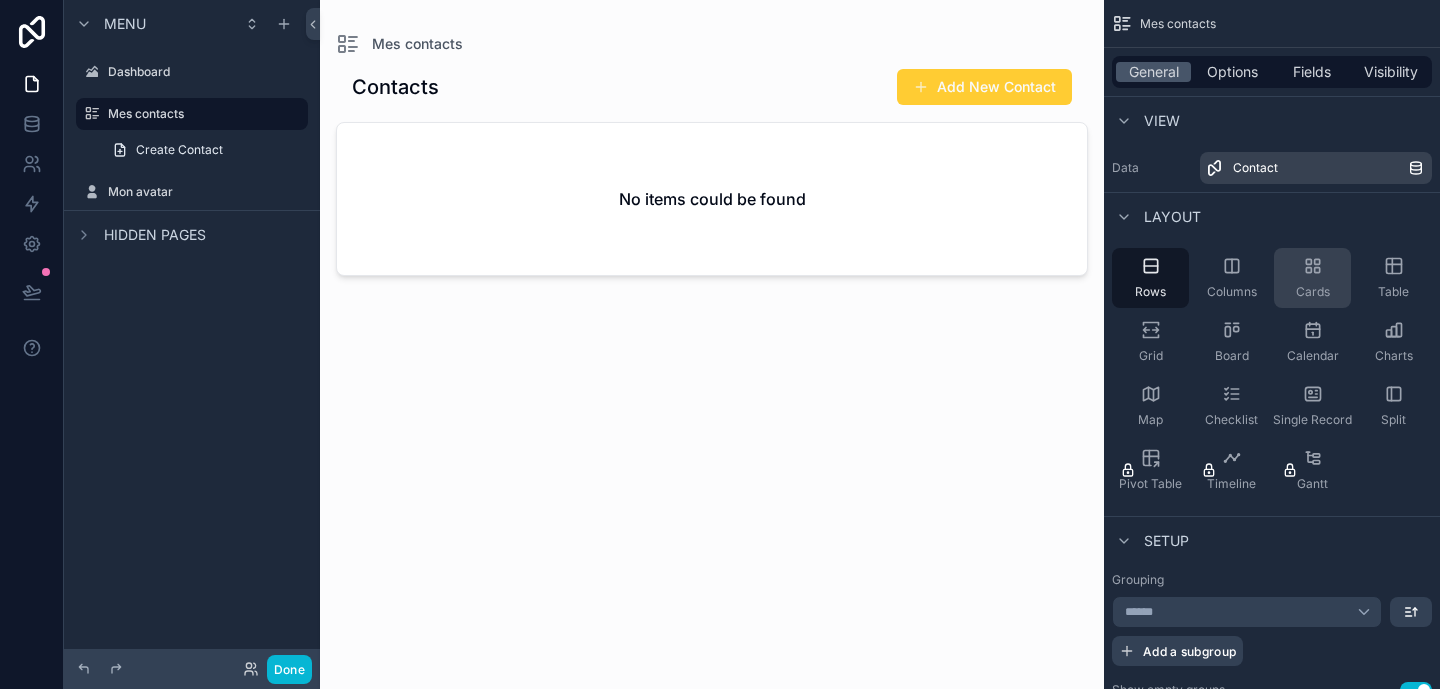 click on "Cards" at bounding box center (1313, 292) 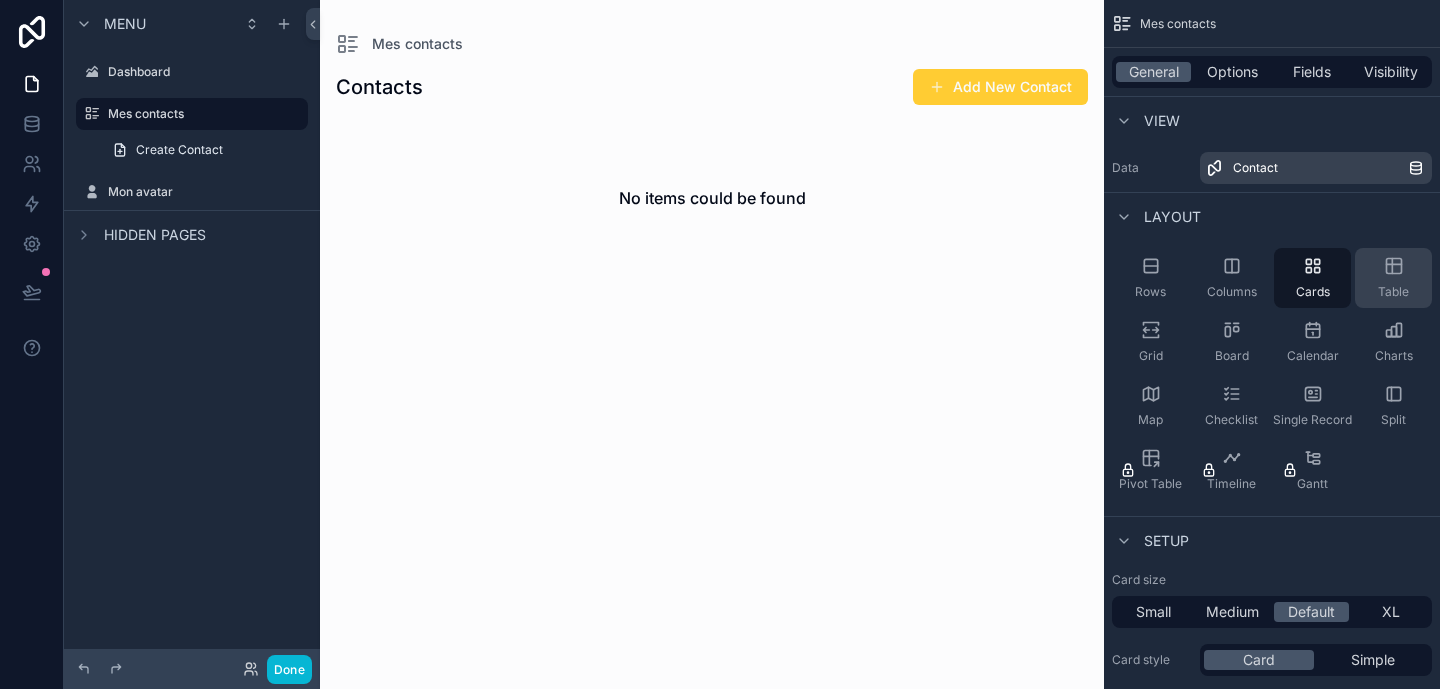 click on "Table" at bounding box center [1393, 292] 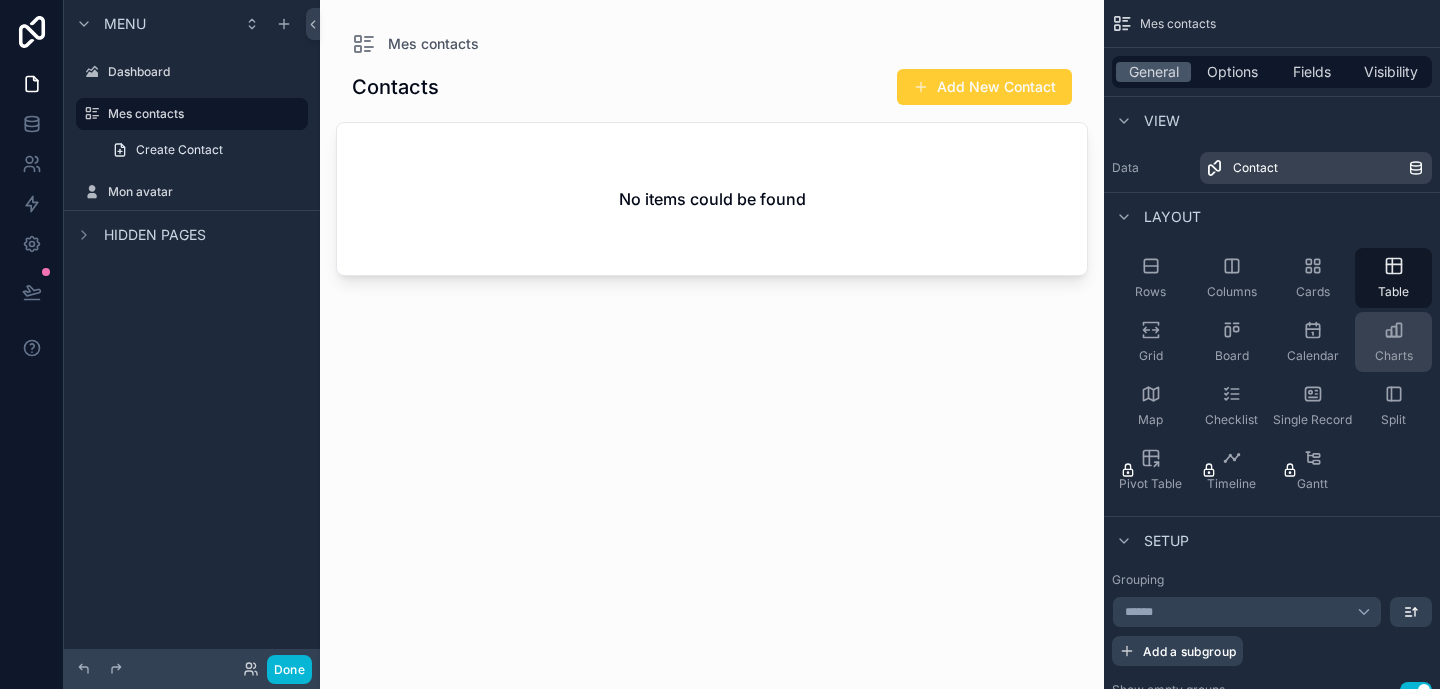 click on "Charts" at bounding box center (1393, 342) 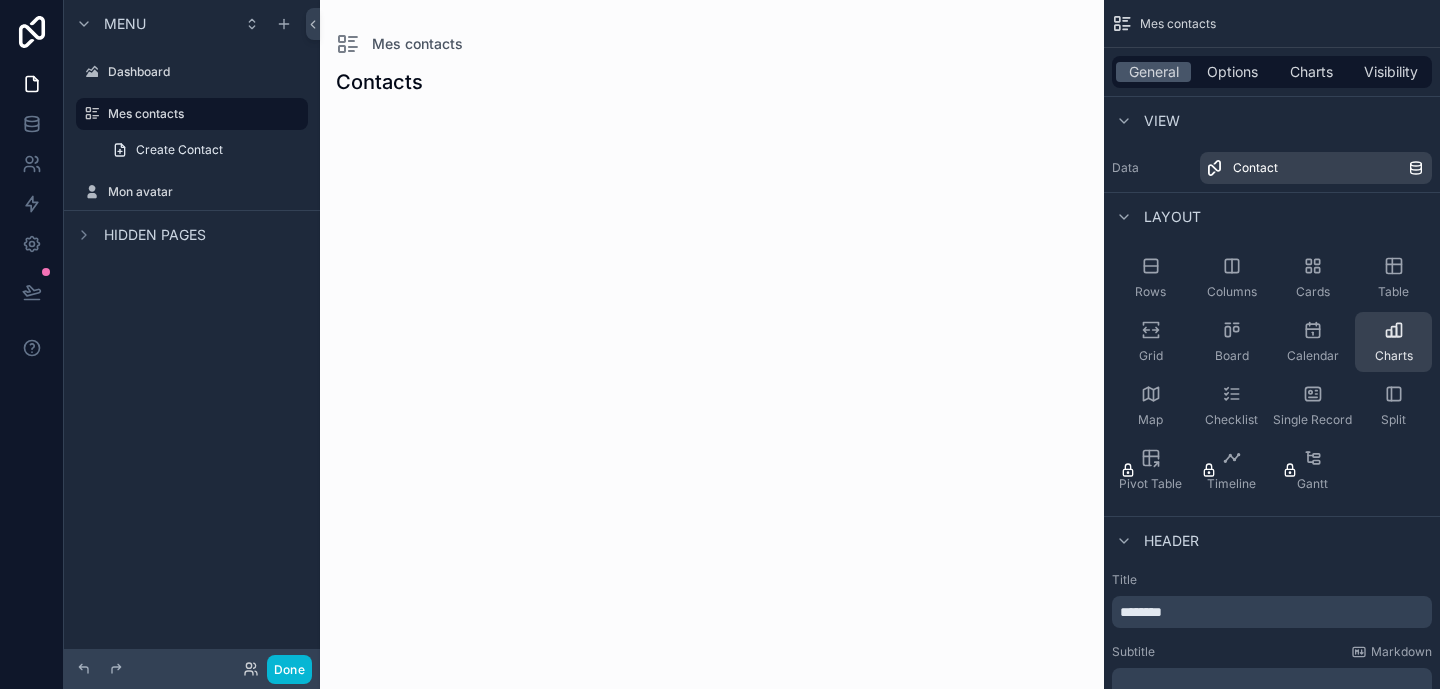 click on "Charts" at bounding box center (1394, 356) 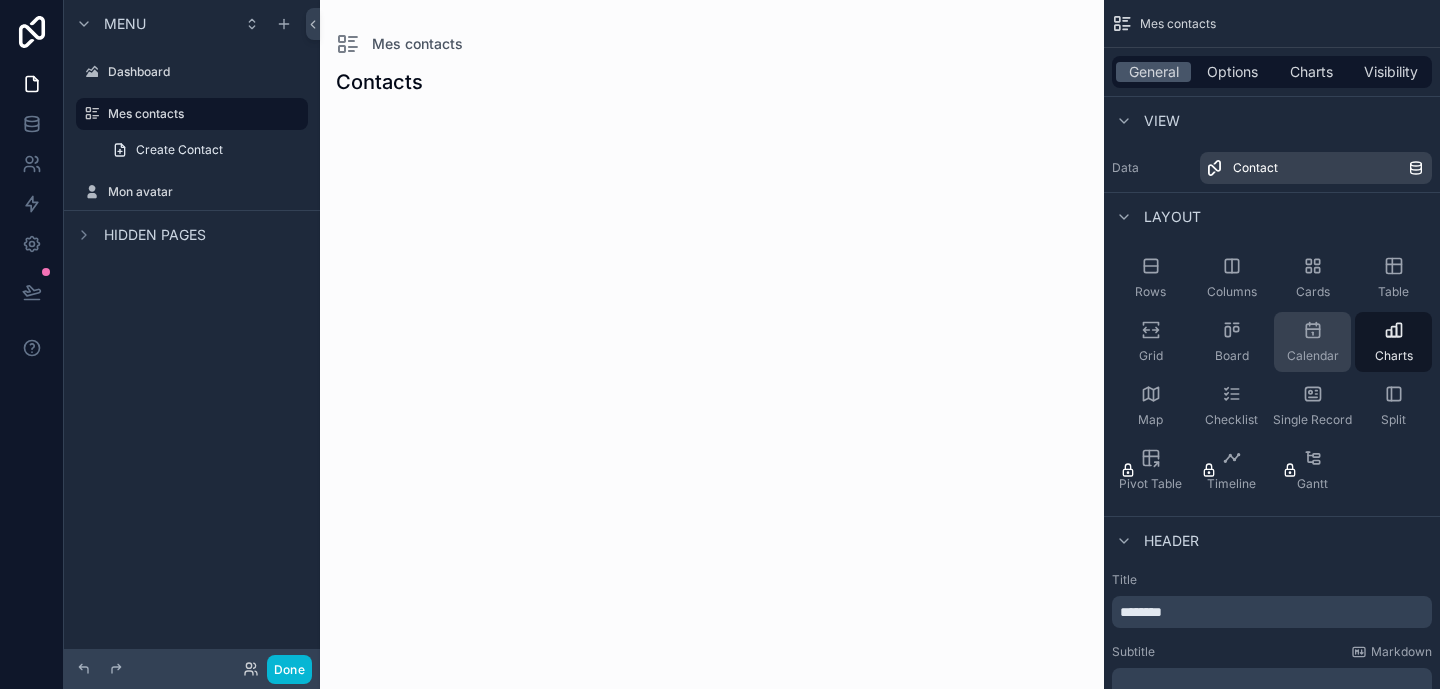 click on "Calendar" at bounding box center (1313, 356) 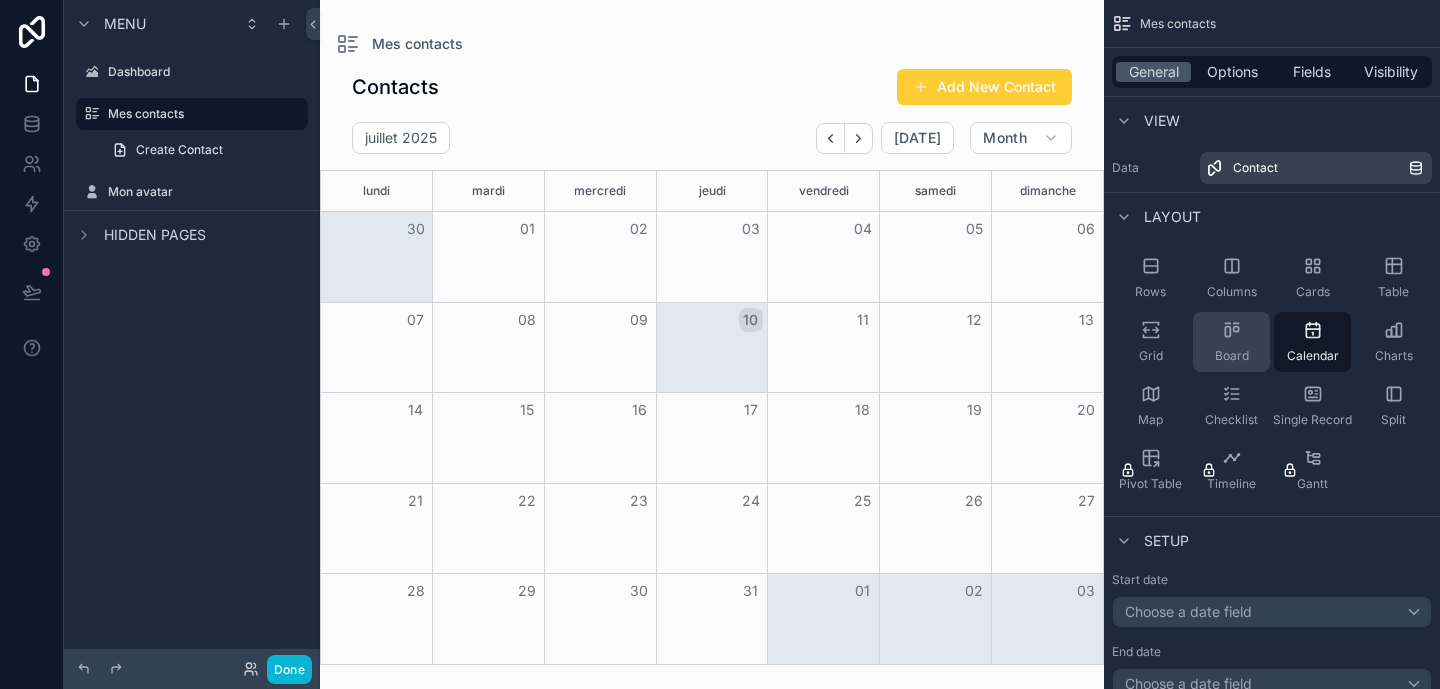 click on "Board" at bounding box center [1231, 342] 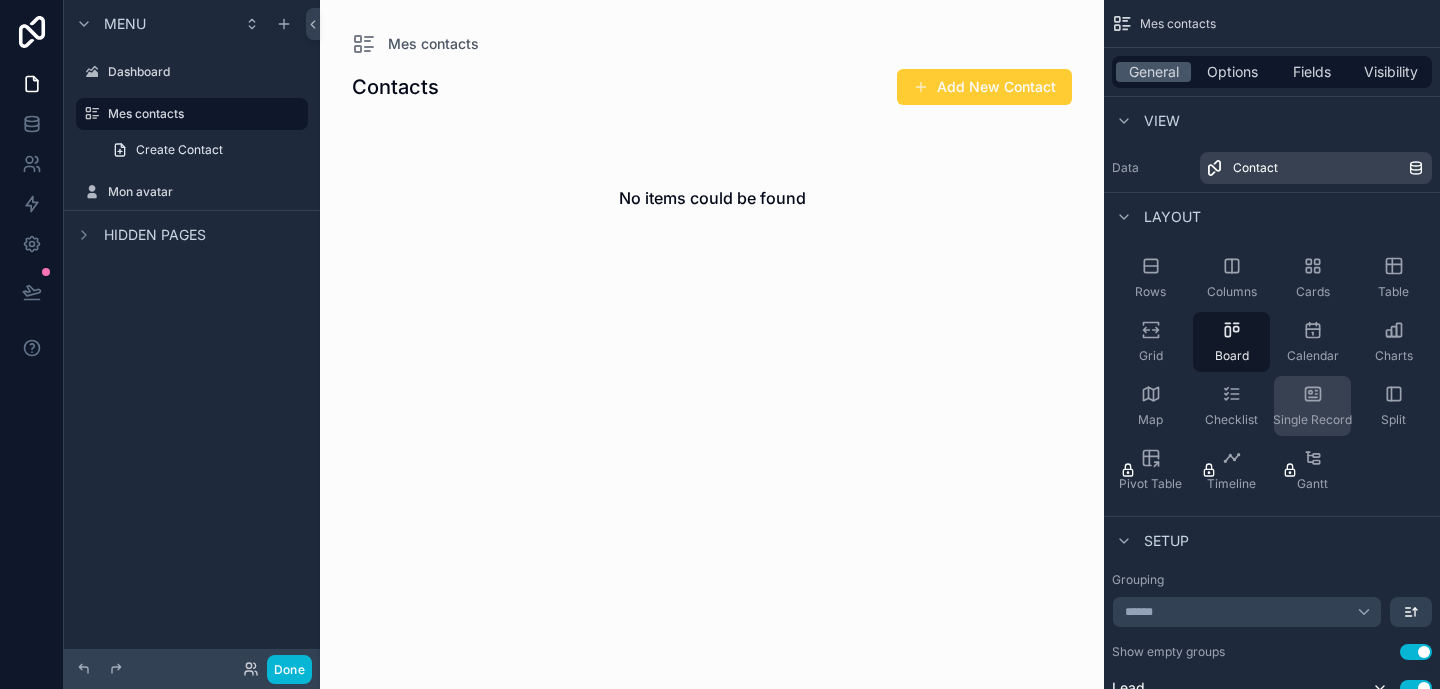 click on "Single Record" at bounding box center [1312, 406] 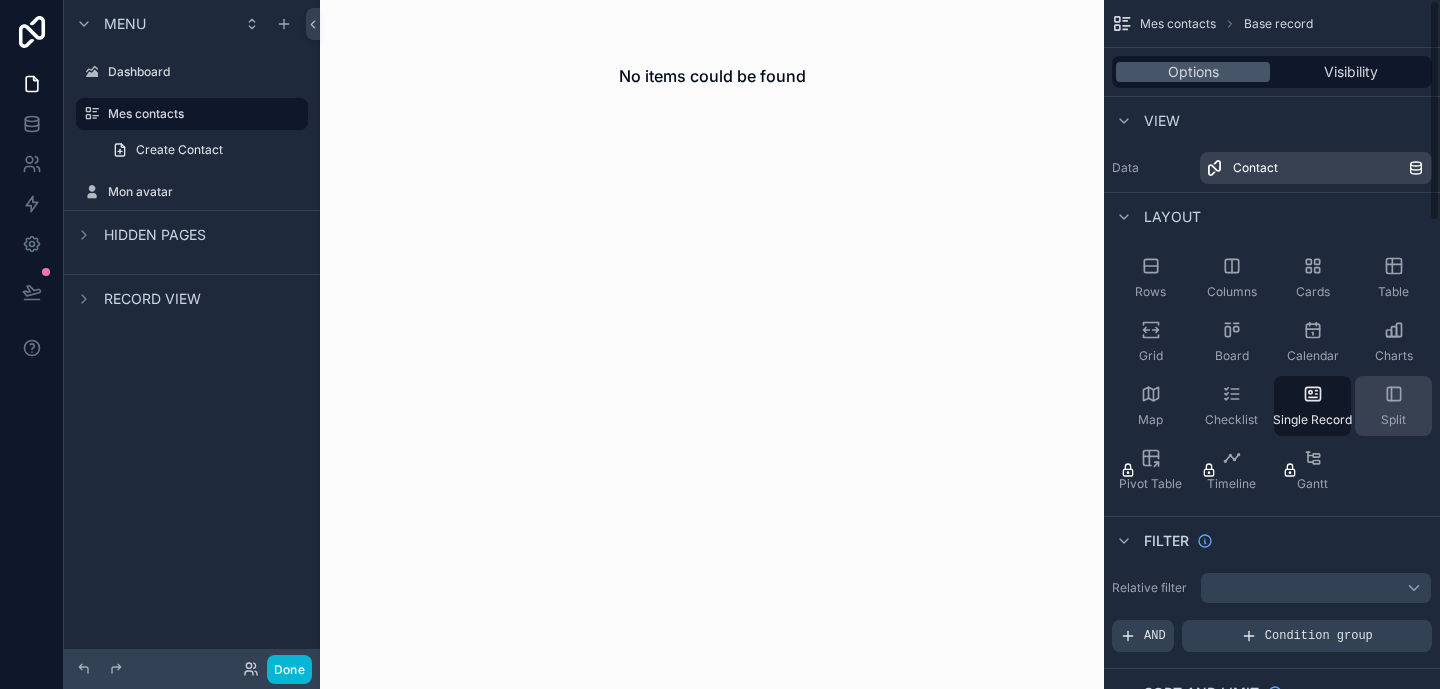 click on "Split" at bounding box center (1393, 406) 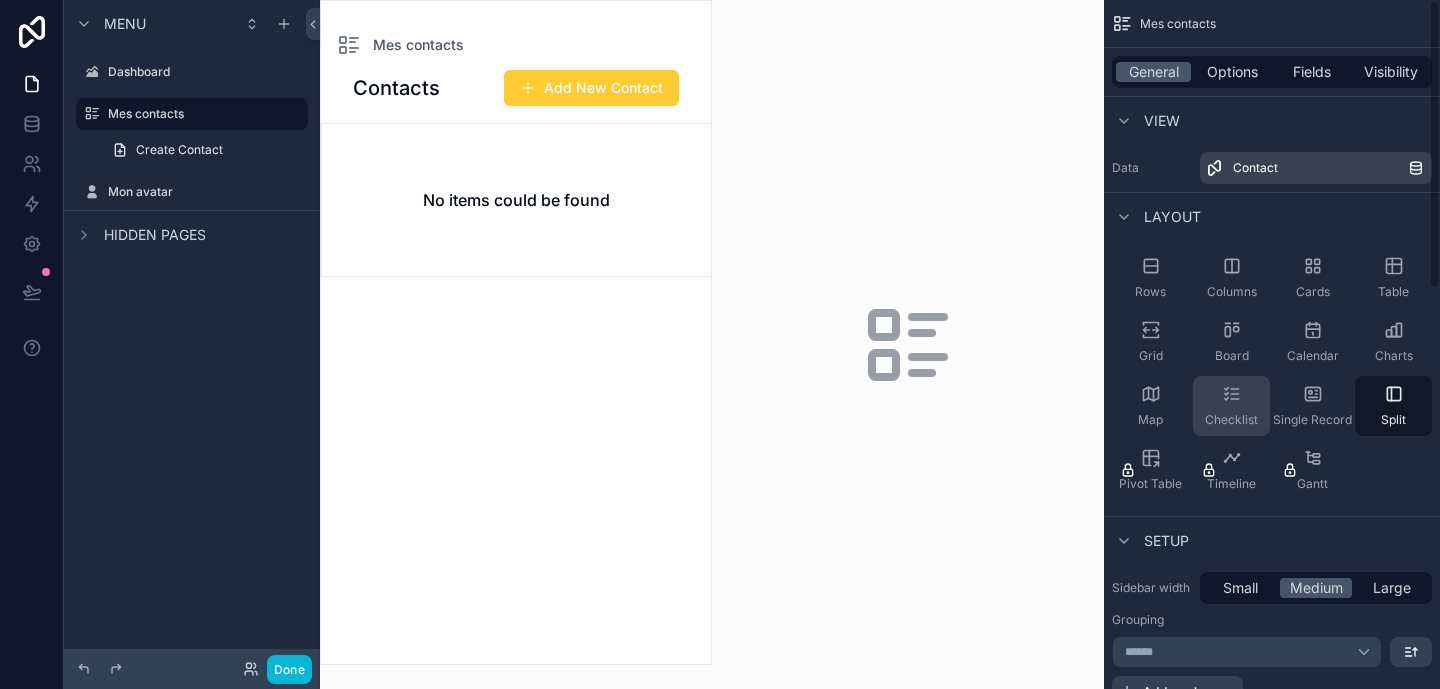 click 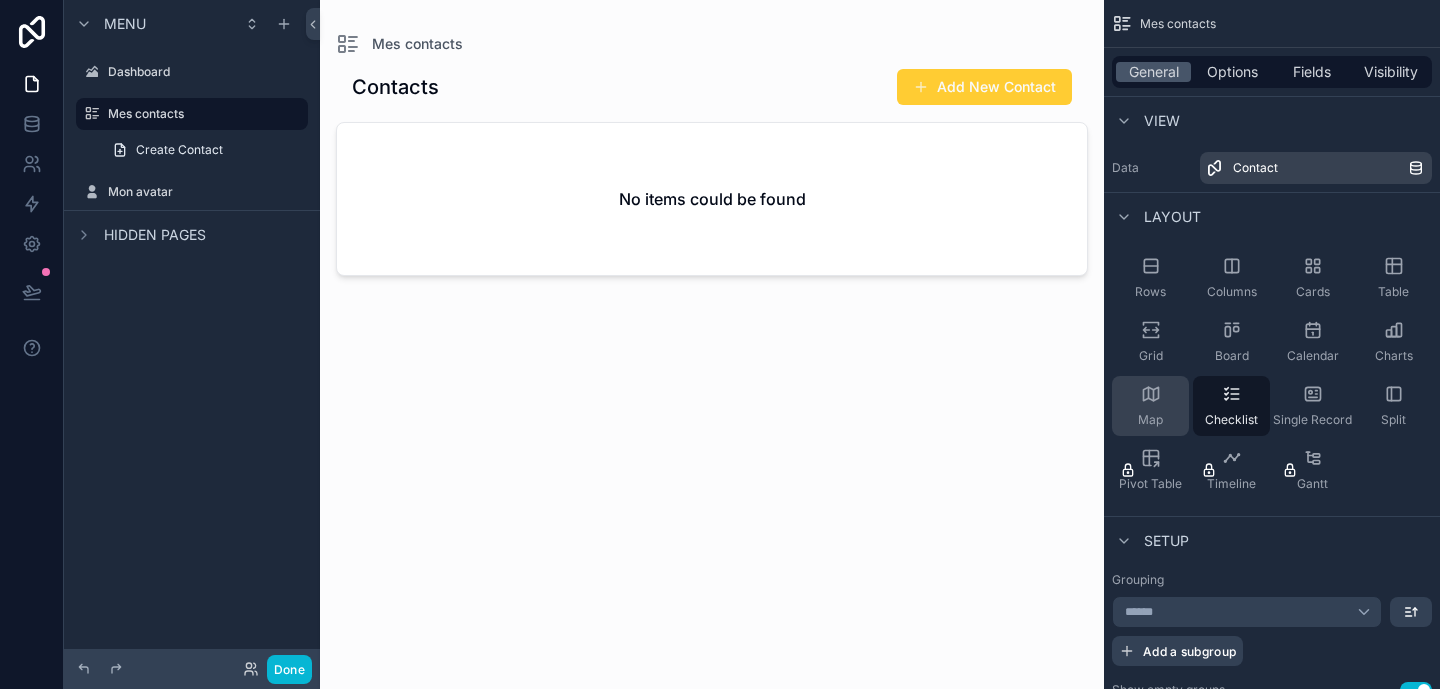 click on "Map" at bounding box center (1150, 406) 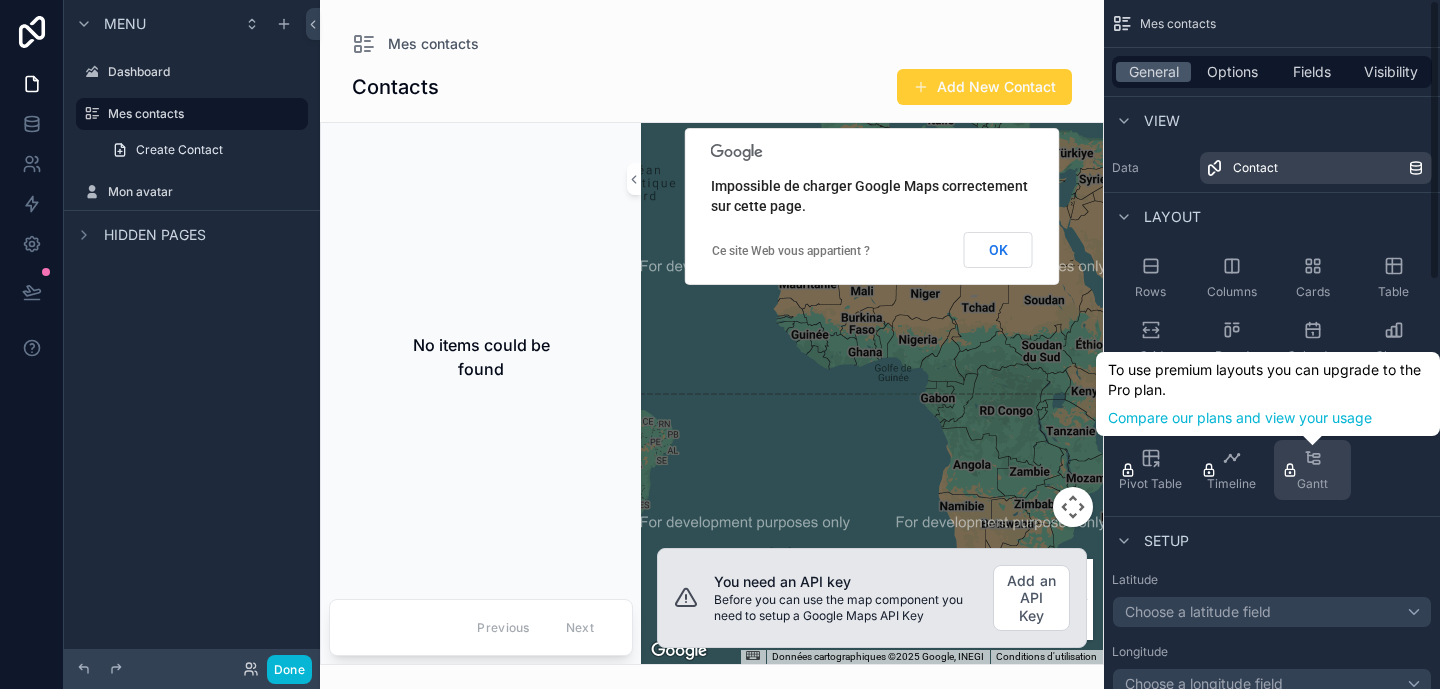 click on "Gantt" at bounding box center [1312, 470] 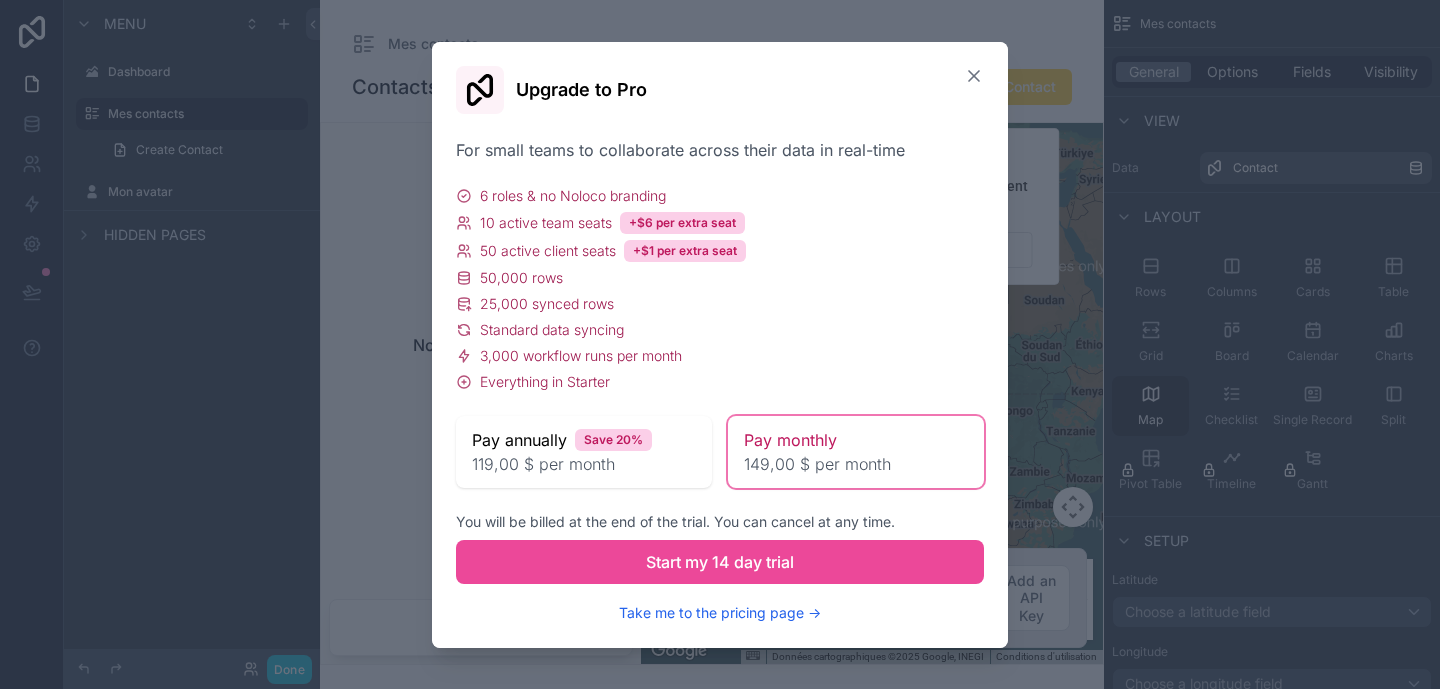 click 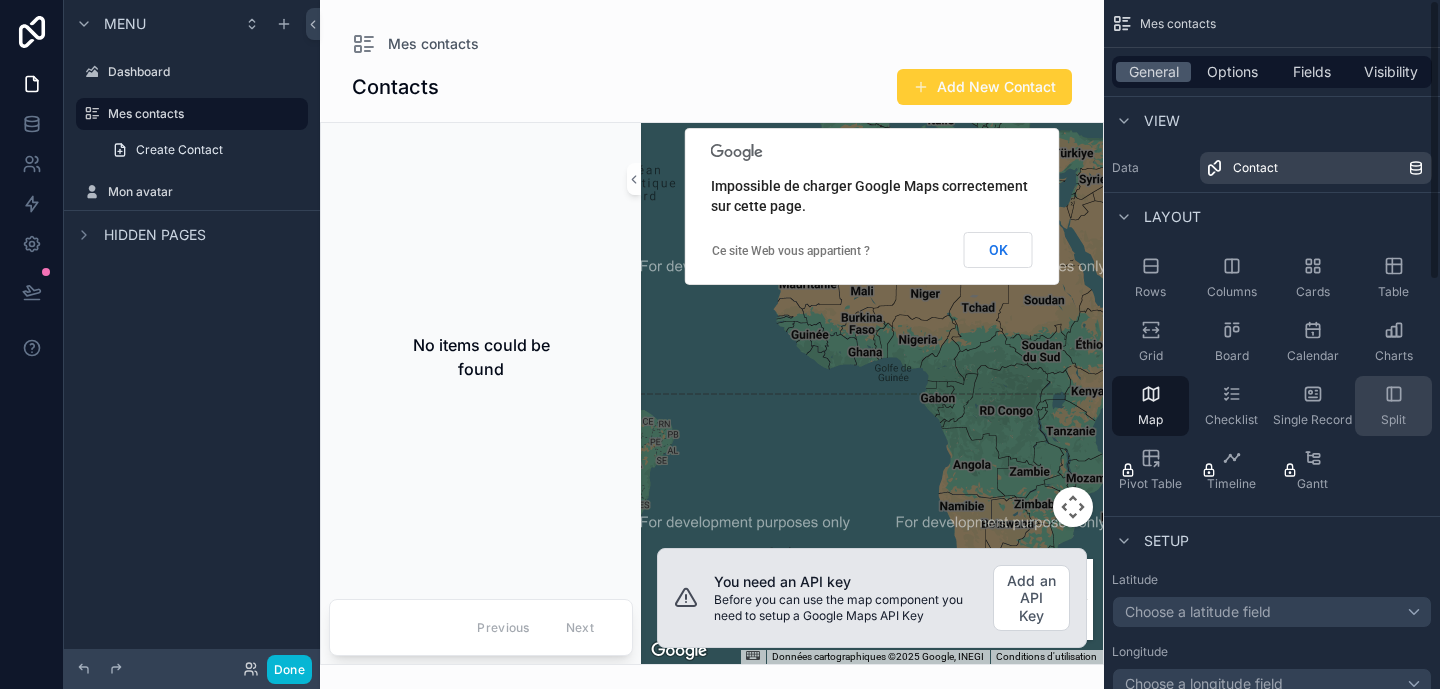 click on "Split" at bounding box center [1393, 420] 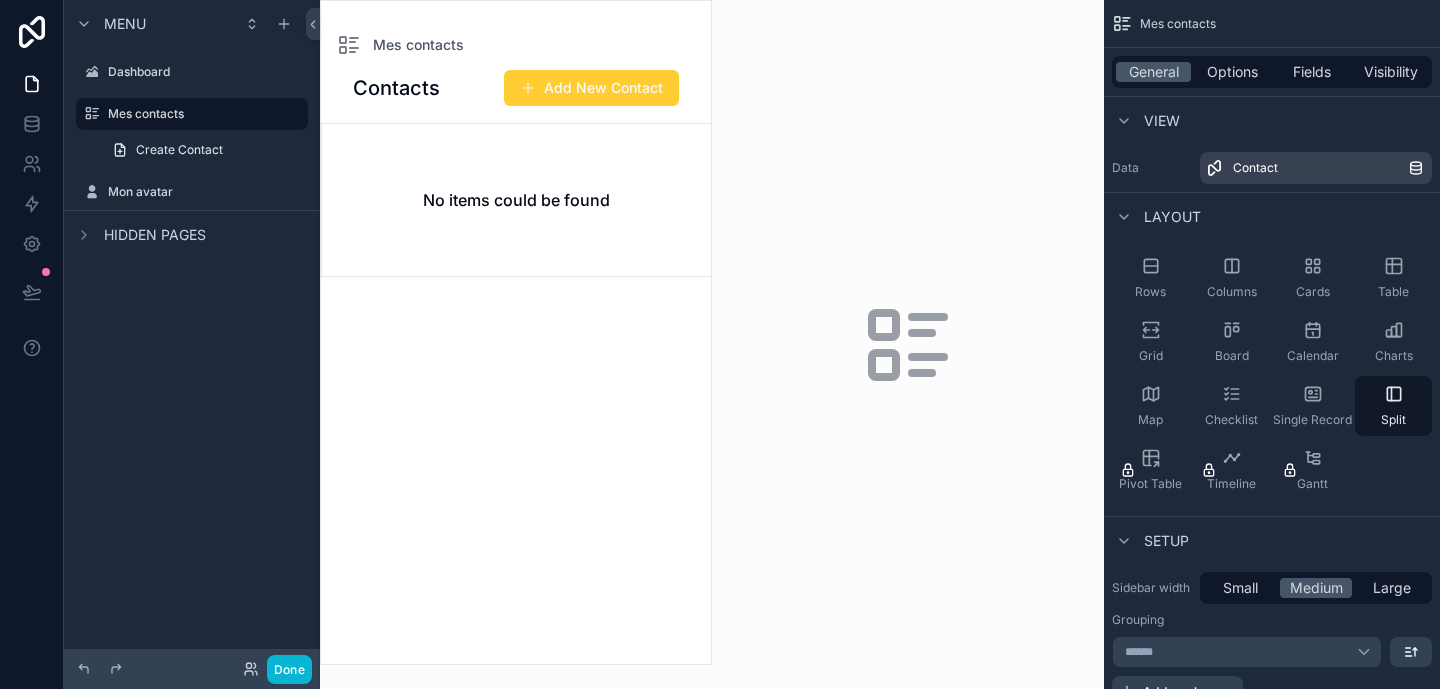 click 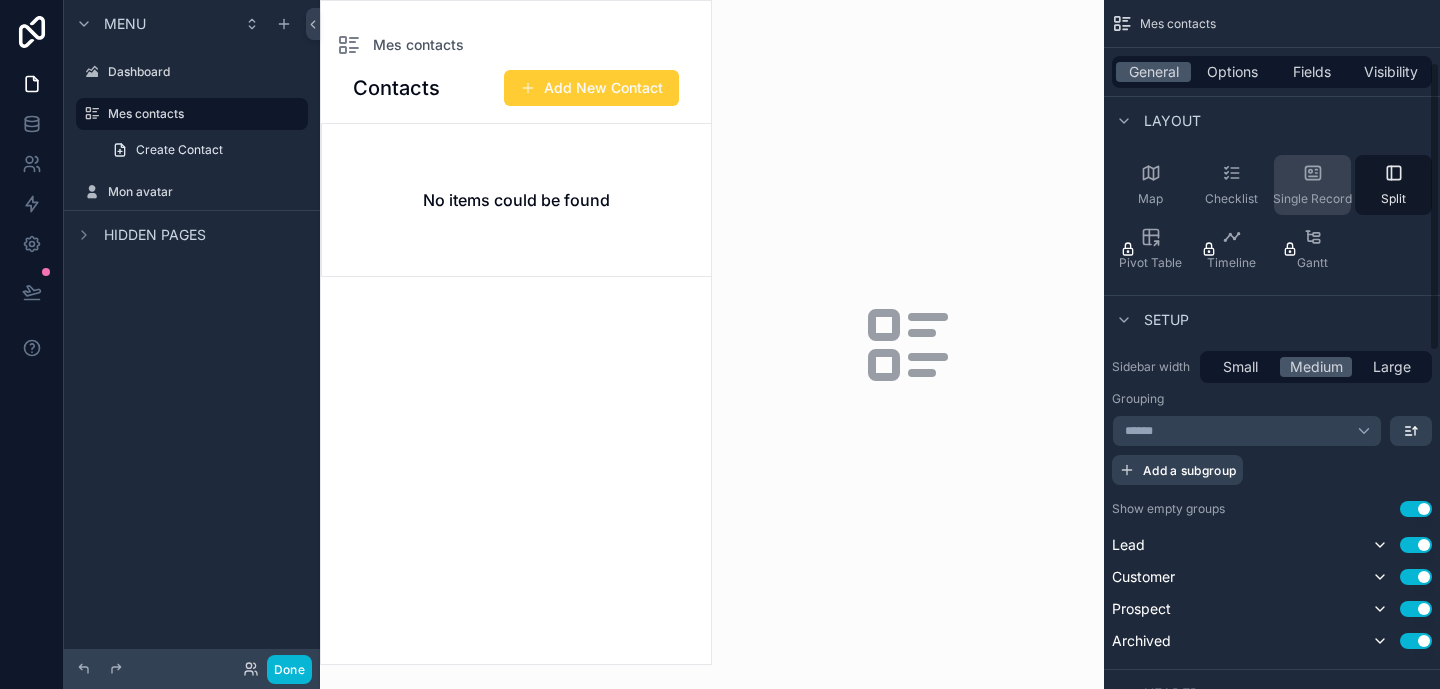 scroll, scrollTop: 233, scrollLeft: 0, axis: vertical 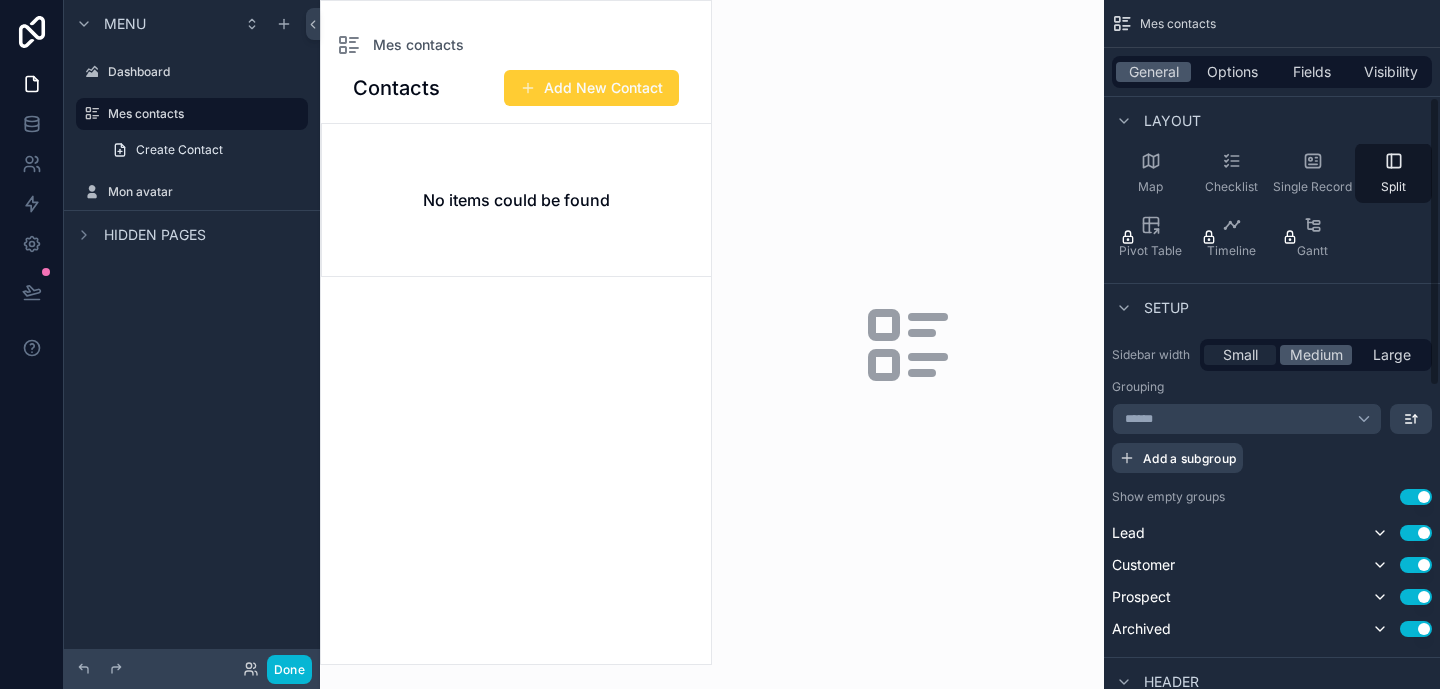 click on "Small" at bounding box center (1240, 355) 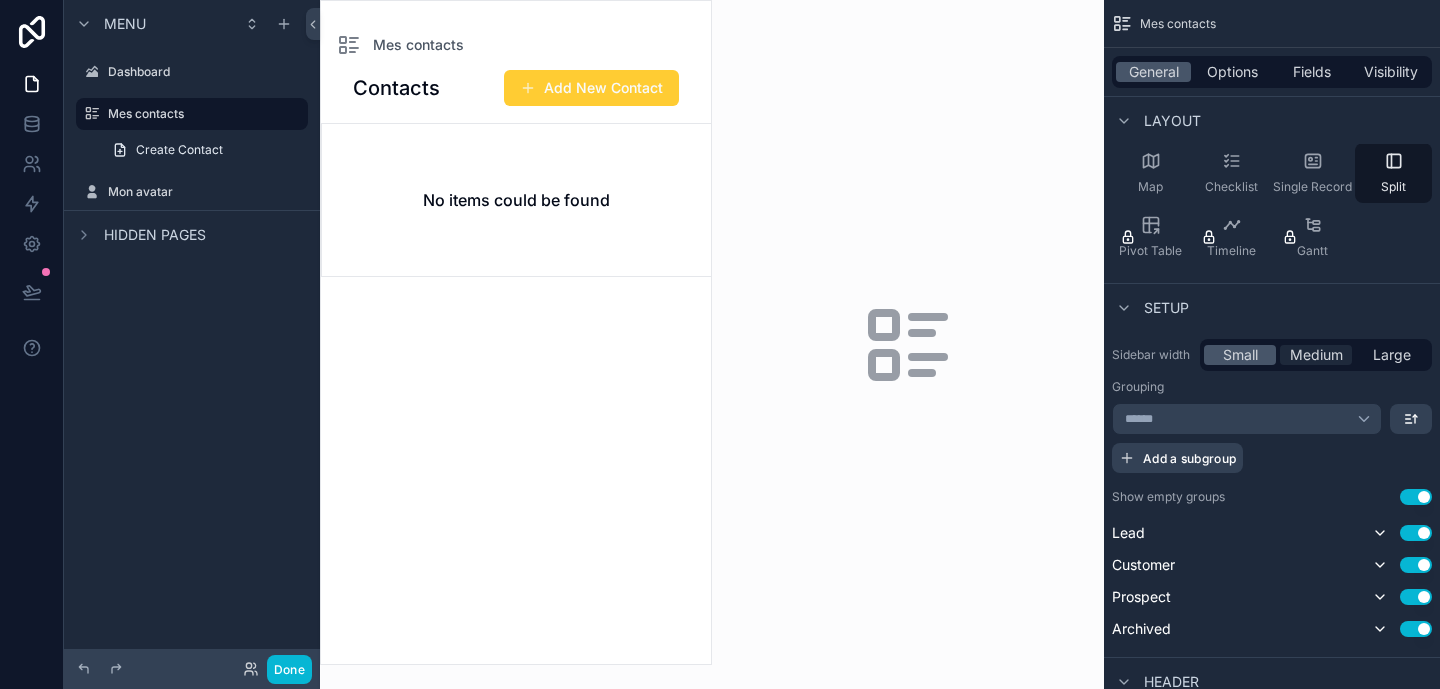 click on "Medium" at bounding box center (1316, 355) 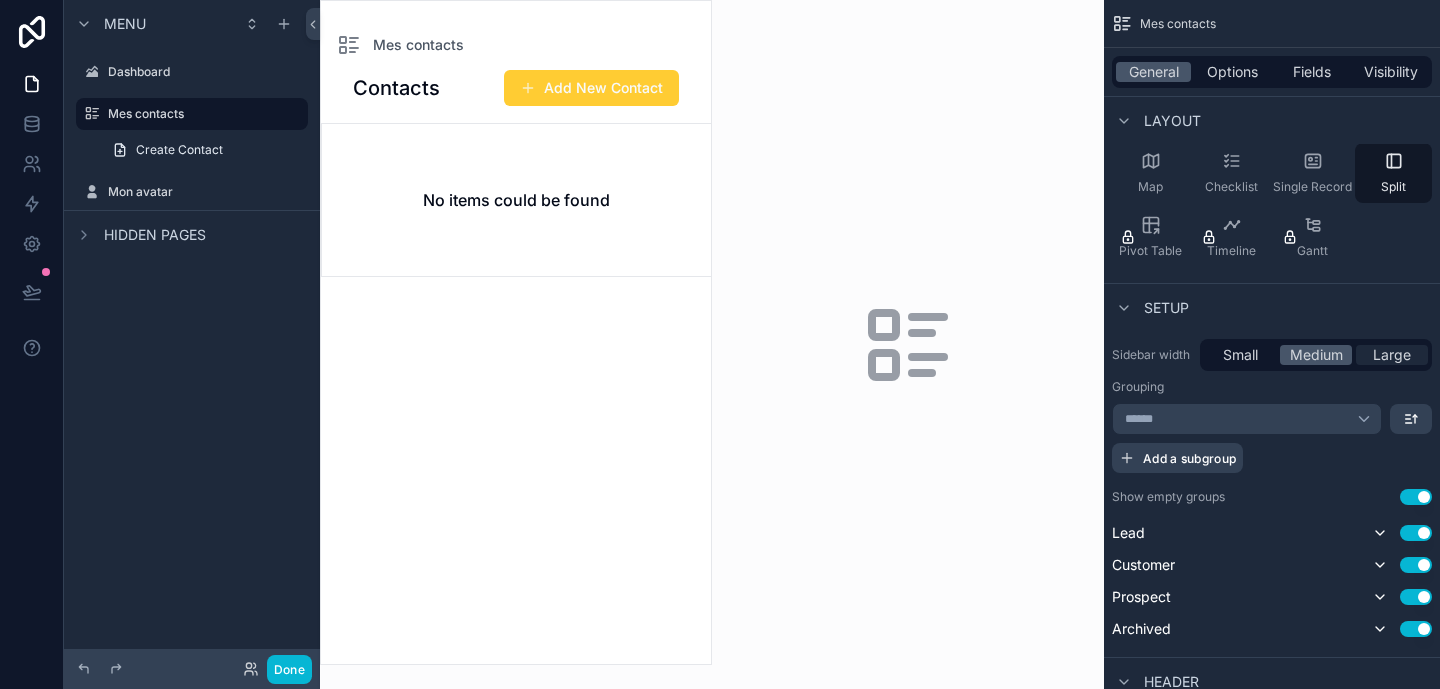 click on "Large" at bounding box center [1392, 355] 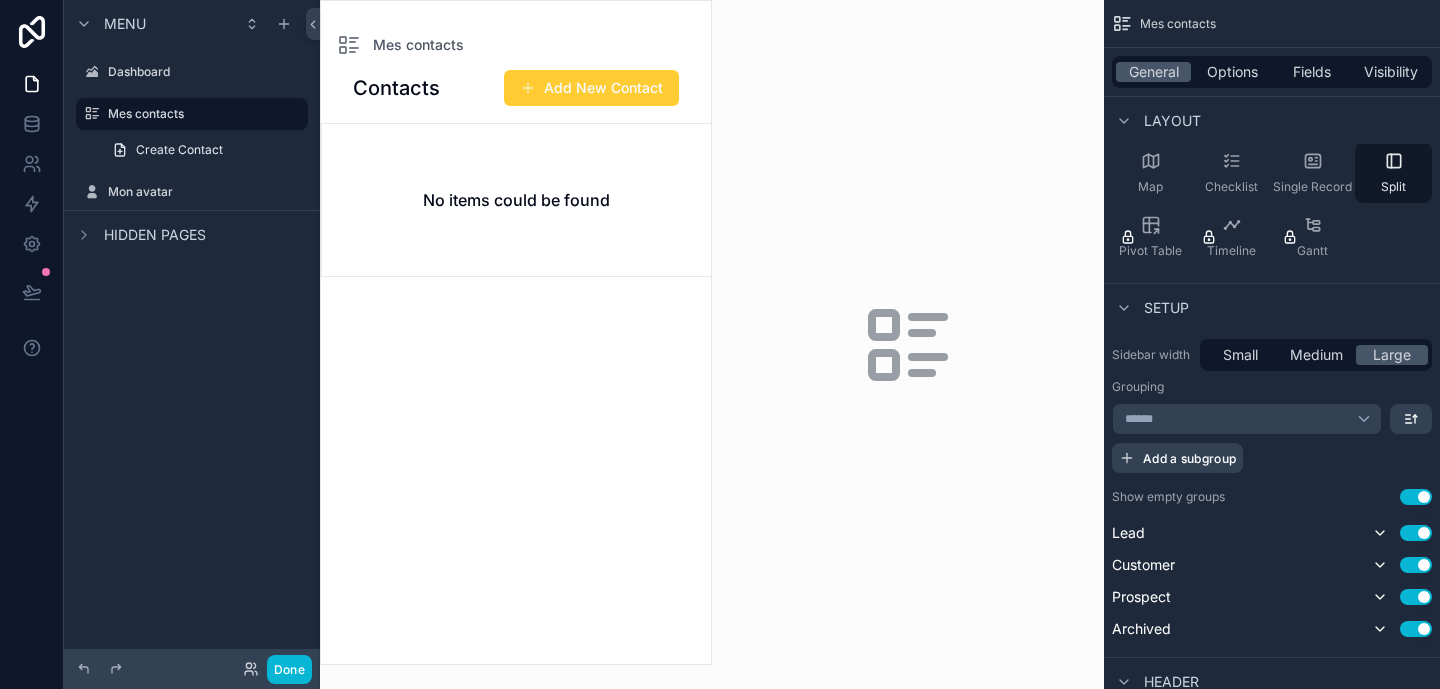 click on "Small Medium Large" at bounding box center [1316, 355] 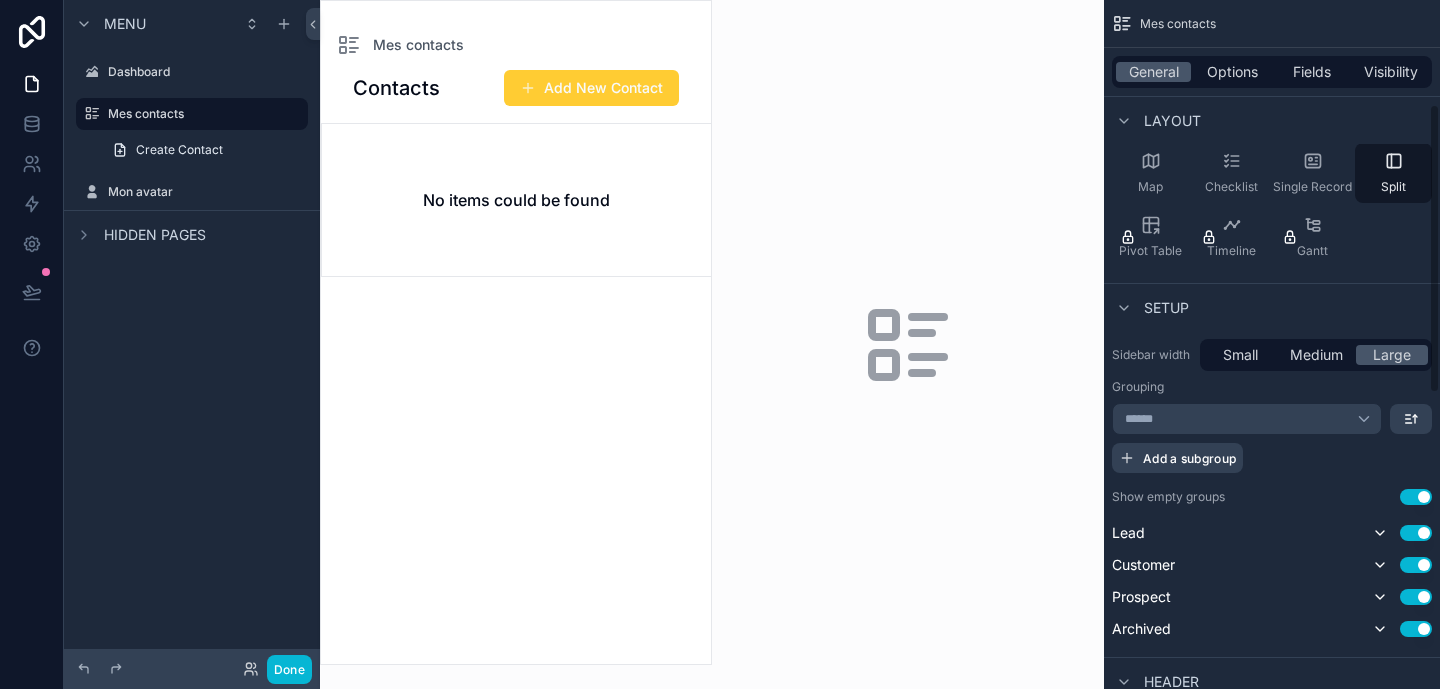 scroll, scrollTop: 254, scrollLeft: 0, axis: vertical 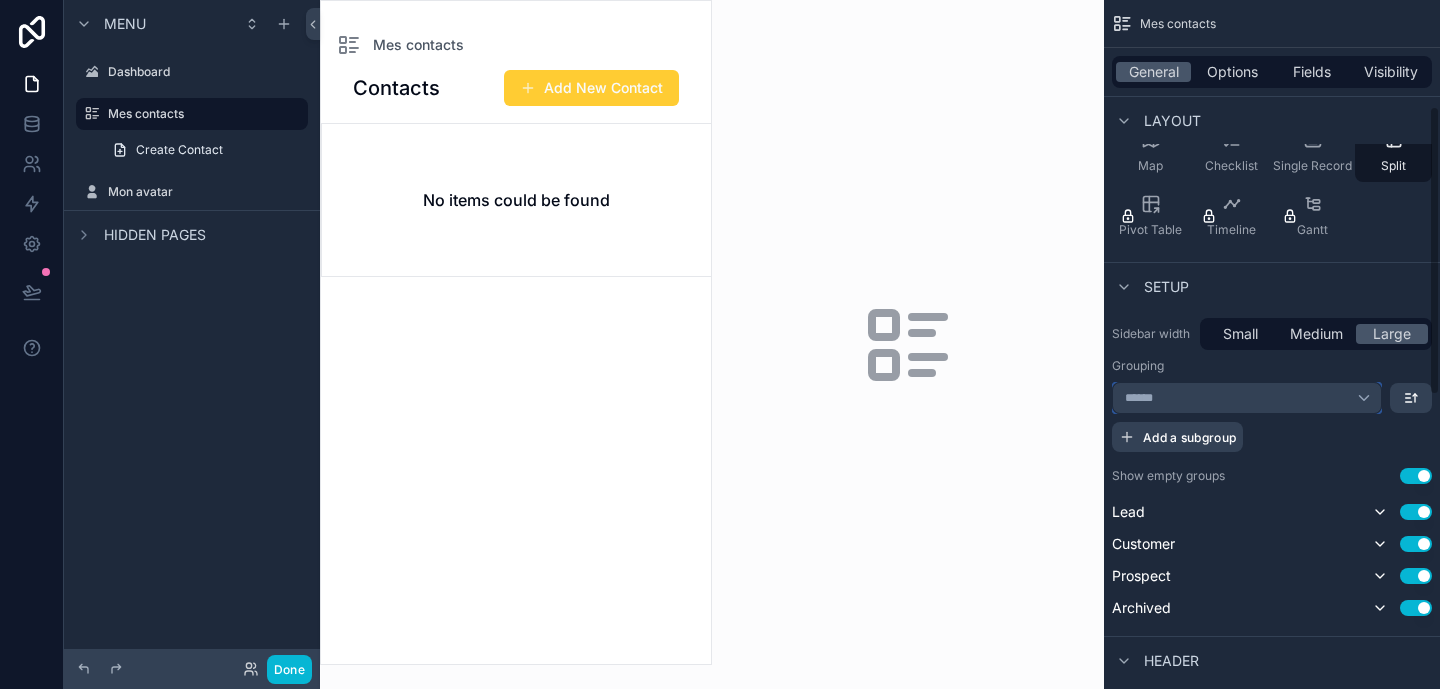 click on "******" at bounding box center [1247, 398] 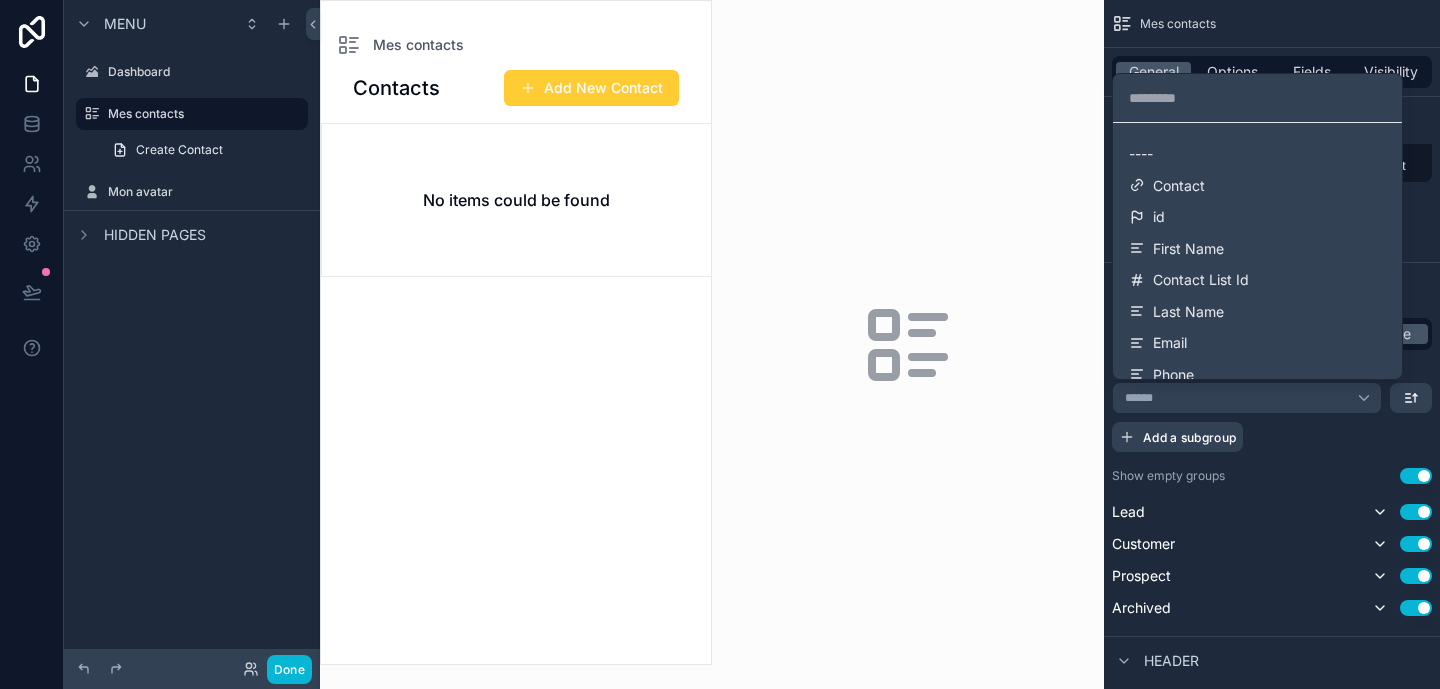click at bounding box center (720, 344) 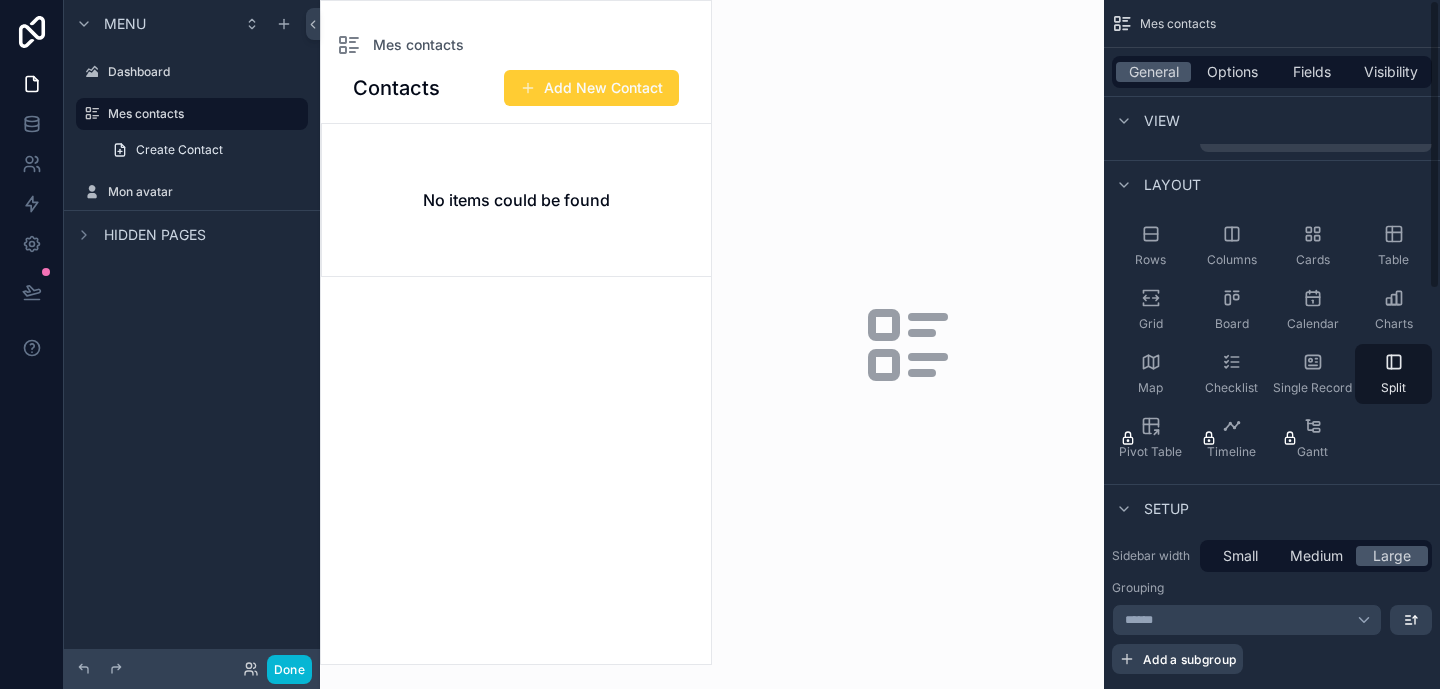 scroll, scrollTop: 0, scrollLeft: 0, axis: both 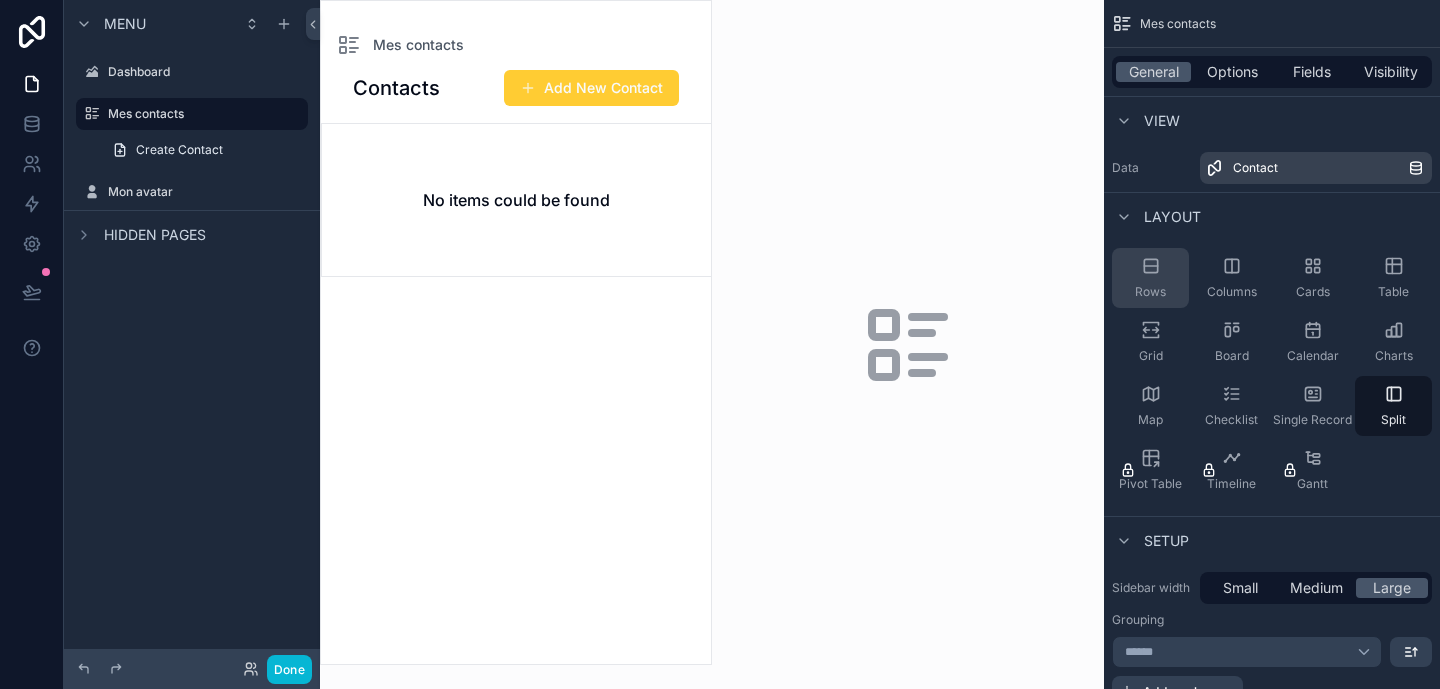 click on "Rows" at bounding box center (1150, 292) 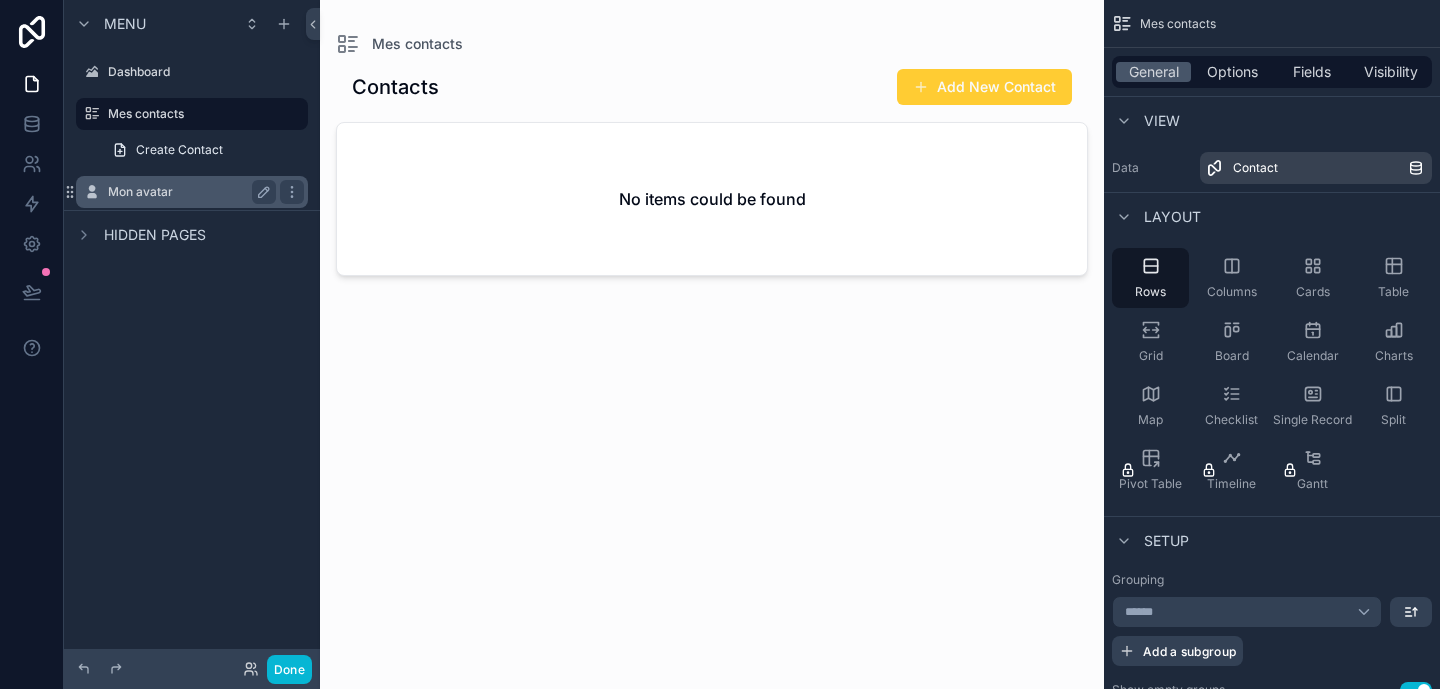 click on "Mon avatar" at bounding box center [188, 192] 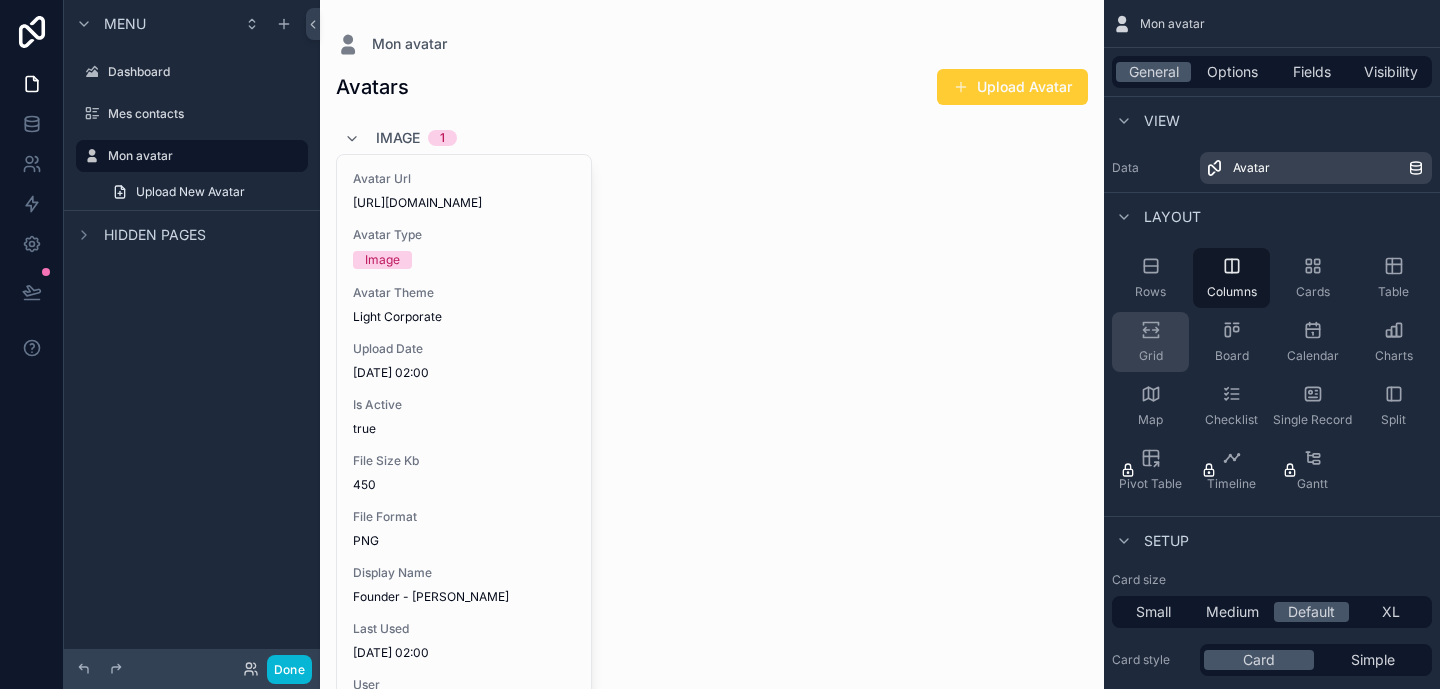 click on "Grid" at bounding box center [1150, 342] 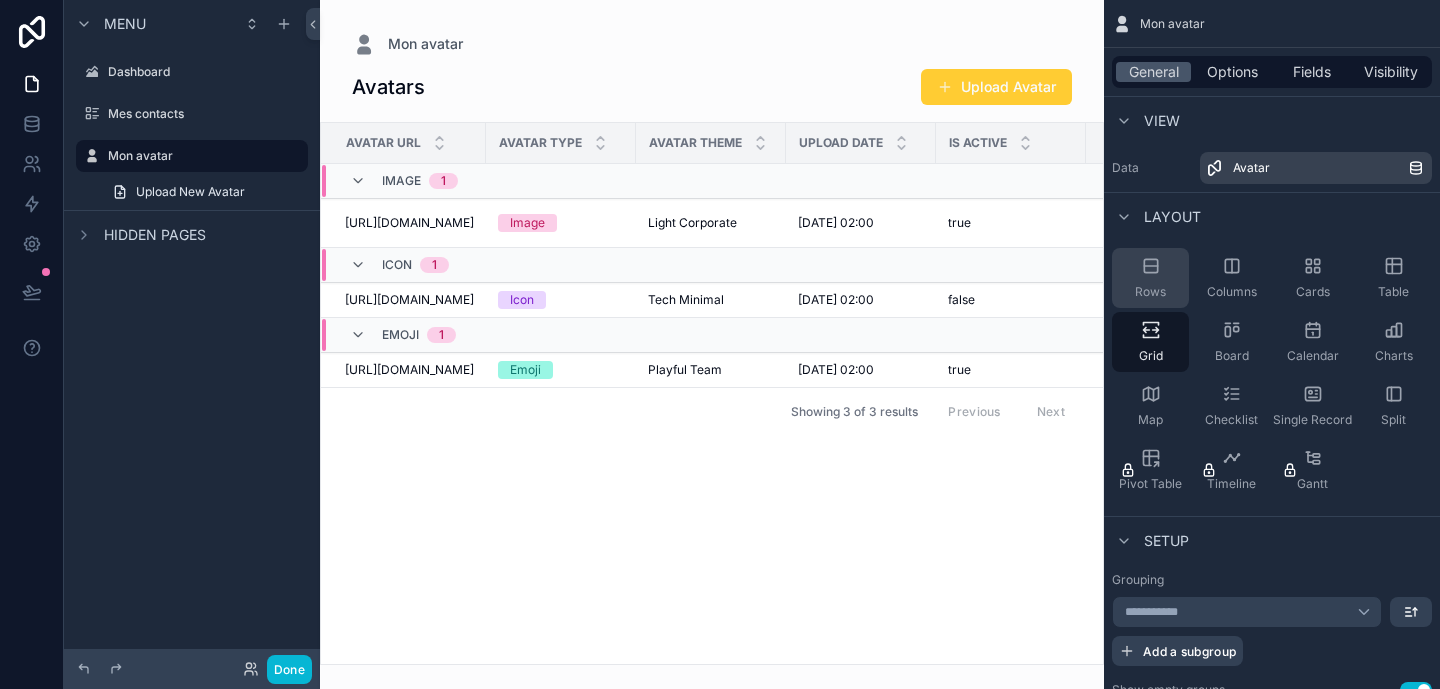 click on "Rows" at bounding box center [1150, 292] 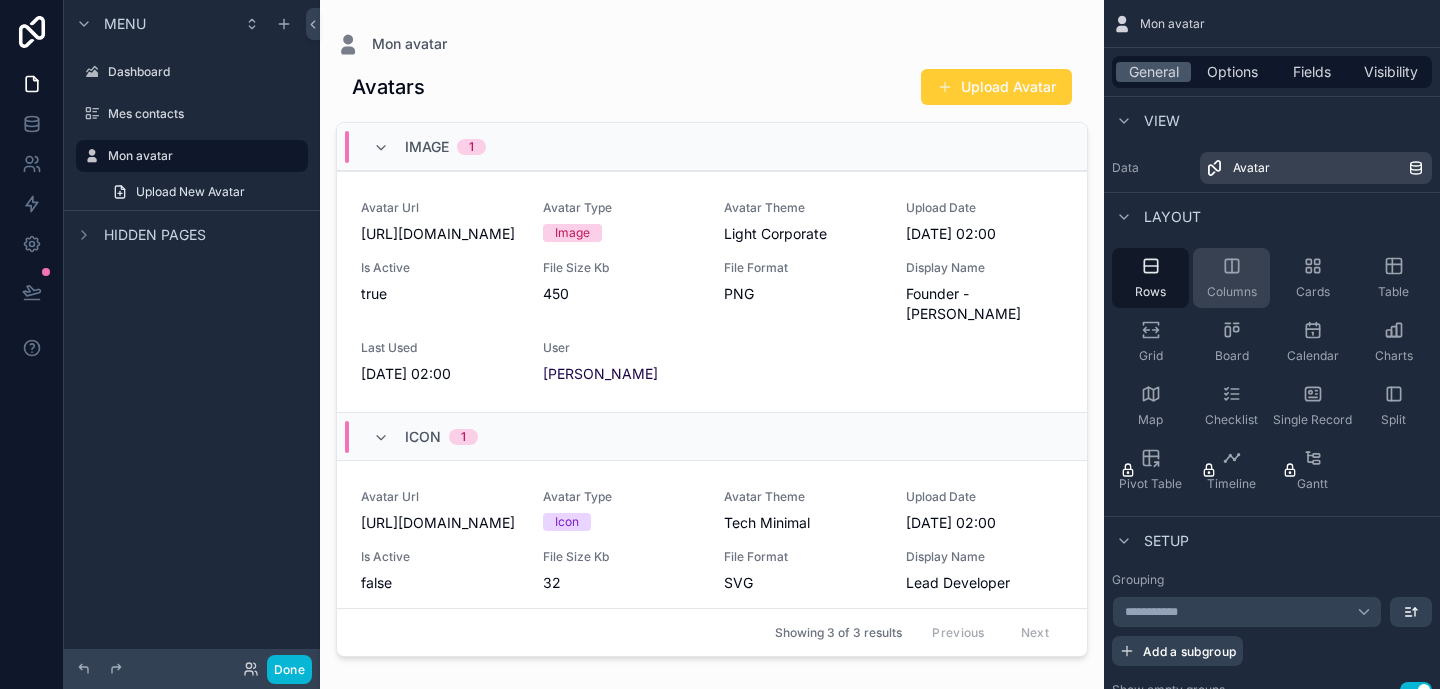 click on "Columns" at bounding box center [1232, 292] 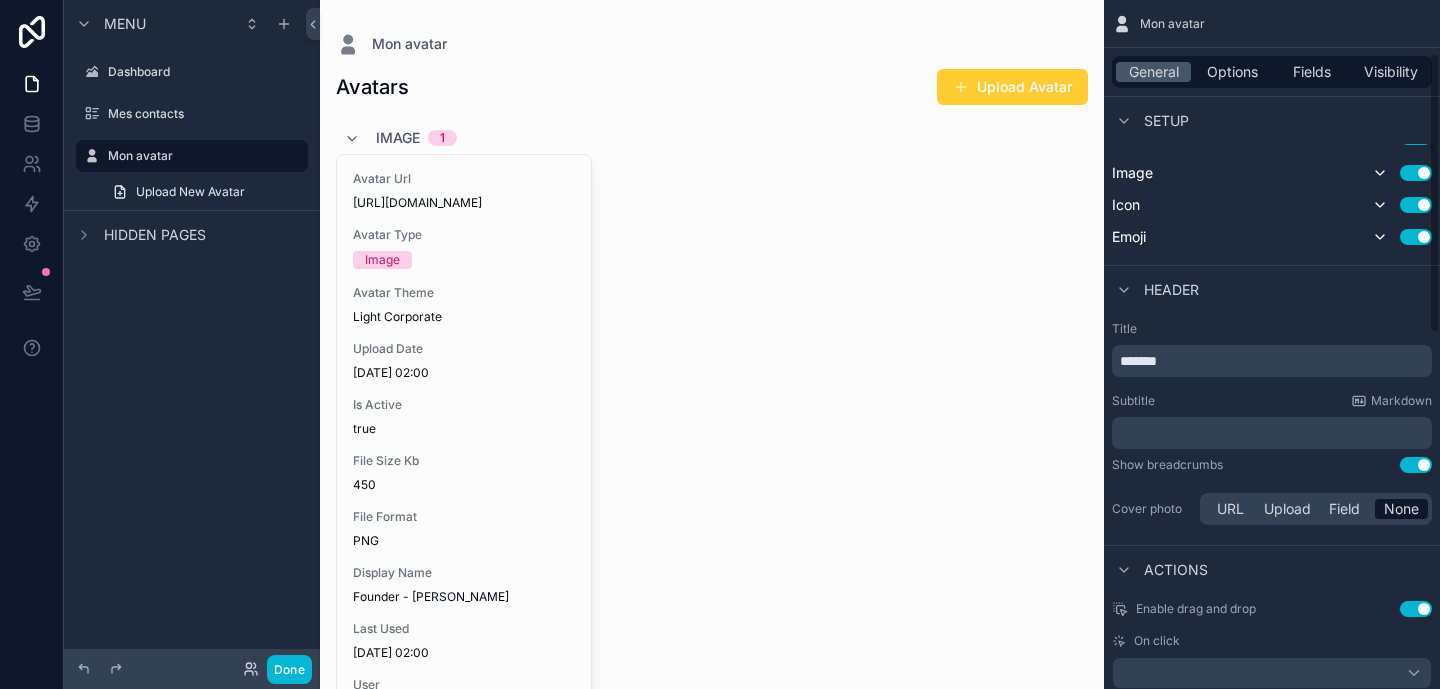 scroll, scrollTop: 0, scrollLeft: 0, axis: both 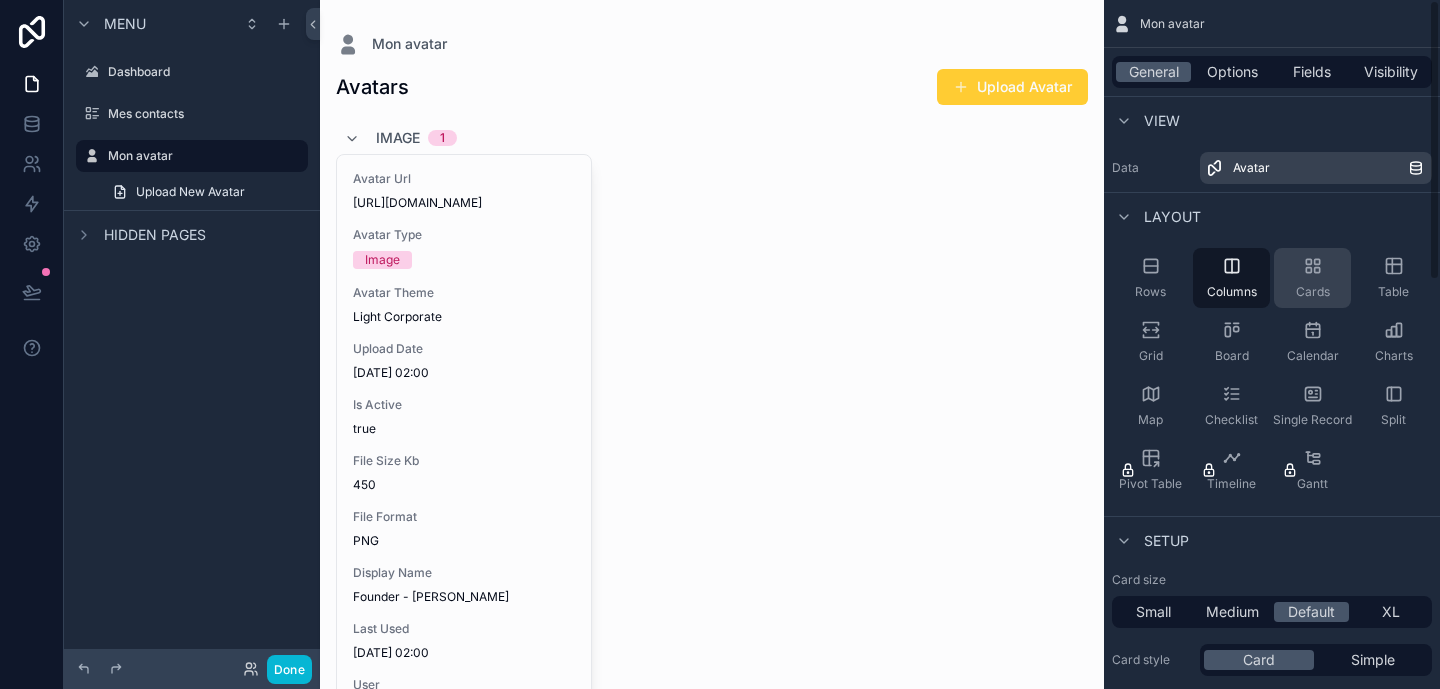 click on "Cards" at bounding box center (1313, 292) 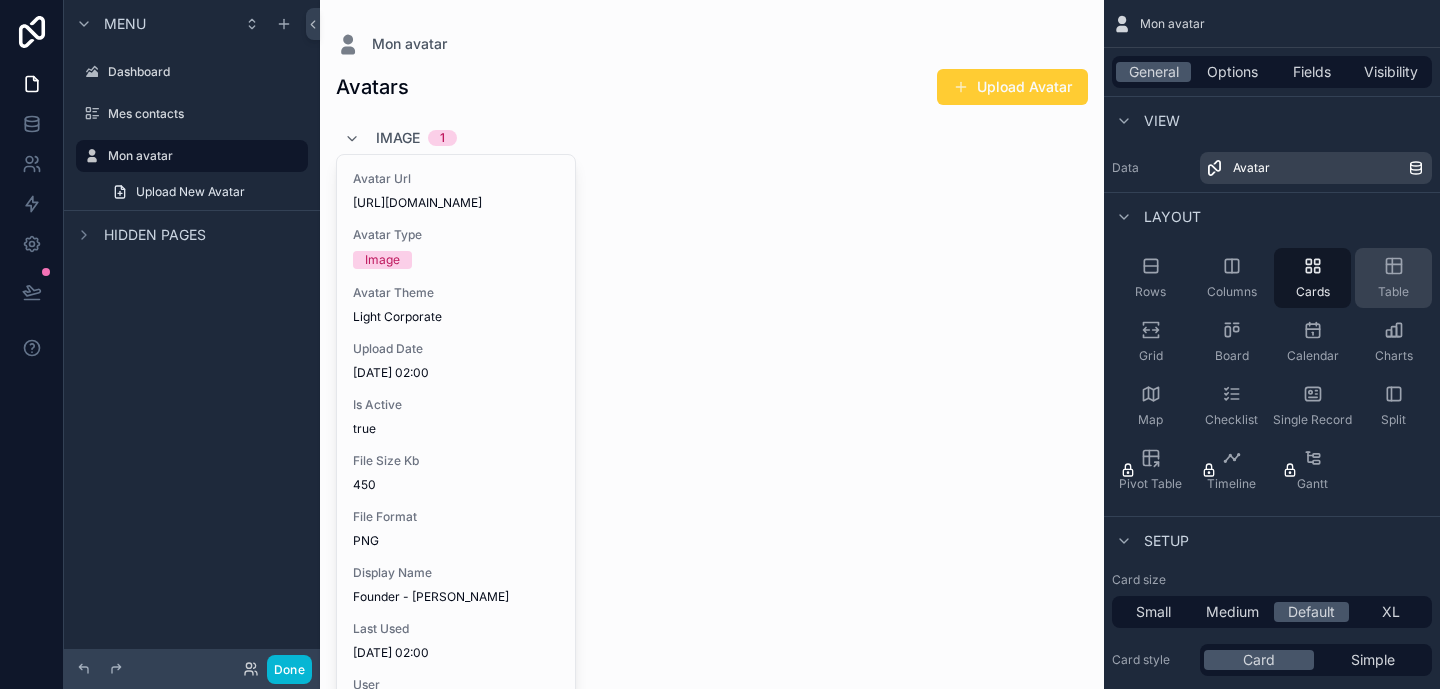 click on "Table" at bounding box center [1393, 292] 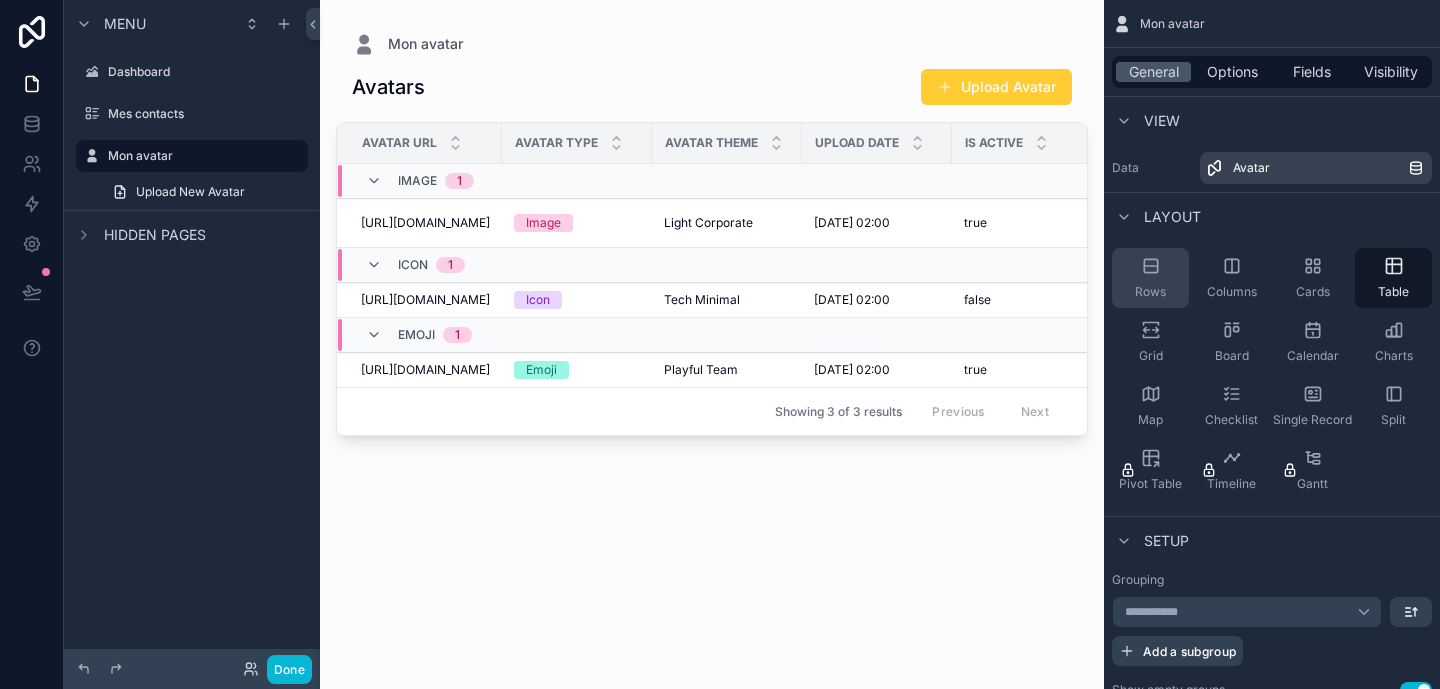 click on "Rows" at bounding box center (1150, 292) 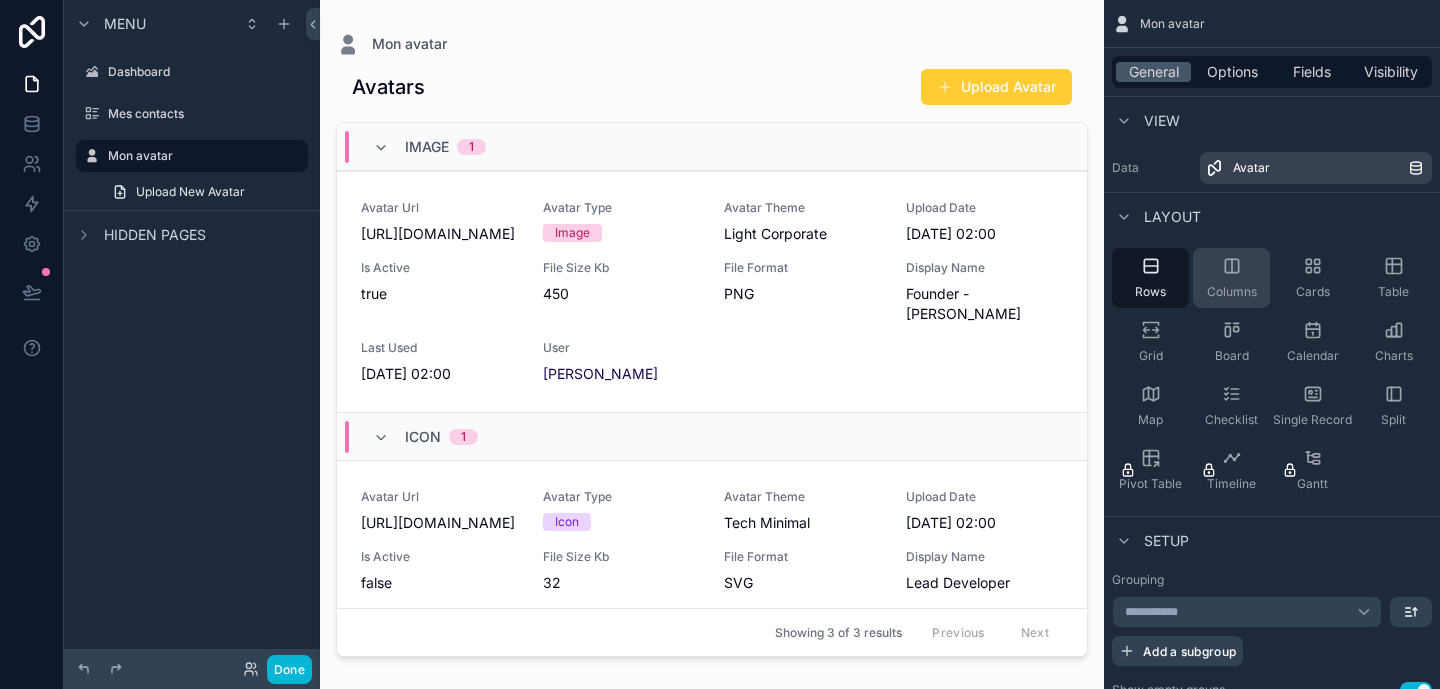 click on "Columns" at bounding box center (1232, 292) 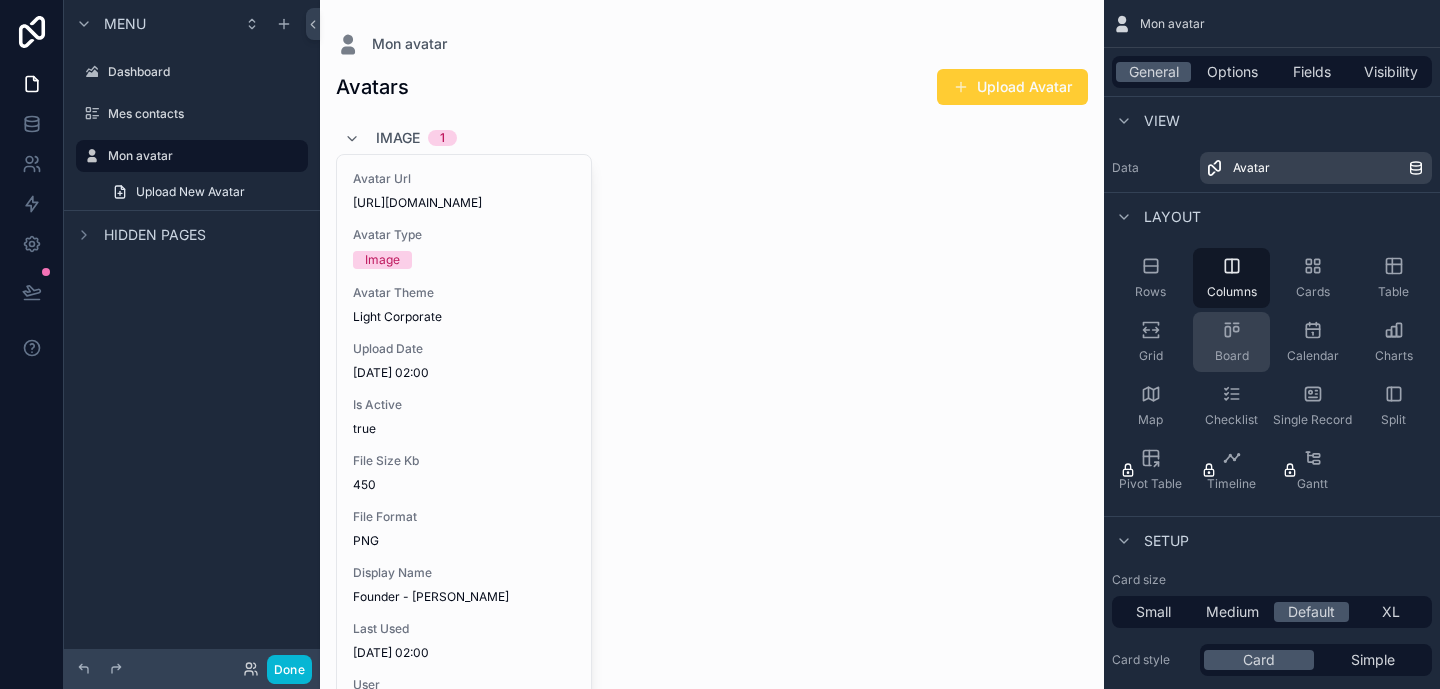 click on "Board" at bounding box center [1231, 342] 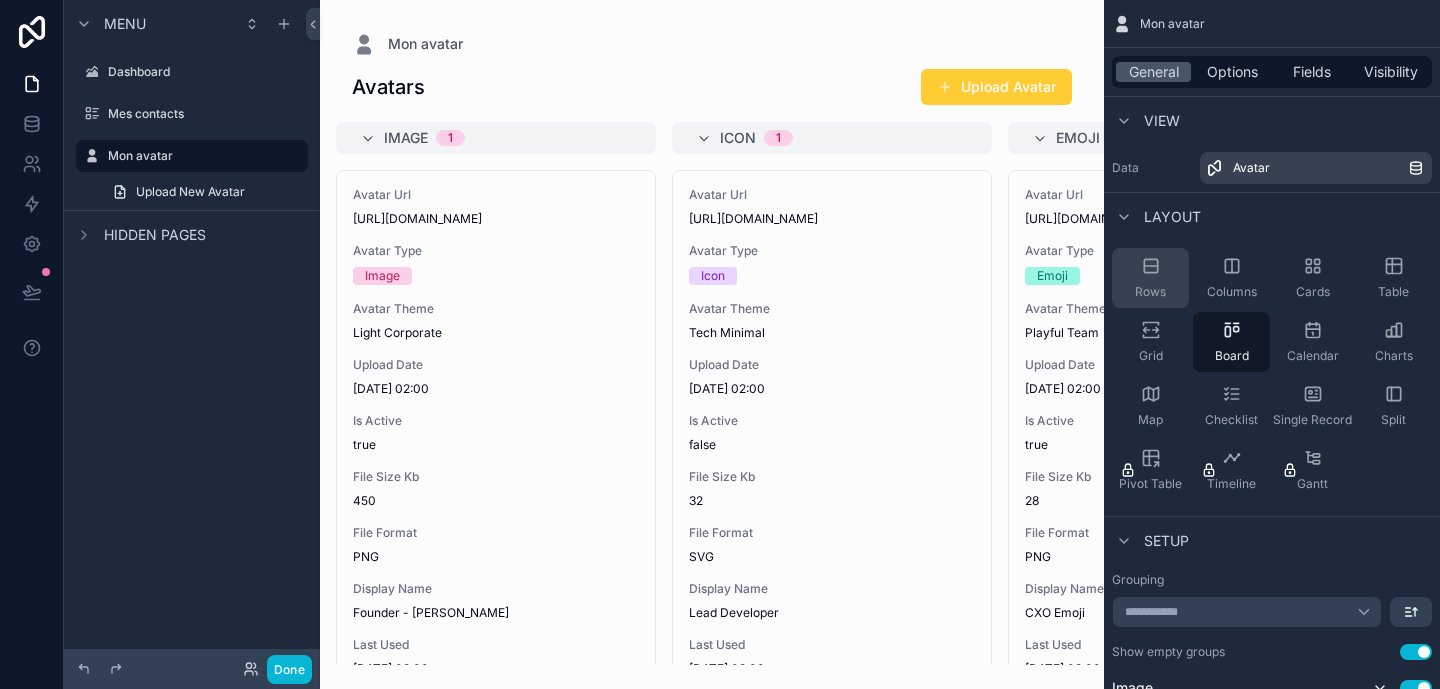 click on "Rows" at bounding box center (1150, 278) 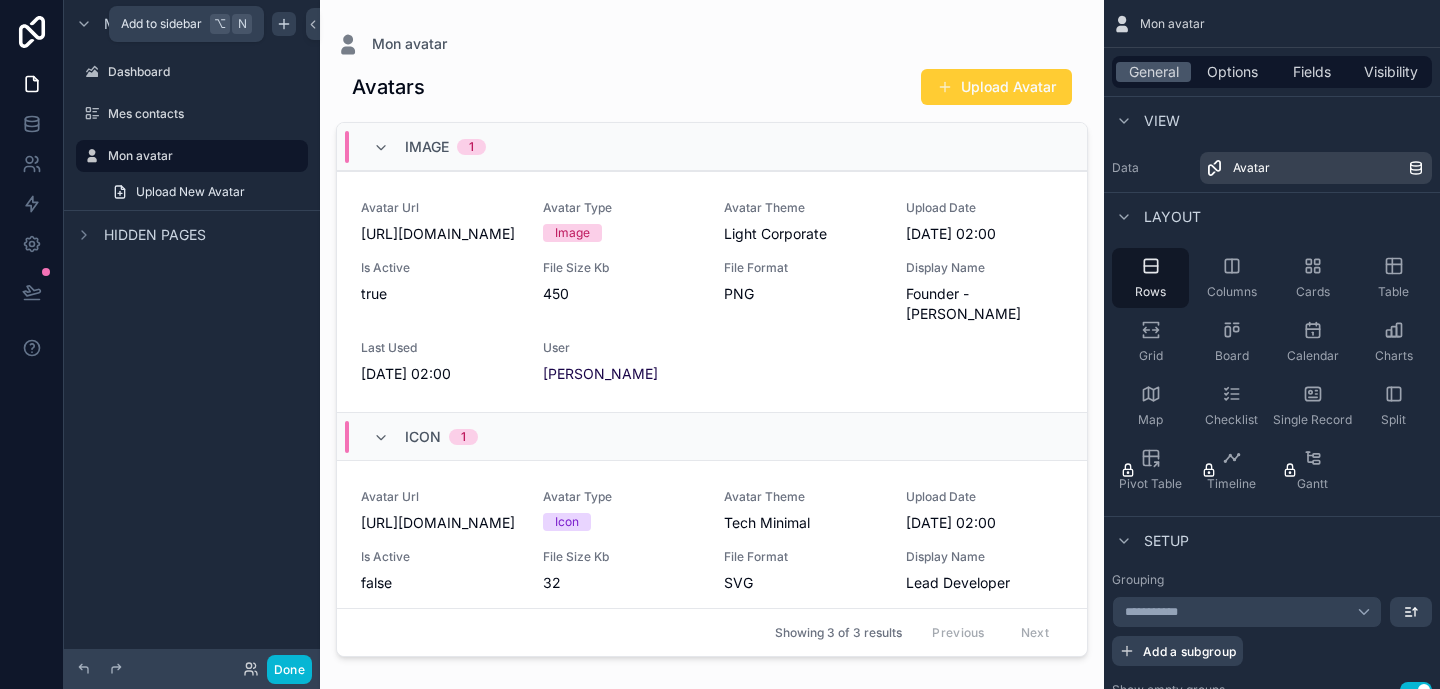 click 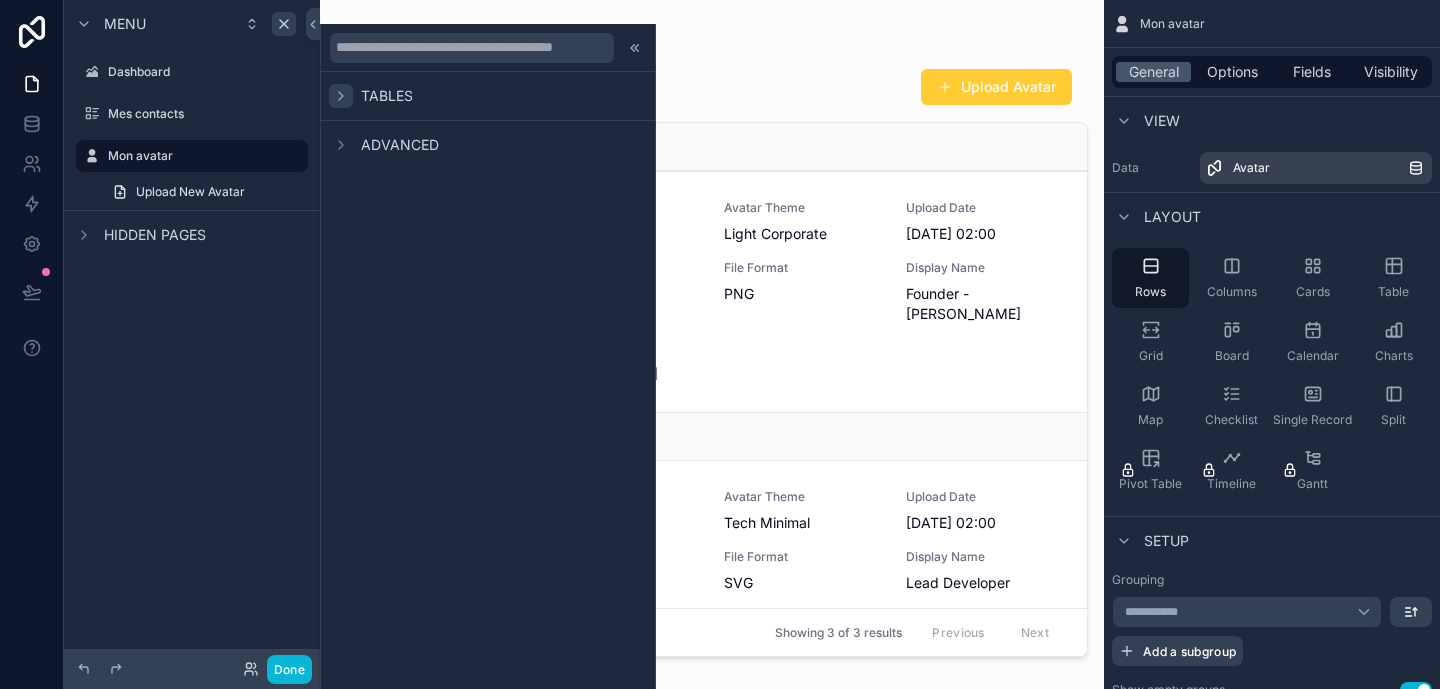 click 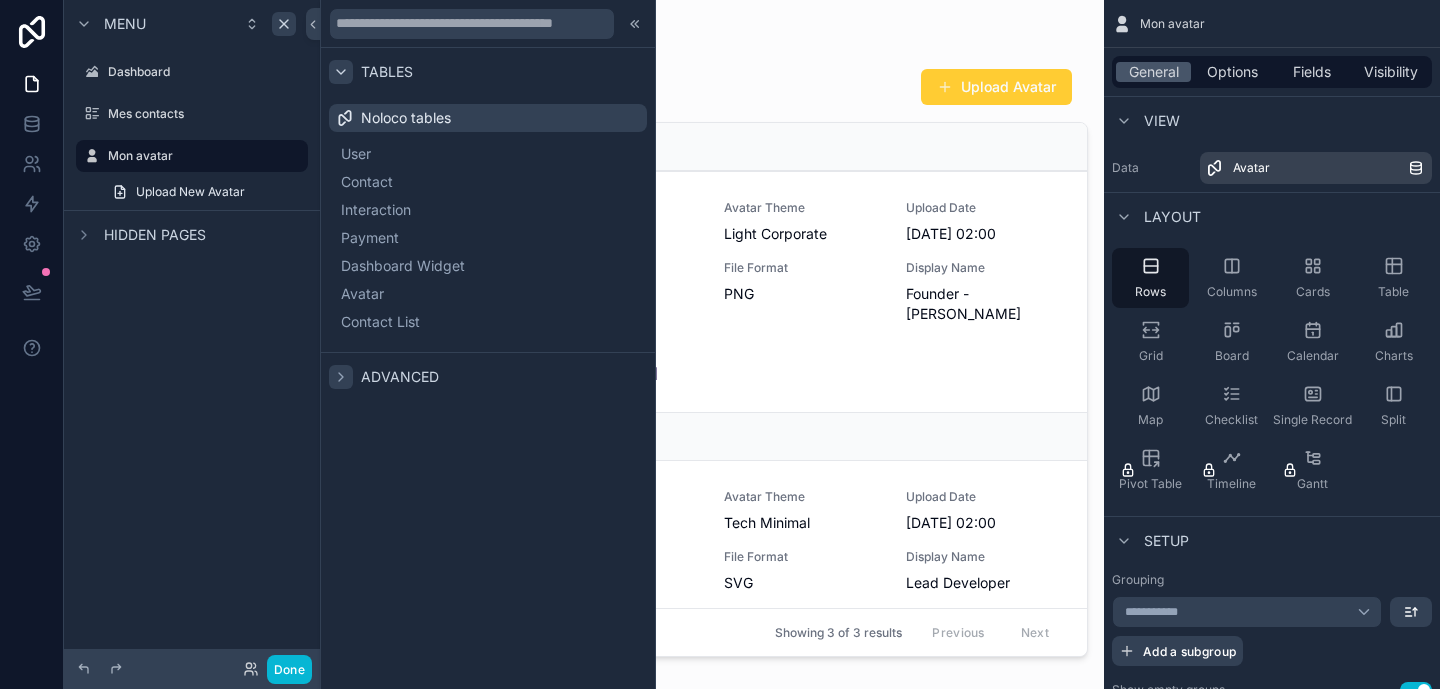 click 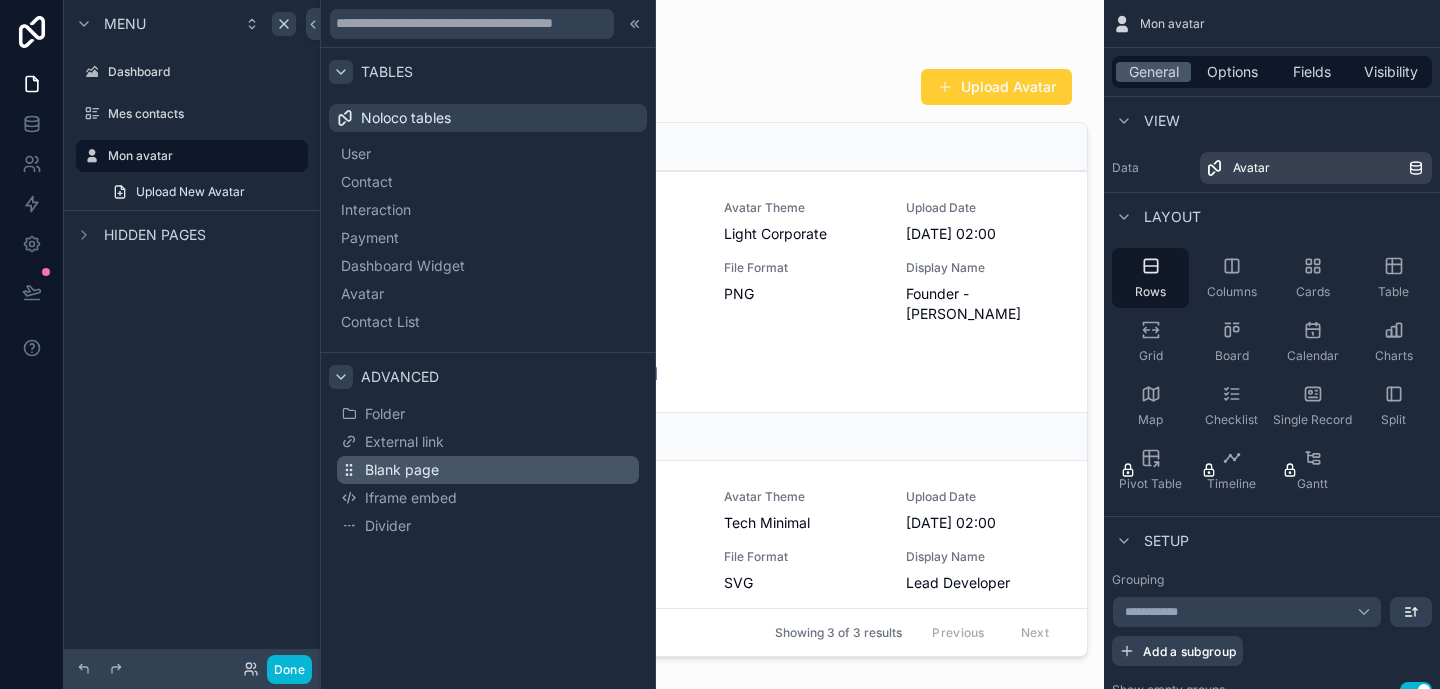 click on "Blank page" at bounding box center [488, 470] 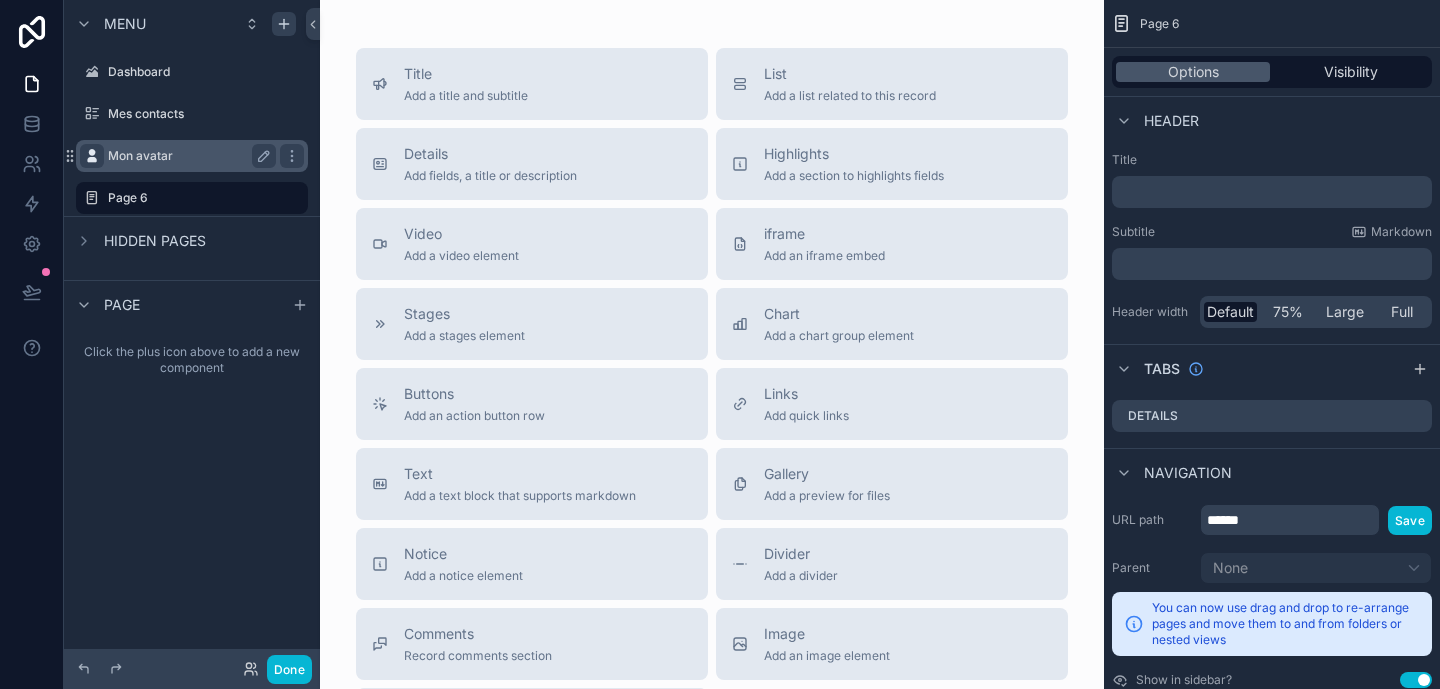 click at bounding box center [92, 156] 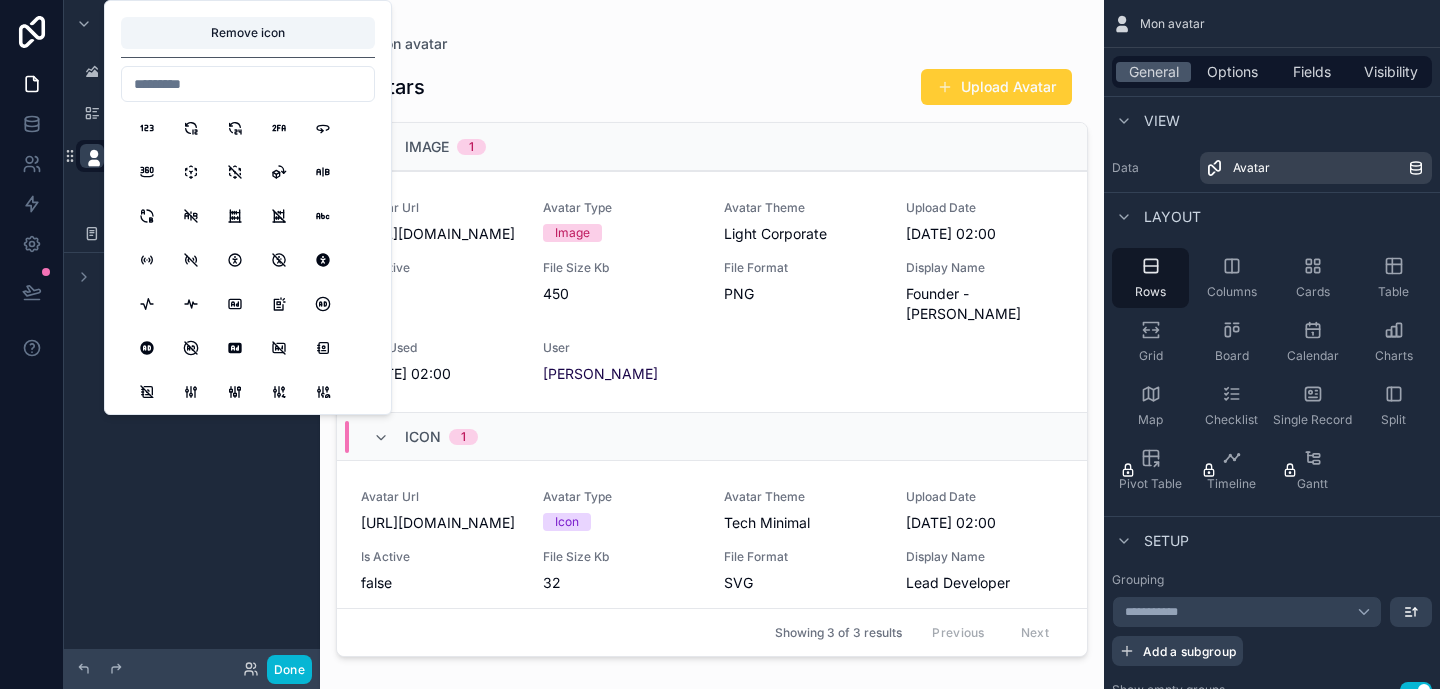 click at bounding box center (94, 158) 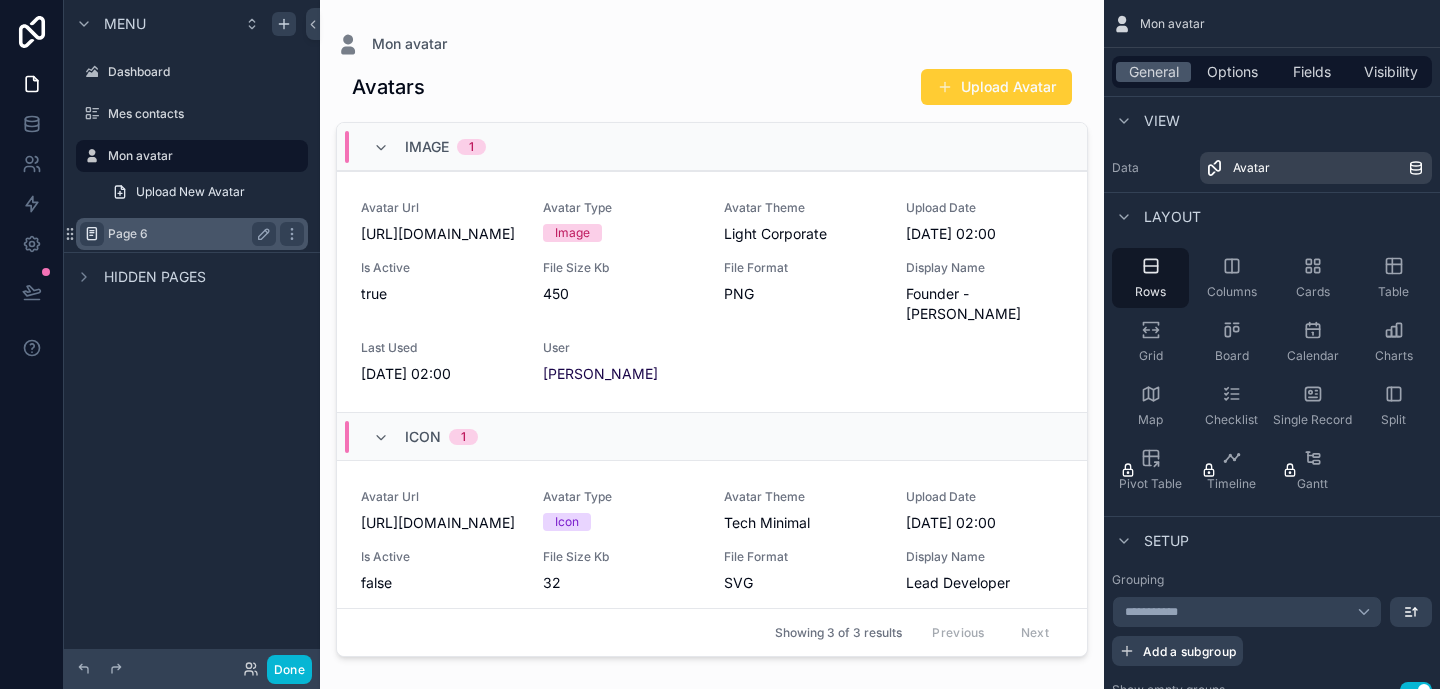 click at bounding box center (92, 234) 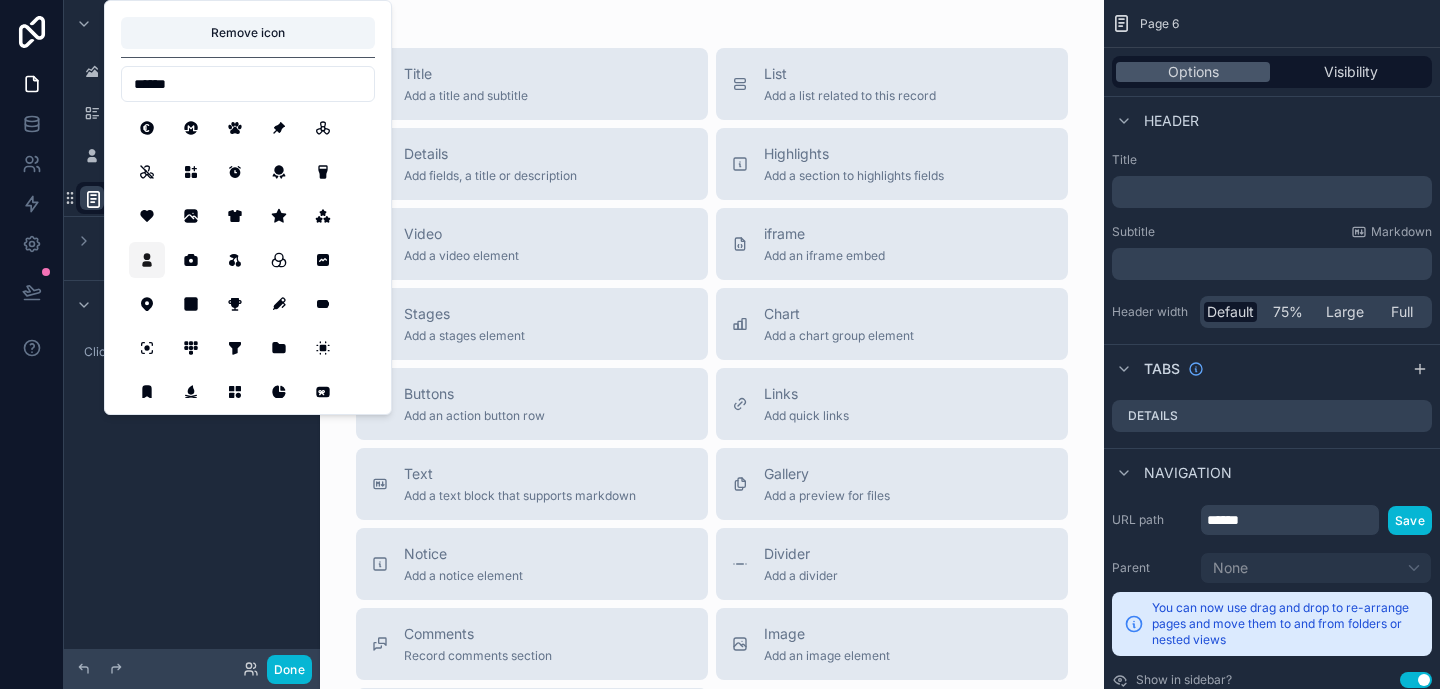 type on "******" 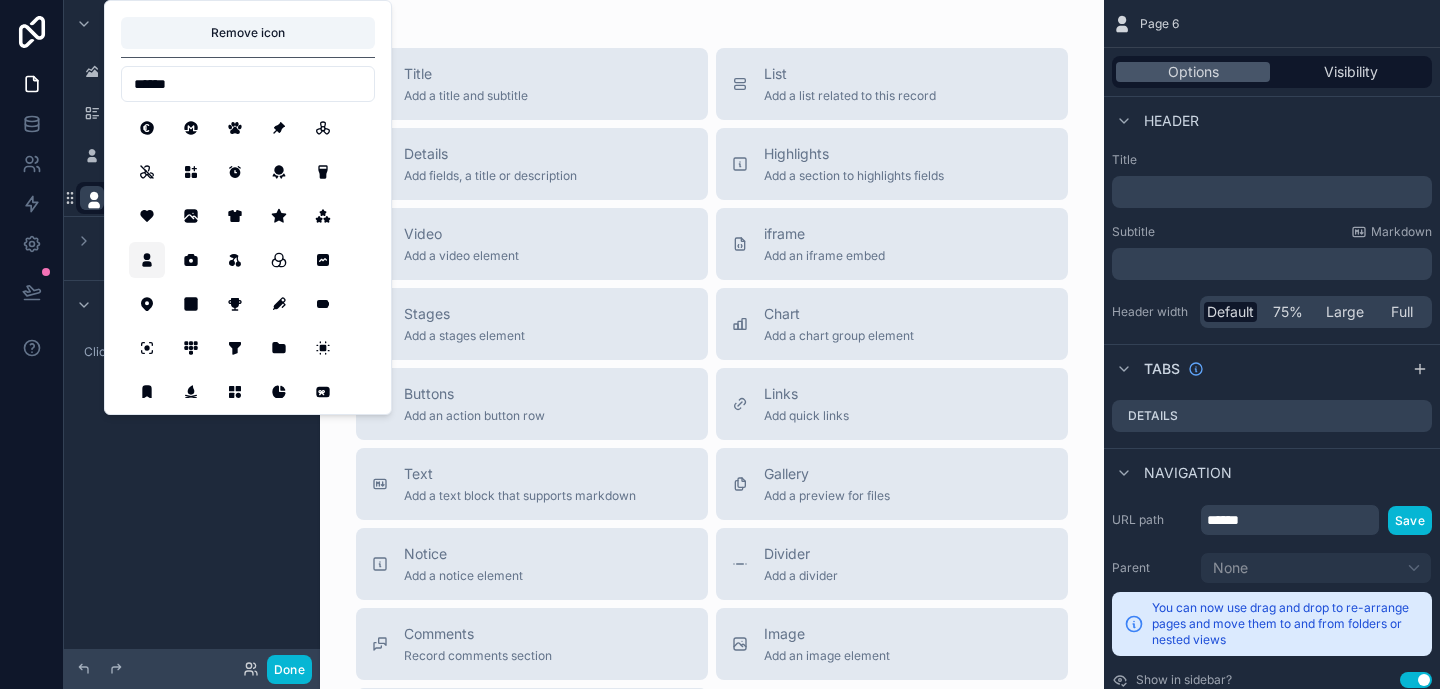 click on "Mon avatar" at bounding box center [192, 156] 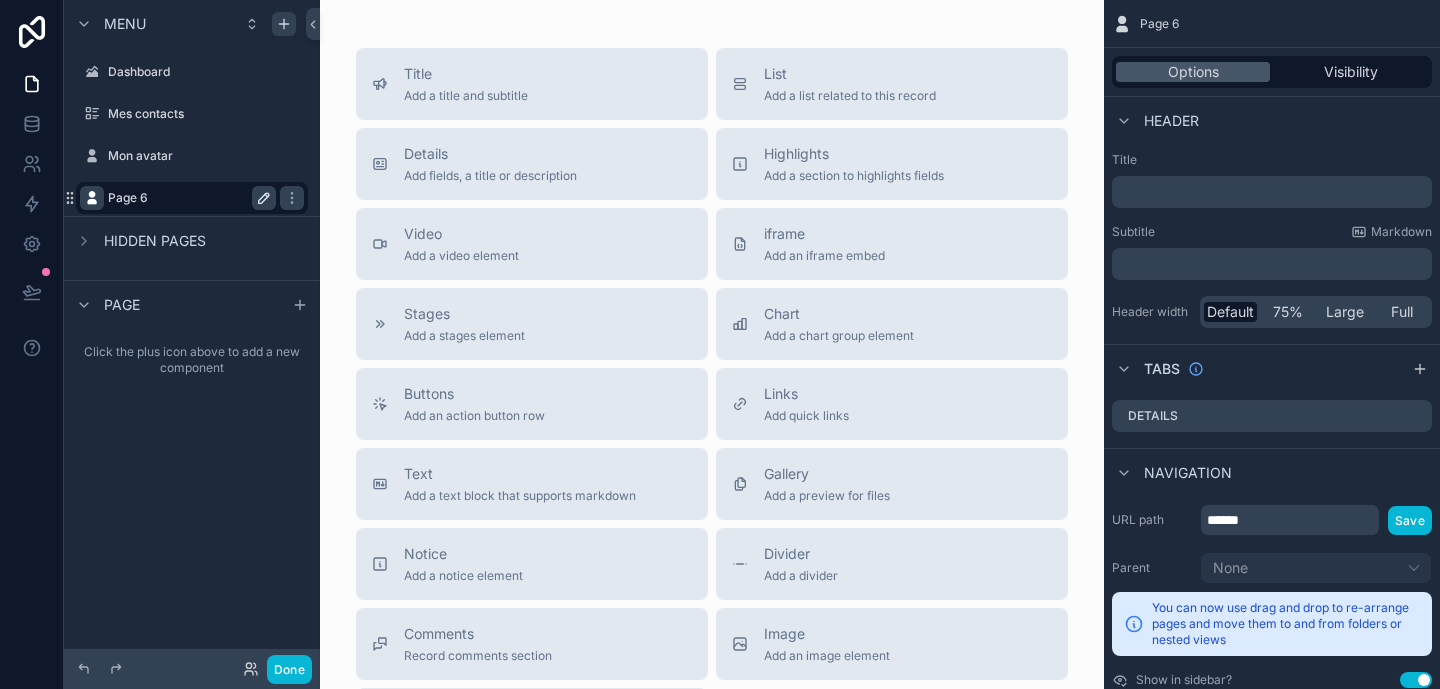 click 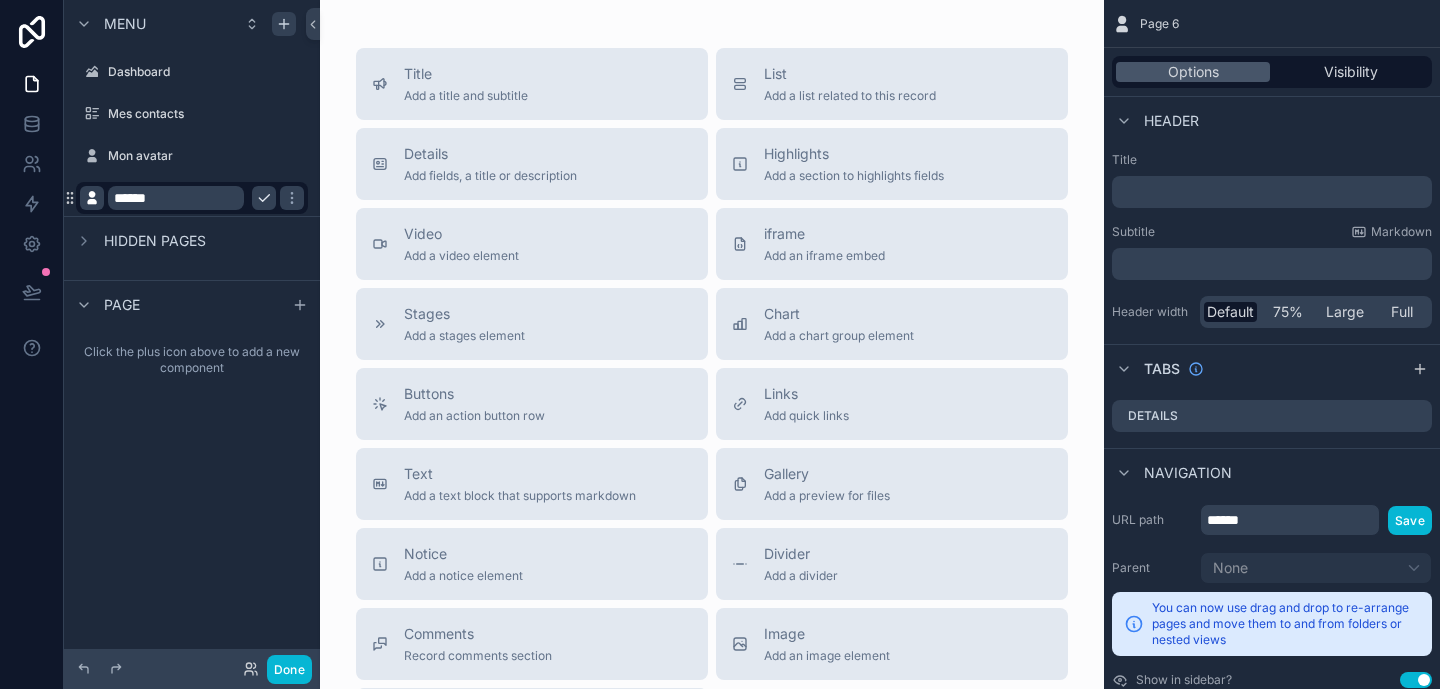 click on "******" at bounding box center [176, 198] 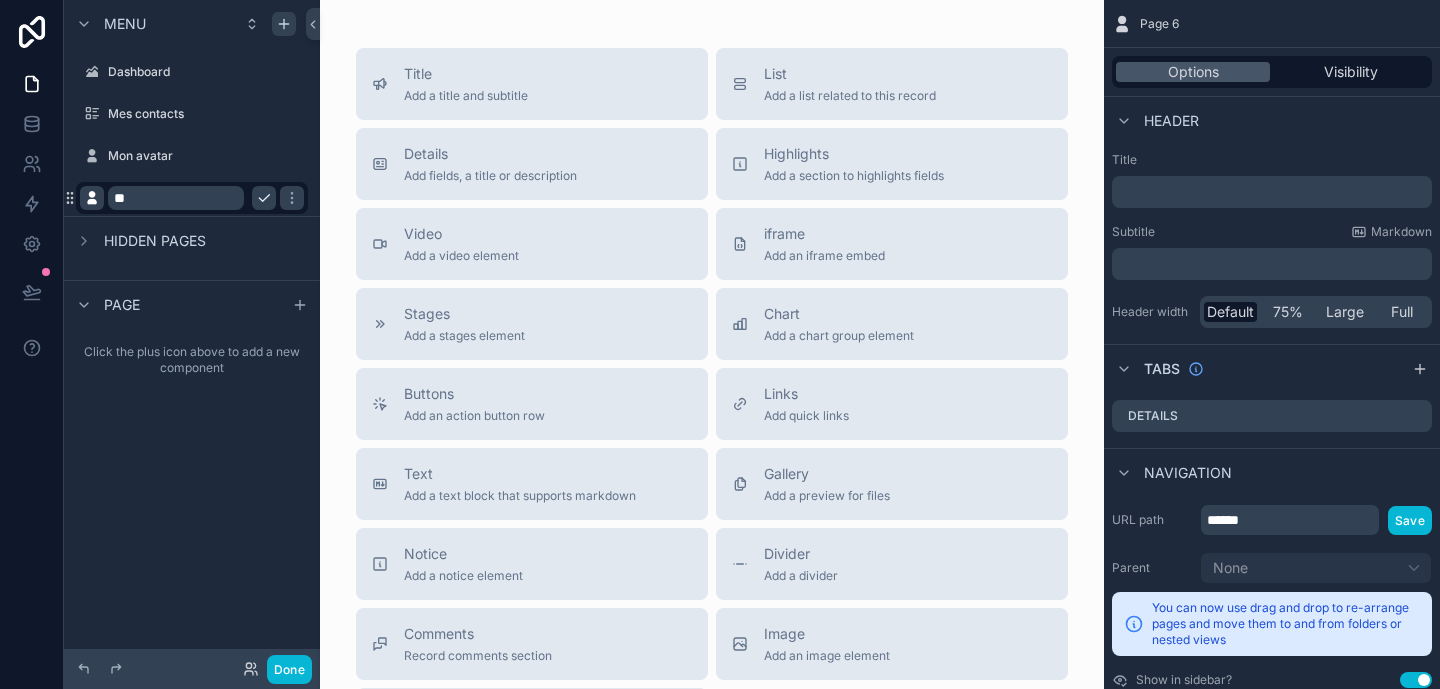 type on "*" 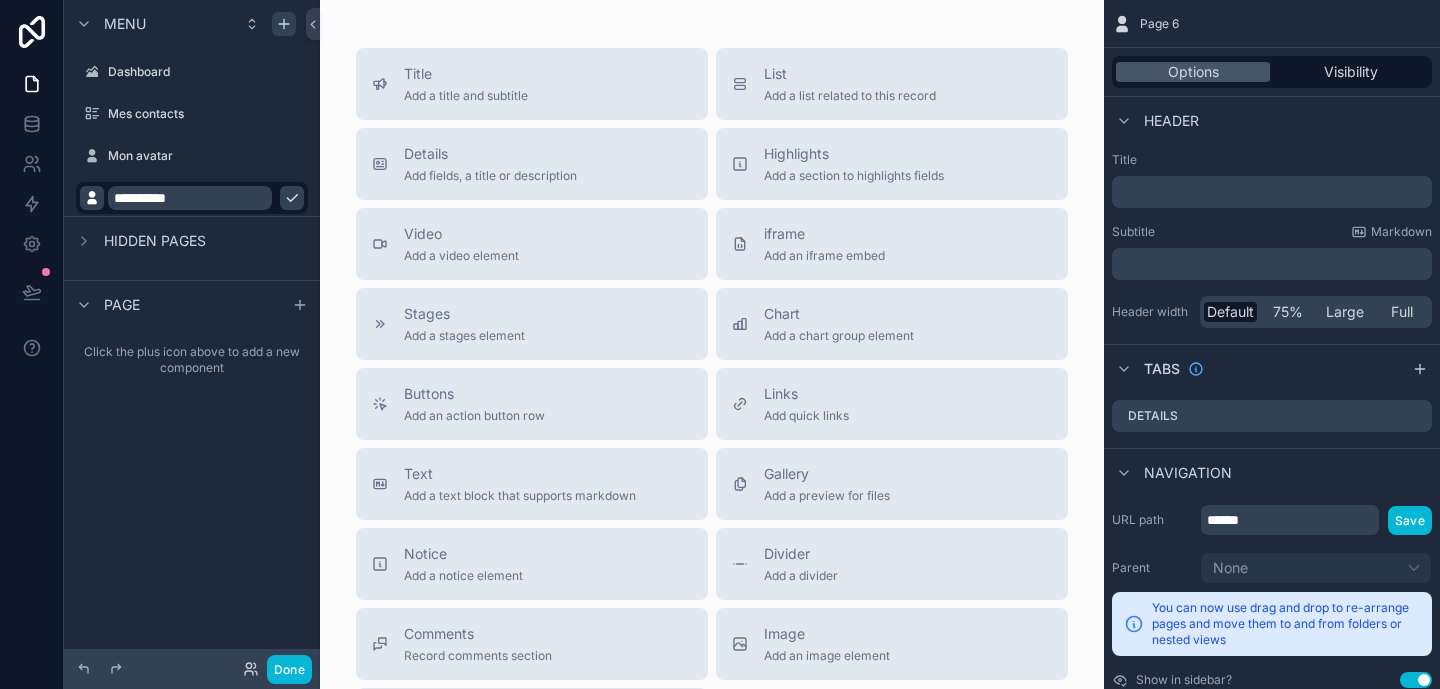 type on "**********" 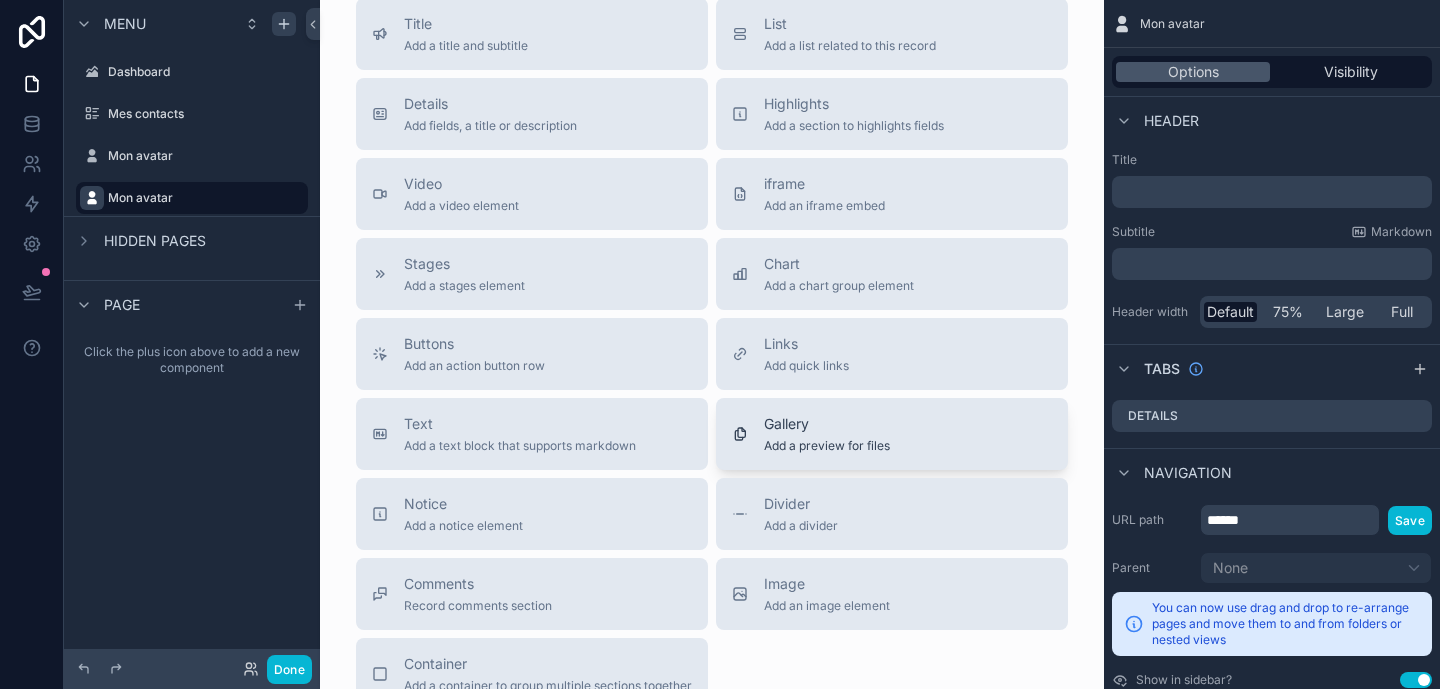 scroll, scrollTop: 0, scrollLeft: 0, axis: both 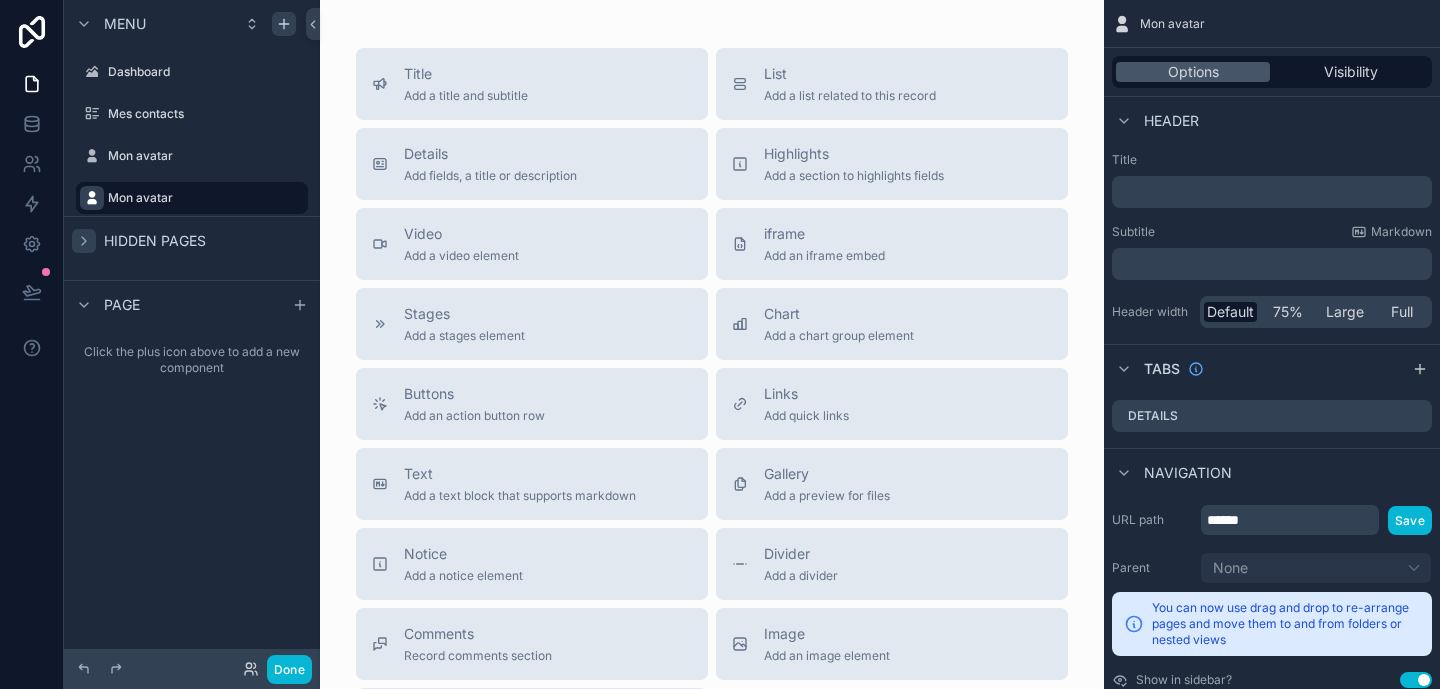 click 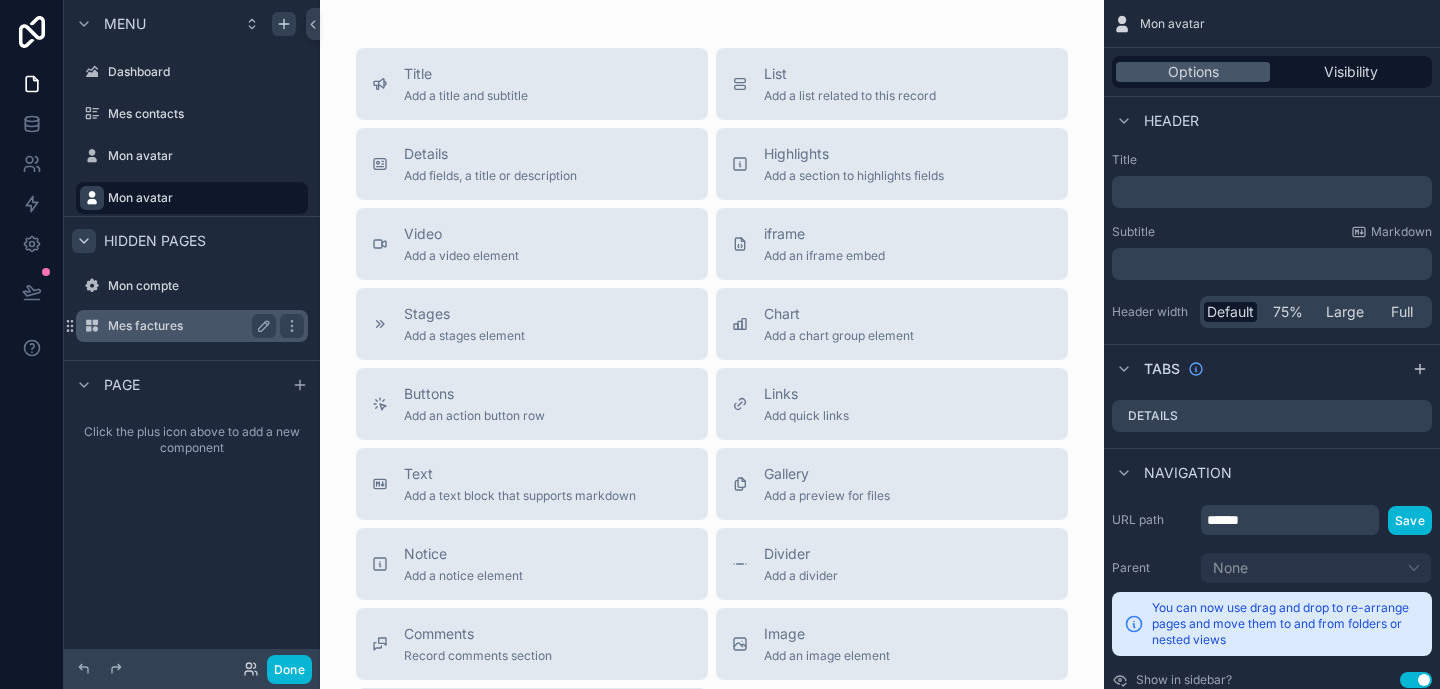 click on "Mes factures" at bounding box center (192, 326) 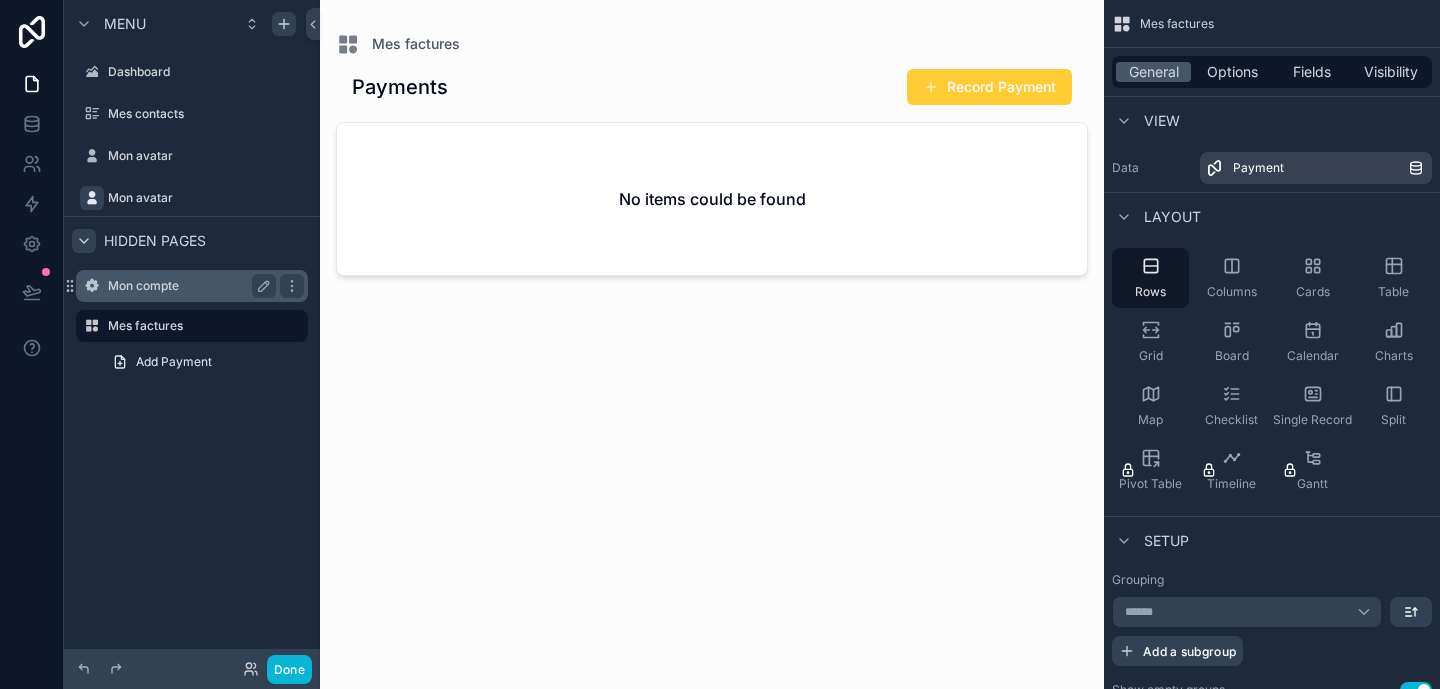 click on "Mon compte" at bounding box center (192, 286) 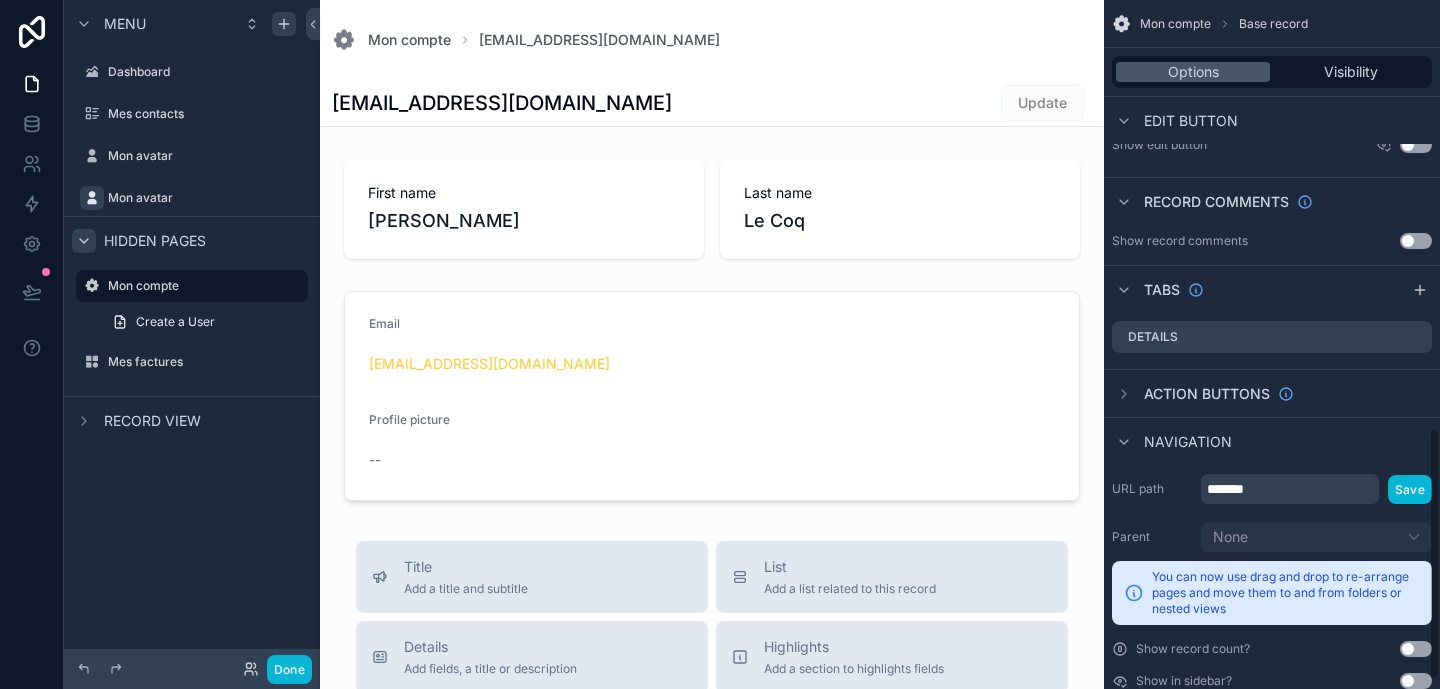scroll, scrollTop: 1195, scrollLeft: 0, axis: vertical 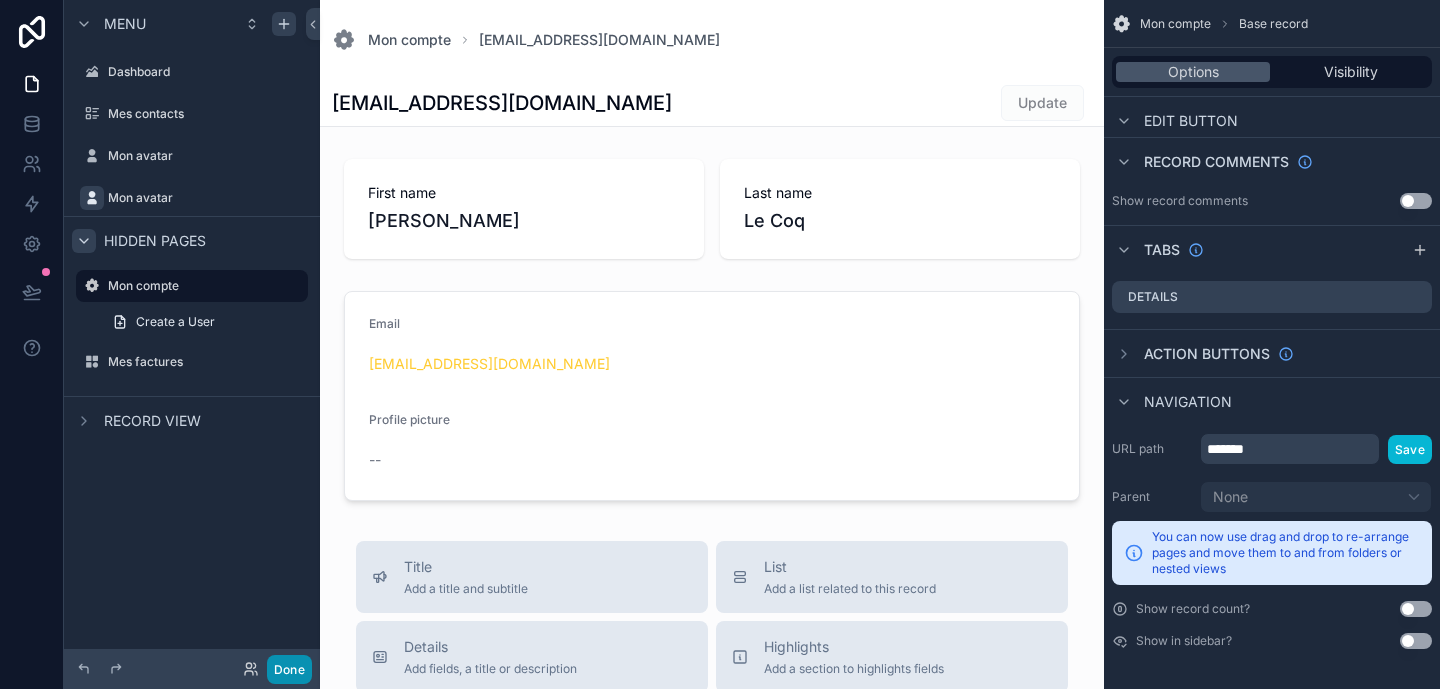 click on "Done" at bounding box center [289, 669] 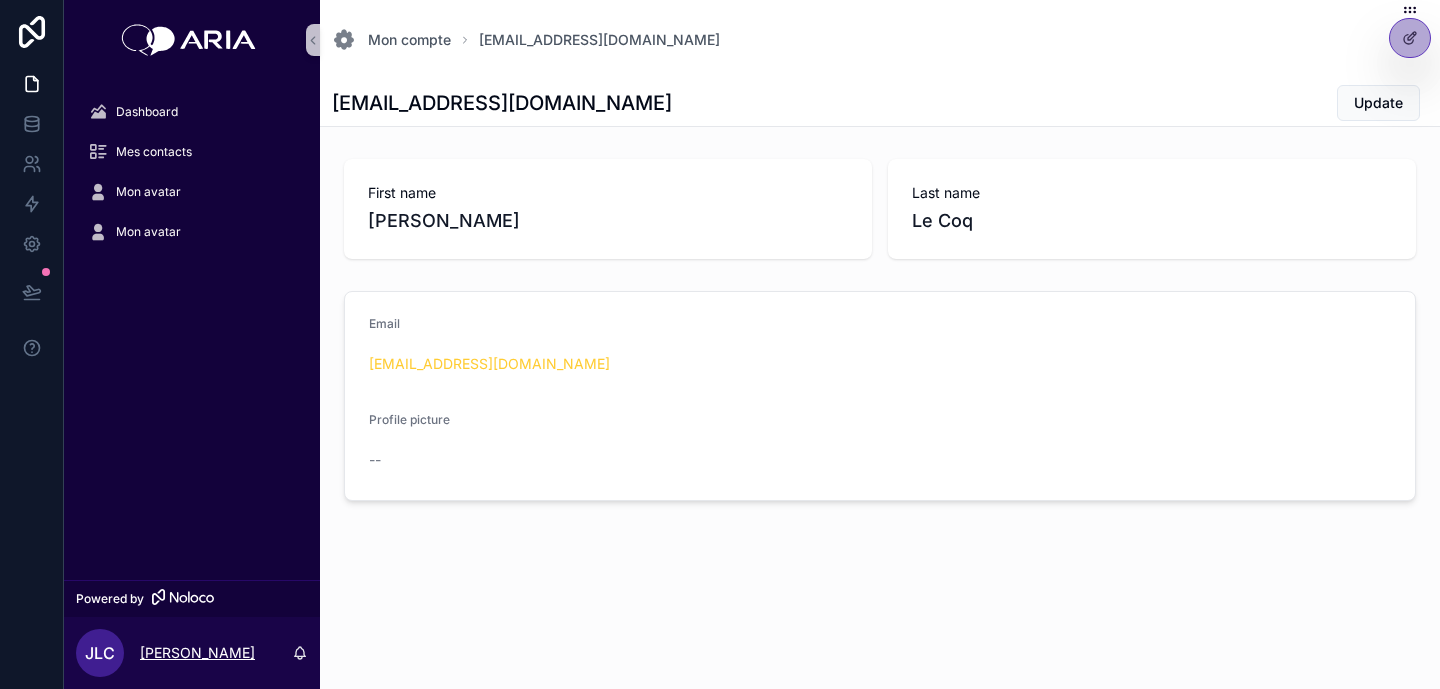 click on "[PERSON_NAME]" at bounding box center [197, 653] 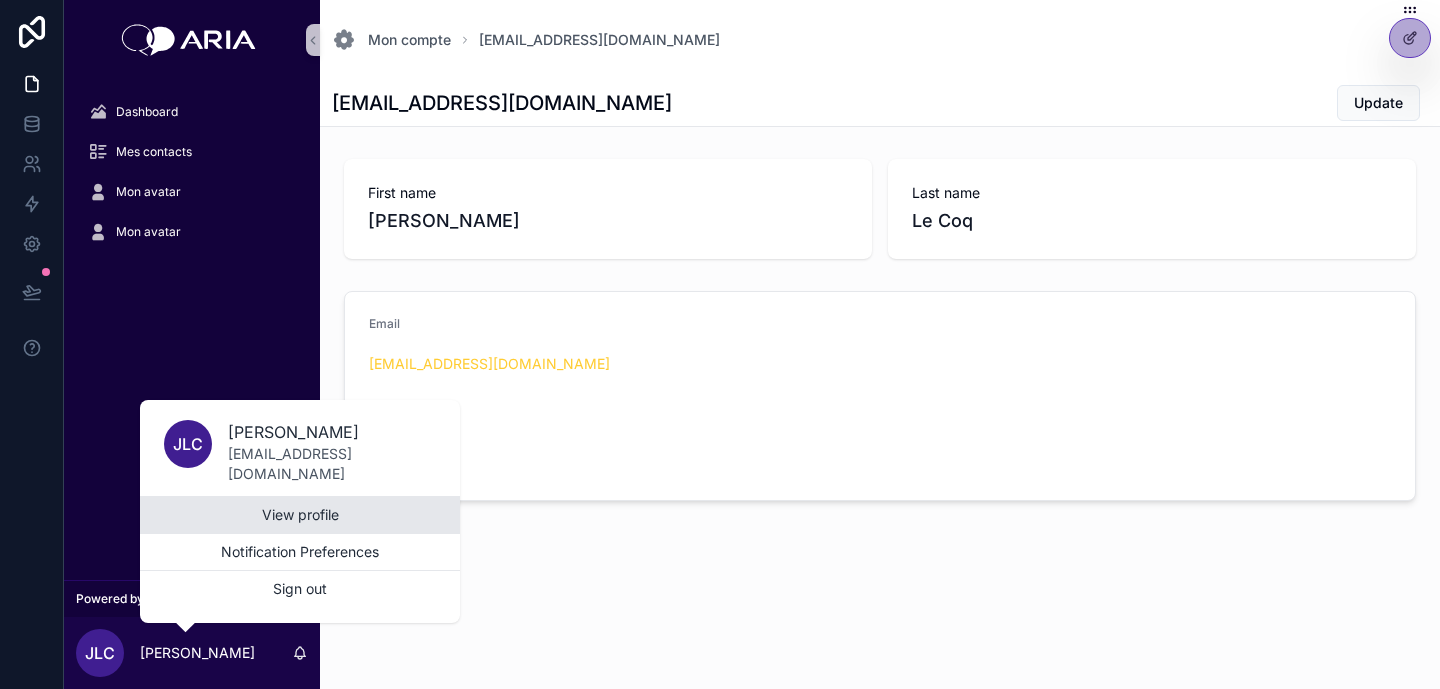 click on "View profile" at bounding box center (300, 515) 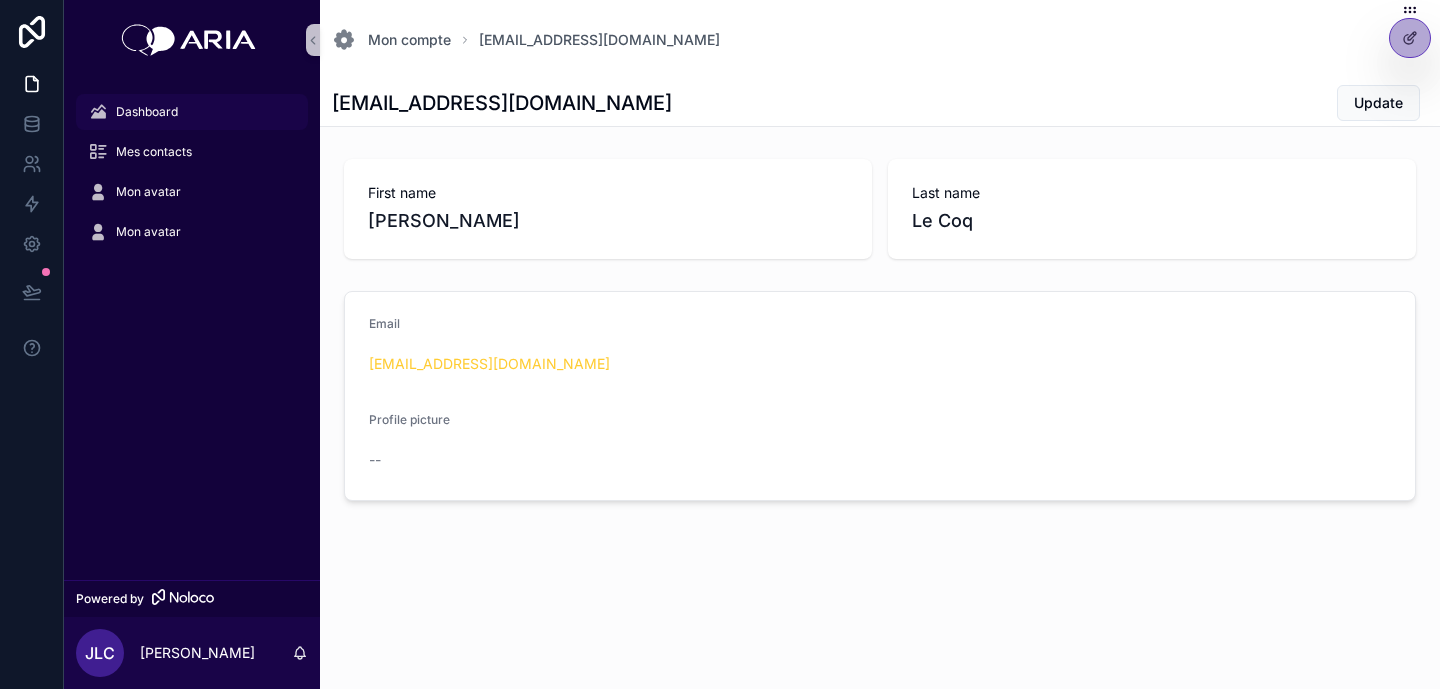 click on "Dashboard" at bounding box center (192, 112) 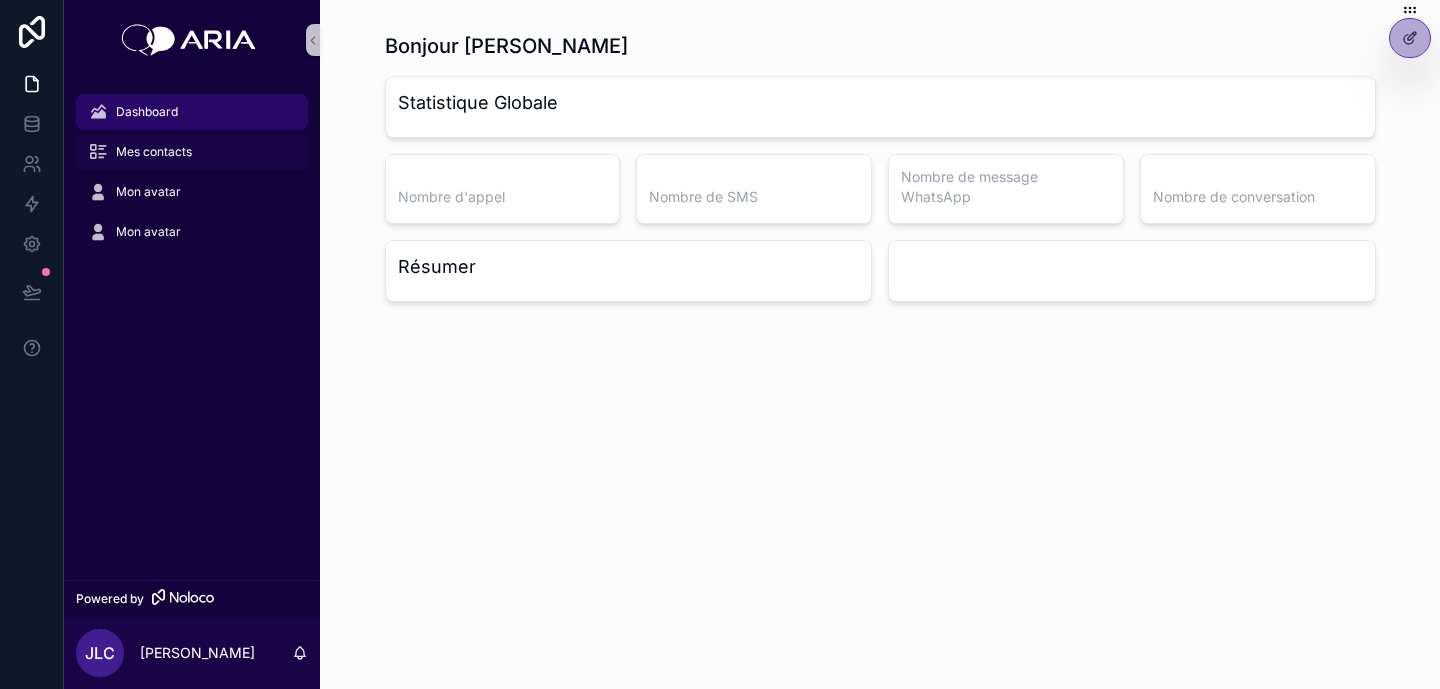 click on "Mes contacts" at bounding box center (154, 152) 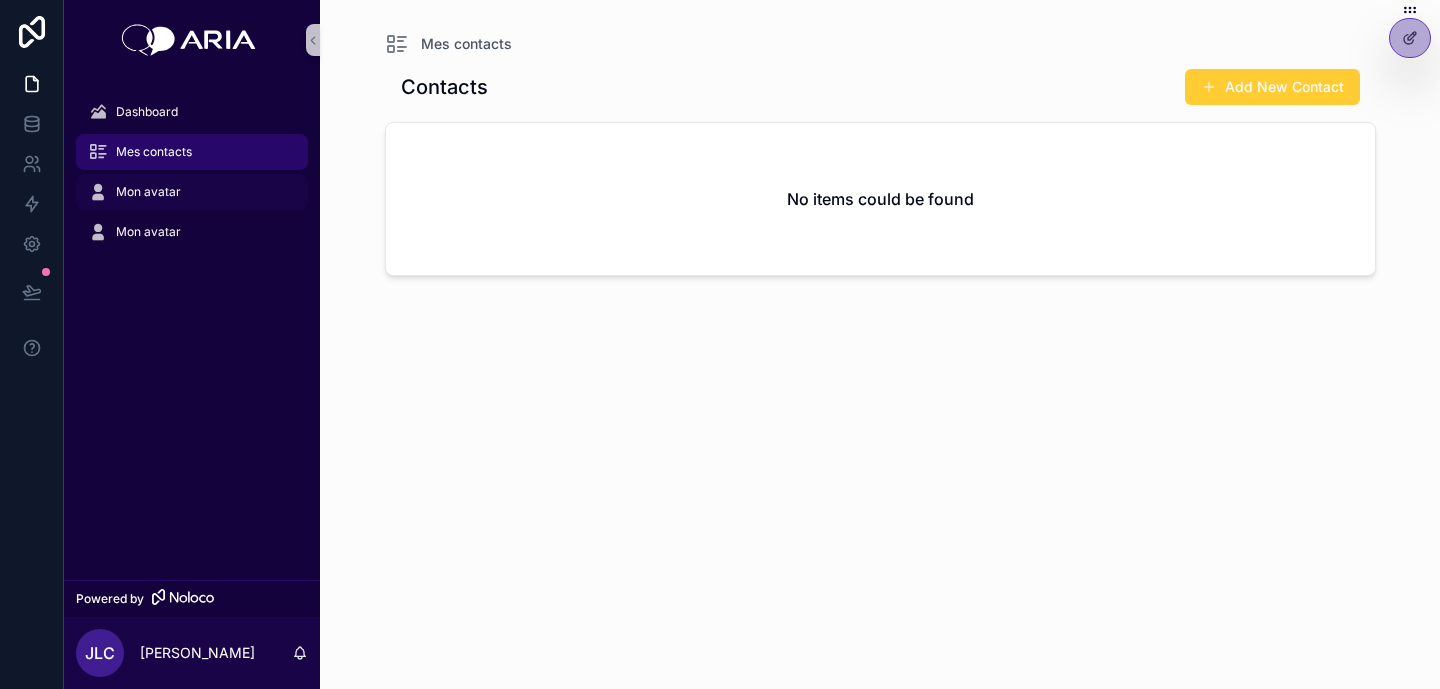 click on "Mon avatar" at bounding box center [192, 192] 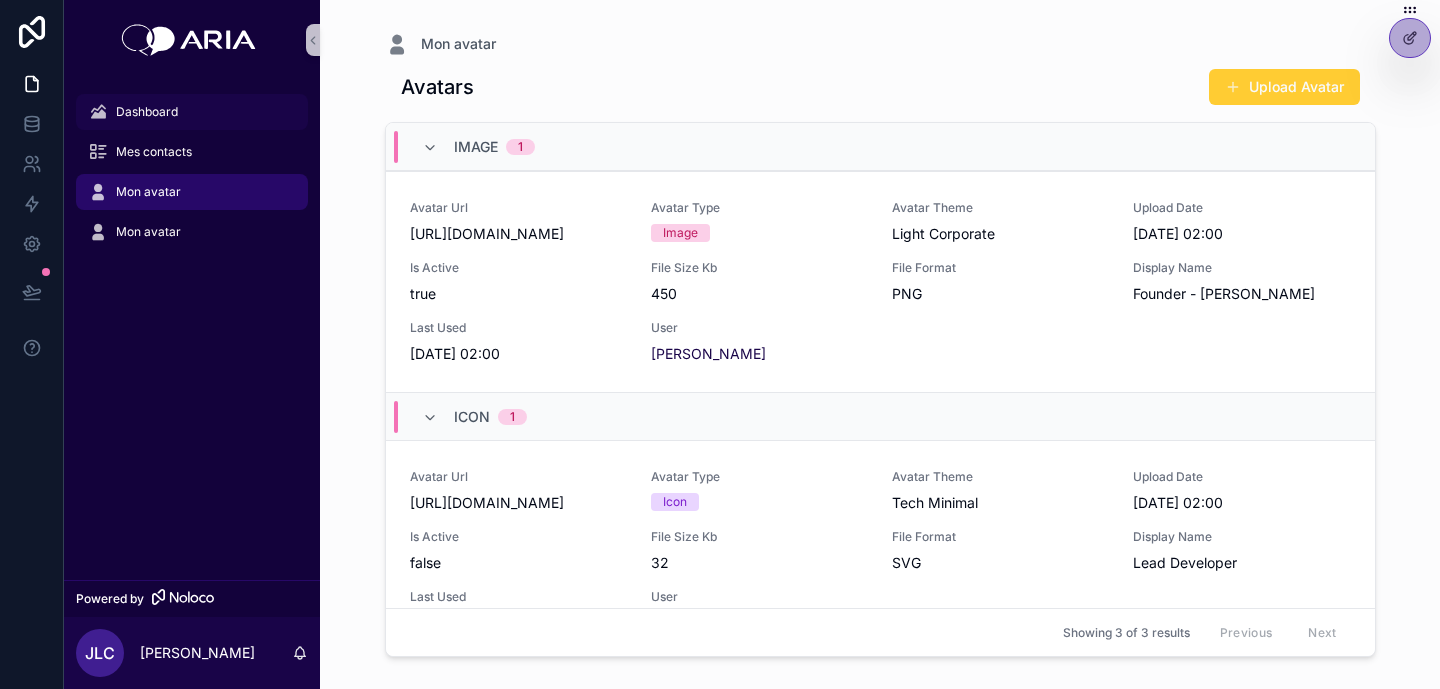 click on "Dashboard" at bounding box center (192, 112) 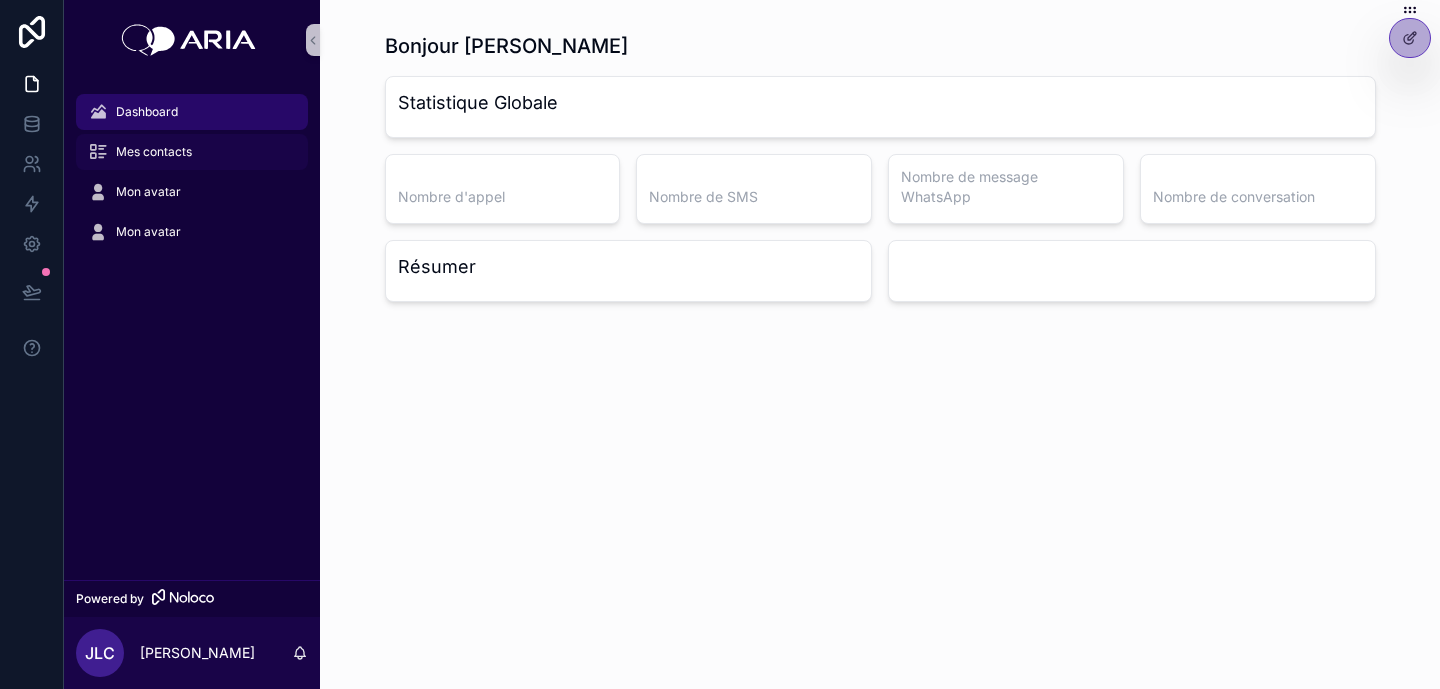 click on "Mes contacts" at bounding box center (154, 152) 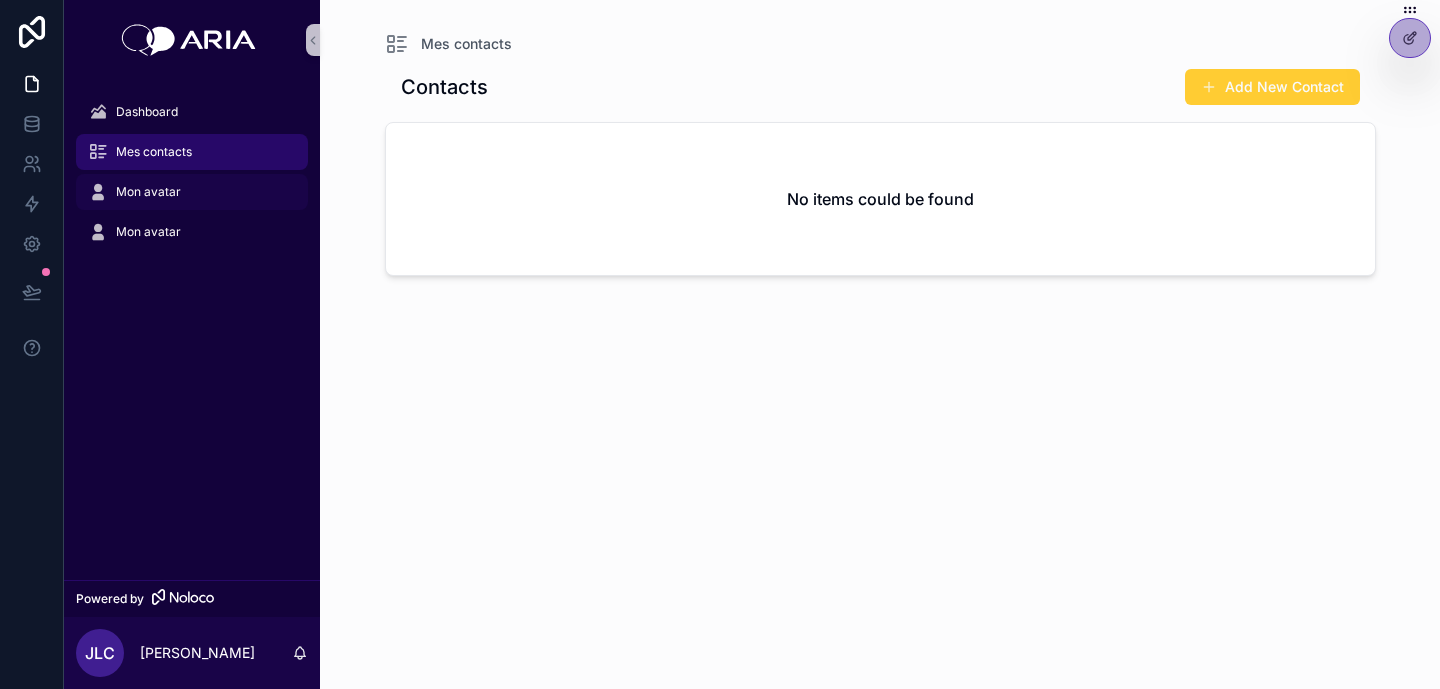 click on "Mon avatar" at bounding box center [192, 192] 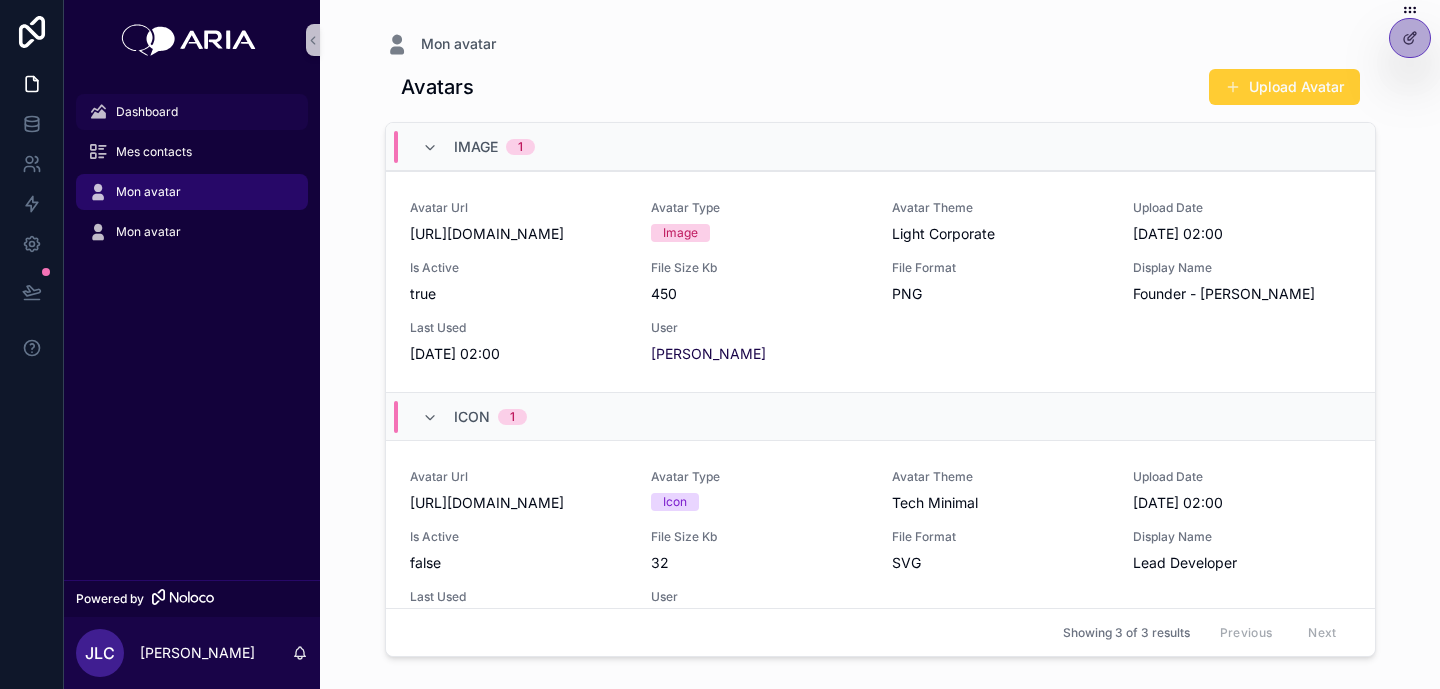 click on "Dashboard" at bounding box center (192, 112) 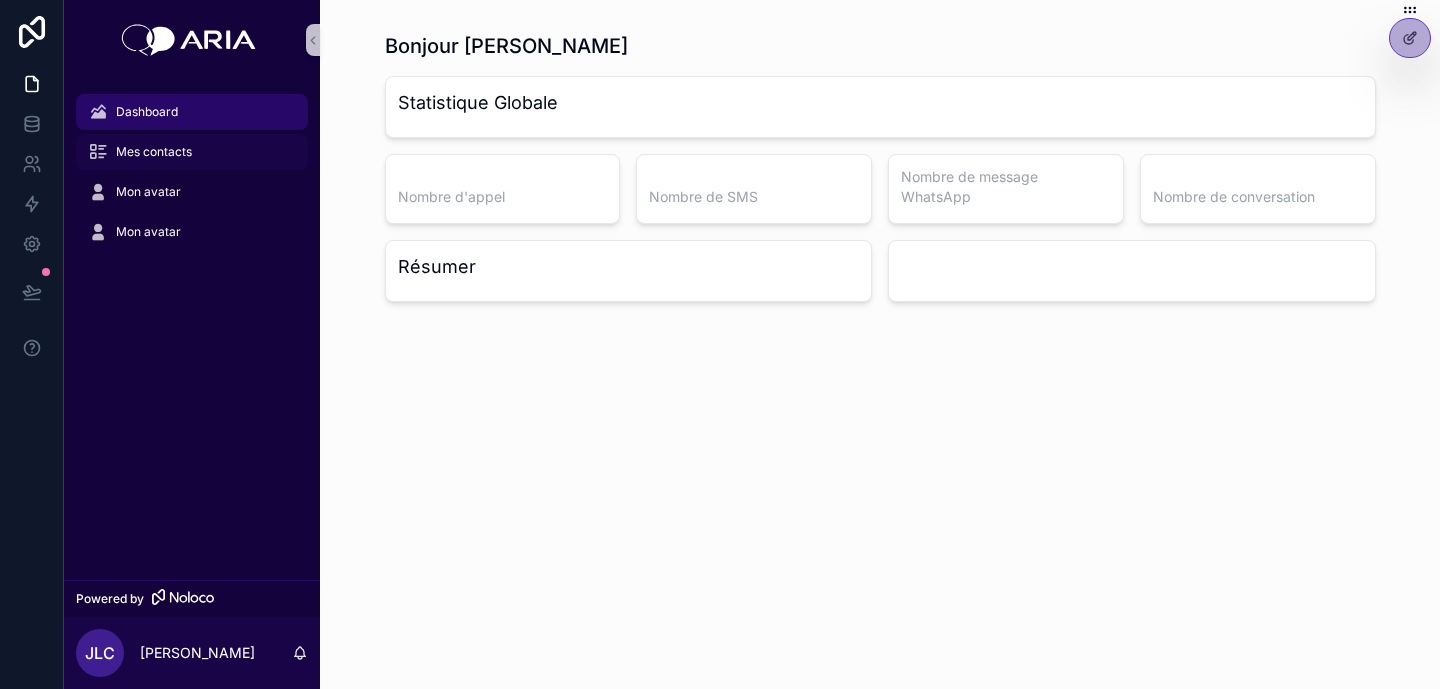 click on "Mes contacts" at bounding box center (192, 152) 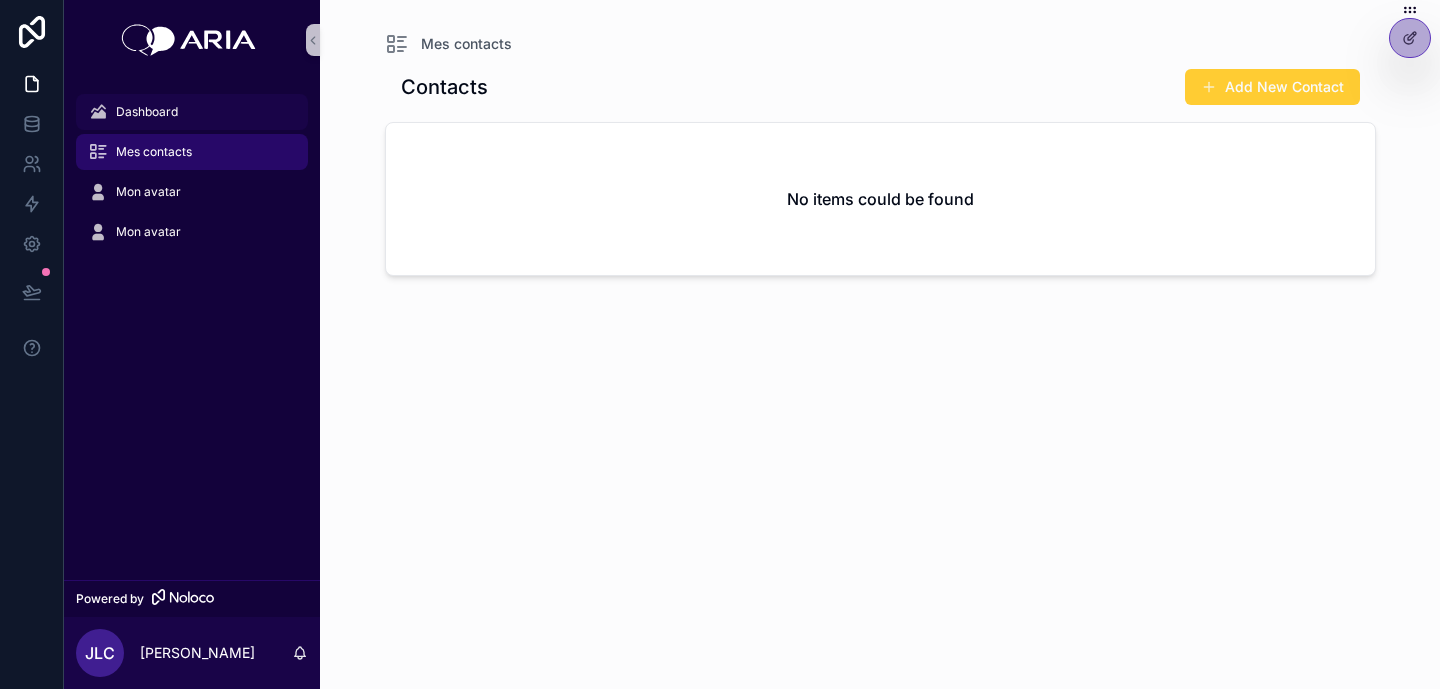 click on "Dashboard" at bounding box center [192, 112] 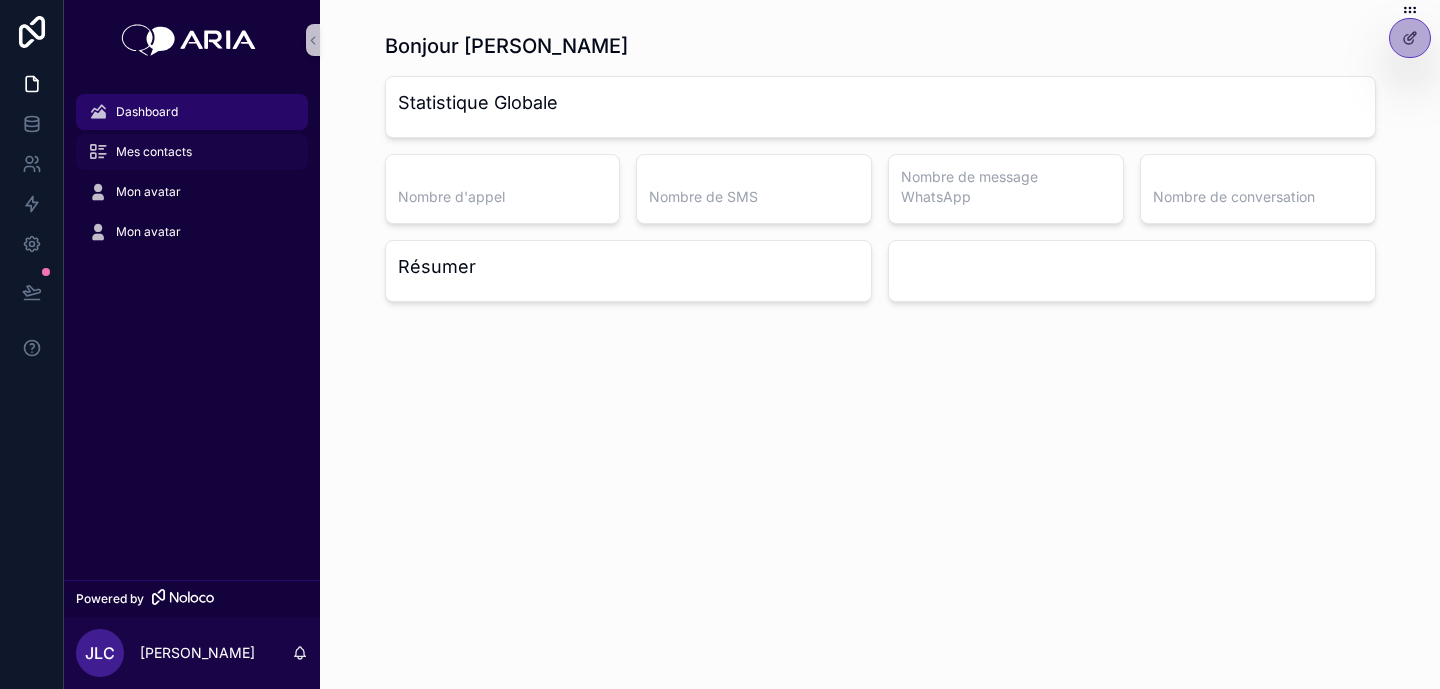 click on "Mes contacts" at bounding box center (192, 152) 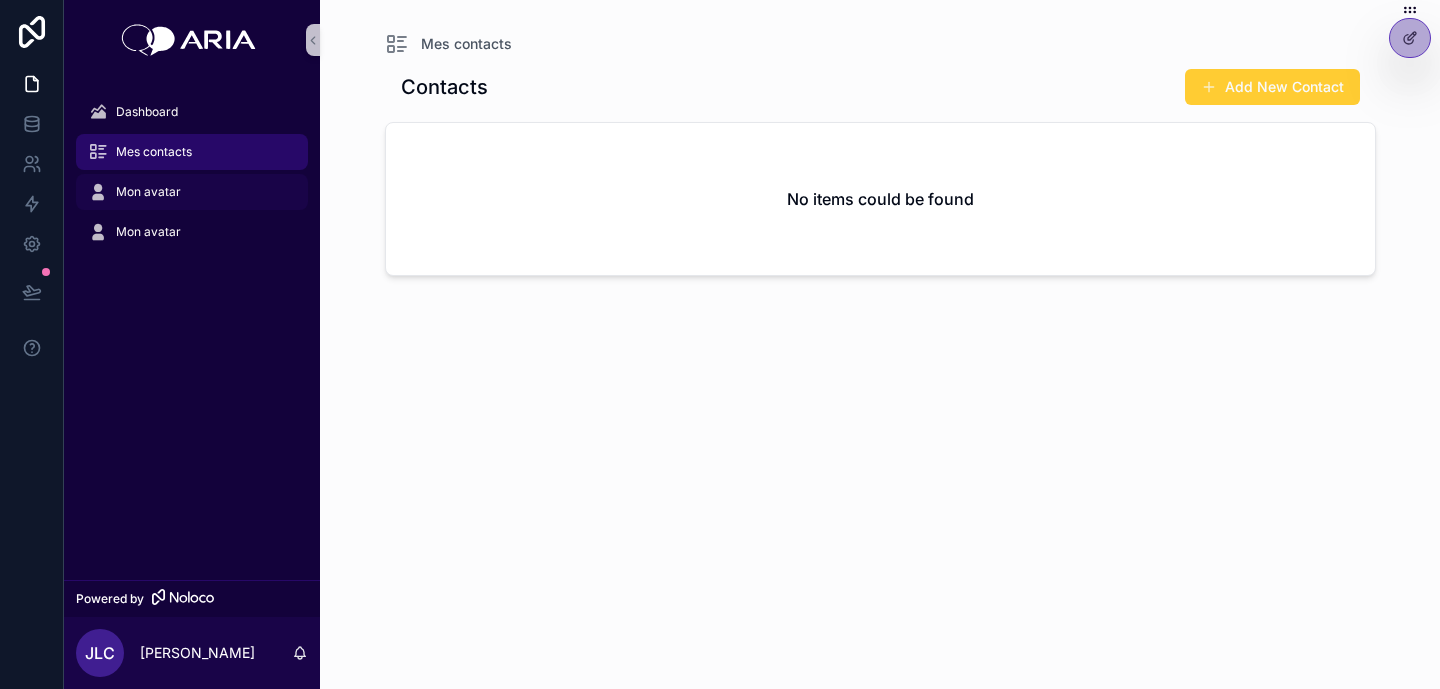 click on "Mon avatar" at bounding box center (148, 192) 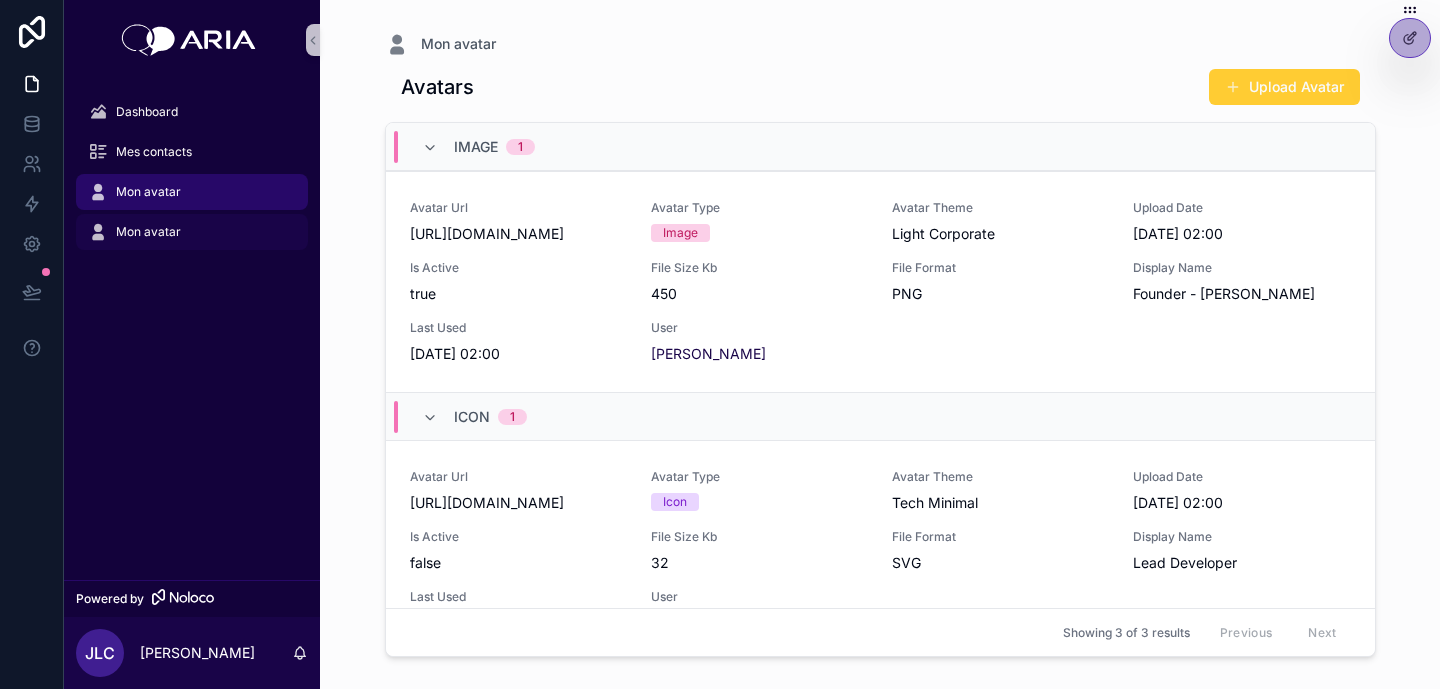 click on "Mon avatar" at bounding box center (192, 232) 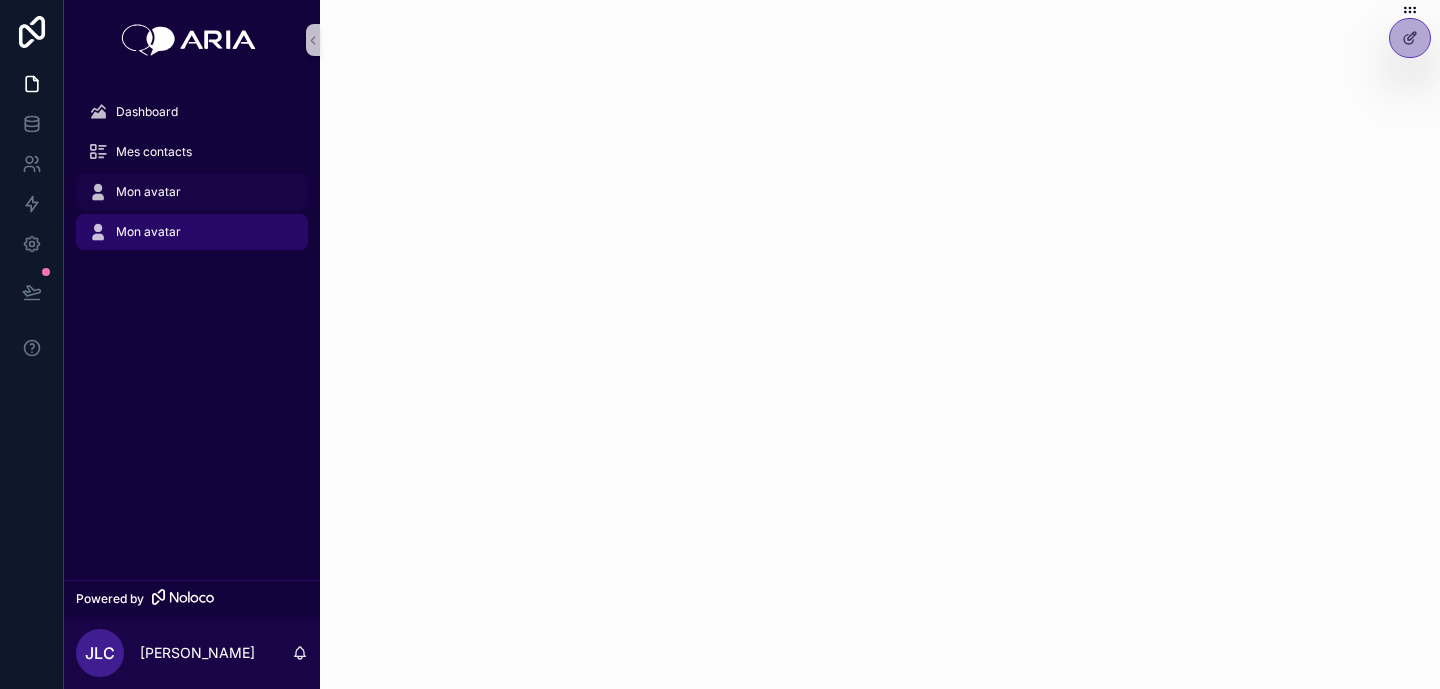 click on "Mon avatar" at bounding box center [192, 192] 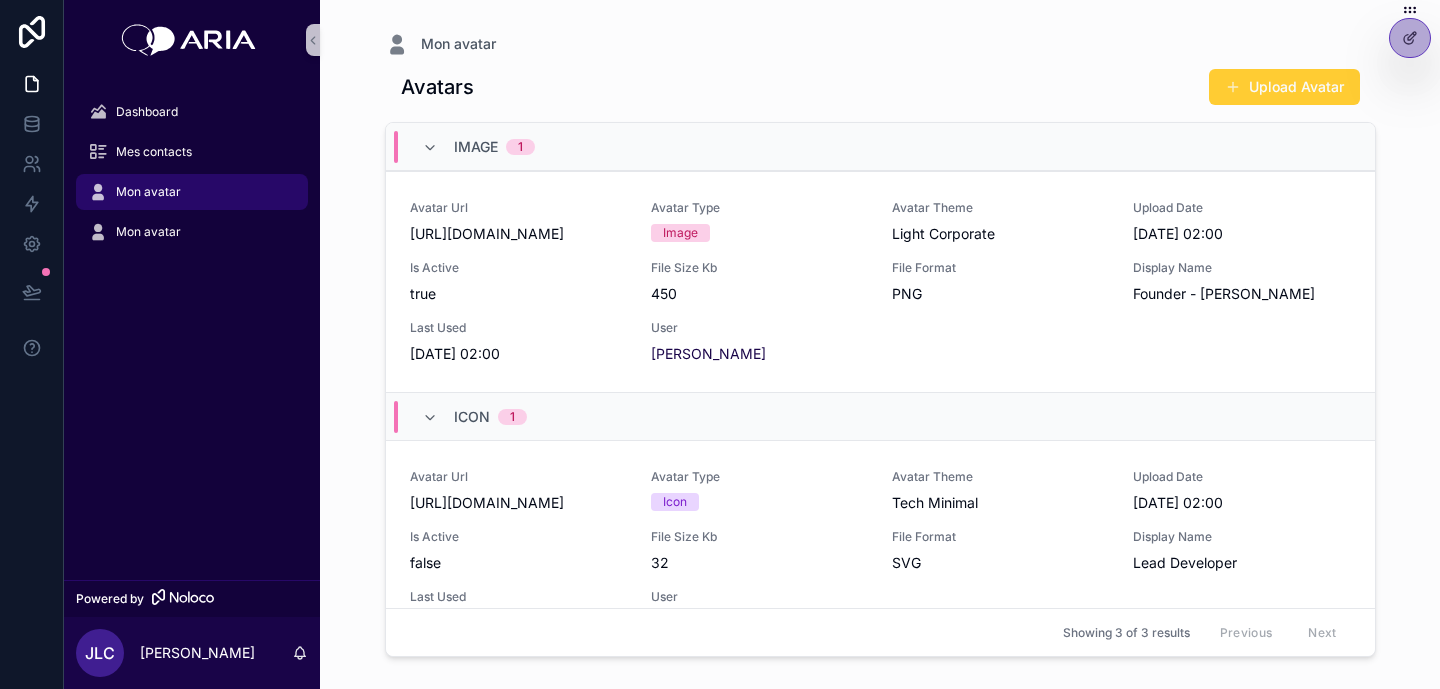click at bounding box center (32, 32) 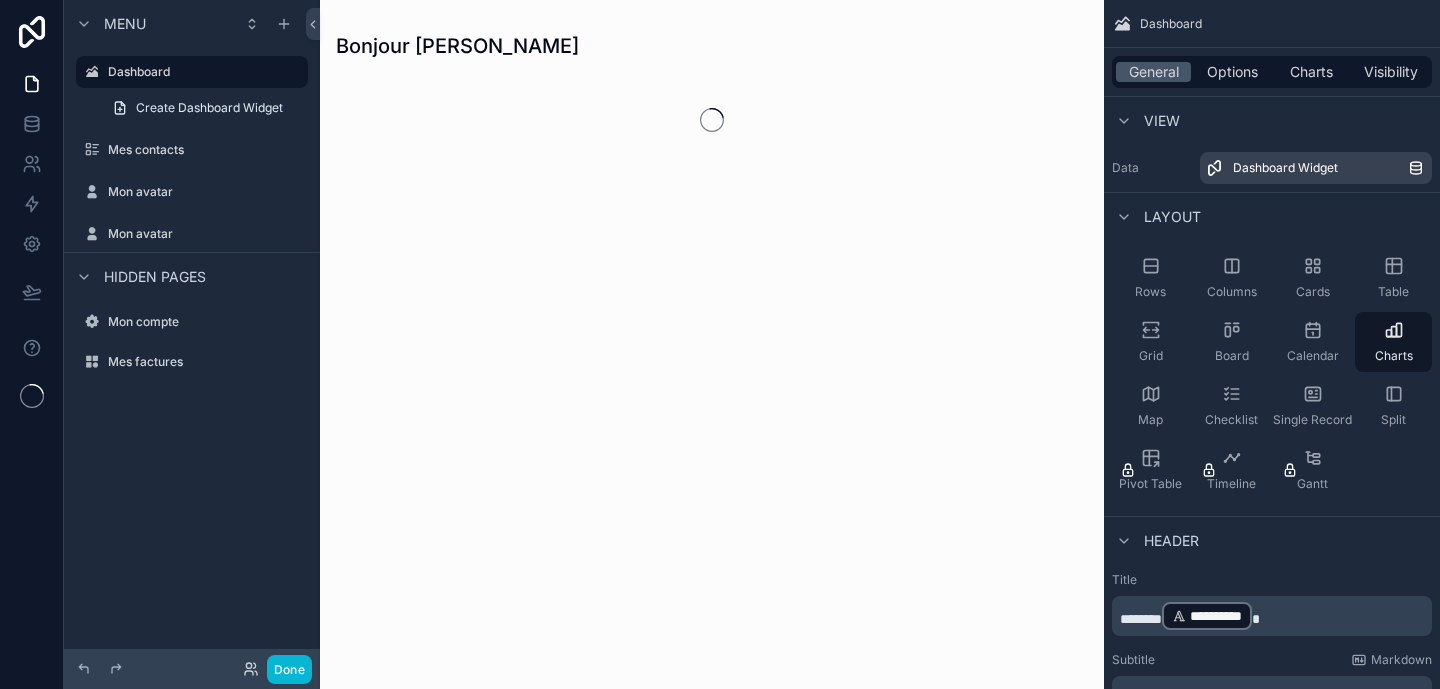 scroll, scrollTop: 0, scrollLeft: 0, axis: both 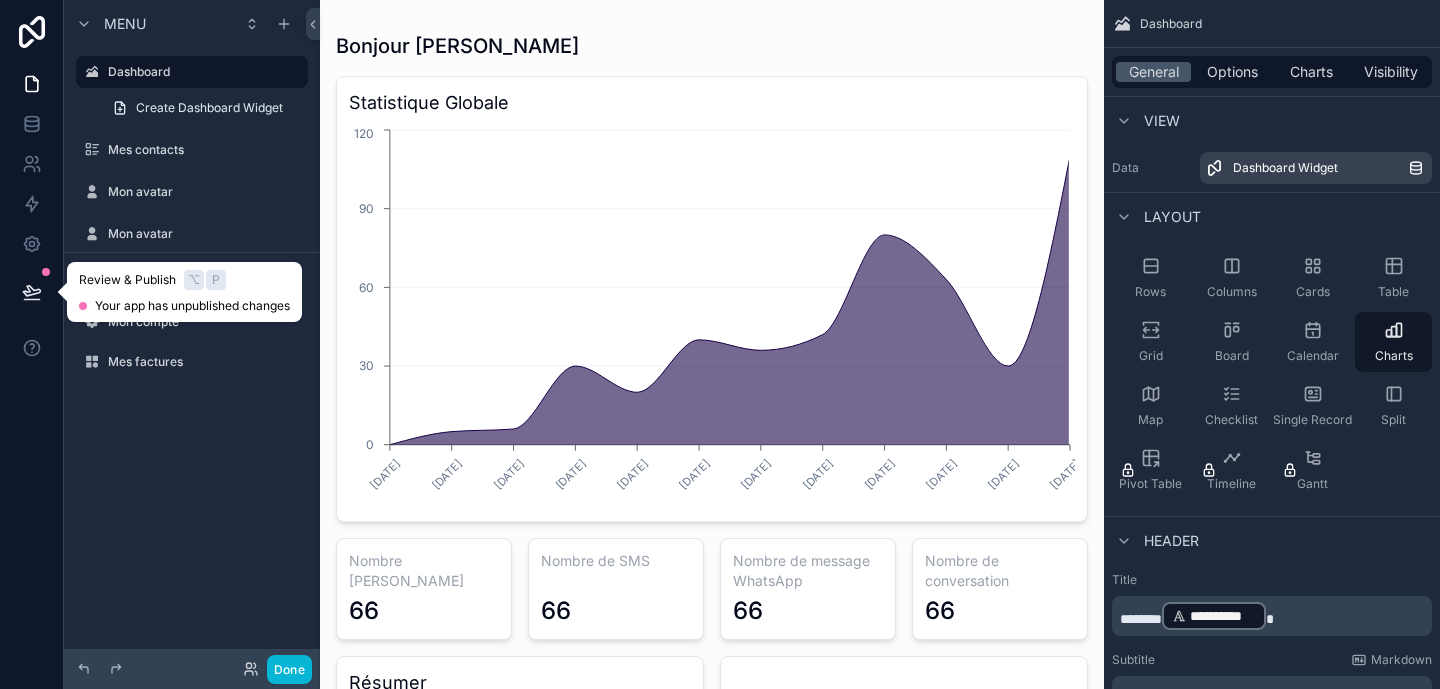 click 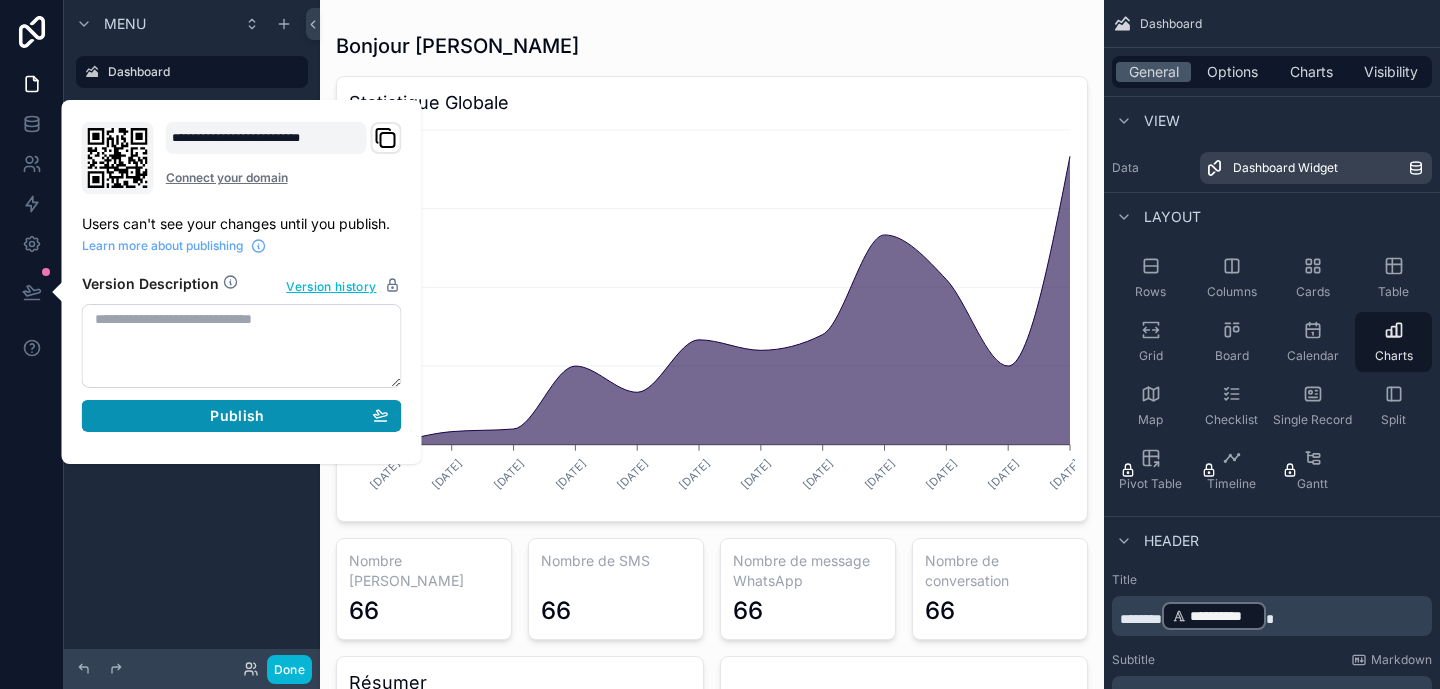 click on "Publish" at bounding box center [242, 416] 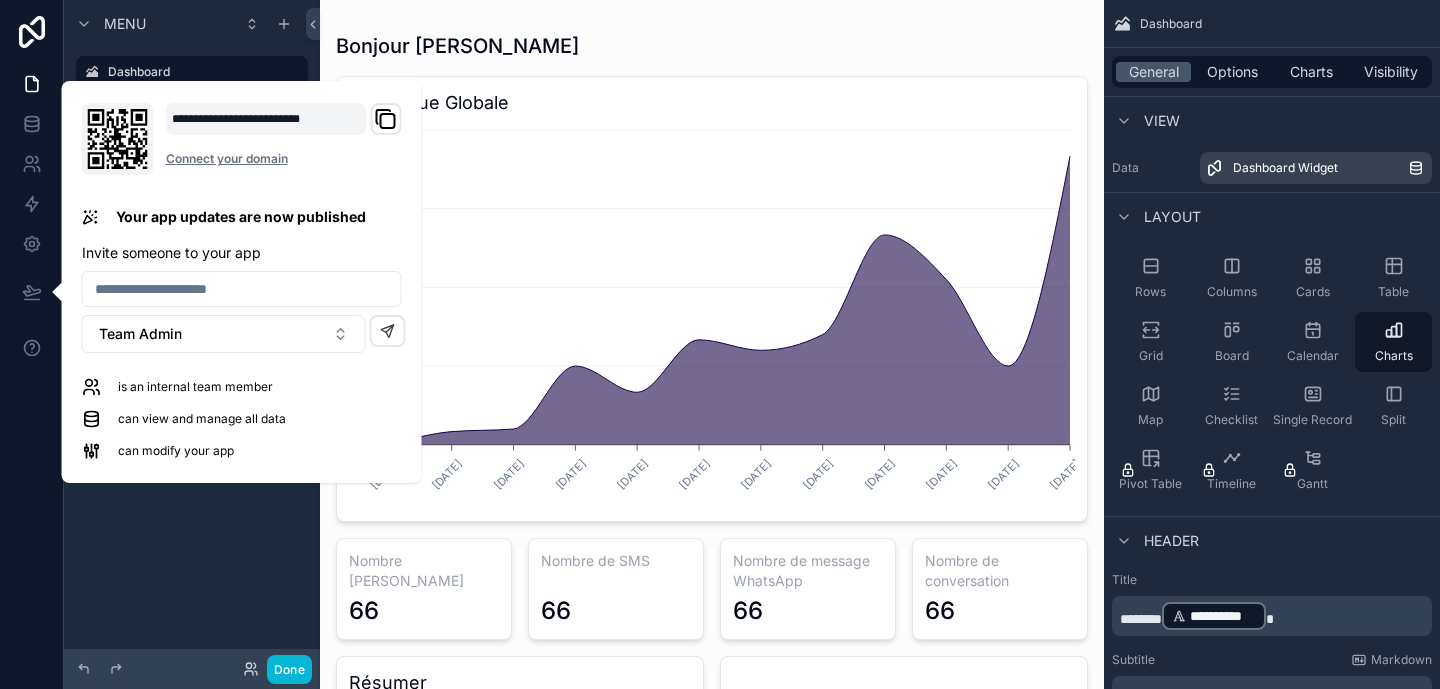 click 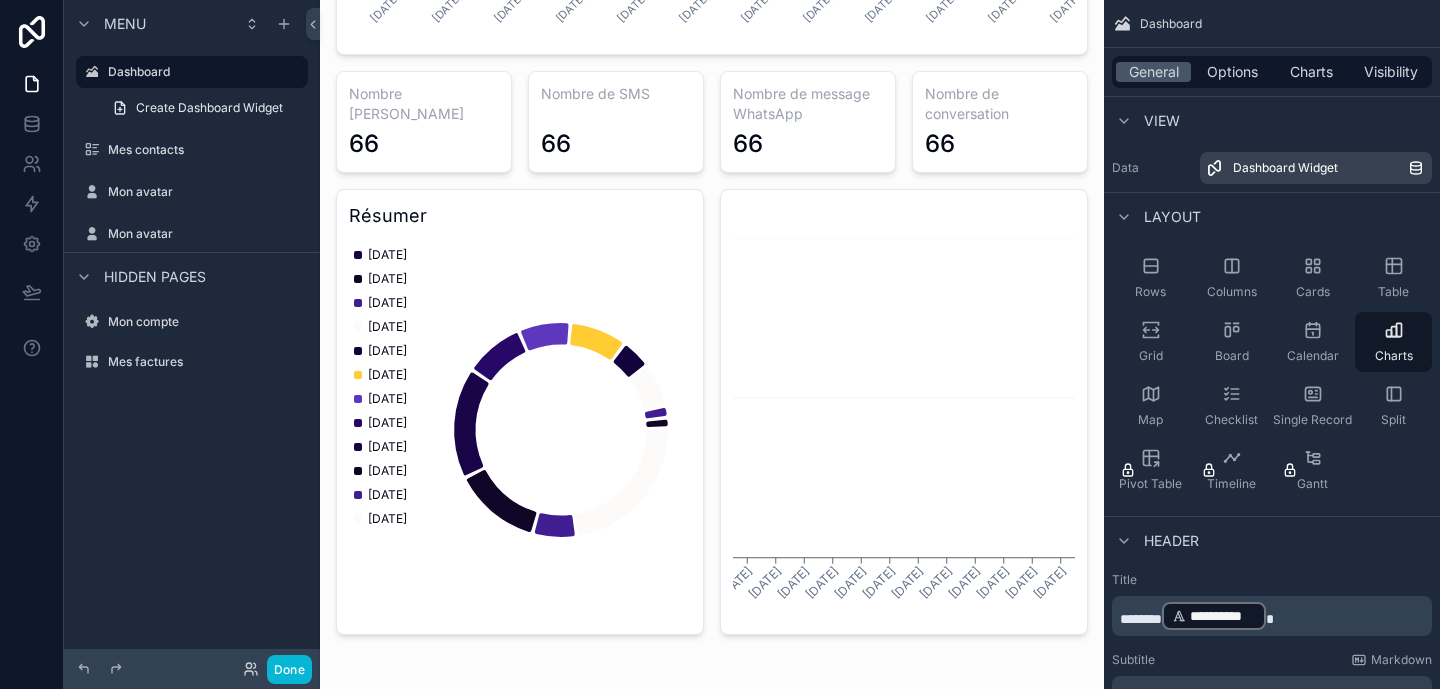 scroll, scrollTop: 477, scrollLeft: 0, axis: vertical 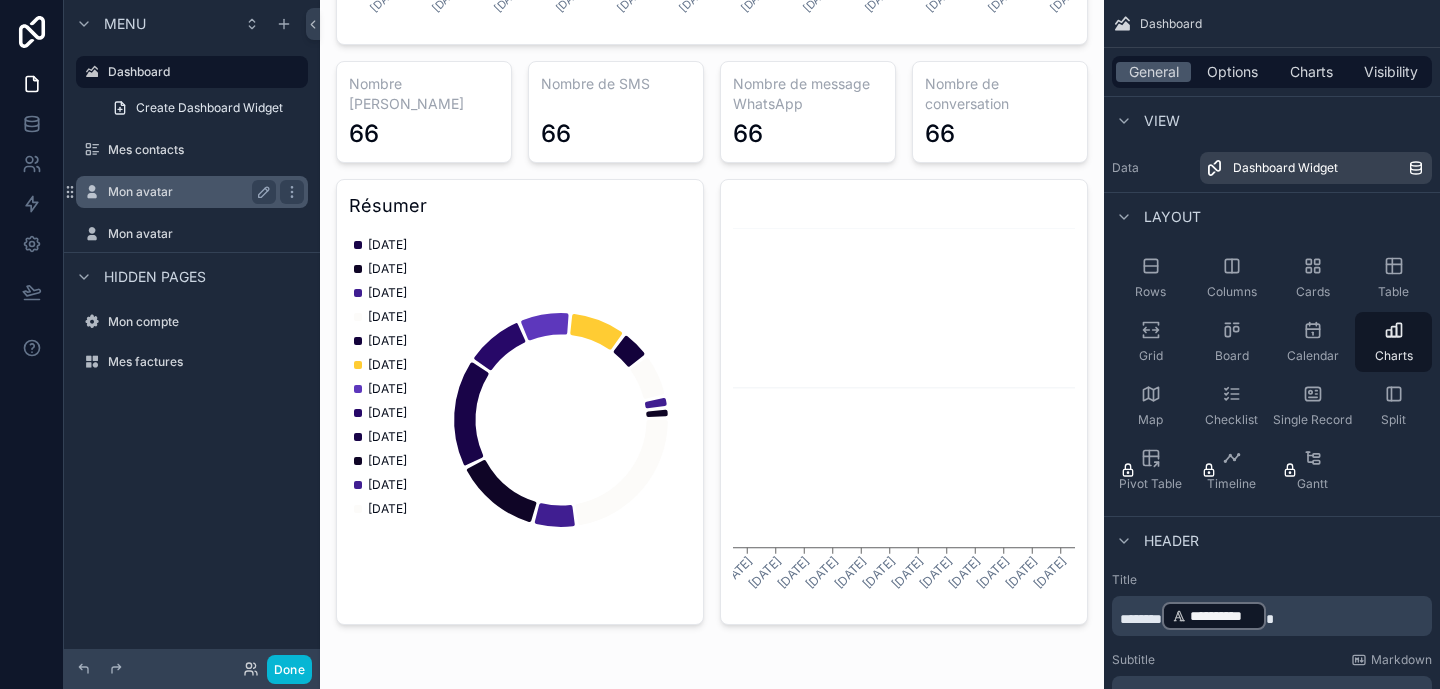 click on "Mon avatar" at bounding box center (188, 192) 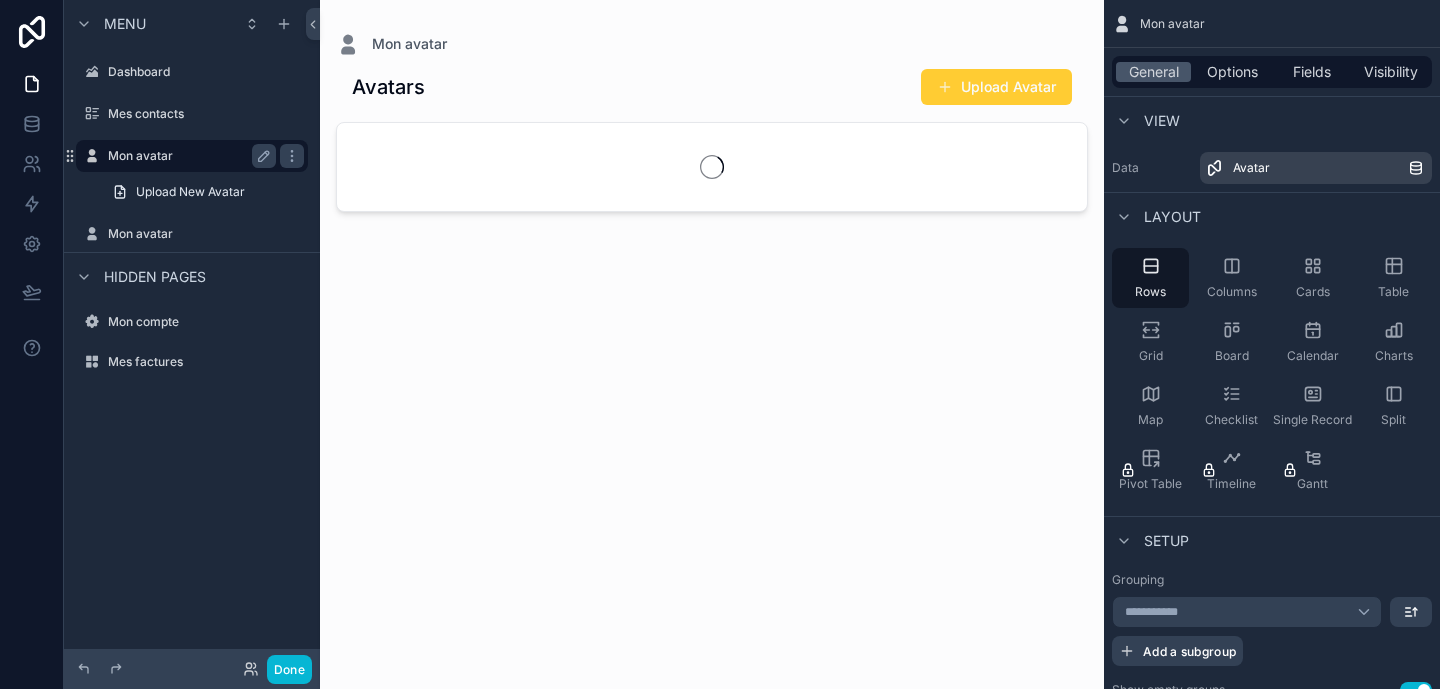 scroll, scrollTop: 0, scrollLeft: 0, axis: both 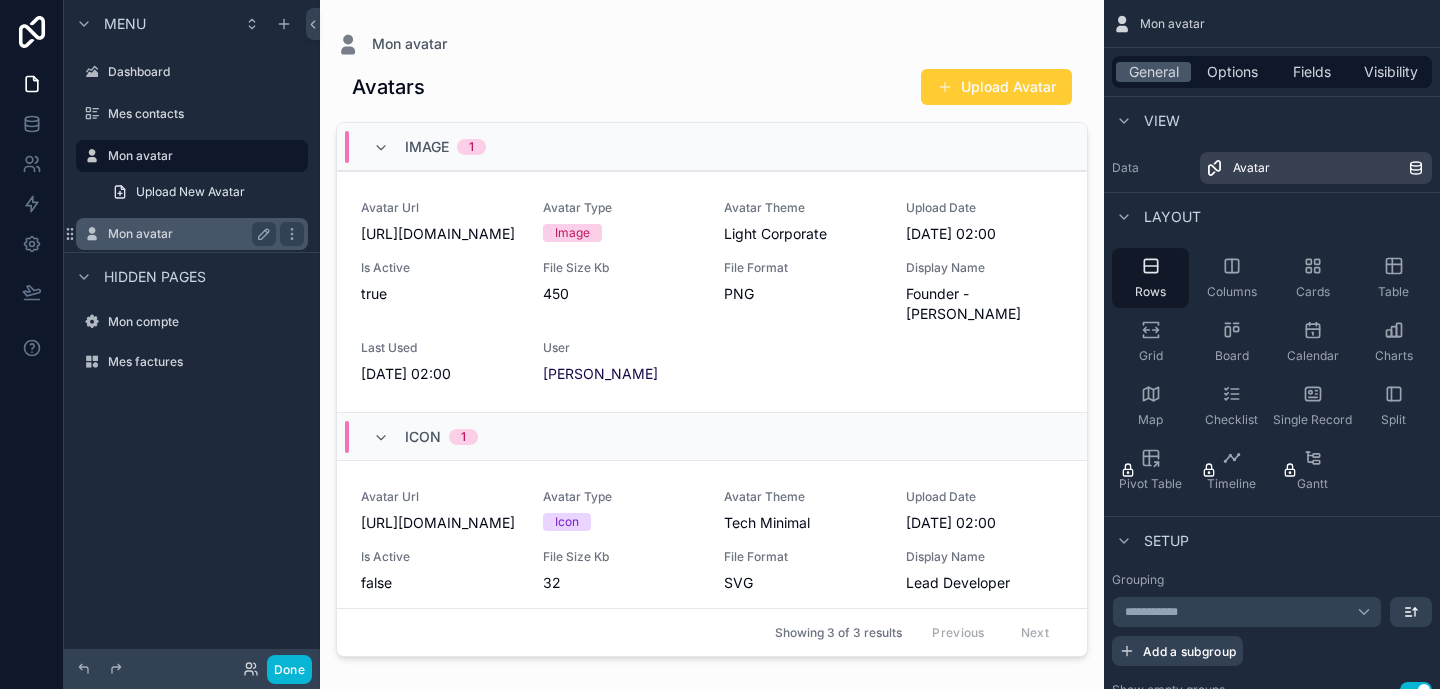 click on "Mon avatar" at bounding box center (188, 234) 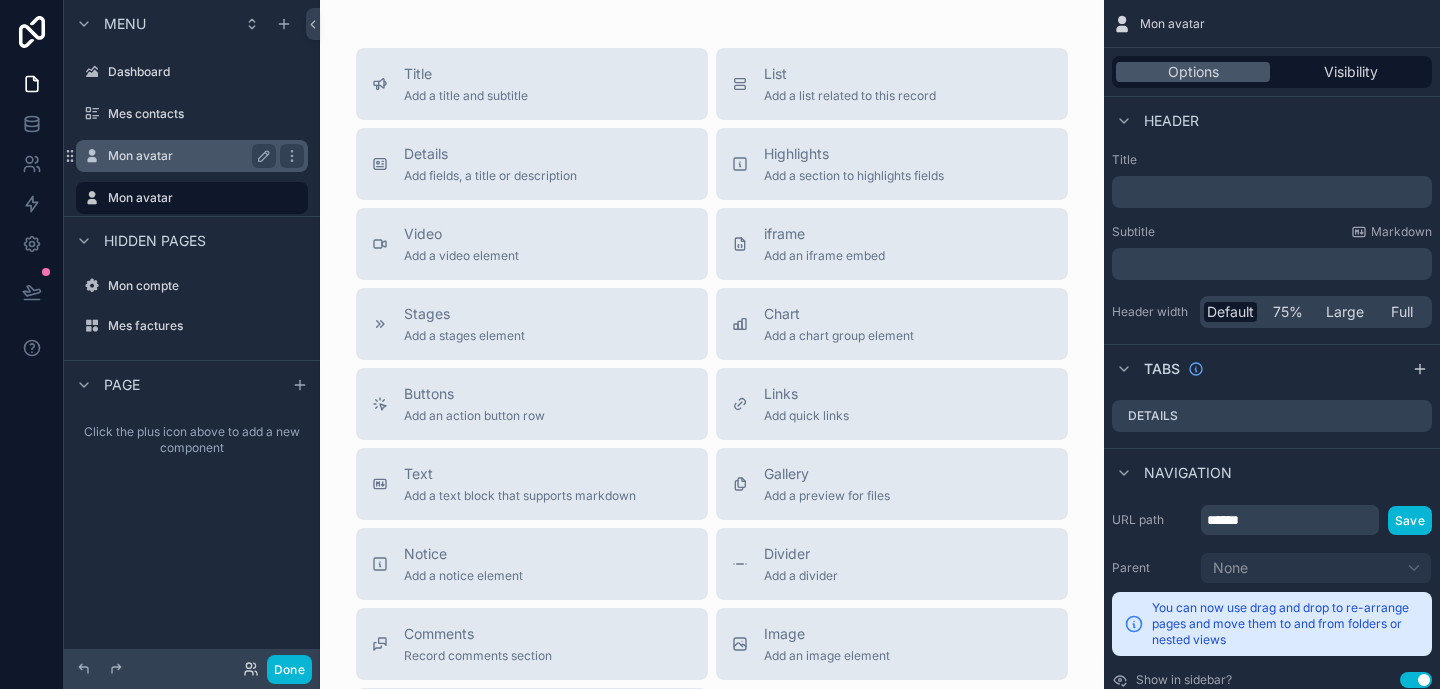 click on "Mon avatar" at bounding box center [192, 156] 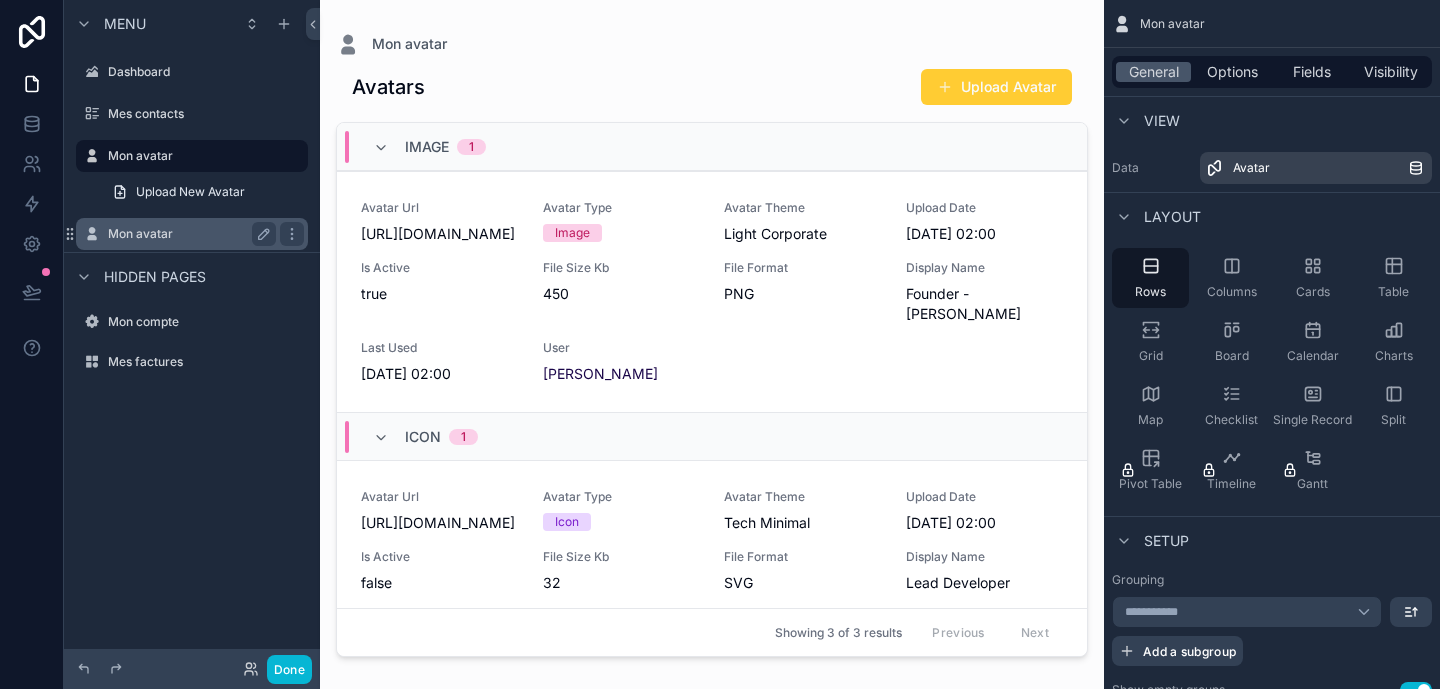 click on "Mon avatar" at bounding box center (192, 234) 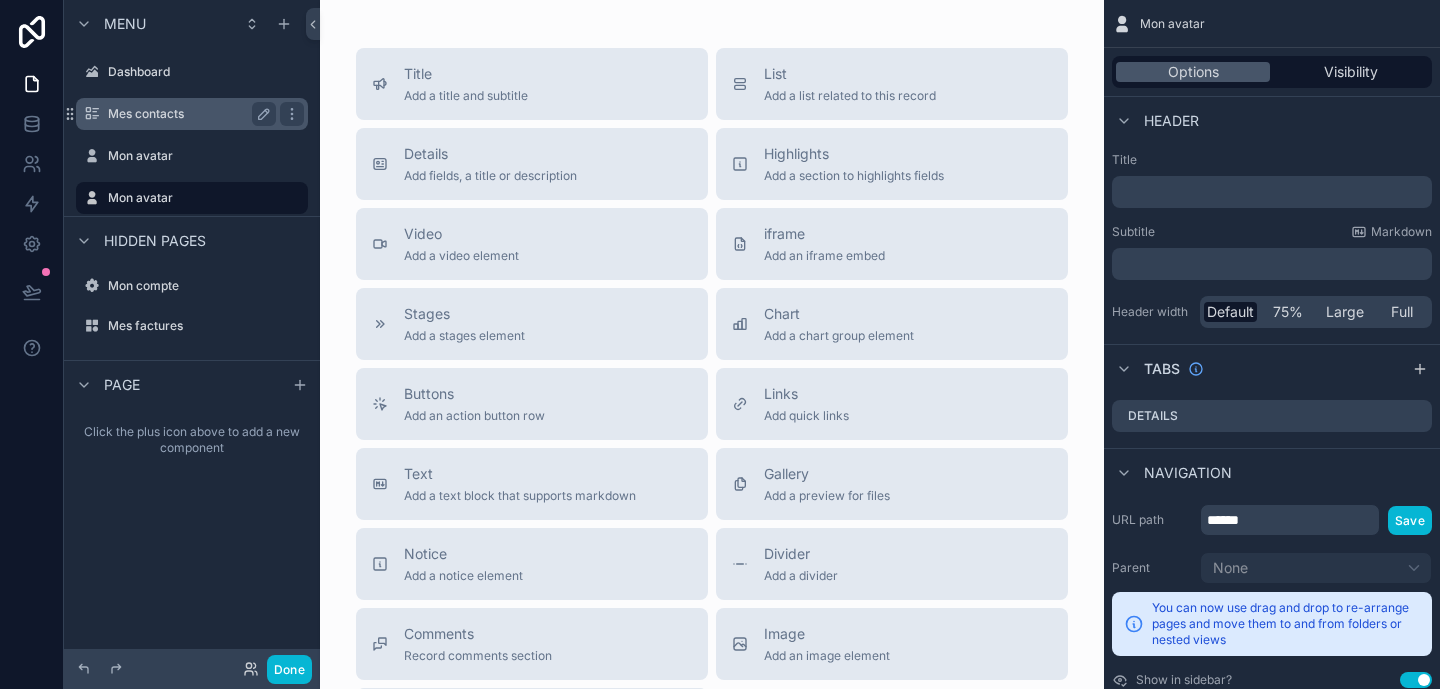 click on "Mes contacts" at bounding box center (188, 114) 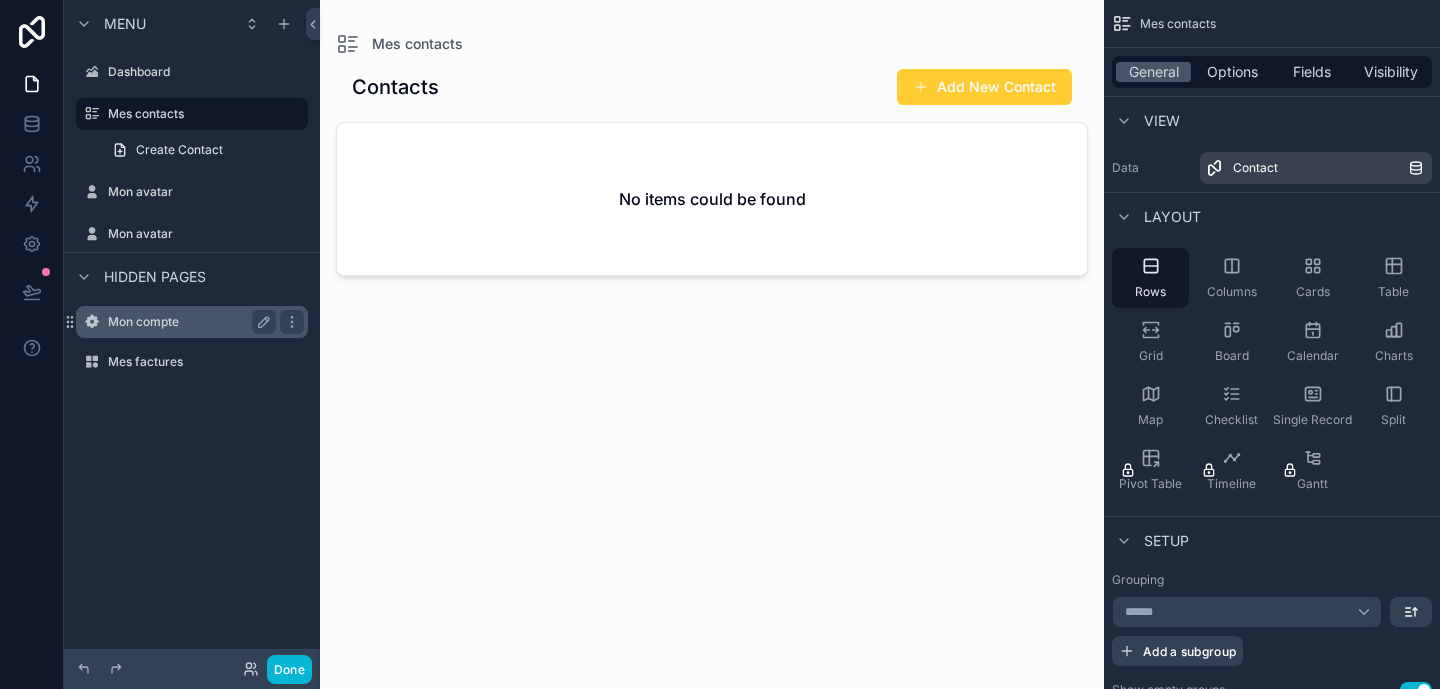 click on "Mon compte" at bounding box center (188, 322) 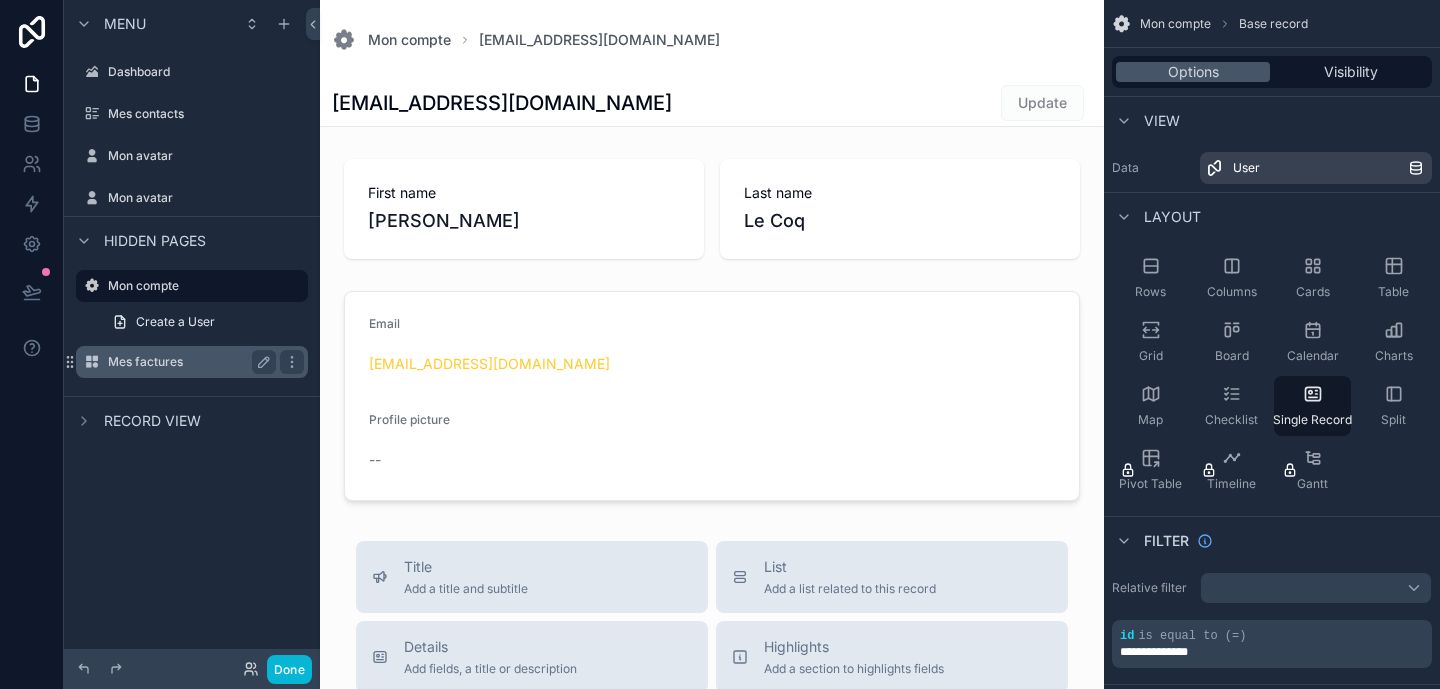 click on "Mes factures" at bounding box center [192, 362] 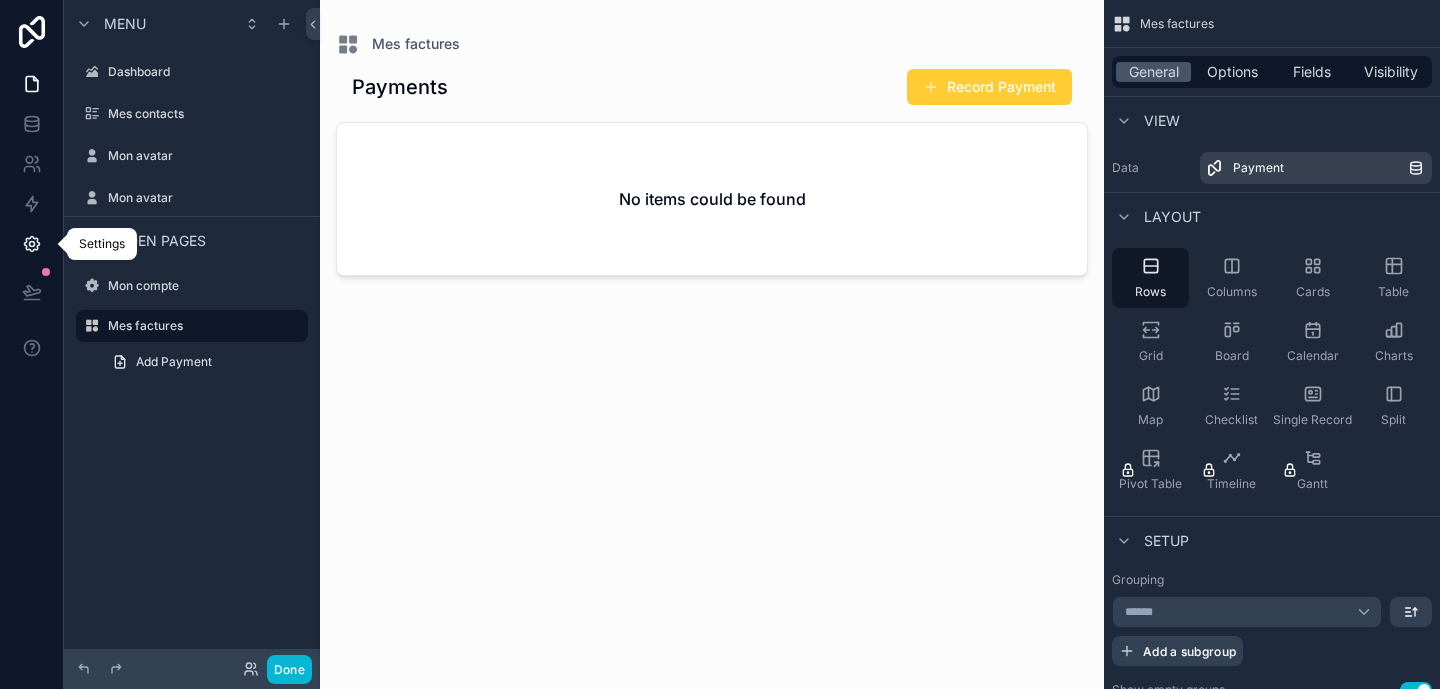 click 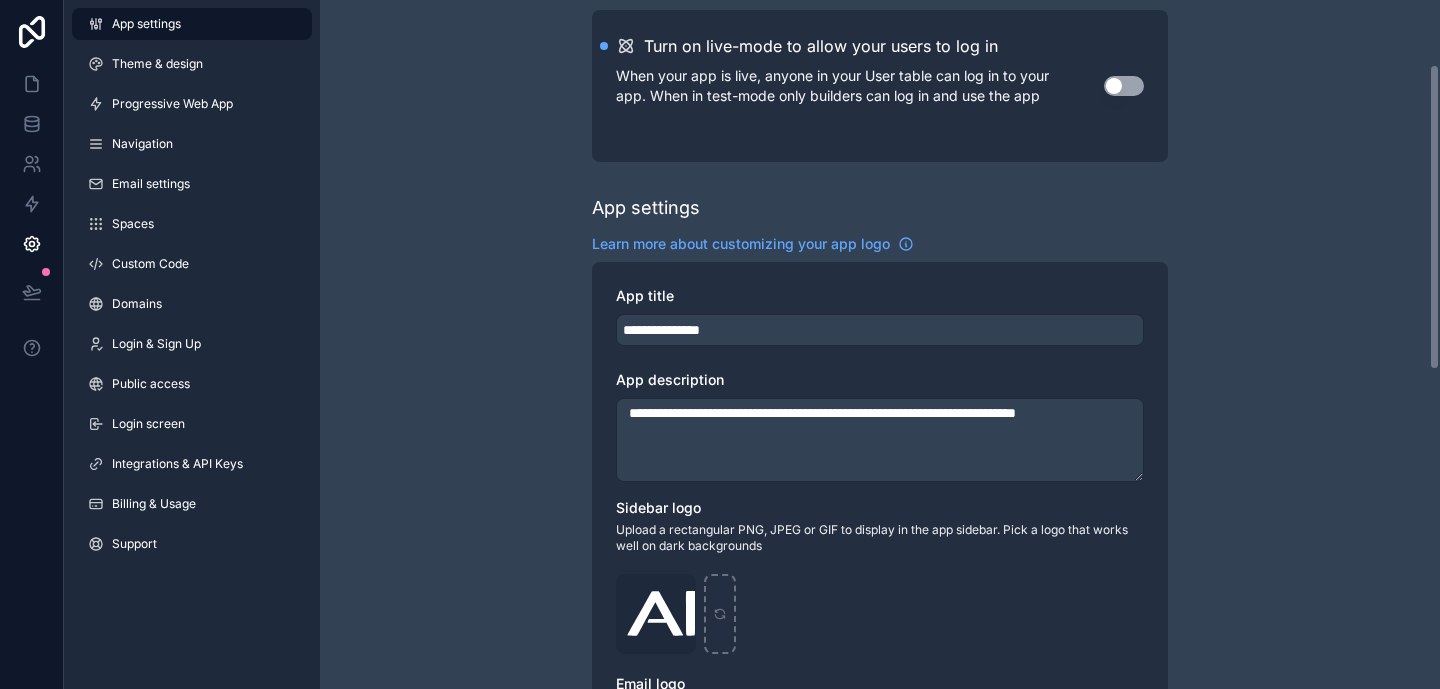 scroll, scrollTop: 170, scrollLeft: 0, axis: vertical 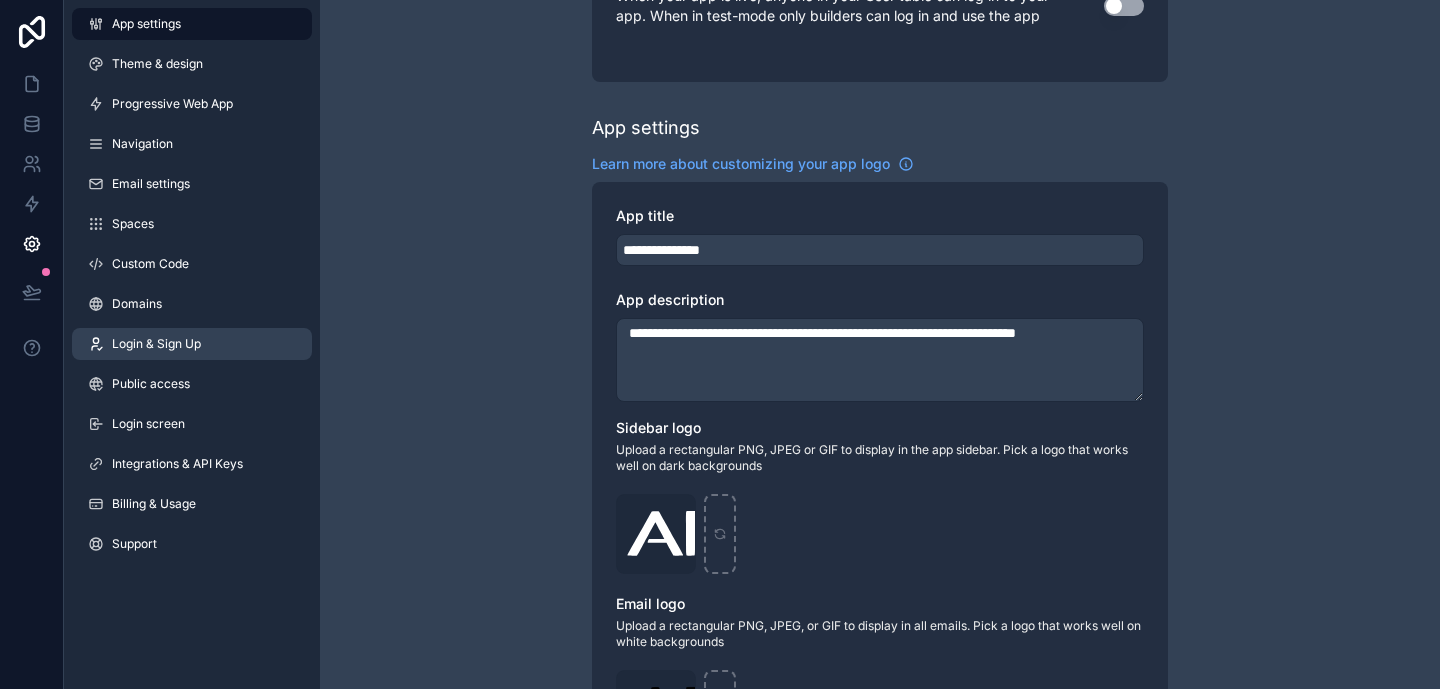 click on "Login & Sign Up" at bounding box center (156, 344) 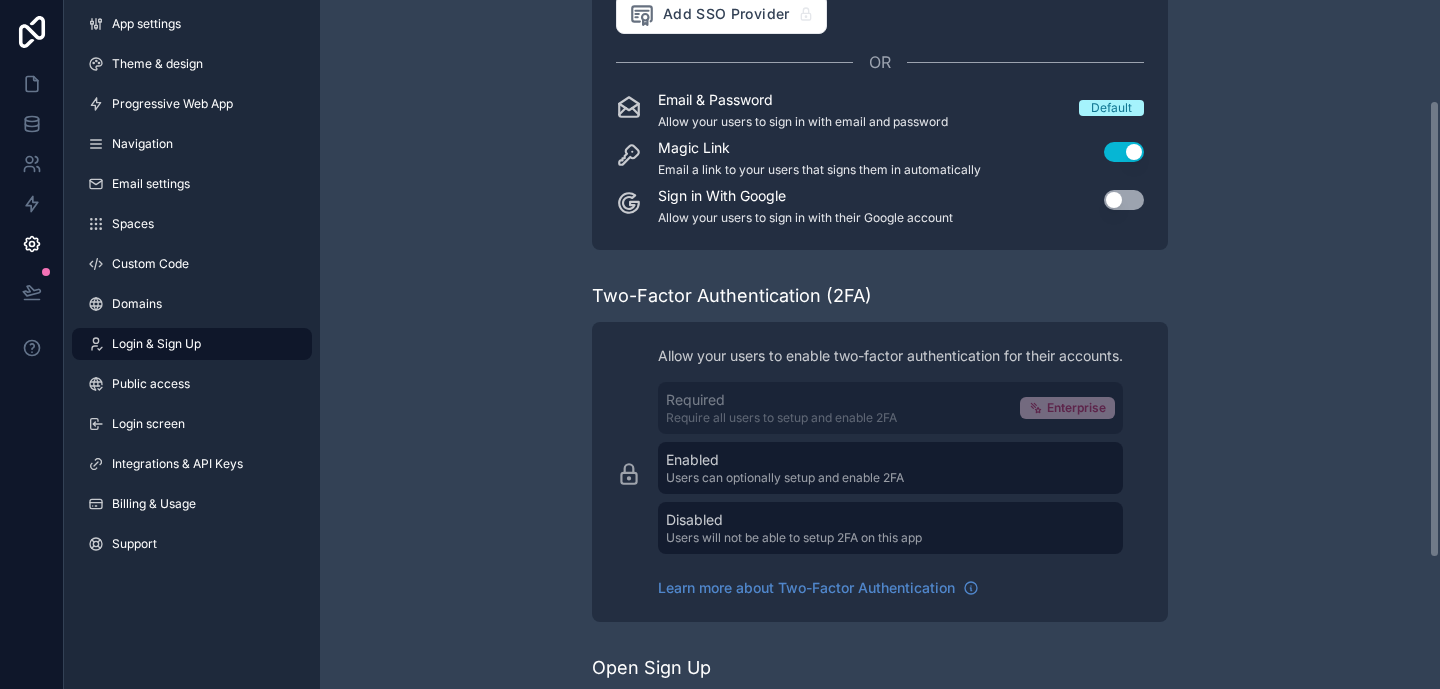 scroll, scrollTop: 347, scrollLeft: 0, axis: vertical 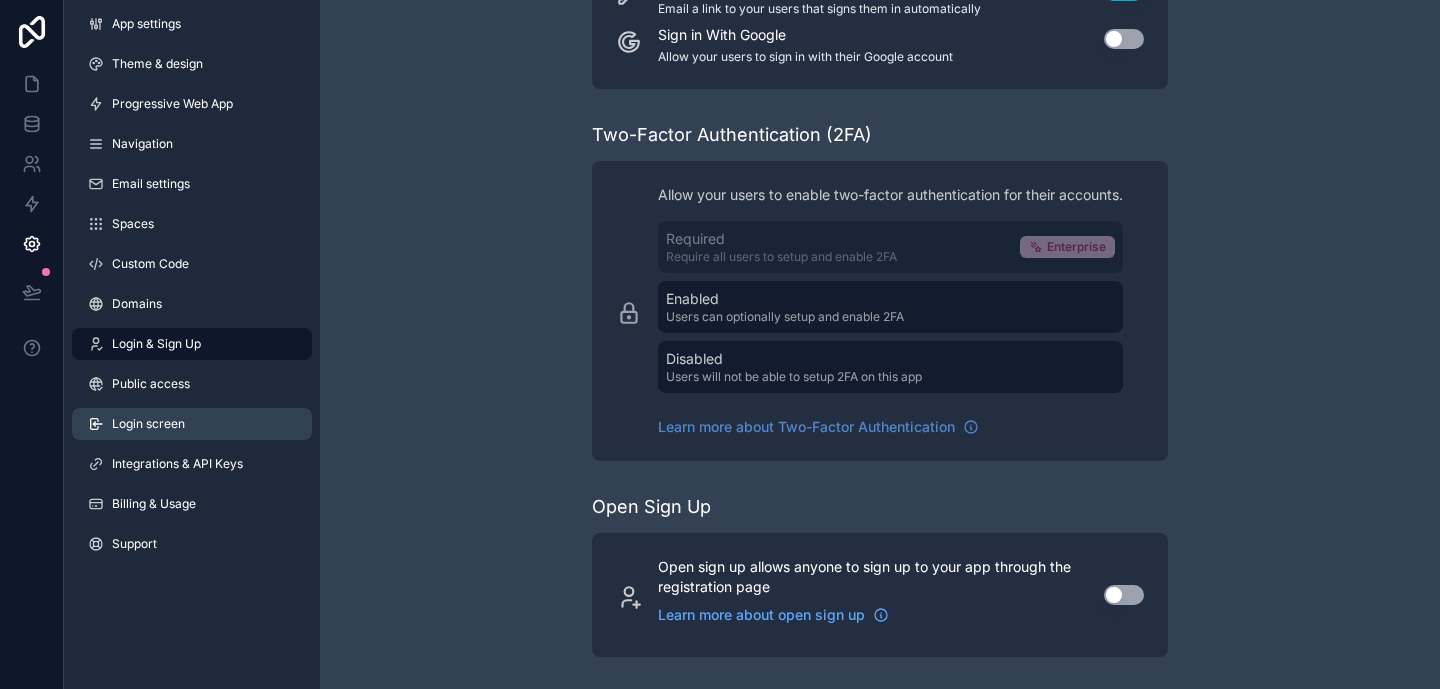 click on "Login screen" at bounding box center [192, 424] 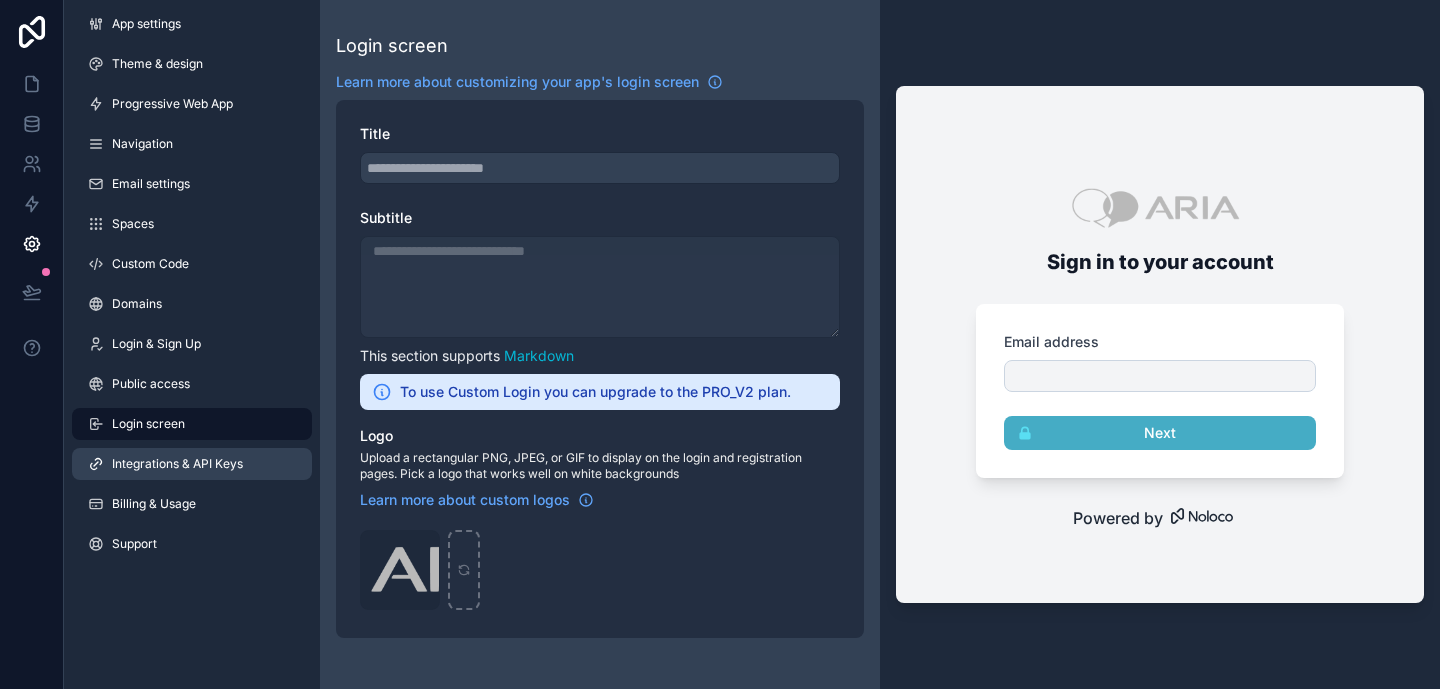 click on "Integrations & API Keys" at bounding box center (177, 464) 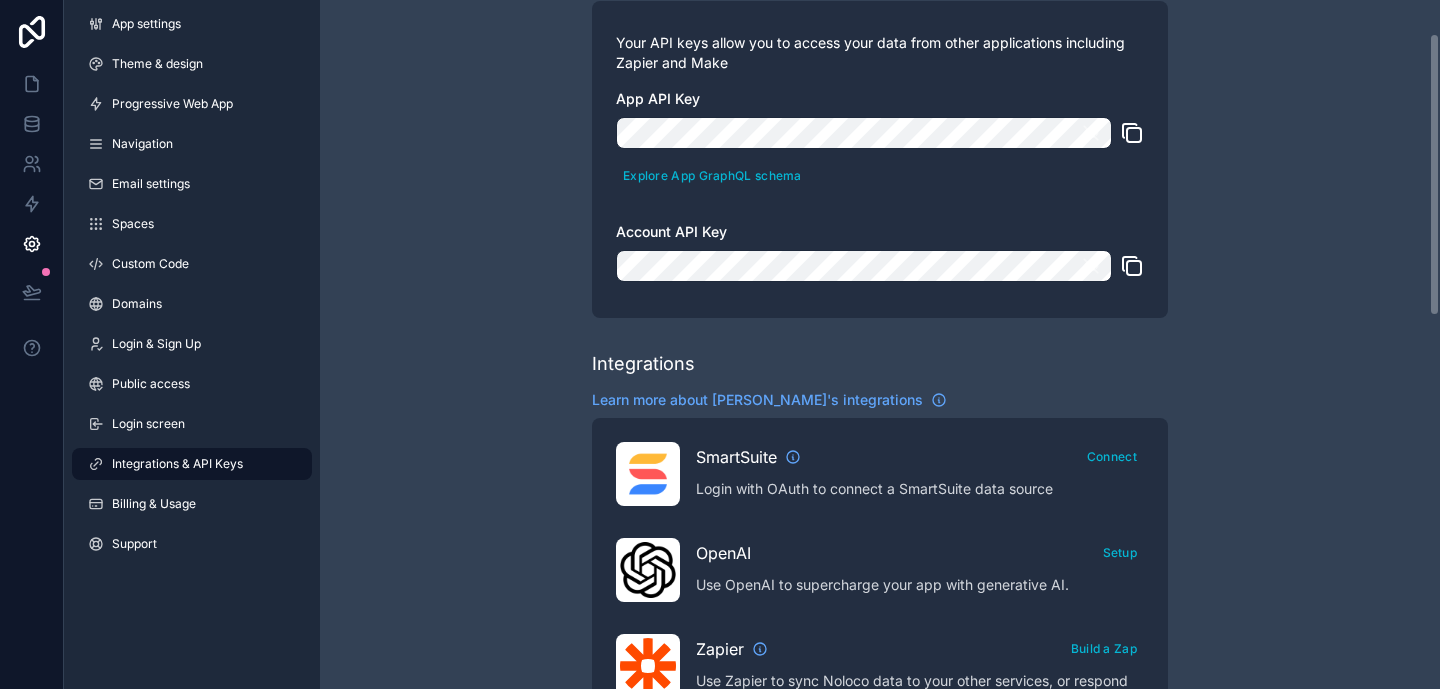 scroll, scrollTop: 74, scrollLeft: 0, axis: vertical 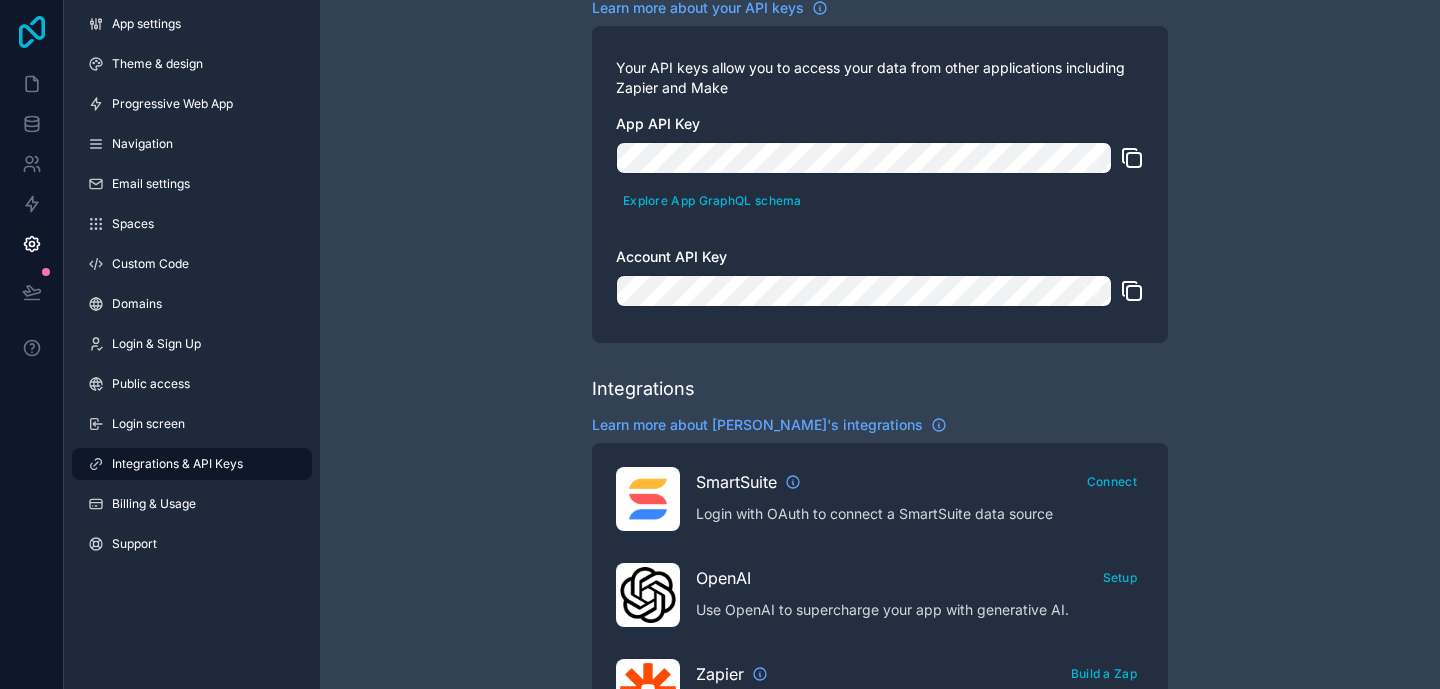 click 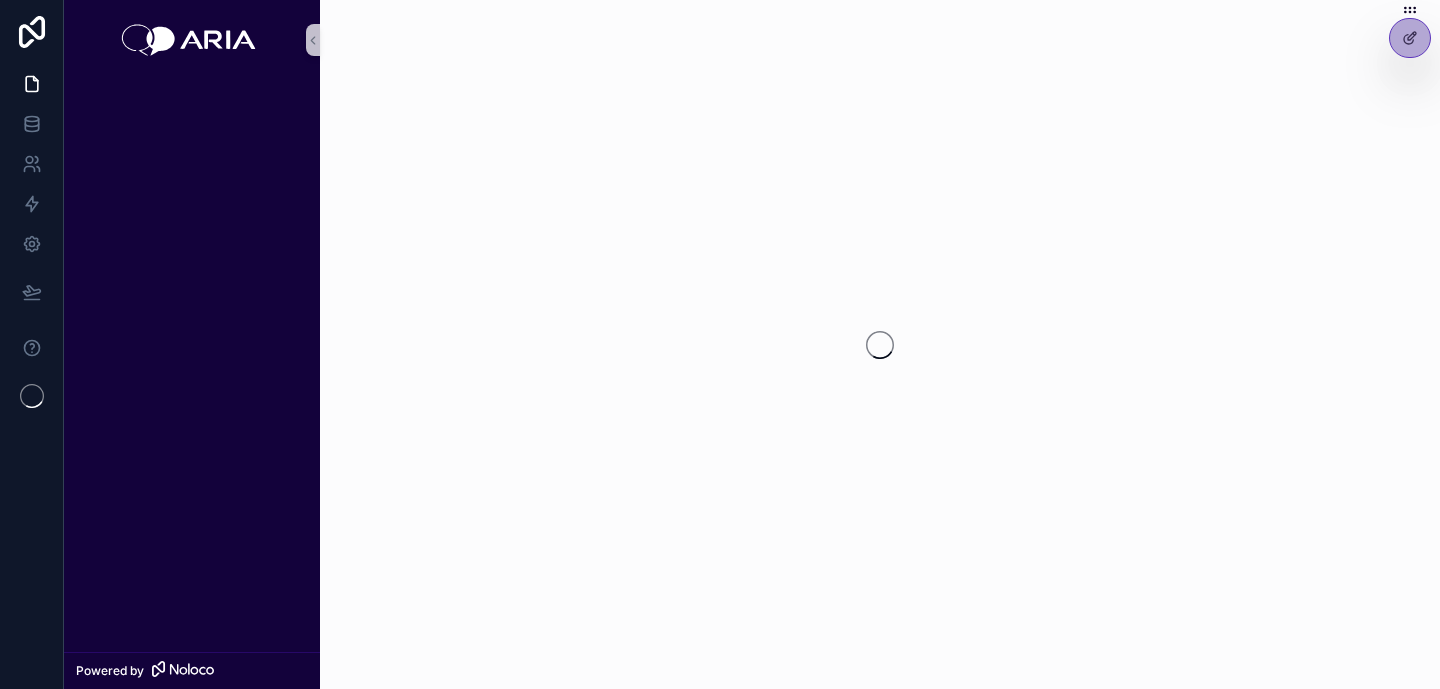 scroll, scrollTop: 0, scrollLeft: 0, axis: both 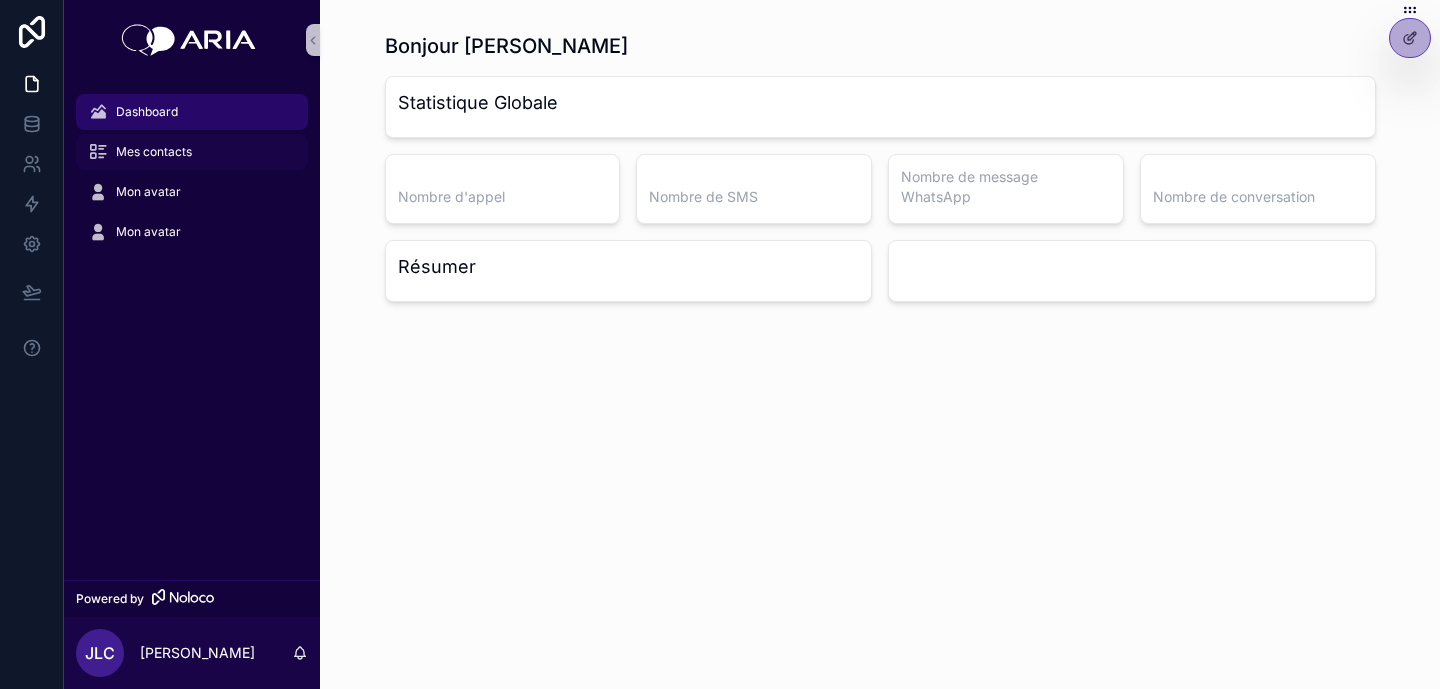 click on "Mes contacts" at bounding box center [154, 152] 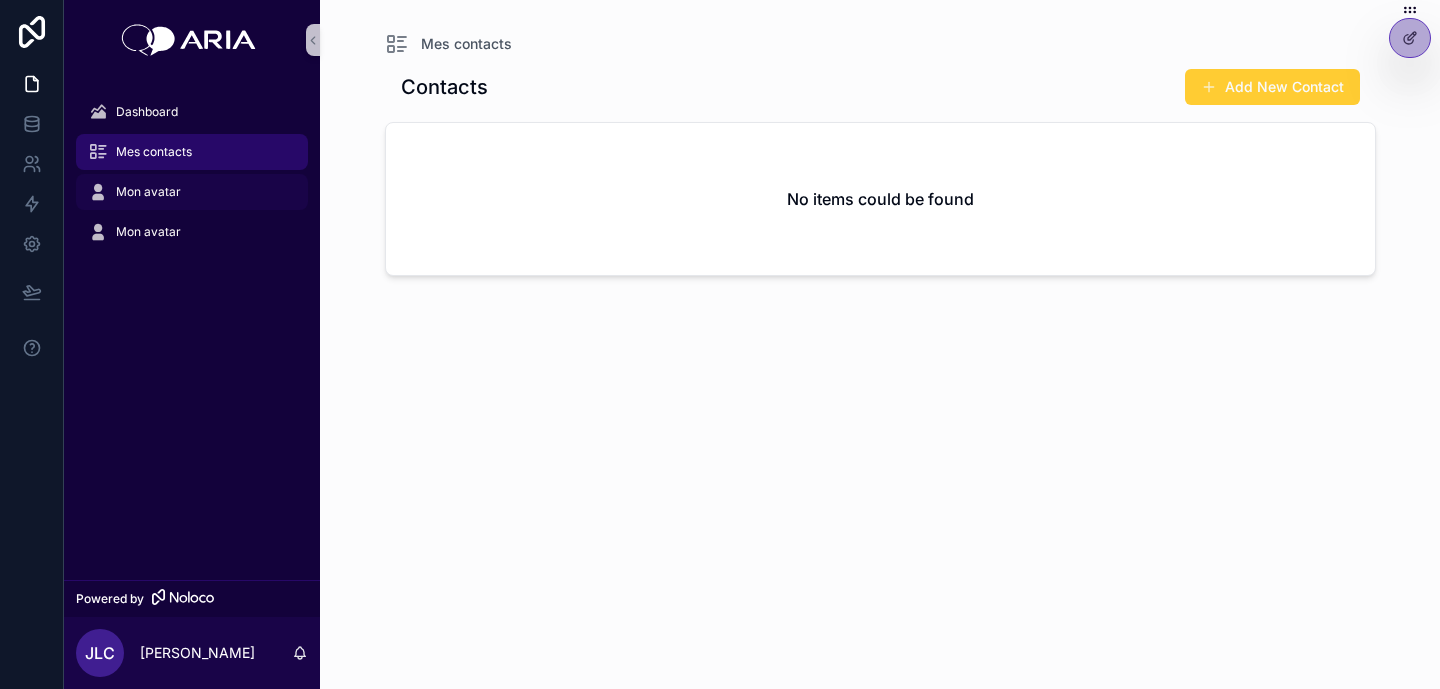 click on "Mon avatar" at bounding box center [192, 192] 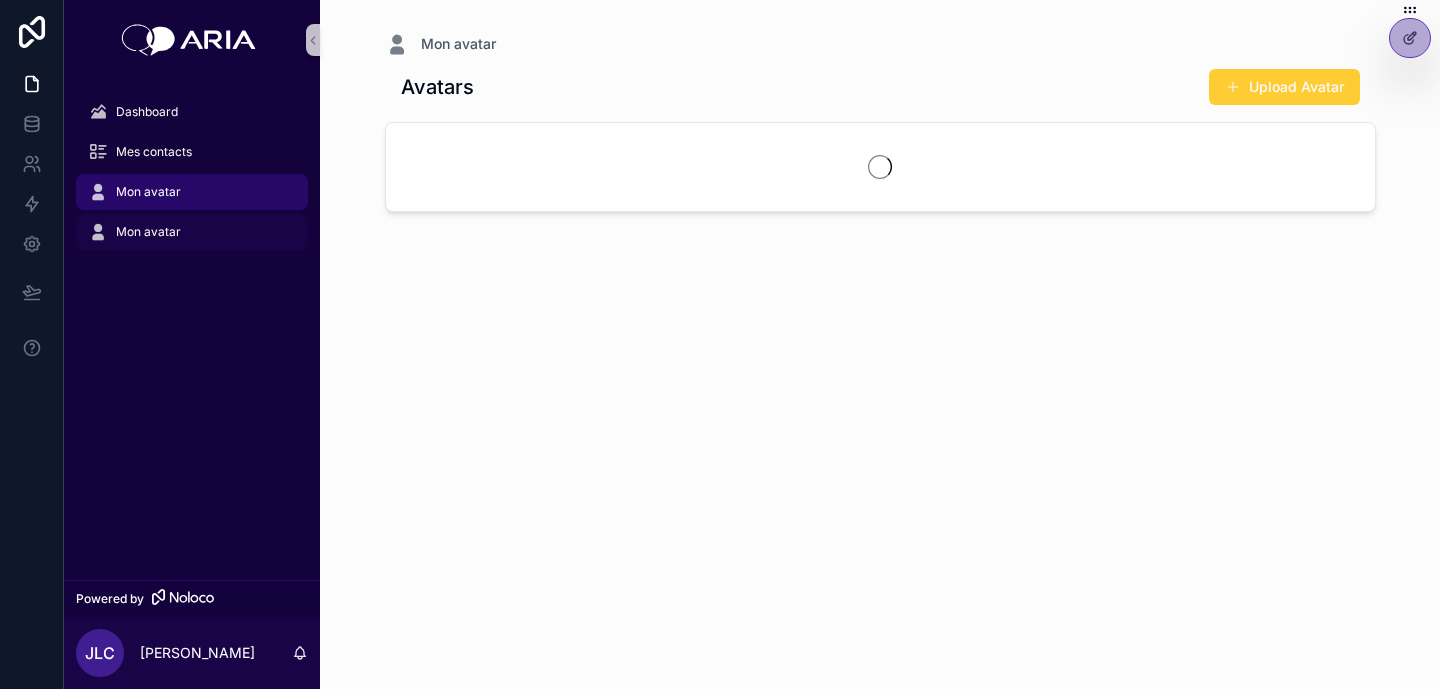 click on "Mon avatar" at bounding box center (192, 232) 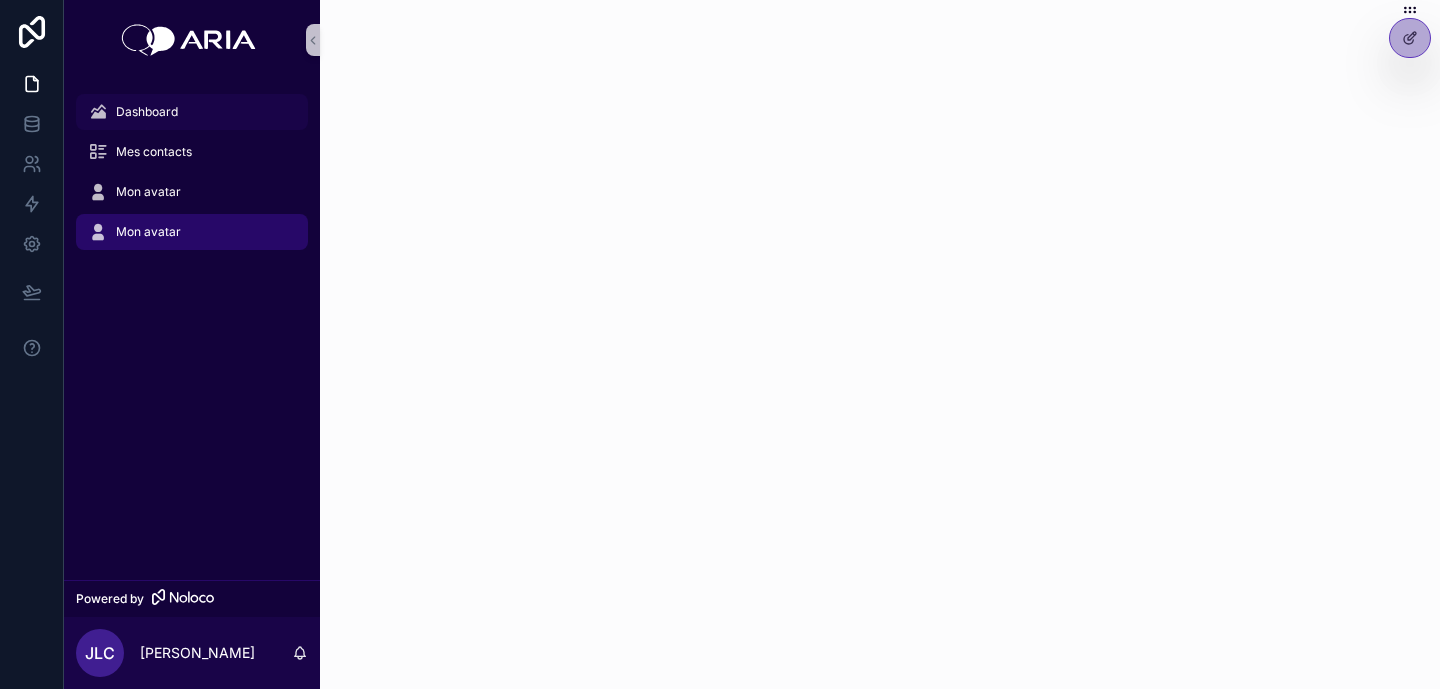 click on "Dashboard" at bounding box center [192, 112] 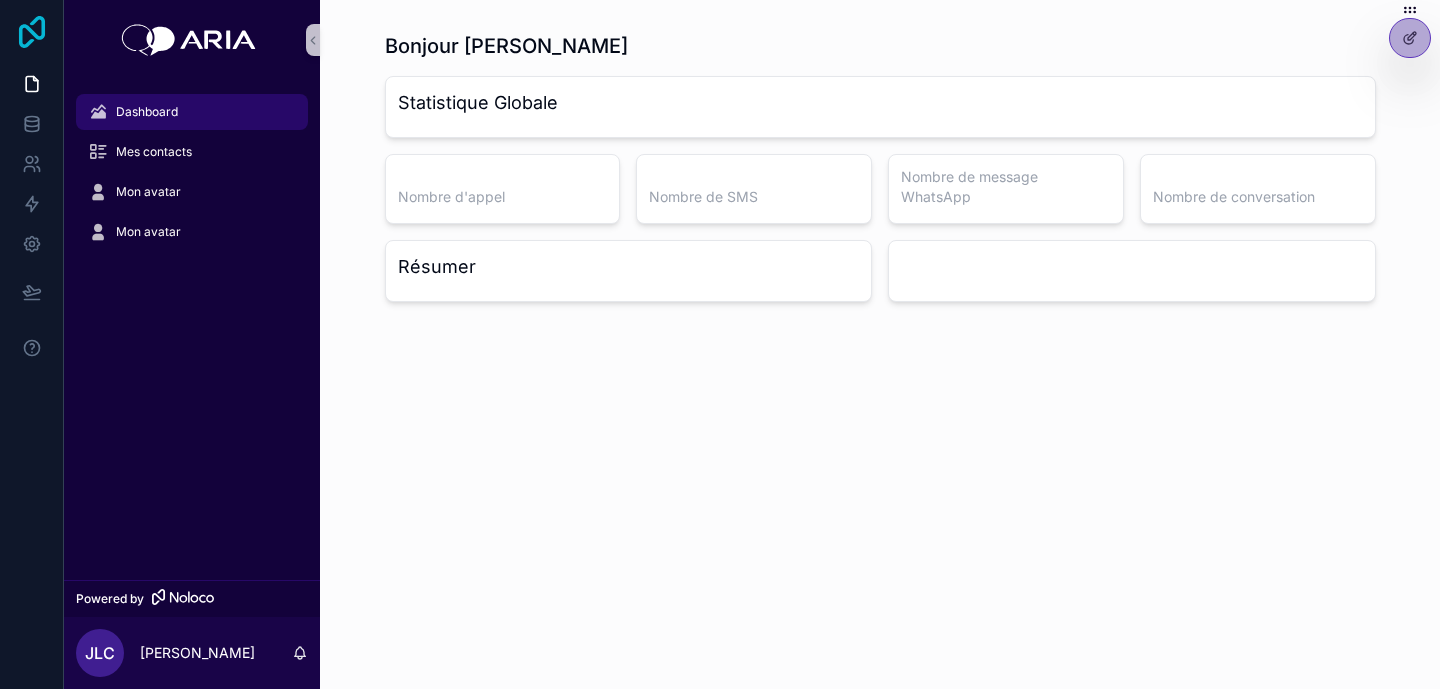 click 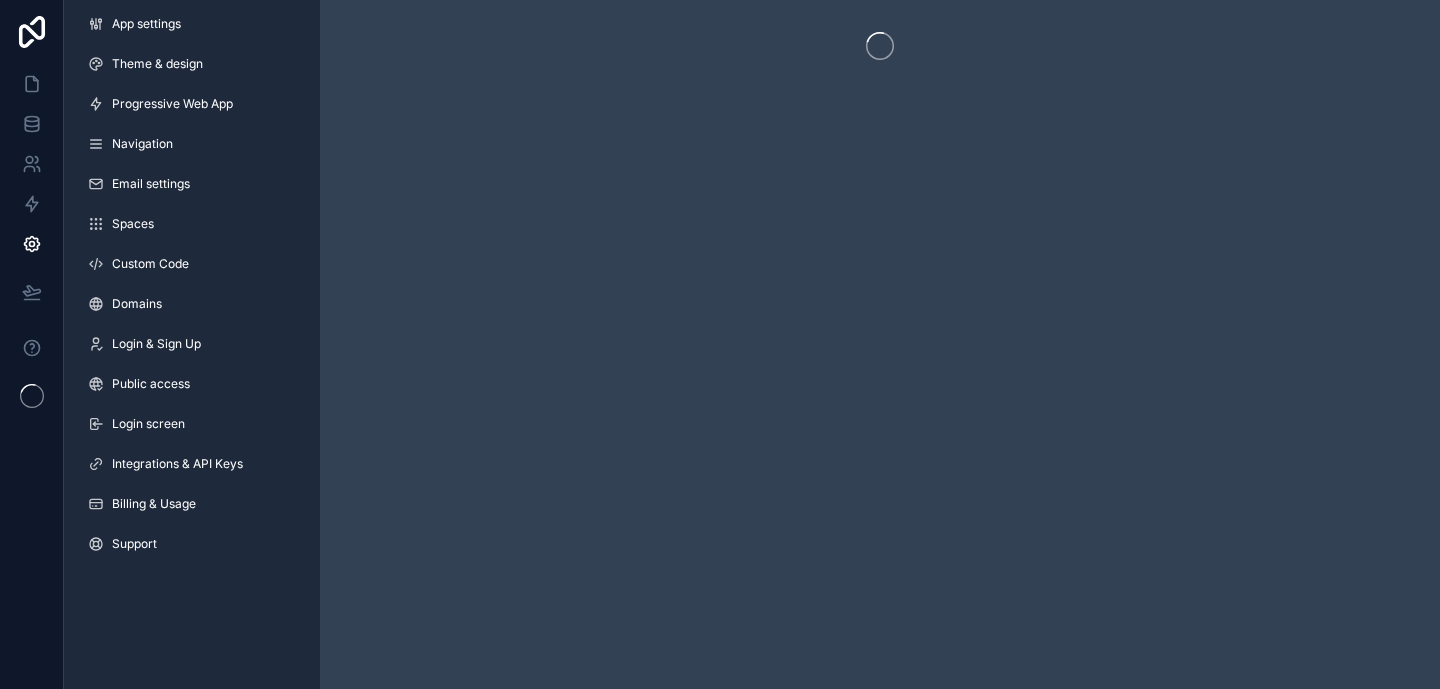 scroll, scrollTop: 0, scrollLeft: 0, axis: both 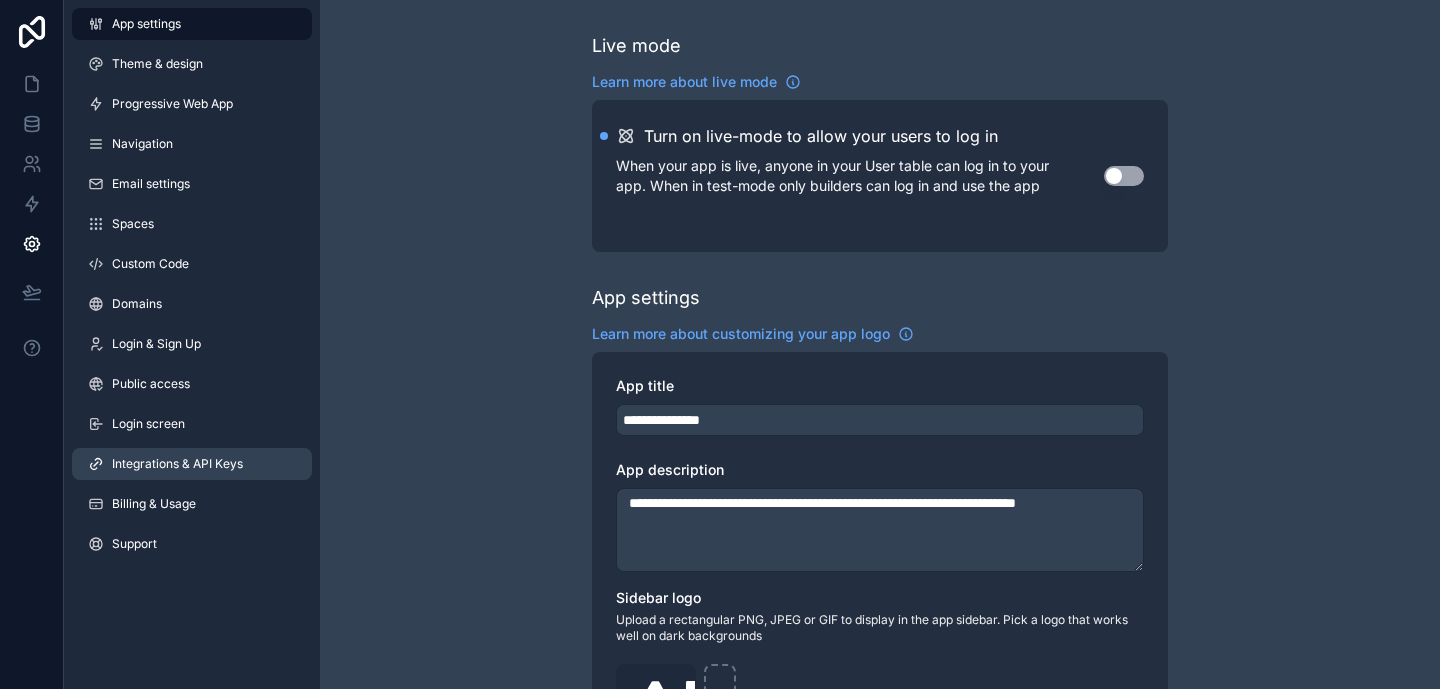 click on "Integrations & API Keys" at bounding box center [177, 464] 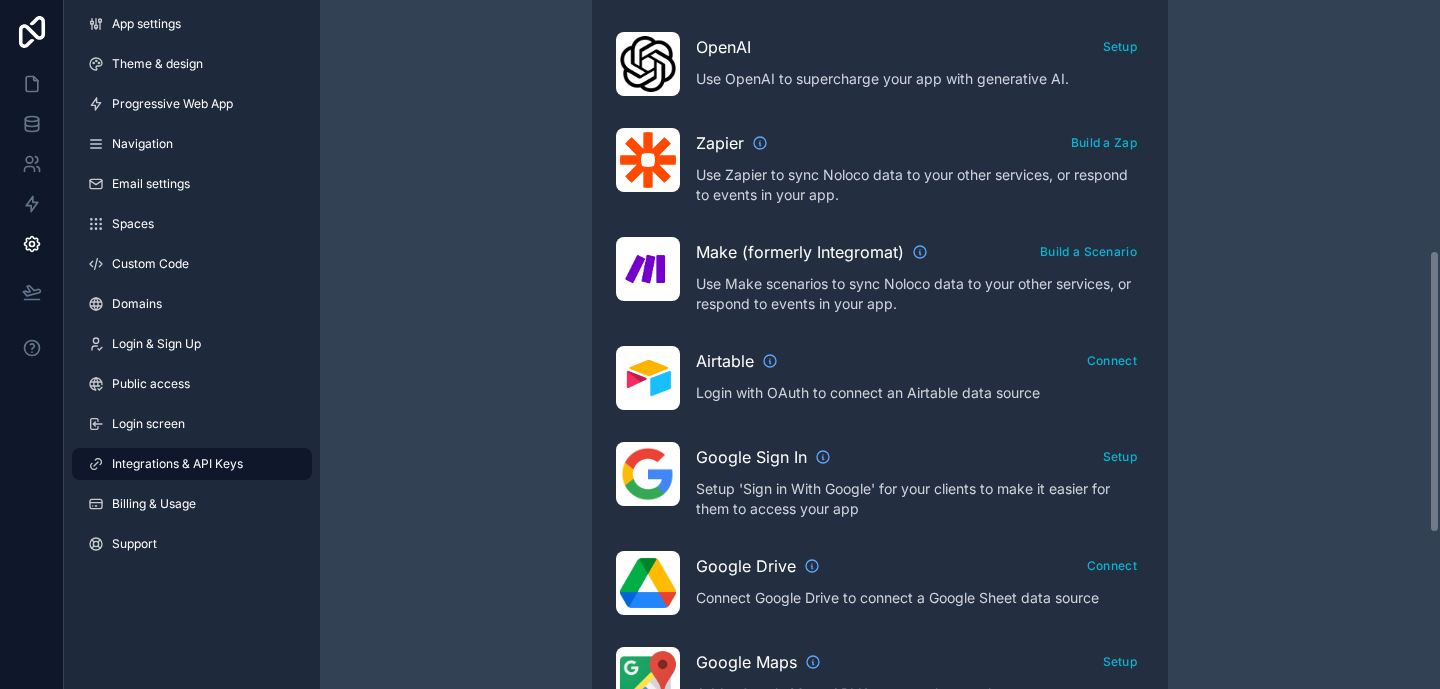 scroll, scrollTop: 606, scrollLeft: 0, axis: vertical 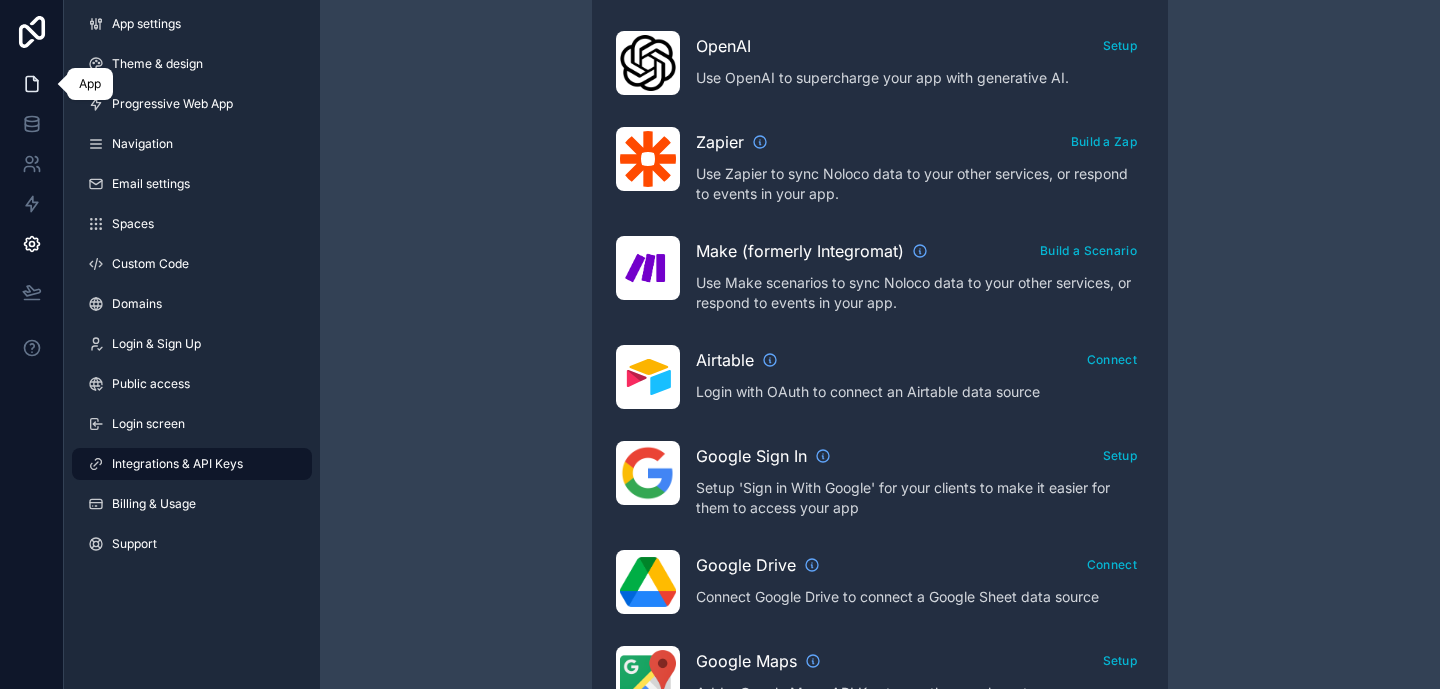 click 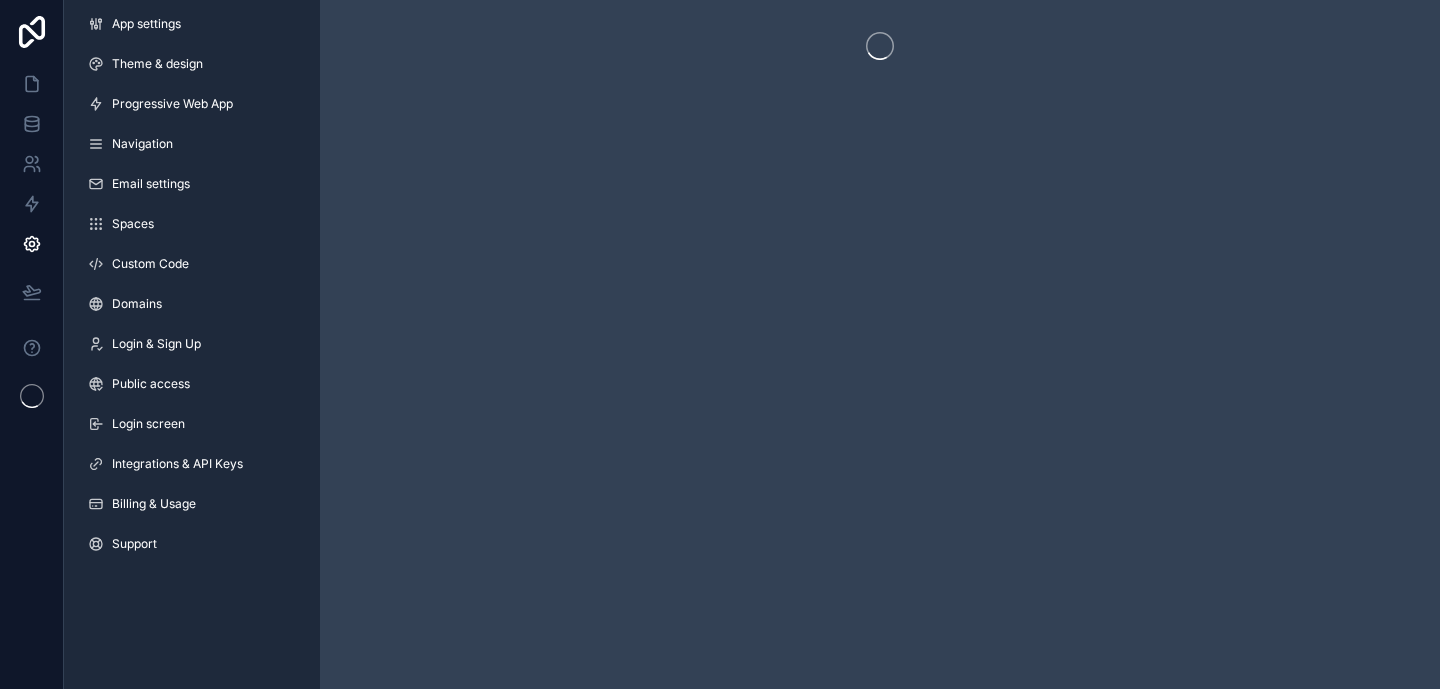 scroll, scrollTop: 0, scrollLeft: 0, axis: both 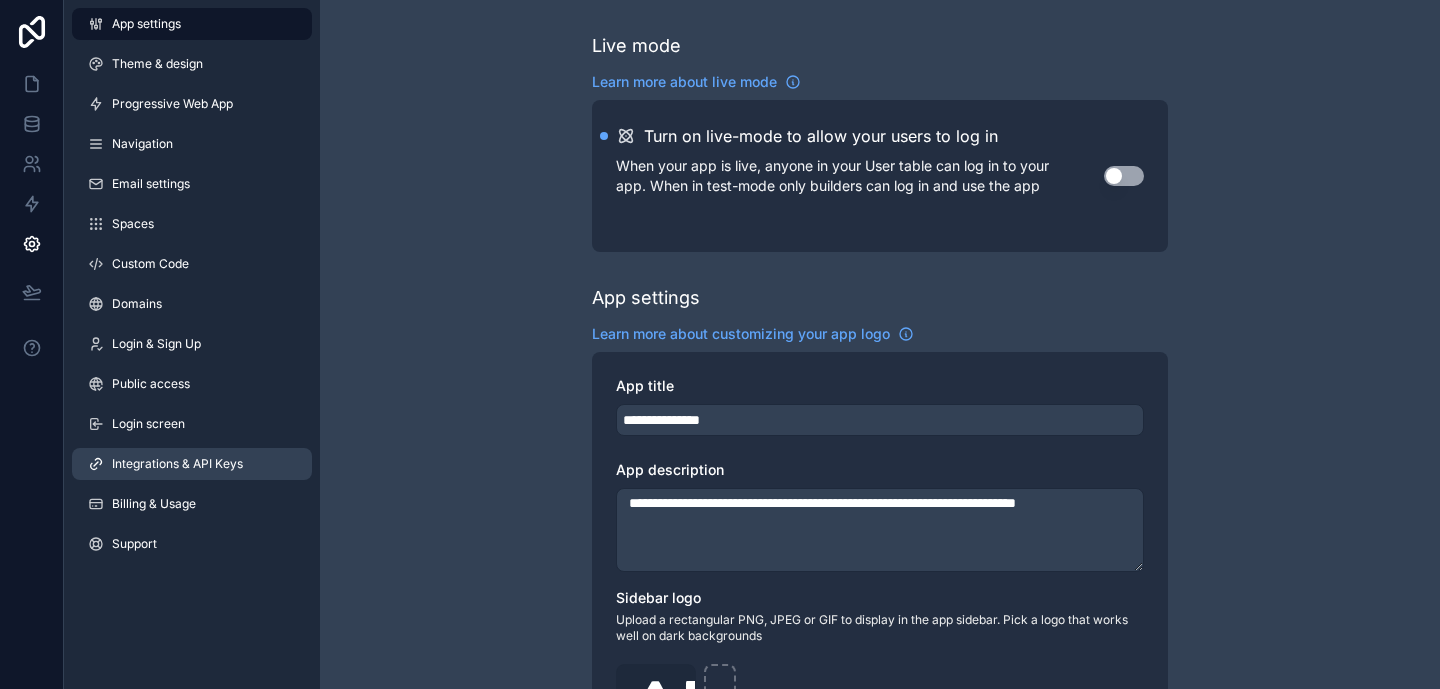 click on "Integrations & API Keys" at bounding box center [192, 464] 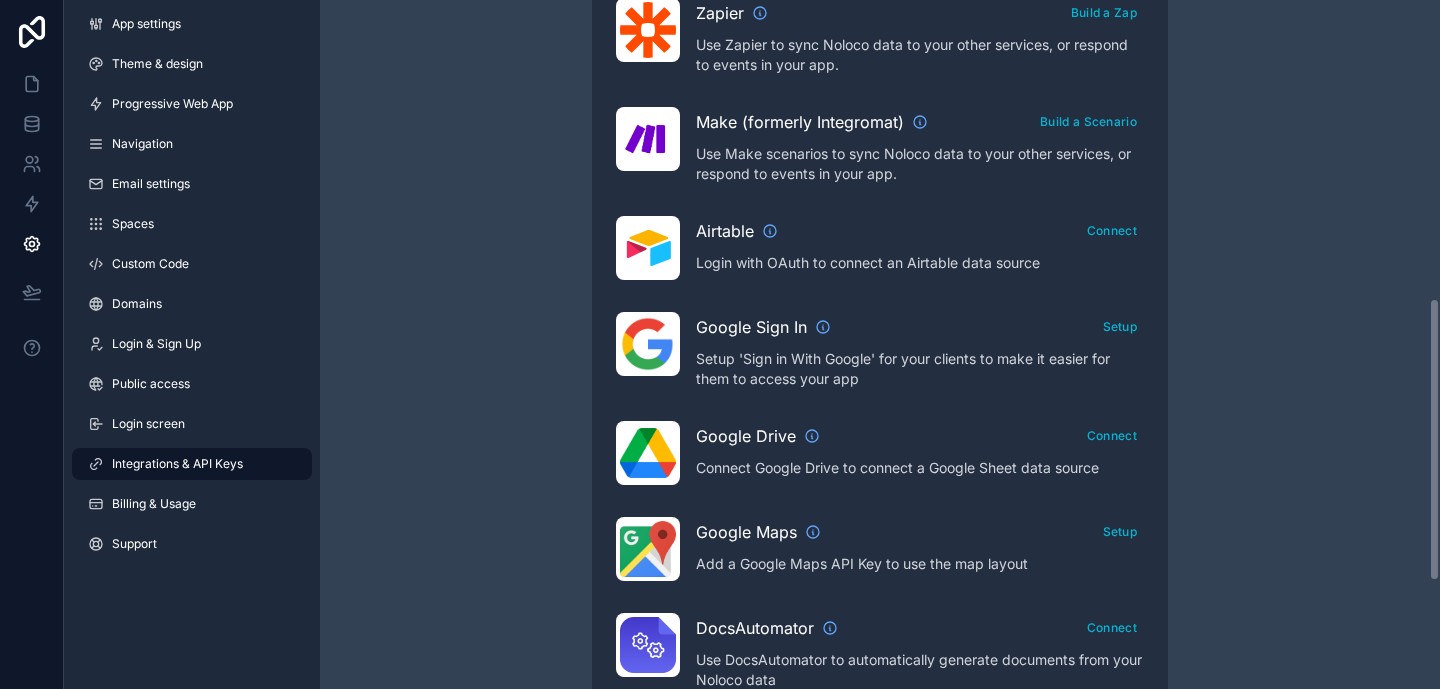 scroll, scrollTop: 756, scrollLeft: 0, axis: vertical 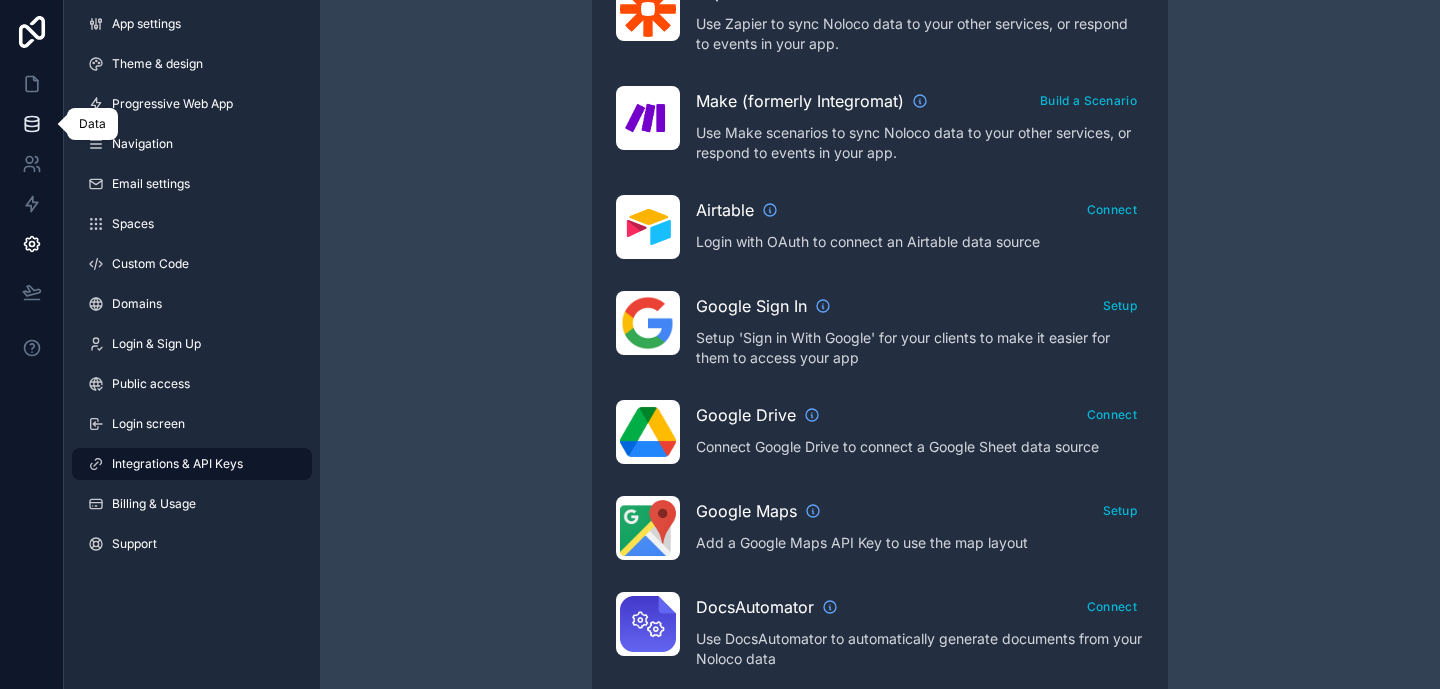 click 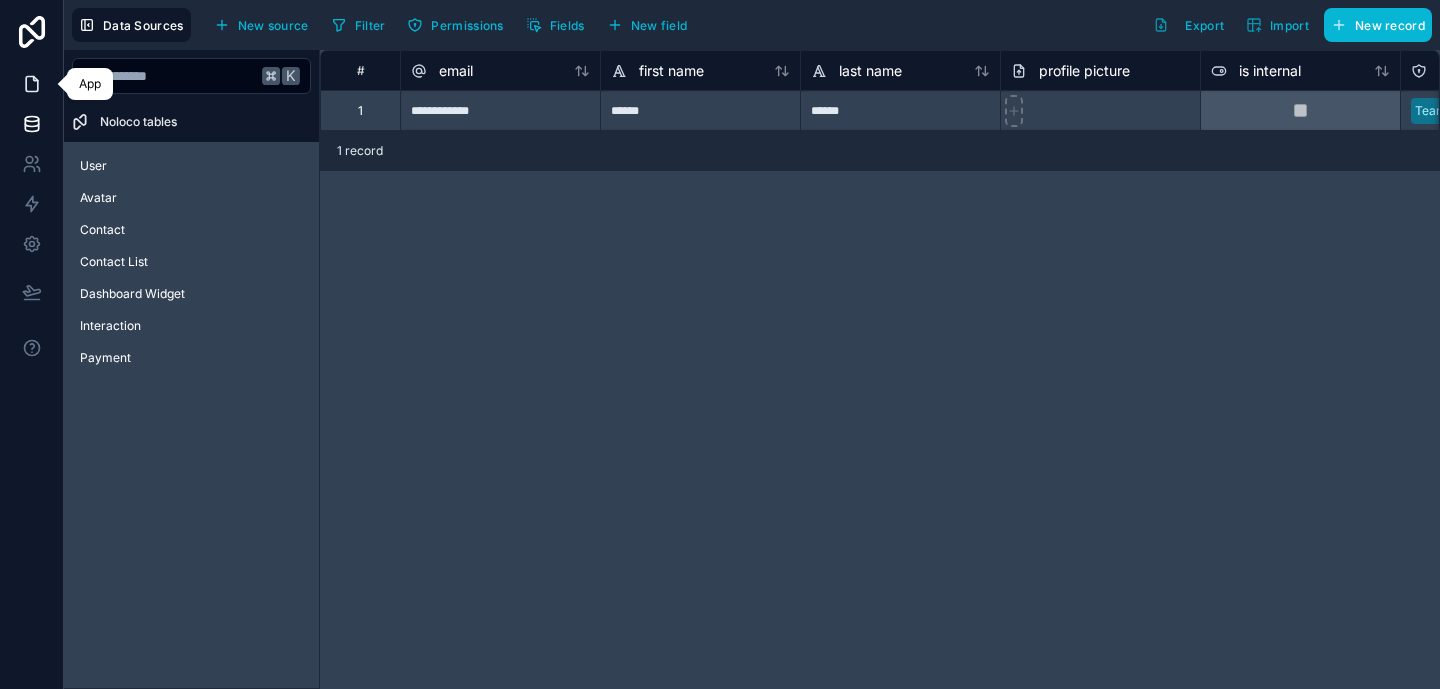 click 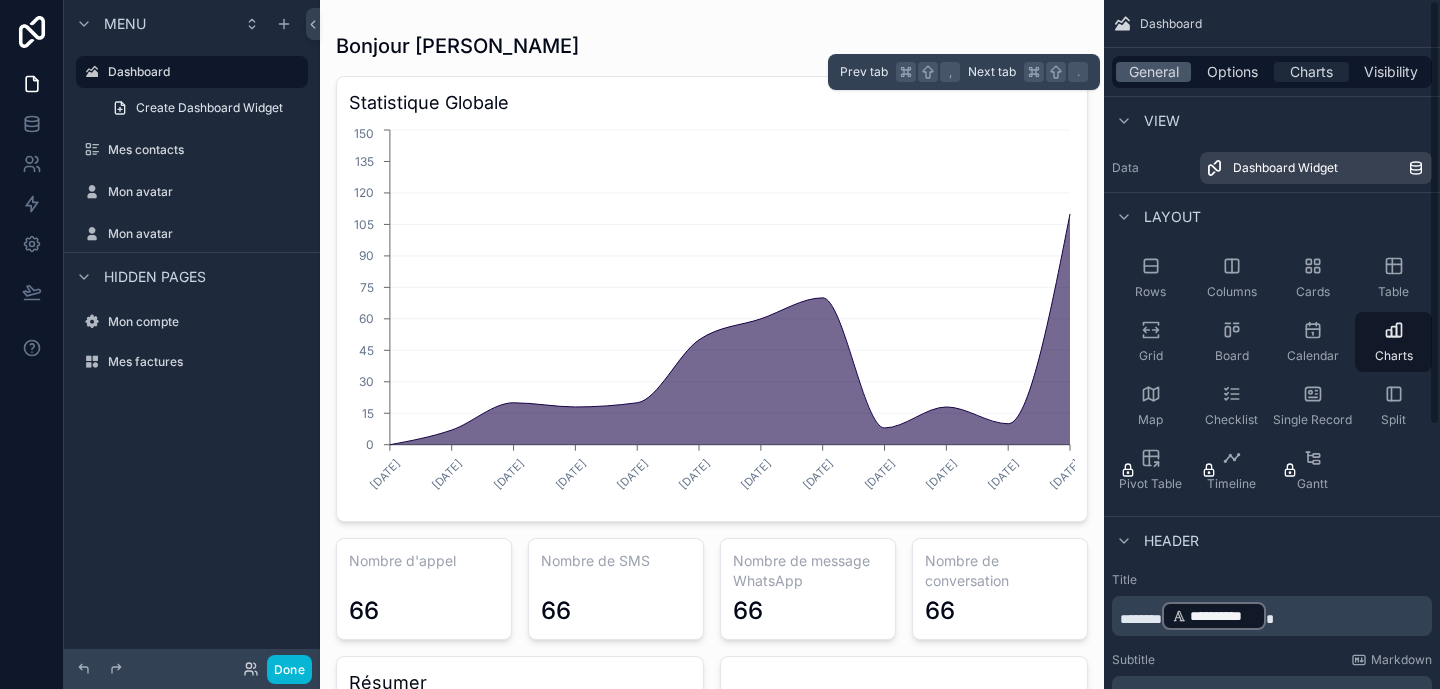 click on "Charts" at bounding box center (1311, 72) 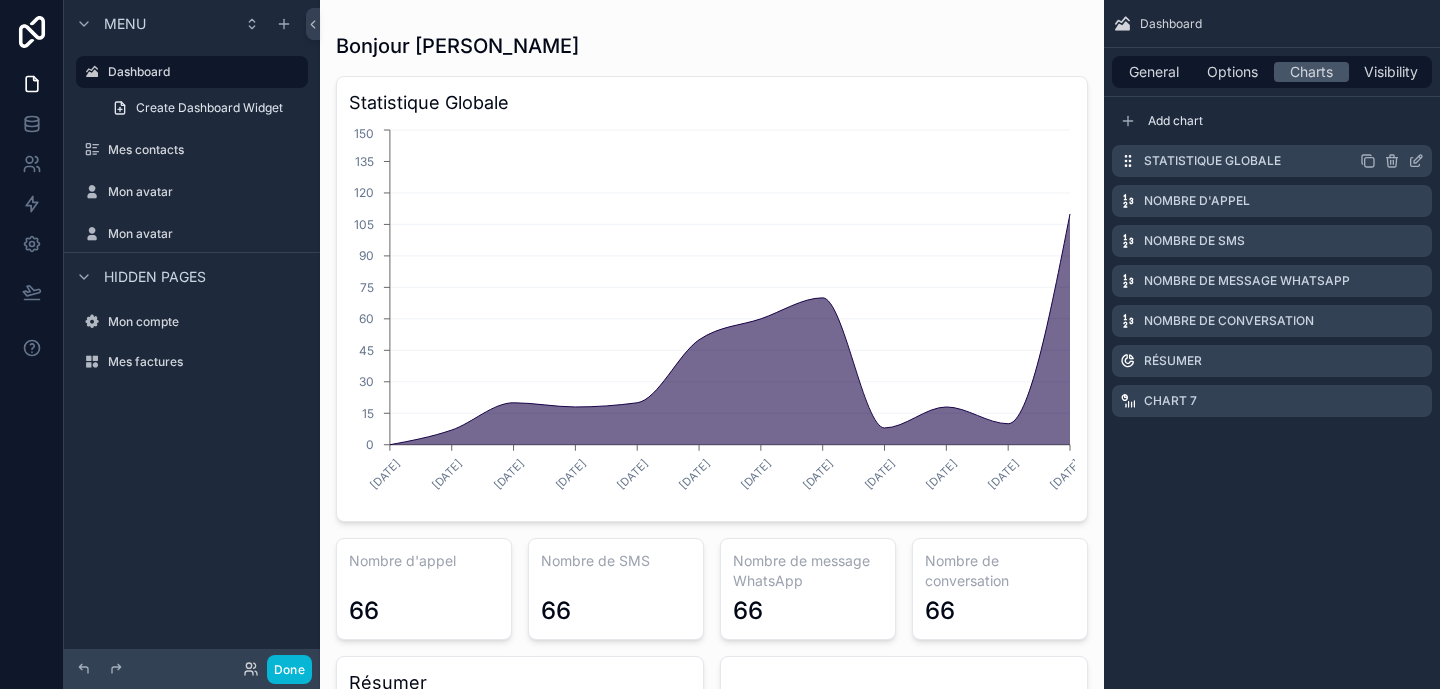 click on "Statistique Globale" at bounding box center [1272, 161] 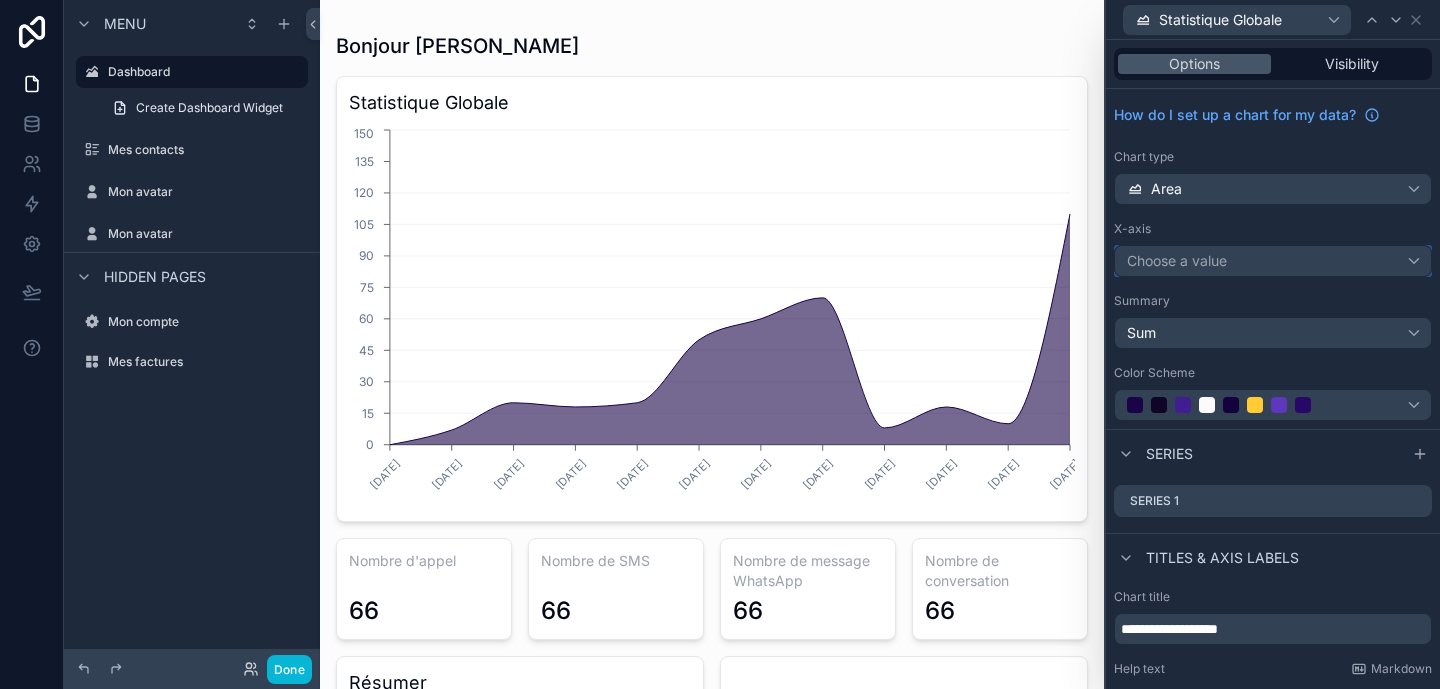 click on "Choose a value" at bounding box center [1273, 261] 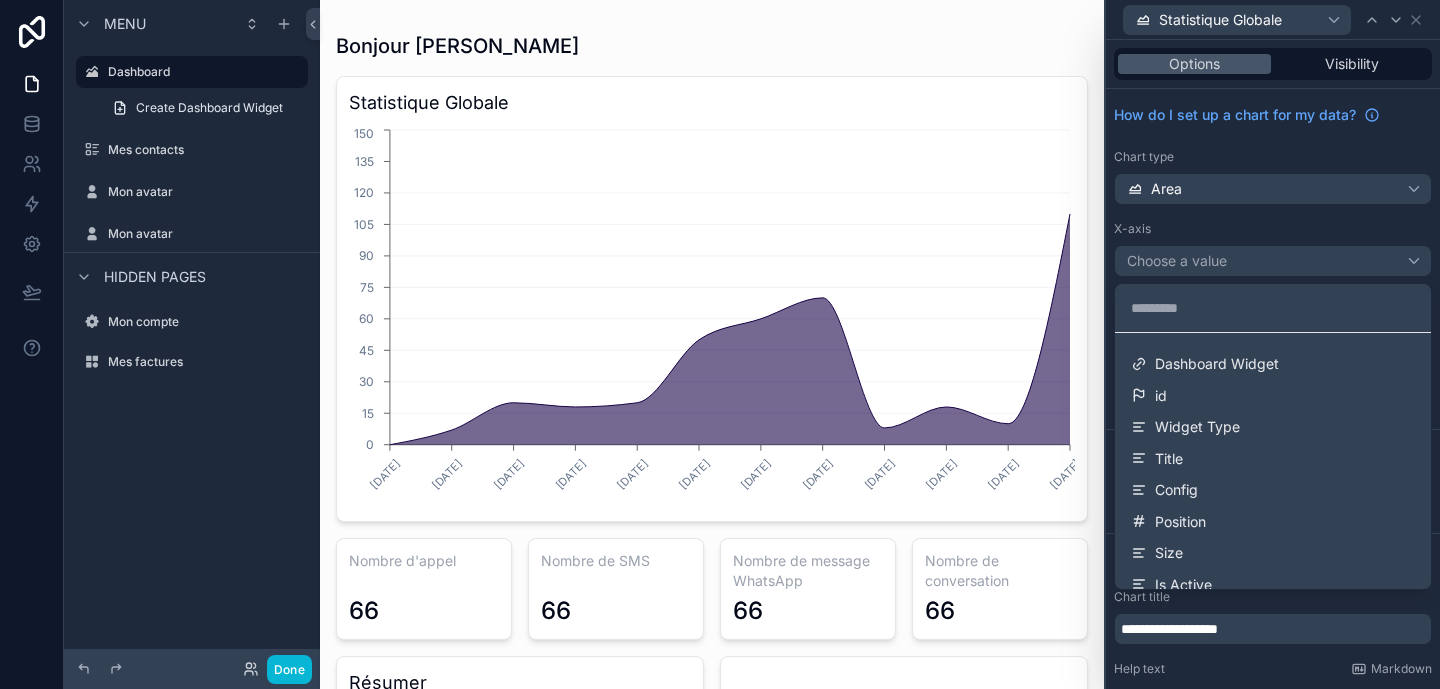 click at bounding box center [1273, 344] 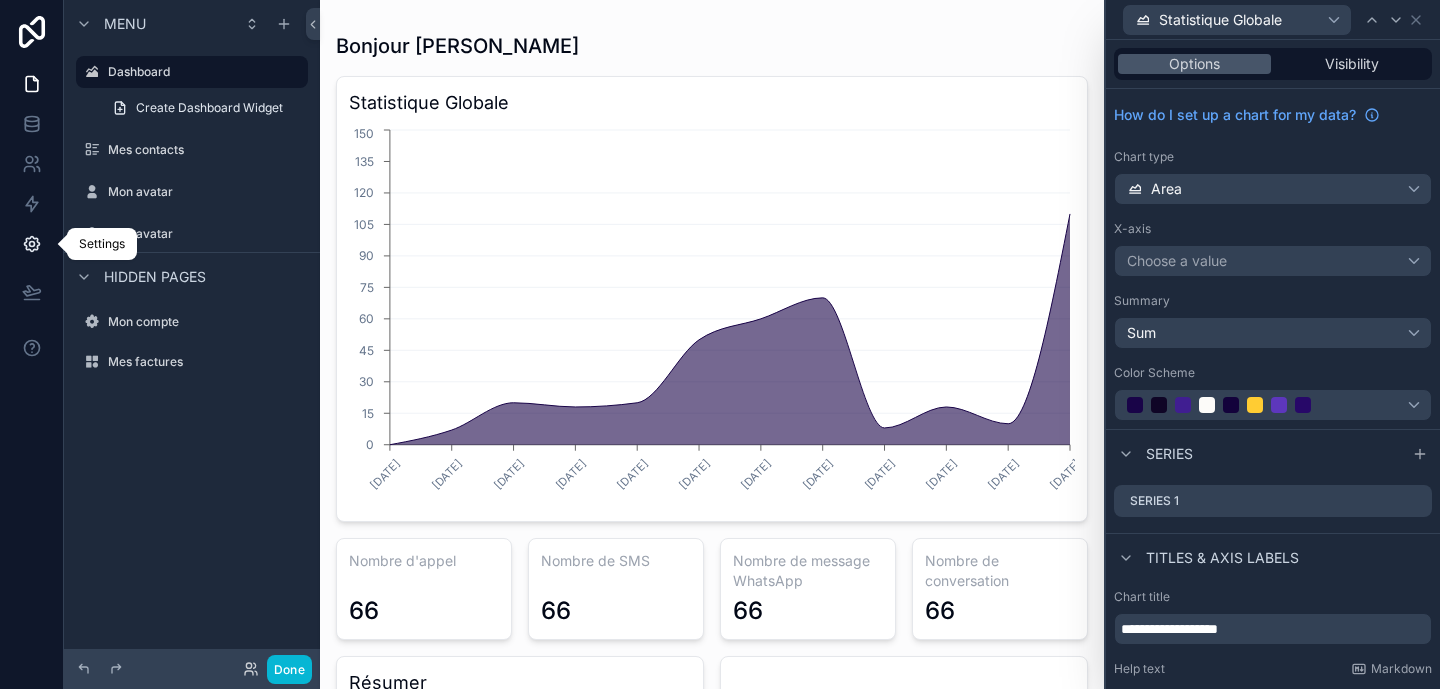 click 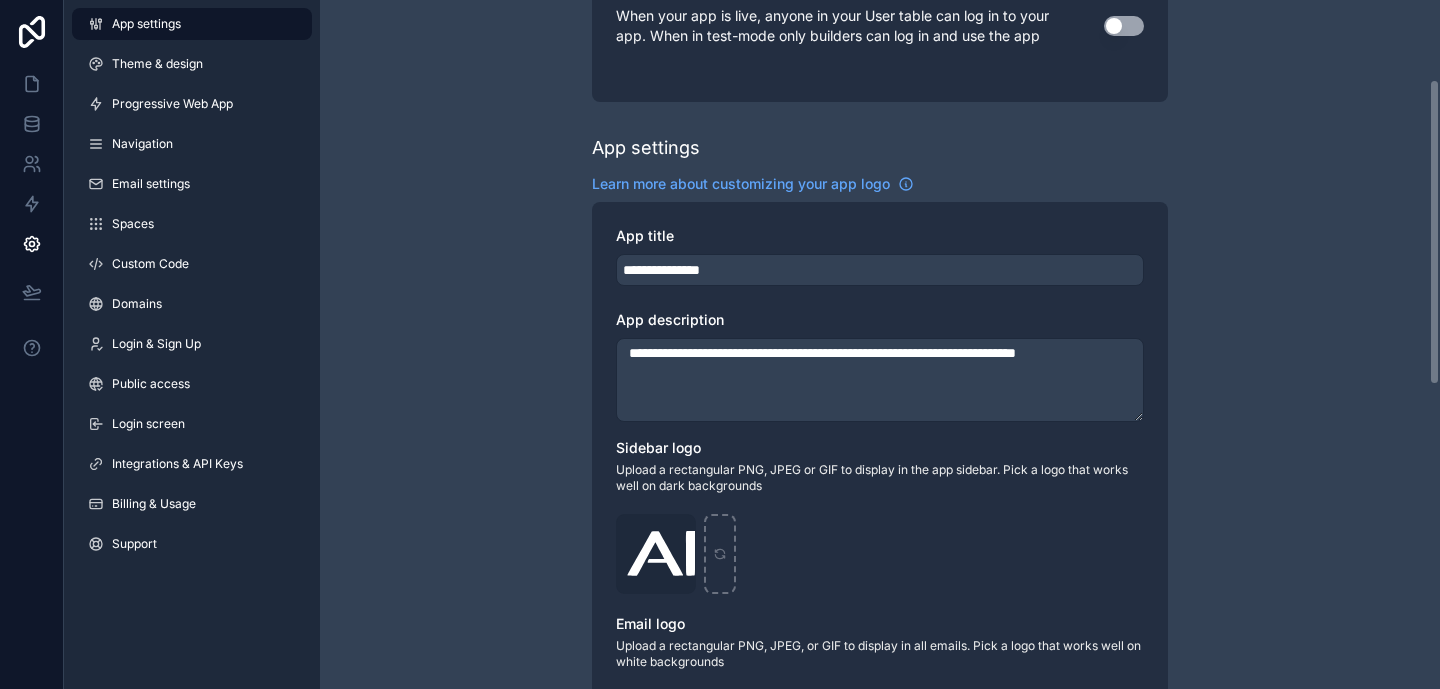 scroll, scrollTop: 189, scrollLeft: 0, axis: vertical 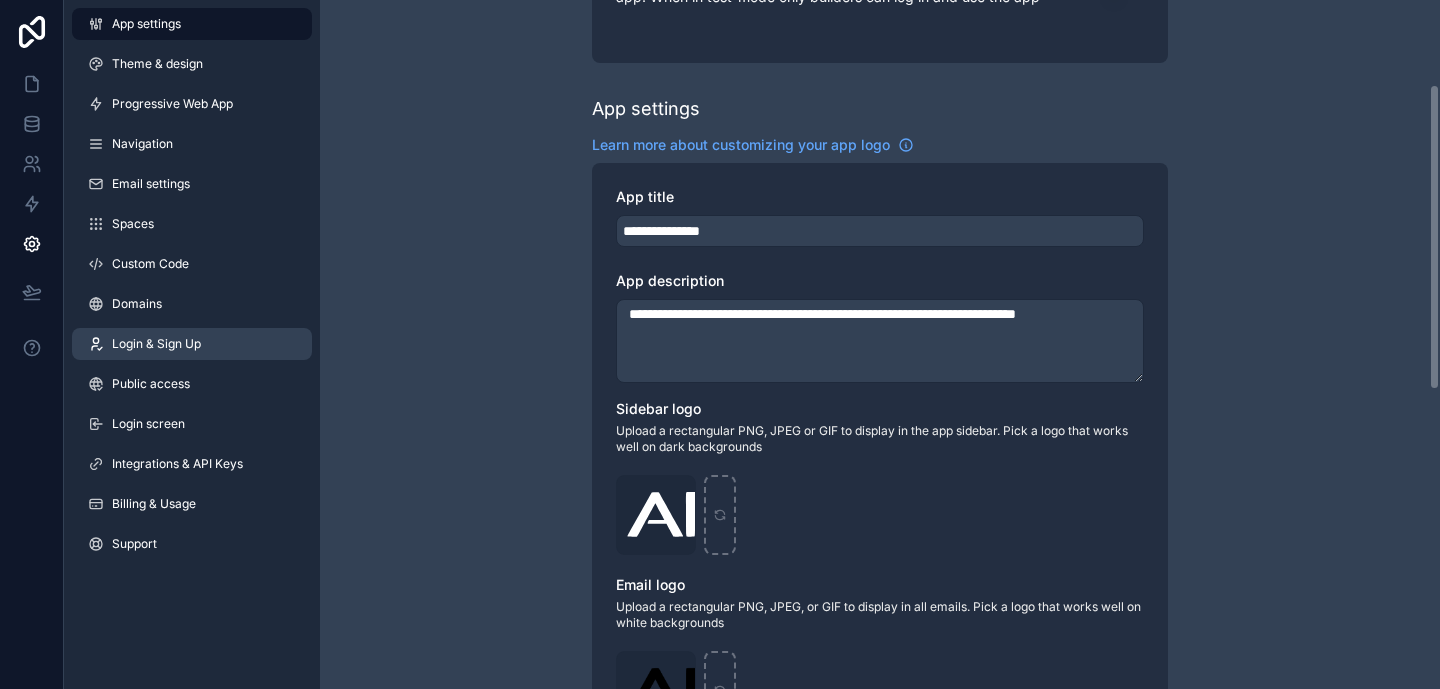 click on "Login & Sign Up" at bounding box center [192, 344] 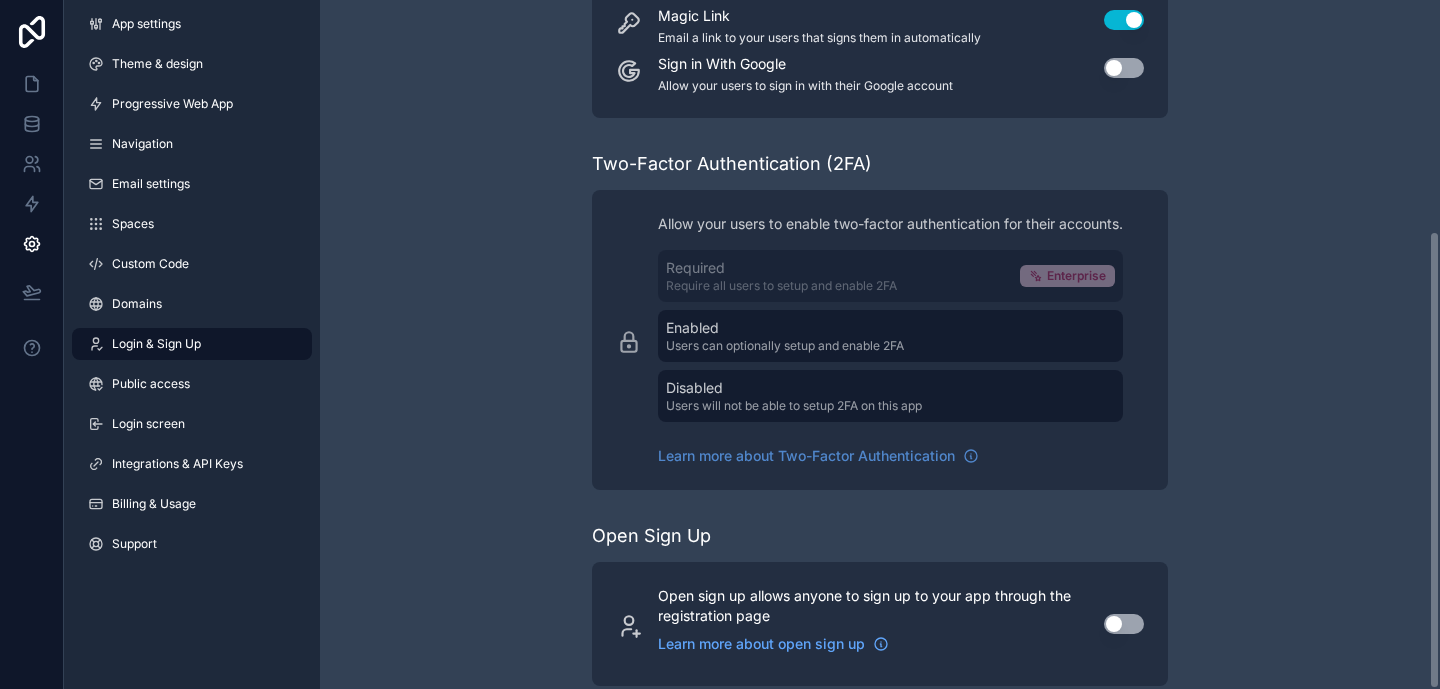 scroll, scrollTop: 347, scrollLeft: 0, axis: vertical 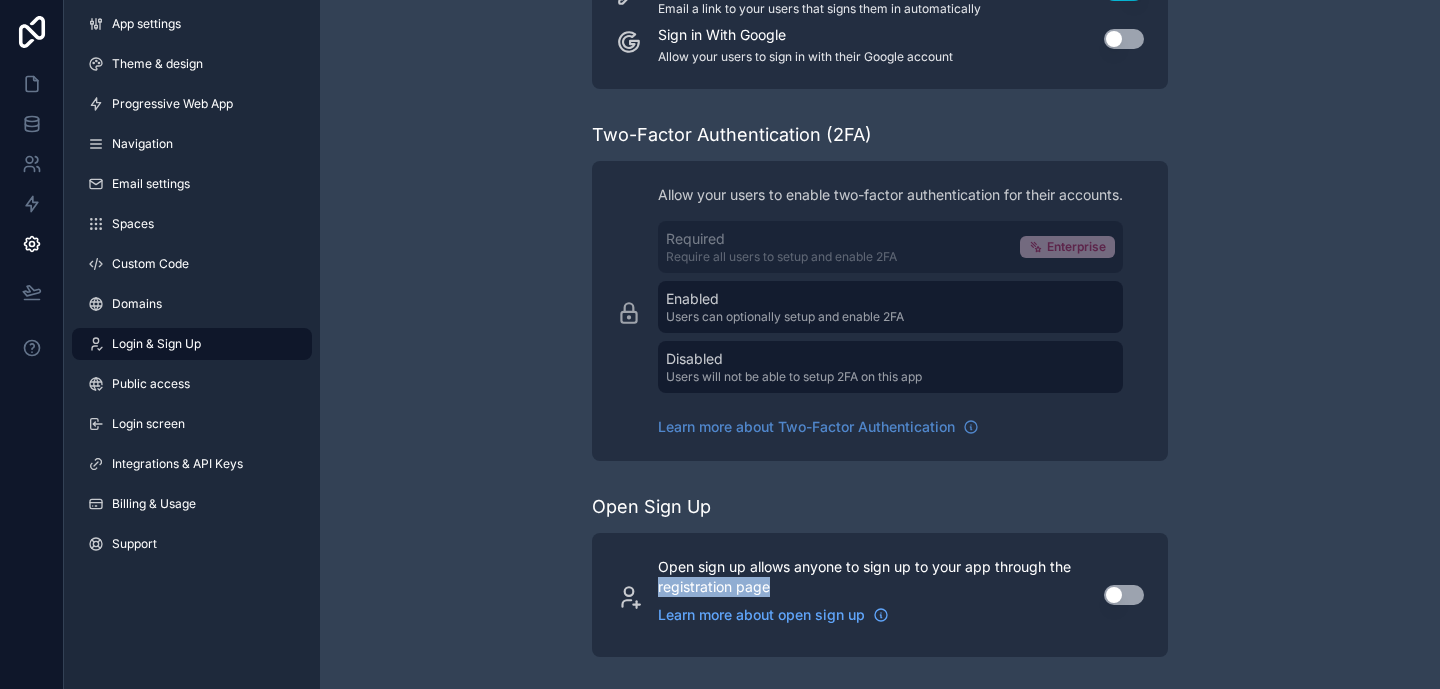 drag, startPoint x: 784, startPoint y: 590, endPoint x: 659, endPoint y: 590, distance: 125 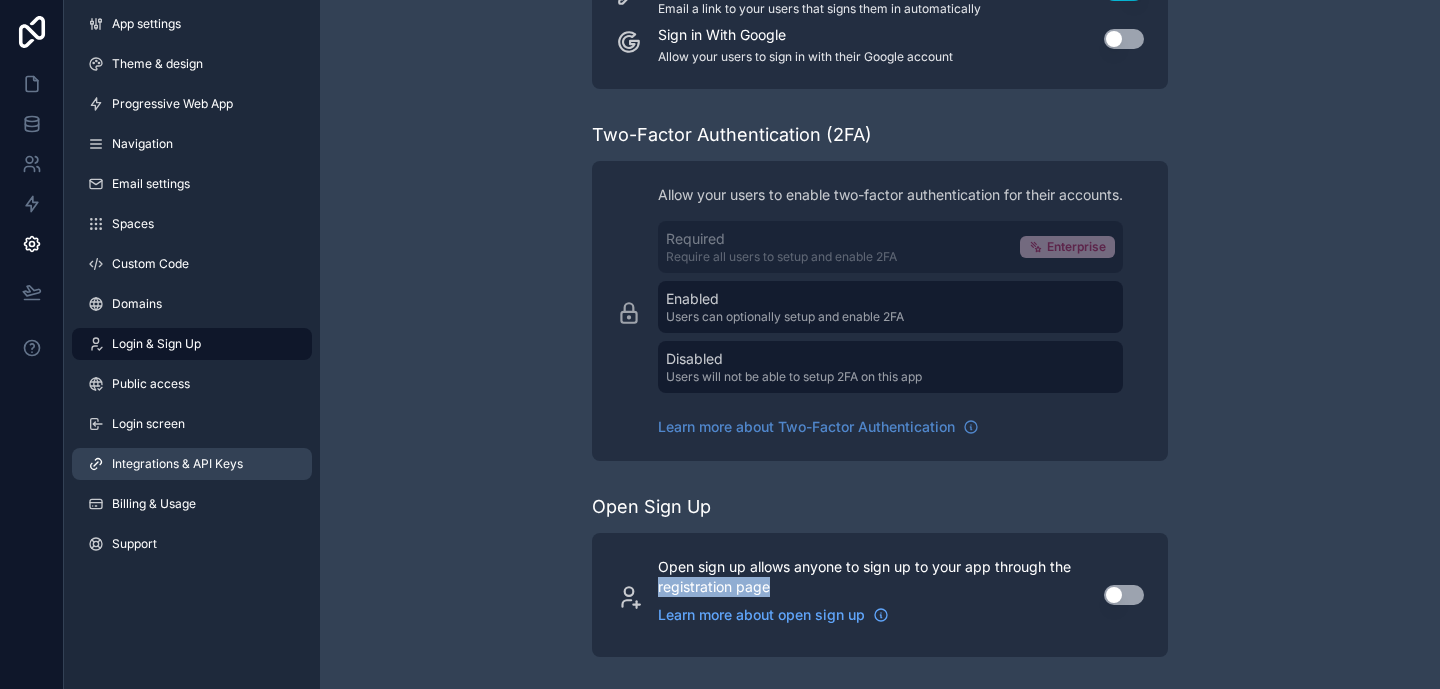 click on "Integrations & API Keys" at bounding box center [192, 464] 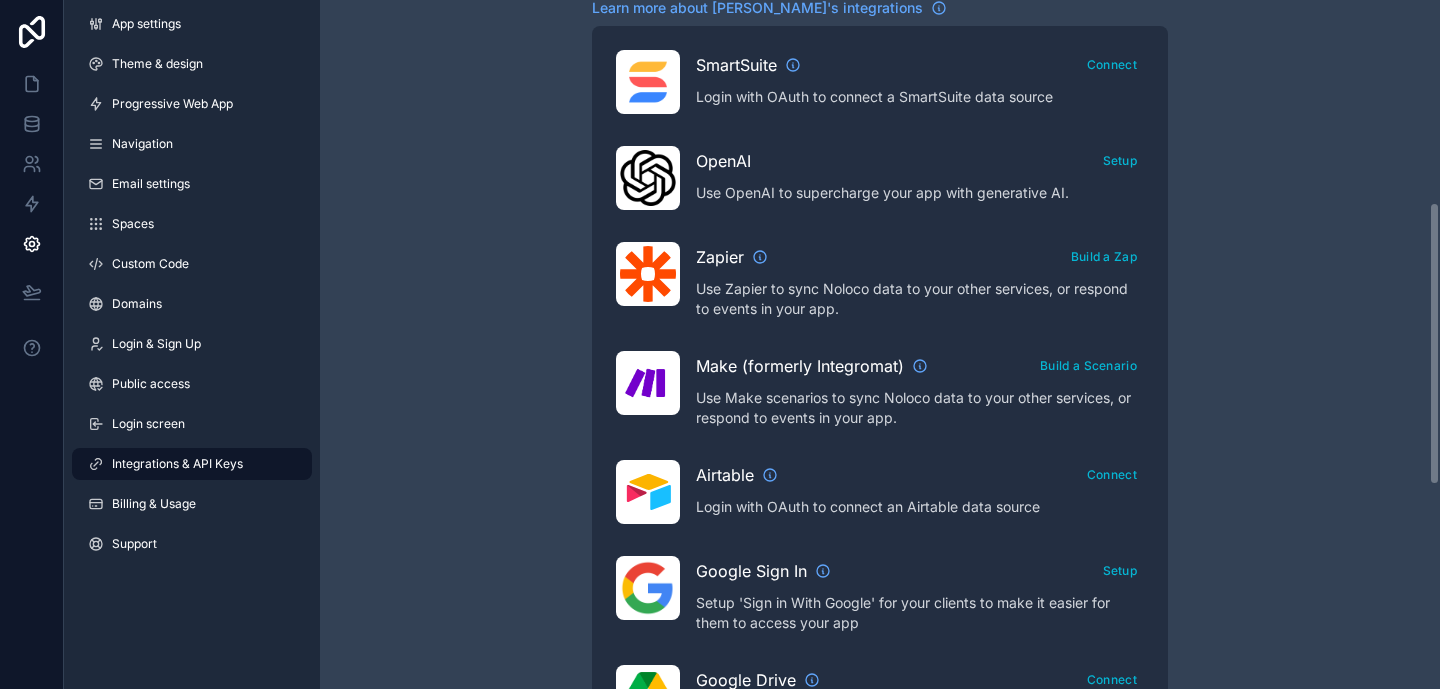 scroll, scrollTop: 0, scrollLeft: 0, axis: both 